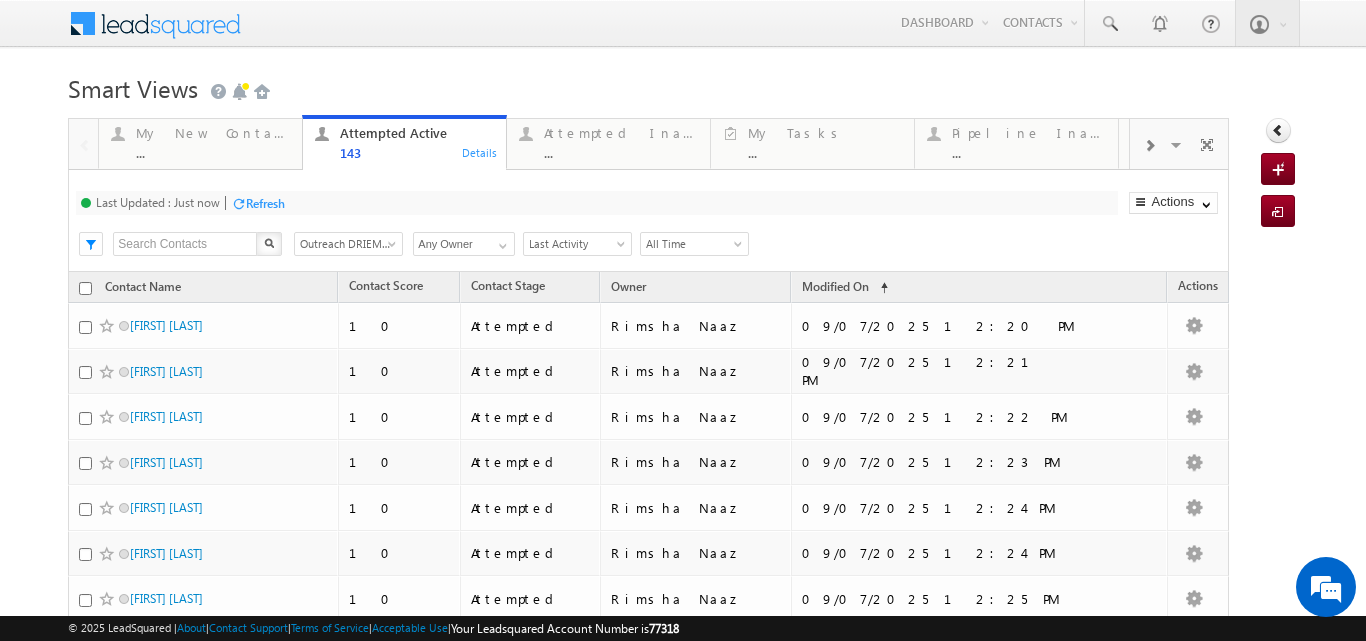 scroll, scrollTop: 560, scrollLeft: 0, axis: vertical 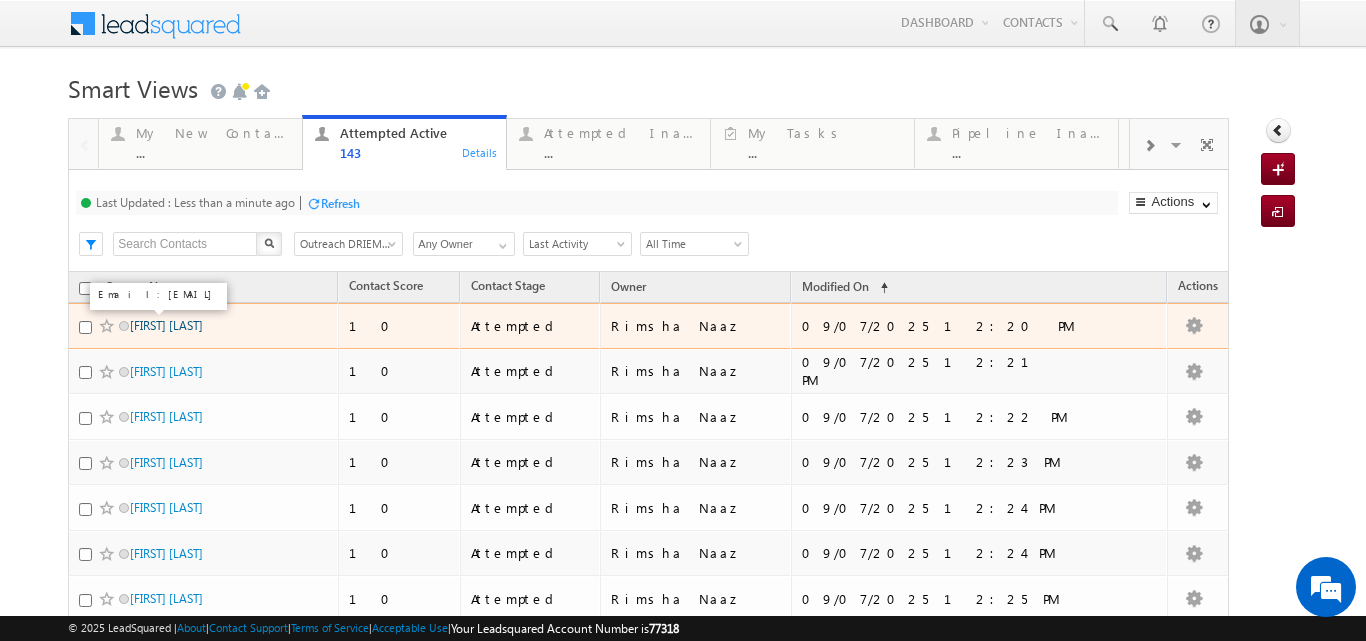 click on "[FIRST] [LAST]" at bounding box center (166, 325) 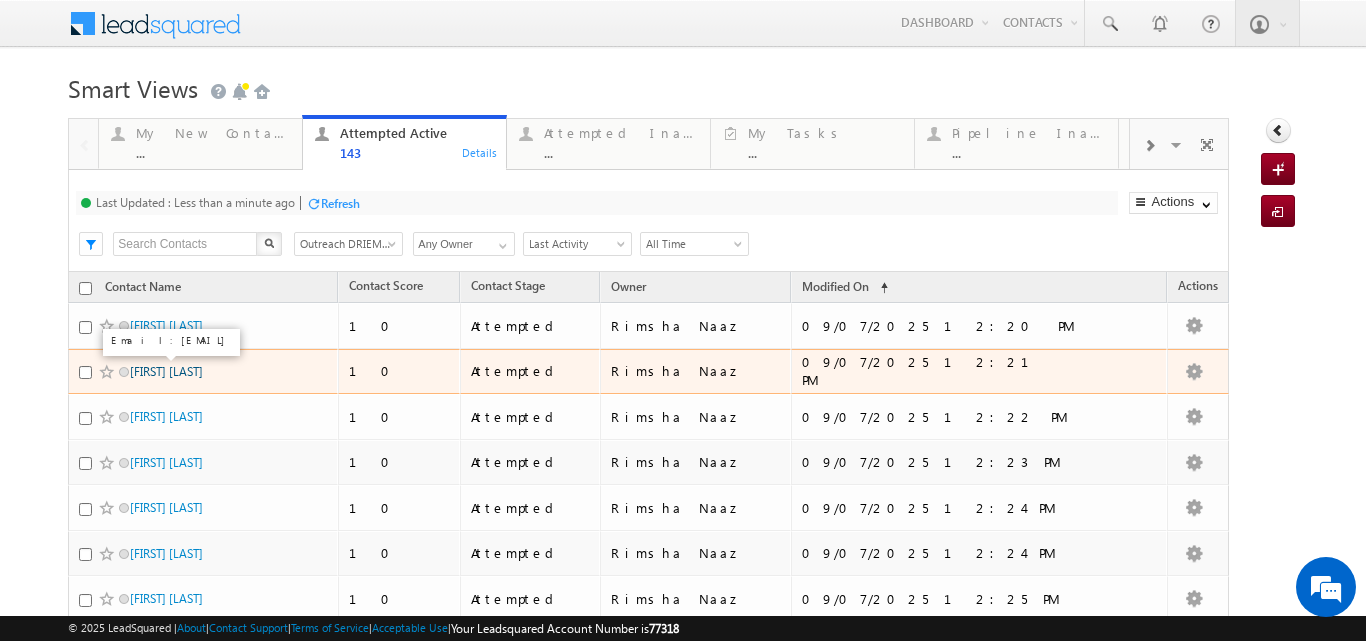 click on "Rudra narayan sahoo" at bounding box center (166, 371) 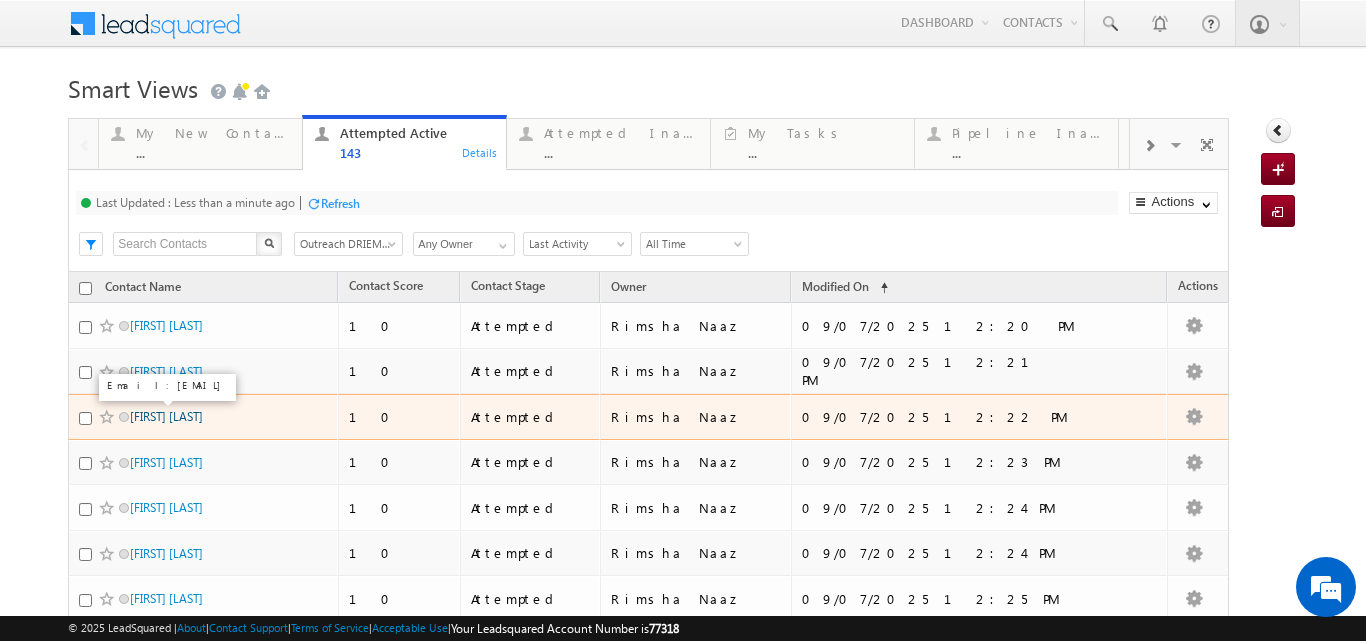 click on "Mangalananda Sutar" at bounding box center [166, 416] 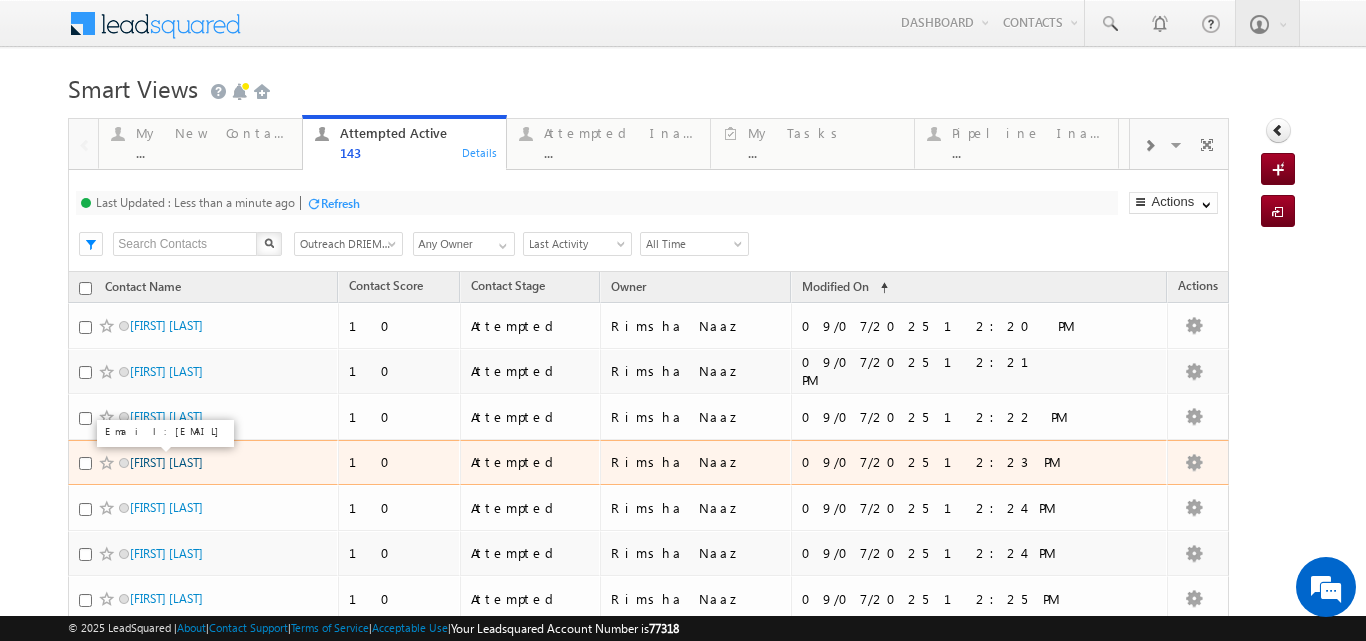 click on "Smruti Ranjan Pal" at bounding box center [166, 462] 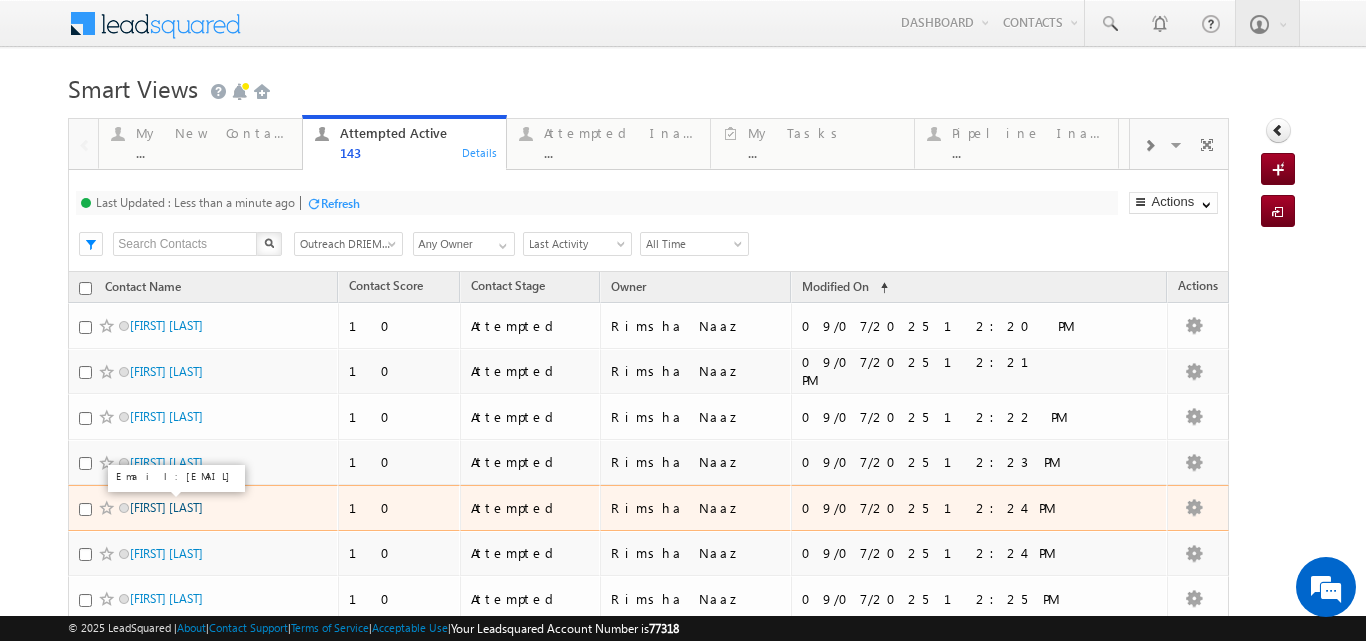 click on "Bhakti bhusan panda" at bounding box center [166, 507] 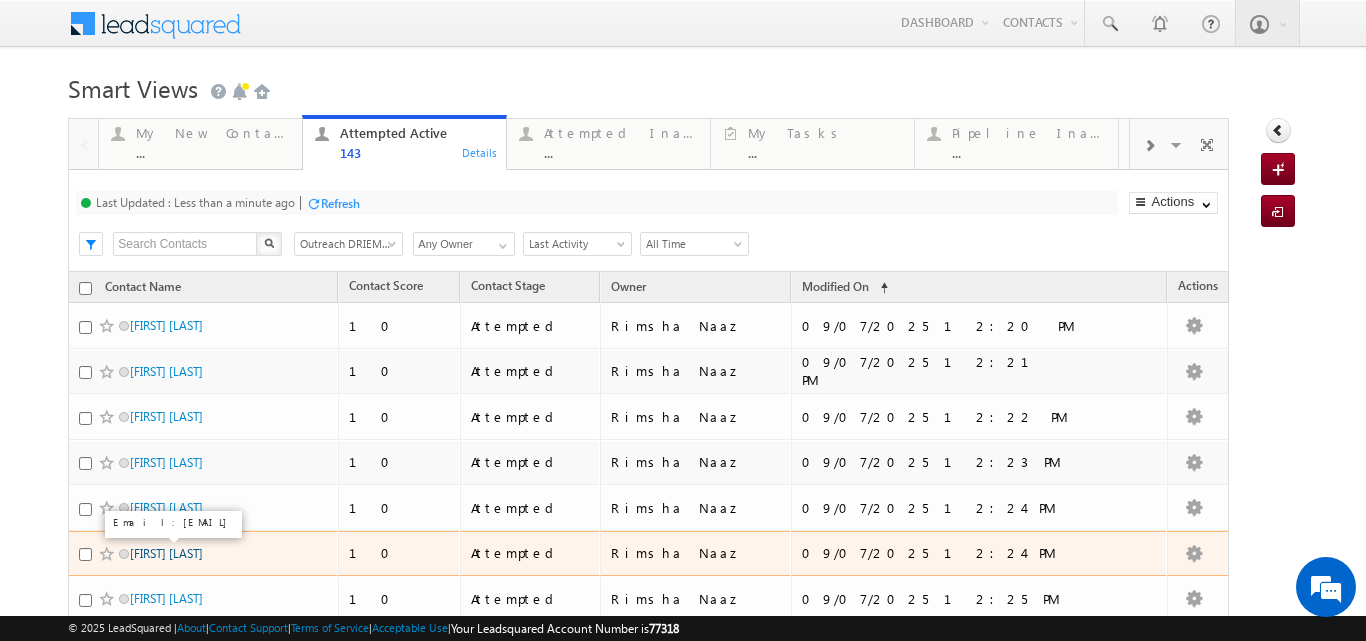 click on "Himadri tanaya jena" at bounding box center (166, 553) 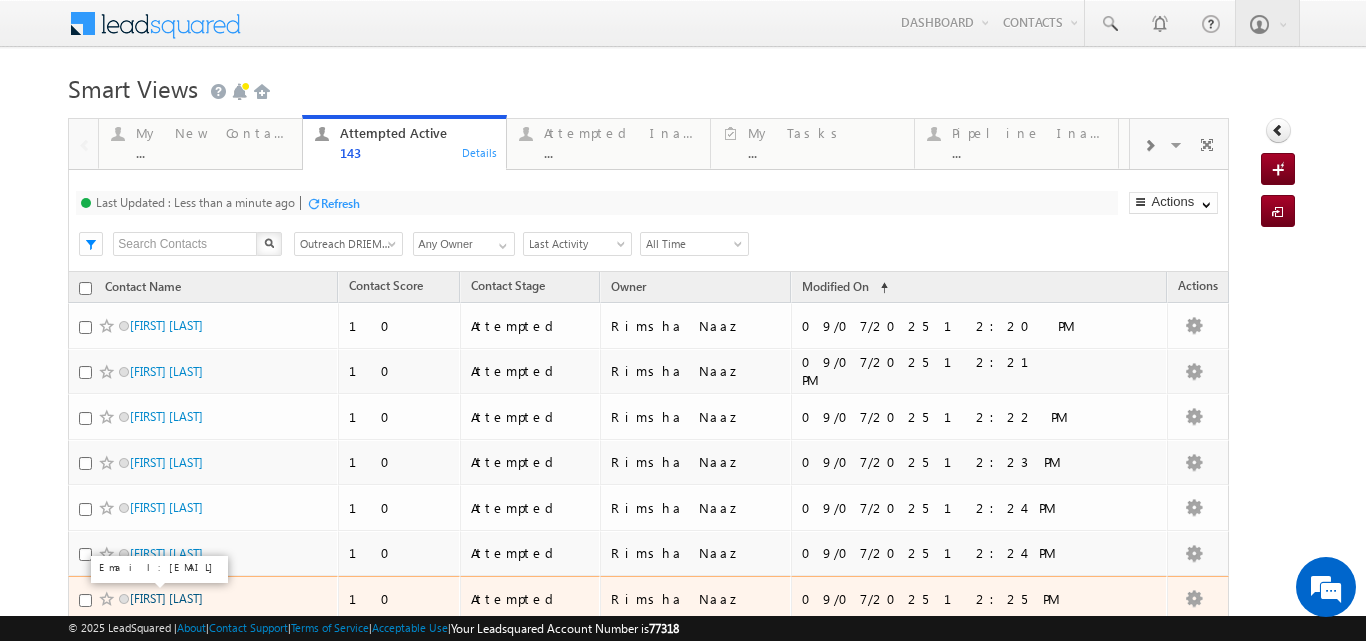 click on "Lohitakshya Nayak" at bounding box center (166, 598) 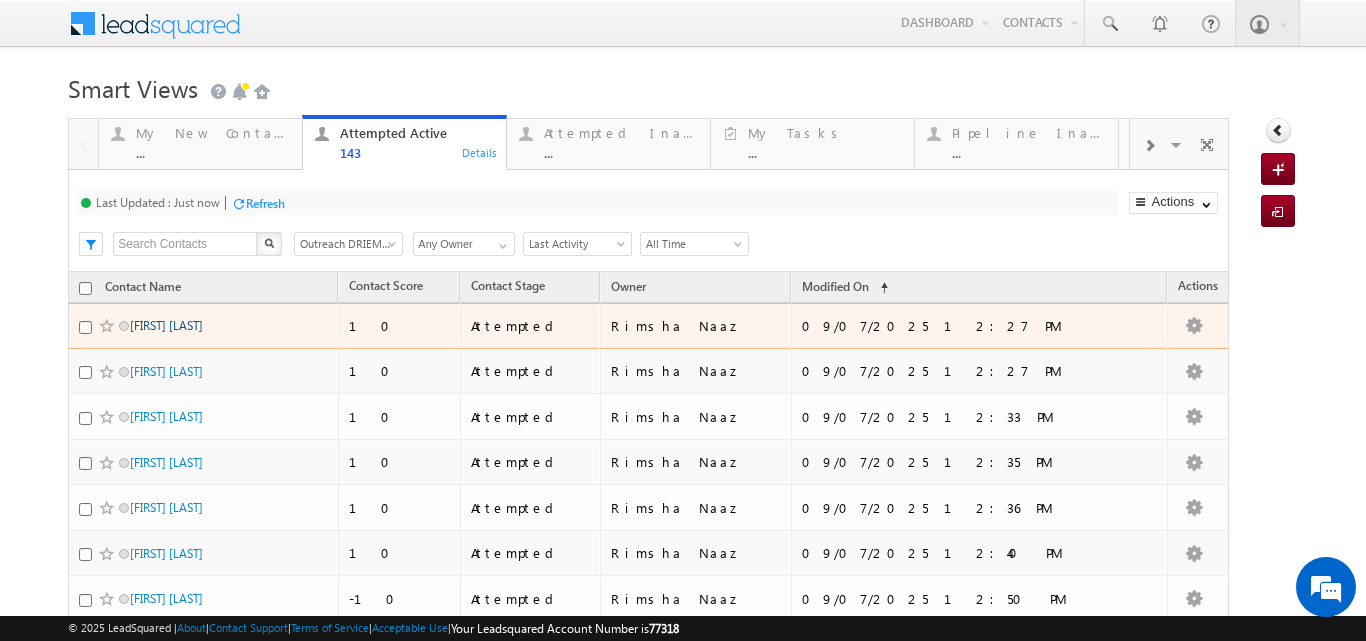 click on "Chinmayee subhankari Dash" at bounding box center [166, 325] 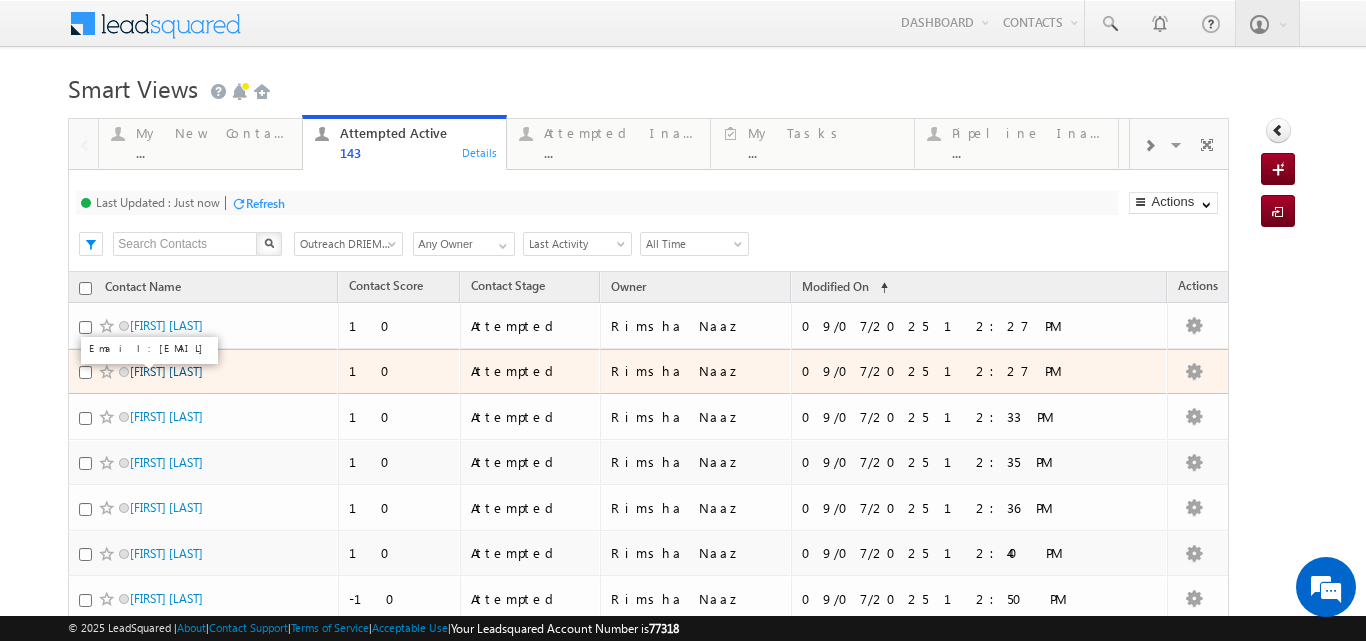 click on "Abhisek Mahali" at bounding box center (166, 371) 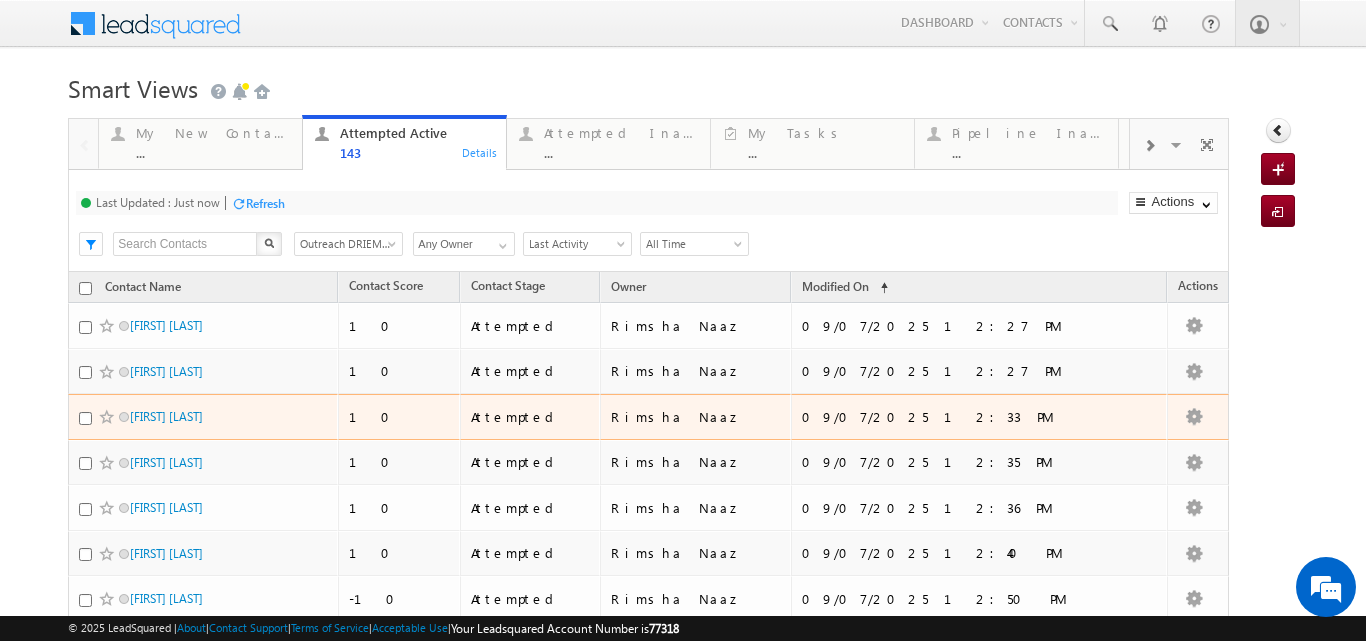 click on "[FIRST] [LAST]" at bounding box center [197, 416] 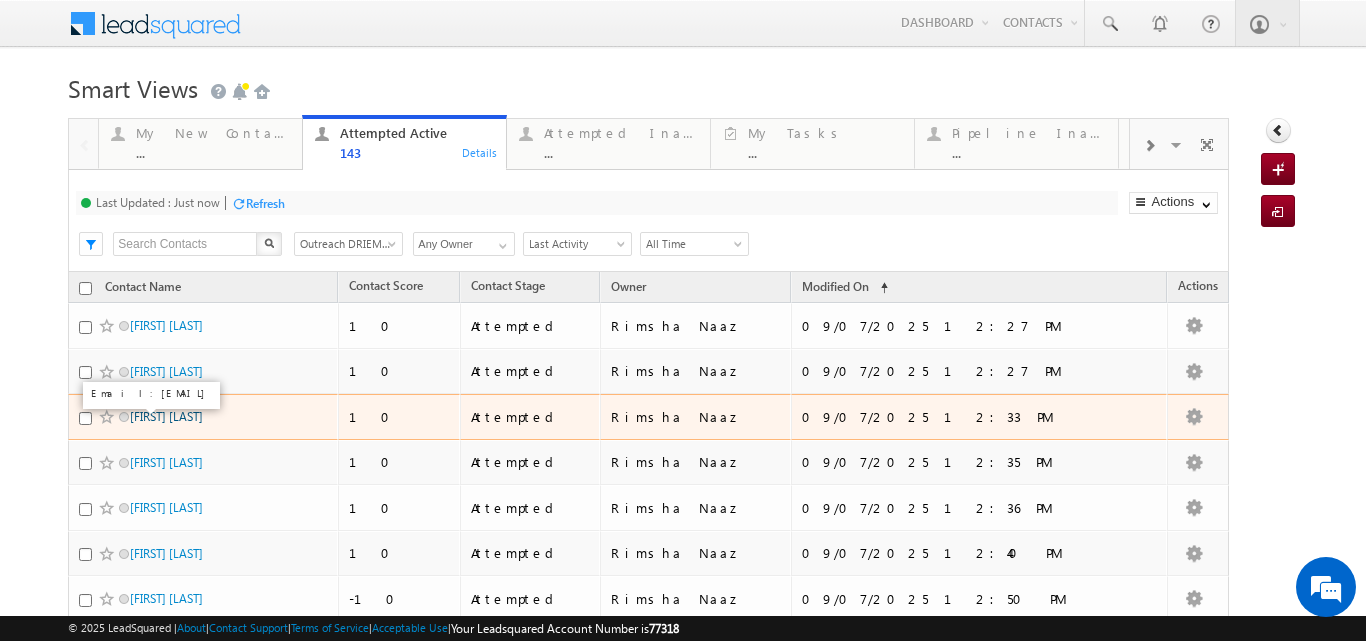 click on "[FIRST] [LAST]" at bounding box center [166, 416] 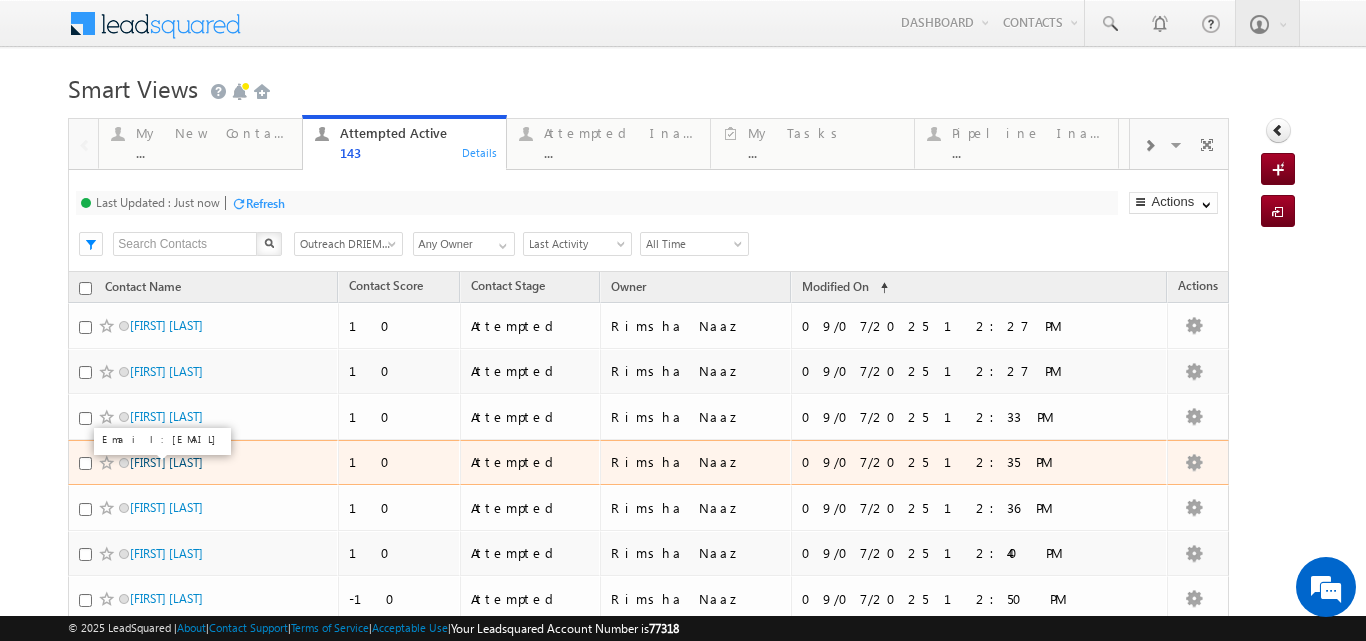click on "Smruti Rekha Das" at bounding box center (166, 462) 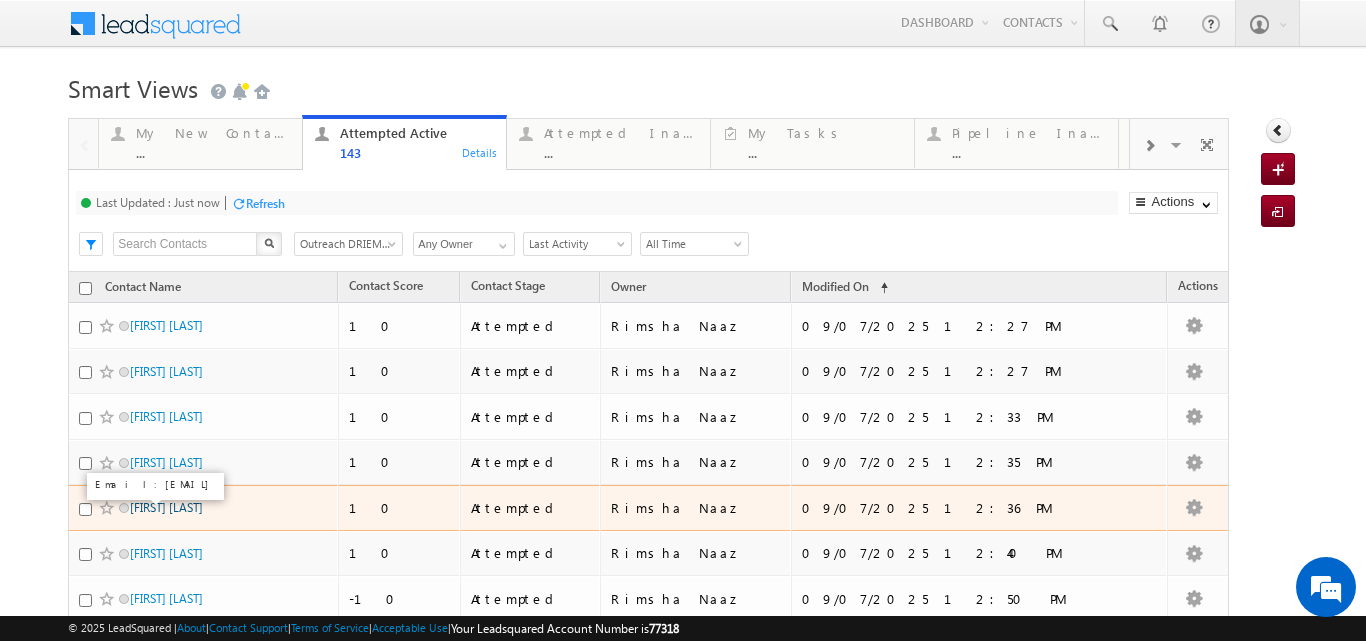click on "[NAME] [LAST]" at bounding box center [166, 507] 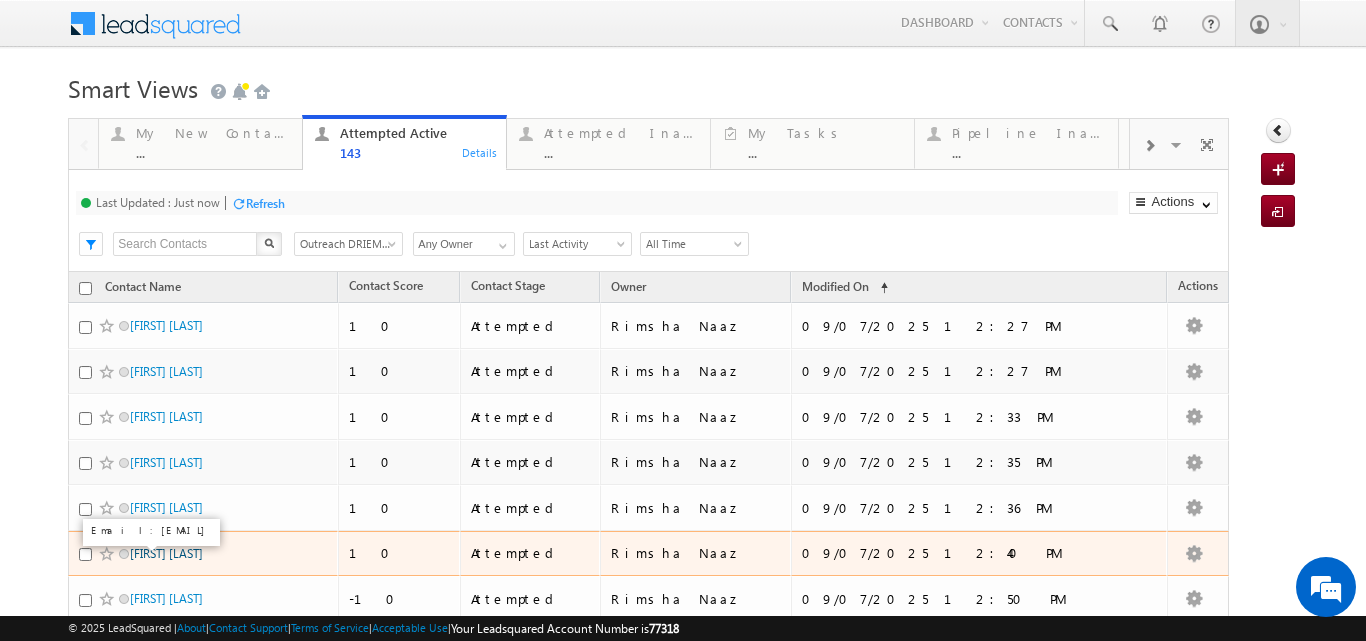 click on "[FIRST] [LAST]" at bounding box center (166, 553) 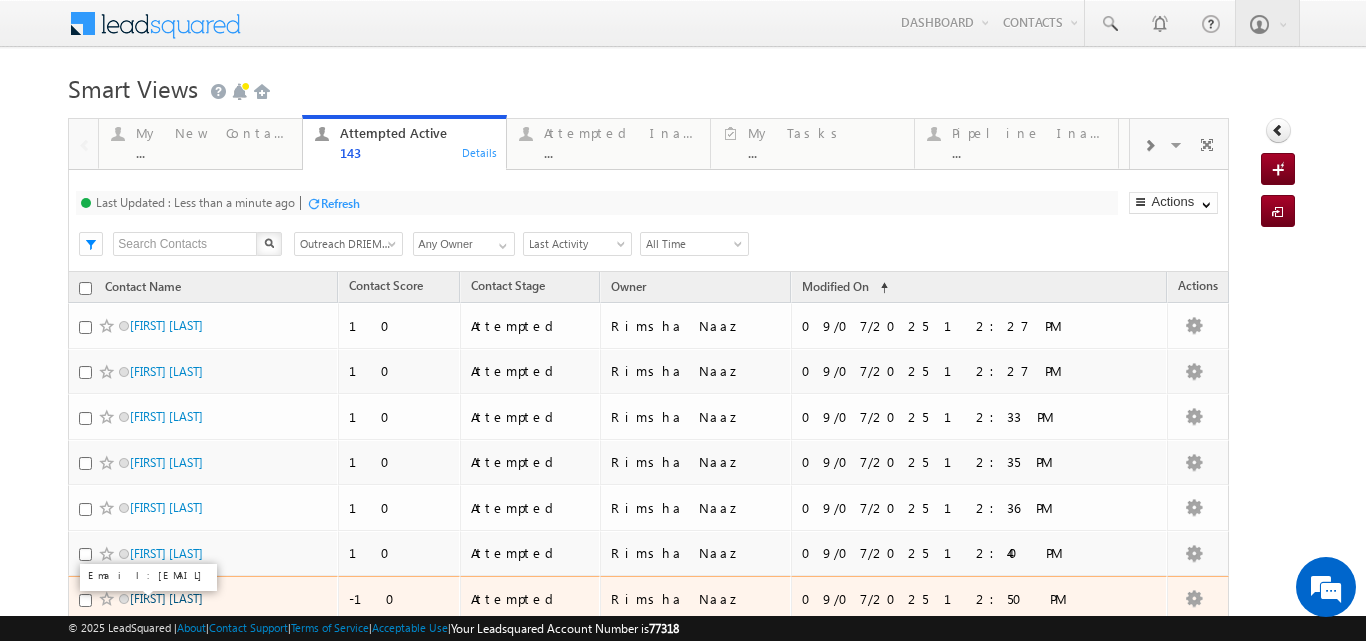 click on "Anisha Dash" at bounding box center [166, 598] 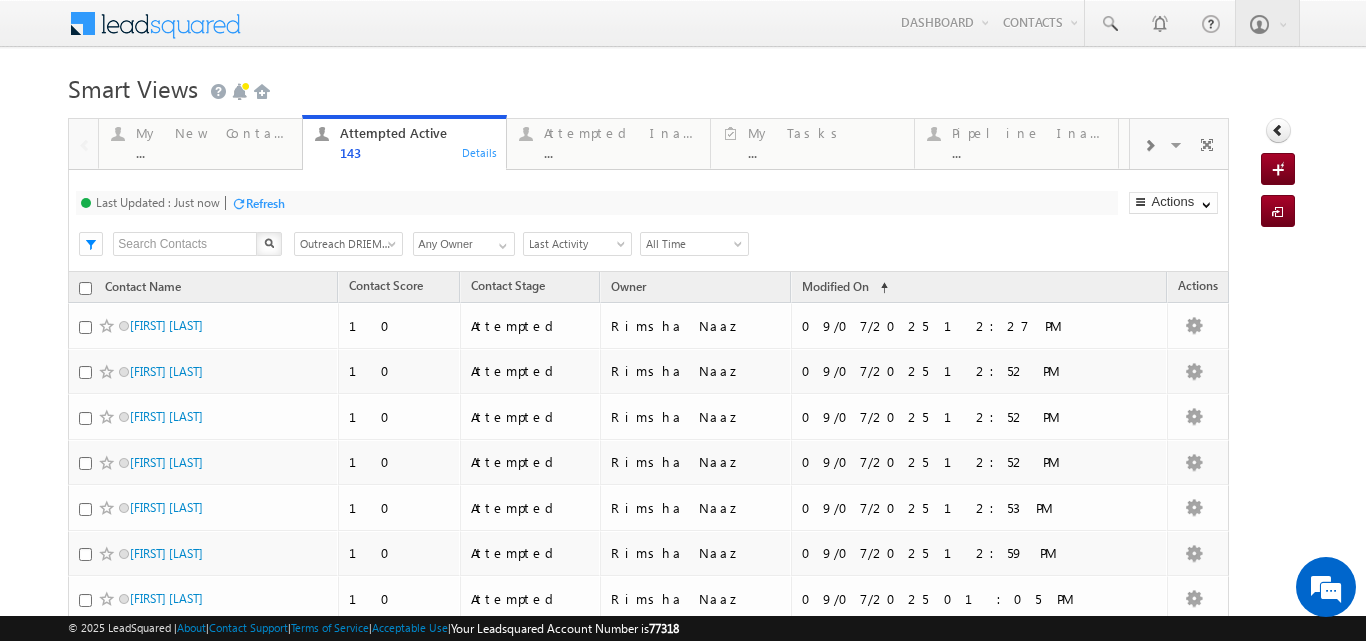 click on "Refresh" at bounding box center [265, 203] 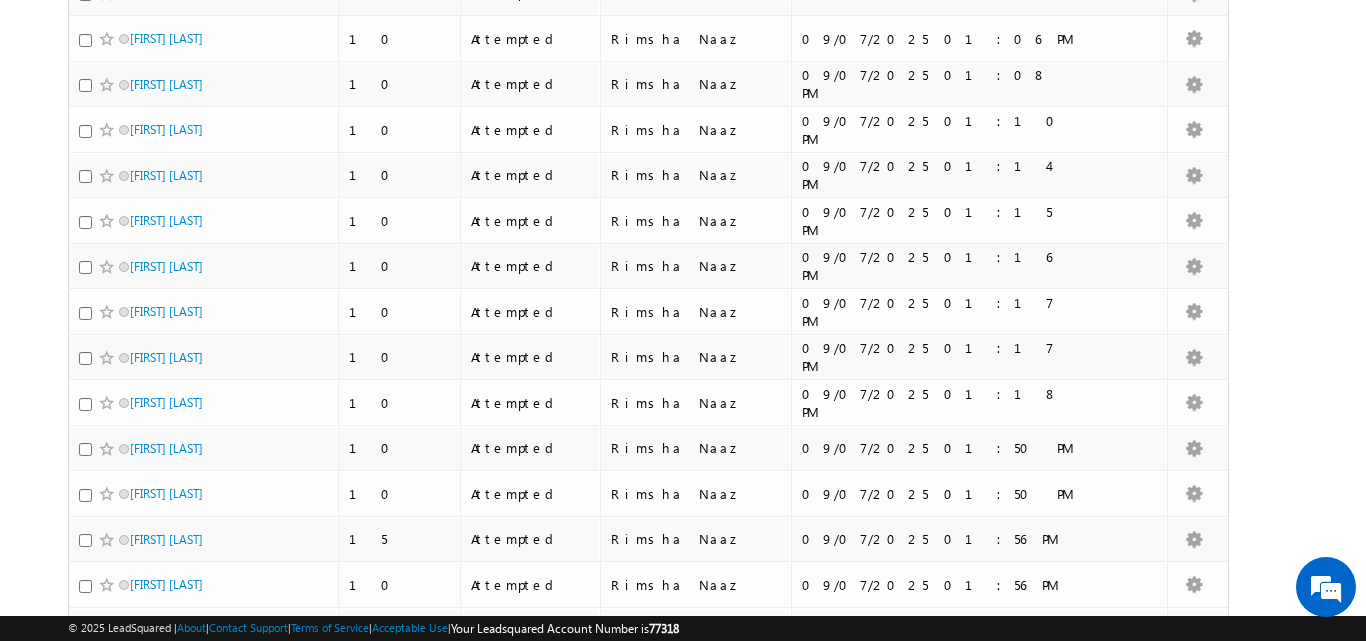 scroll, scrollTop: 4397, scrollLeft: 0, axis: vertical 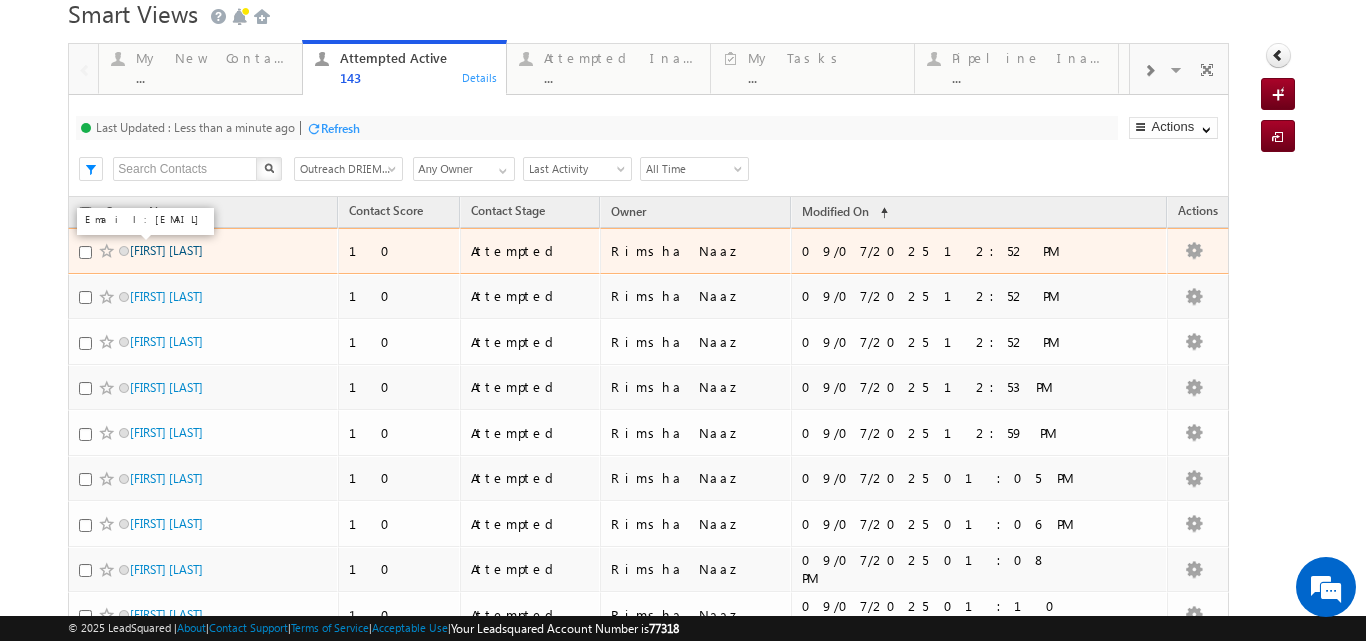 click on "Mahesh swain" at bounding box center [166, 250] 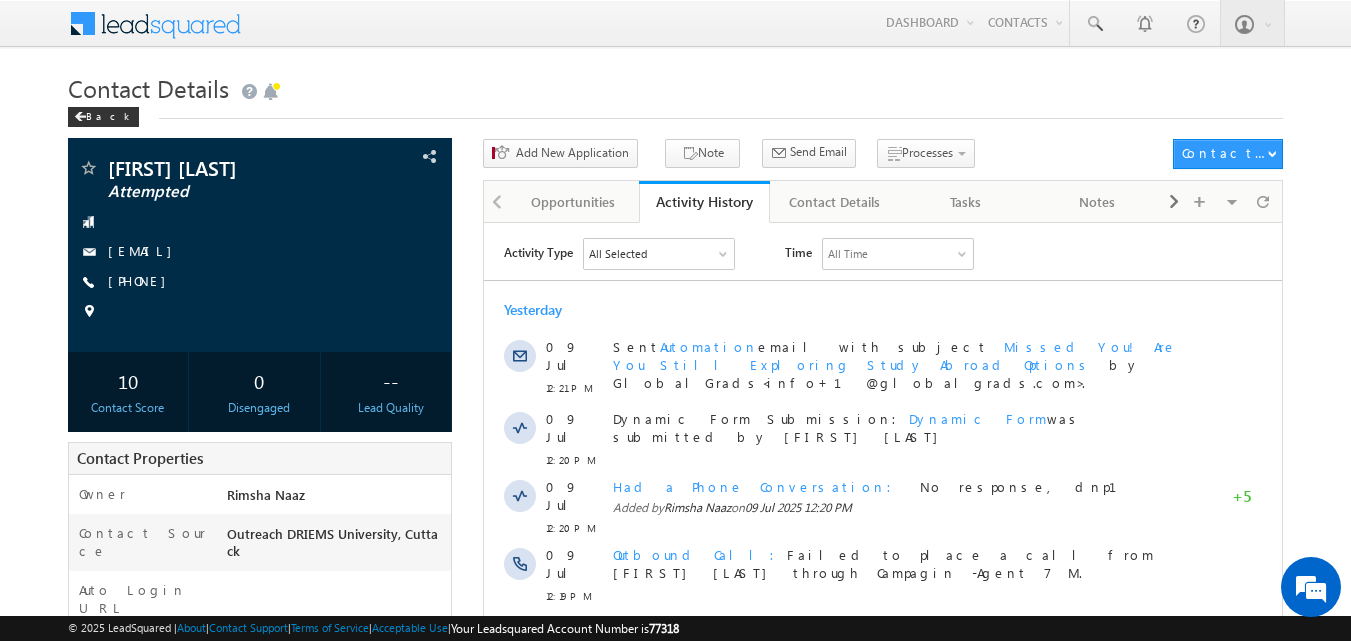 scroll, scrollTop: 0, scrollLeft: 0, axis: both 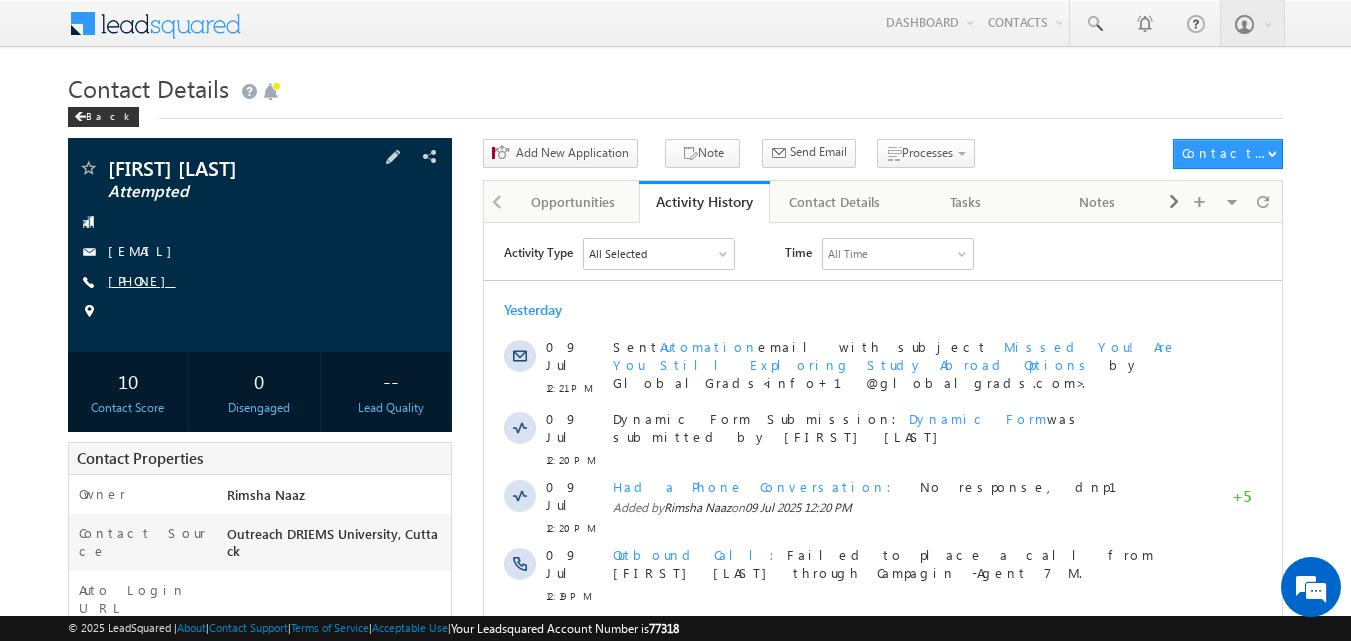 click on "+91-9668408401" at bounding box center [142, 280] 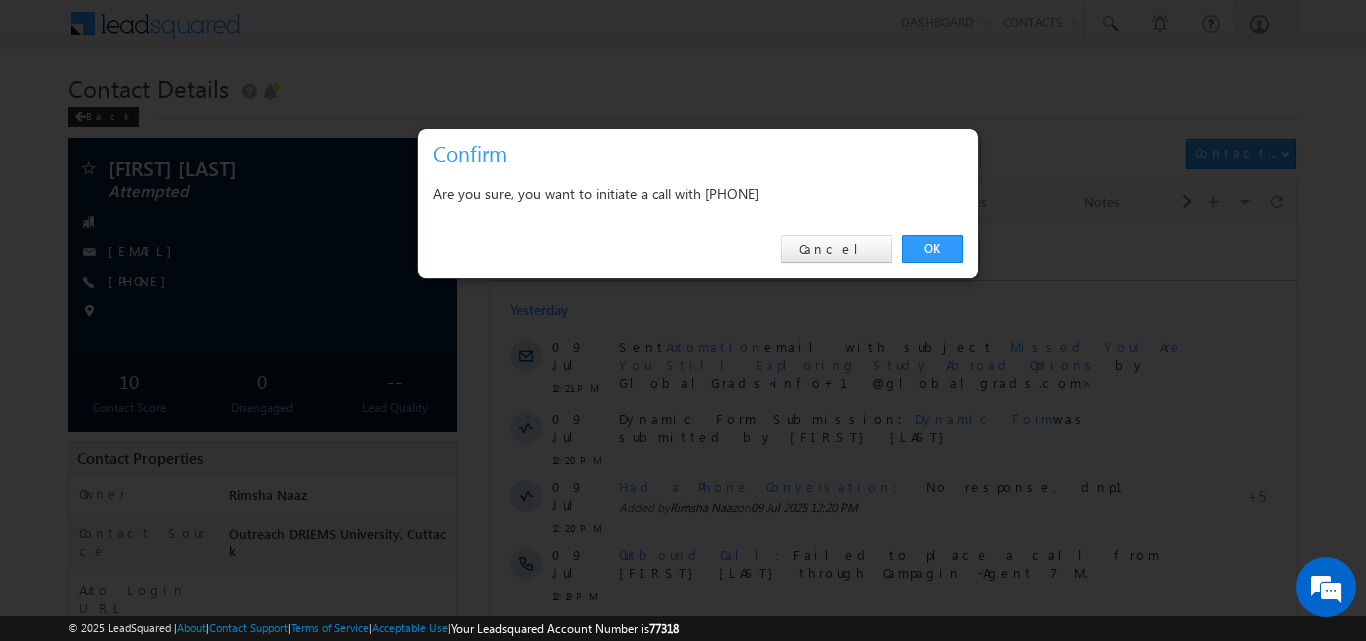 click on "OK Cancel" at bounding box center [698, 249] 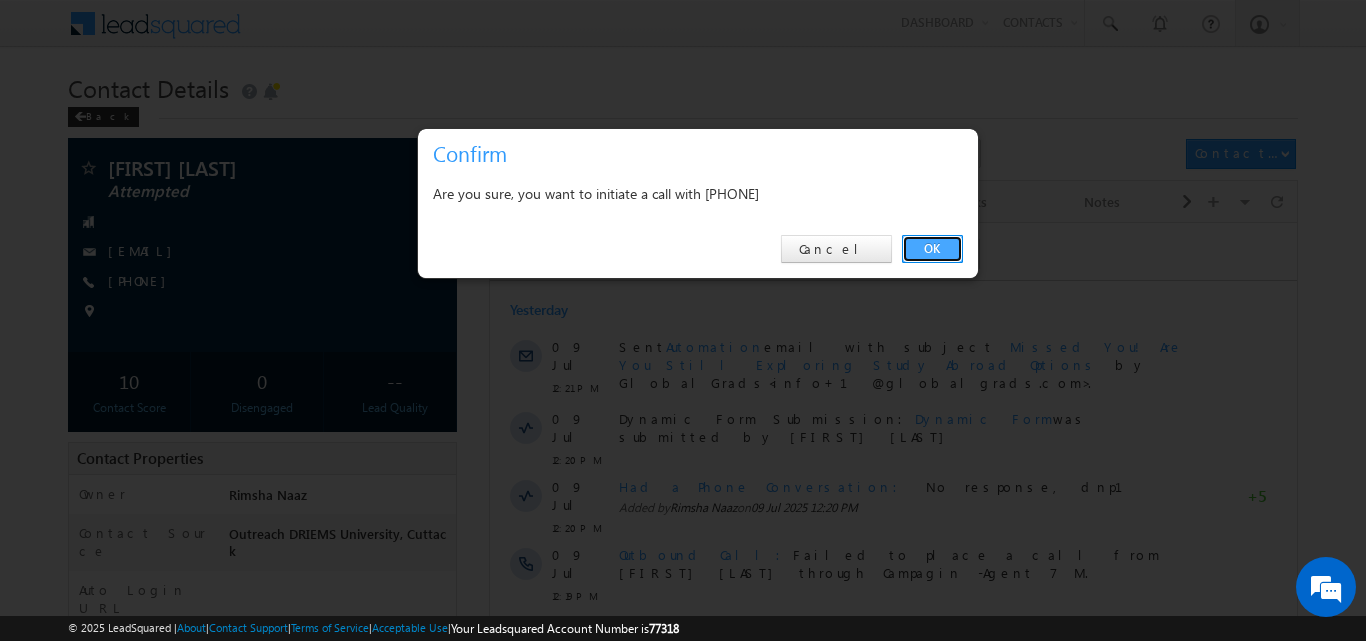 click on "OK" at bounding box center [932, 249] 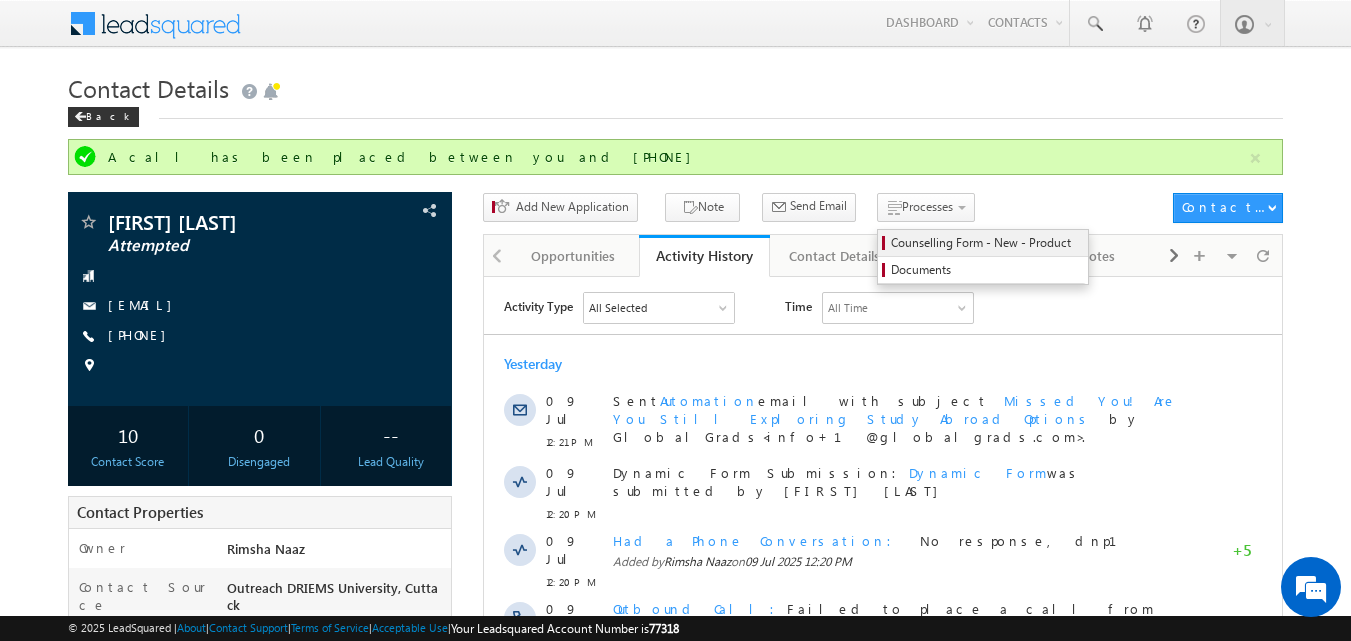 click on "Counselling Form - New - Product" at bounding box center (986, 243) 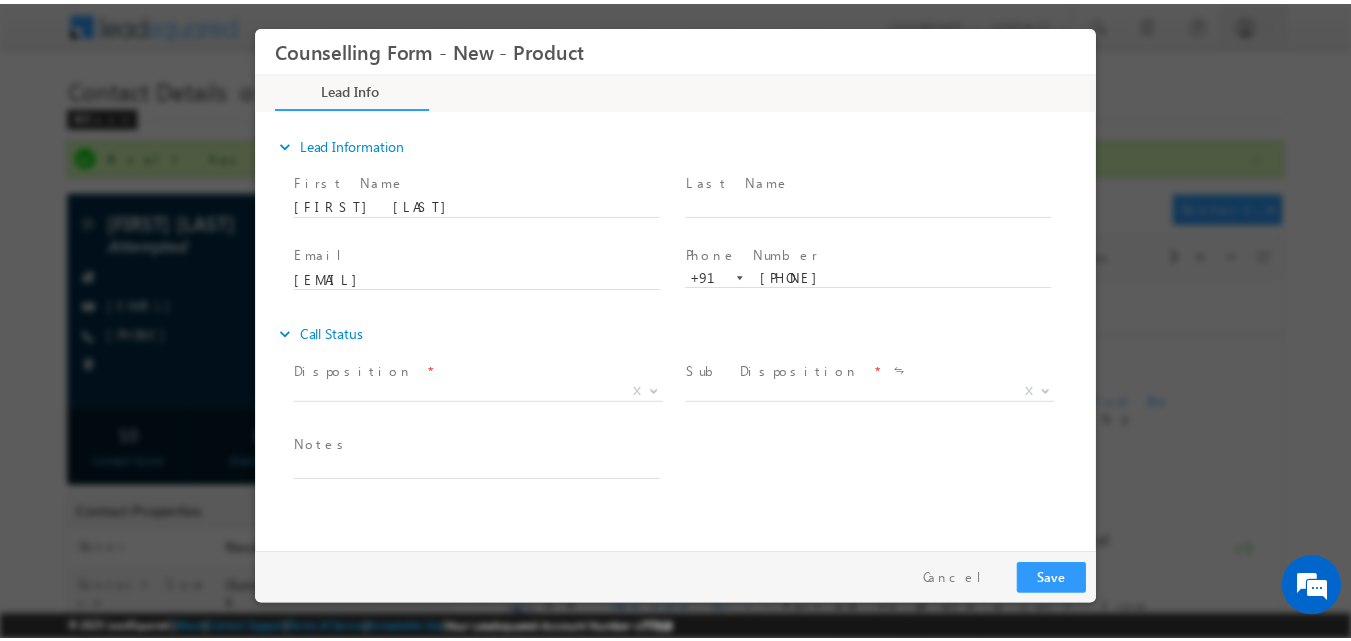 scroll, scrollTop: 0, scrollLeft: 0, axis: both 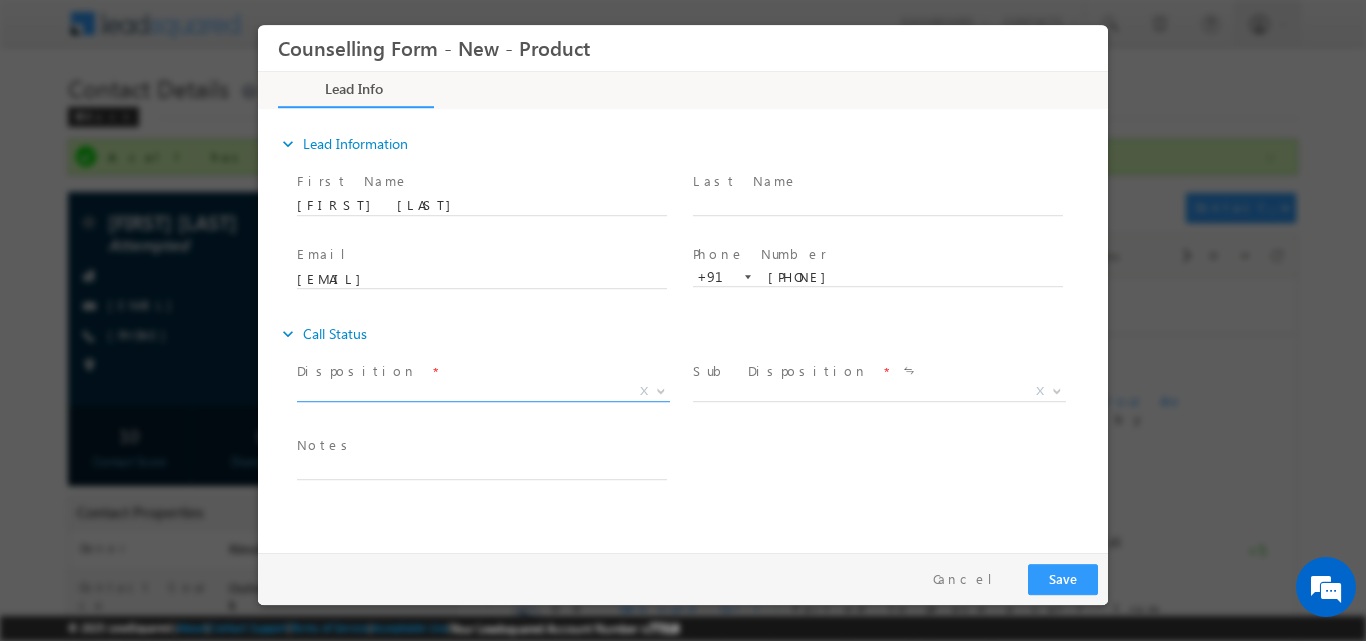 click at bounding box center [661, 389] 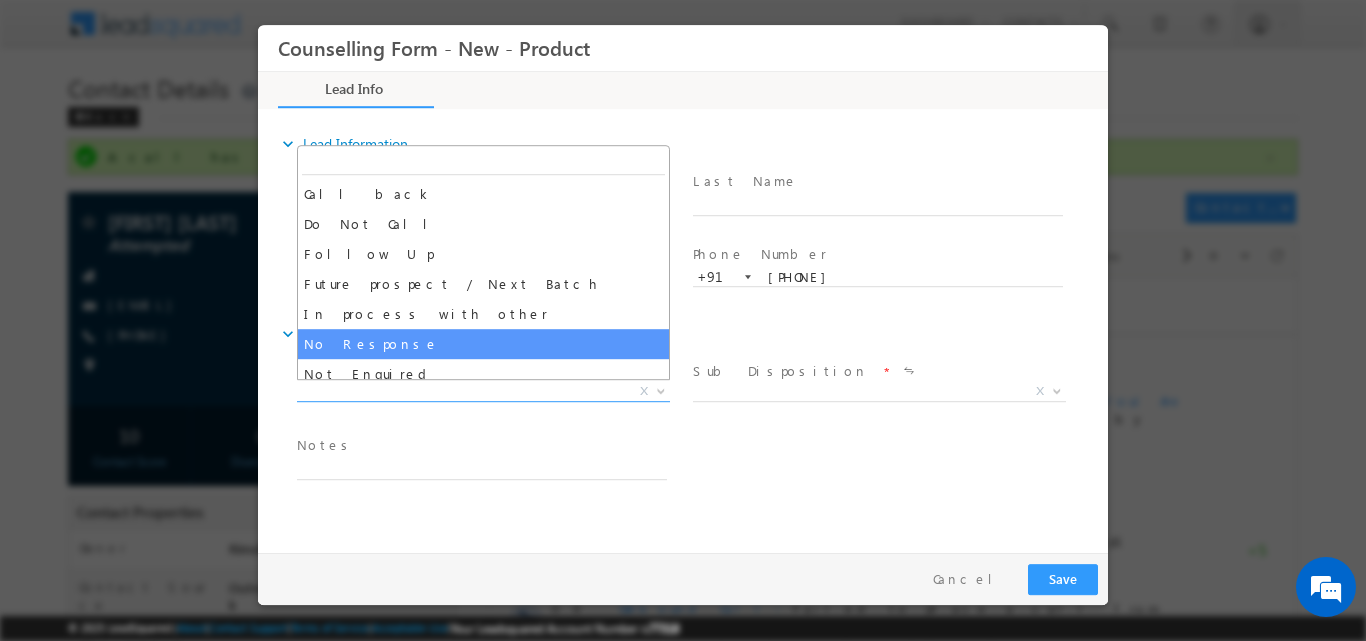 select on "No Response" 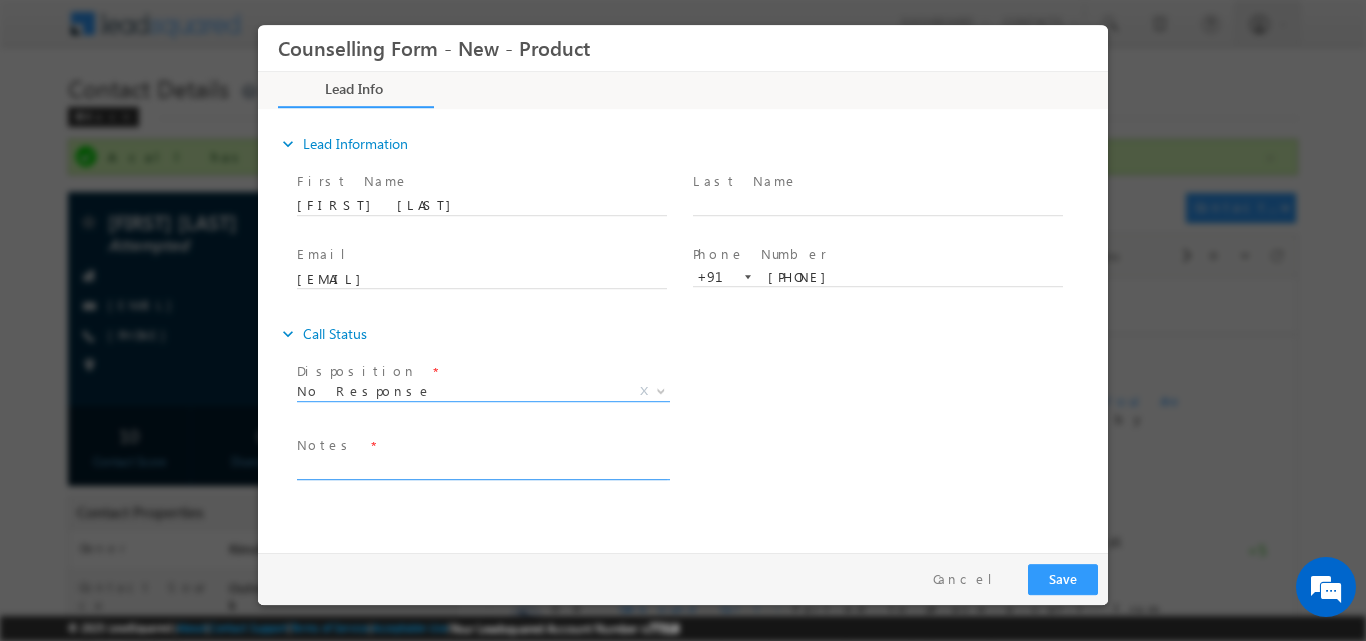 click at bounding box center [482, 467] 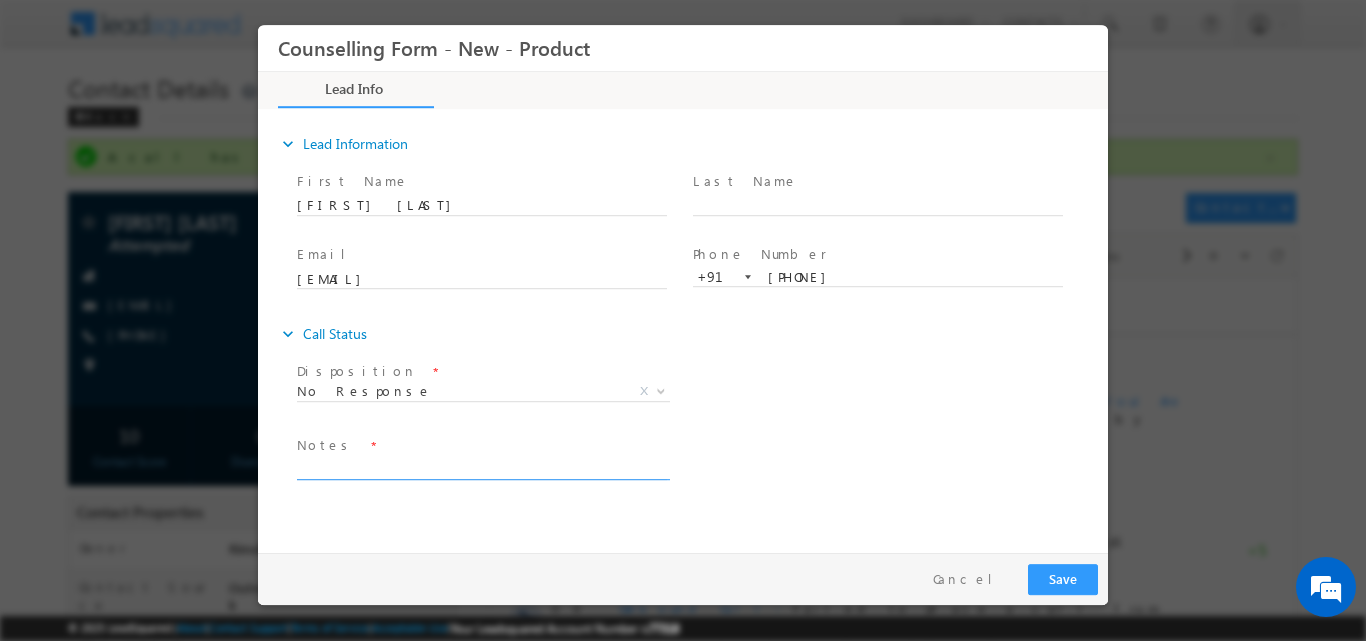 paste on "No response, dnp" 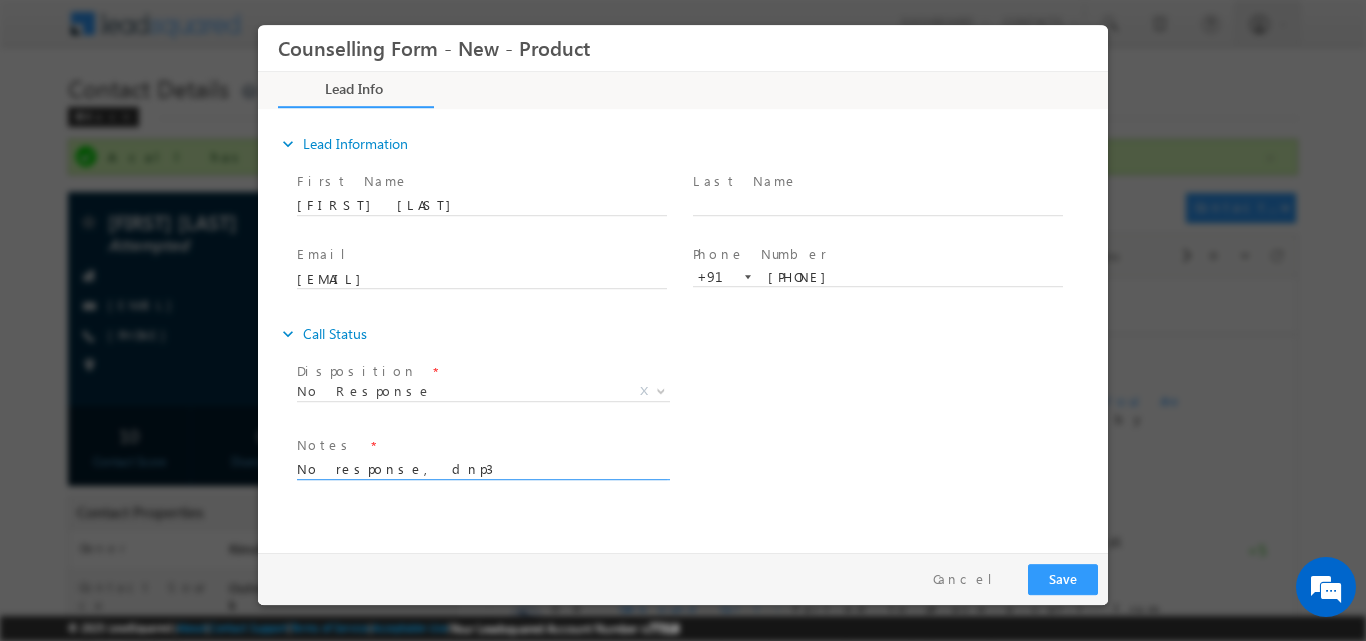 type on "No response, dnp3" 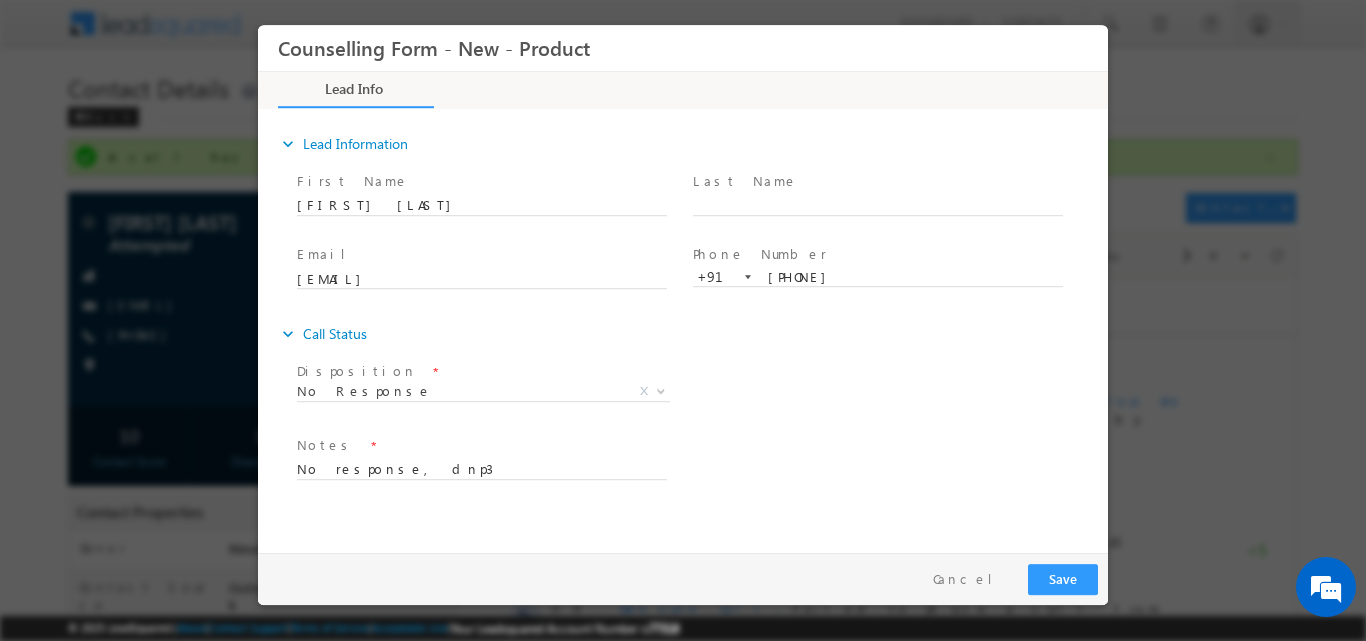 click on "Follow Up Date
*
Notes
*
No response, dnp3" at bounding box center [700, 467] 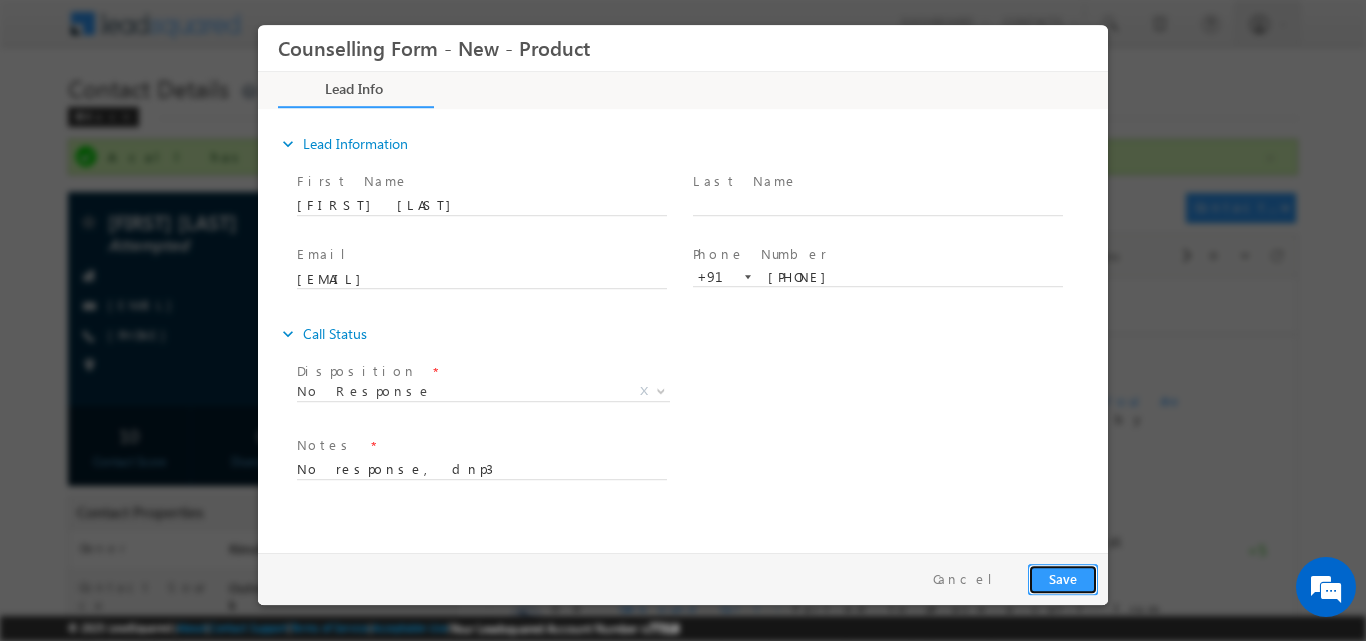 click on "Save" at bounding box center (1063, 578) 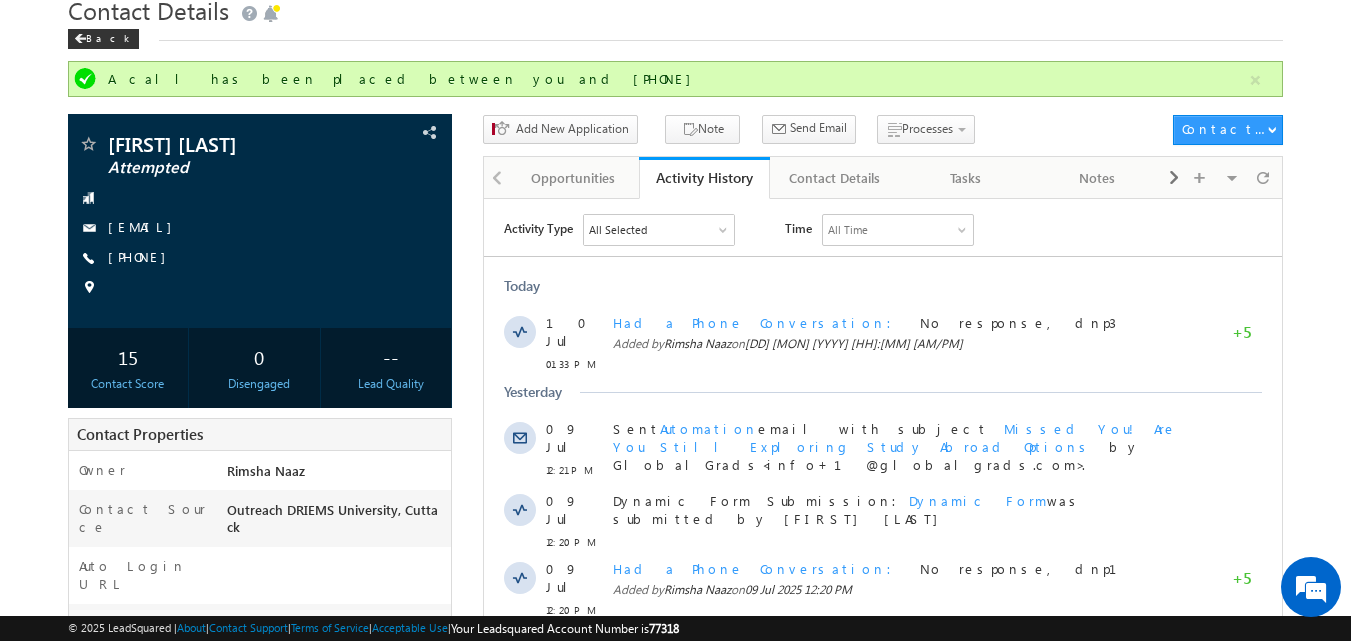 scroll, scrollTop: 143, scrollLeft: 0, axis: vertical 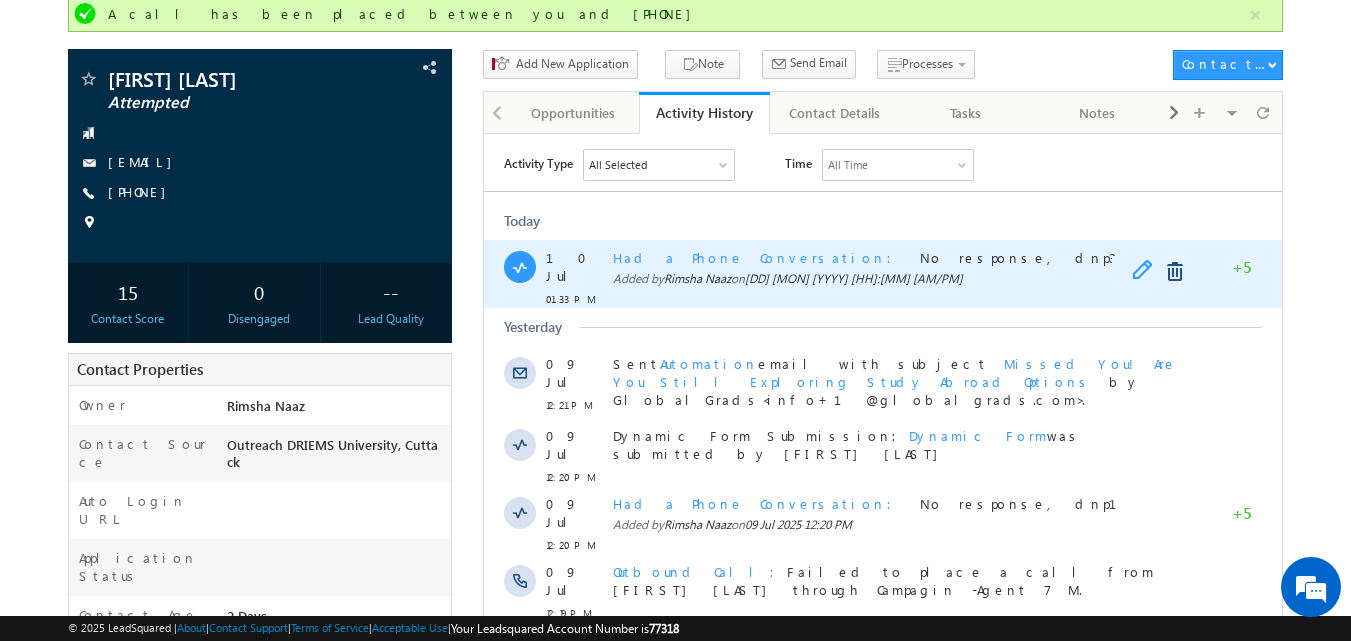 click at bounding box center [1147, 271] 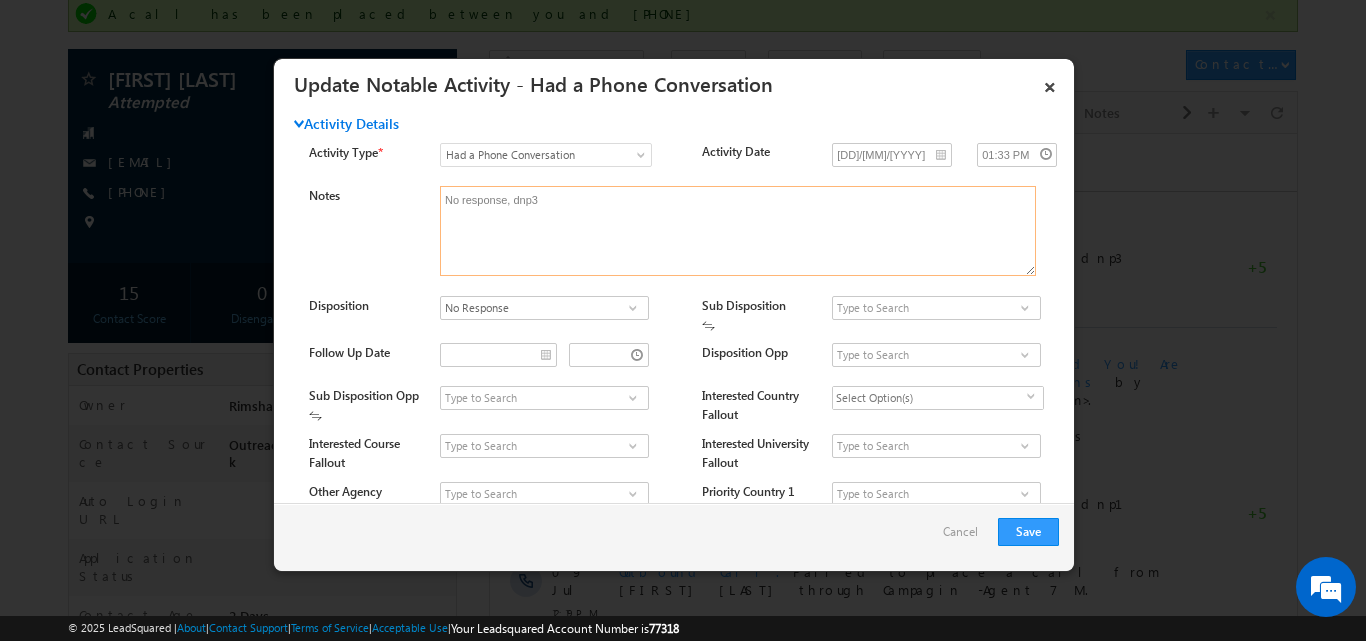 click on "No response, dnp3" at bounding box center (738, 231) 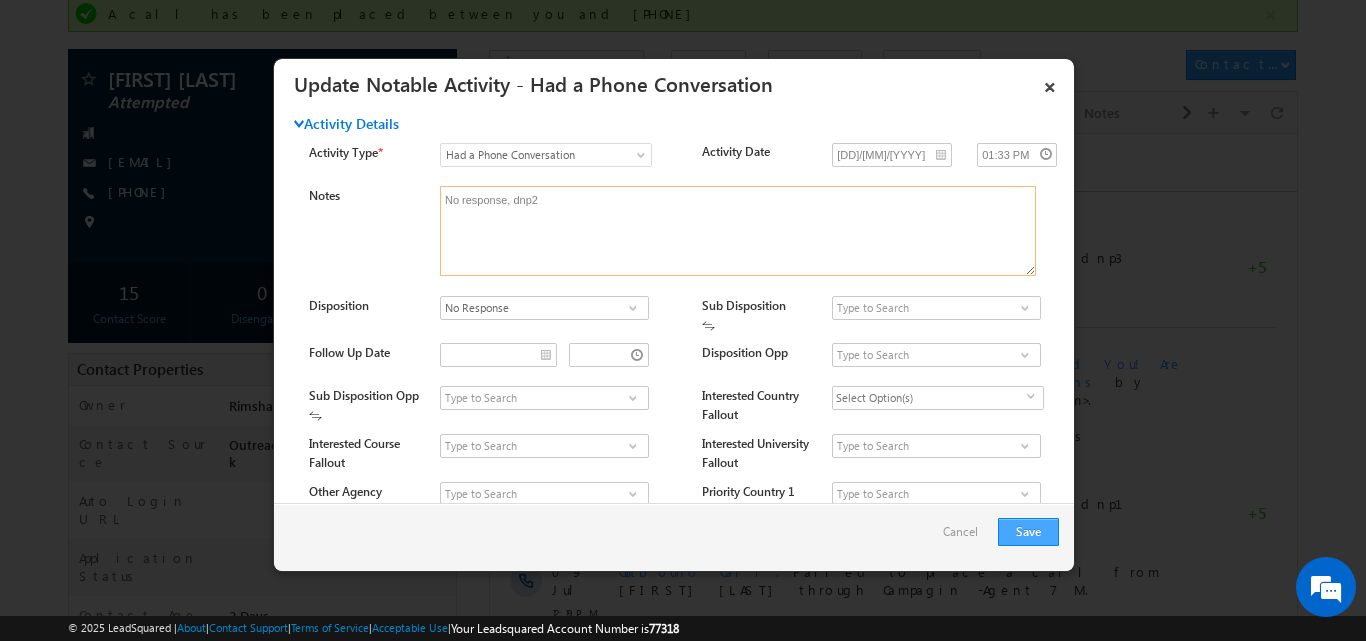 type on "No response, dnp2" 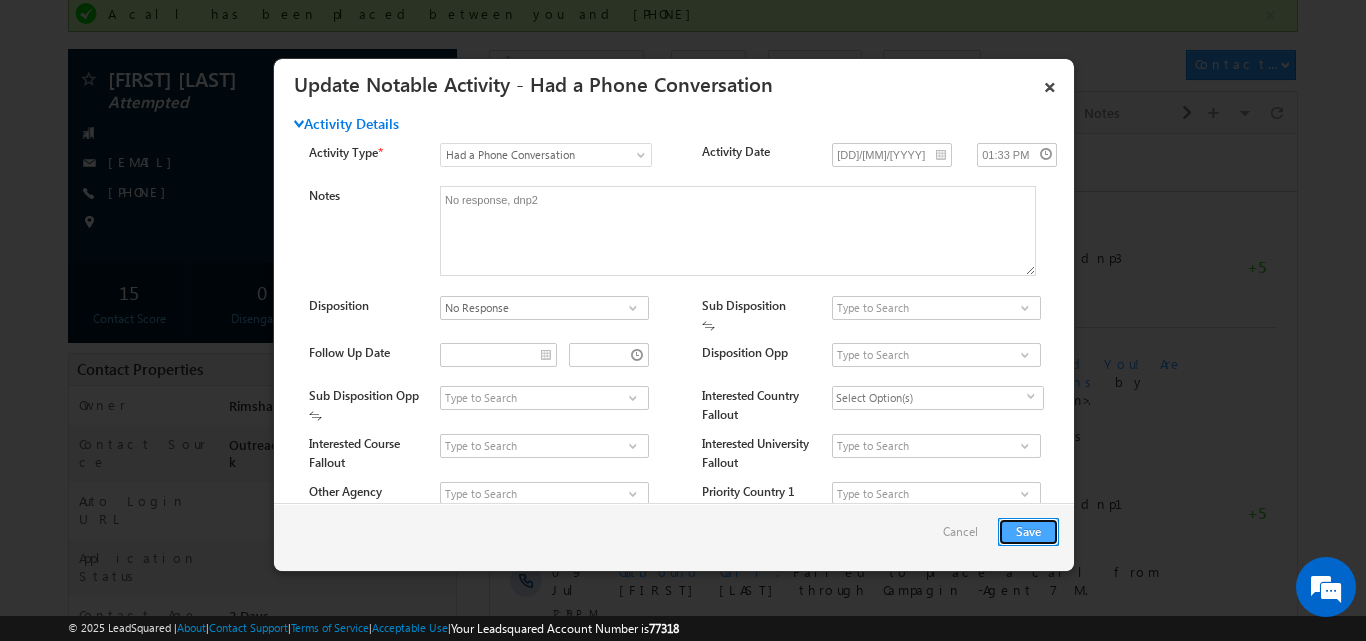 click on "Save" at bounding box center [1028, 532] 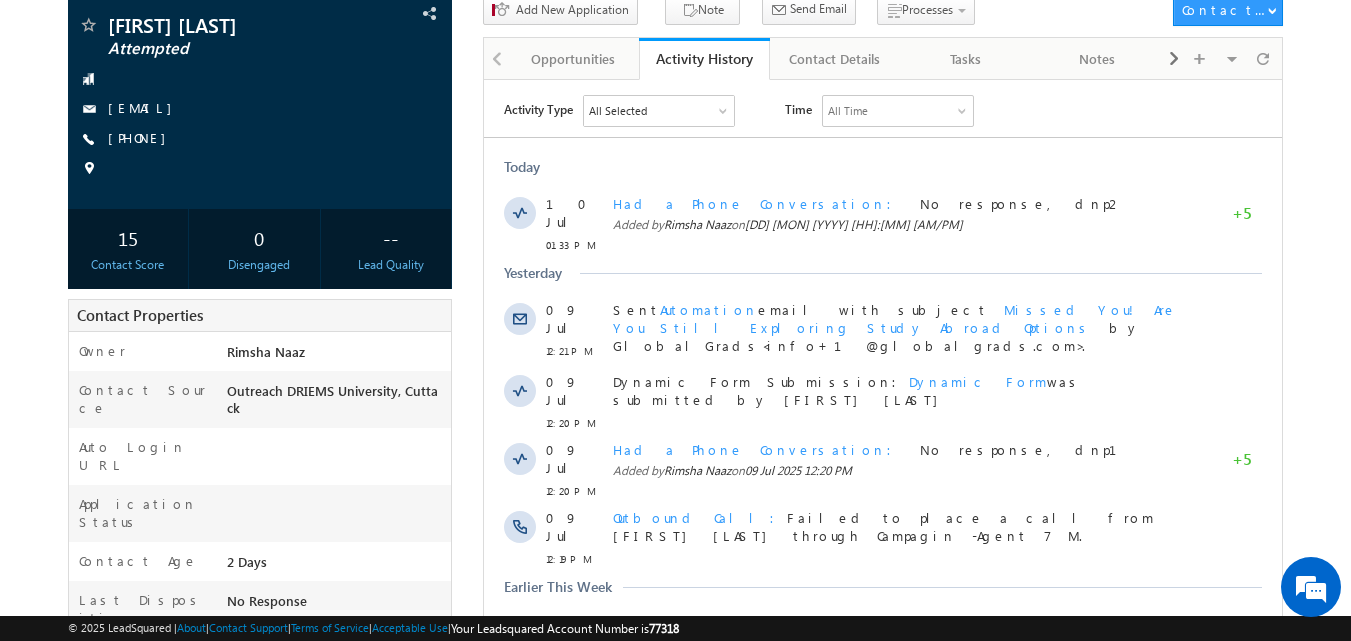 scroll, scrollTop: 89, scrollLeft: 0, axis: vertical 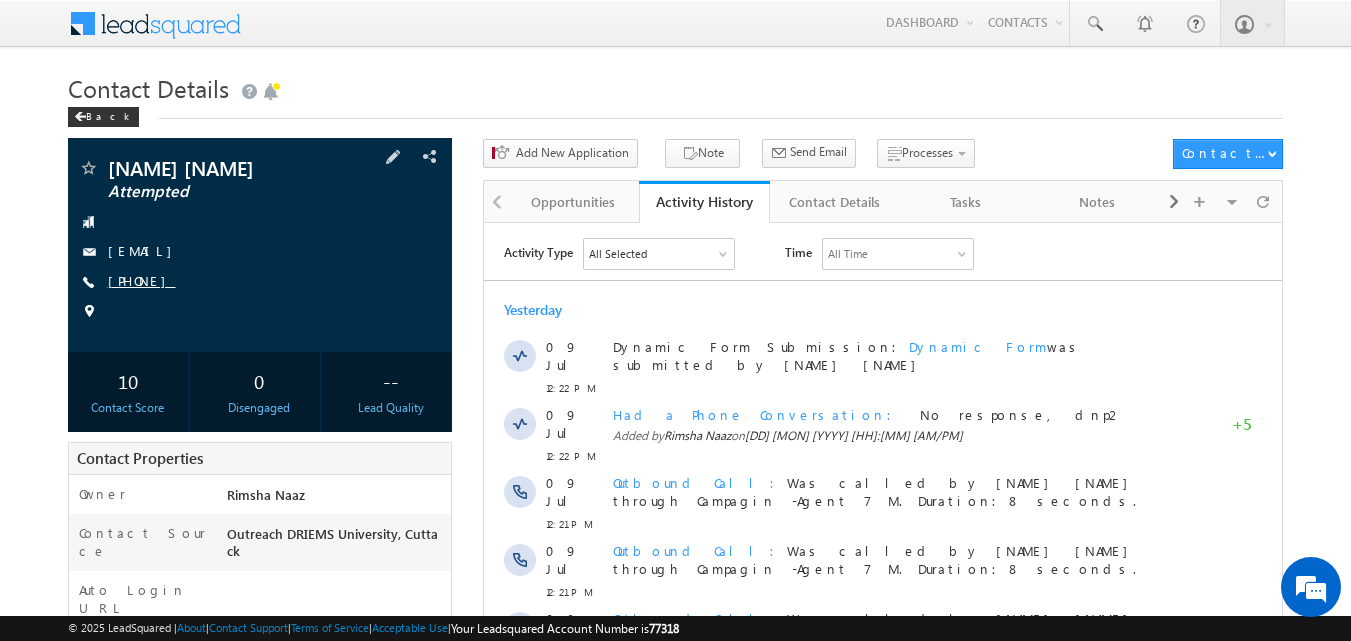 click on "[PHONE]" at bounding box center (142, 280) 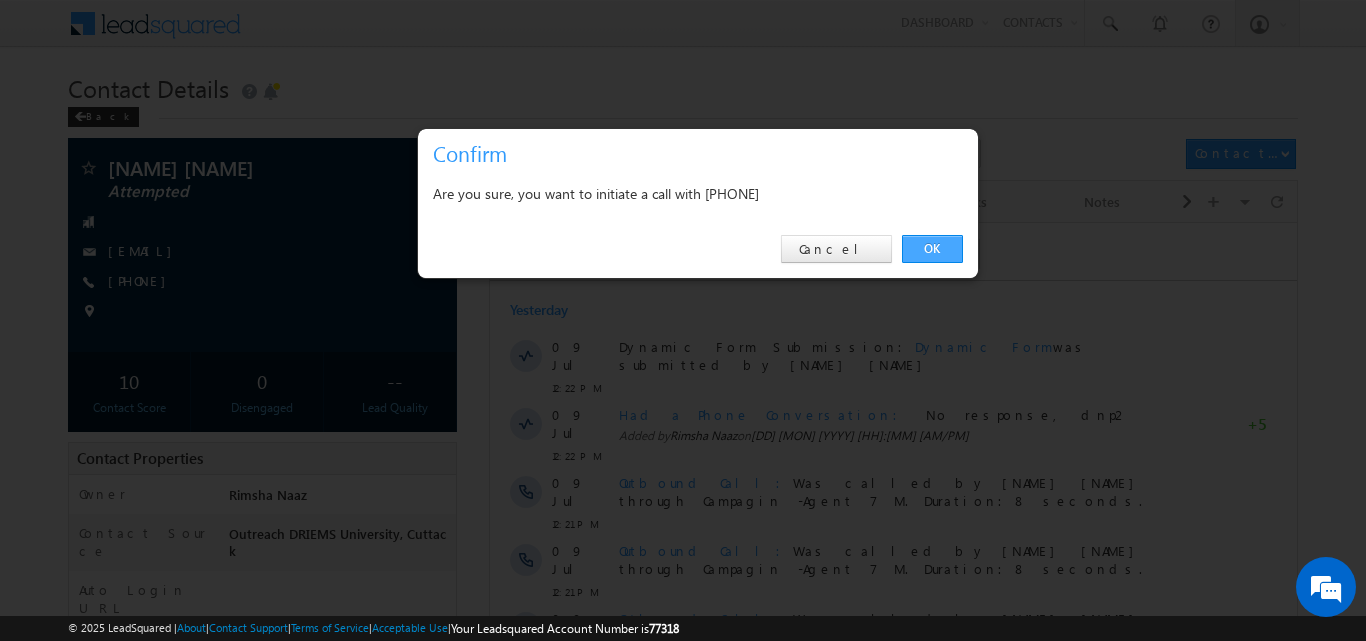 click on "OK" at bounding box center [932, 249] 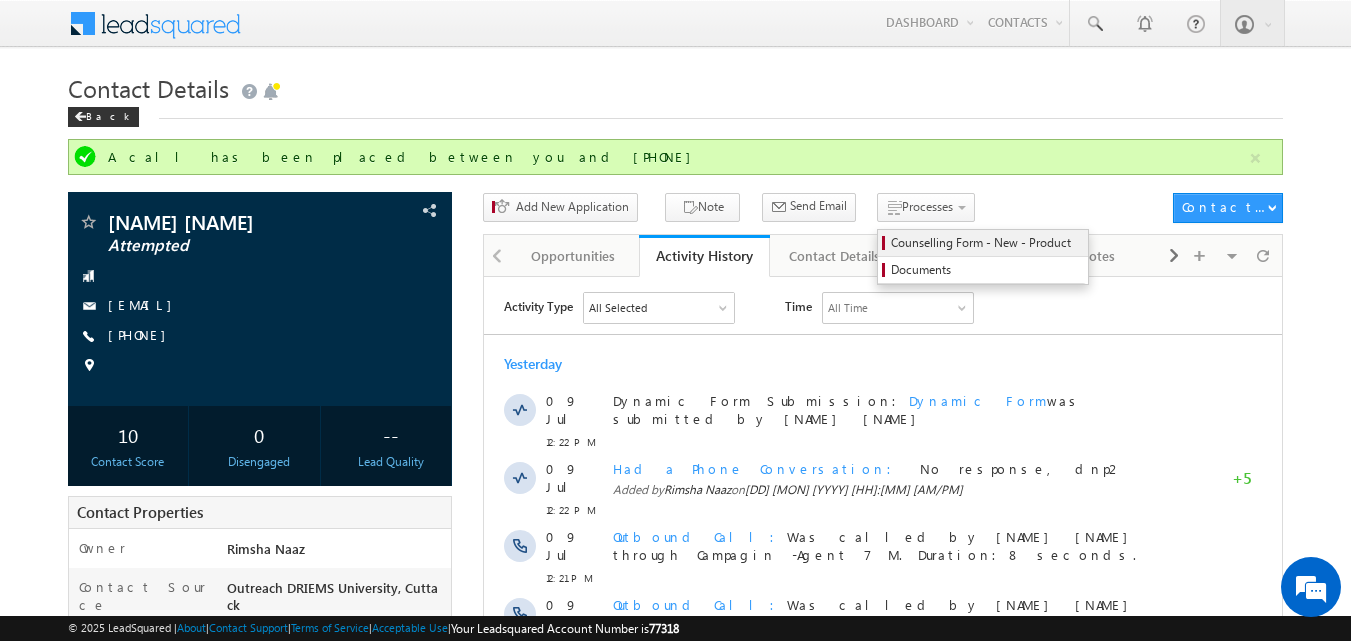 click on "Counselling Form - New - Product" at bounding box center (986, 243) 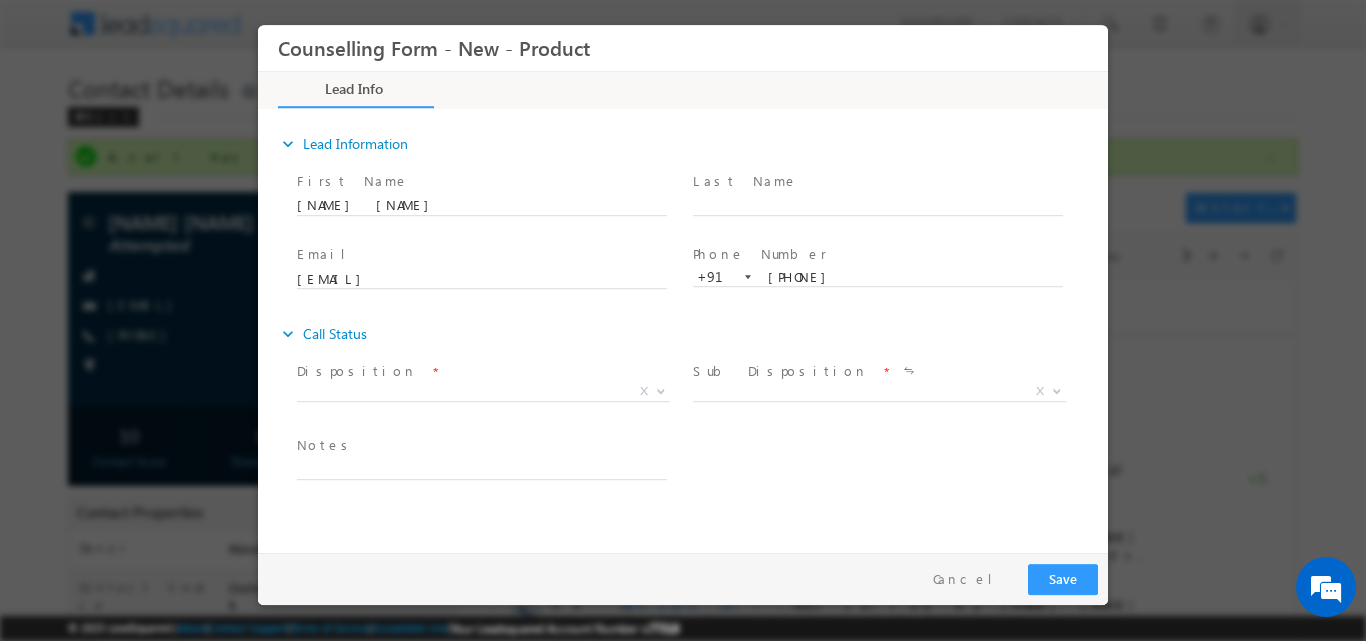 scroll, scrollTop: 0, scrollLeft: 0, axis: both 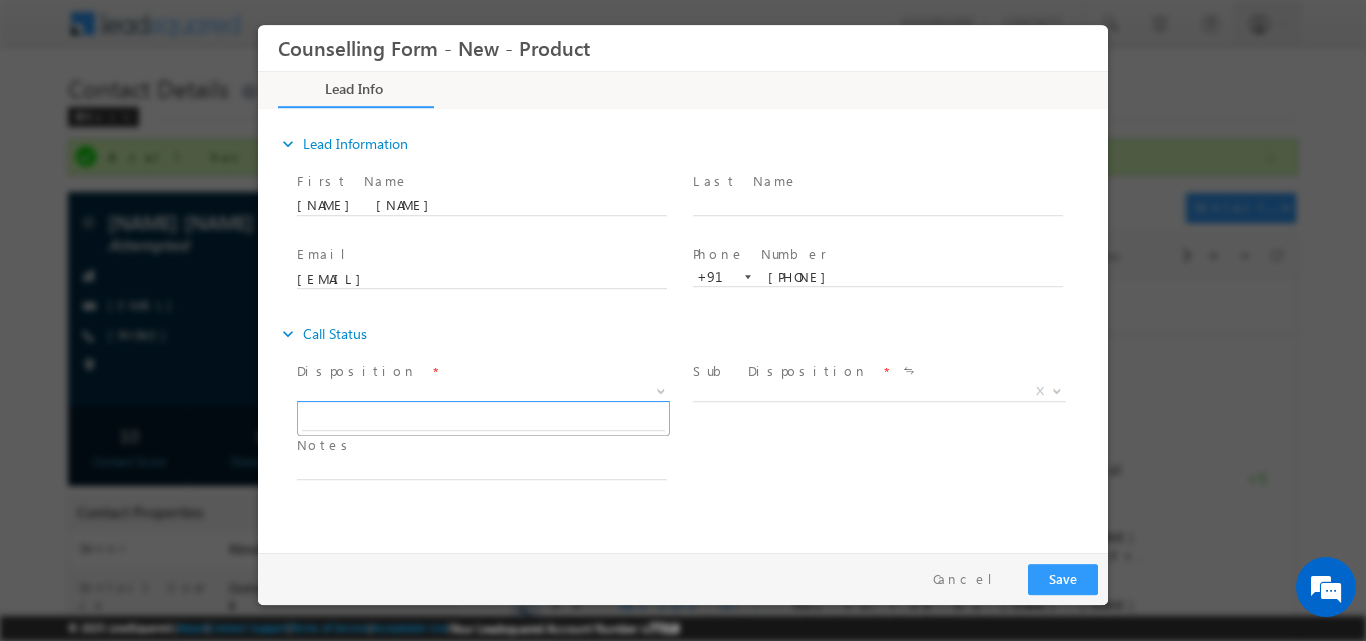 click at bounding box center [661, 389] 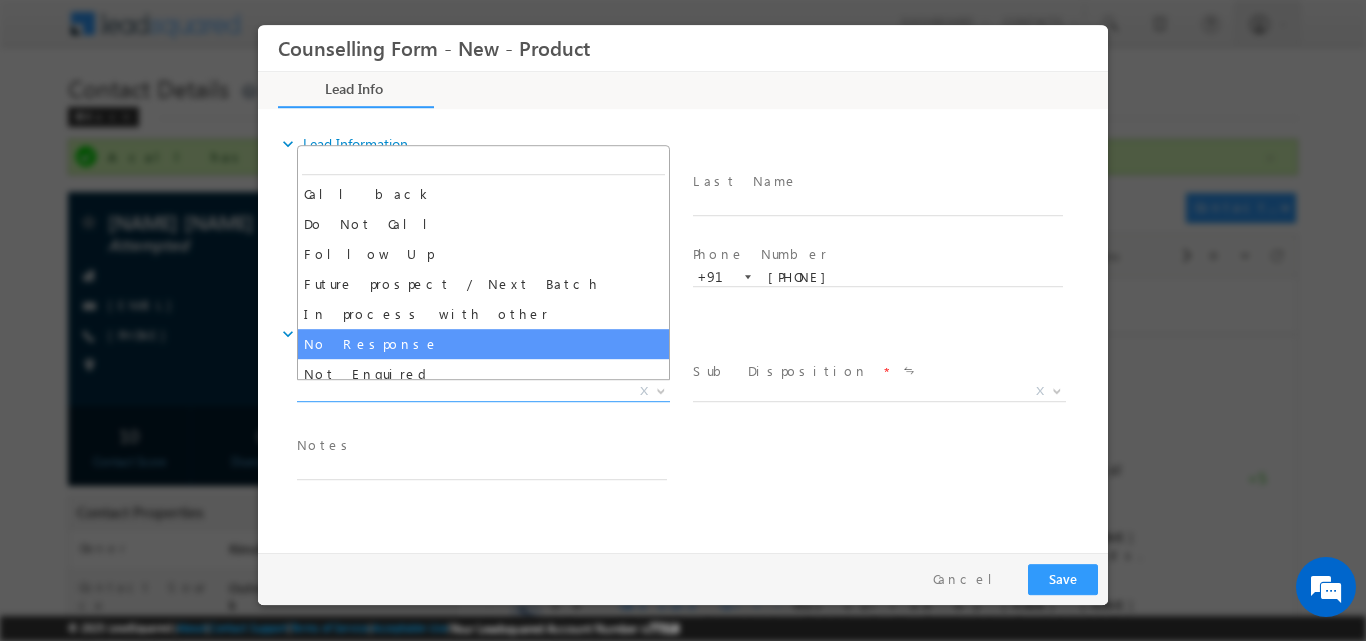 select on "No Response" 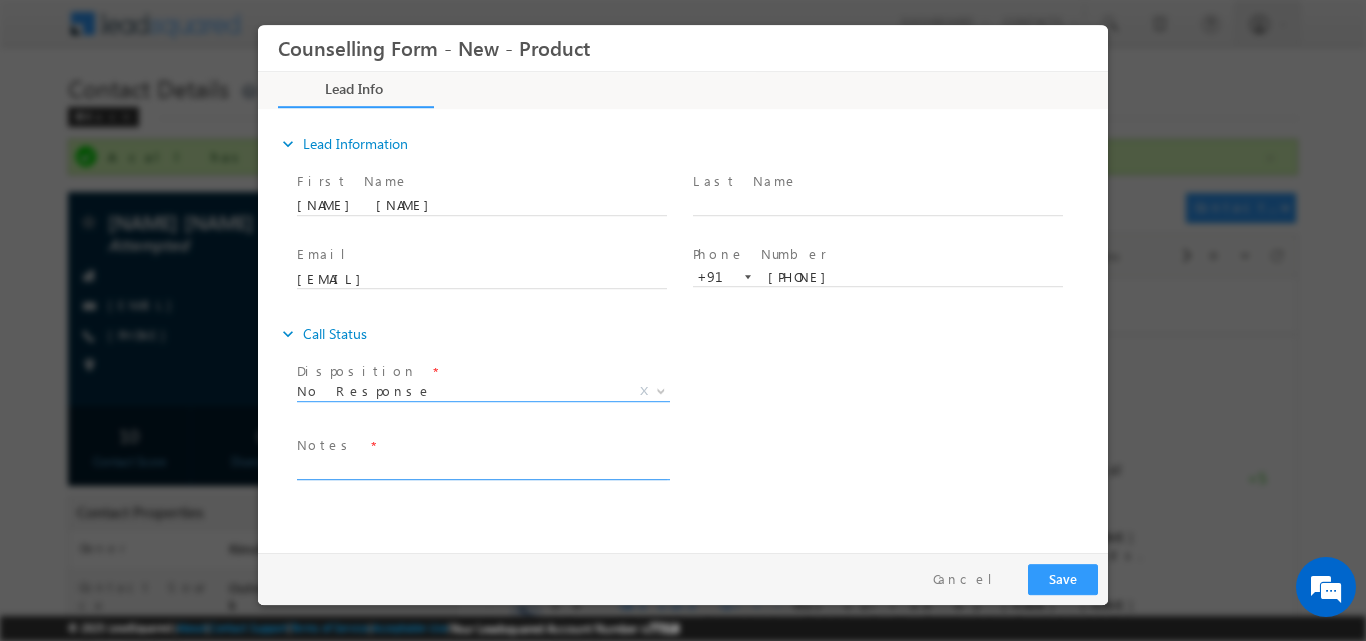 click at bounding box center (482, 467) 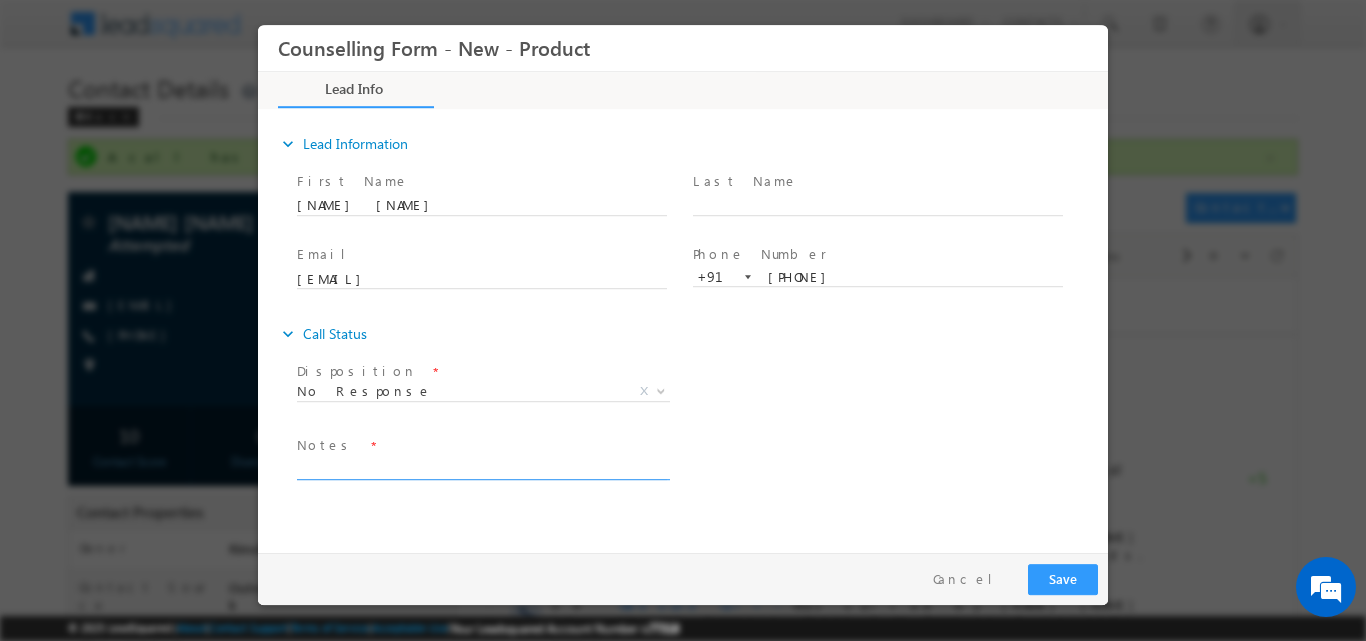 paste on "No response, dnp" 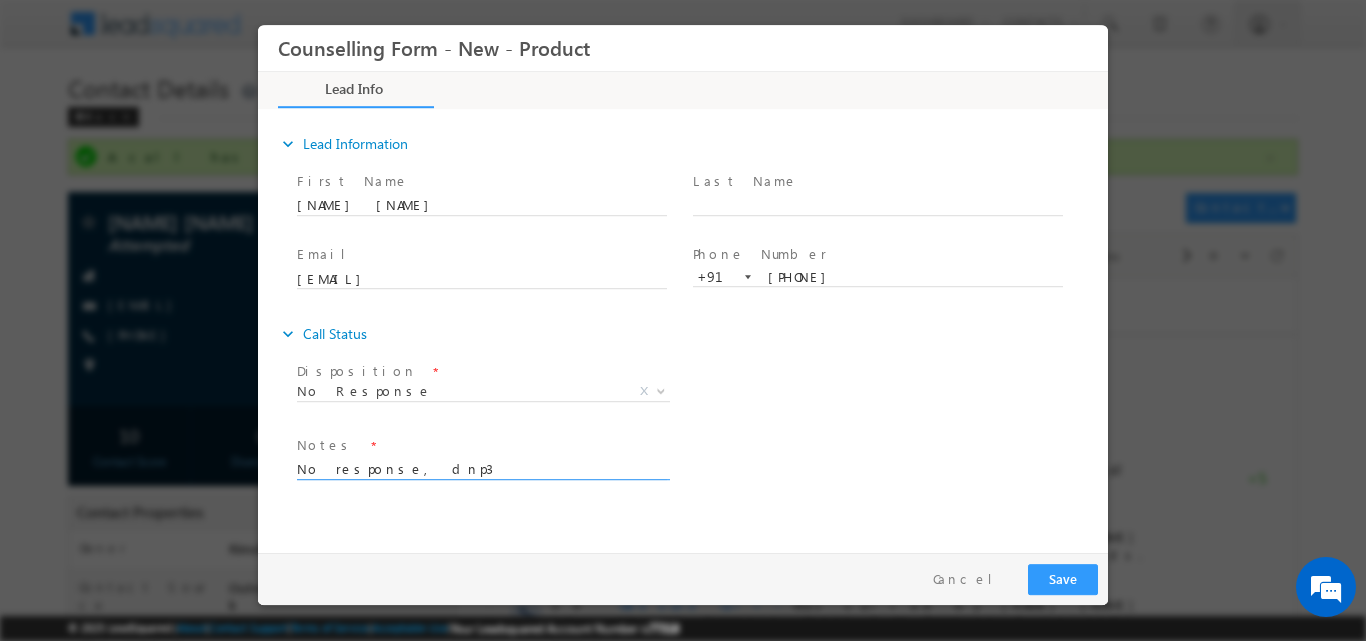 type on "No response, dnp3" 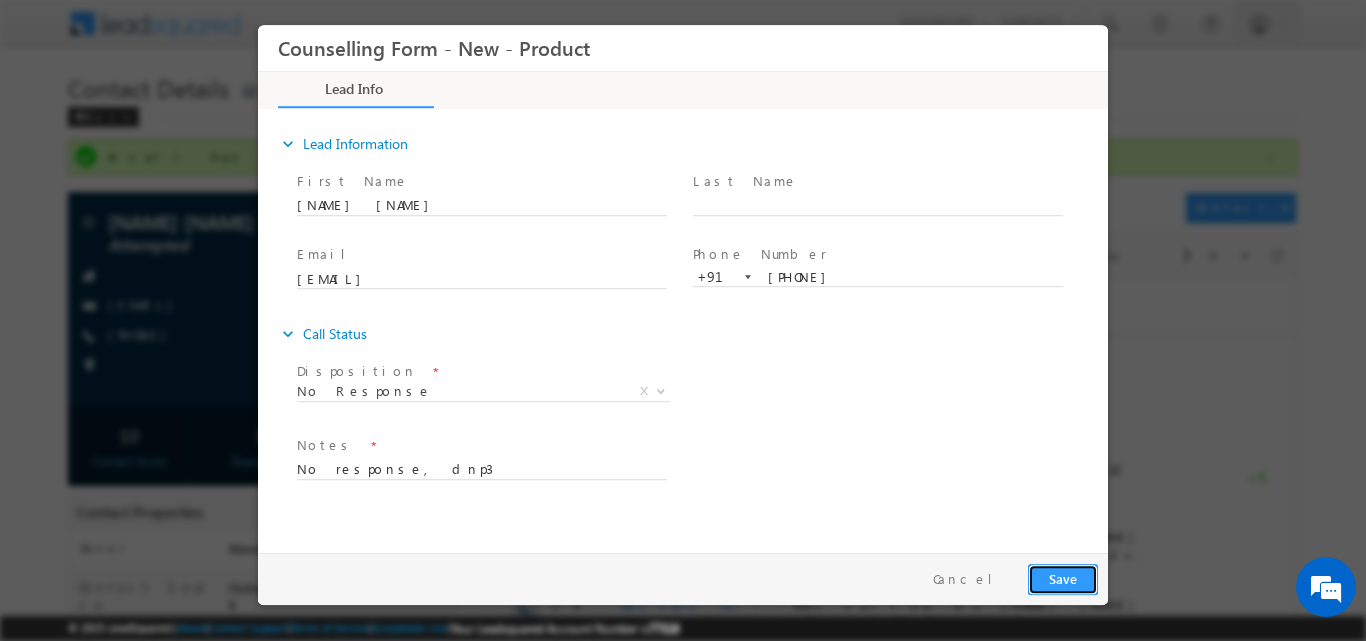 click on "Save" at bounding box center (1063, 578) 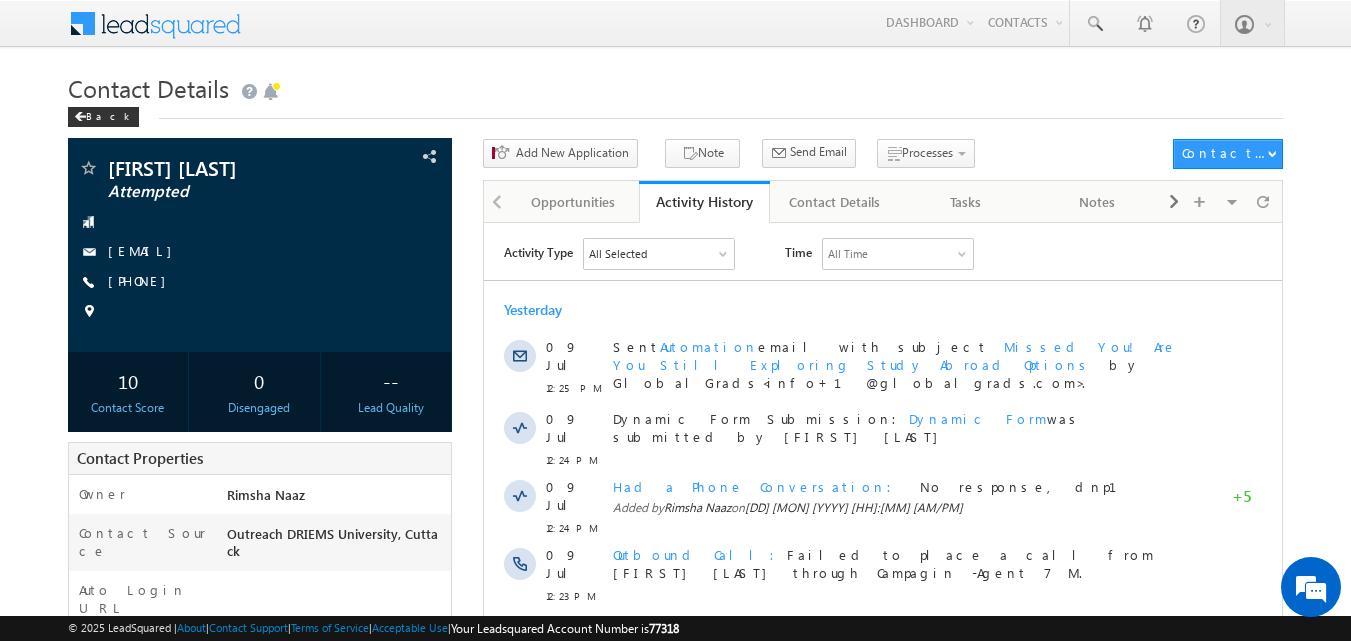 scroll, scrollTop: 0, scrollLeft: 0, axis: both 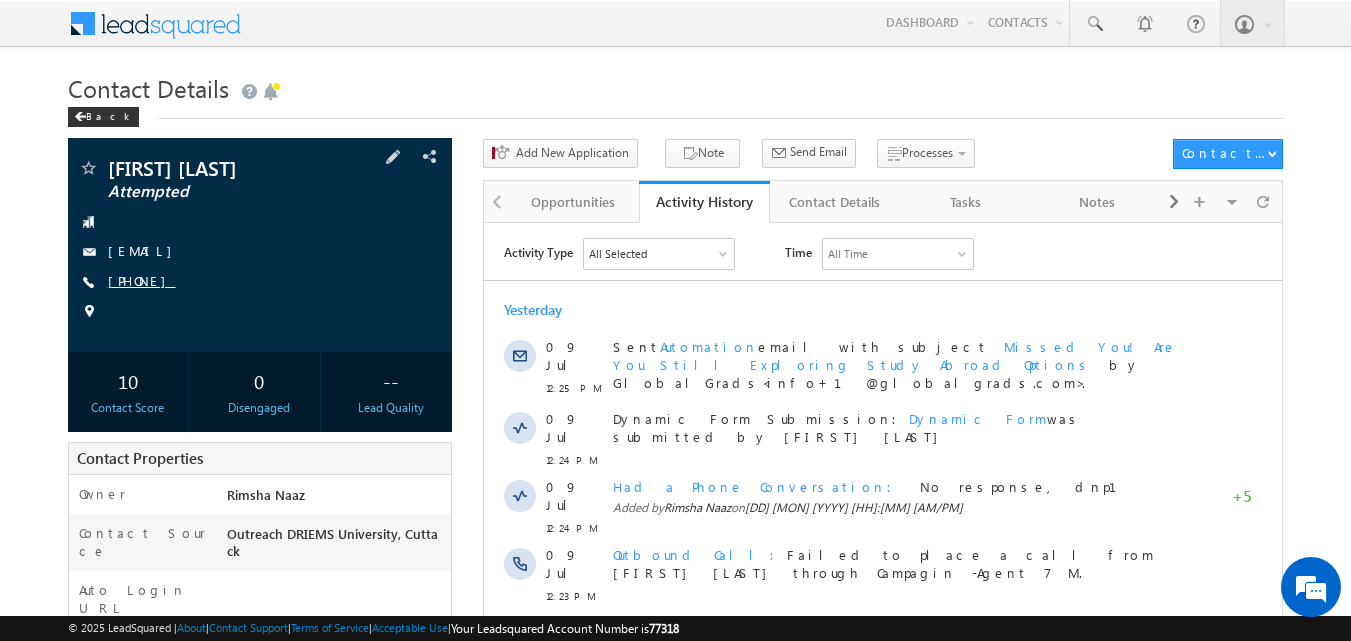 click on "+91-9861229442" at bounding box center (142, 280) 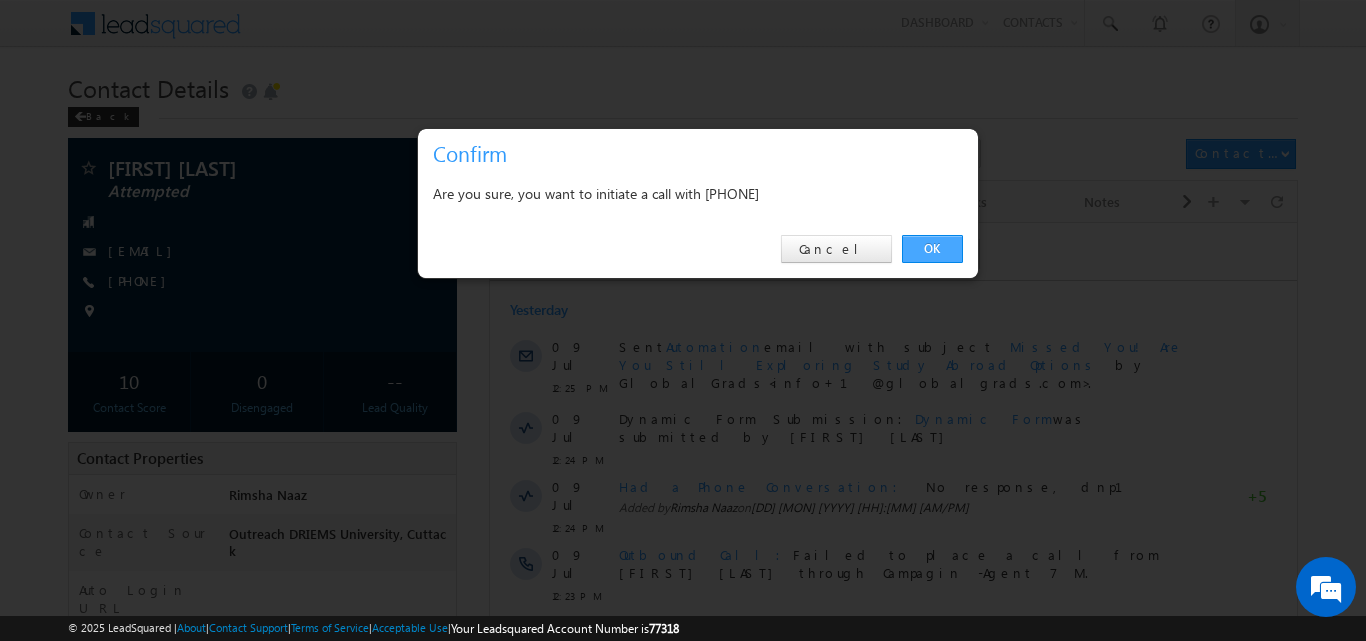 click on "OK Cancel" at bounding box center [698, 249] 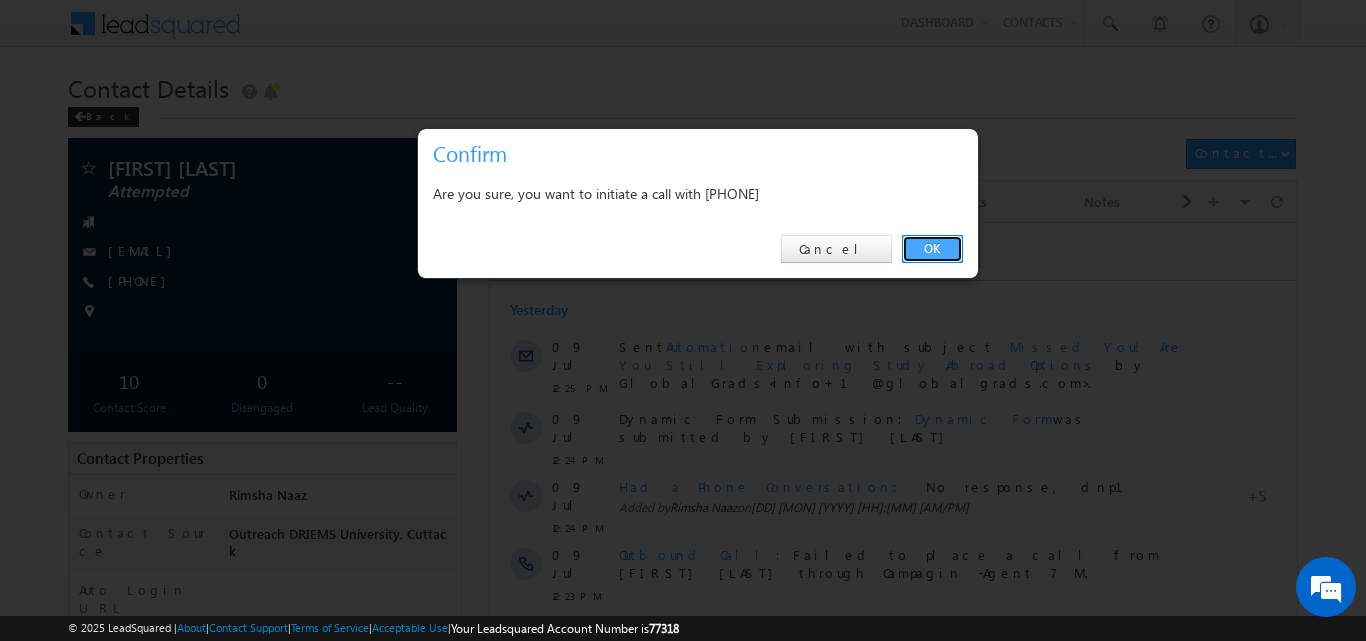 click on "OK" at bounding box center (932, 249) 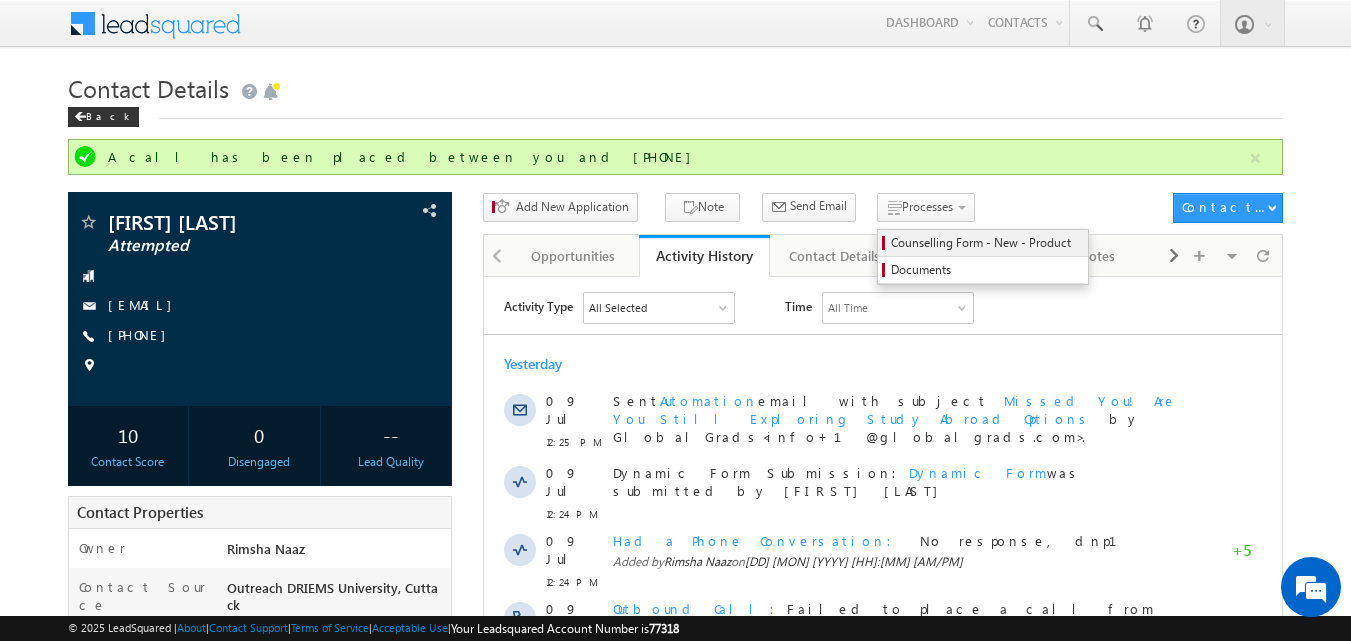 click on "Counselling Form - New - Product" at bounding box center [986, 243] 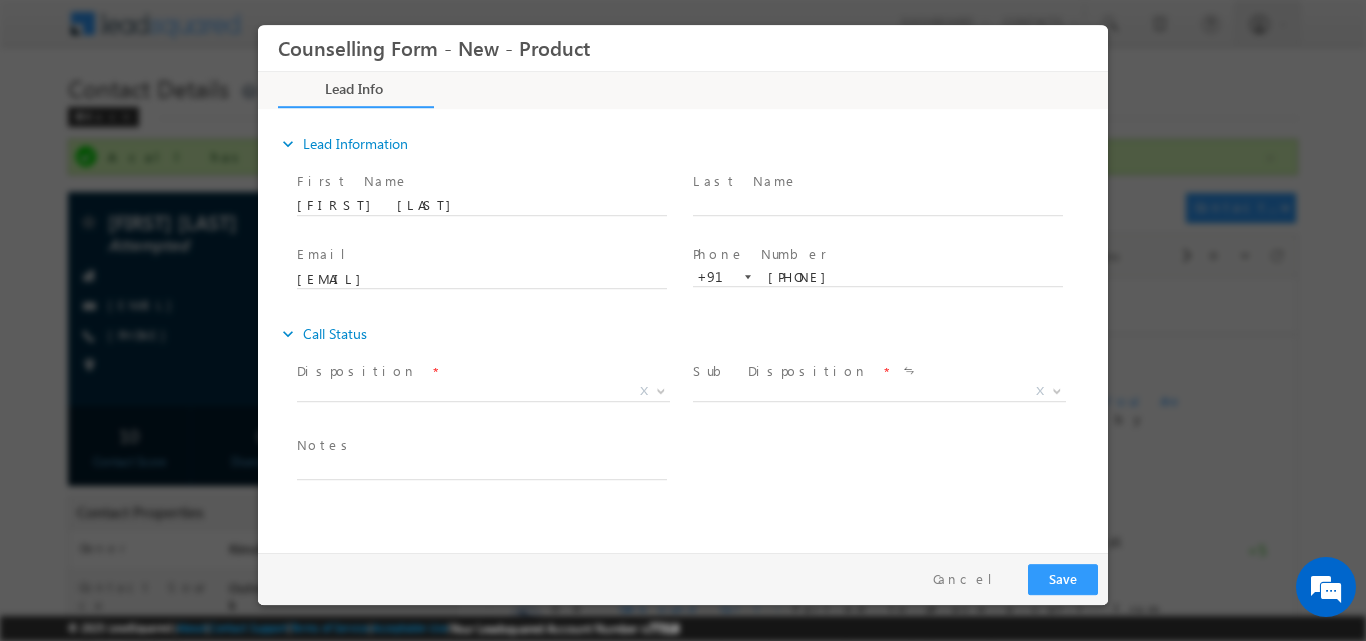 scroll, scrollTop: 0, scrollLeft: 0, axis: both 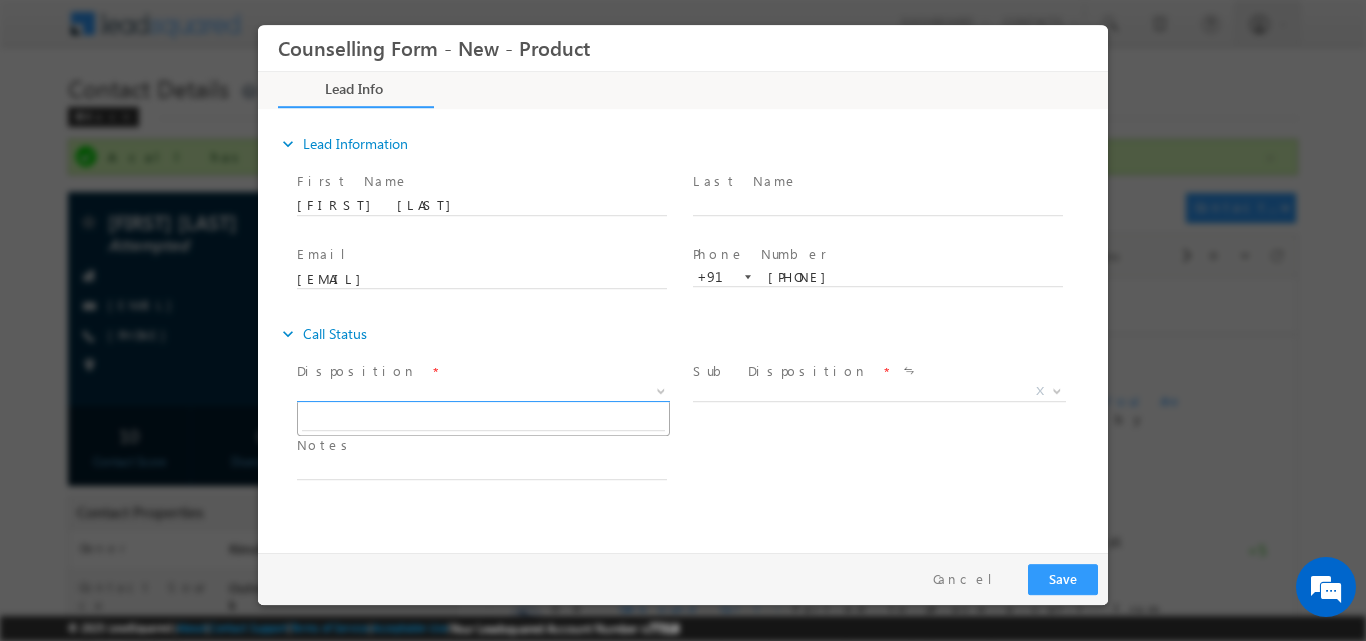 click at bounding box center [659, 390] 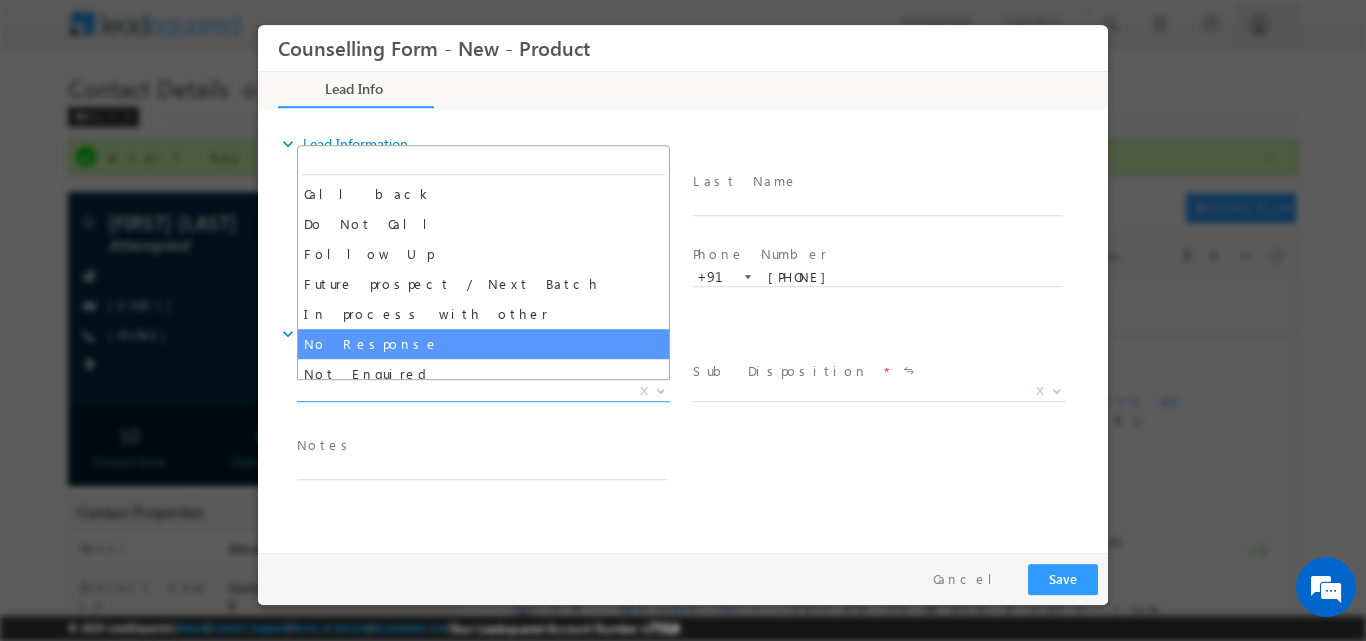 select on "No Response" 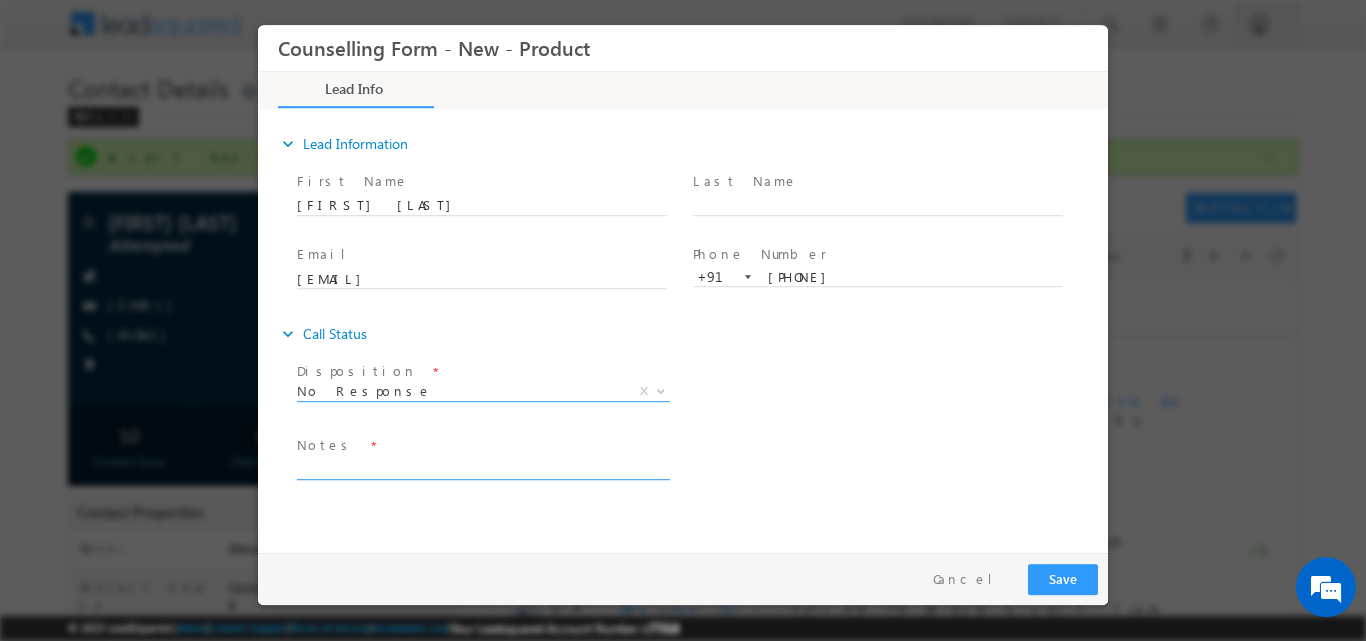 click at bounding box center [482, 467] 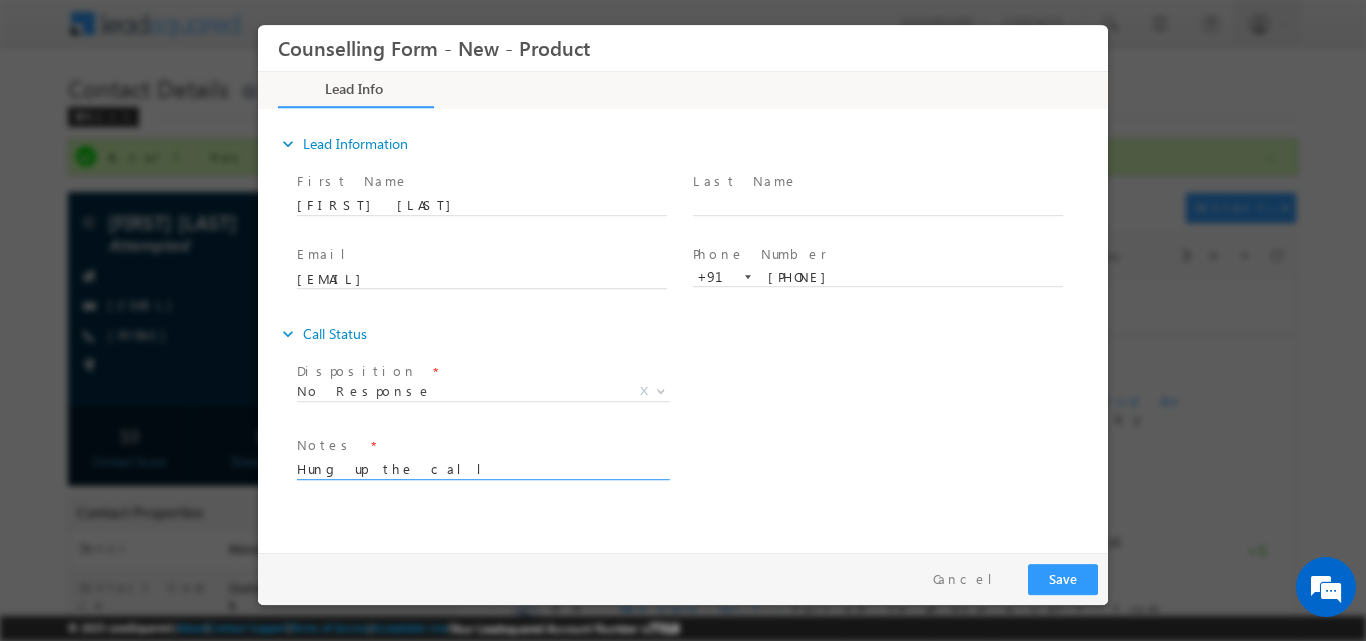 type on "Hung up the call" 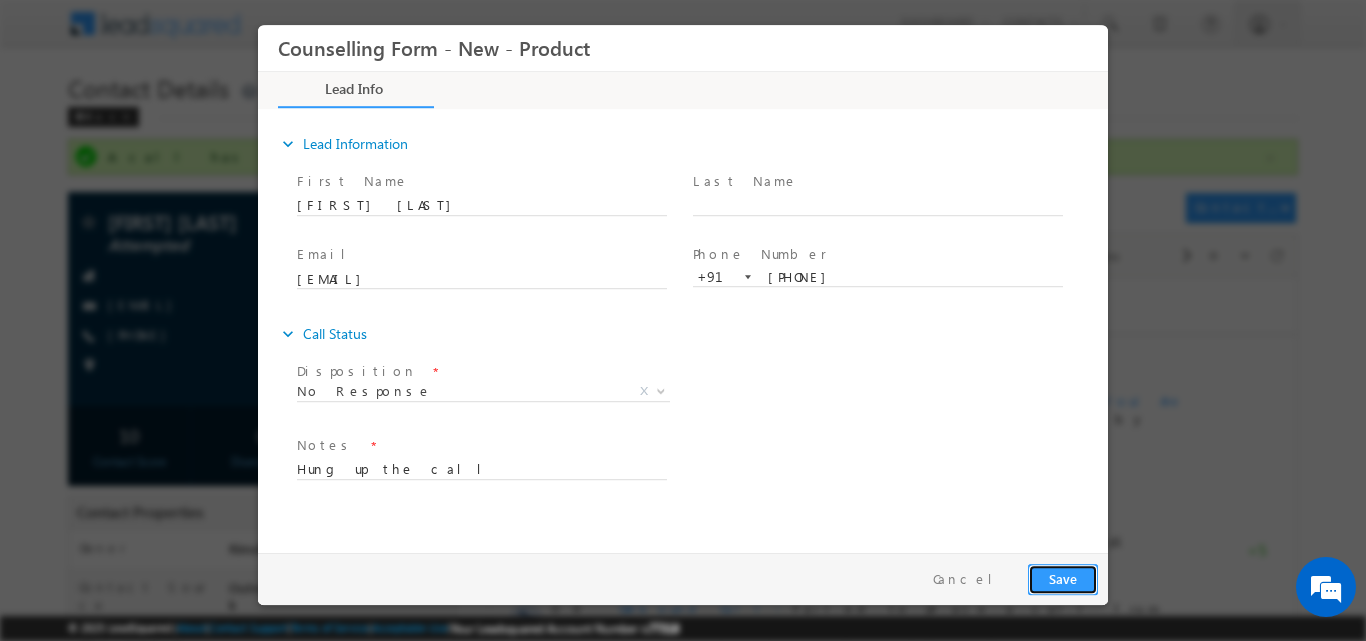 click on "Save" at bounding box center (1063, 578) 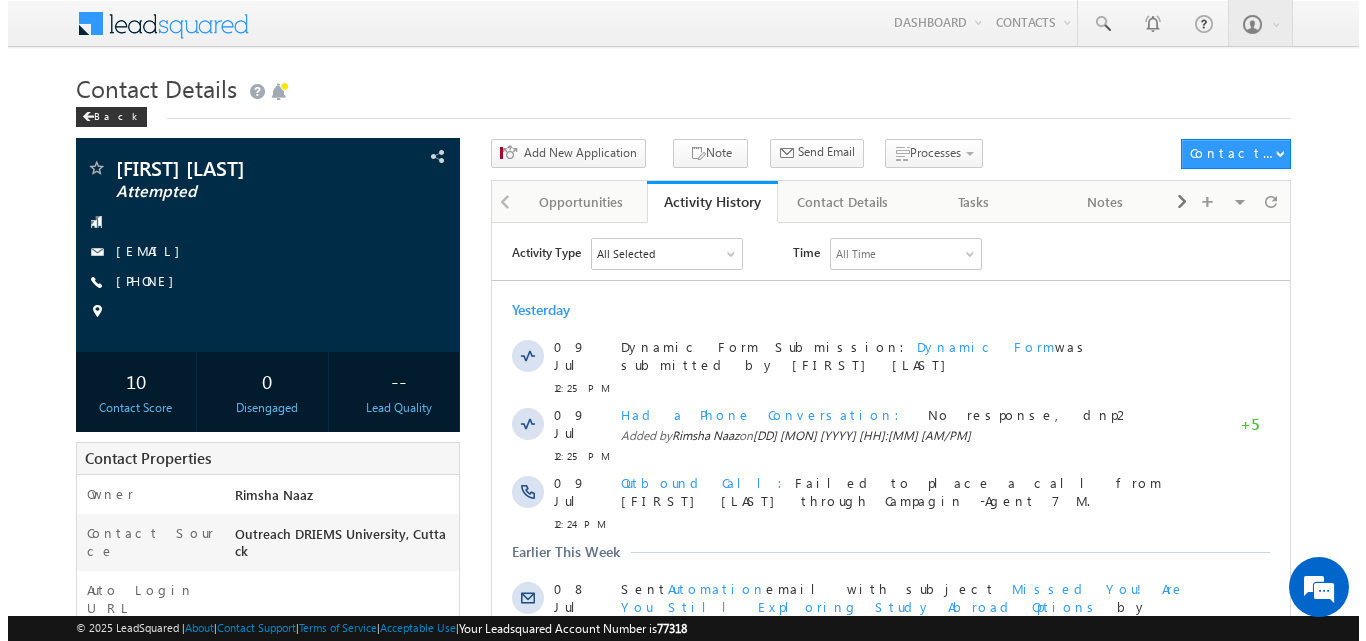 scroll, scrollTop: 0, scrollLeft: 0, axis: both 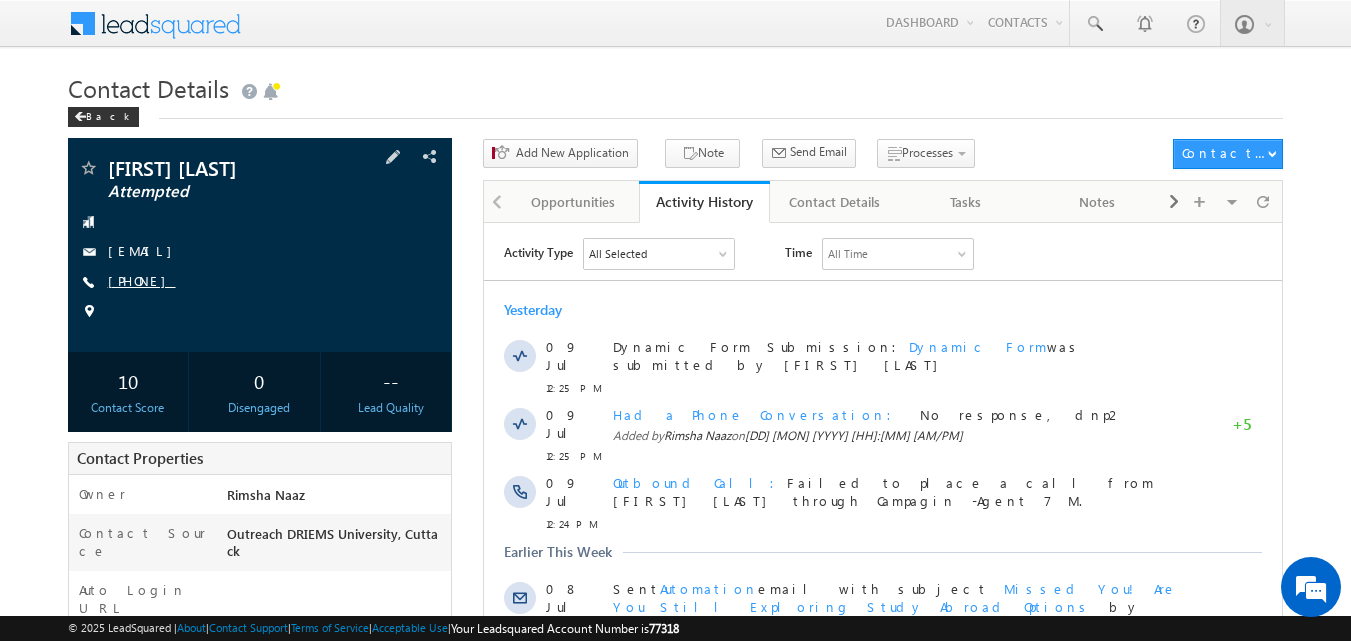 click on "+91-9124534063" at bounding box center (142, 280) 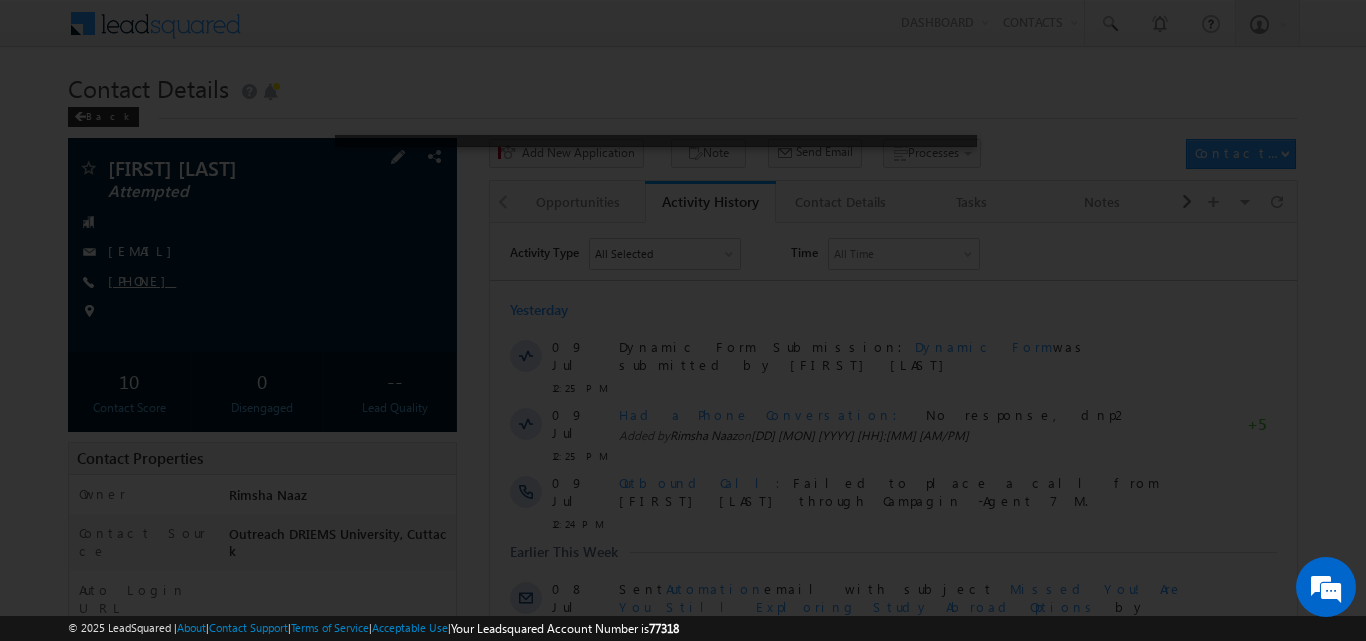 scroll, scrollTop: 0, scrollLeft: 0, axis: both 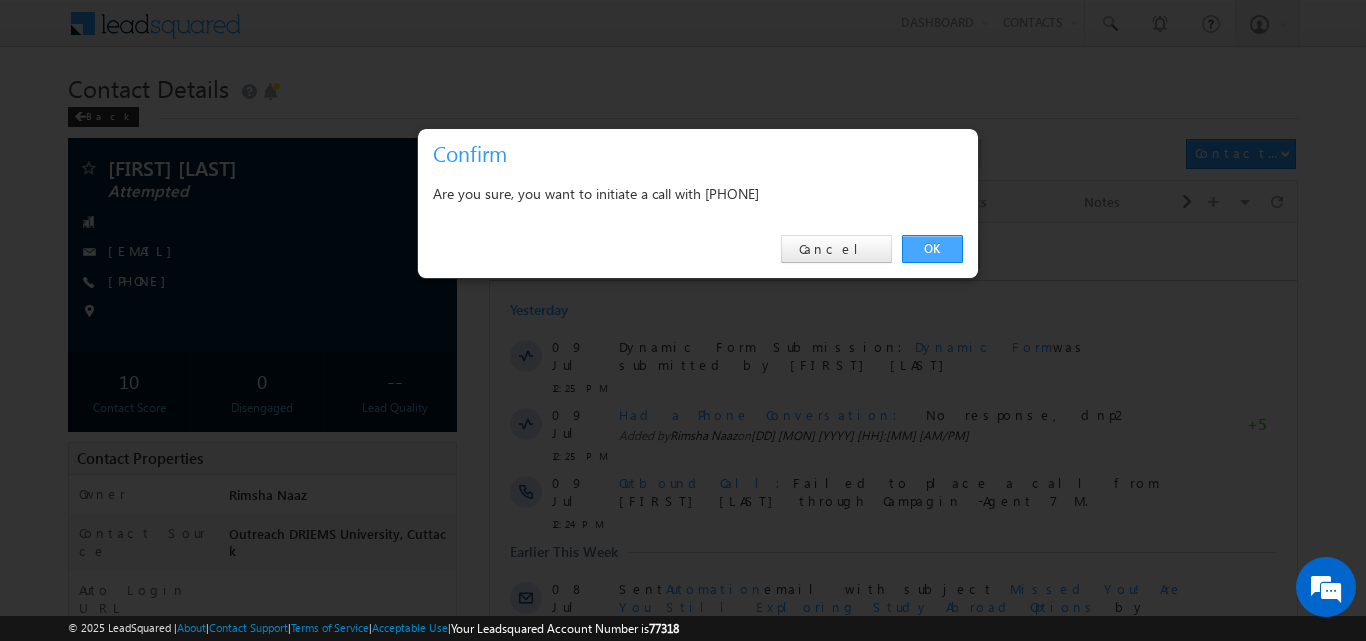 click on "OK" at bounding box center [932, 249] 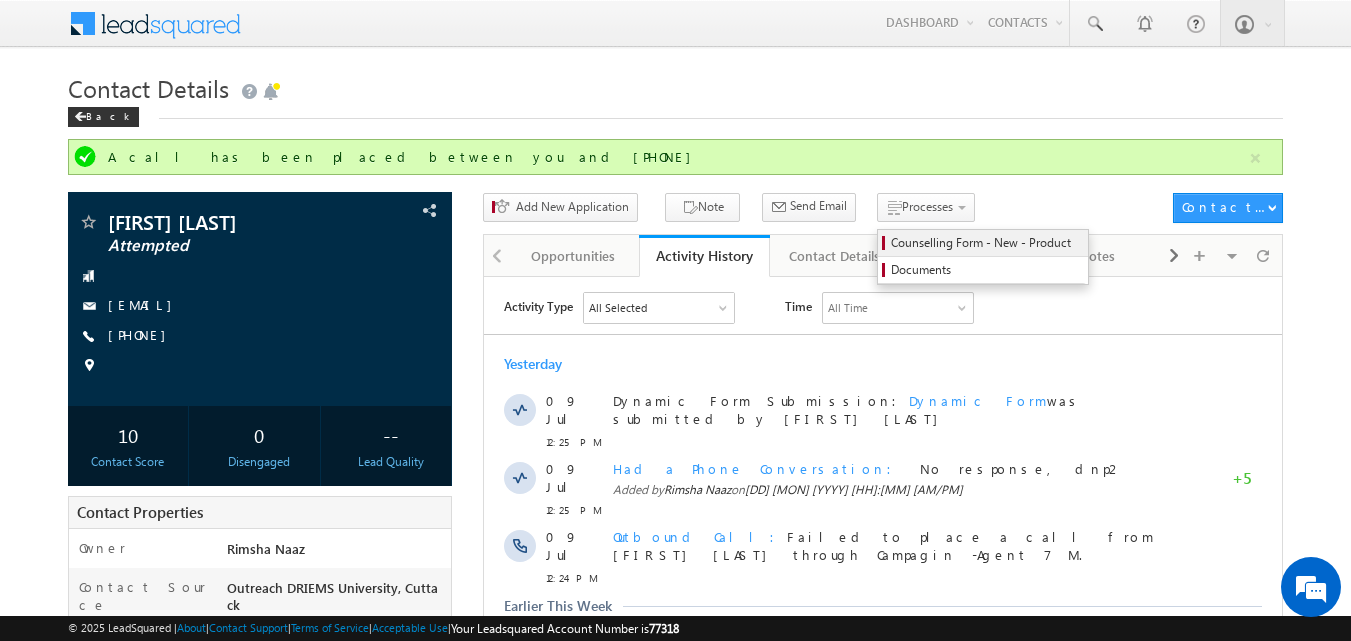 click on "Counselling Form - New - Product" at bounding box center (986, 243) 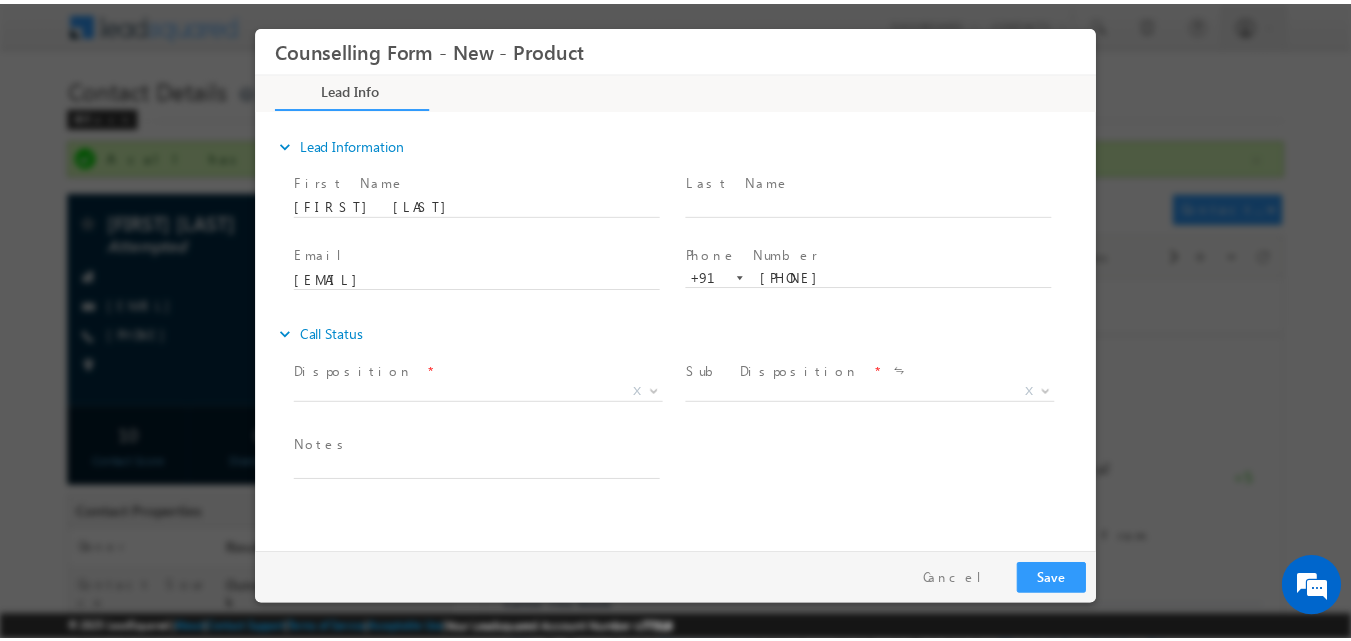 scroll, scrollTop: 0, scrollLeft: 0, axis: both 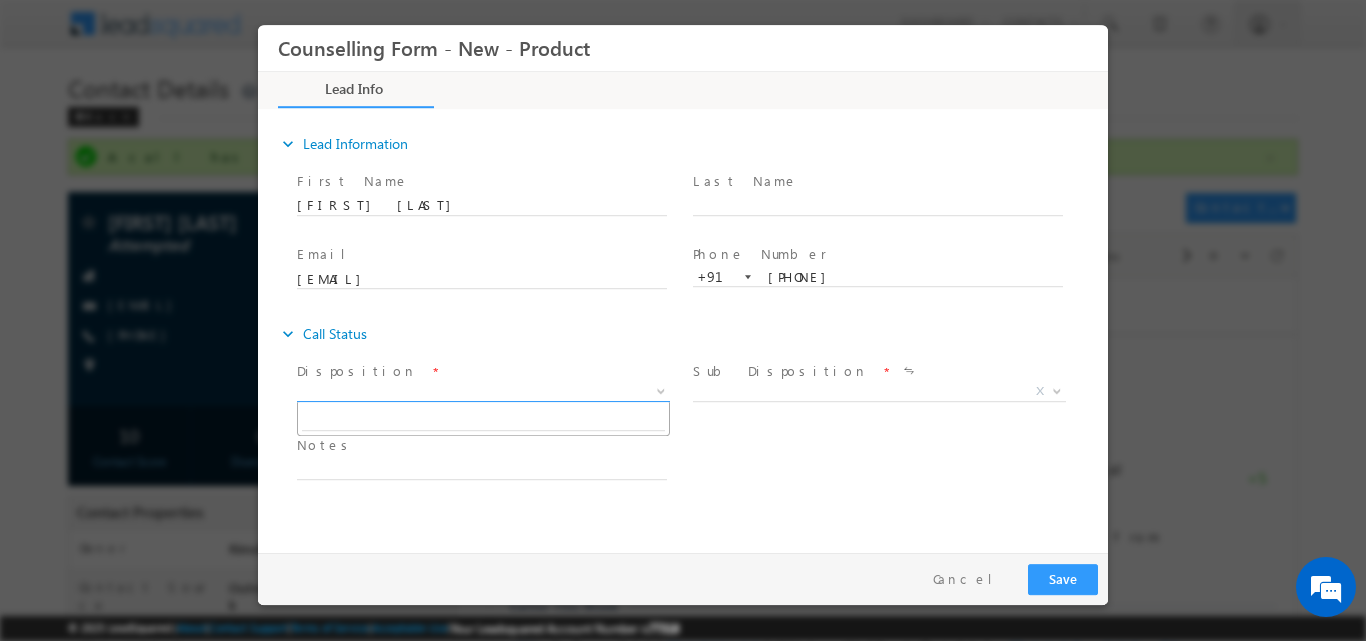 click at bounding box center [661, 389] 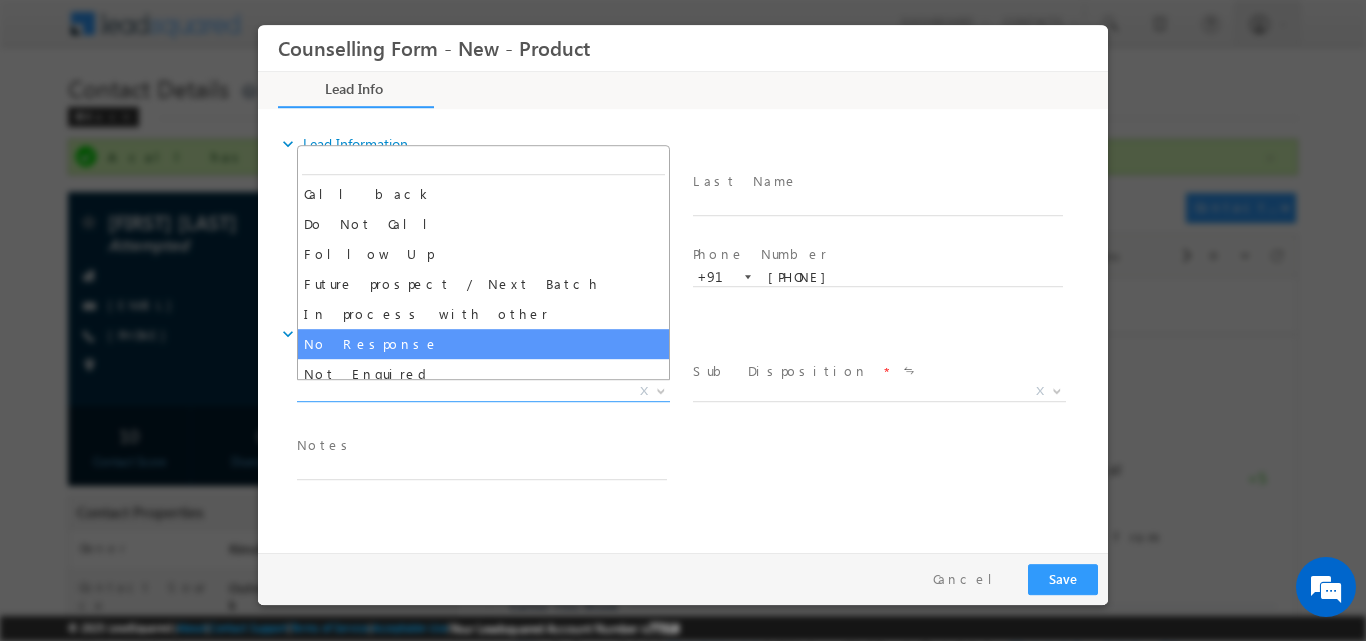 select on "No Response" 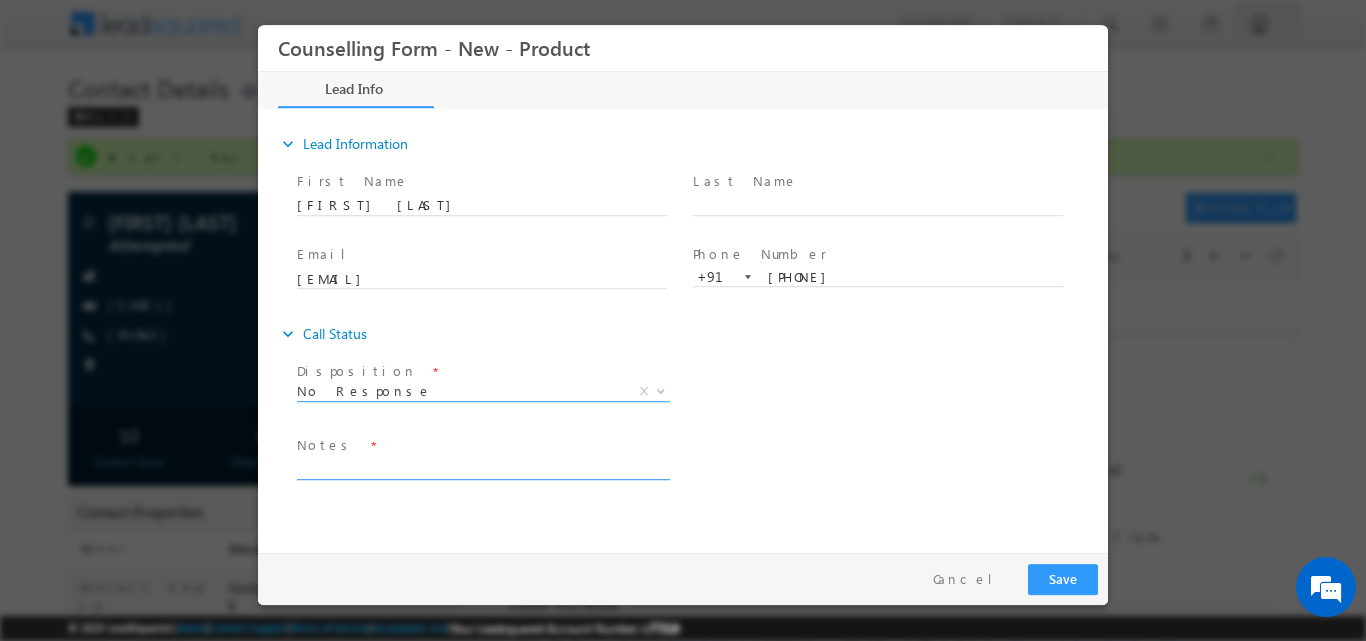 click at bounding box center [482, 467] 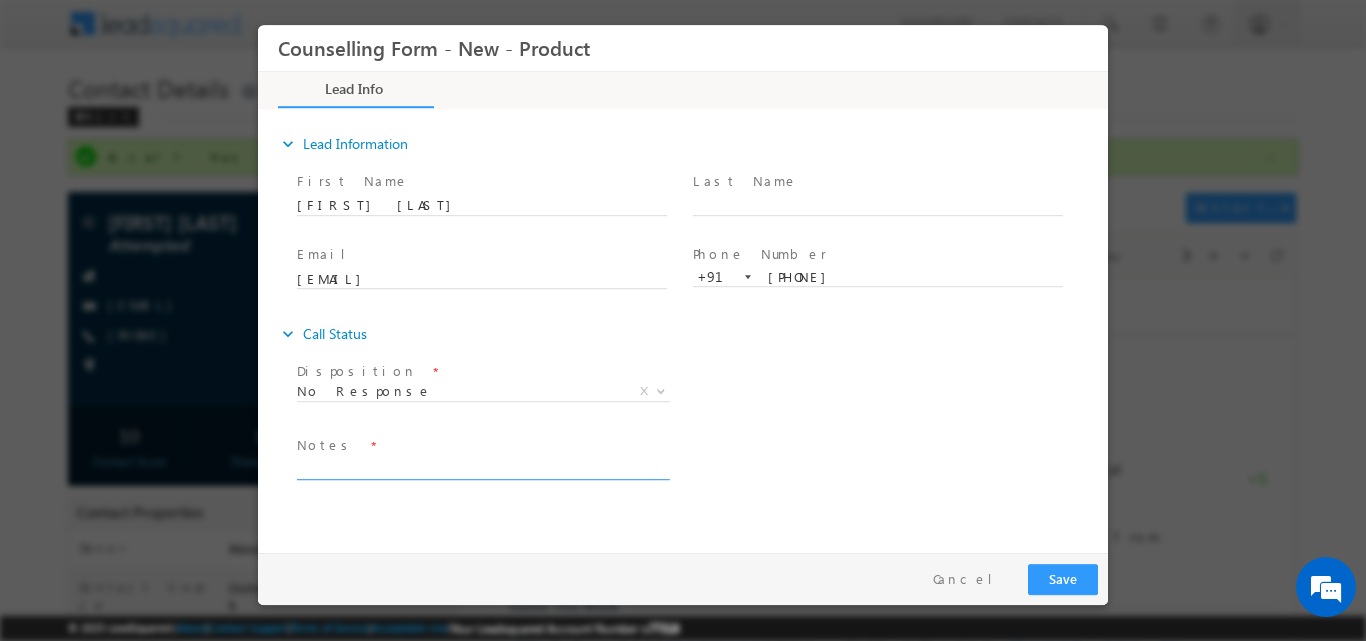 paste on "No response, dnp" 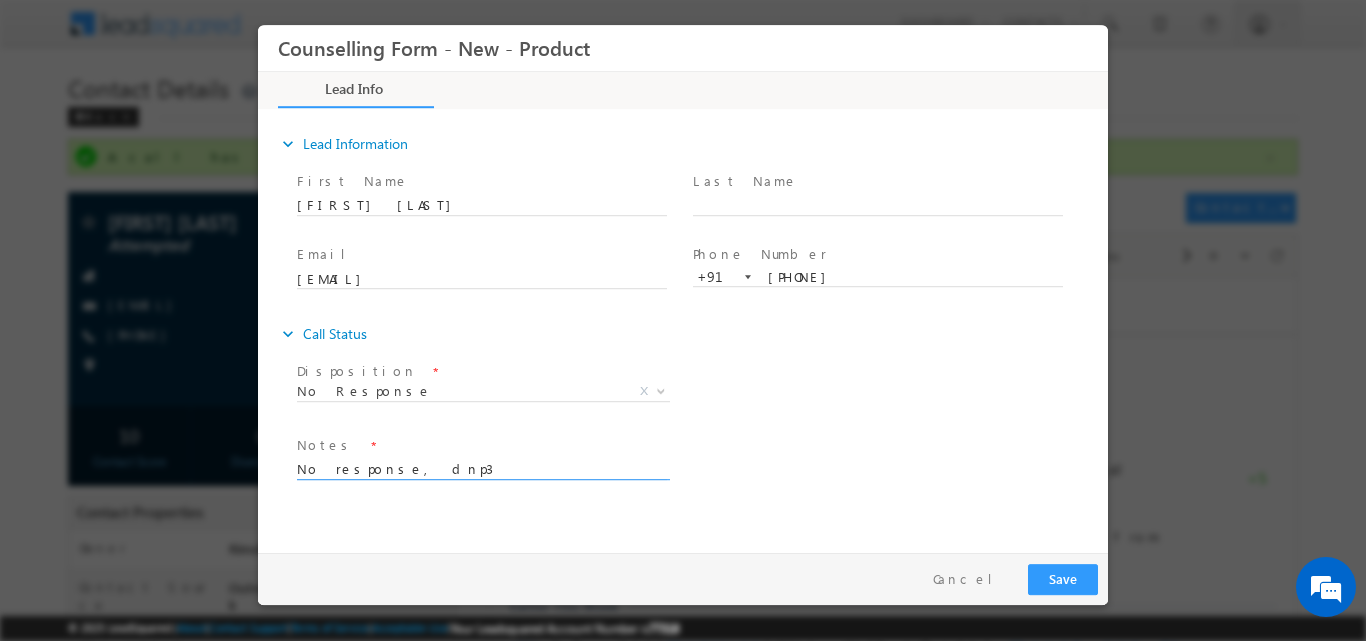 type on "No response, dnp3" 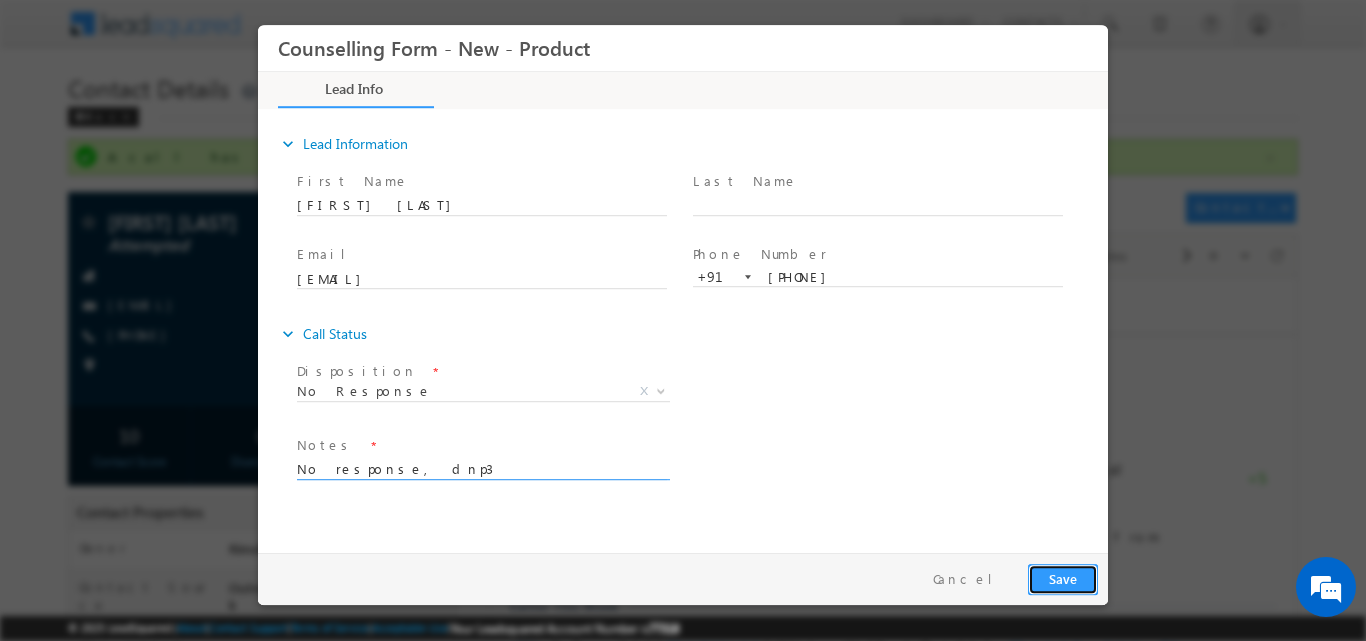 click on "Save" at bounding box center [1063, 578] 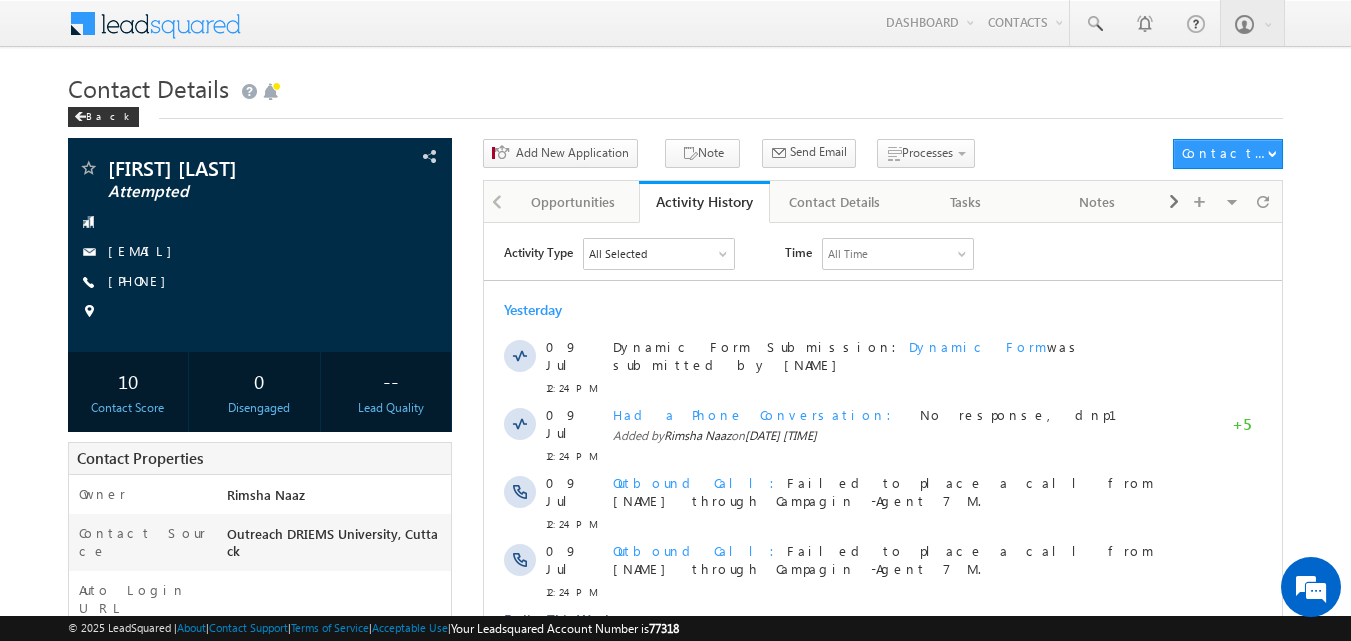 scroll, scrollTop: 0, scrollLeft: 0, axis: both 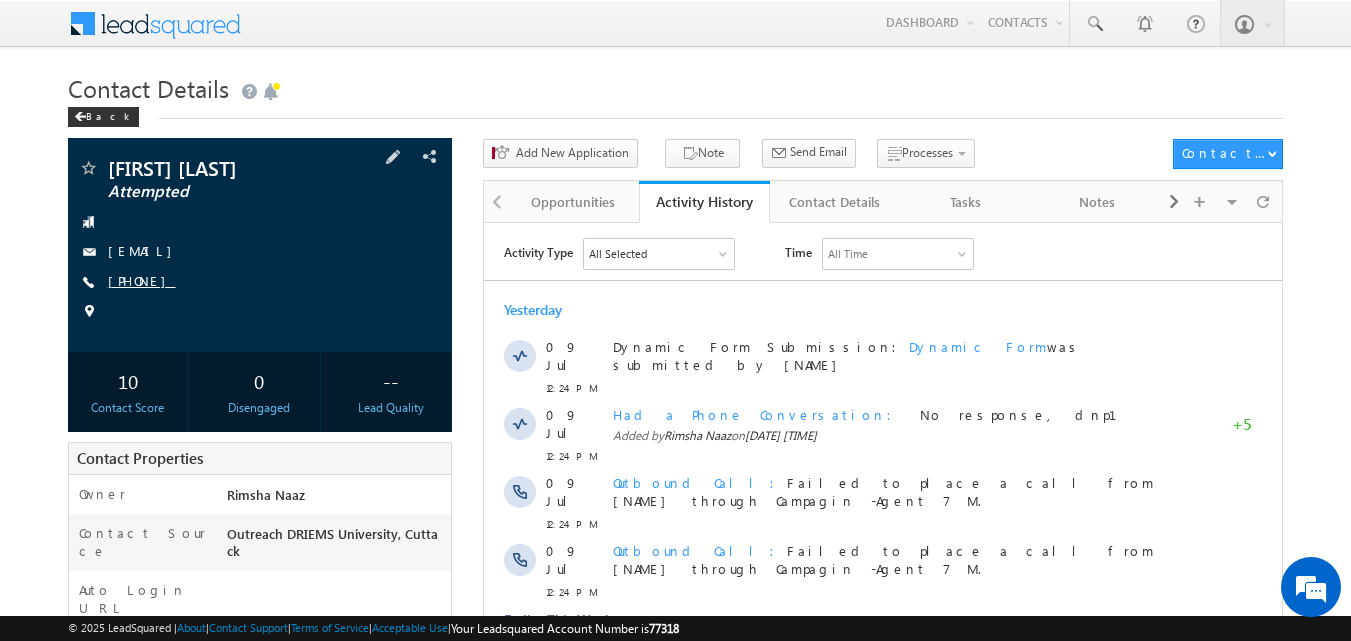 click on "Himadri tanaya jena
Attempted
himadritjena@gmail.com
+91-6371613685" at bounding box center (260, 245) 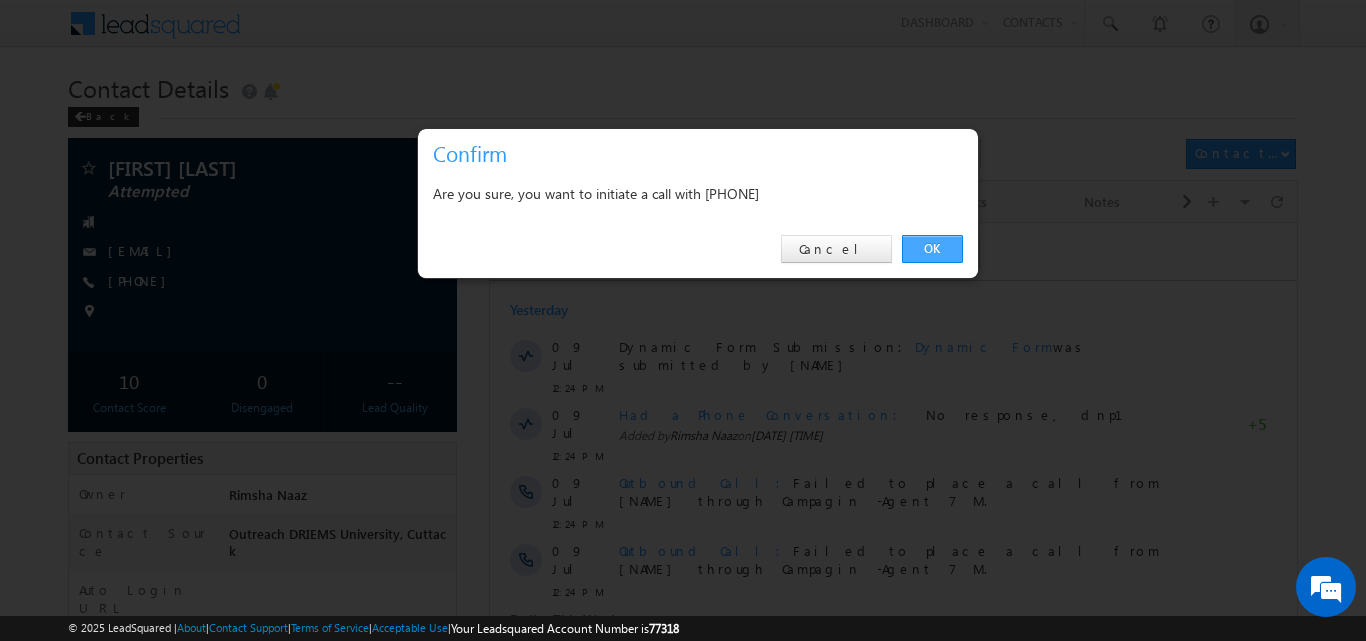 click on "OK" at bounding box center [932, 249] 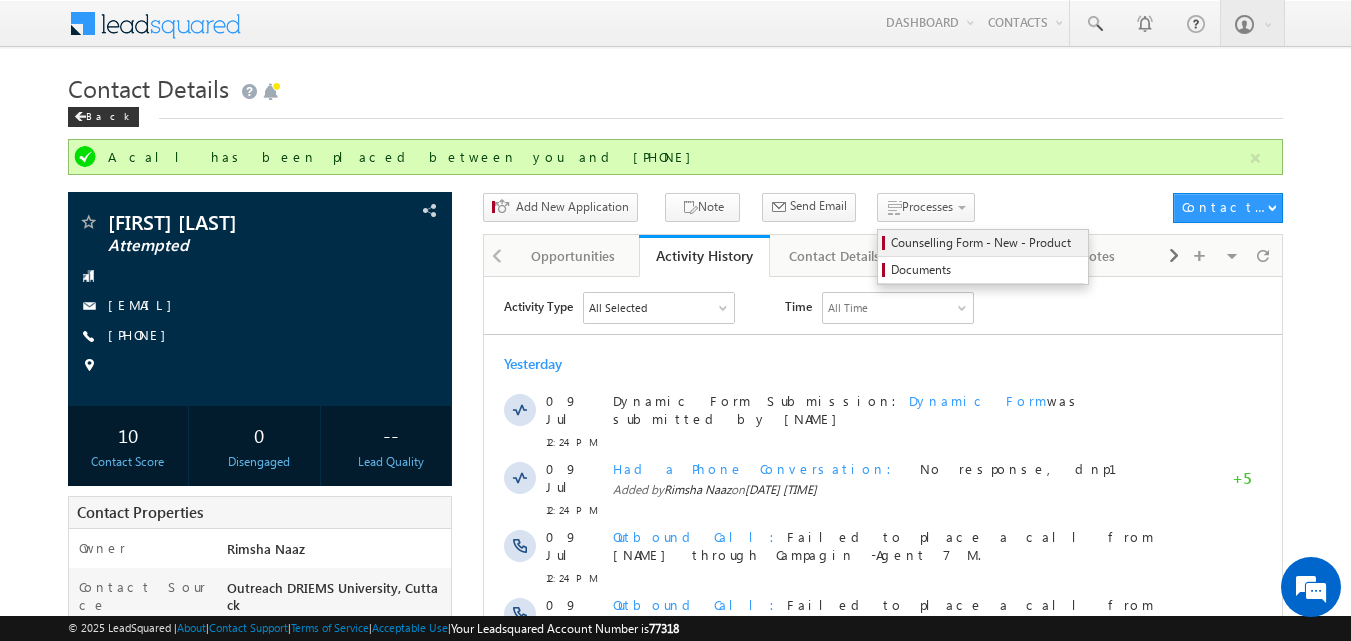 click on "Counselling Form - New - Product" at bounding box center [986, 243] 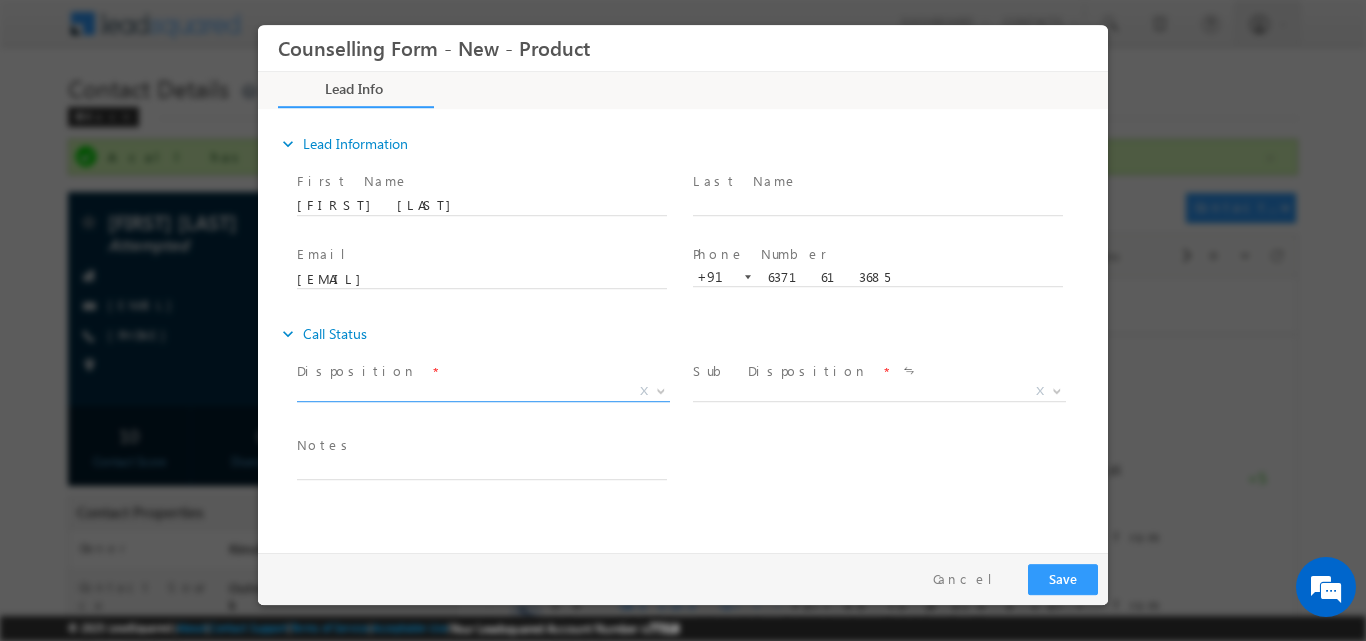 click at bounding box center [659, 390] 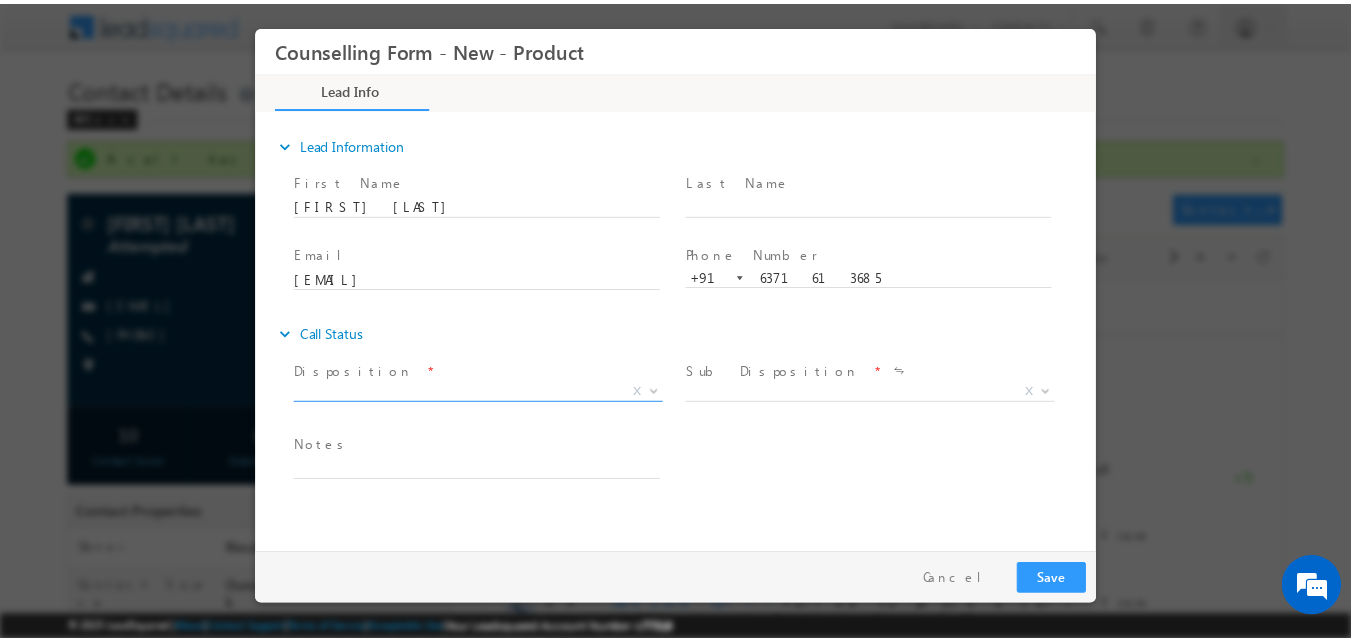 scroll, scrollTop: 0, scrollLeft: 0, axis: both 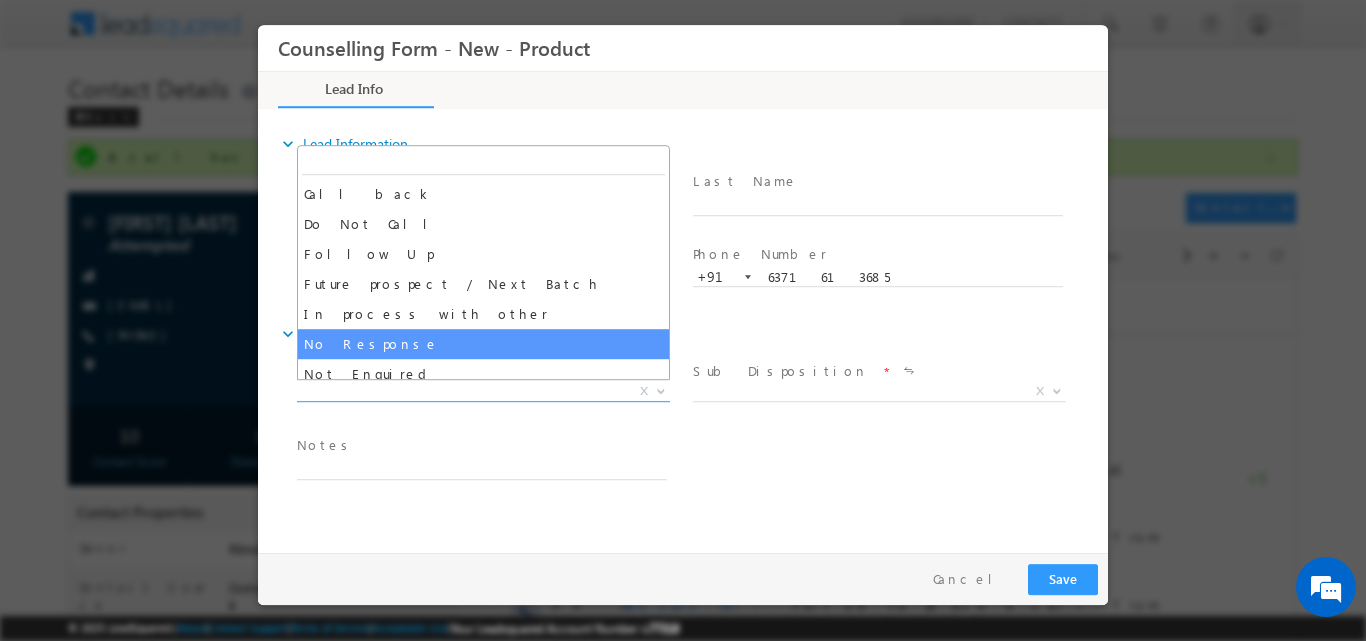 select on "No Response" 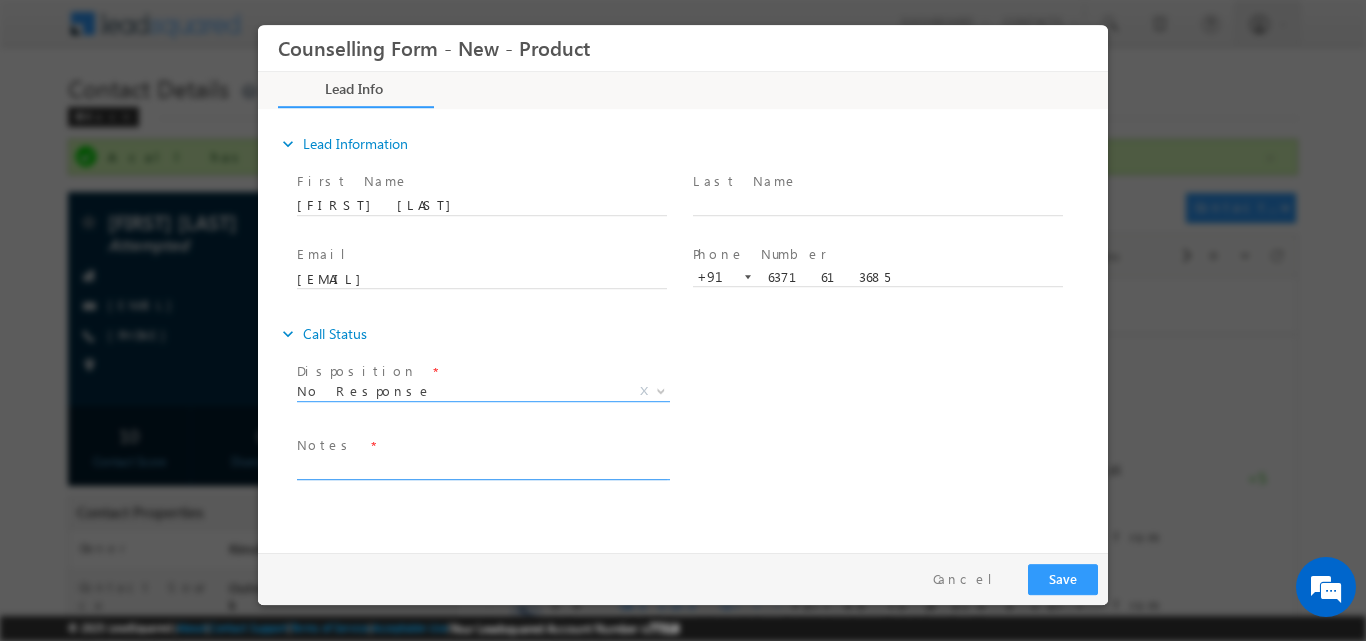 click at bounding box center (482, 467) 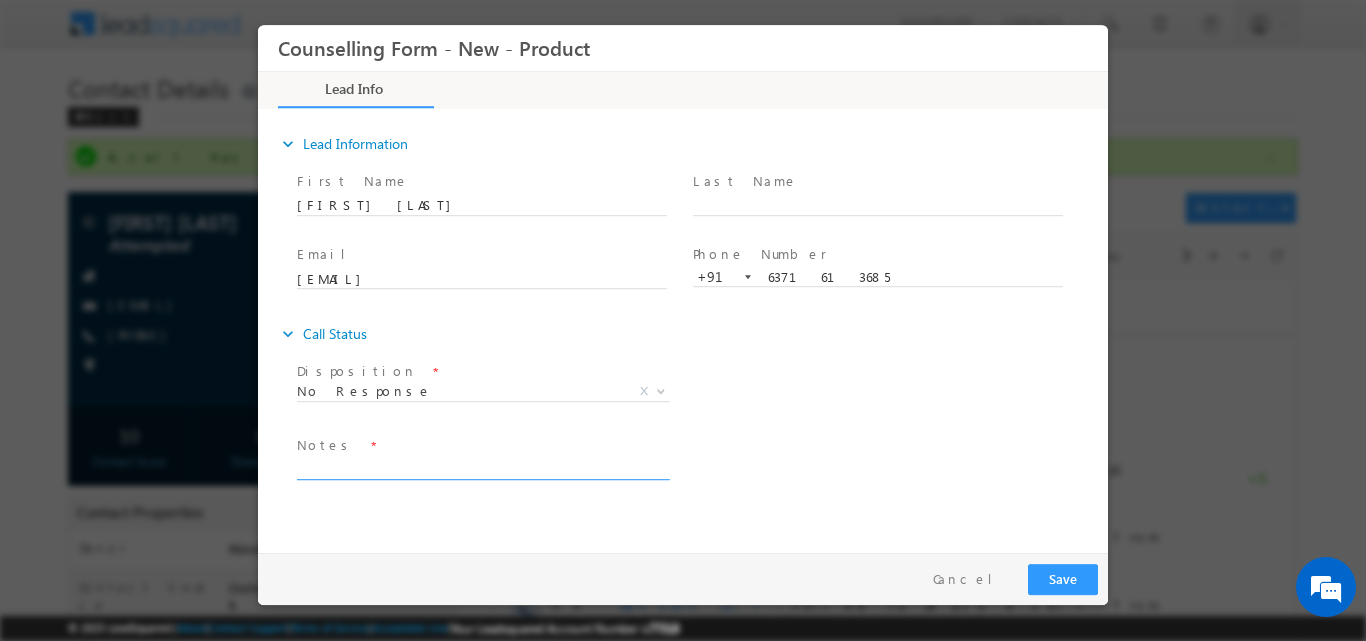 paste on "No response, dnp" 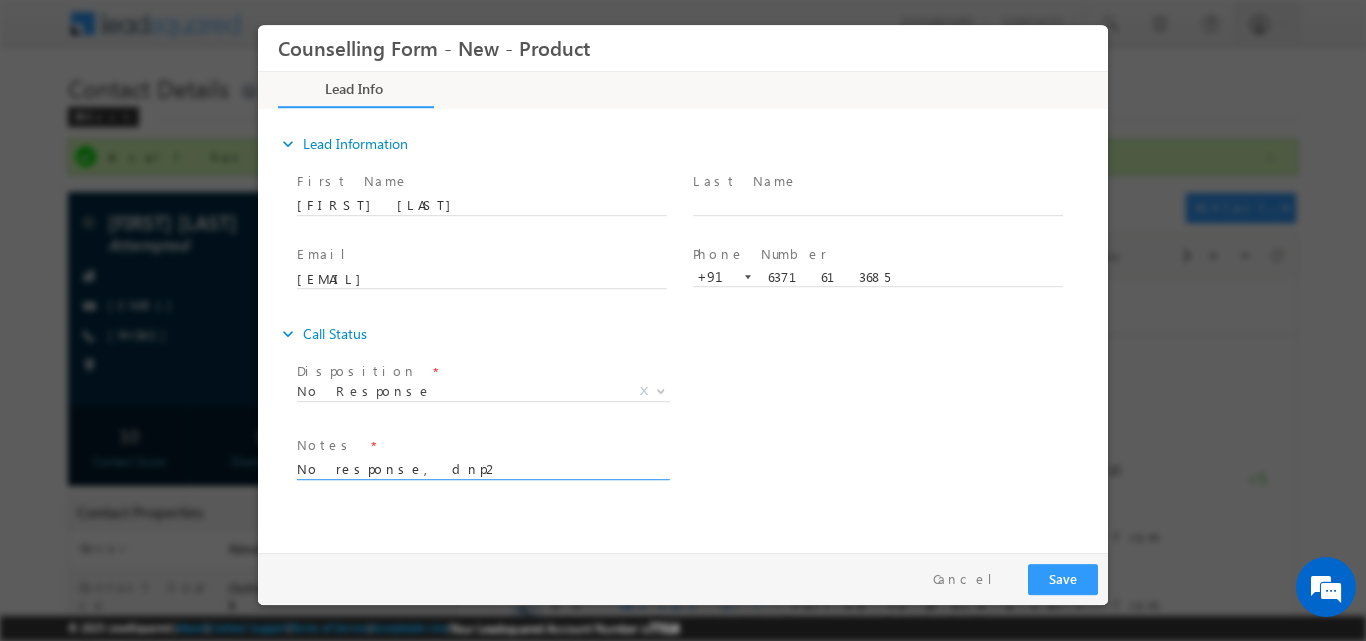 type on "No response, dnp2" 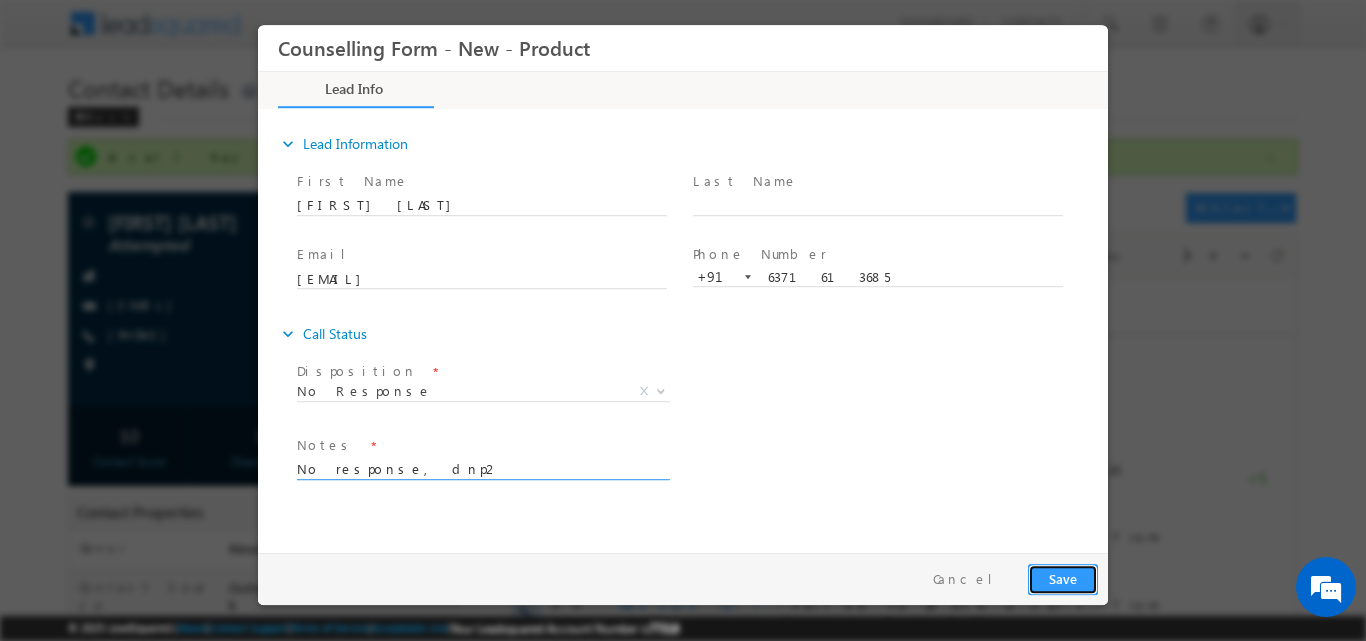 click on "Save" at bounding box center [1063, 578] 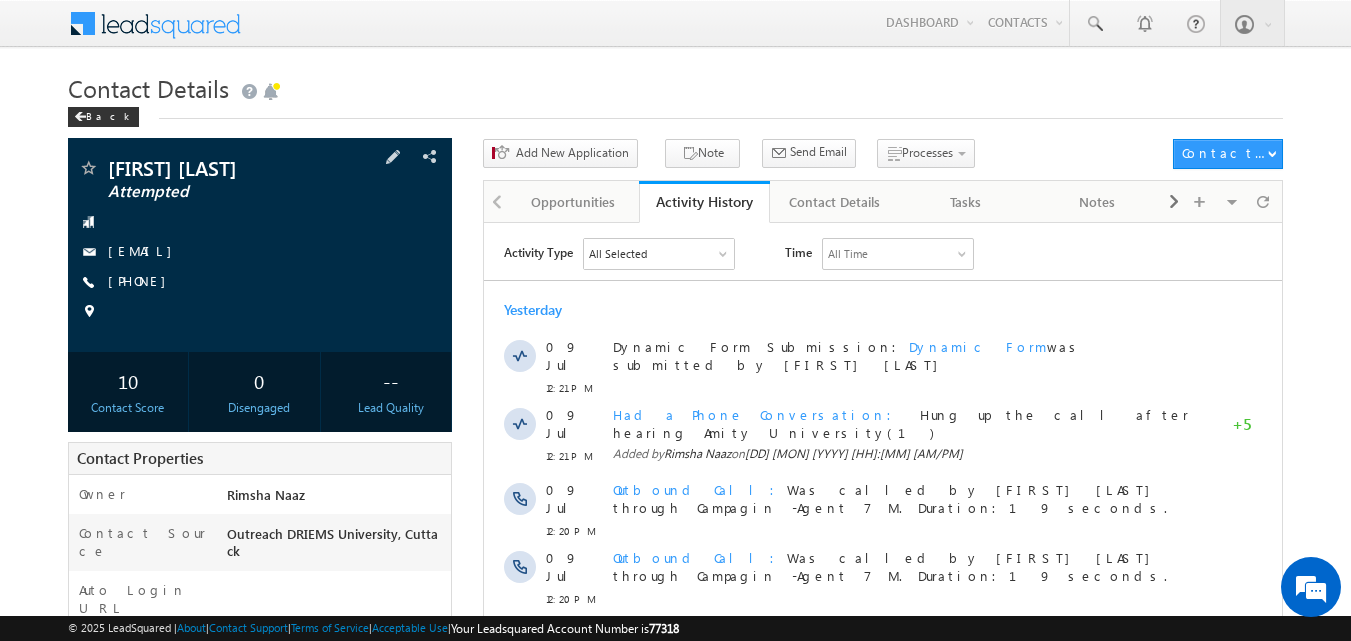 scroll, scrollTop: 0, scrollLeft: 0, axis: both 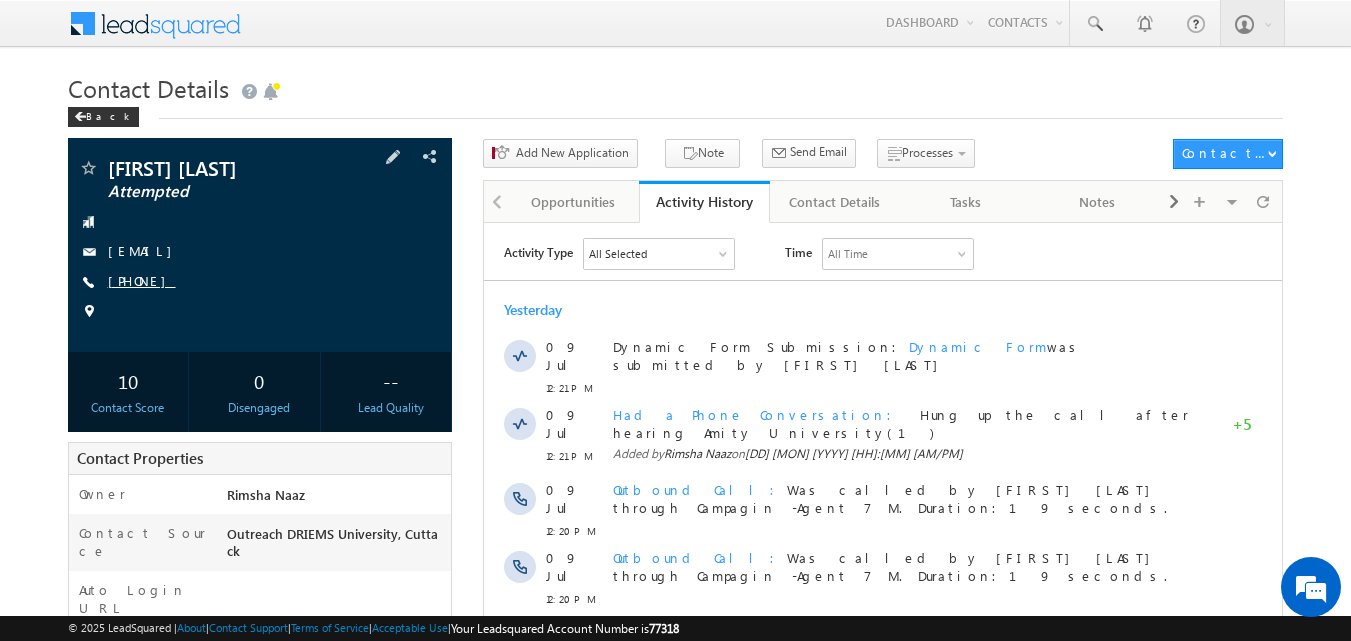 click on "[PHONE]" at bounding box center (142, 280) 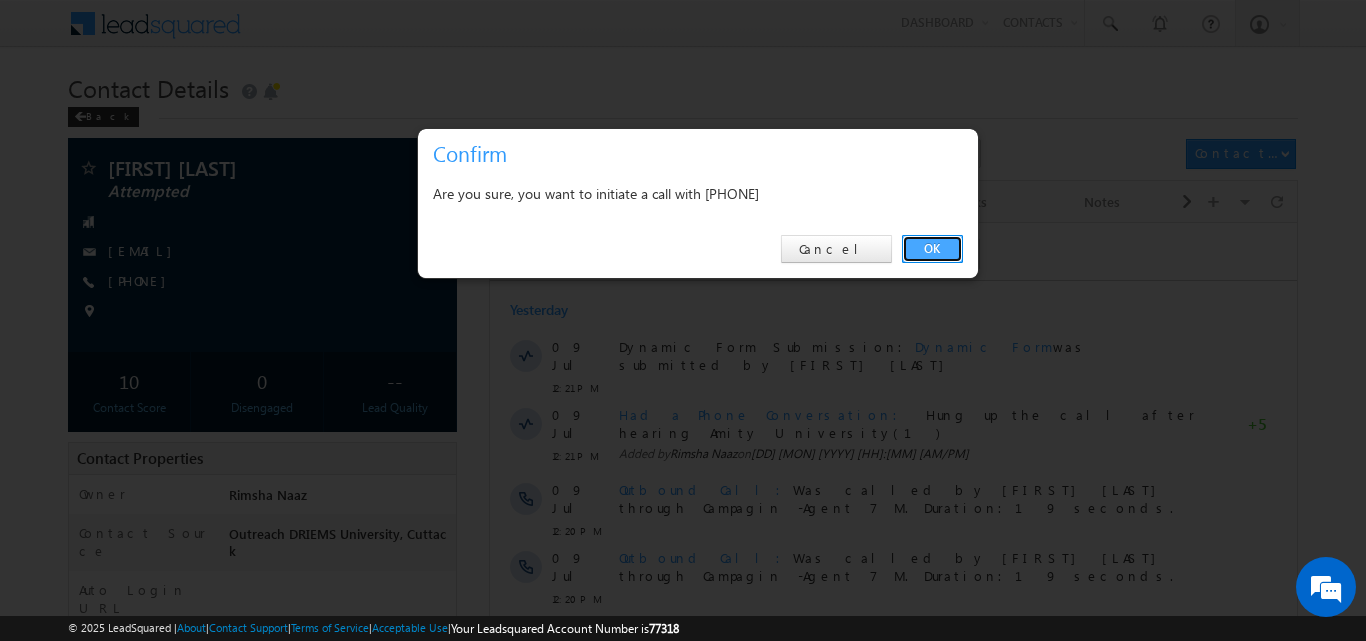 click on "OK" at bounding box center [932, 249] 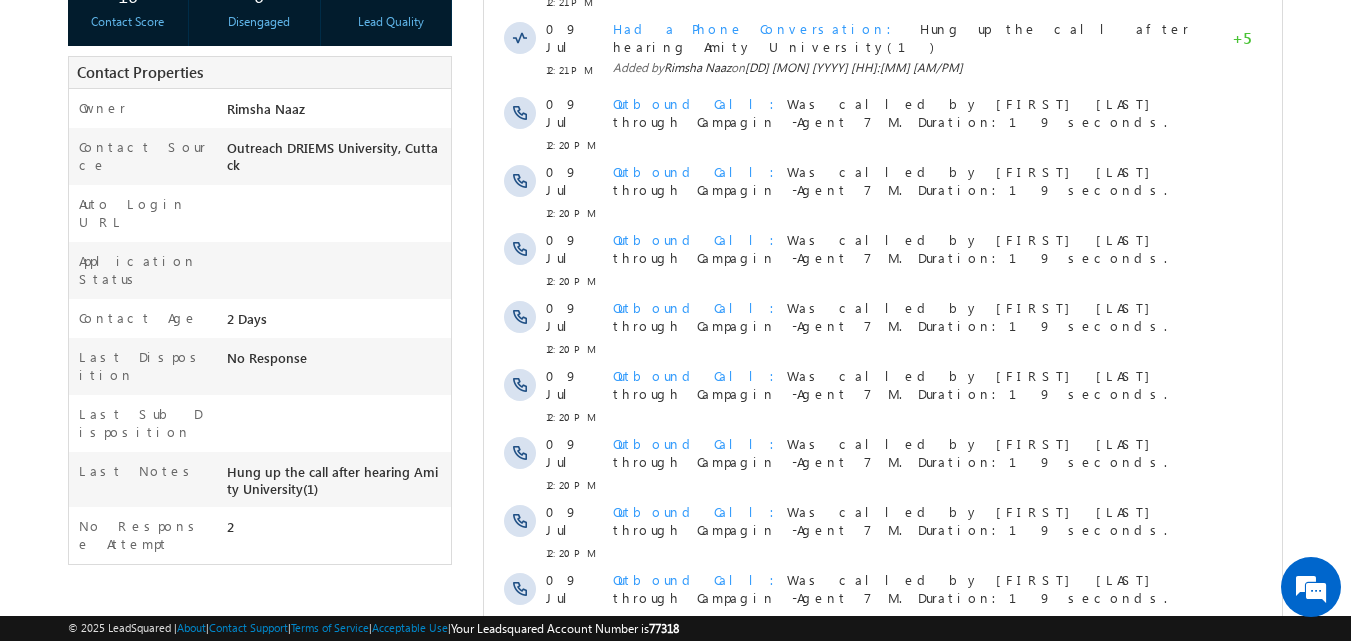 scroll, scrollTop: 508, scrollLeft: 0, axis: vertical 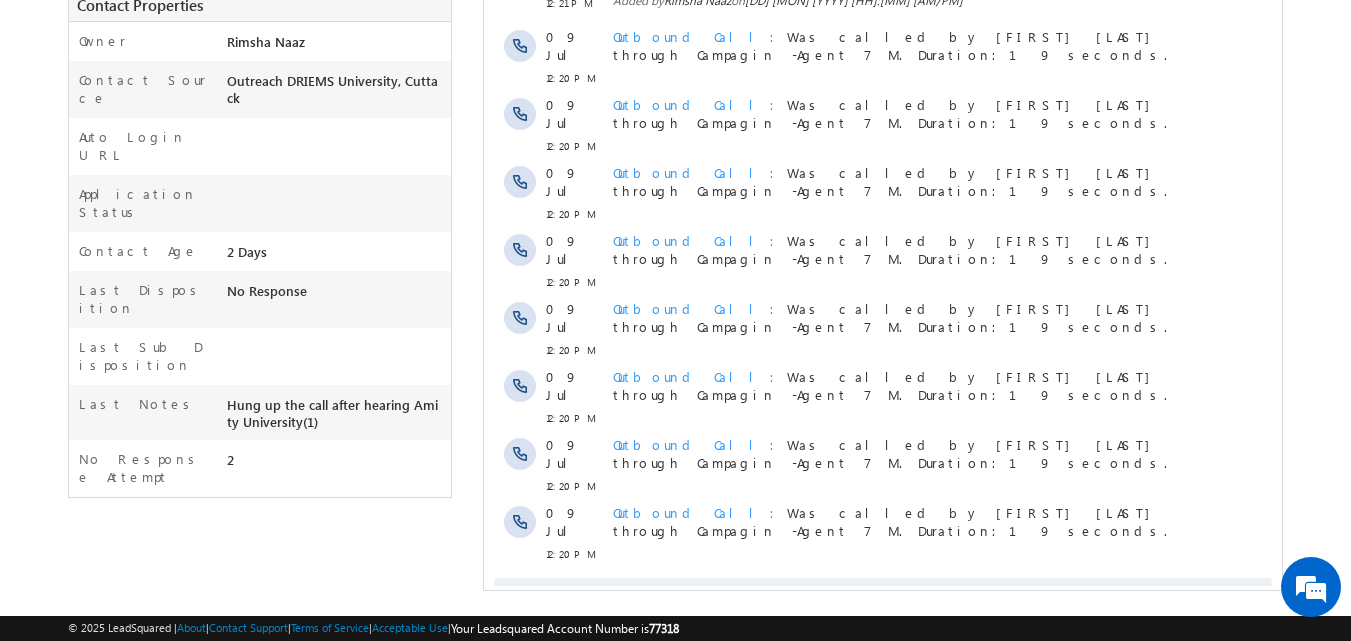 click on "Show More" at bounding box center [883, 598] 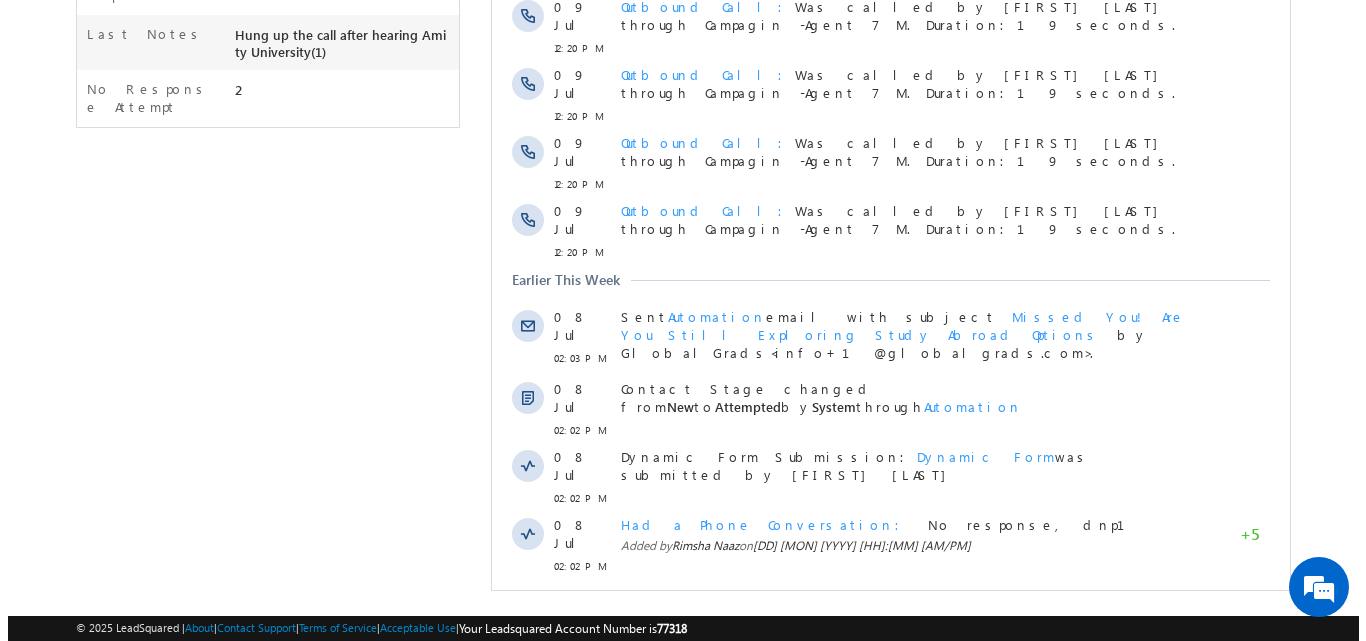 scroll, scrollTop: 0, scrollLeft: 0, axis: both 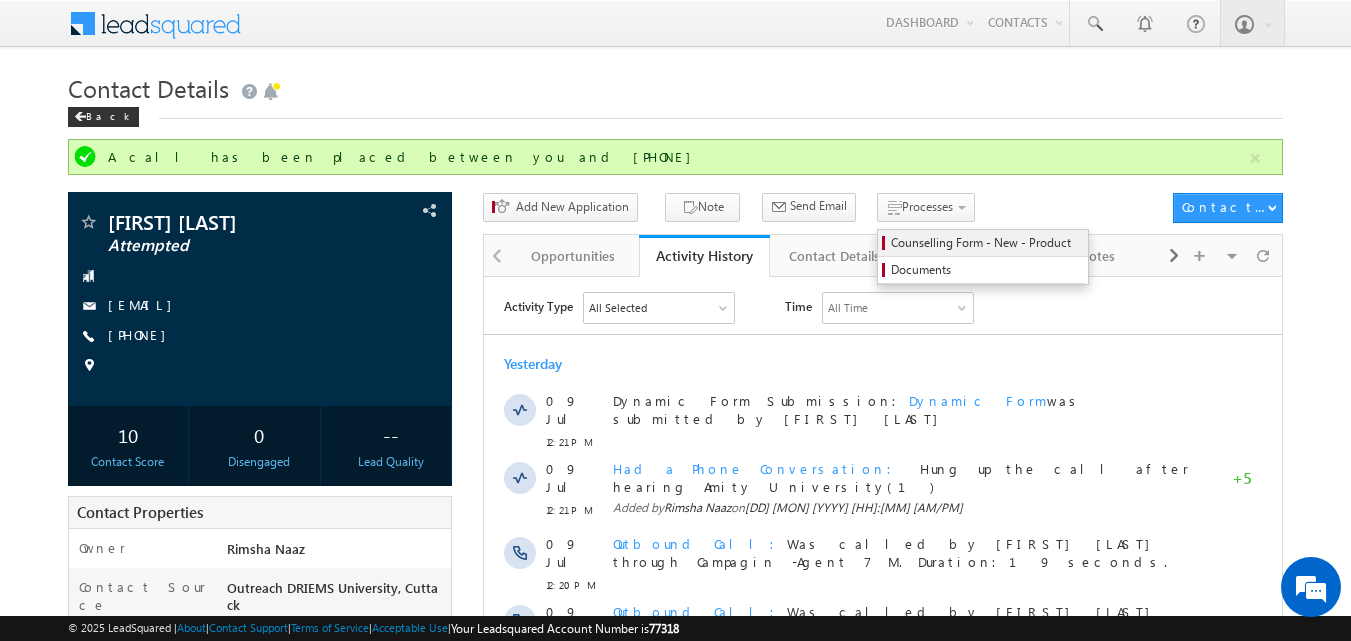 click on "Counselling Form - New - Product" at bounding box center (986, 243) 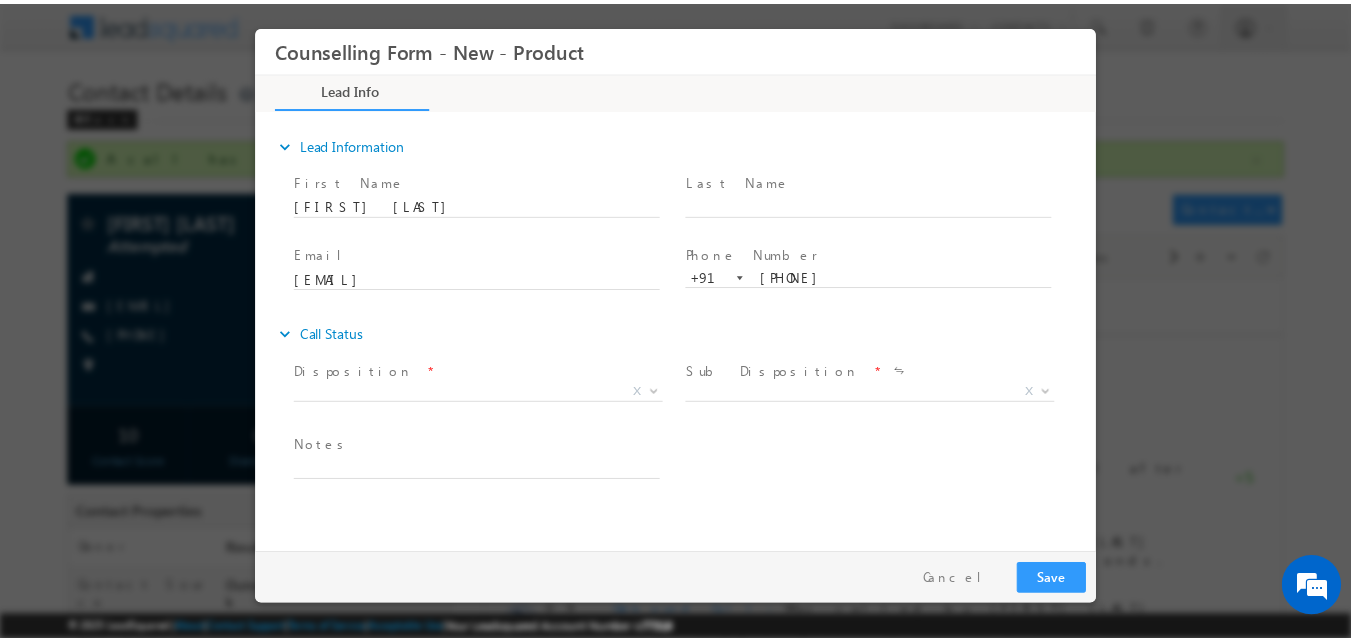 scroll, scrollTop: 0, scrollLeft: 0, axis: both 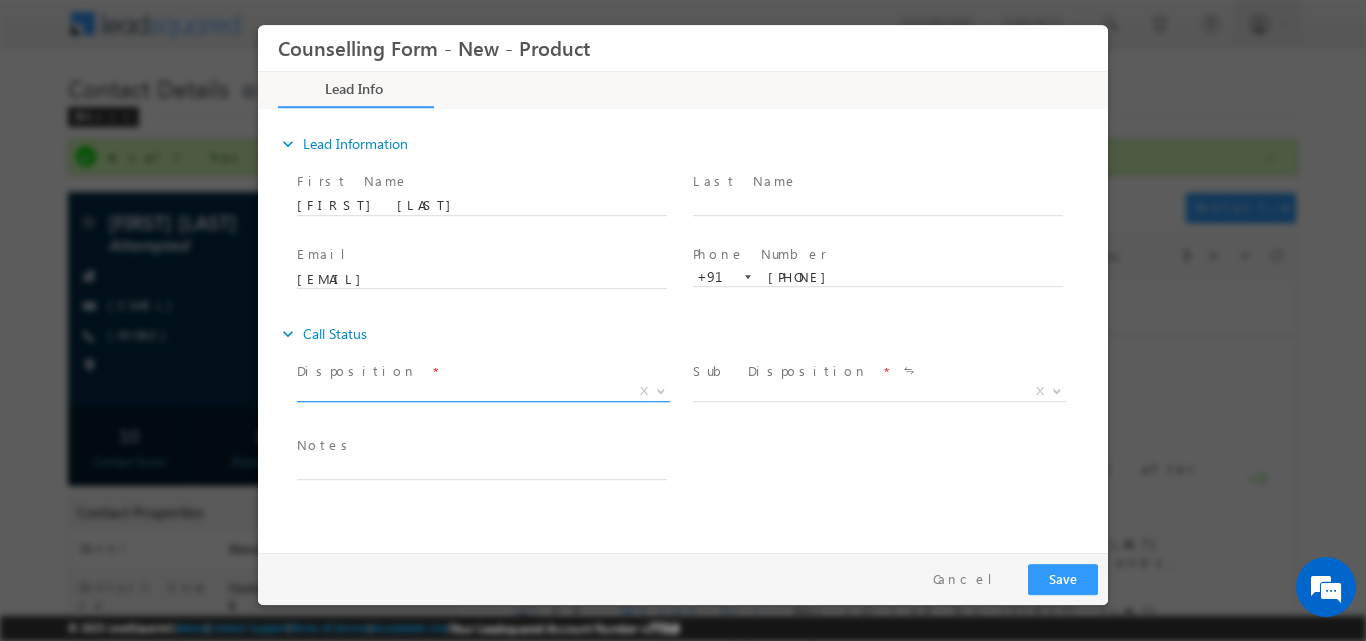 click on "X" at bounding box center (644, 390) 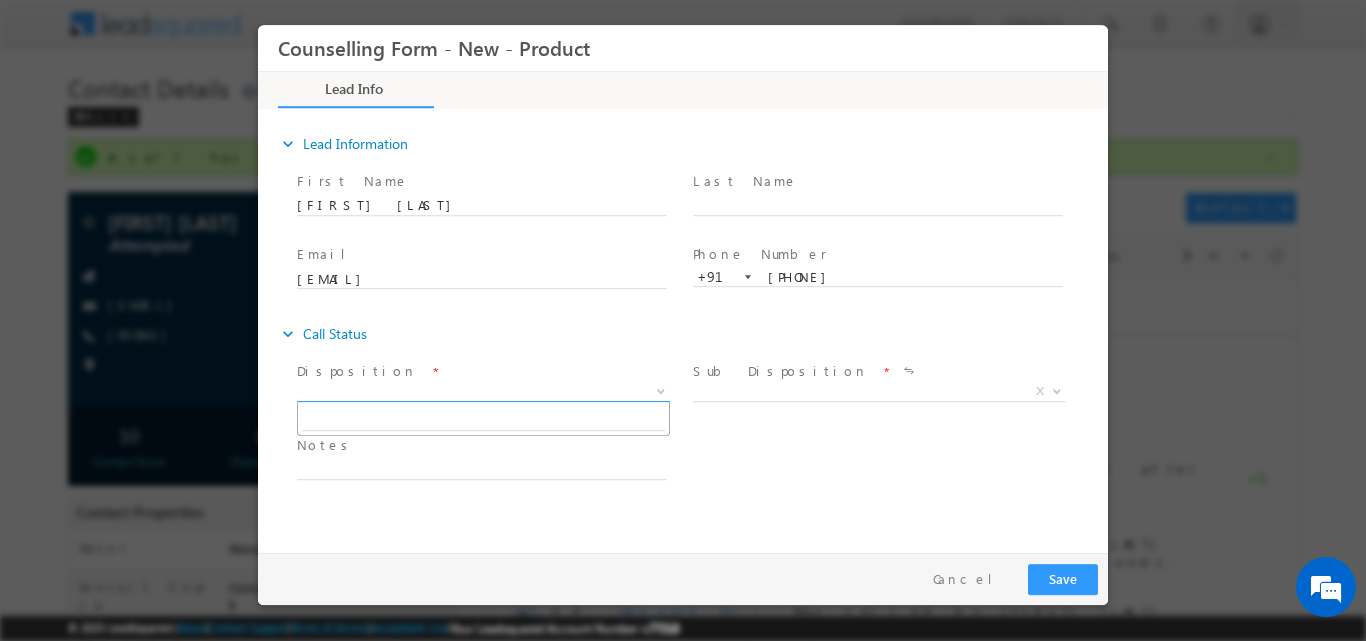 click at bounding box center [661, 389] 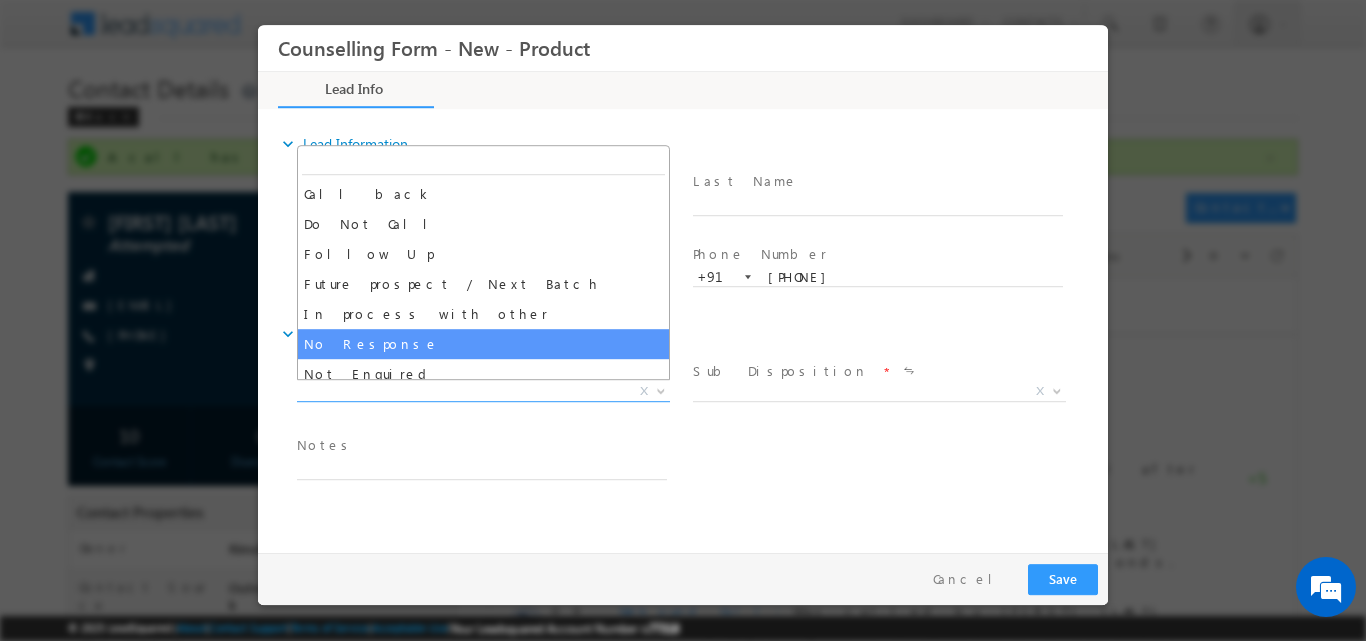 select on "No Response" 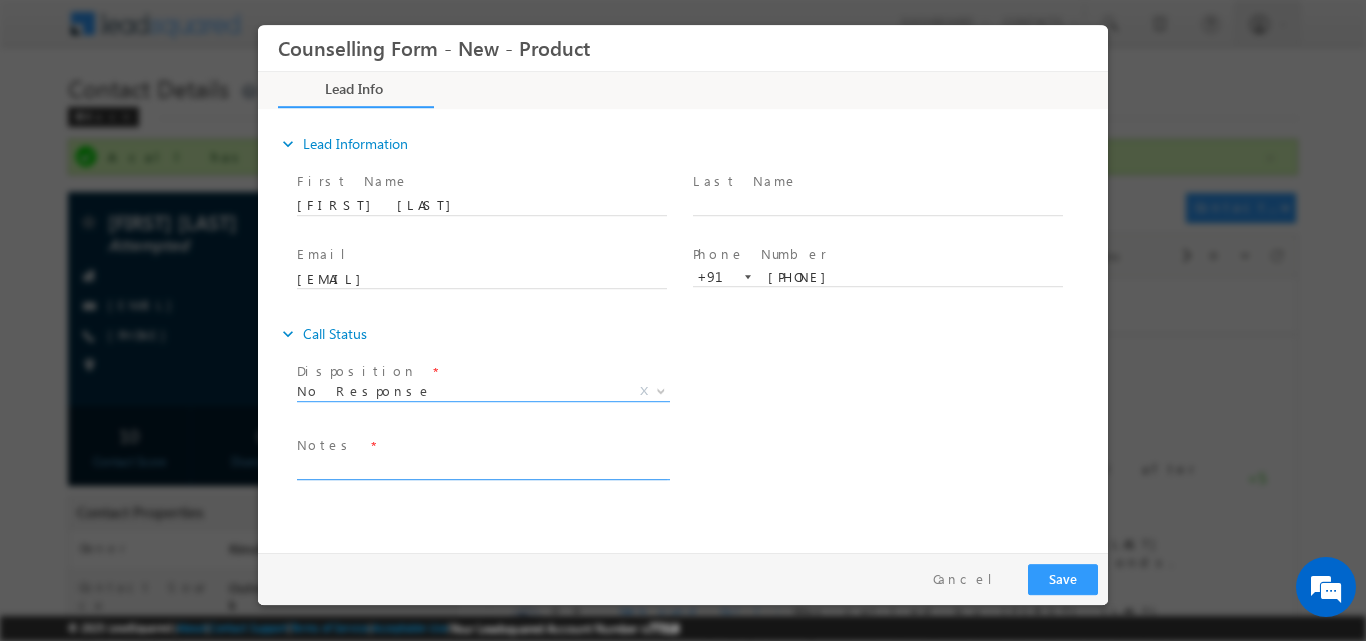 click at bounding box center [482, 467] 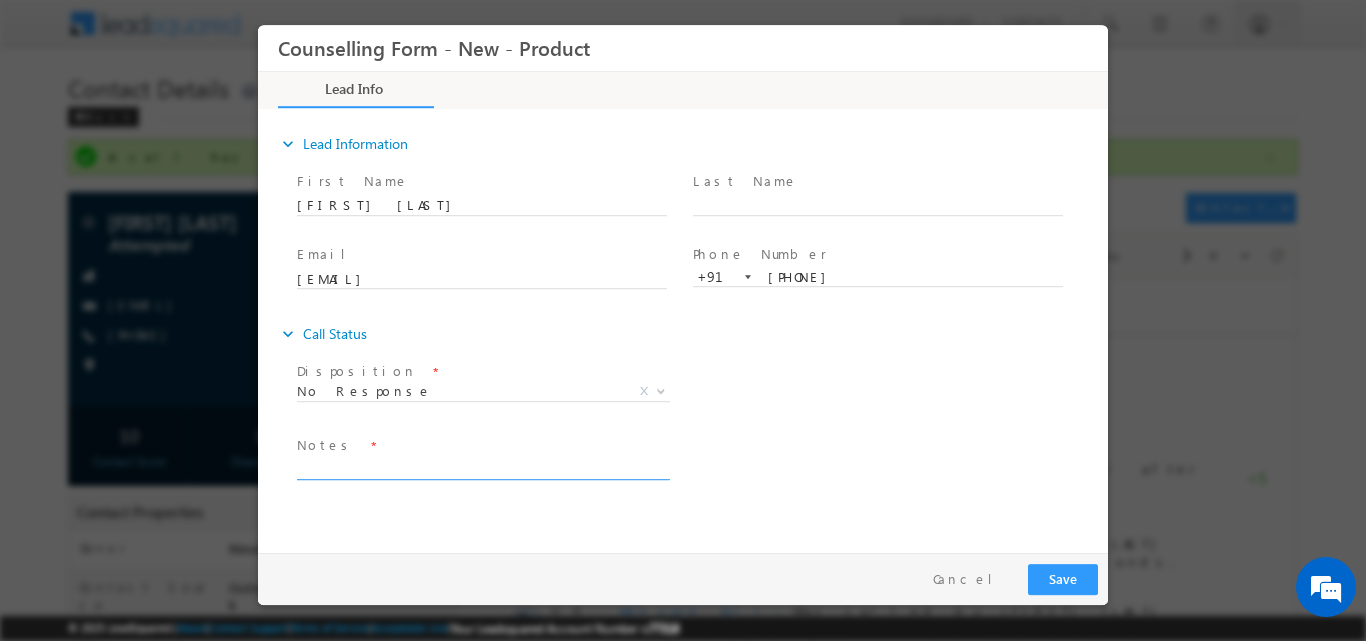 paste on "No response, dnp" 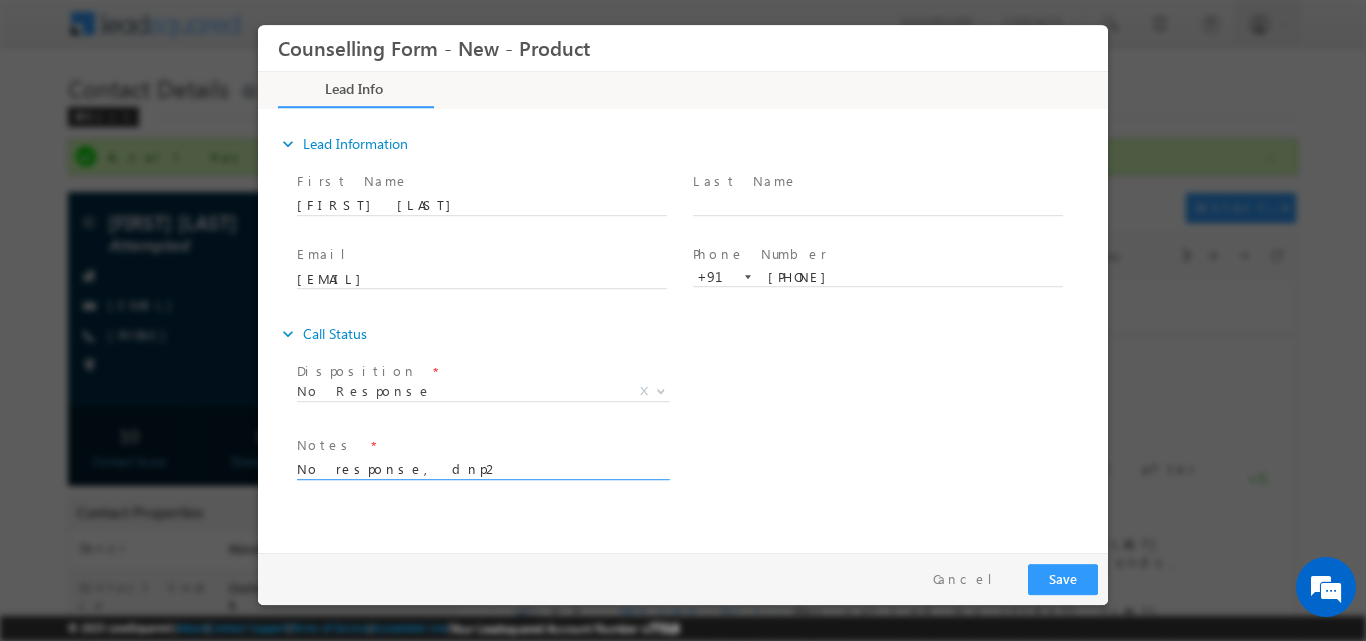 type on "No response, dnp2" 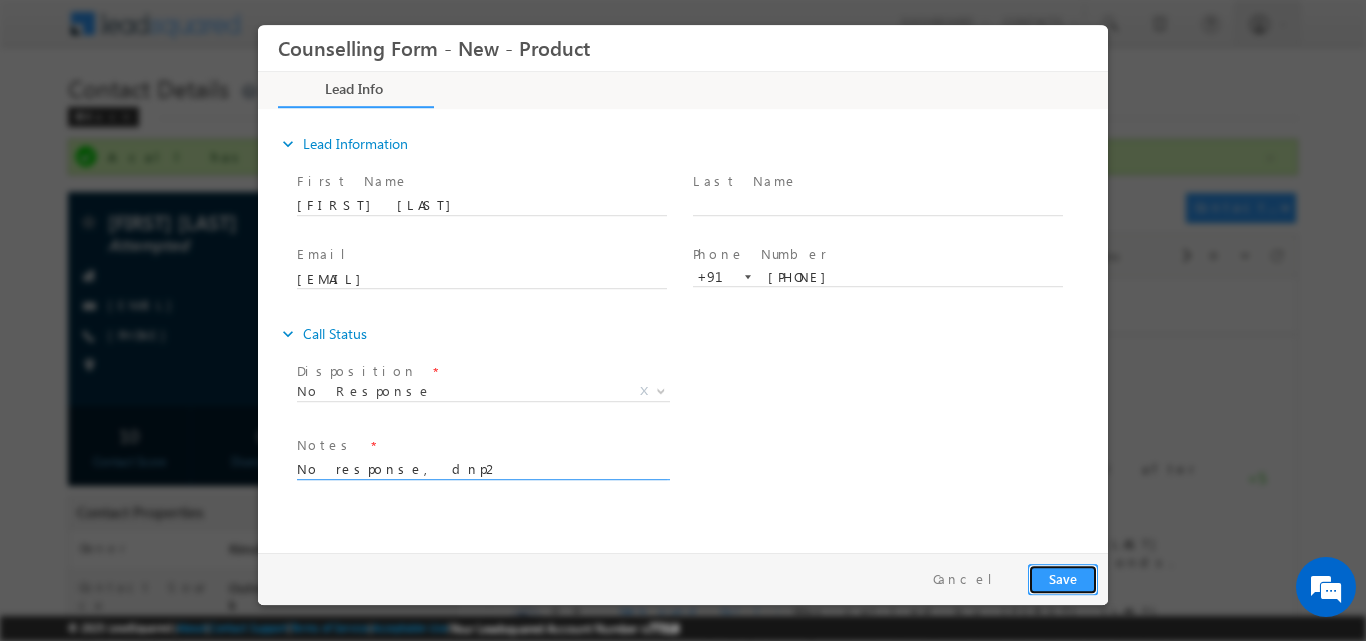 click on "Save" at bounding box center (1063, 578) 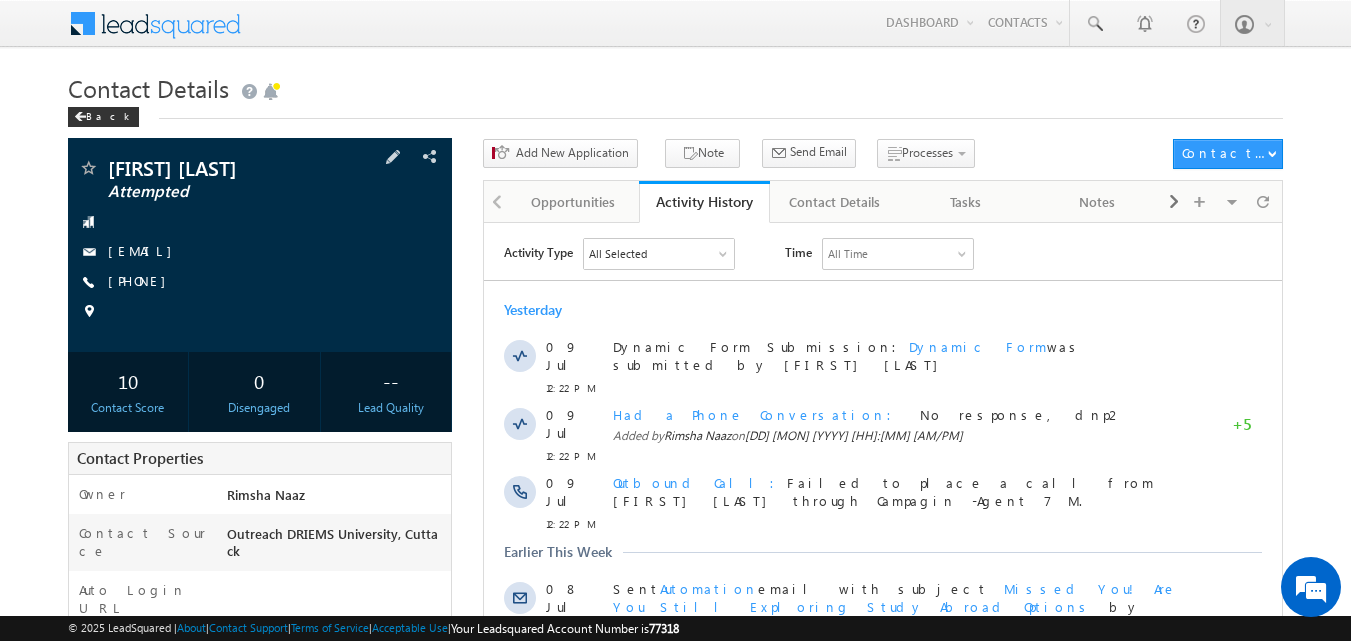 scroll, scrollTop: 0, scrollLeft: 0, axis: both 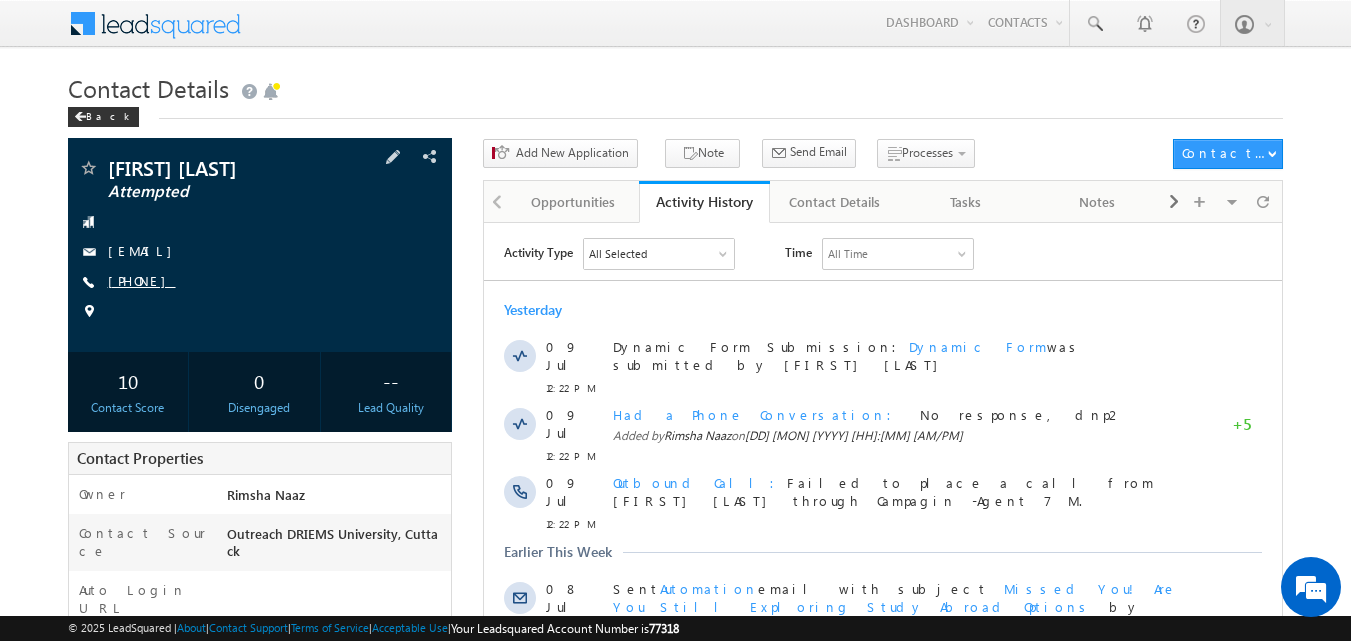 click on "[PHONE]" at bounding box center (142, 280) 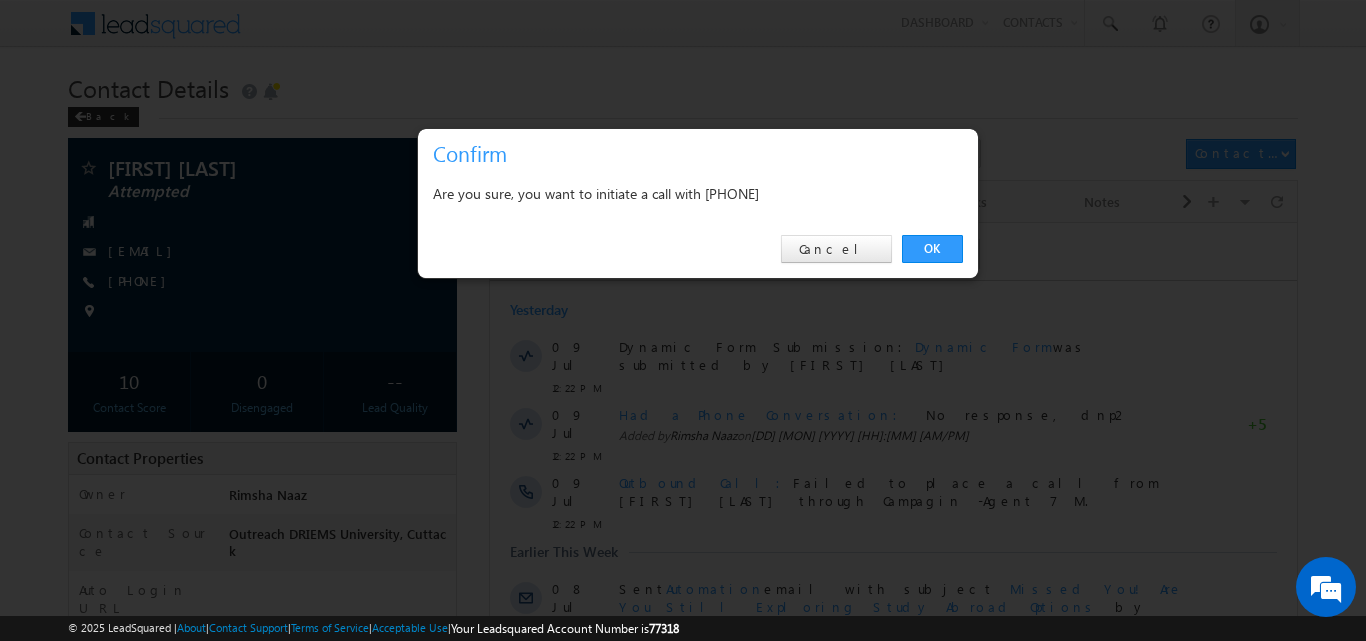 click at bounding box center [683, 320] 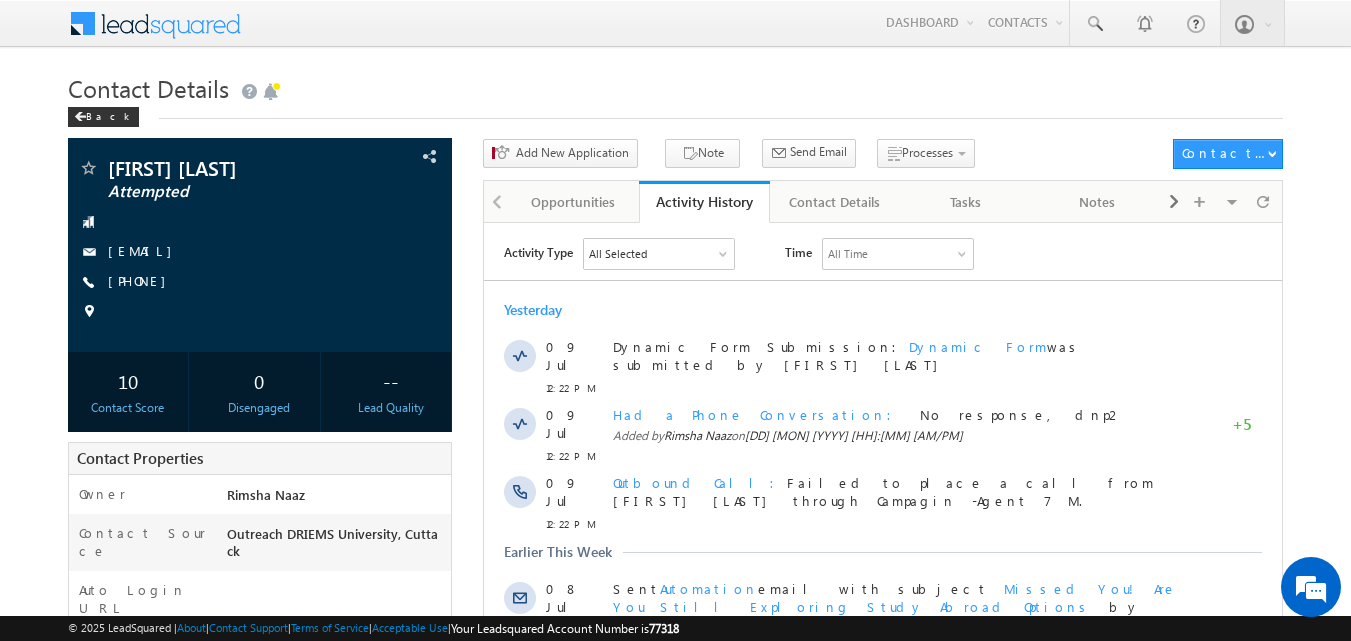 click on "[PHONE]" at bounding box center [142, 280] 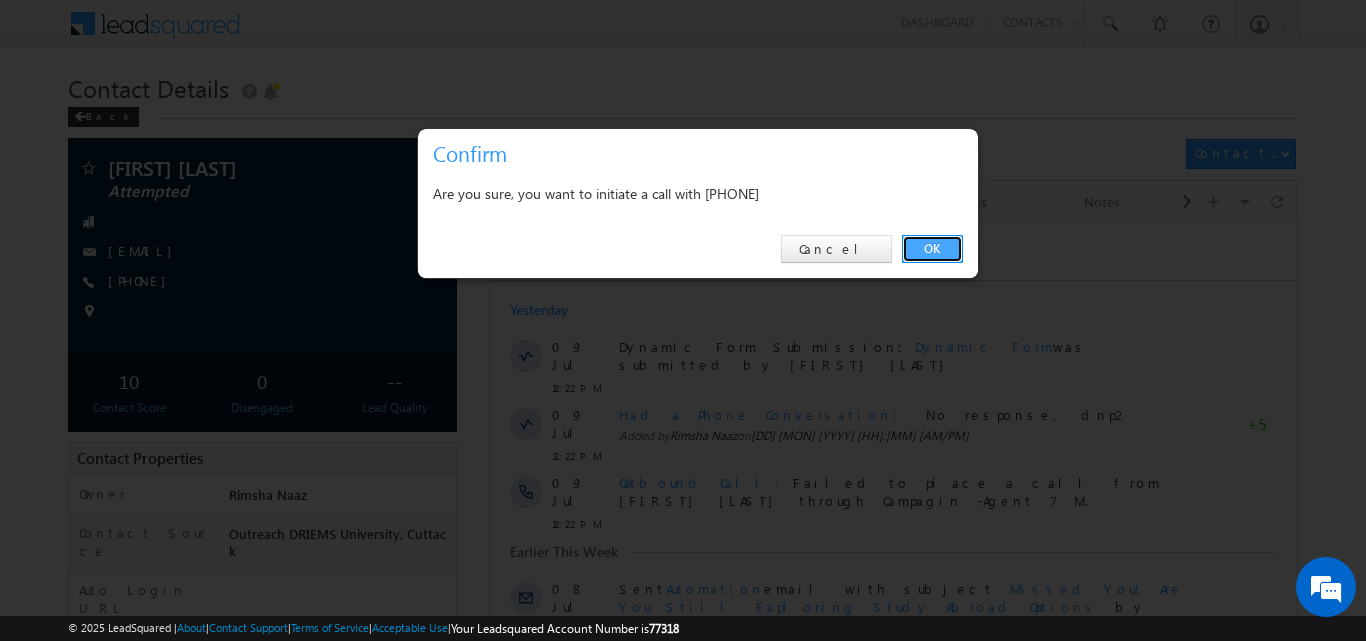 click on "OK" at bounding box center (932, 249) 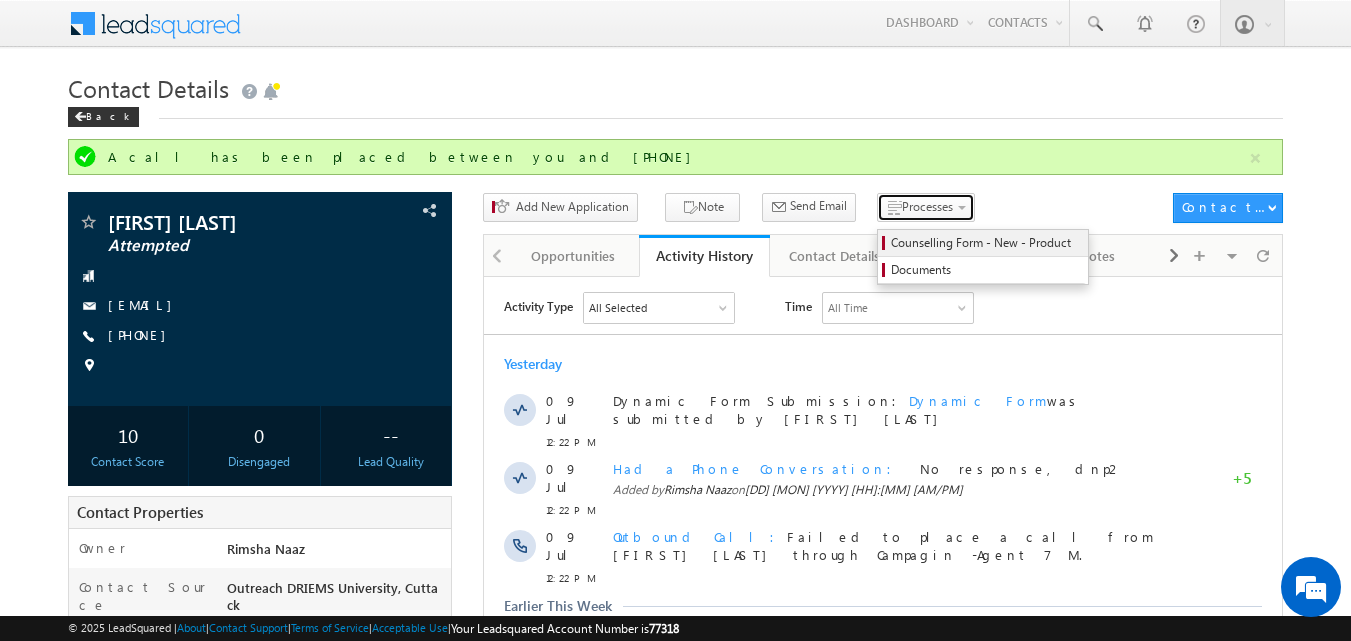 drag, startPoint x: 866, startPoint y: 201, endPoint x: 868, endPoint y: 236, distance: 35.057095 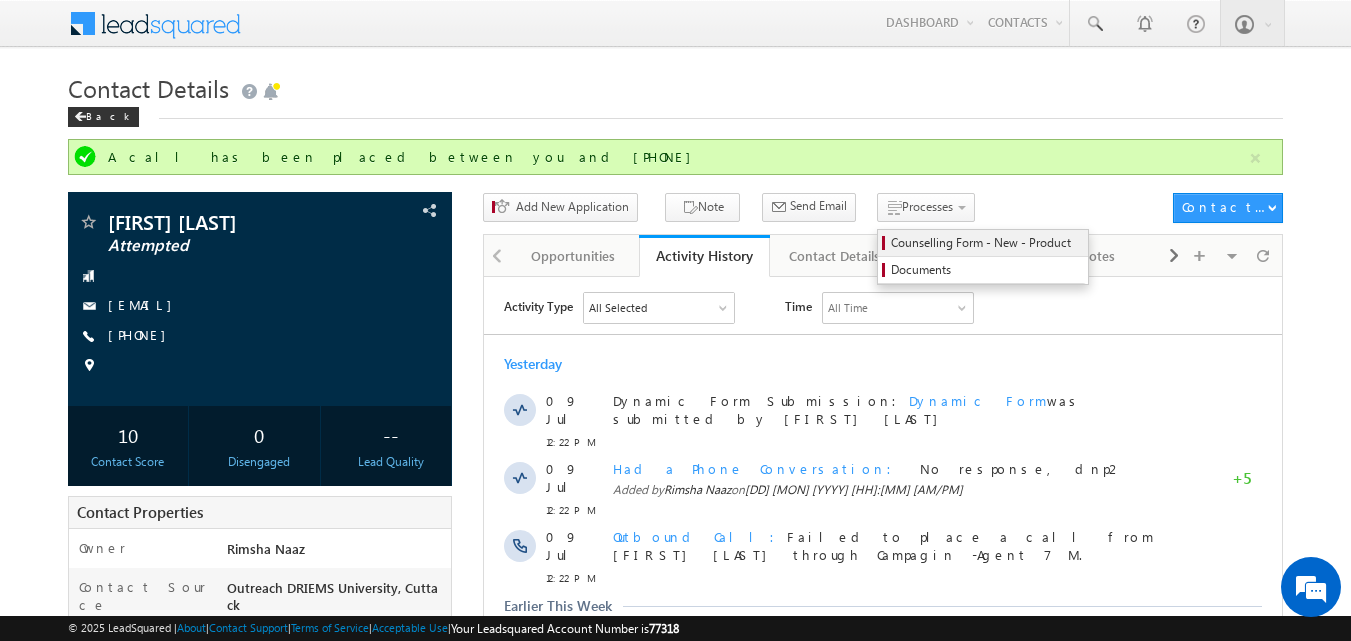 click on "Counselling Form - New - Product" at bounding box center (986, 243) 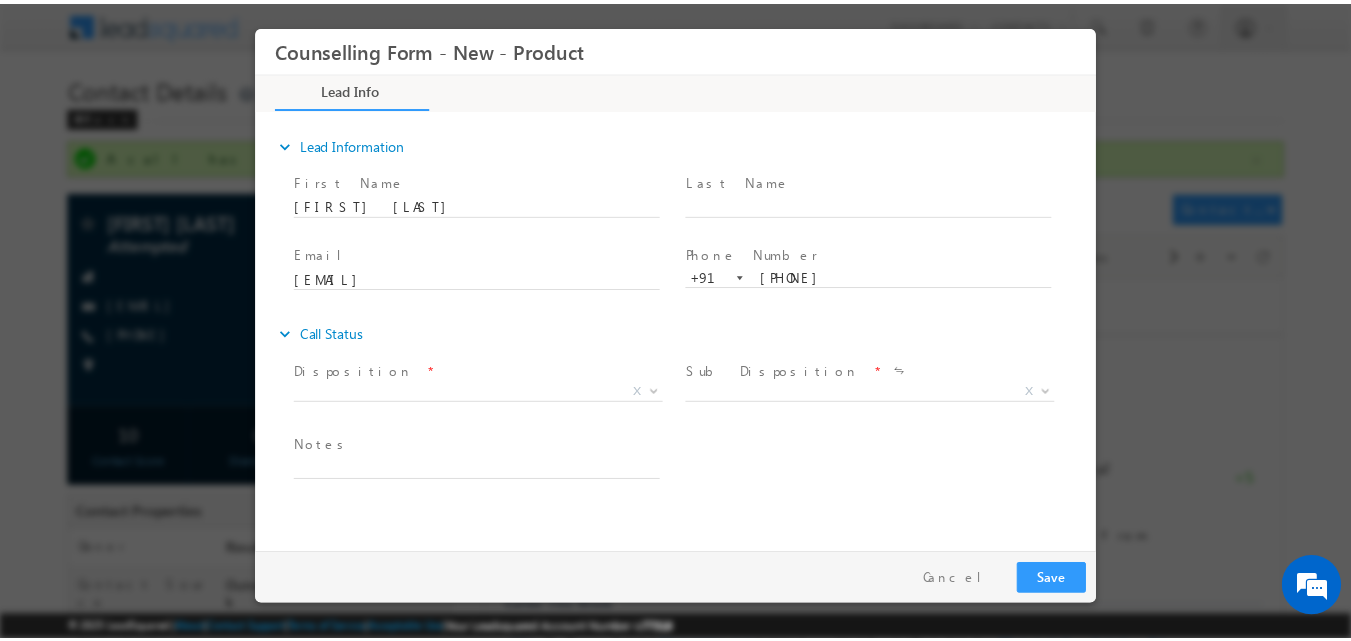 scroll, scrollTop: 0, scrollLeft: 0, axis: both 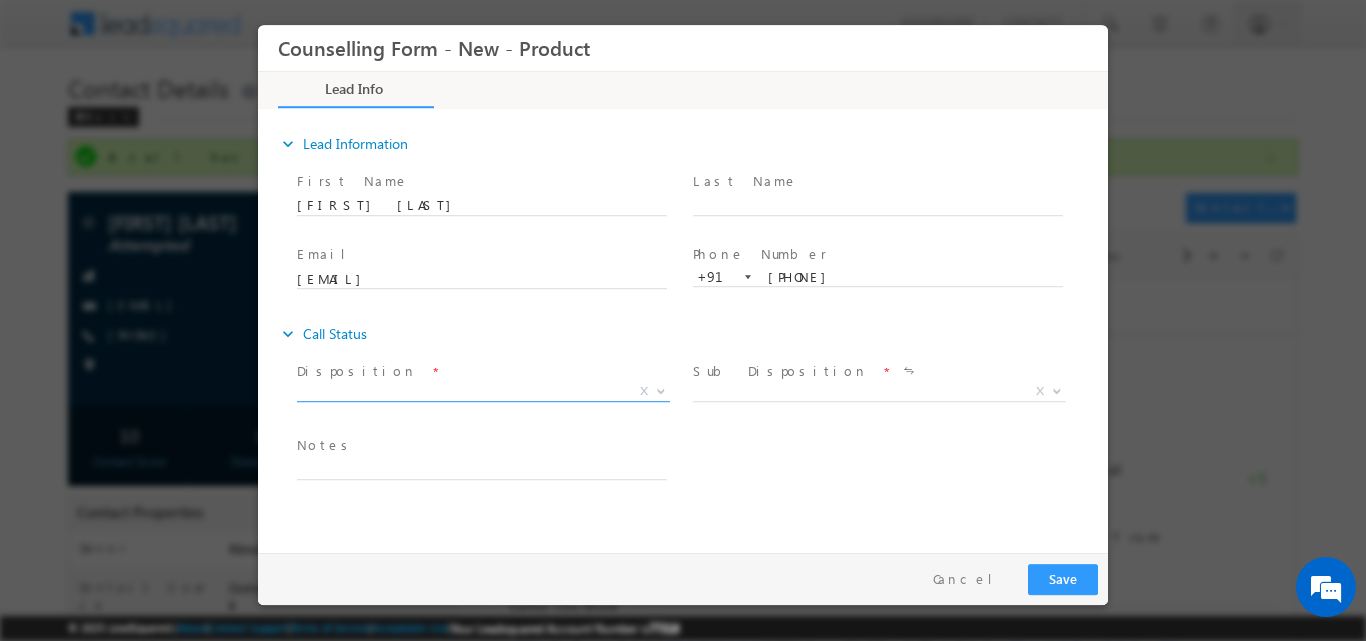click at bounding box center (659, 390) 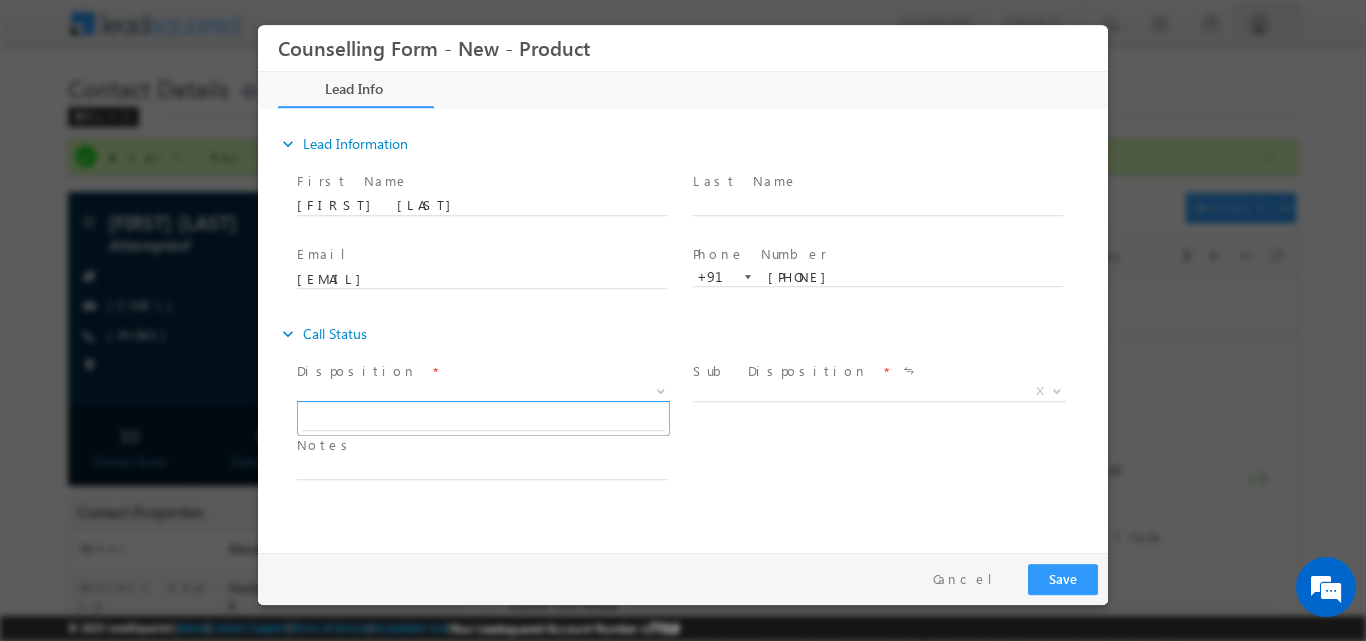 click at bounding box center (659, 390) 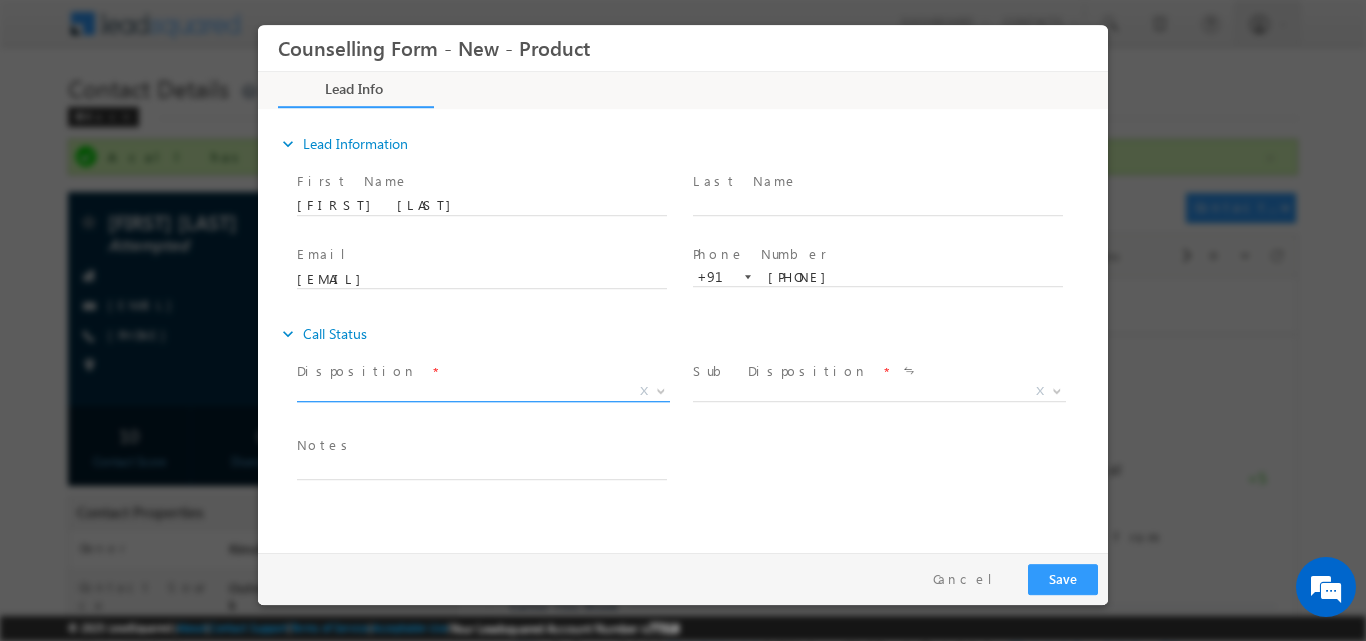 click at bounding box center (659, 390) 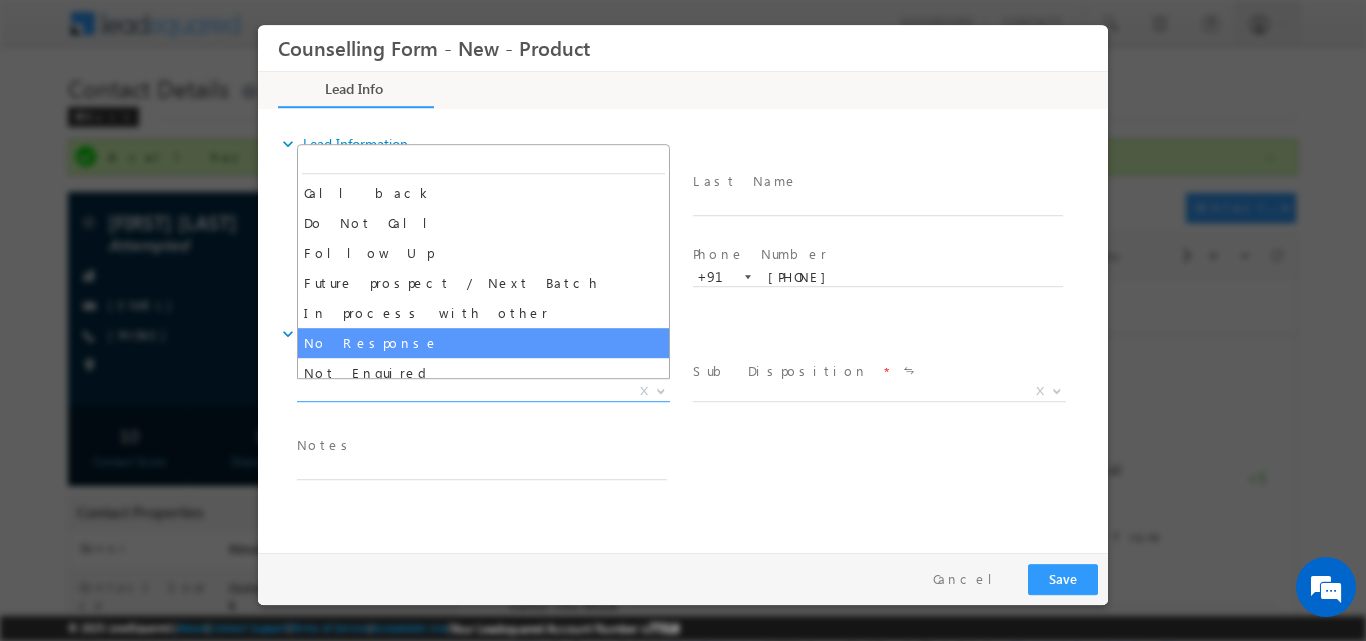 select on "No Response" 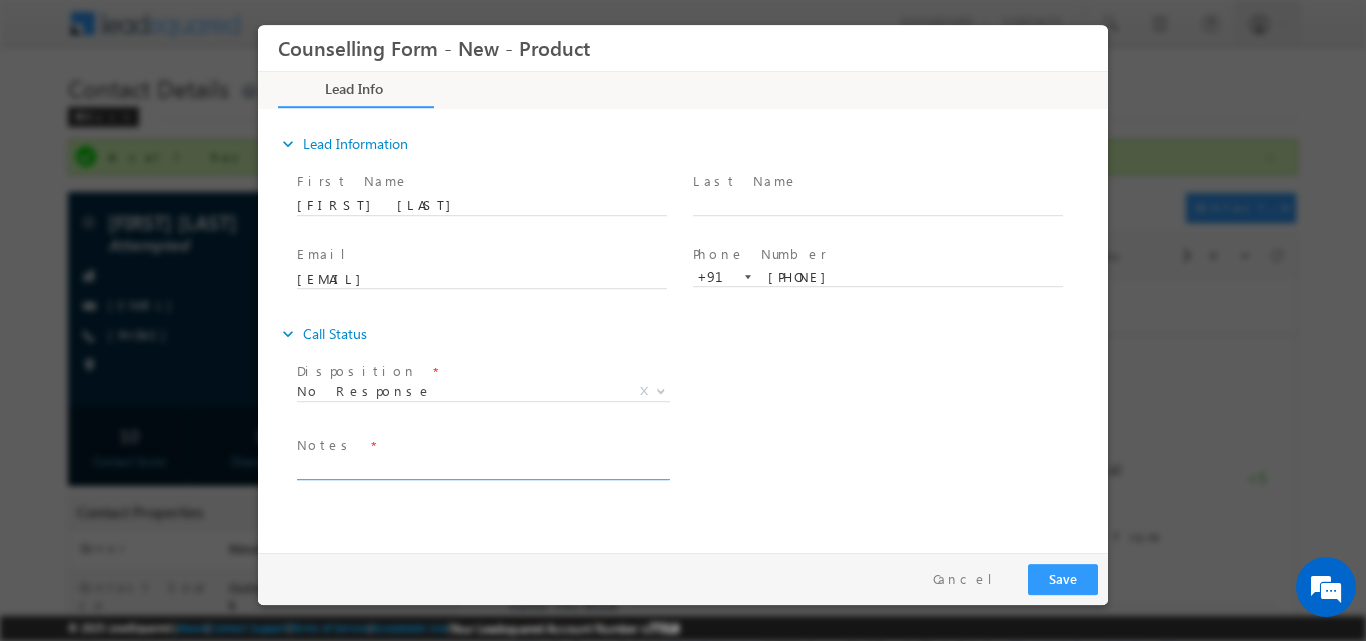 click at bounding box center (482, 467) 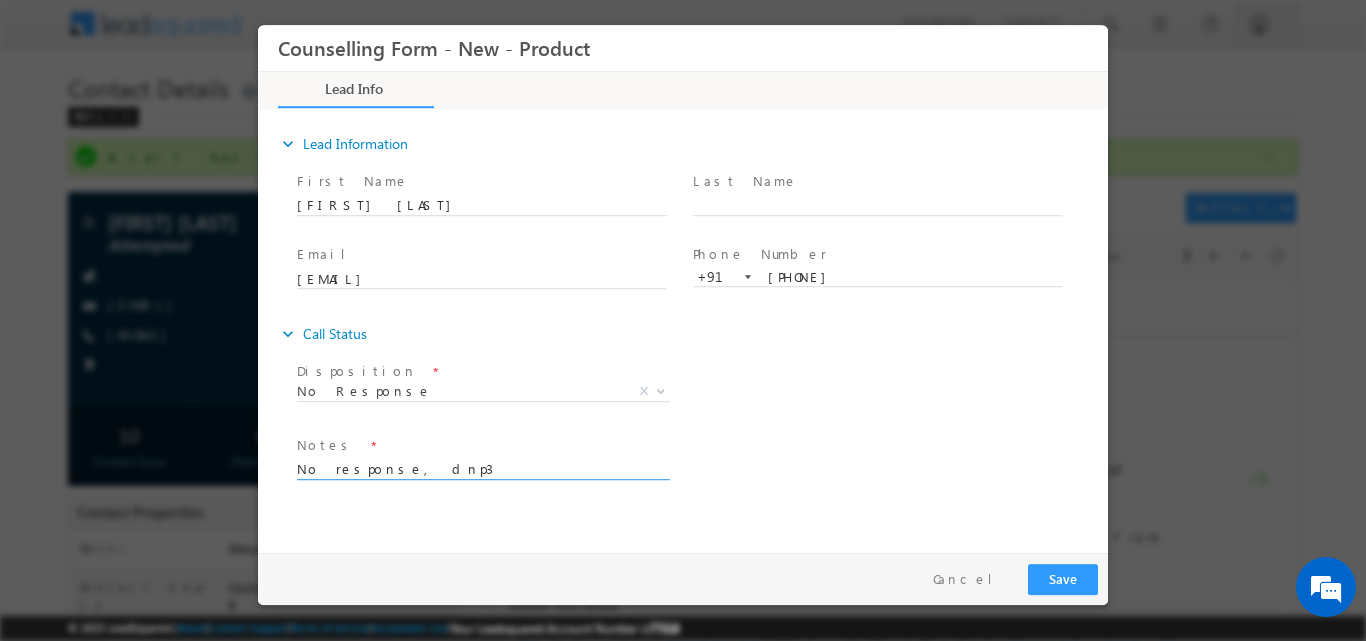 type on "No response, dnp3" 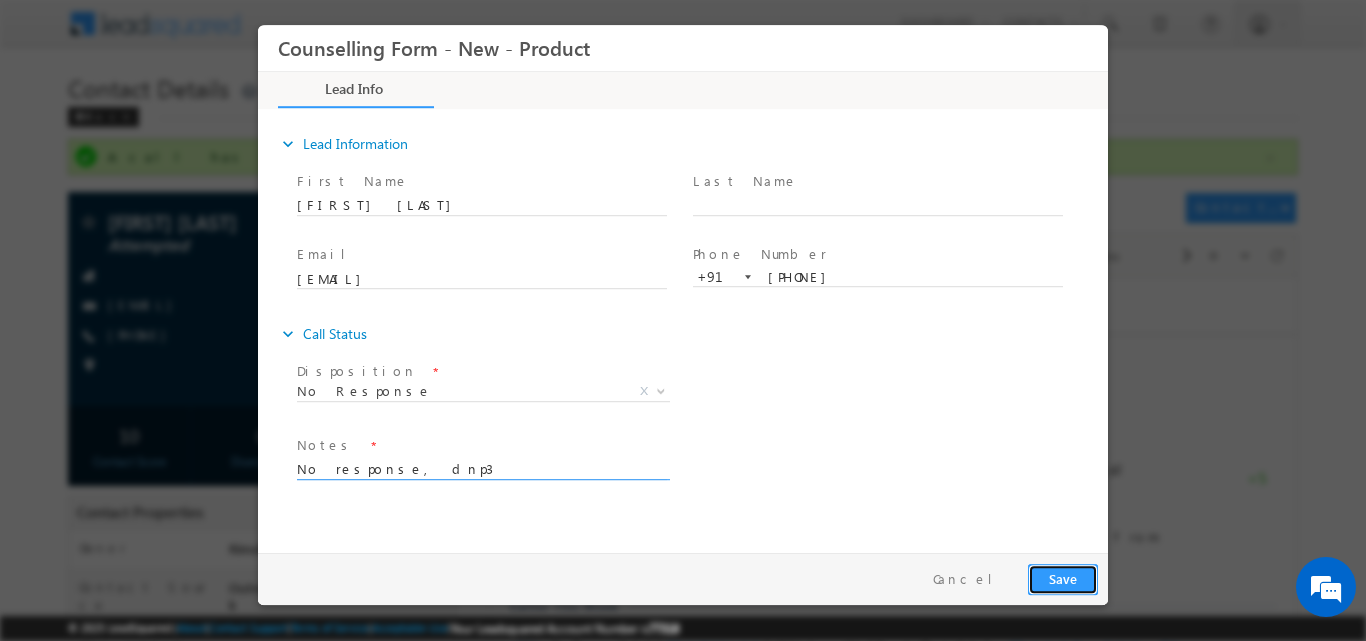 click on "Save" at bounding box center (1063, 578) 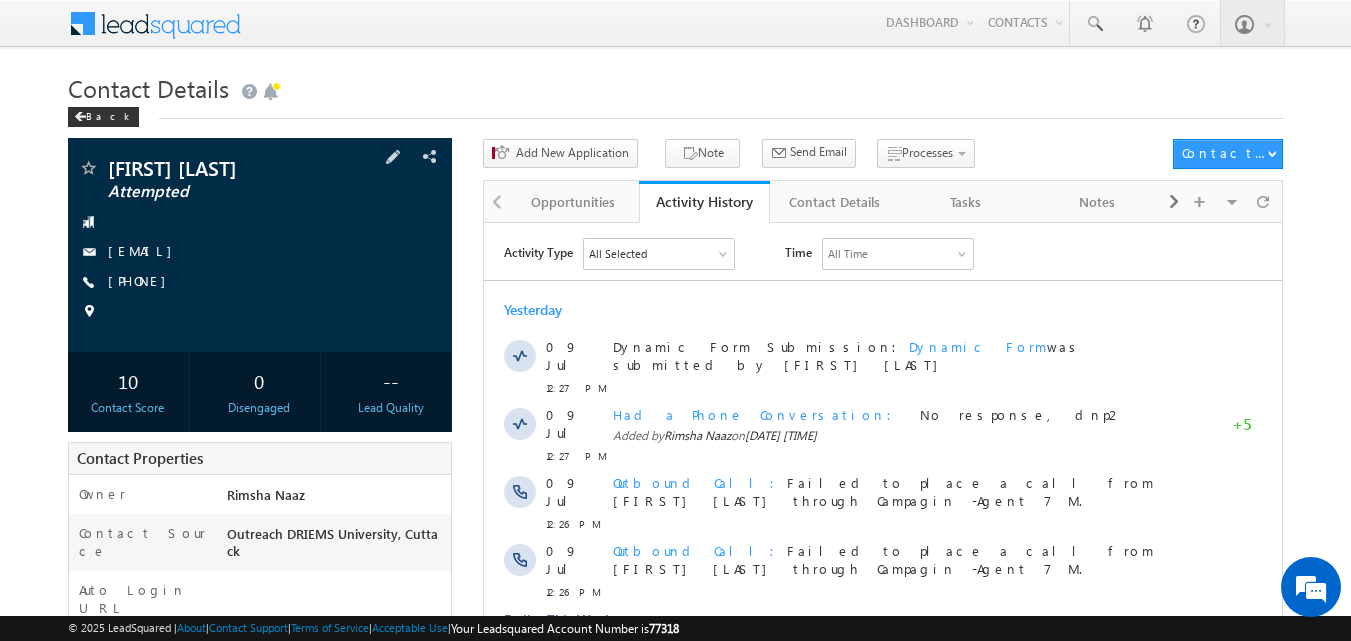 scroll, scrollTop: 0, scrollLeft: 0, axis: both 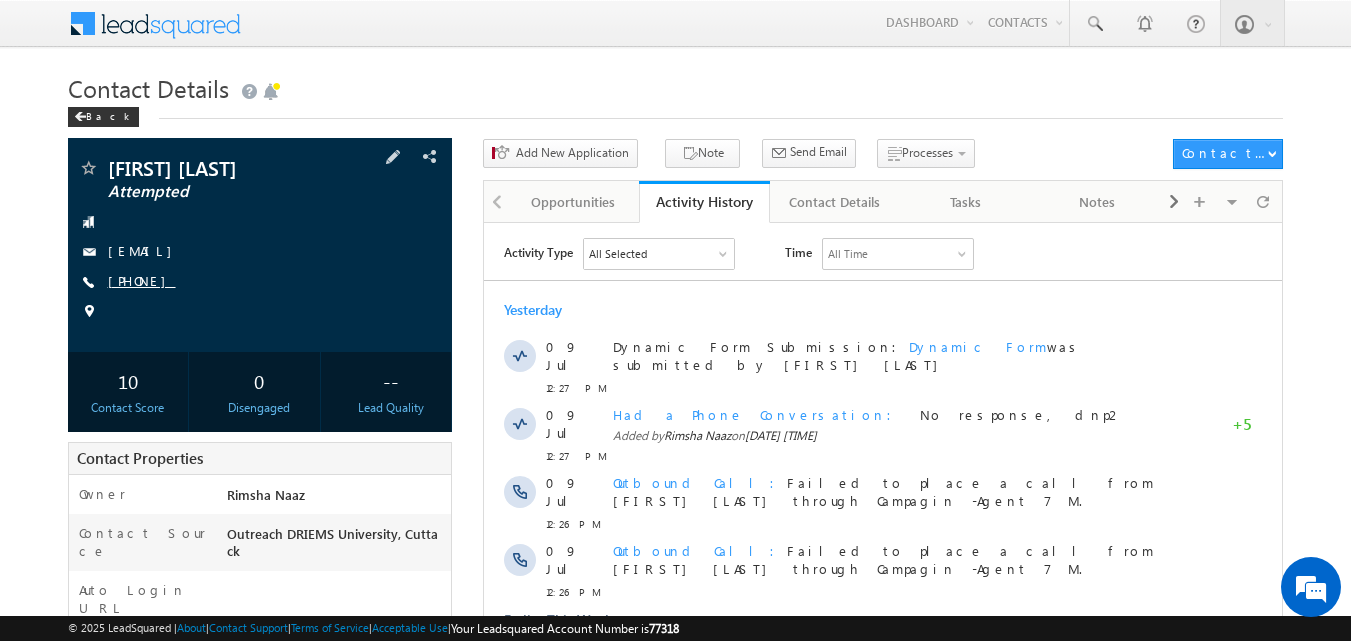 click on "[PHONE]" at bounding box center [142, 280] 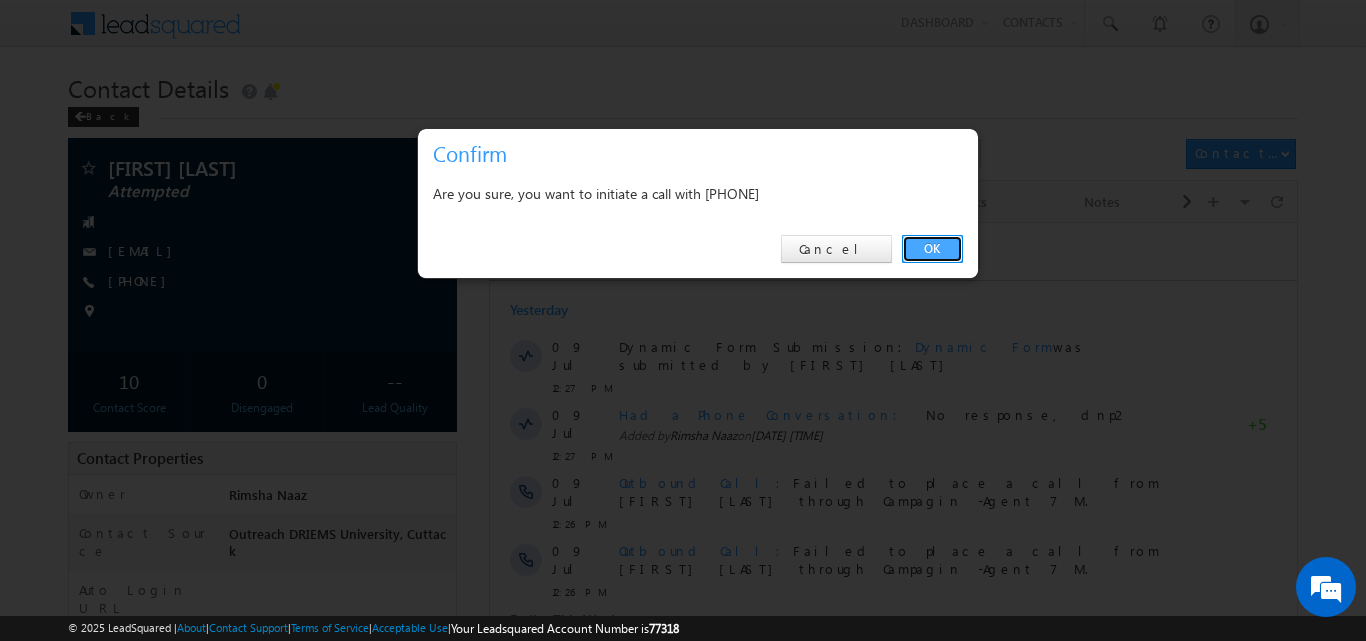 click on "OK" at bounding box center [932, 249] 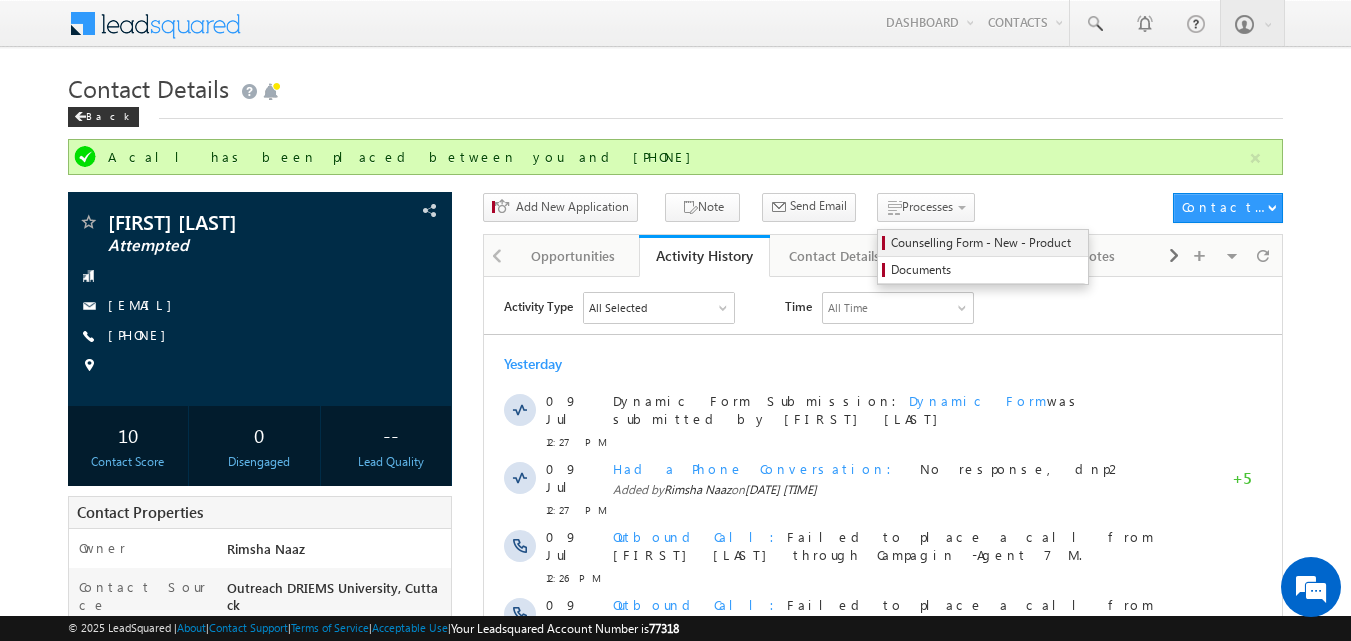 click on "Counselling Form - New - Product" at bounding box center (983, 243) 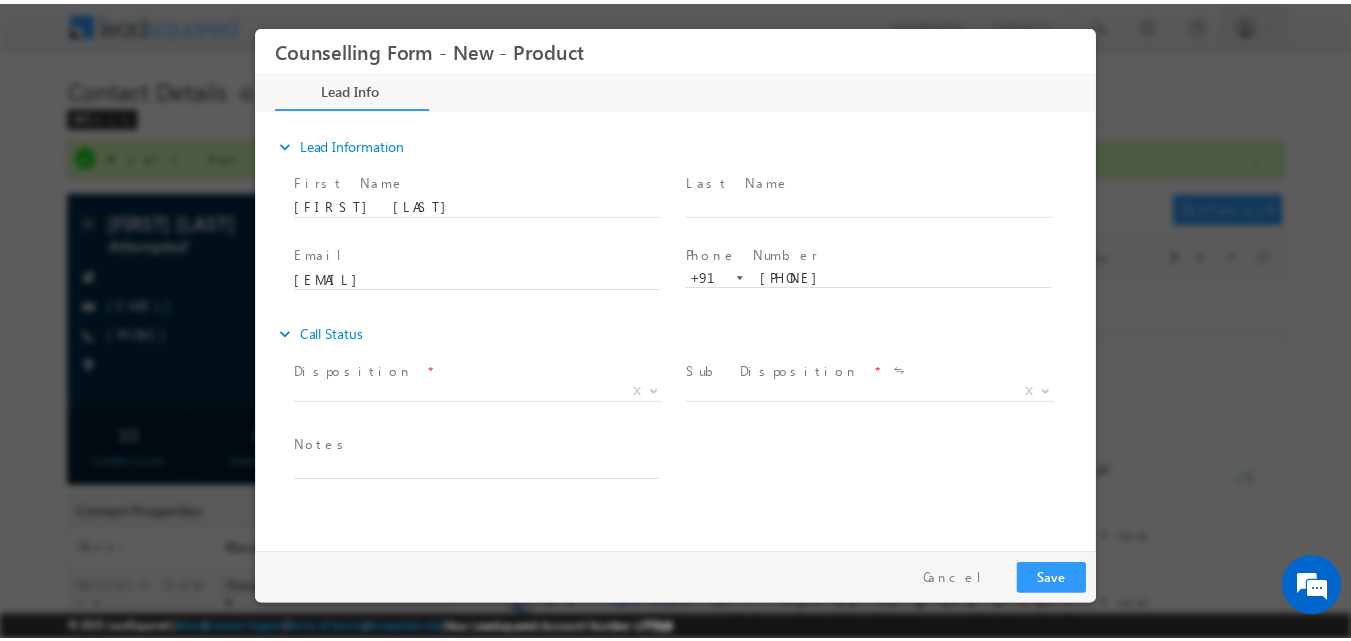 scroll, scrollTop: 0, scrollLeft: 0, axis: both 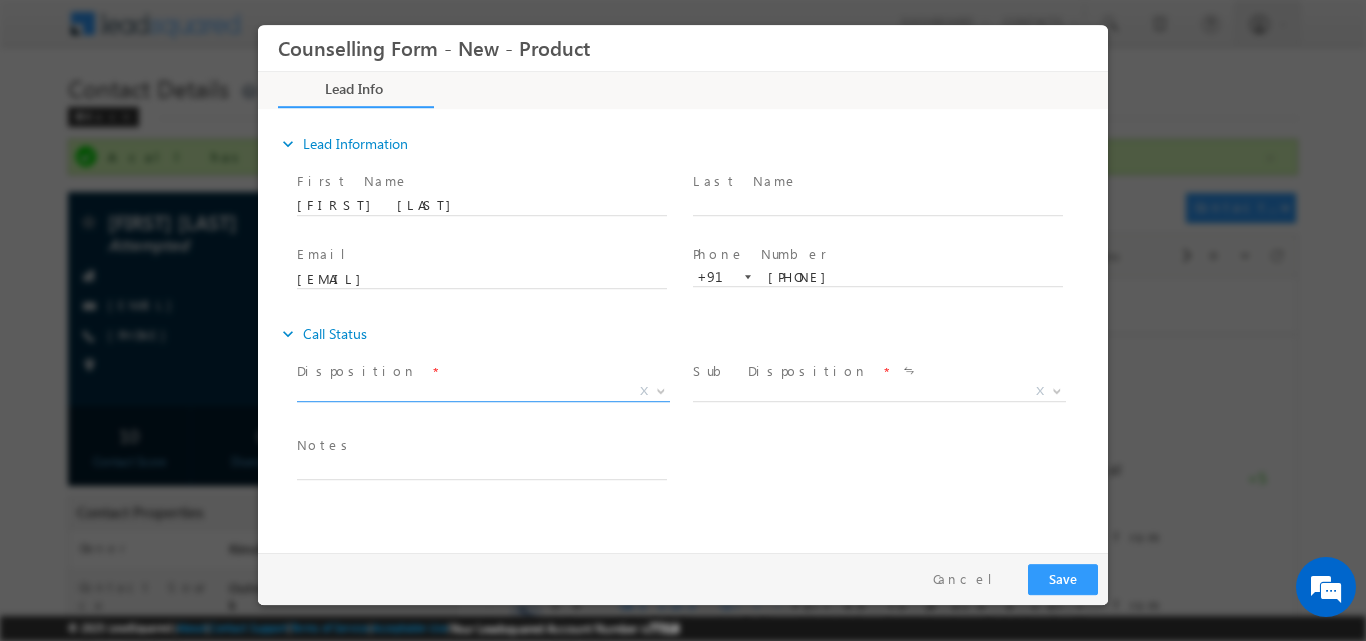 click at bounding box center [661, 389] 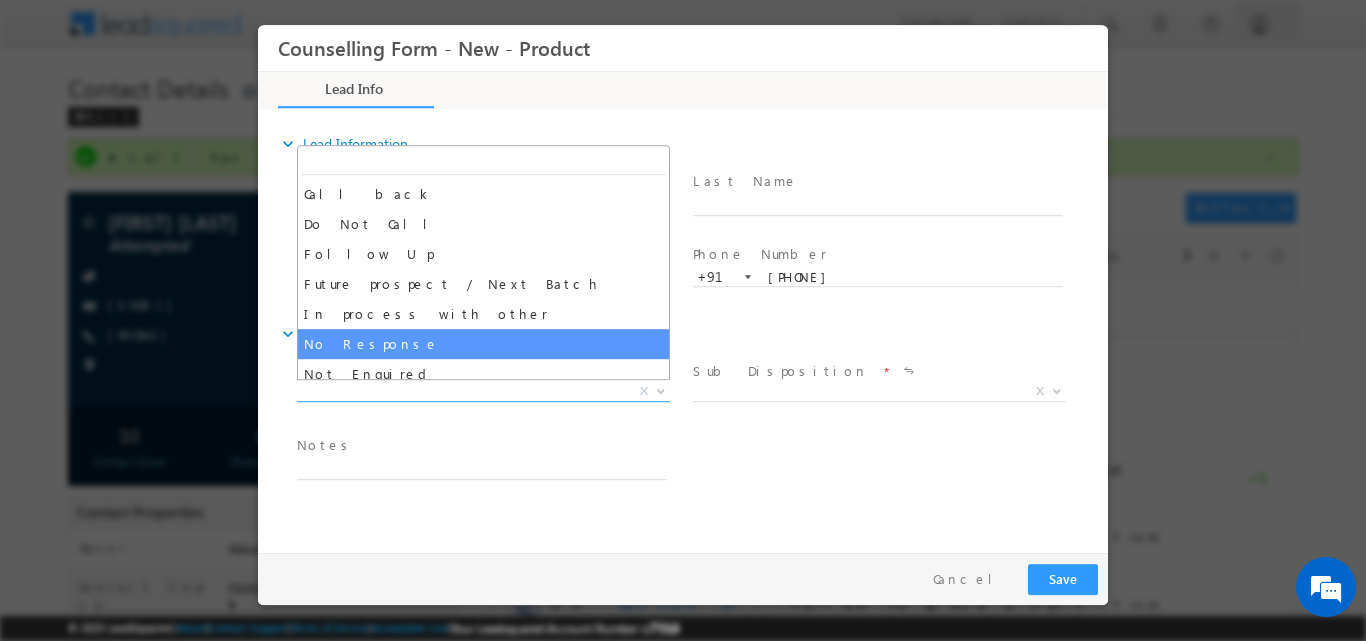 select on "No Response" 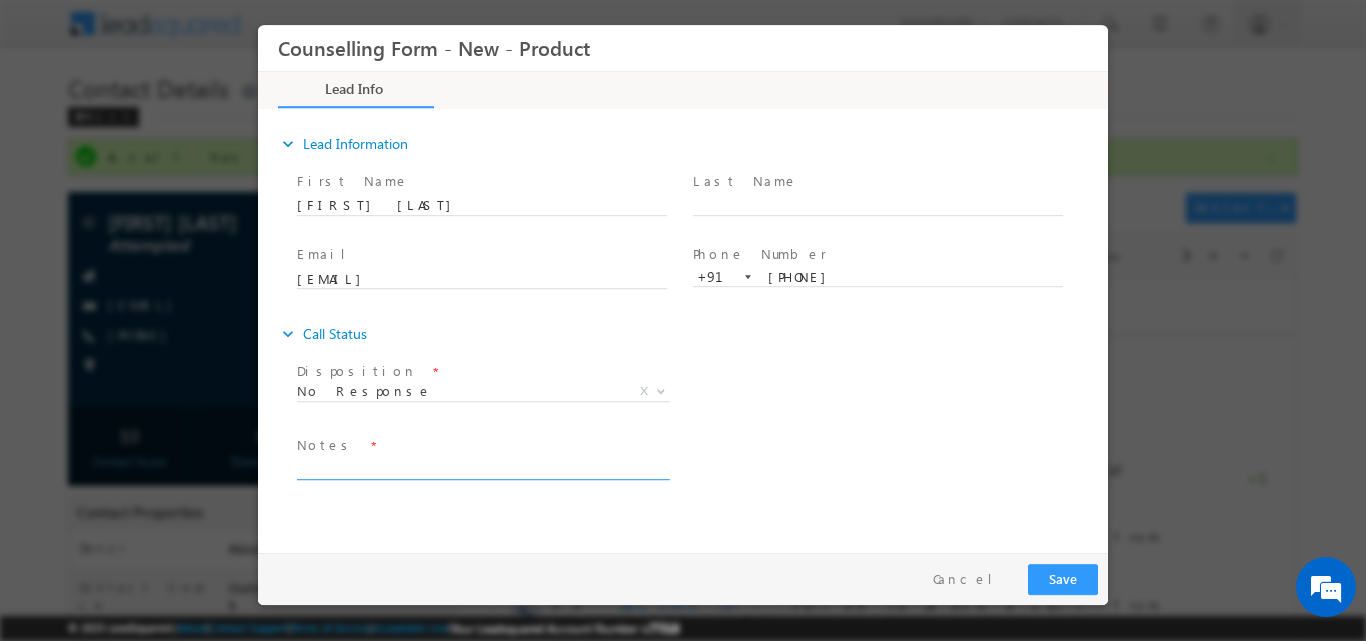 click at bounding box center [482, 467] 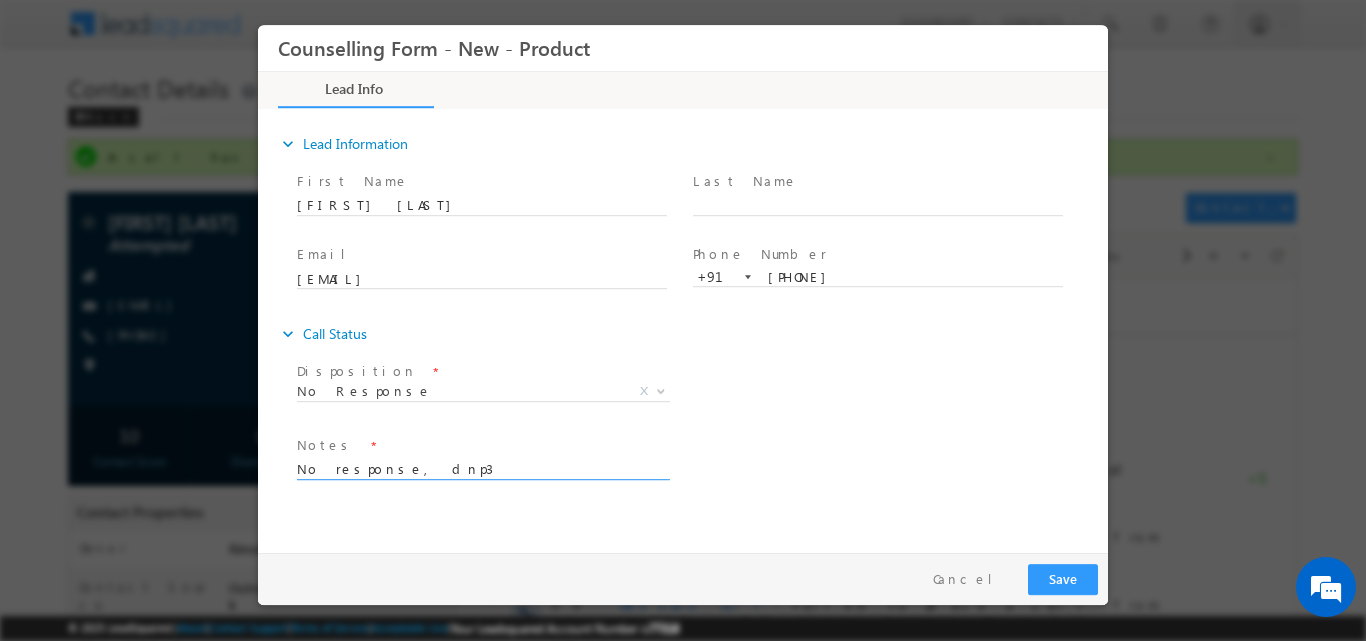 type on "No response, dnp3" 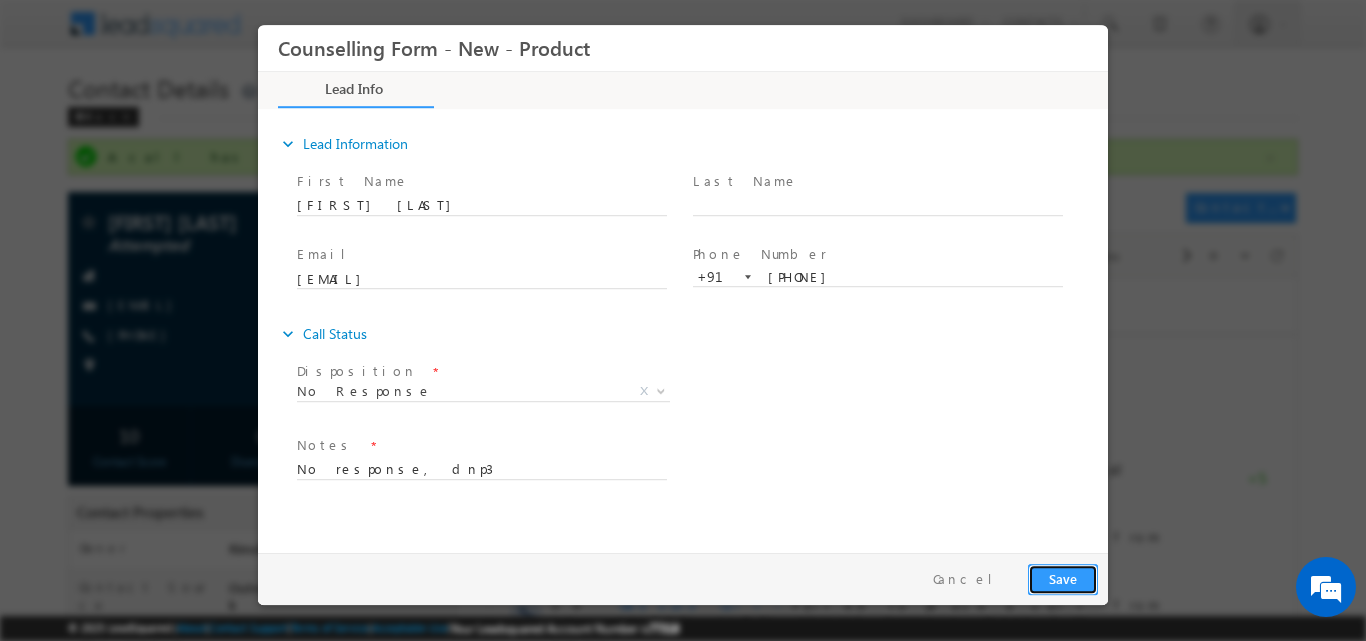 click on "Save" at bounding box center [1063, 578] 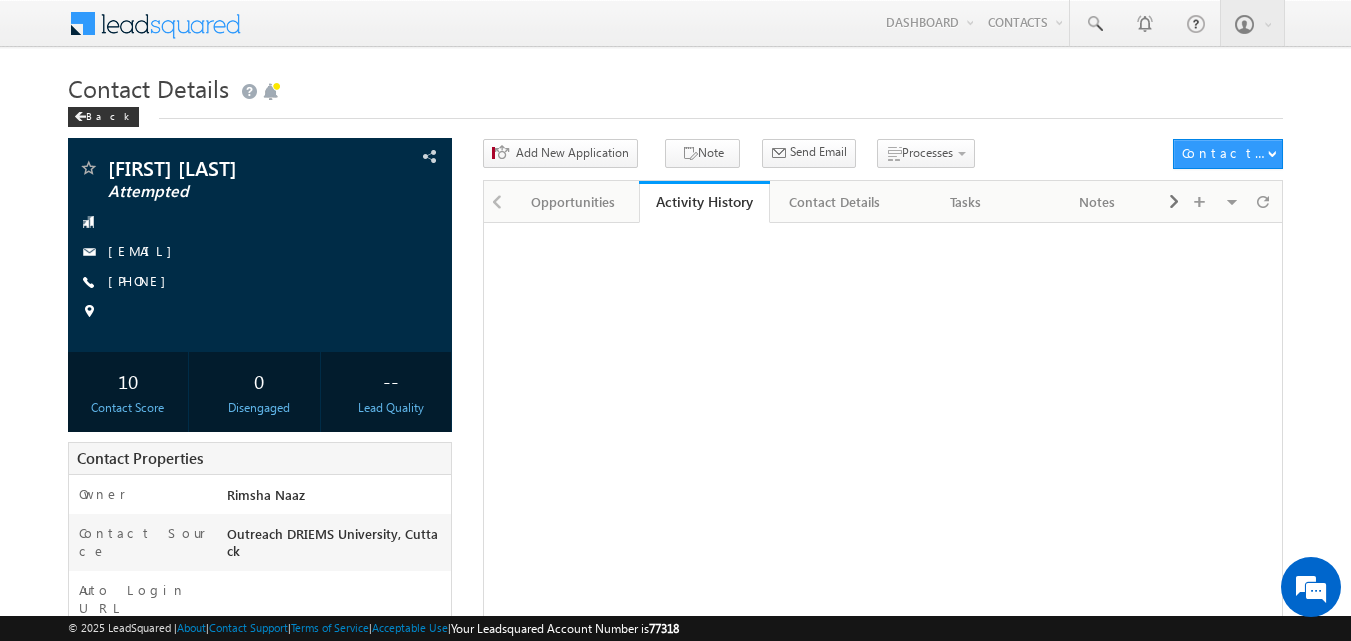 scroll, scrollTop: 0, scrollLeft: 0, axis: both 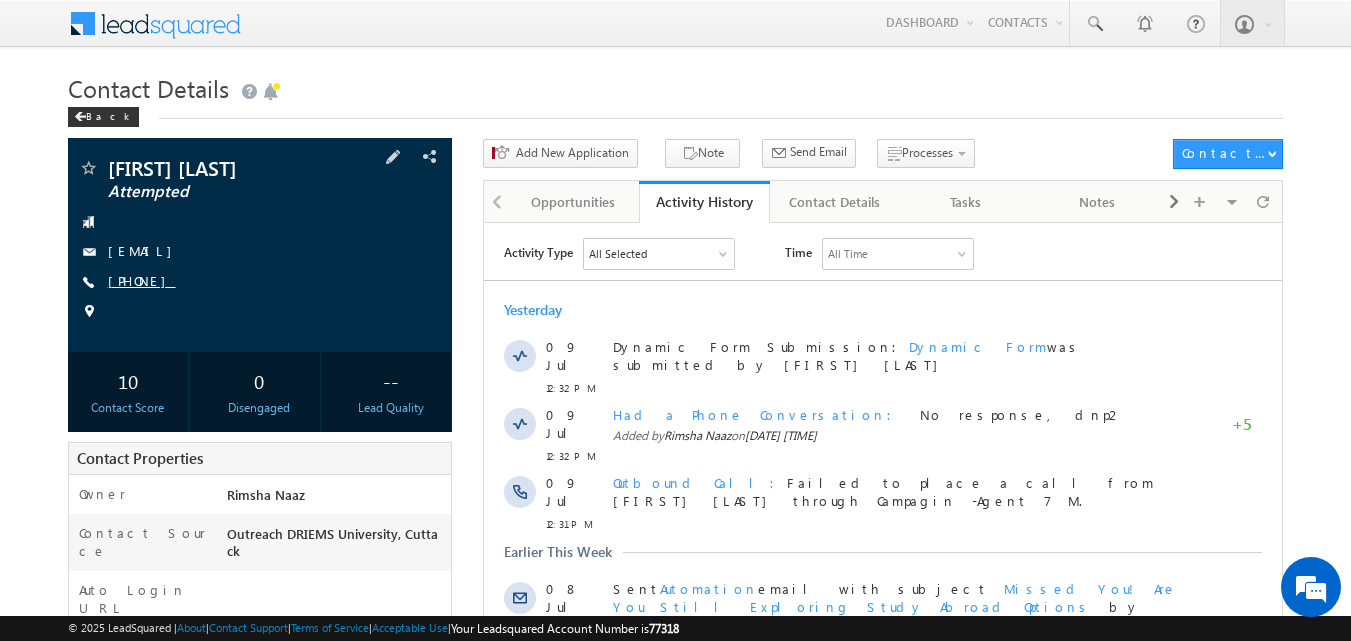 click on "[PHONE]" at bounding box center [142, 280] 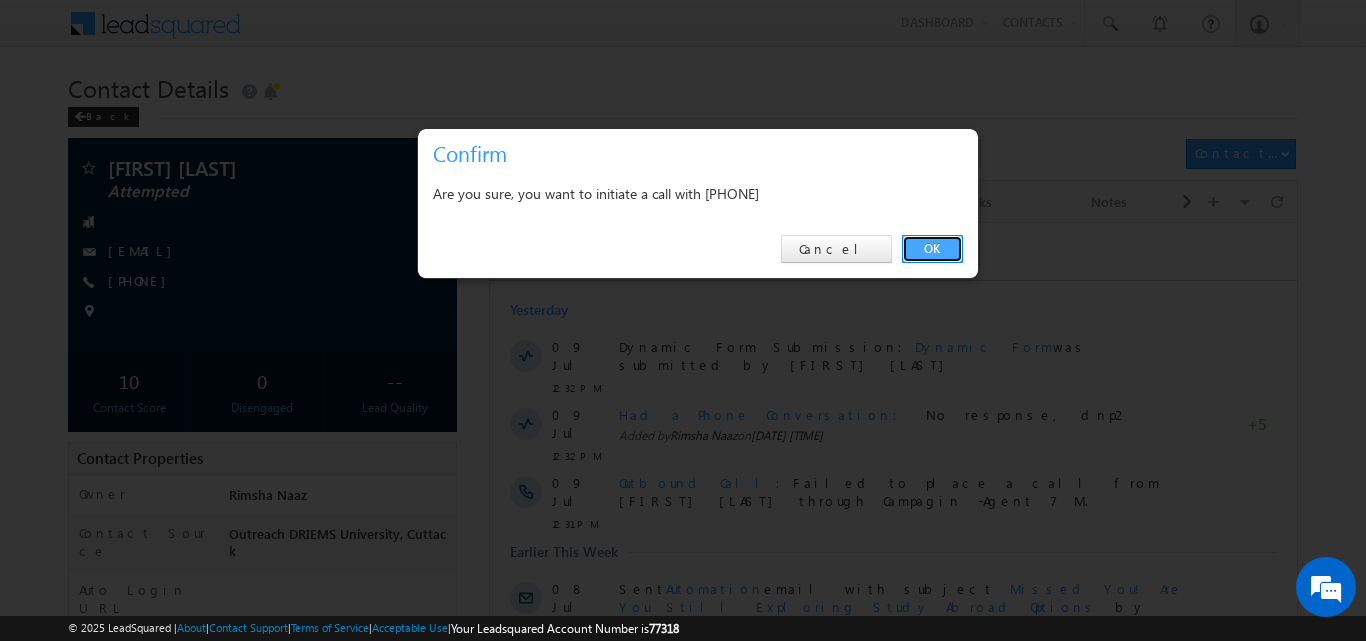 click on "OK" at bounding box center (932, 249) 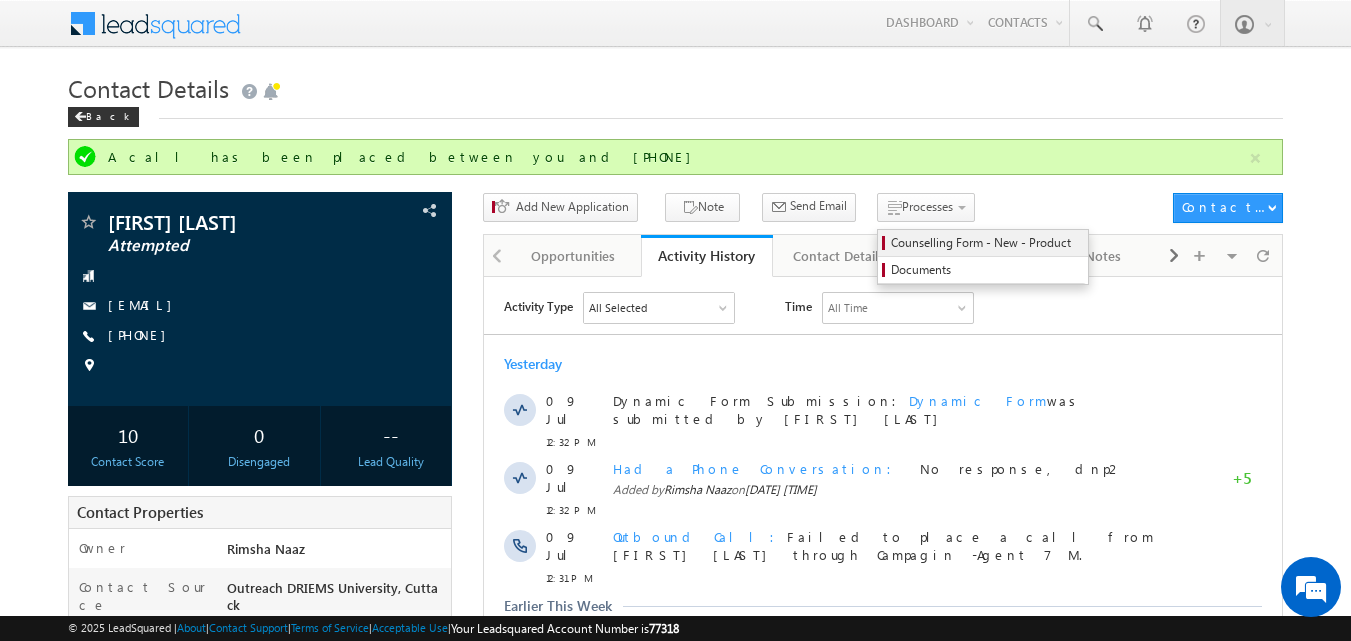 click on "Counselling Form - New - Product" at bounding box center (986, 243) 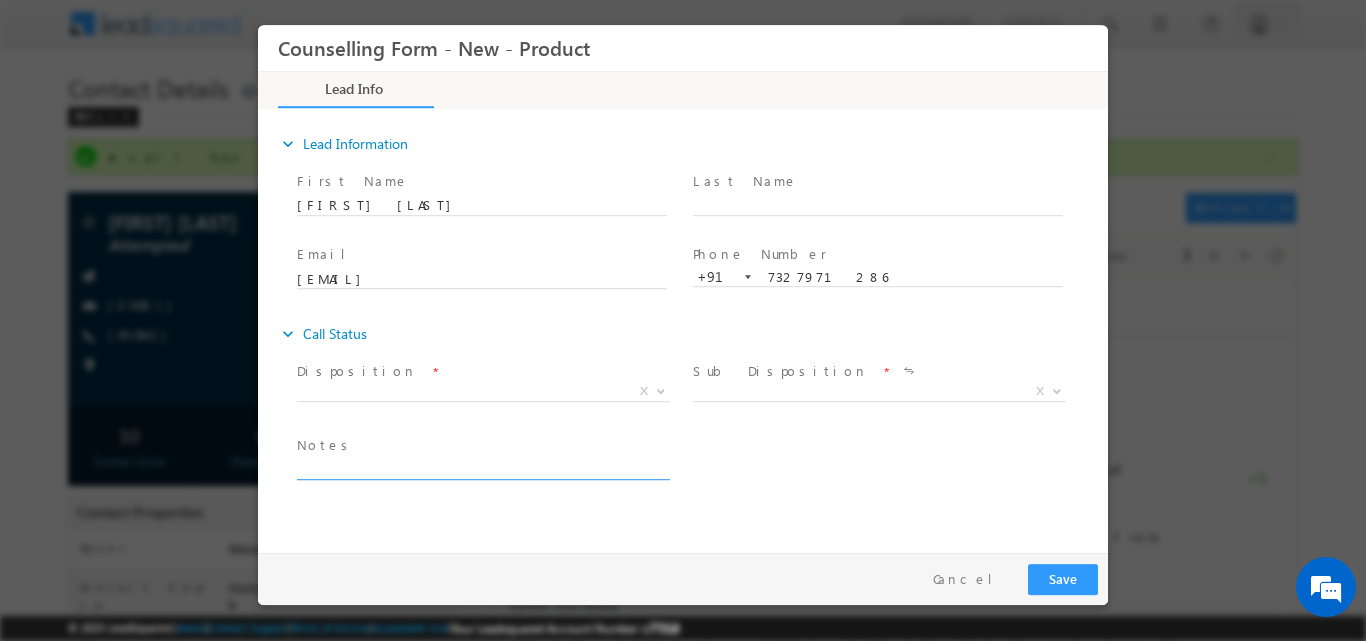 scroll, scrollTop: 0, scrollLeft: 0, axis: both 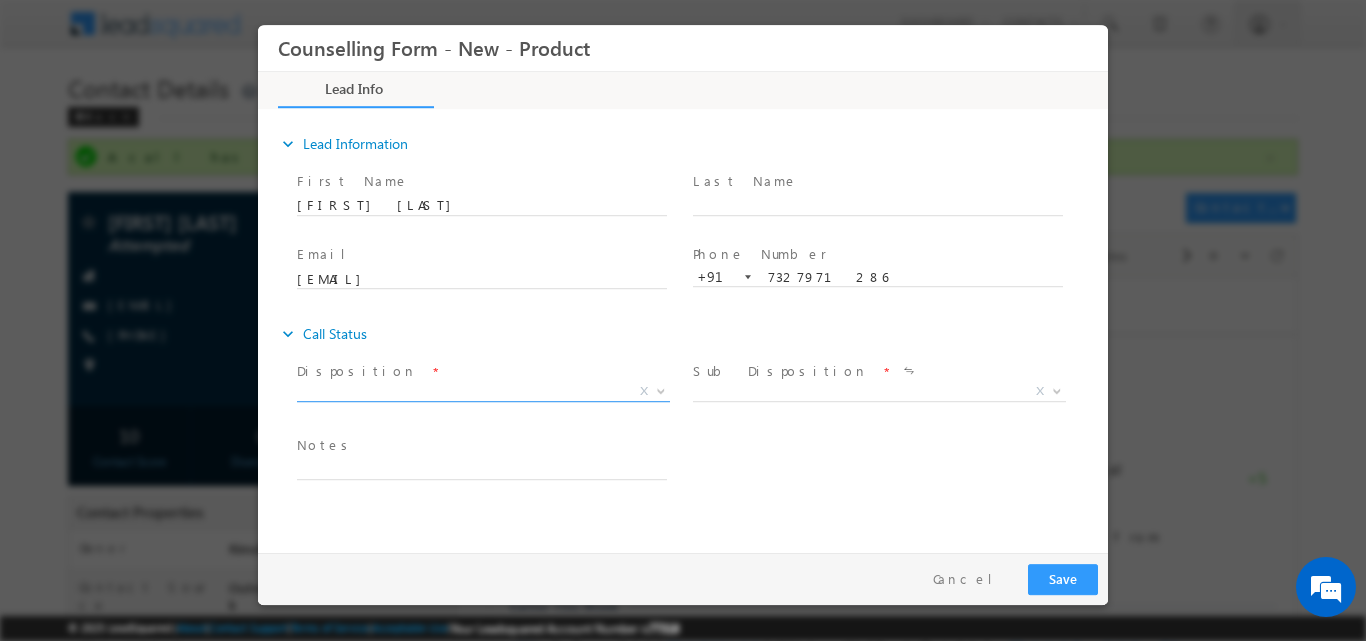 click at bounding box center (661, 389) 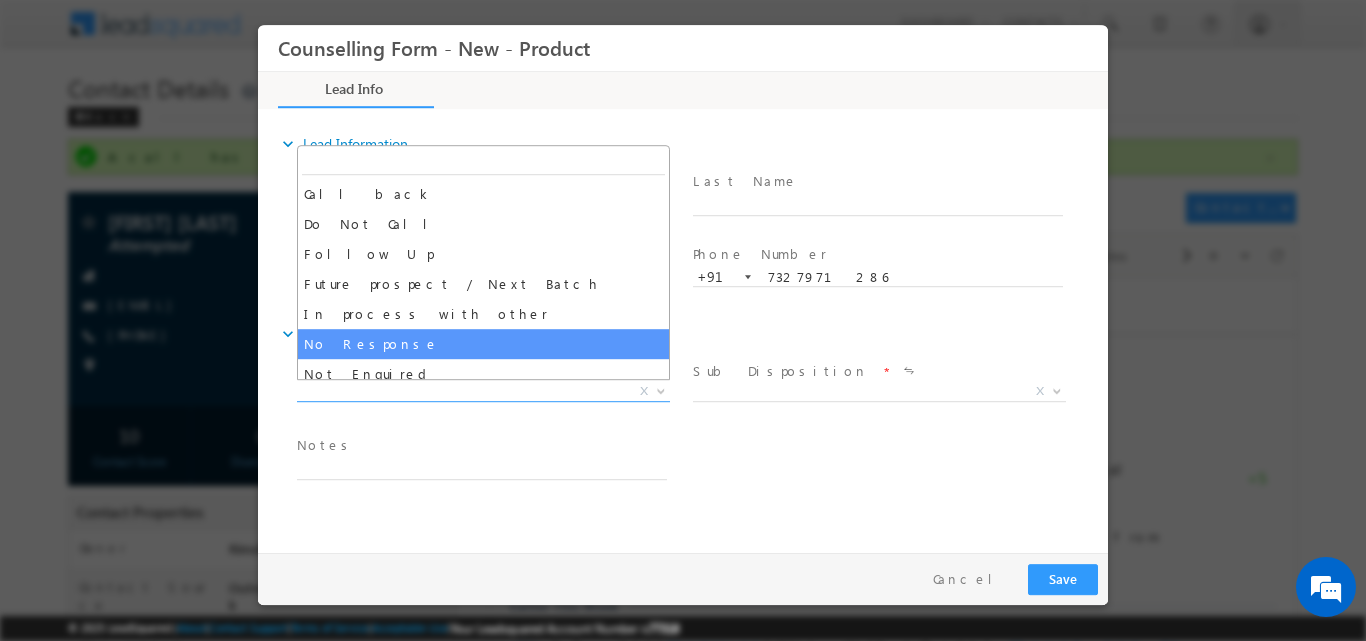 select on "No Response" 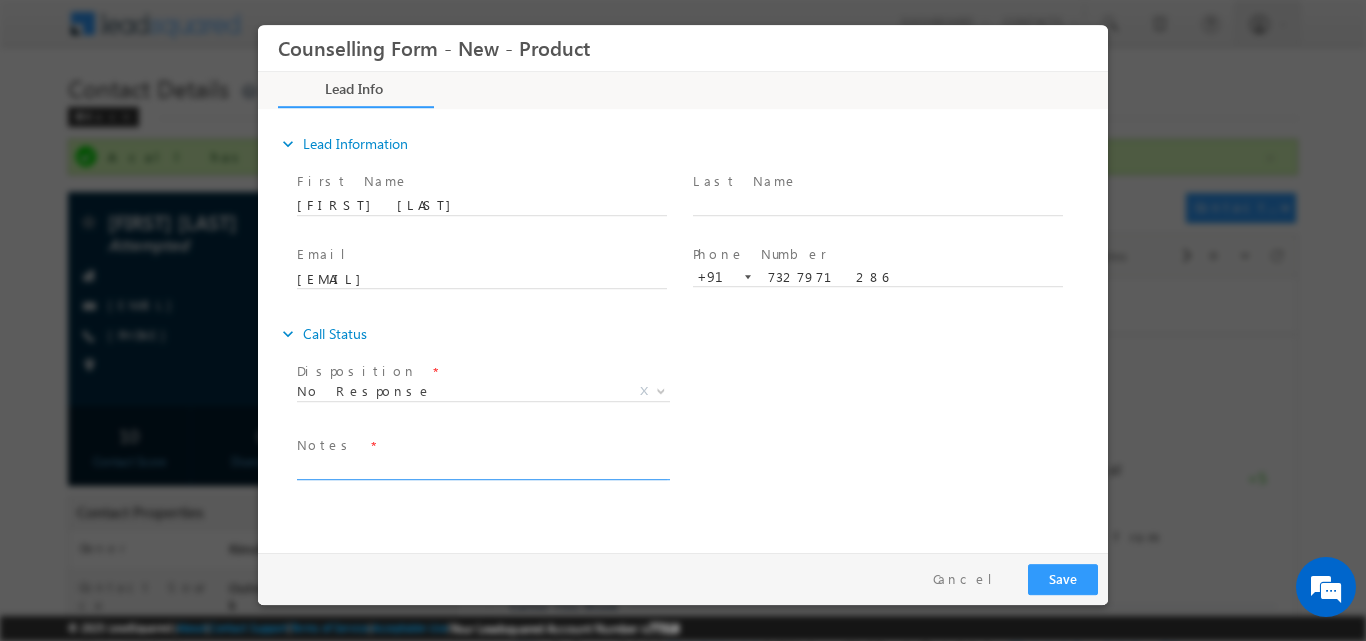 click at bounding box center [482, 467] 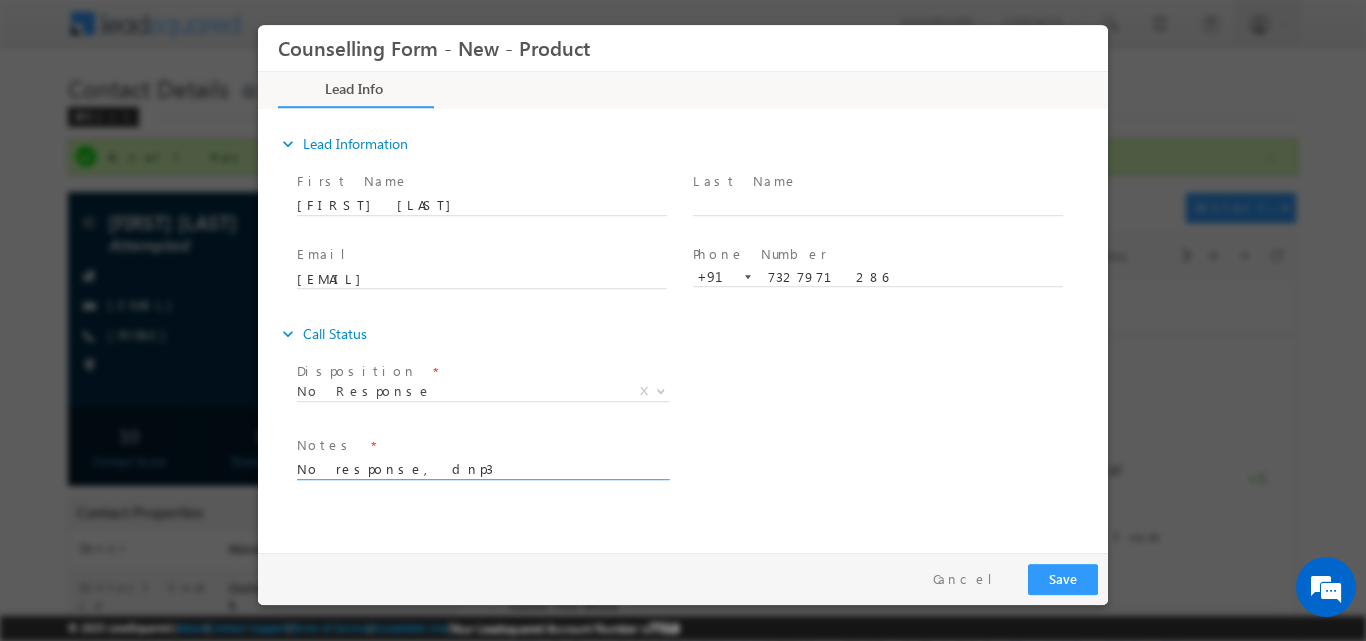 type on "No response, dnp3" 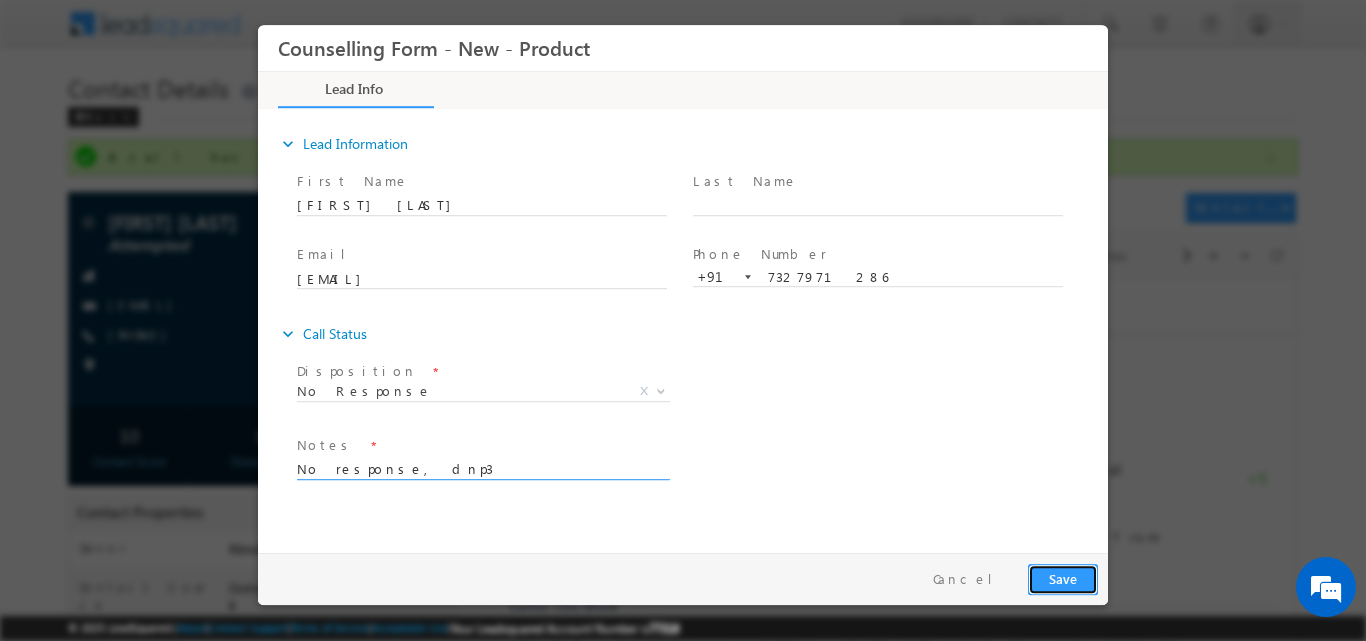 click on "Save" at bounding box center (1063, 578) 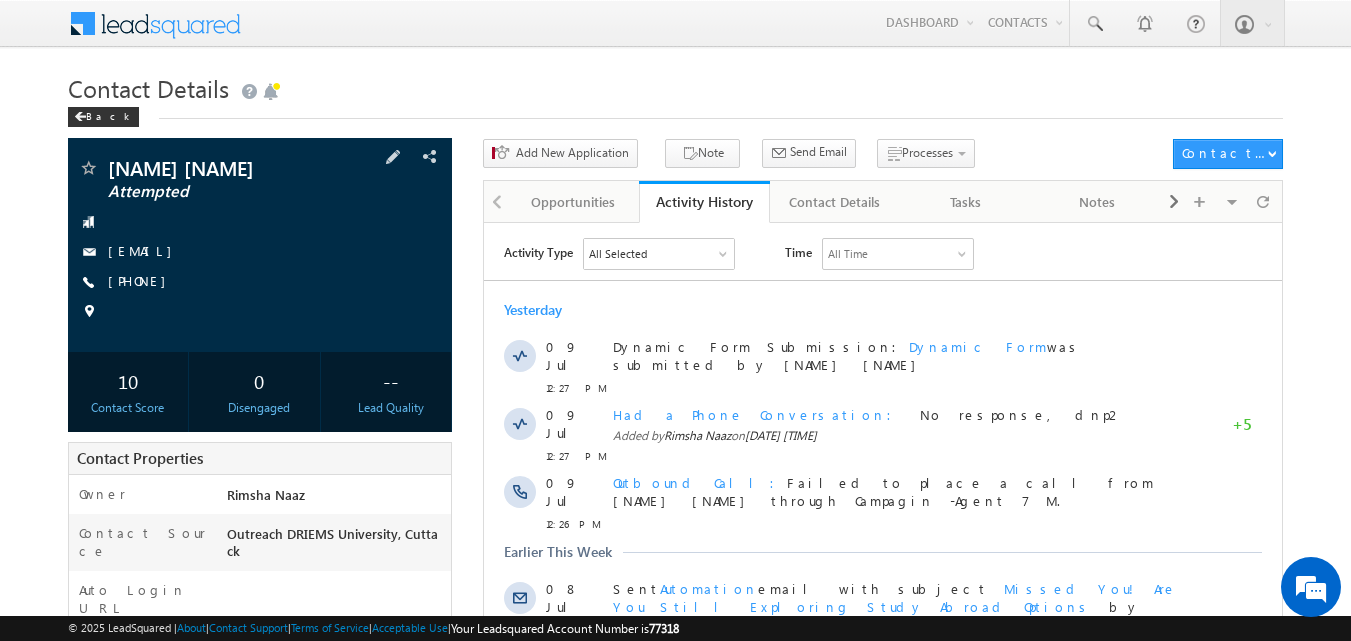 scroll, scrollTop: 0, scrollLeft: 0, axis: both 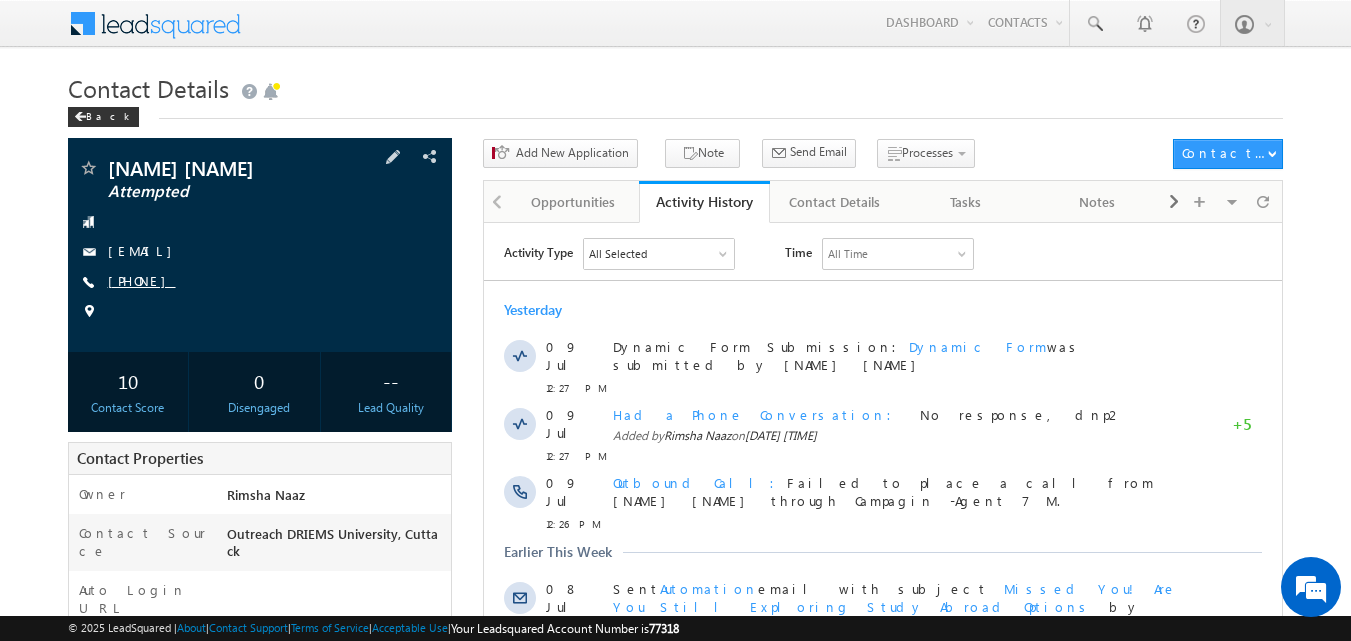 click on "+91-9861512244" at bounding box center (142, 280) 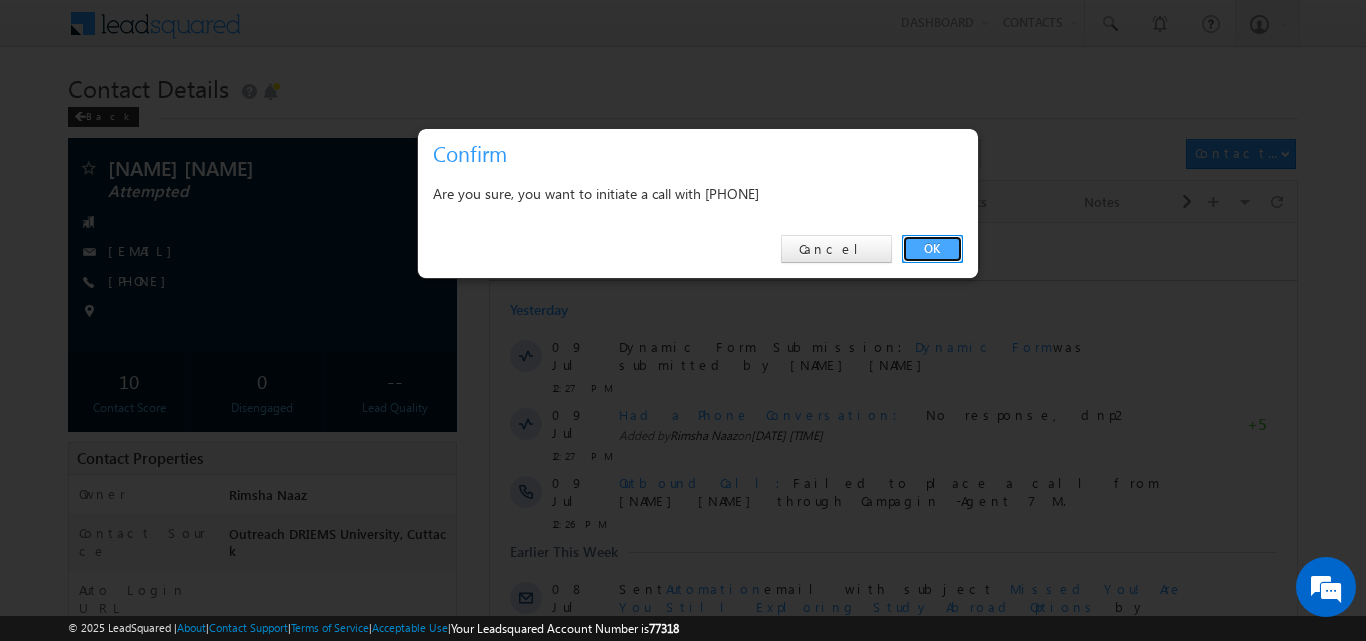 click on "OK" at bounding box center (932, 249) 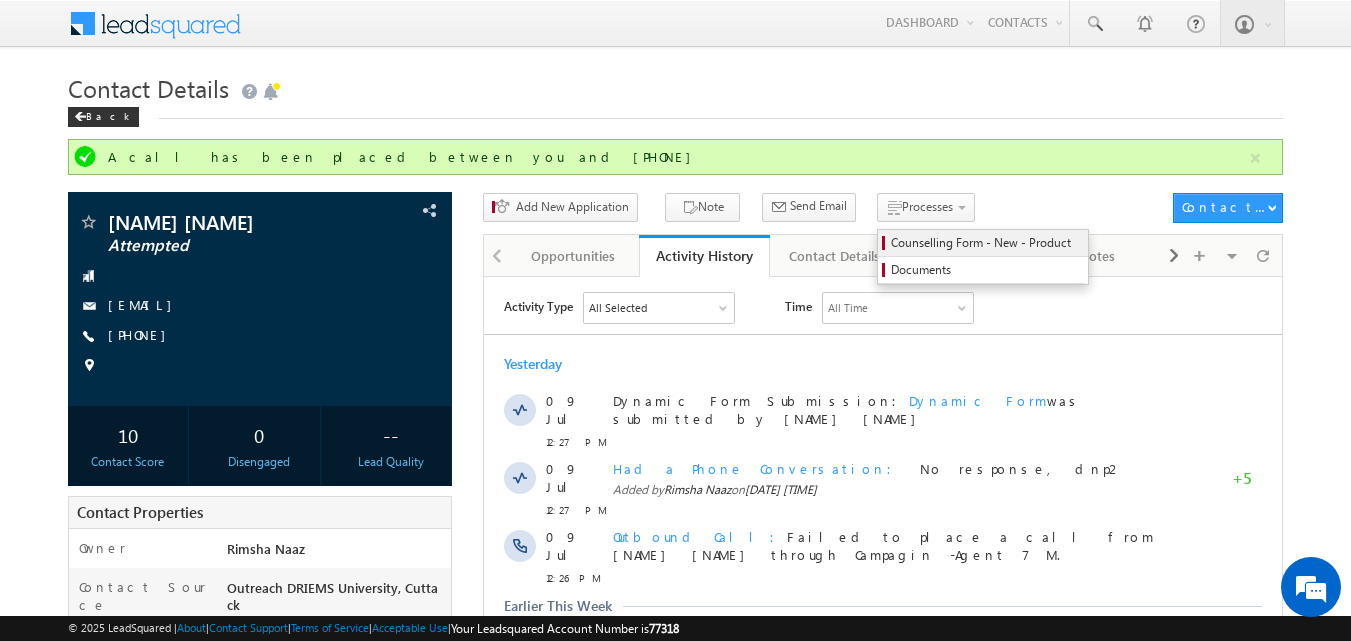 click on "Counselling Form - New - Product" at bounding box center (986, 243) 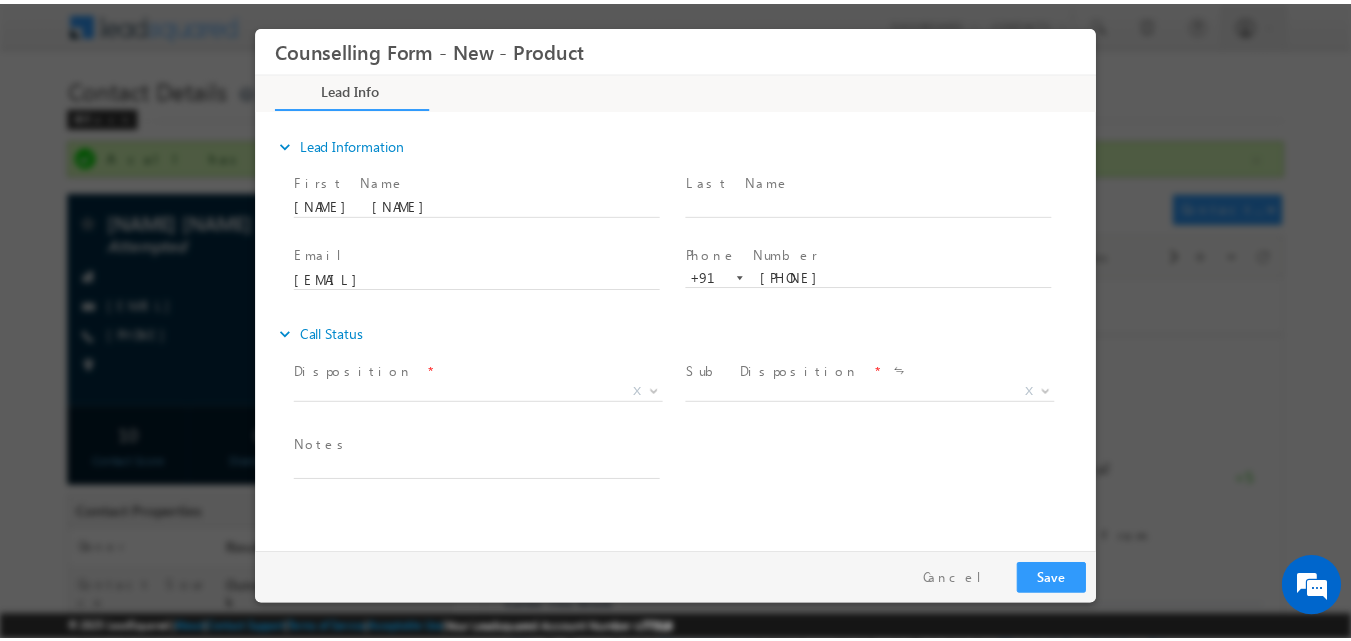scroll, scrollTop: 0, scrollLeft: 0, axis: both 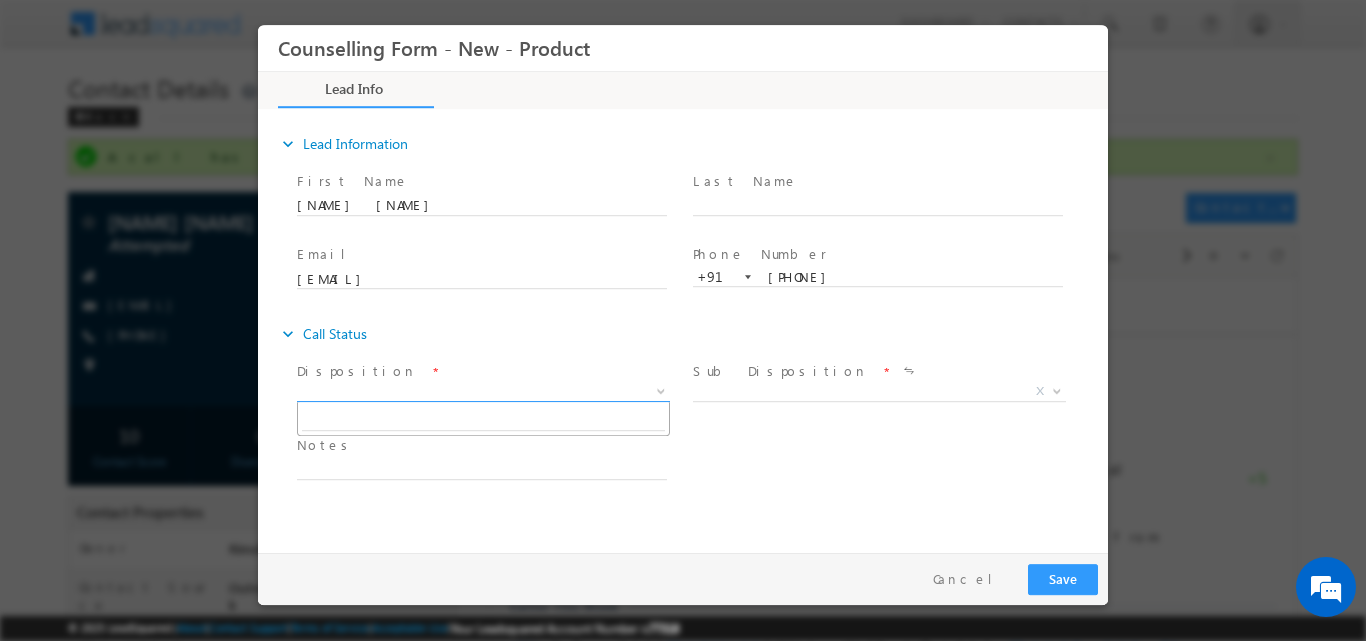 click at bounding box center [661, 389] 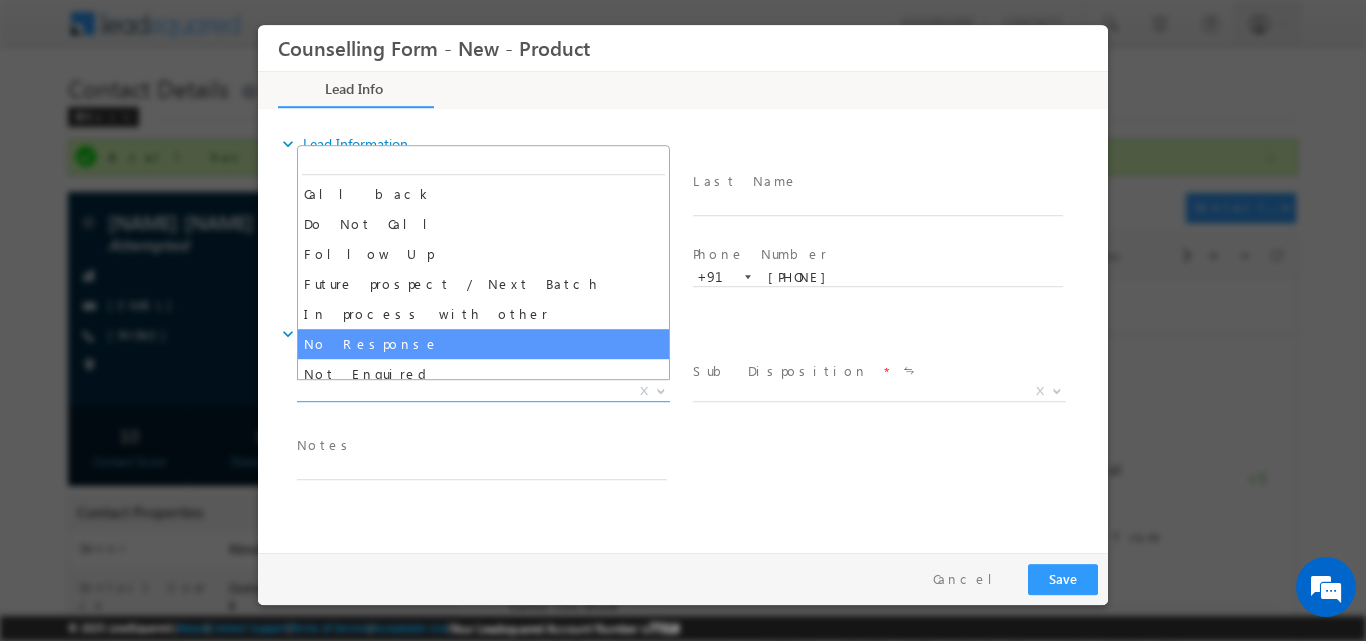select on "No Response" 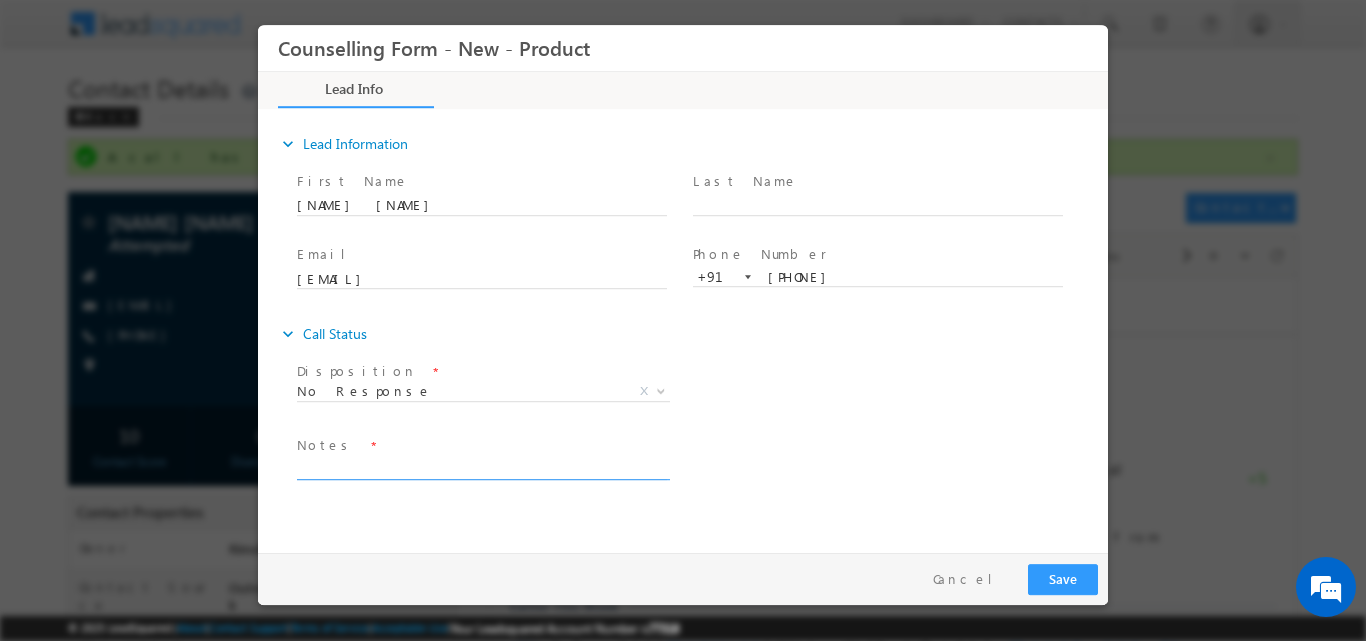 click at bounding box center (482, 467) 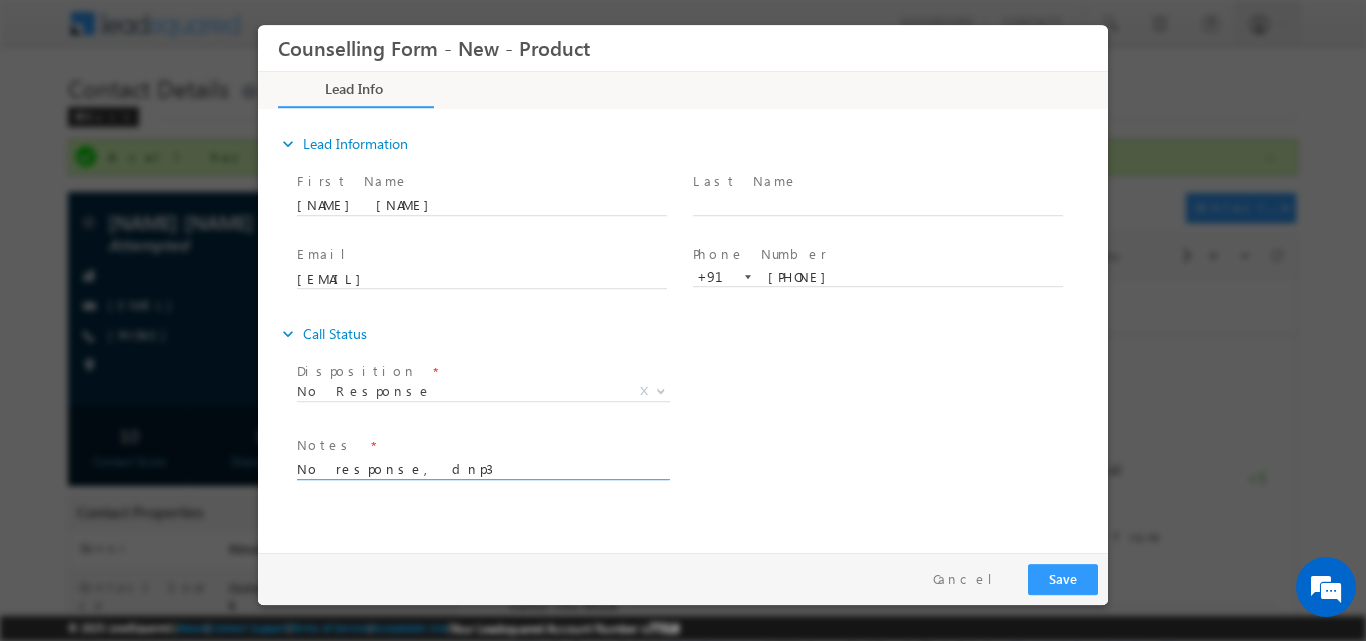 type on "No response, dnp3" 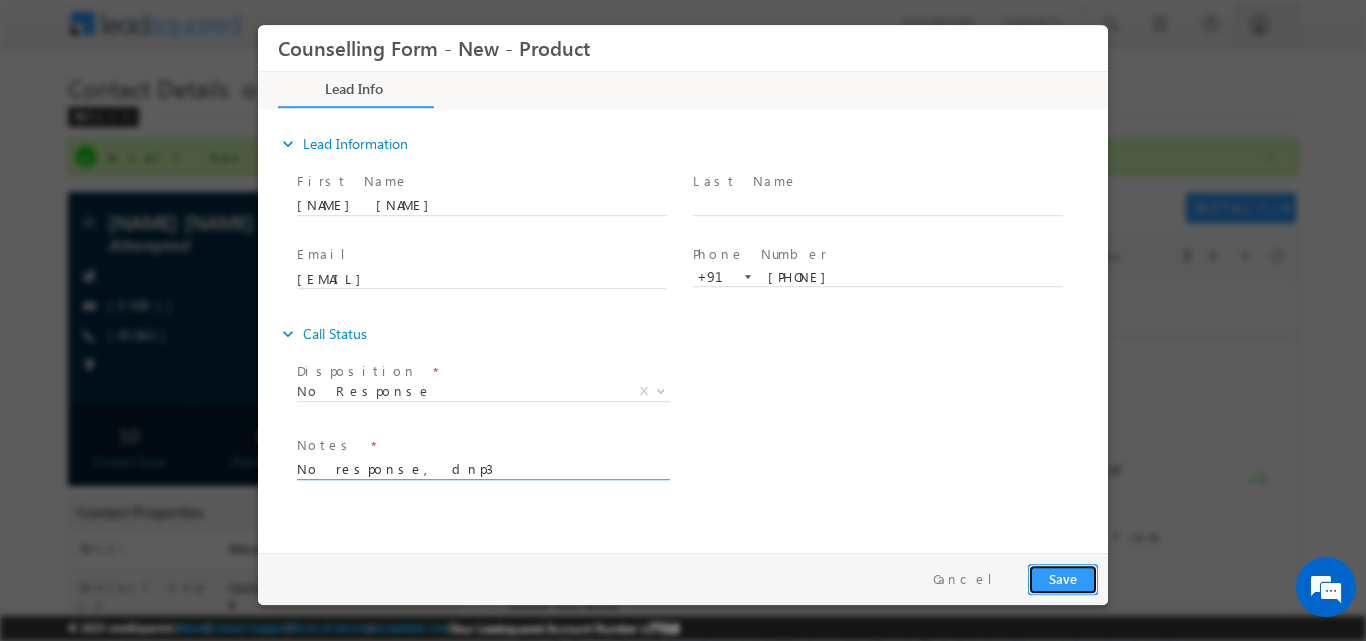 click on "Save" at bounding box center [1063, 578] 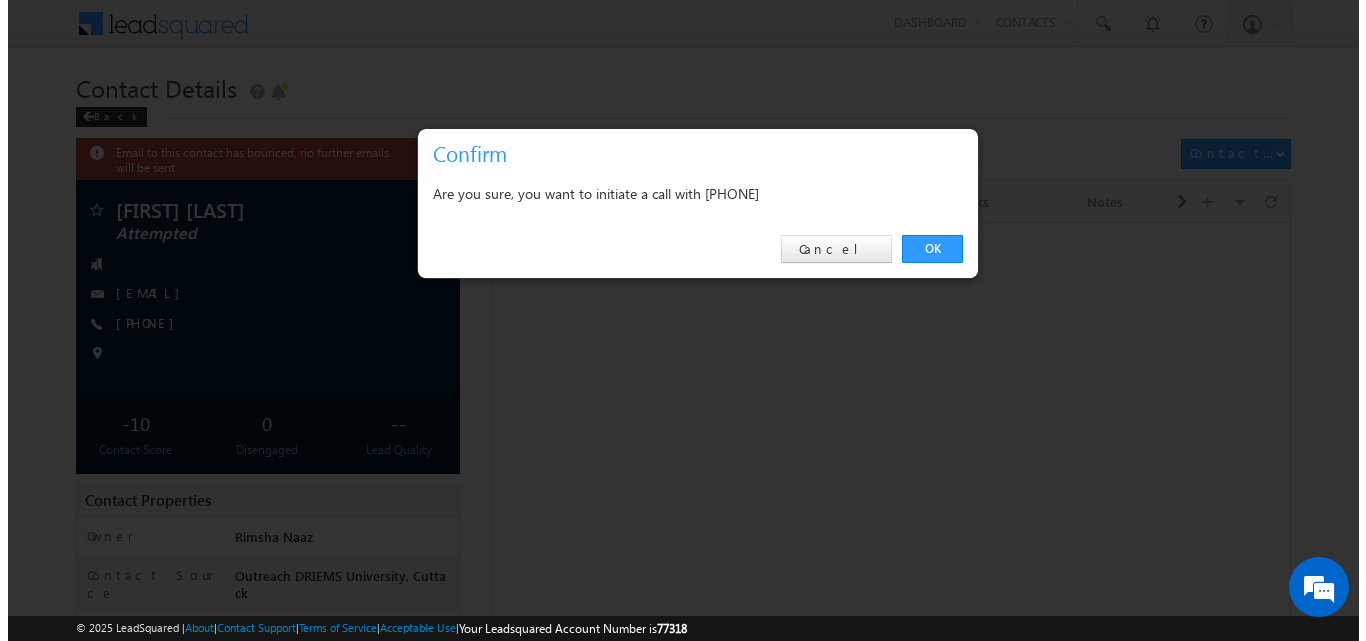 scroll, scrollTop: 0, scrollLeft: 0, axis: both 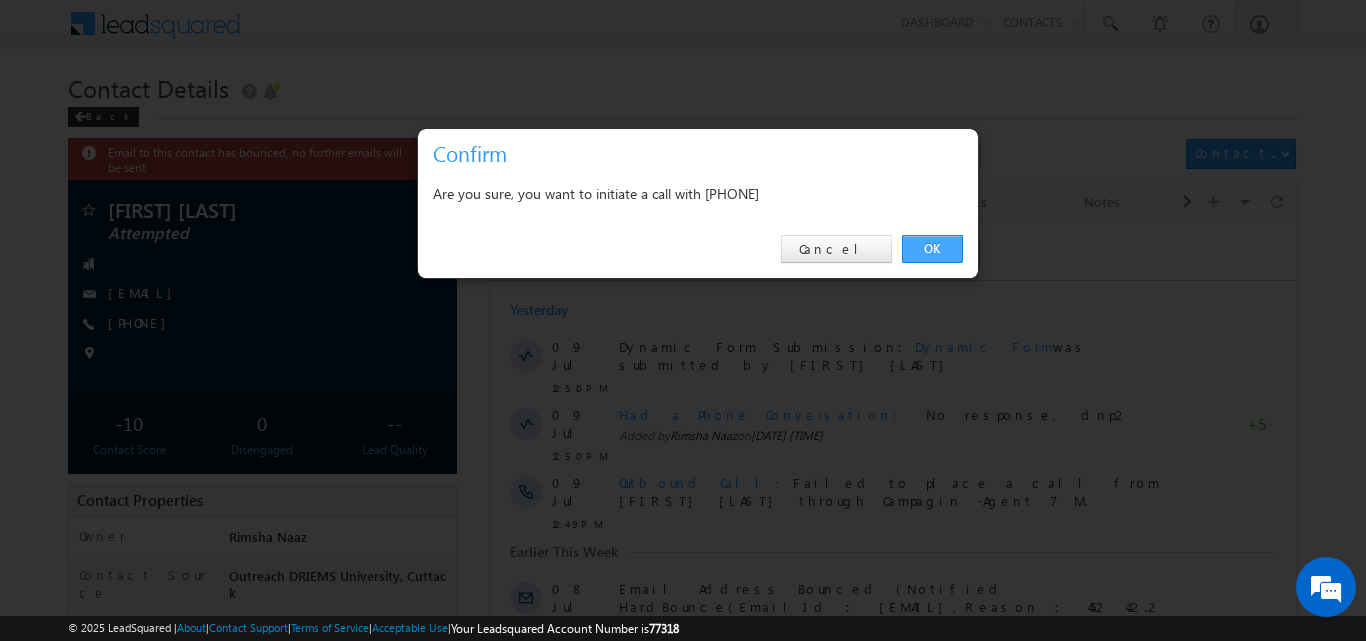 click on "OK" at bounding box center [932, 249] 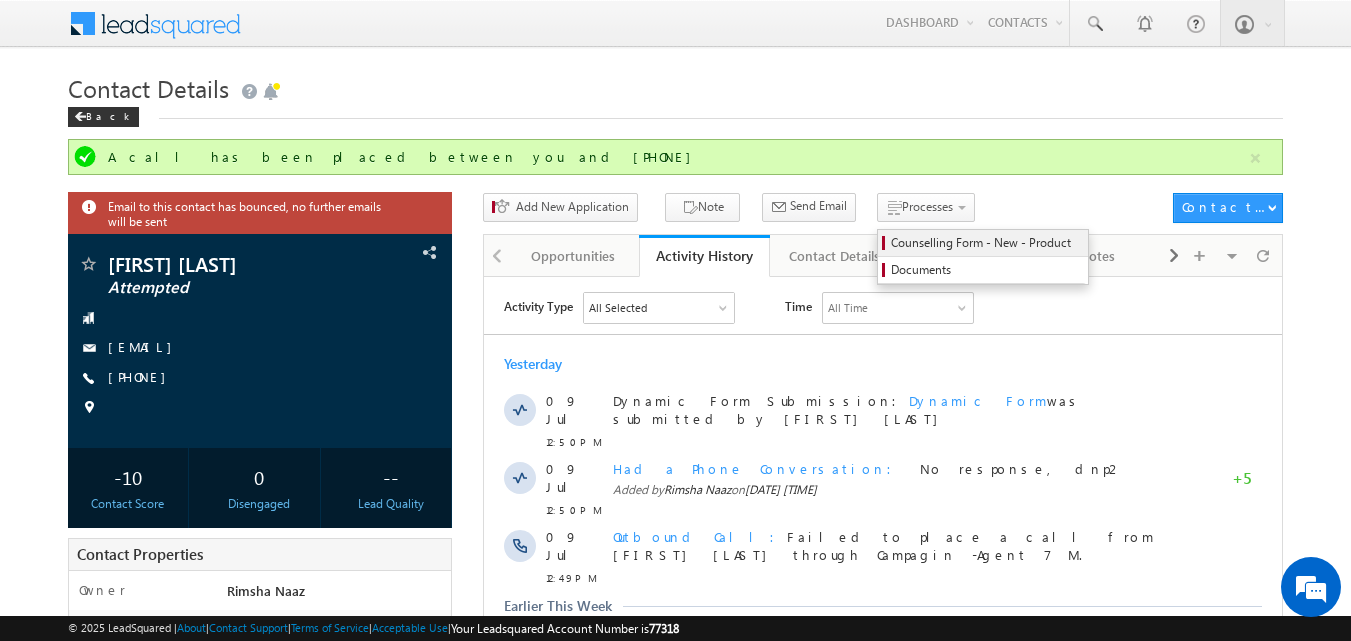 click on "Counselling Form - New - Product" at bounding box center (986, 243) 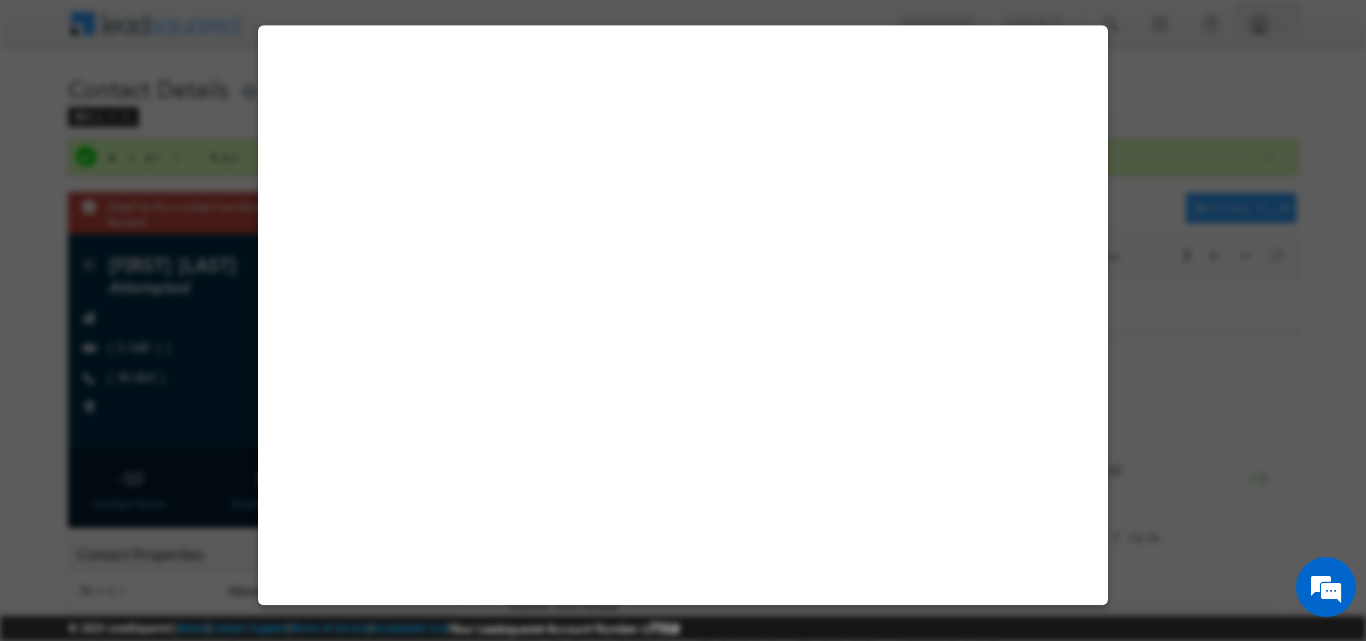 scroll, scrollTop: 0, scrollLeft: 0, axis: both 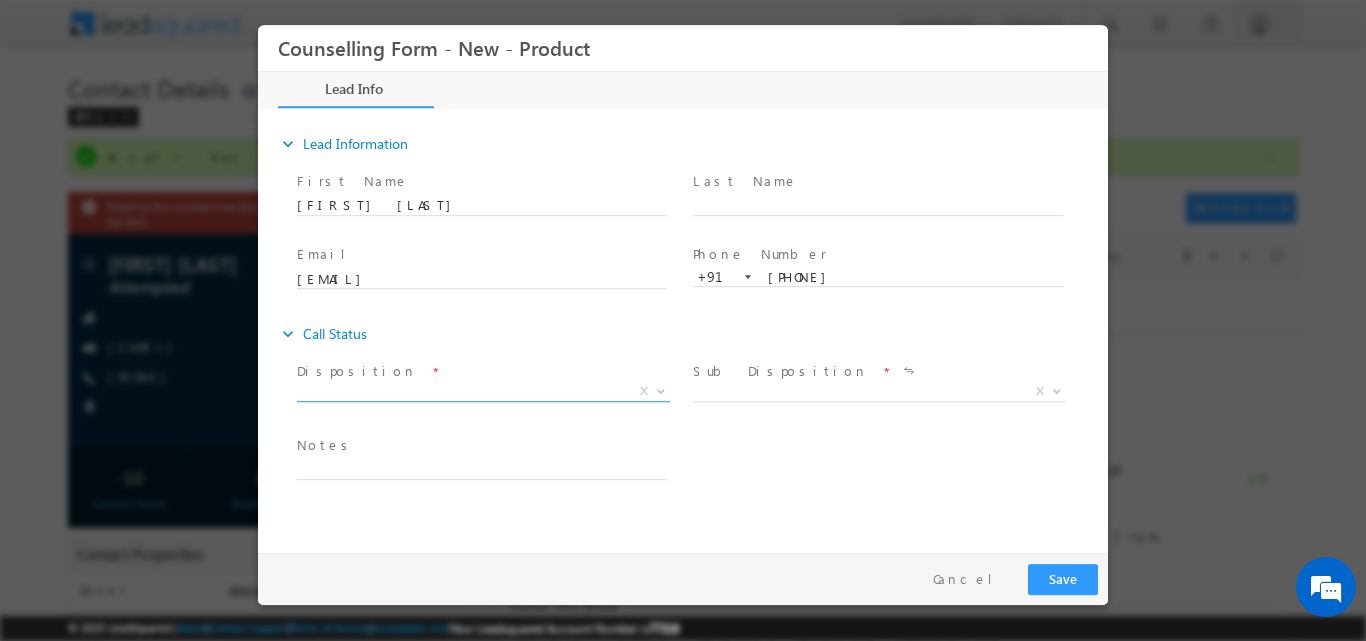 click at bounding box center [659, 390] 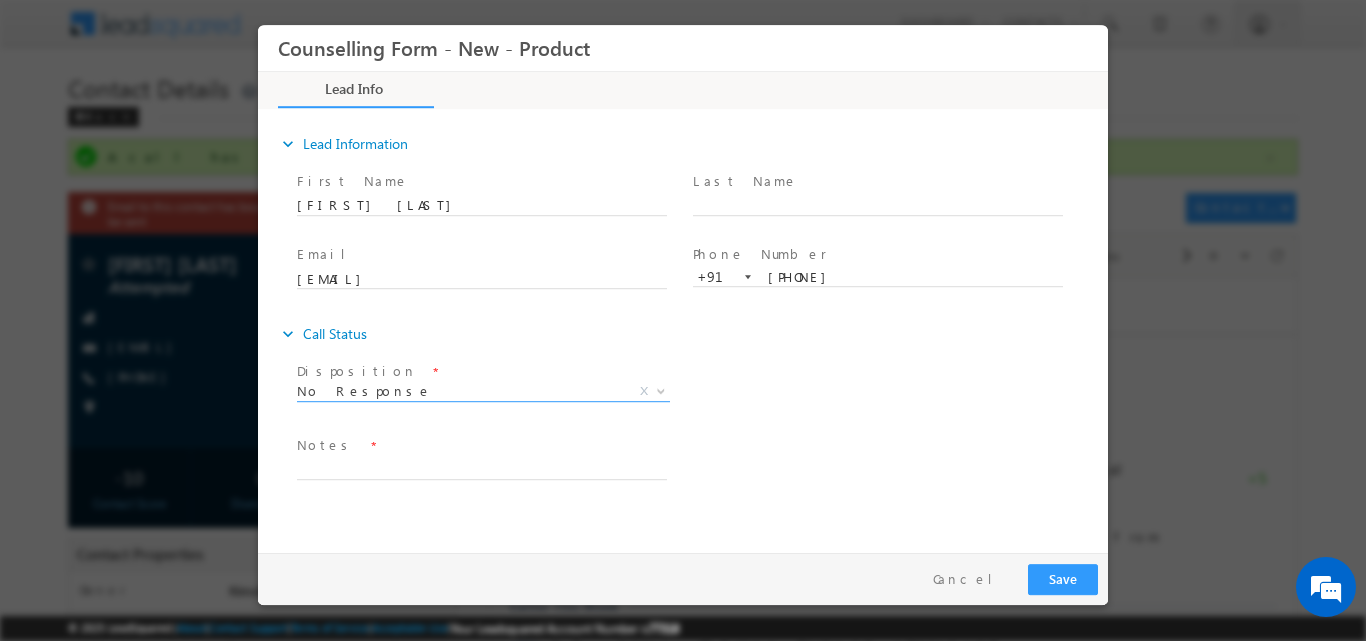 select on "No Response" 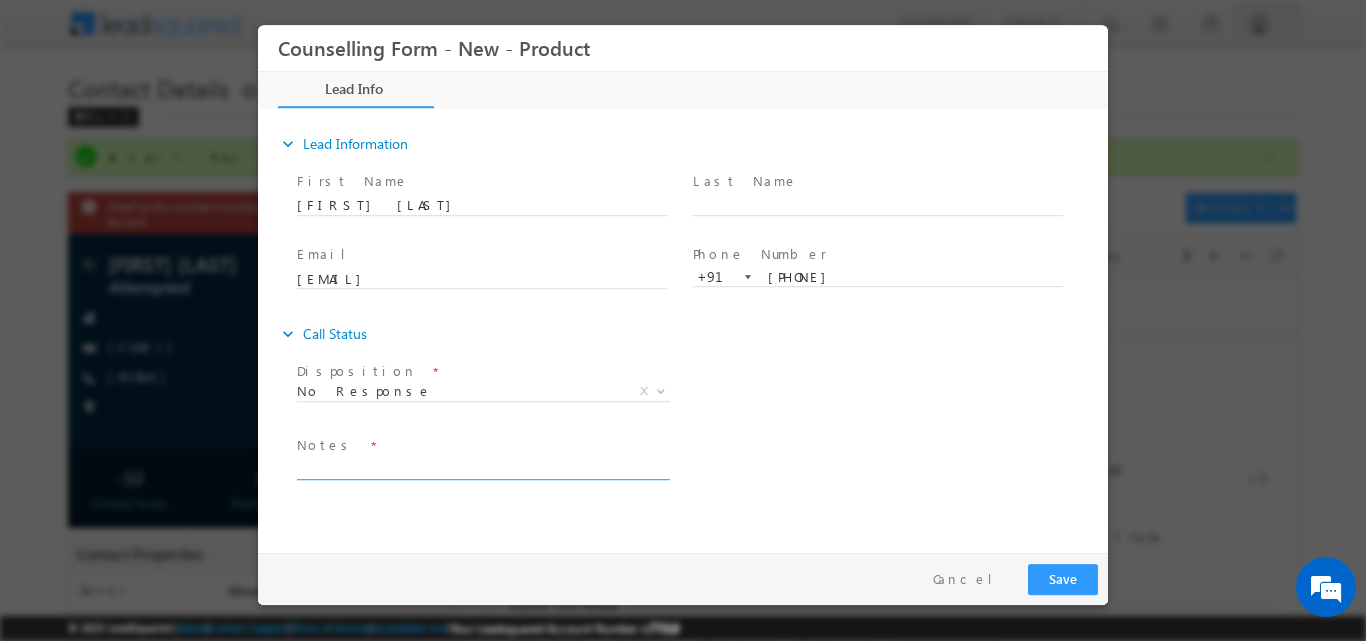 click at bounding box center (482, 467) 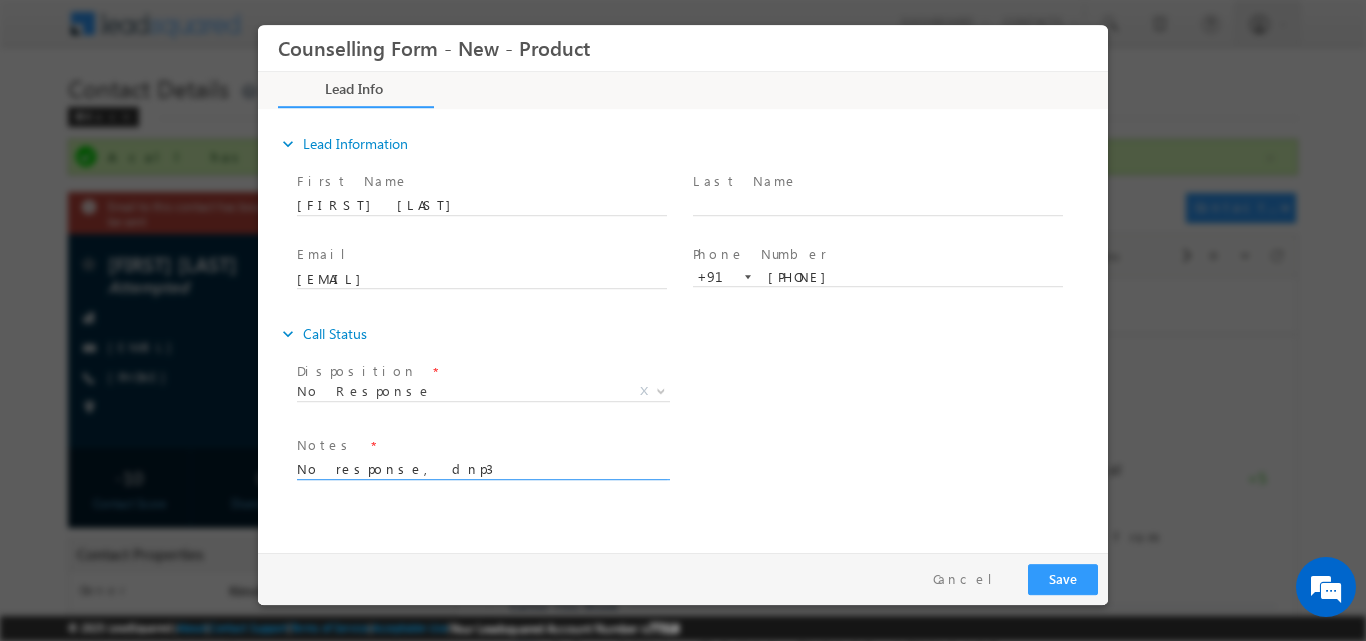 type on "No response, dnp3" 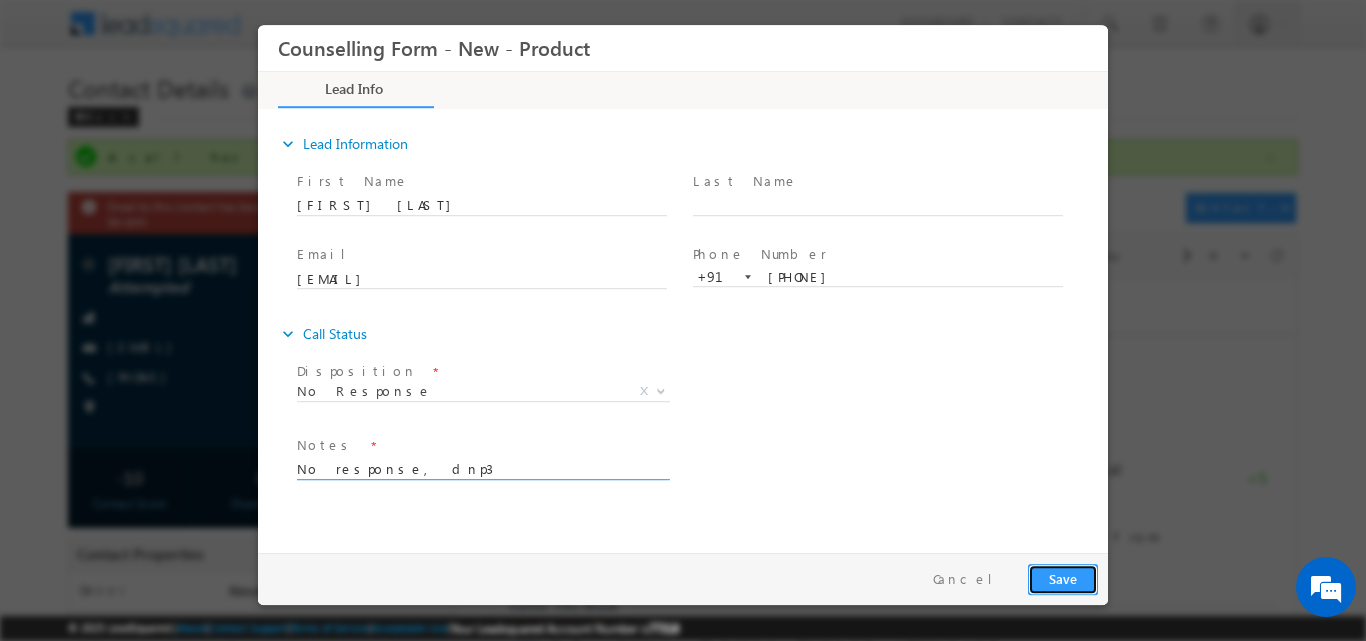 click on "Save" at bounding box center (1063, 578) 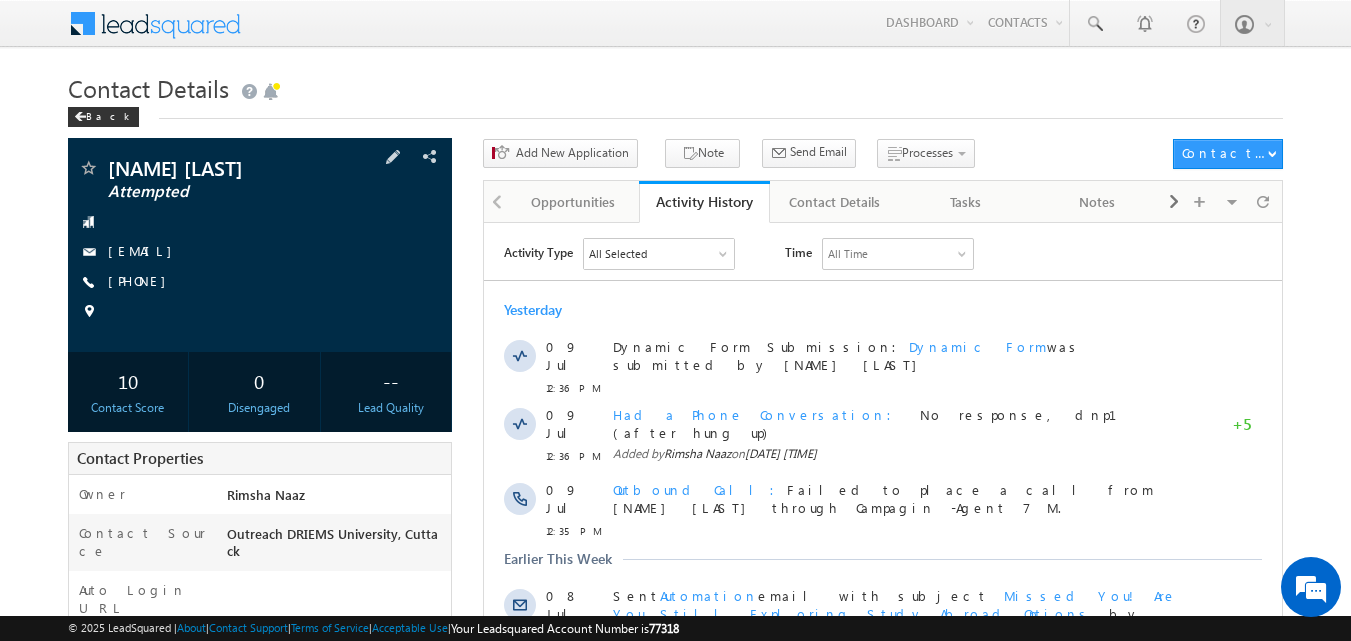 scroll, scrollTop: 0, scrollLeft: 0, axis: both 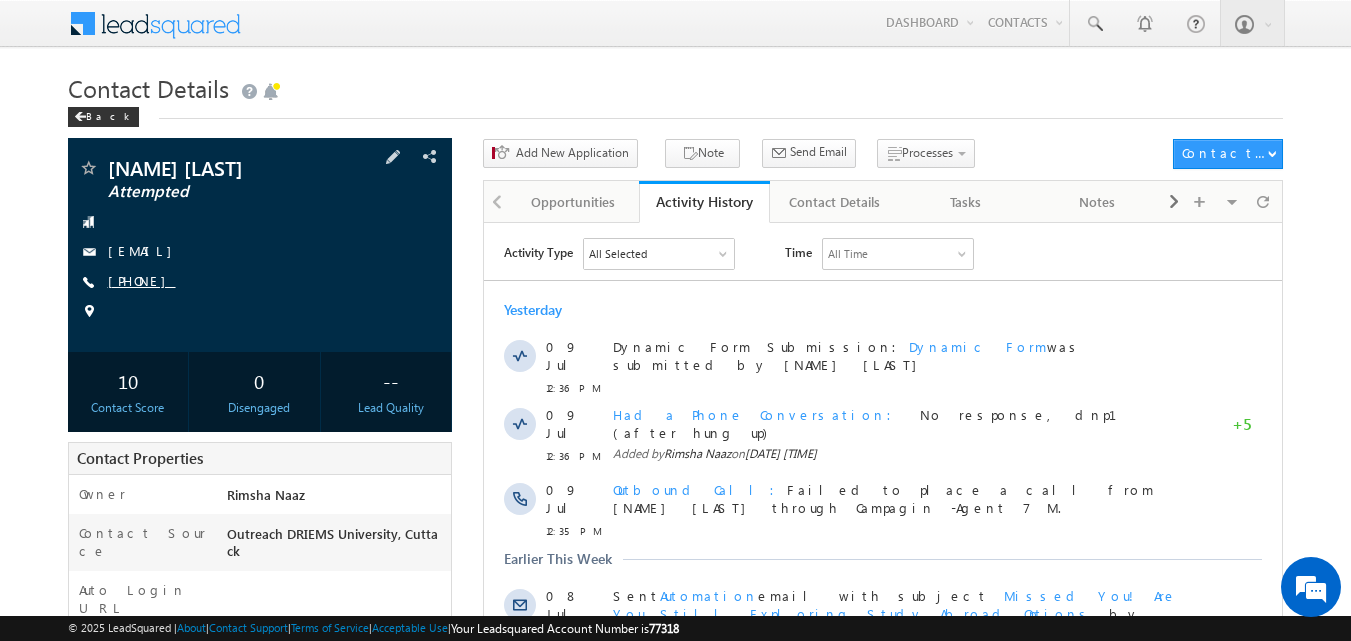 click on "[PHONE]" at bounding box center [142, 280] 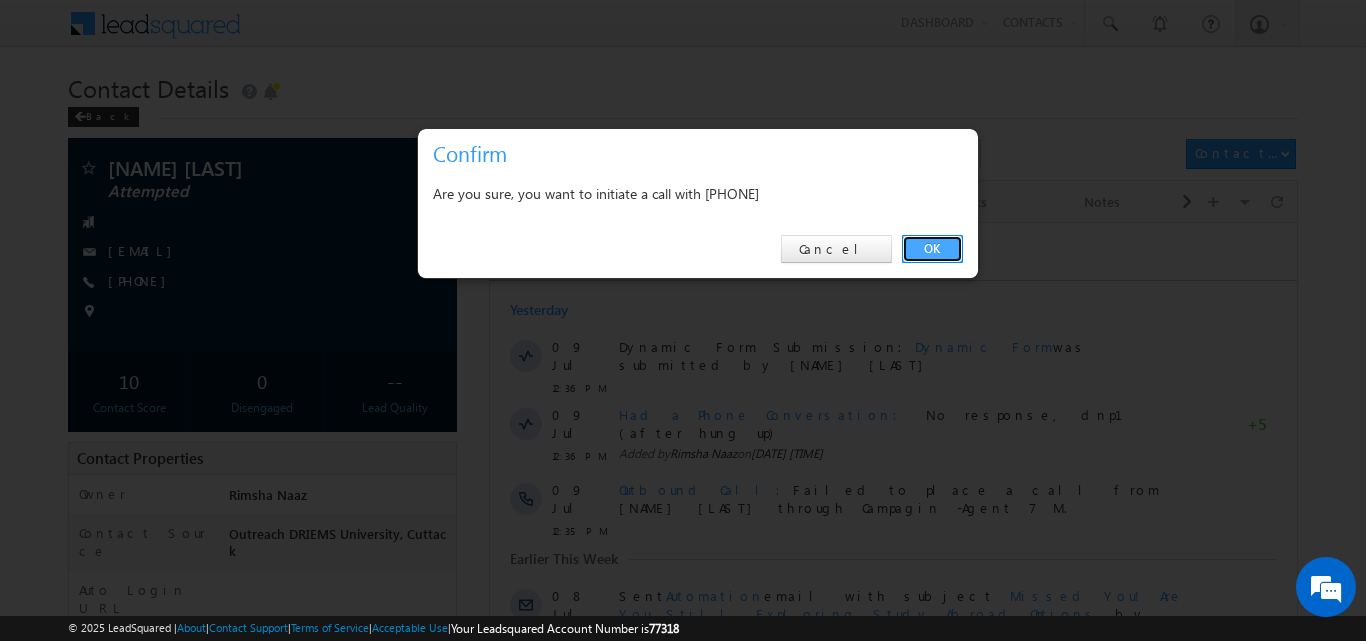 click on "OK" at bounding box center (932, 249) 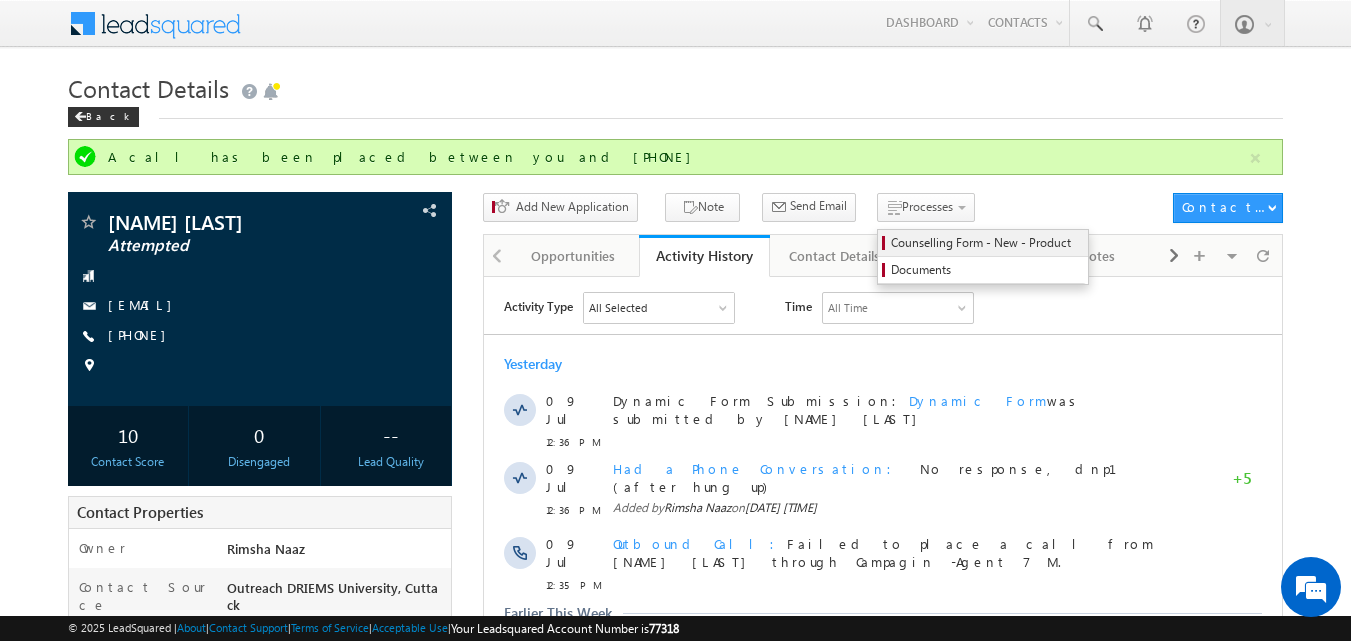 click on "Counselling Form - New - Product" at bounding box center (986, 243) 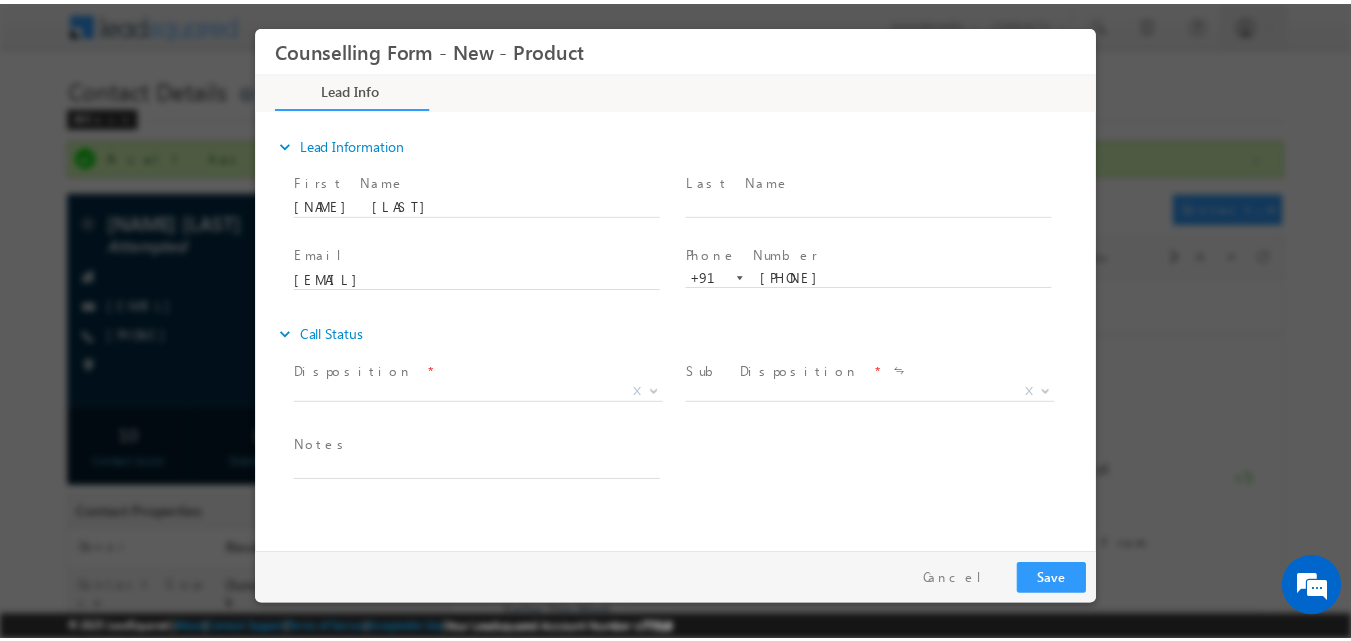 scroll, scrollTop: 0, scrollLeft: 0, axis: both 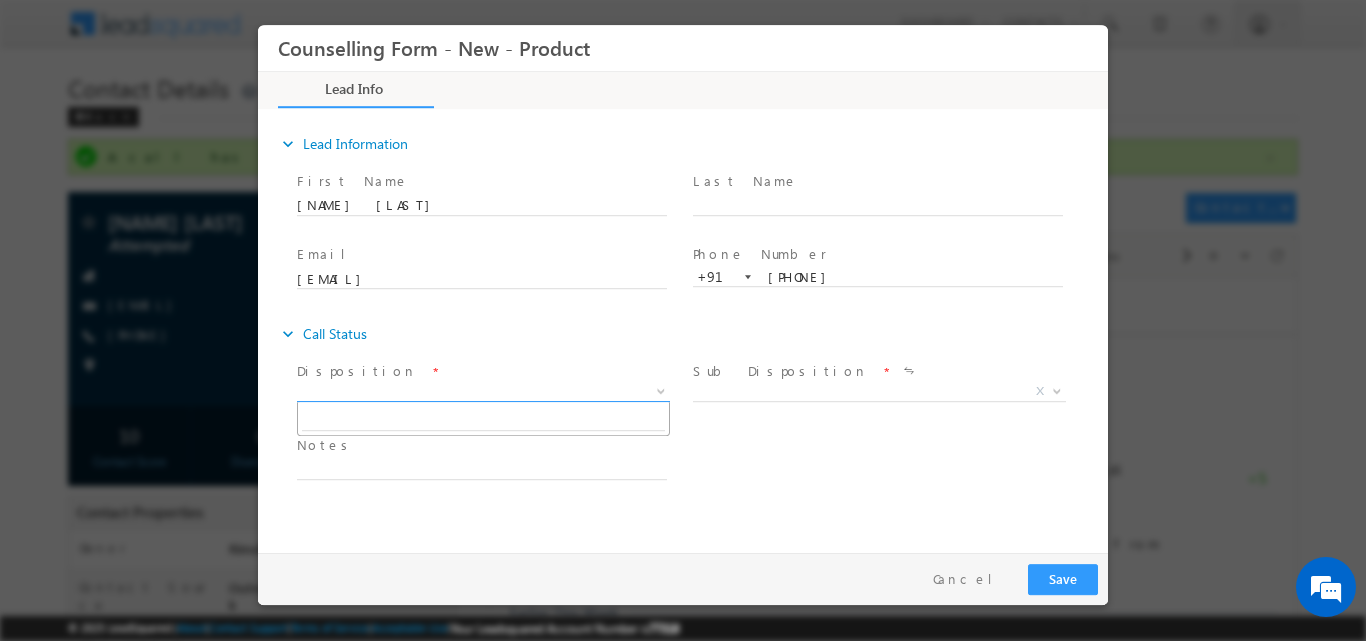 click at bounding box center (659, 390) 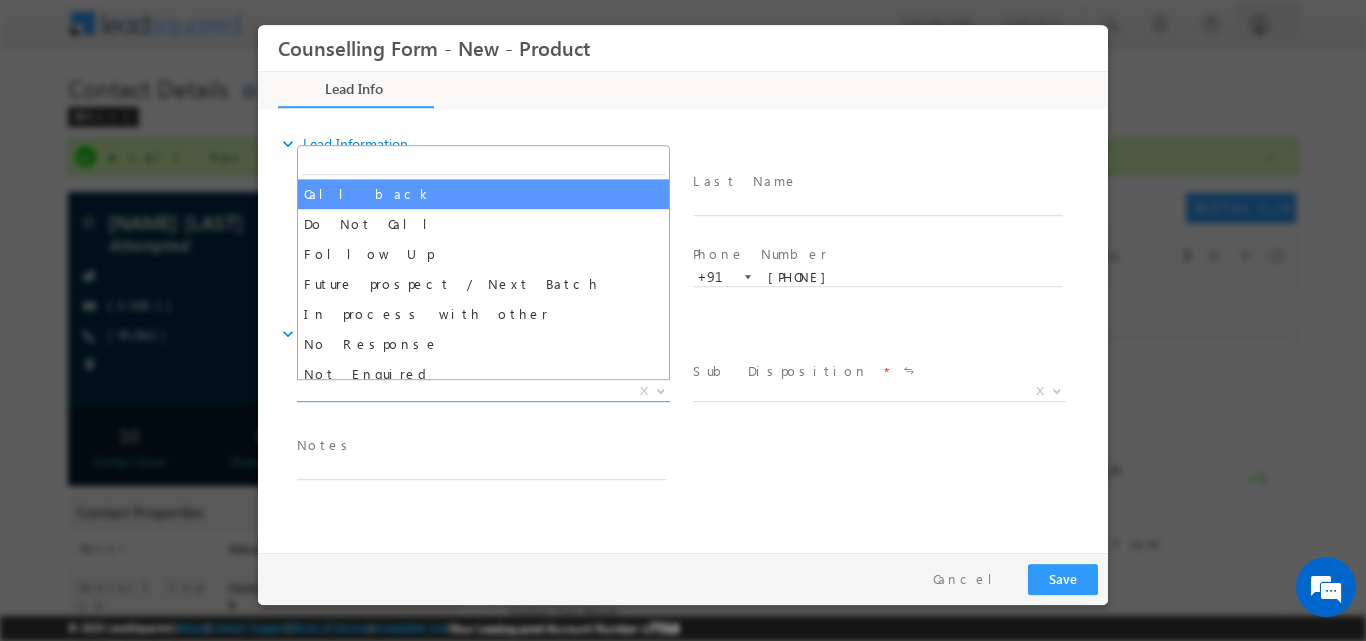 click on "expand_more Lead Information
First Name" at bounding box center [688, 327] 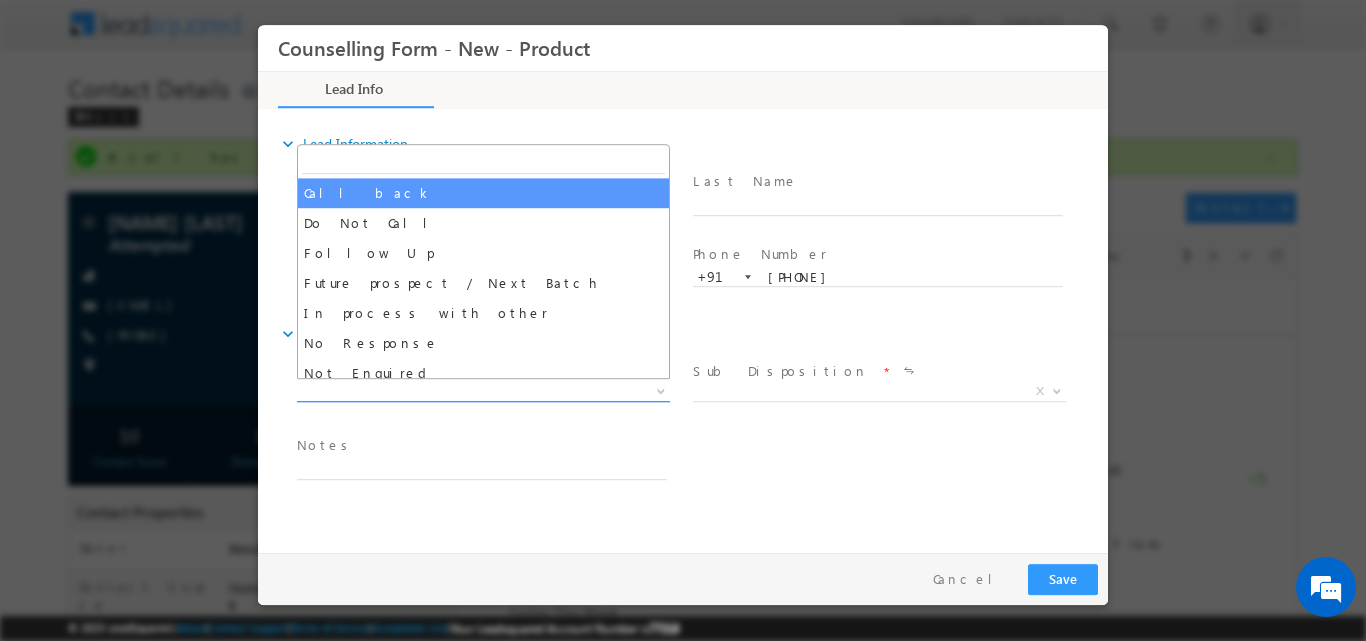 click at bounding box center [661, 389] 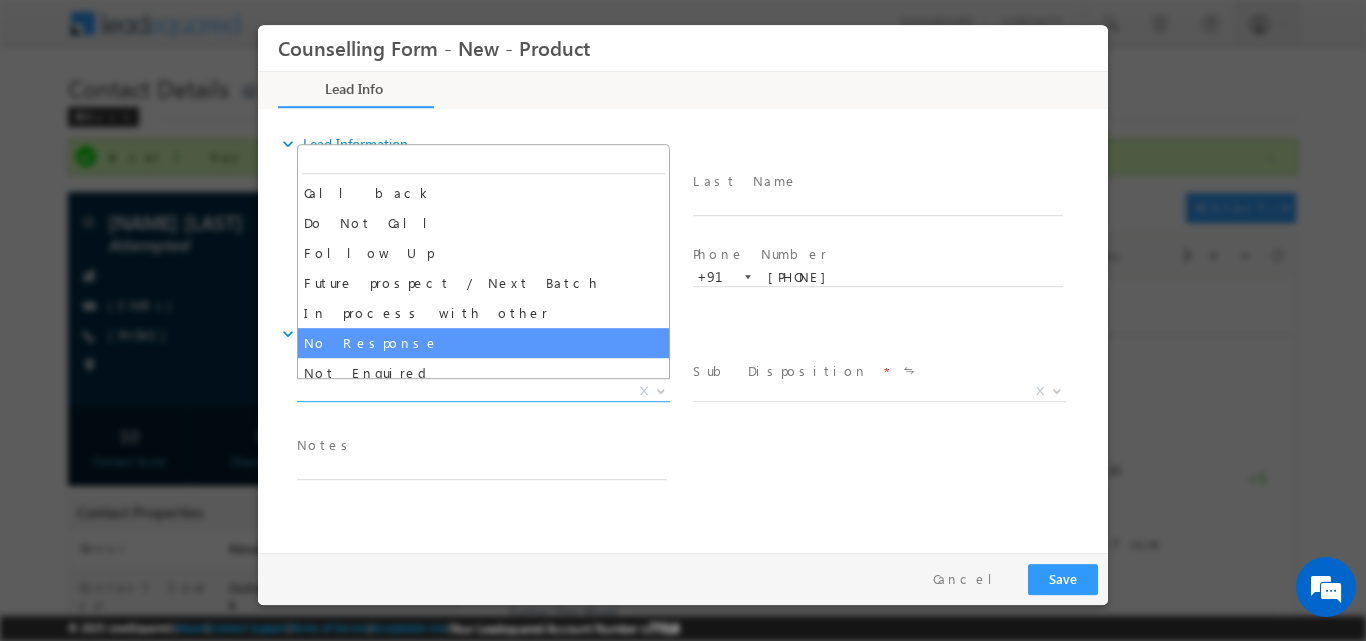 select on "No Response" 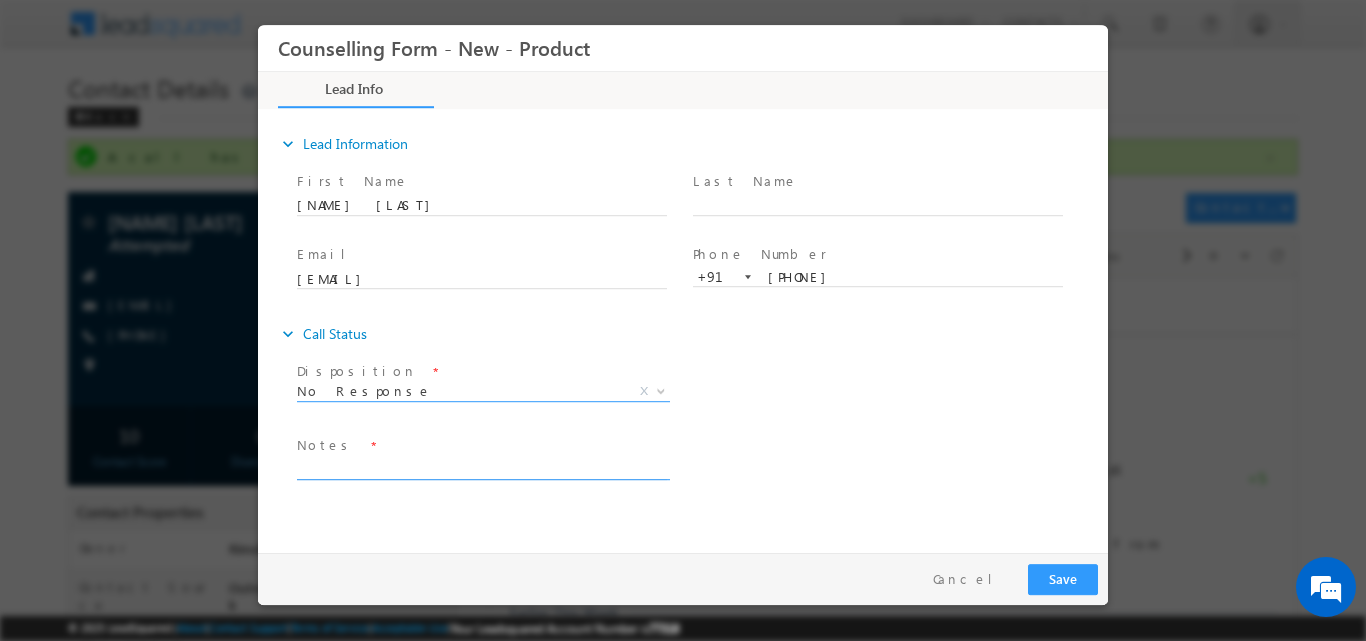 click at bounding box center [482, 467] 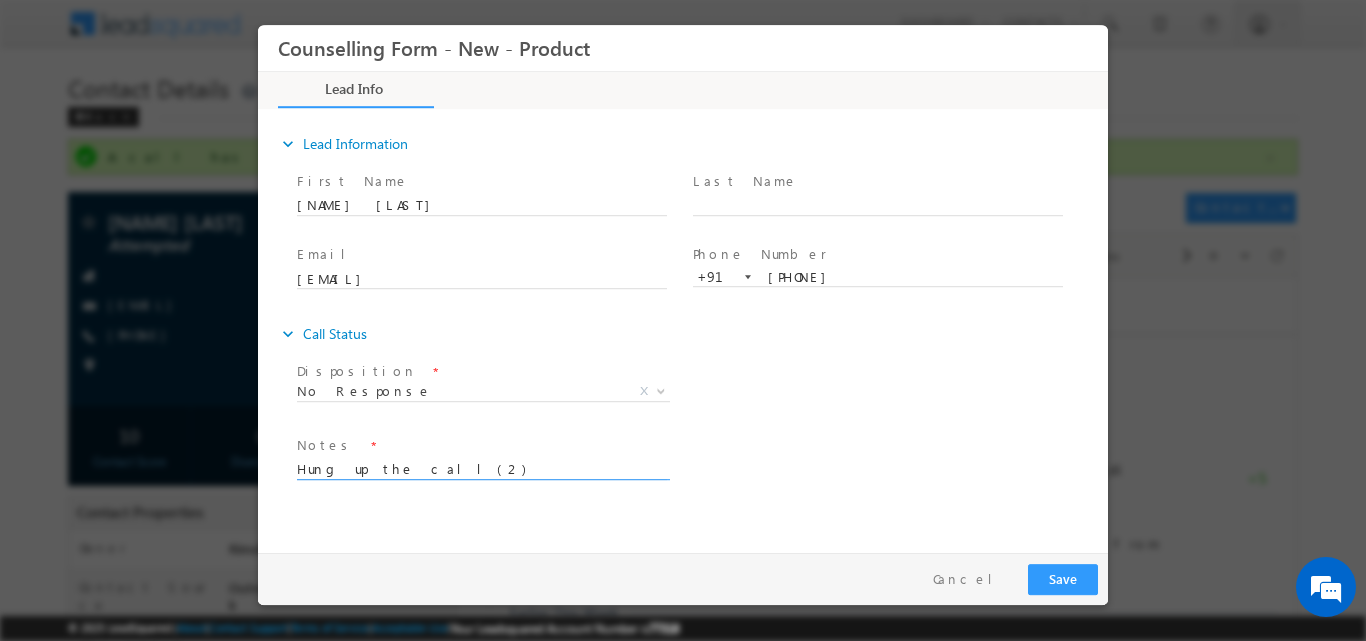 type on "Hung up the call(2)" 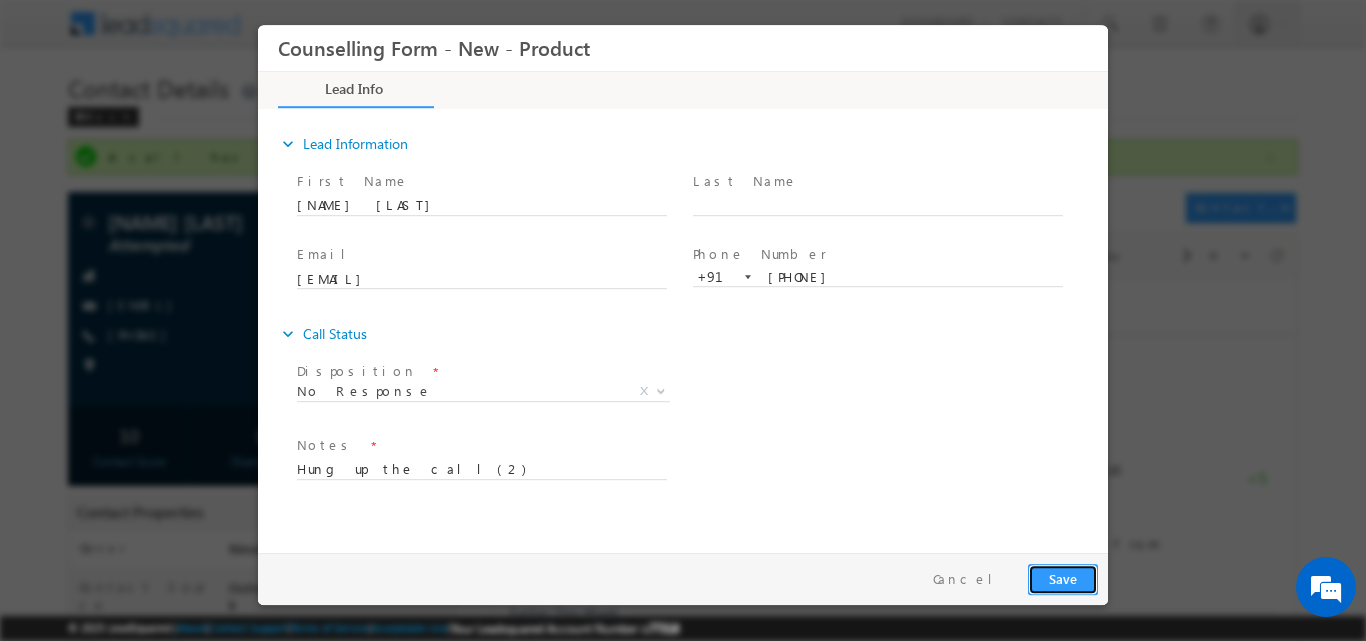 click on "Save" at bounding box center (1063, 578) 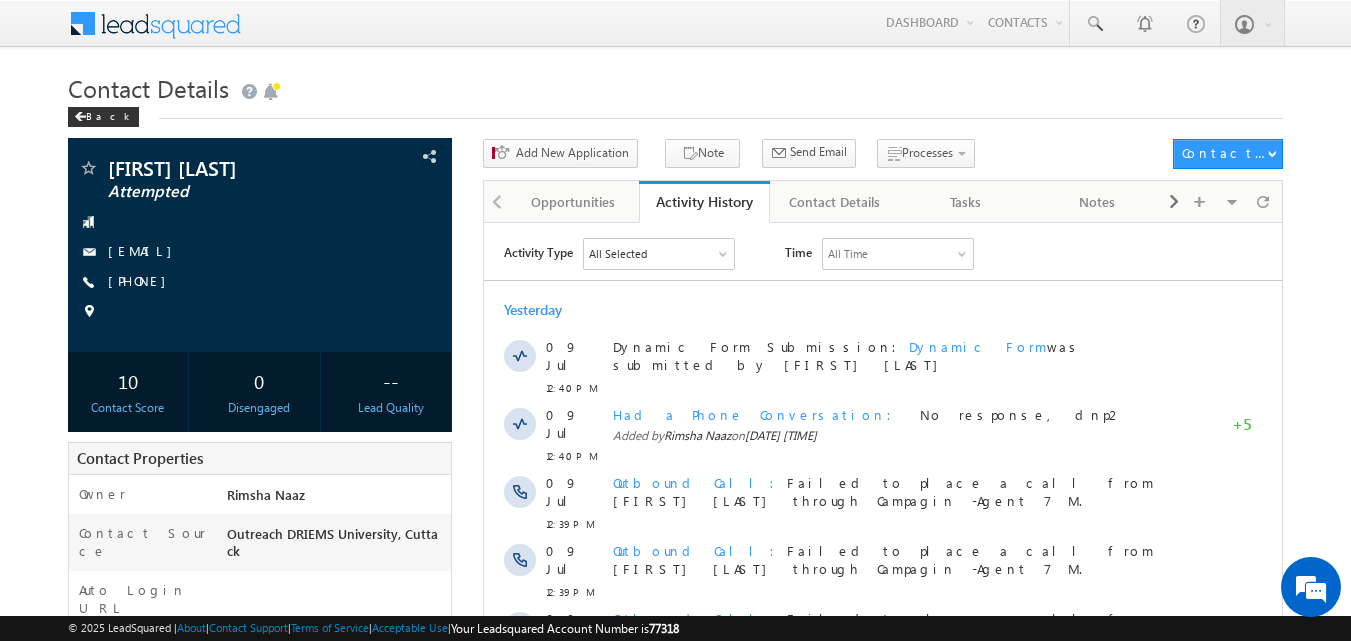 scroll, scrollTop: 0, scrollLeft: 0, axis: both 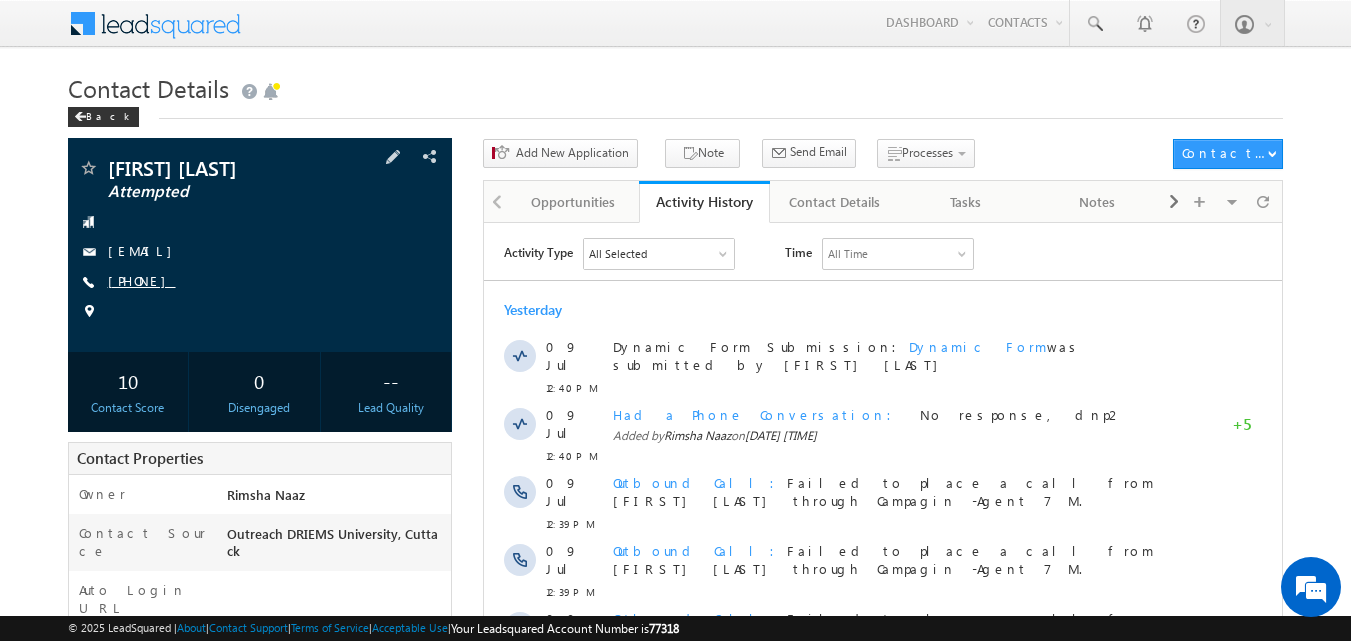 click on "[PHONE]" at bounding box center [142, 280] 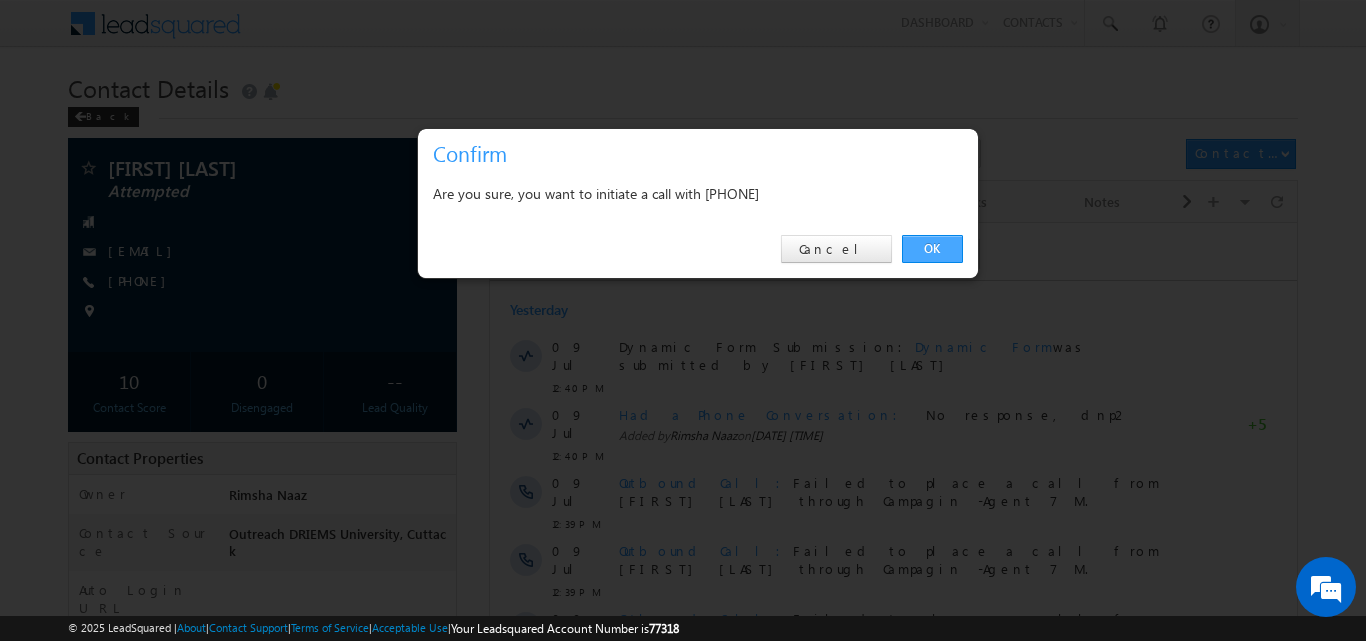 click on "OK" at bounding box center [932, 249] 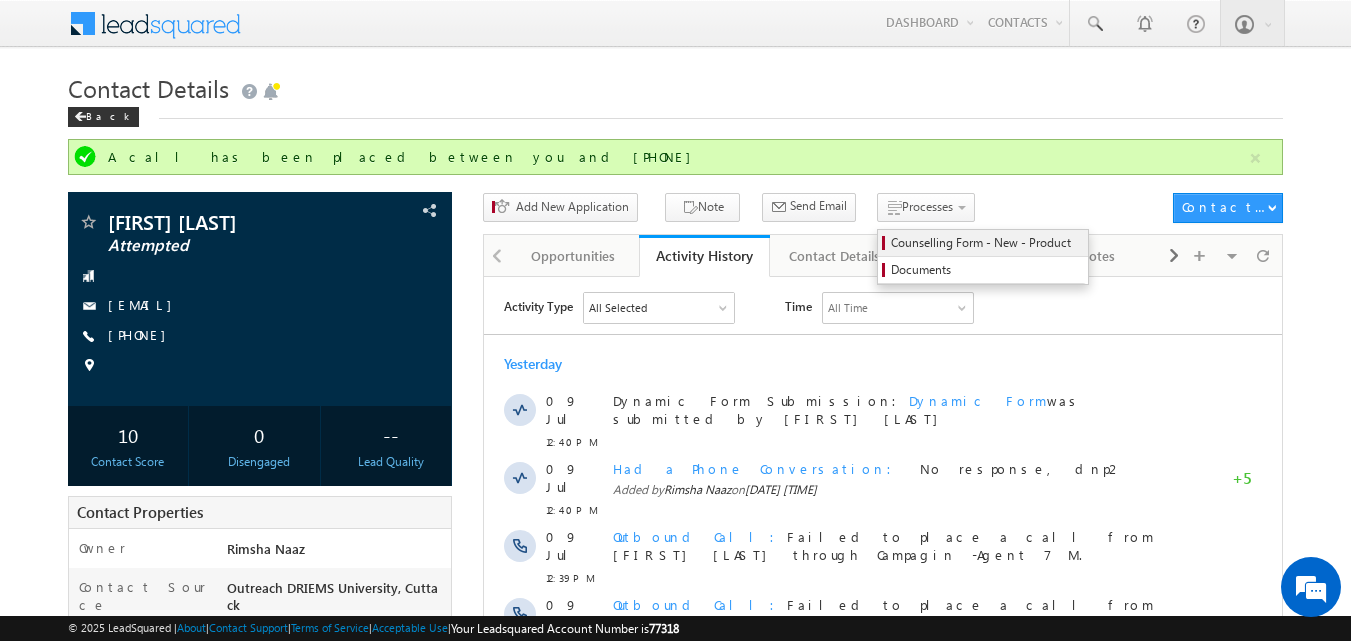 click on "Counselling Form - New - Product" at bounding box center (986, 243) 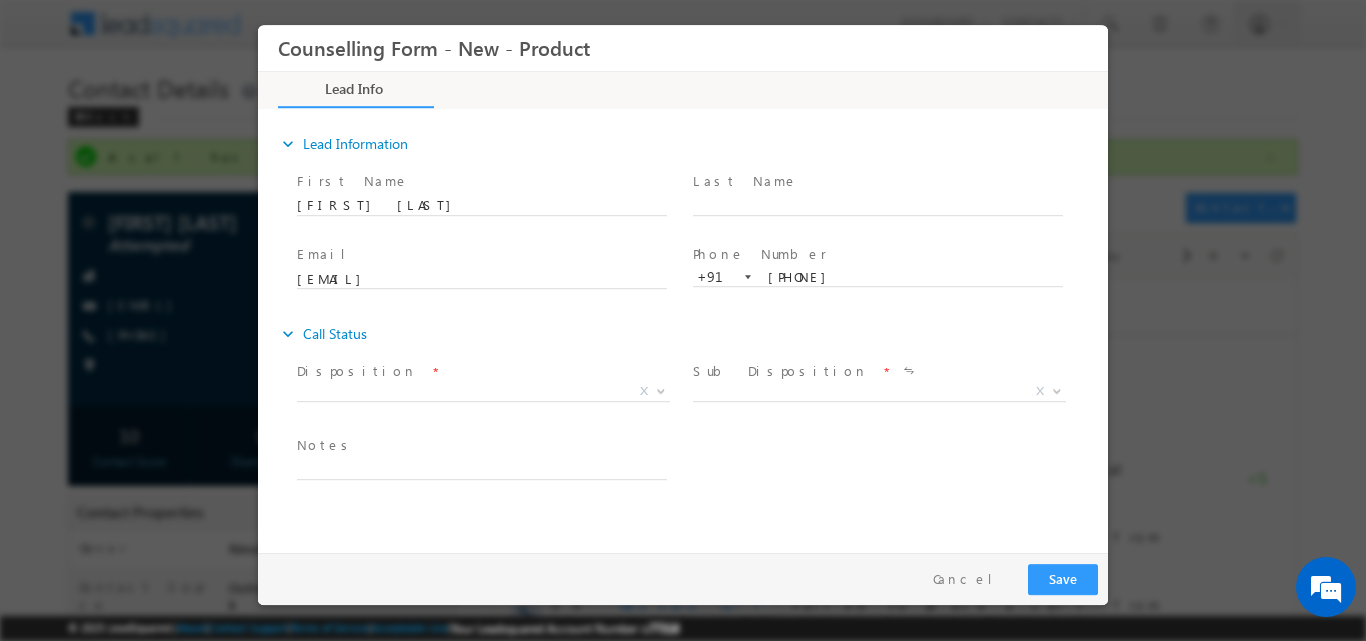 scroll, scrollTop: 0, scrollLeft: 0, axis: both 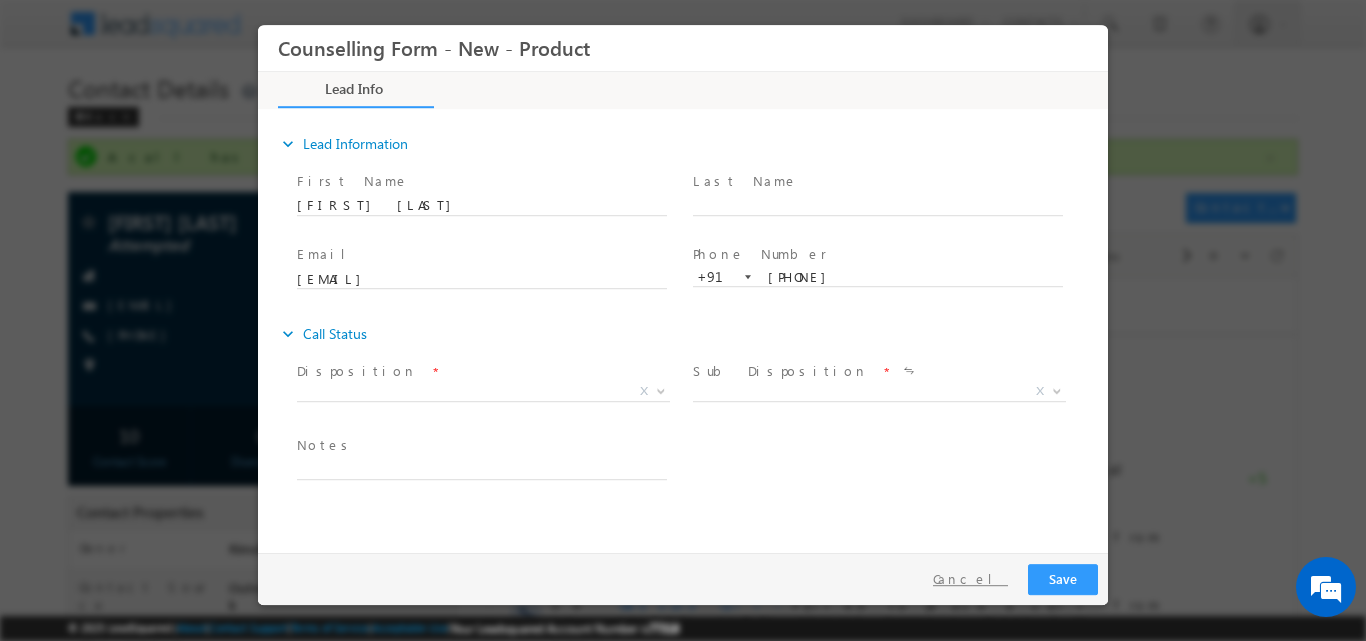 click on "Cancel" at bounding box center [970, 578] 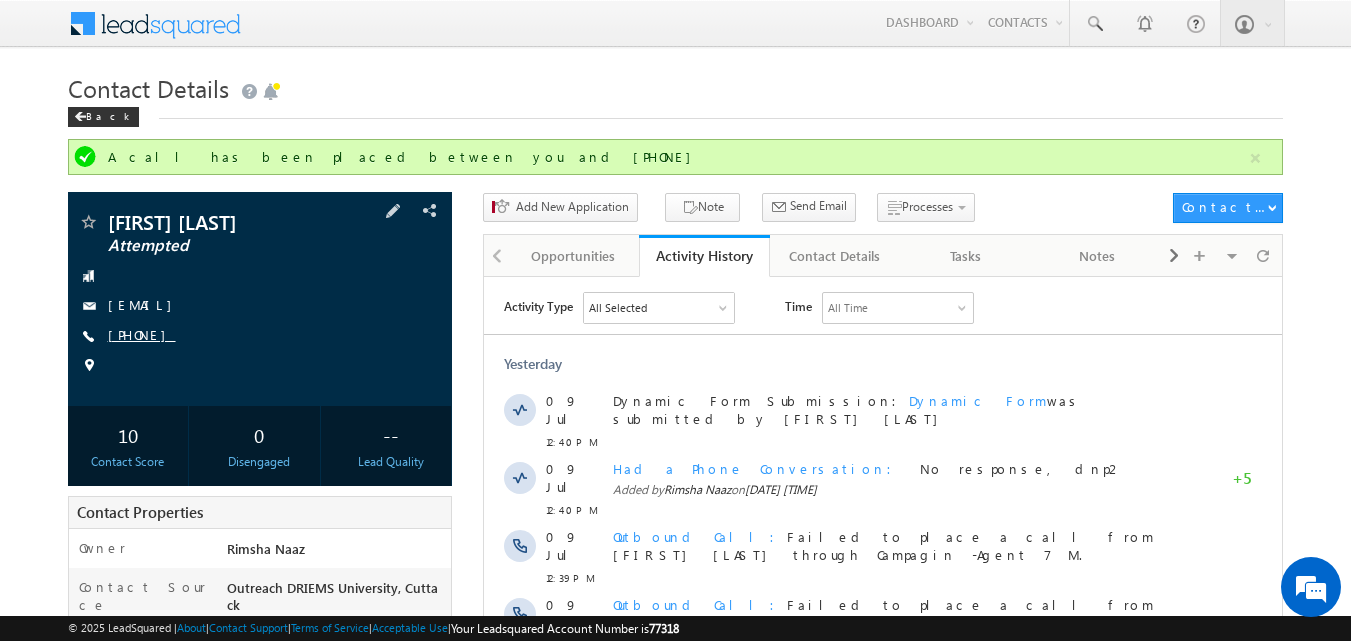 click on "[PHONE]" at bounding box center [142, 334] 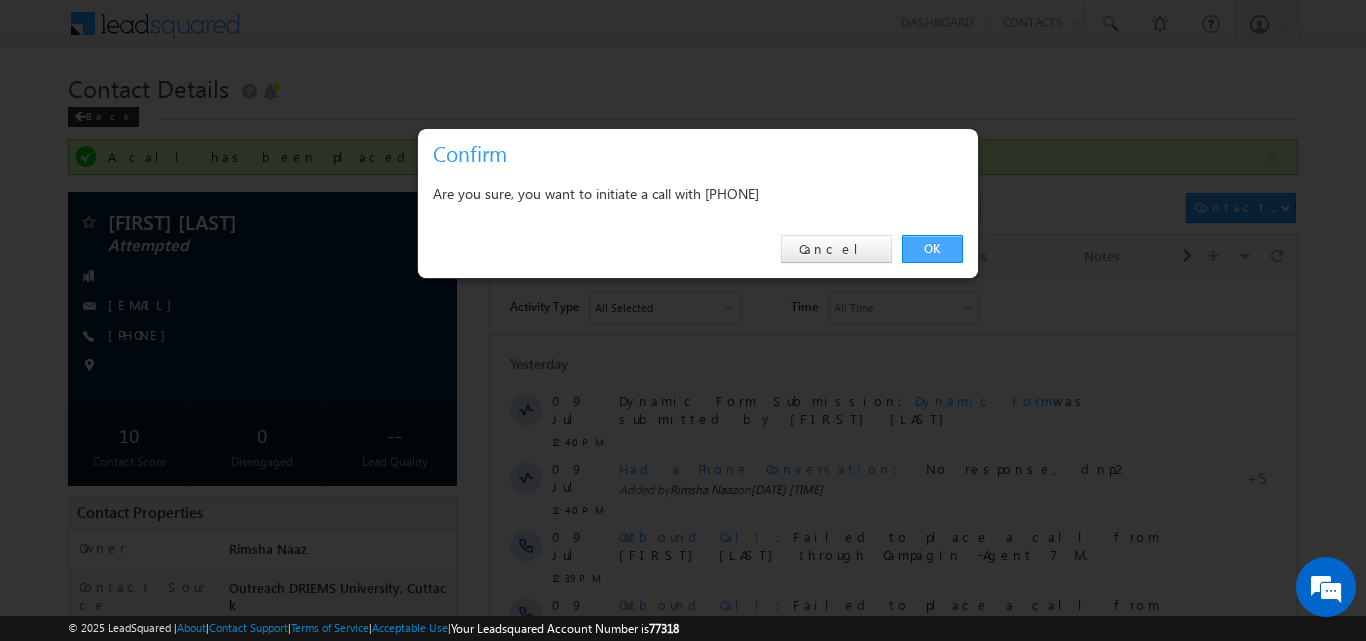 click on "OK" at bounding box center (932, 249) 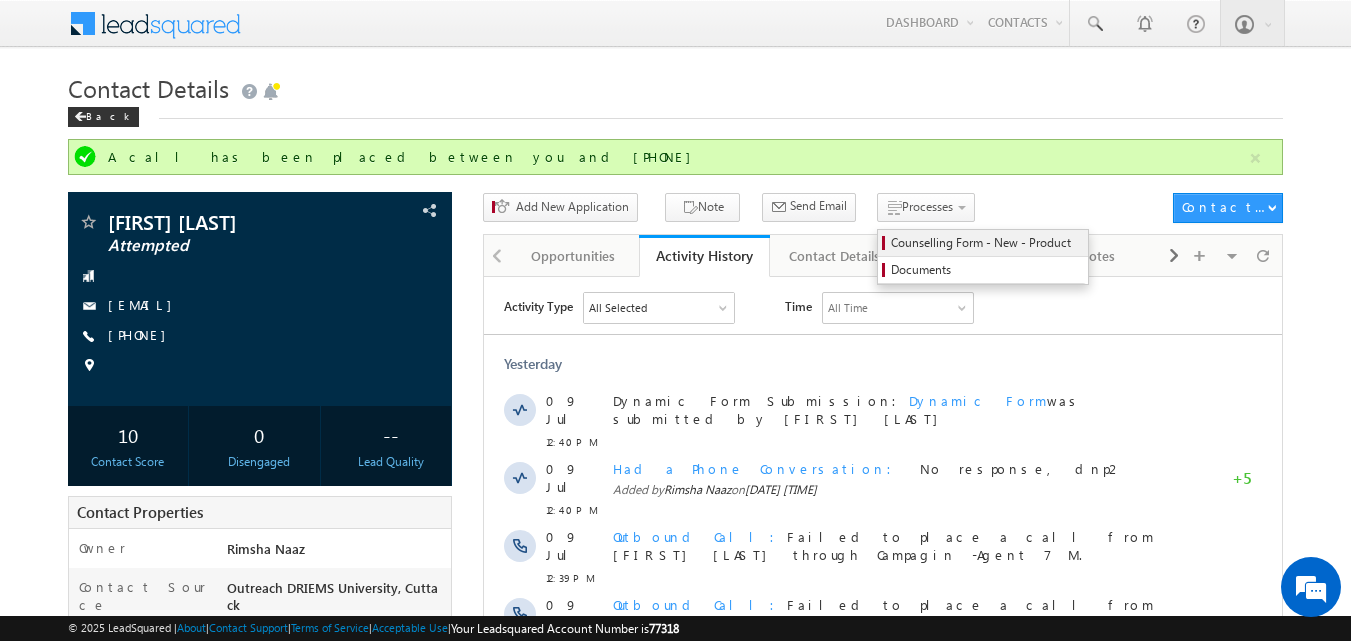 click on "Counselling Form - New - Product" at bounding box center [986, 243] 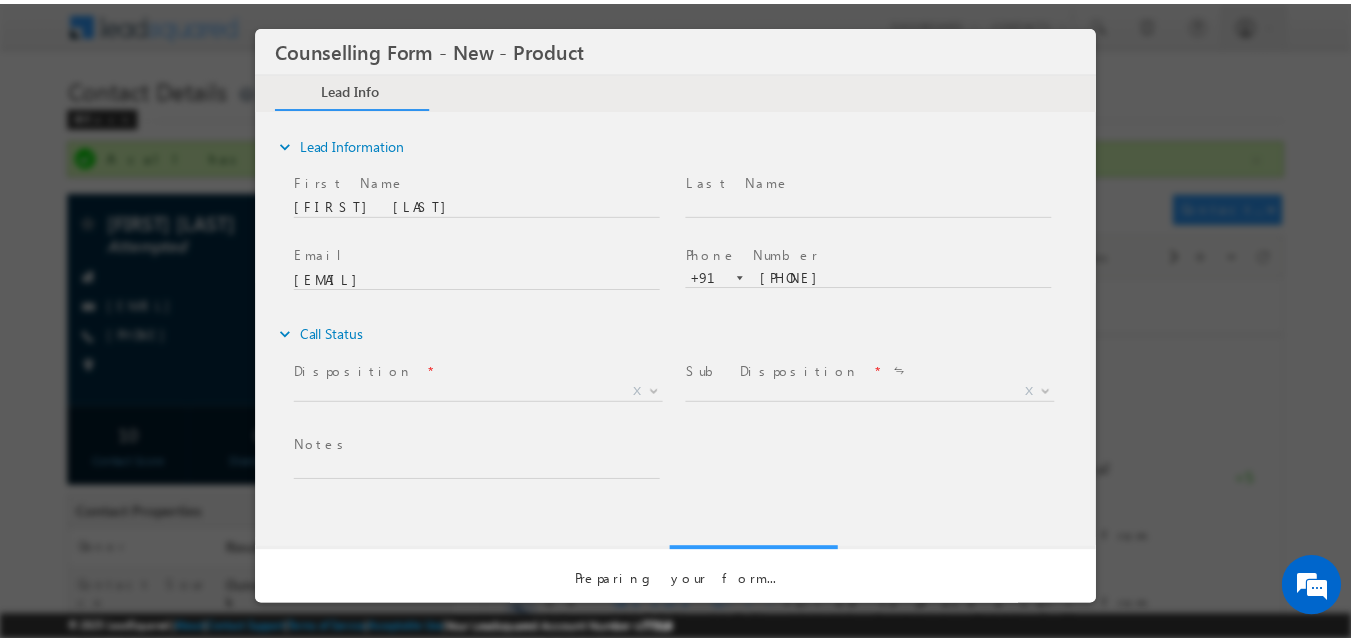 scroll, scrollTop: 0, scrollLeft: 0, axis: both 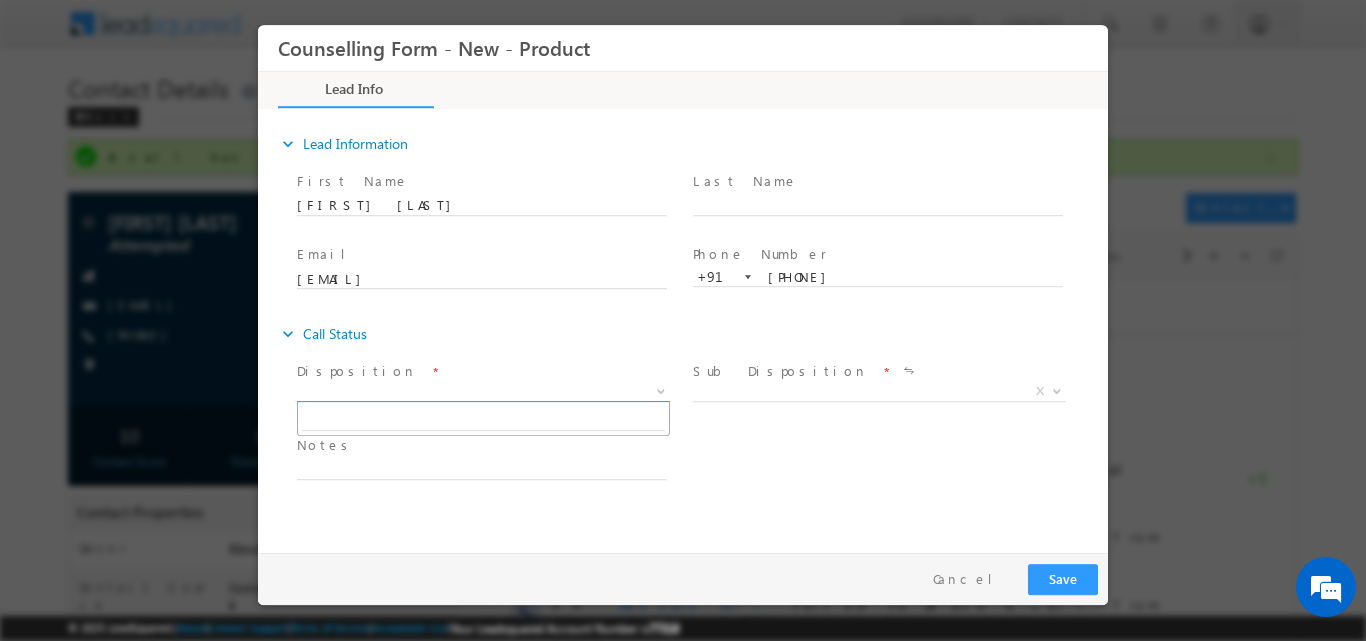 click at bounding box center (661, 389) 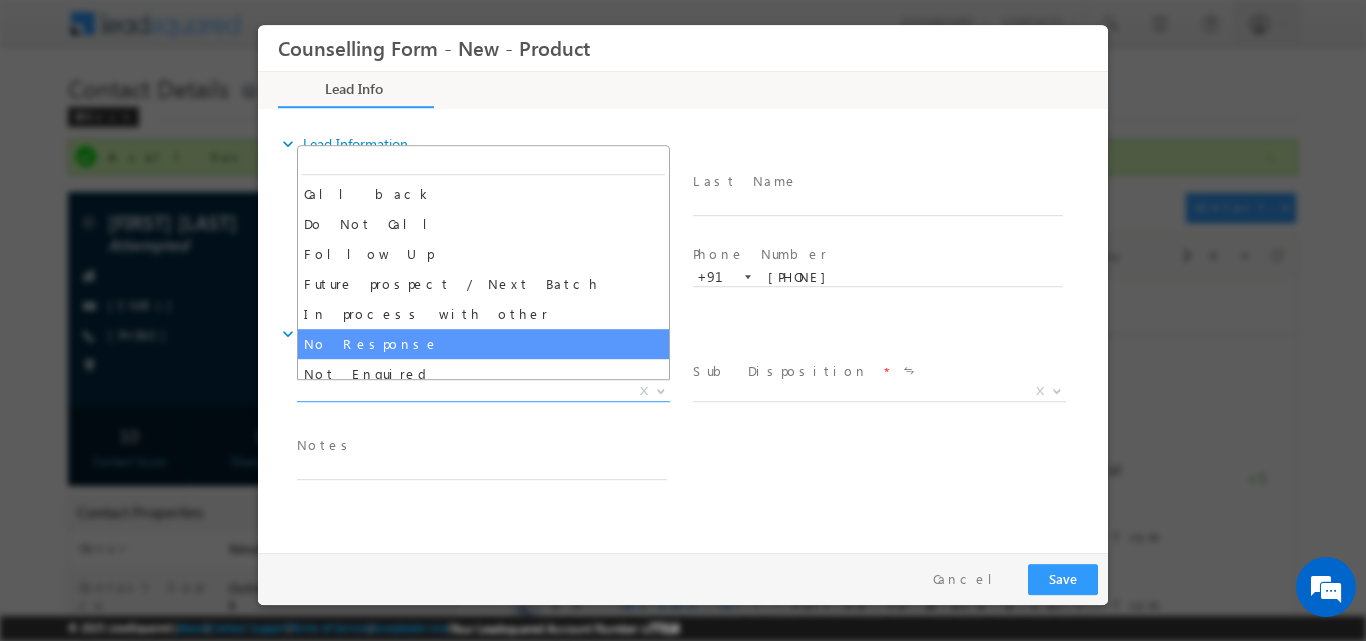 select on "No Response" 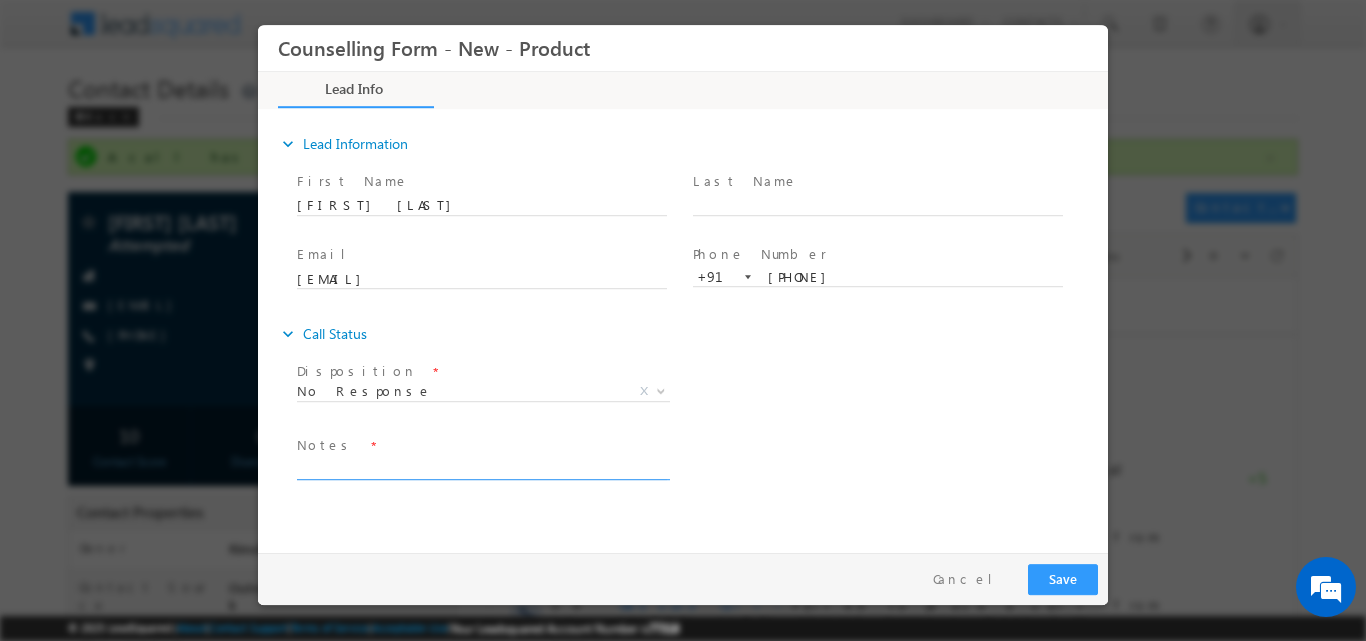 click at bounding box center [482, 467] 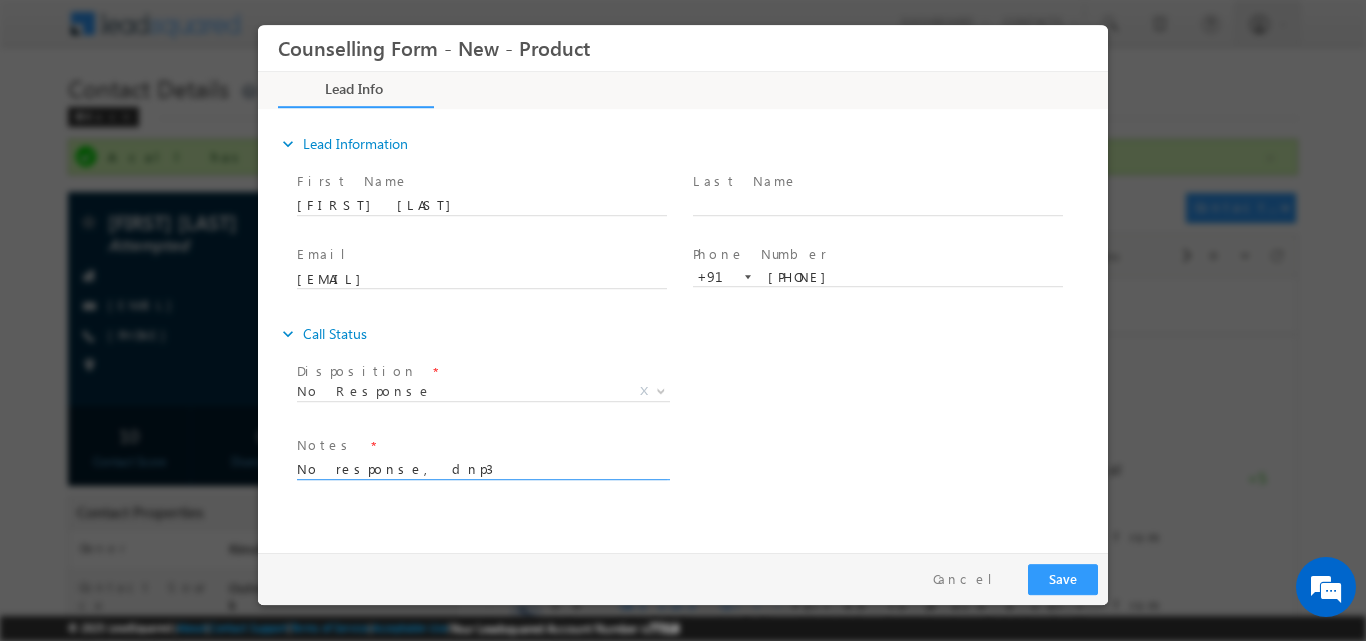 type on "No response, dnp3" 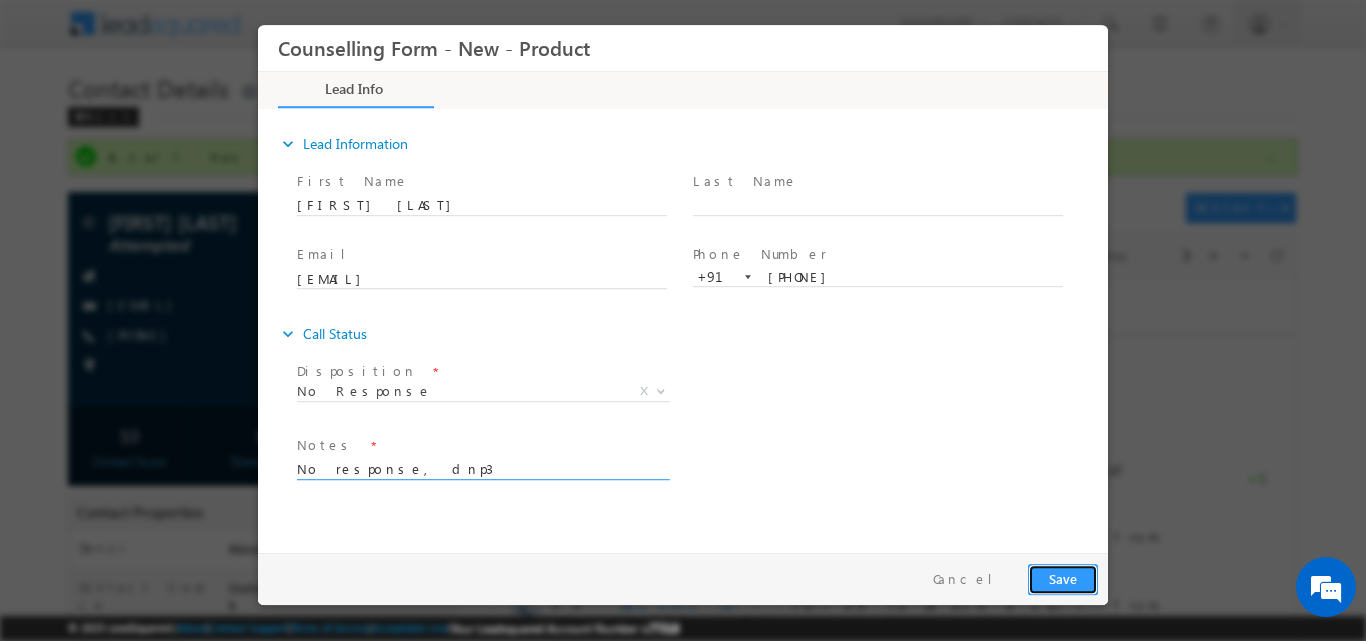 click on "Save" at bounding box center [1063, 578] 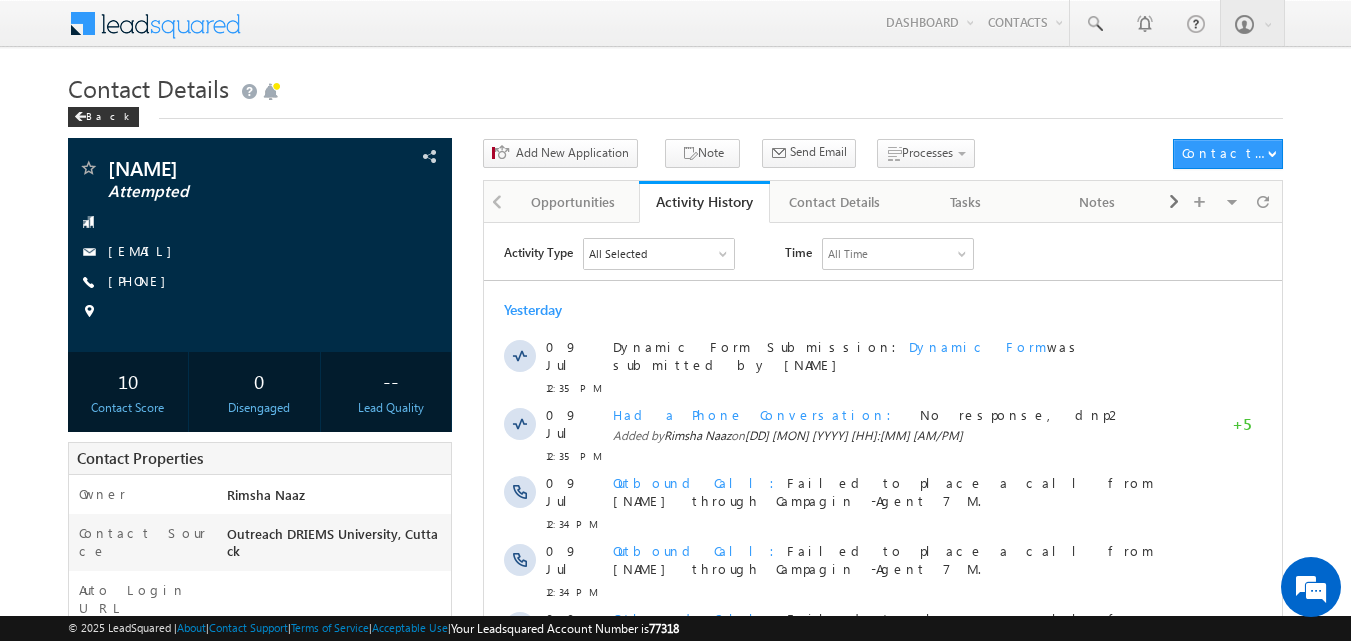 scroll, scrollTop: 0, scrollLeft: 0, axis: both 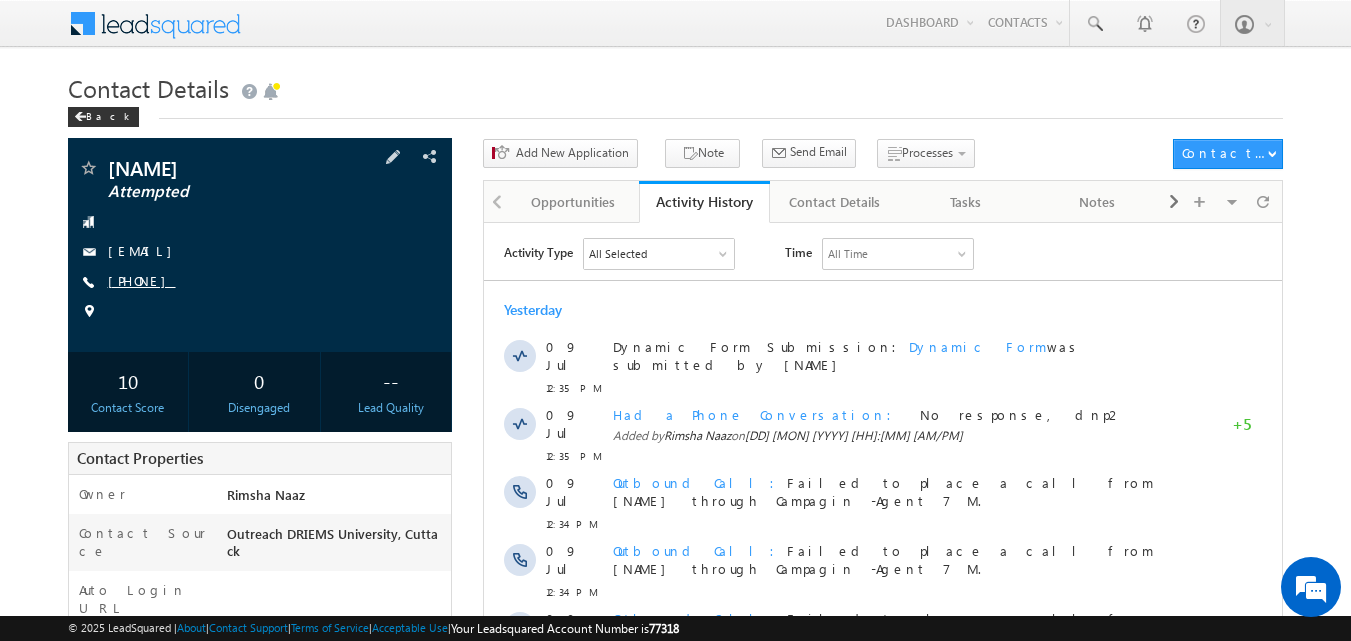 click on "[PHONE]" at bounding box center [142, 280] 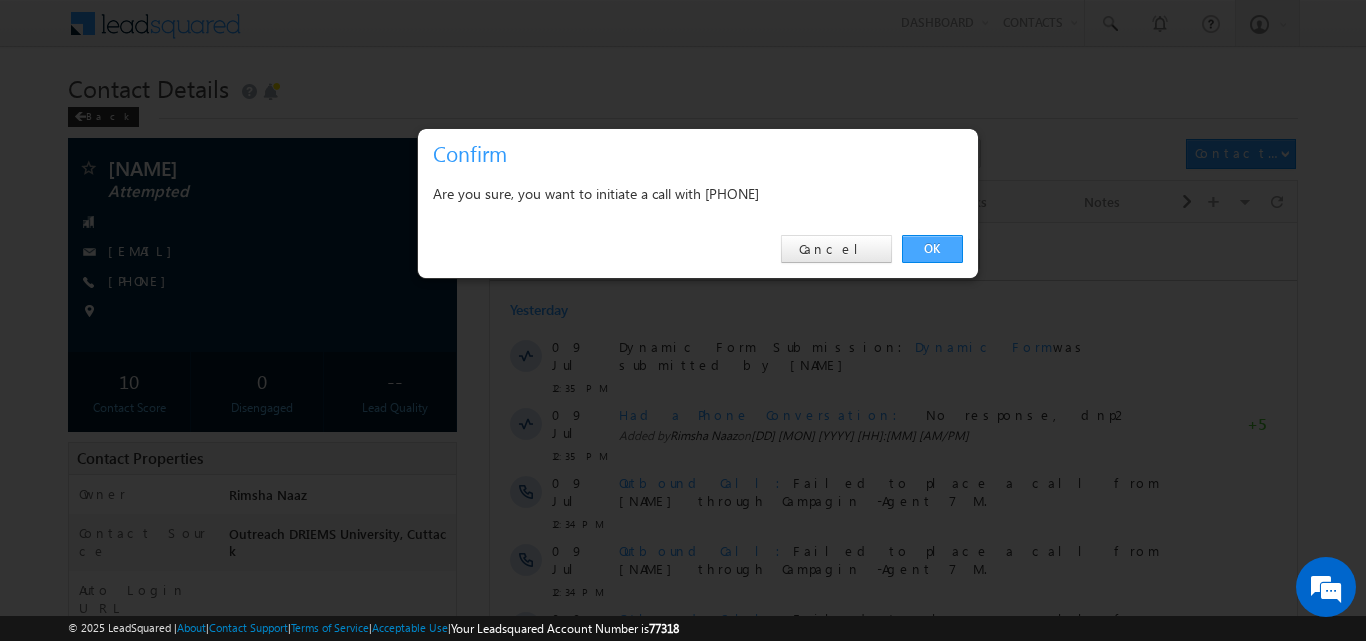 click on "OK" at bounding box center (932, 249) 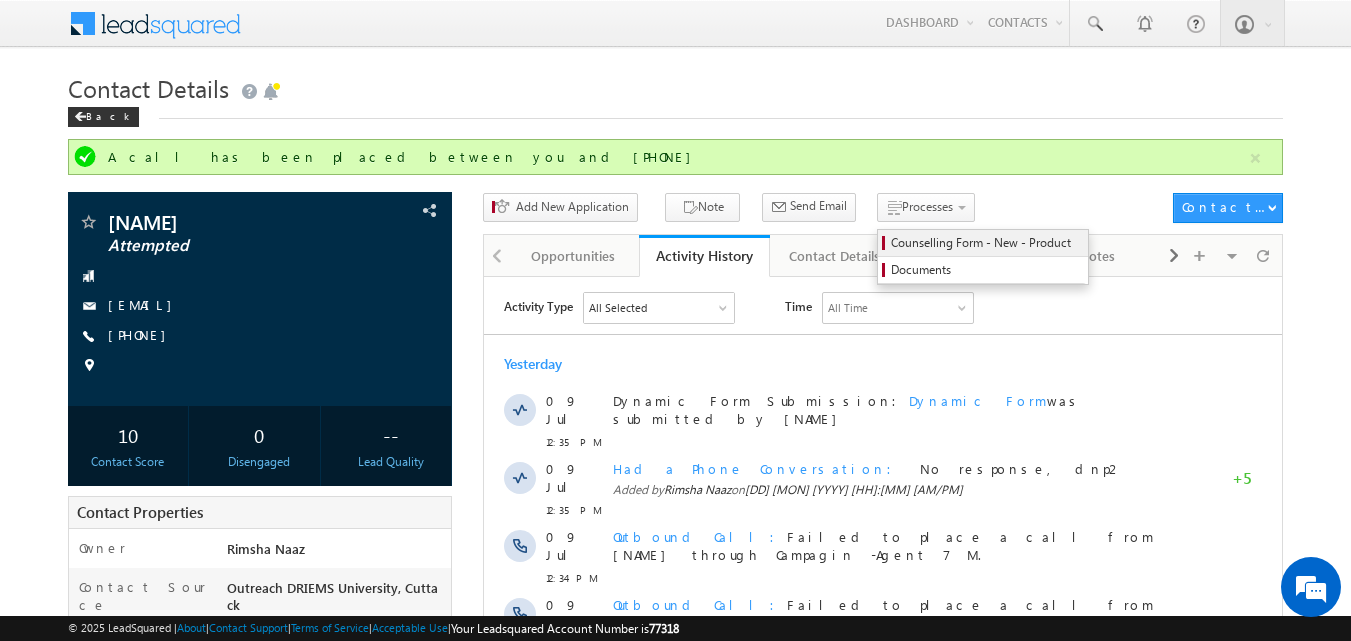 click on "Counselling Form - New - Product" at bounding box center (986, 243) 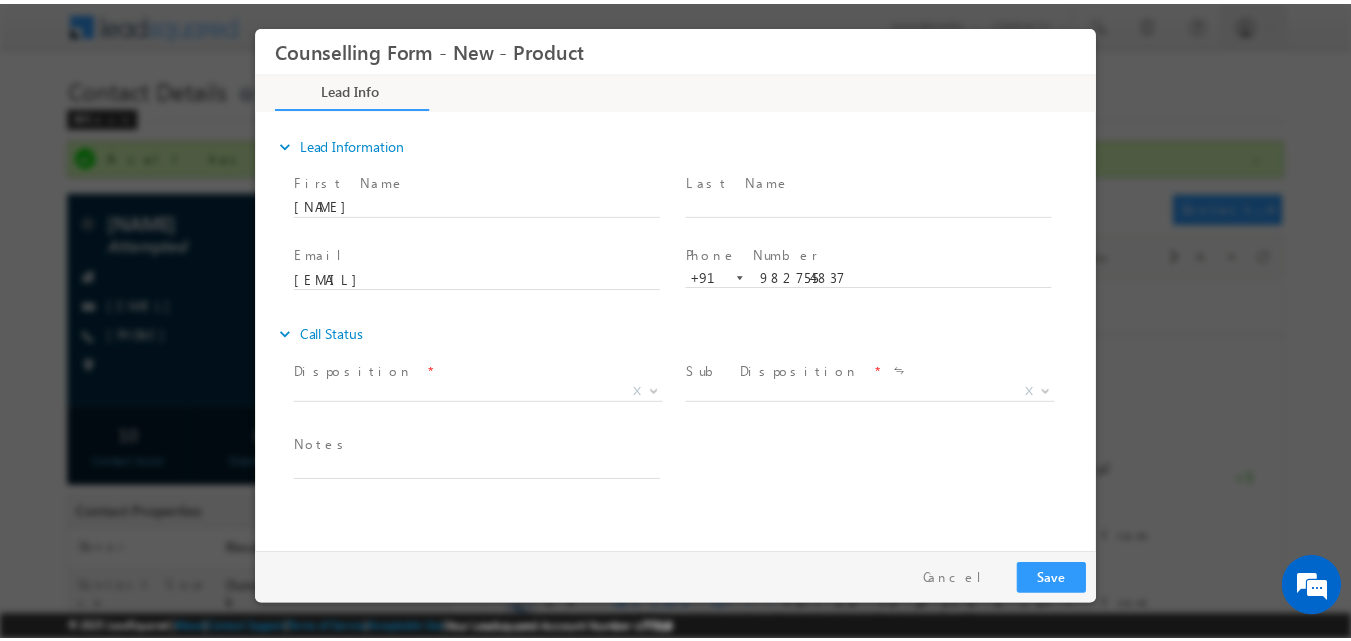 scroll, scrollTop: 0, scrollLeft: 0, axis: both 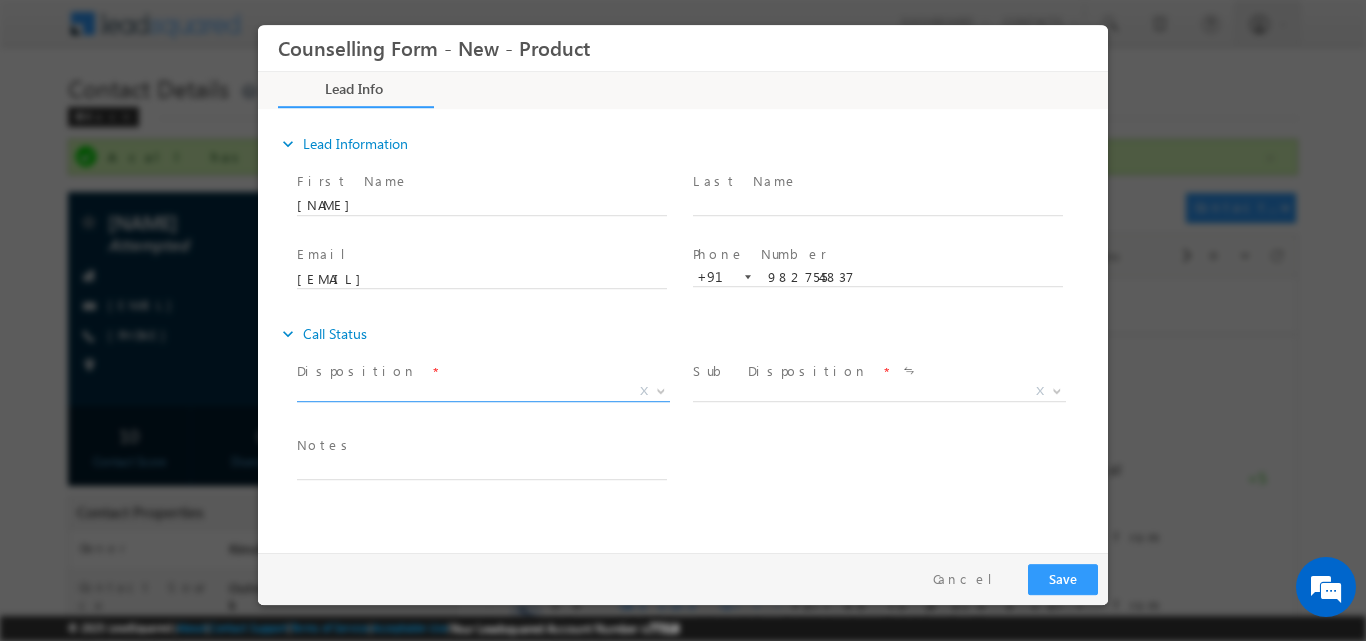 click at bounding box center [661, 389] 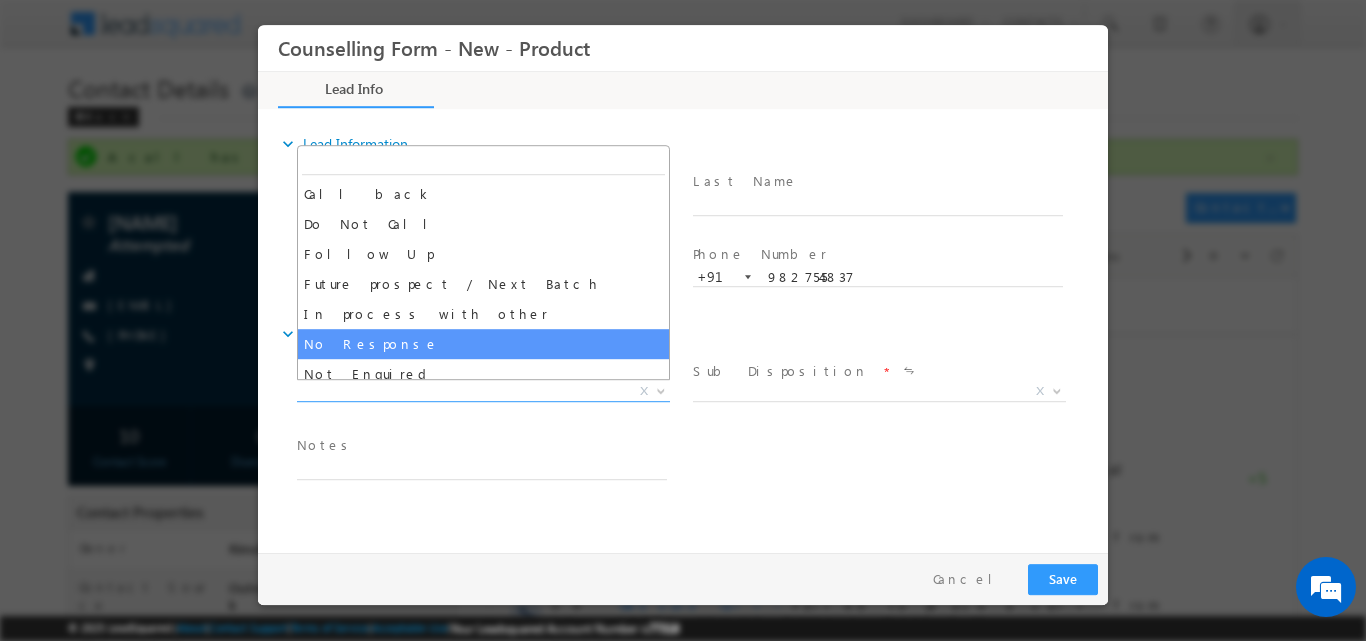 select on "No Response" 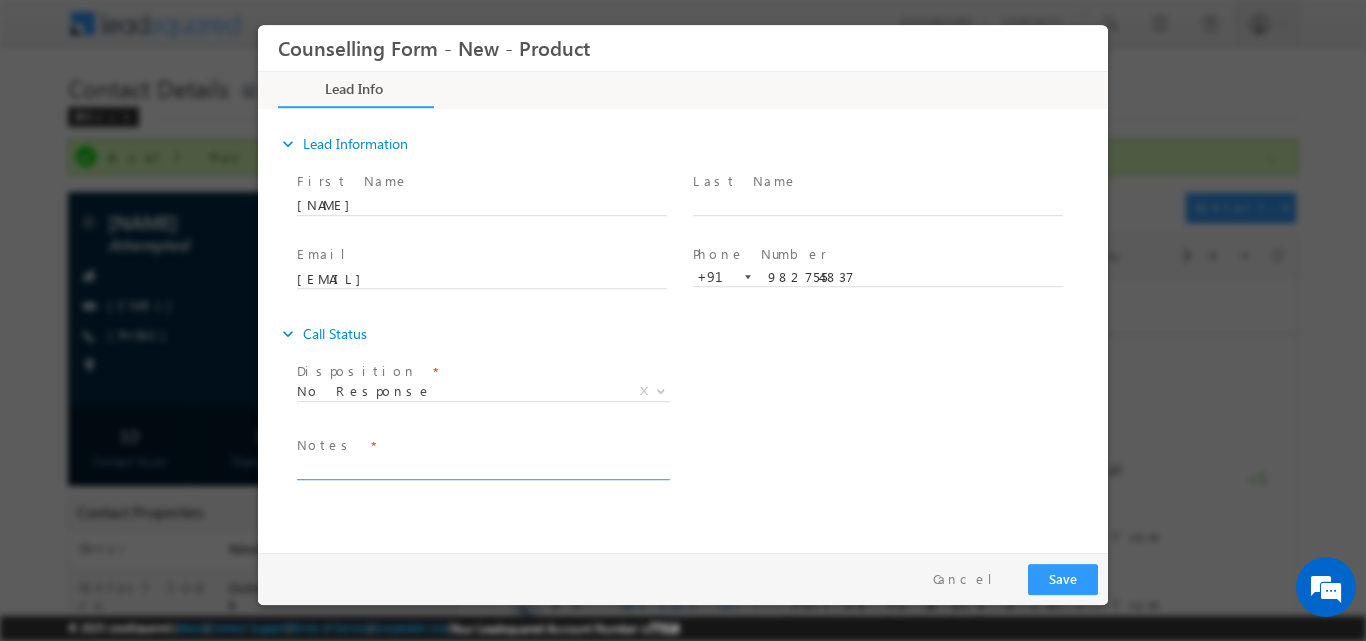 click at bounding box center [482, 467] 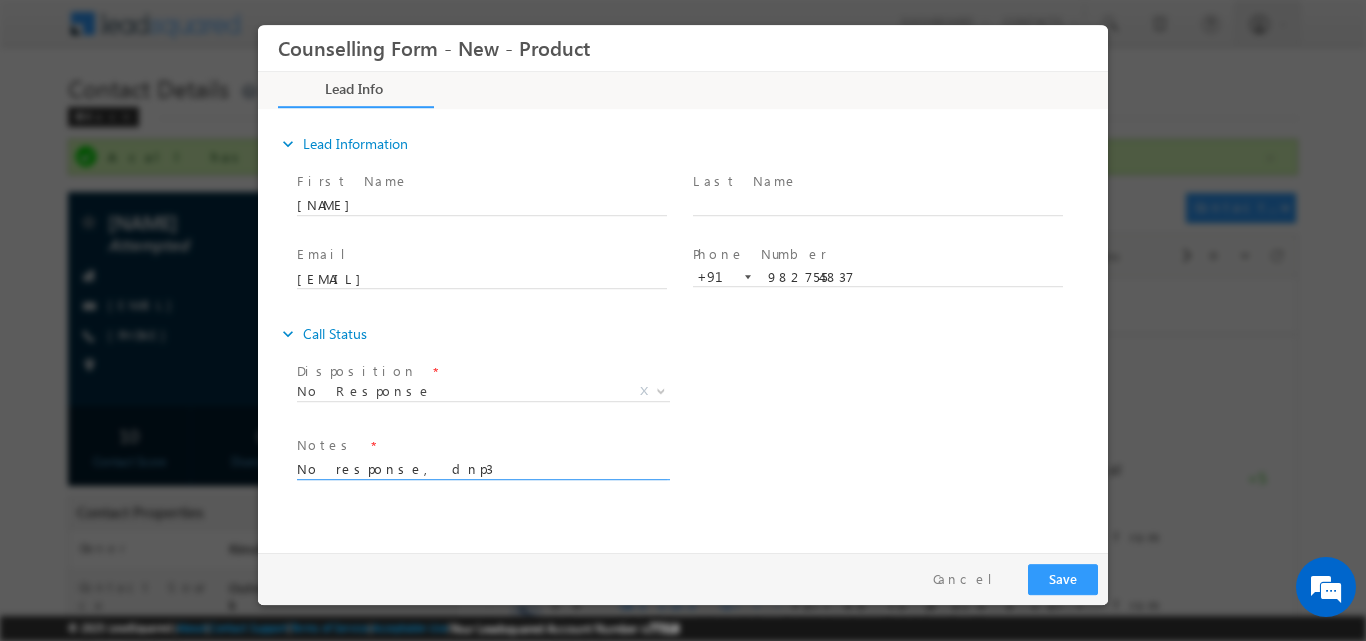 type on "No response, dnp3" 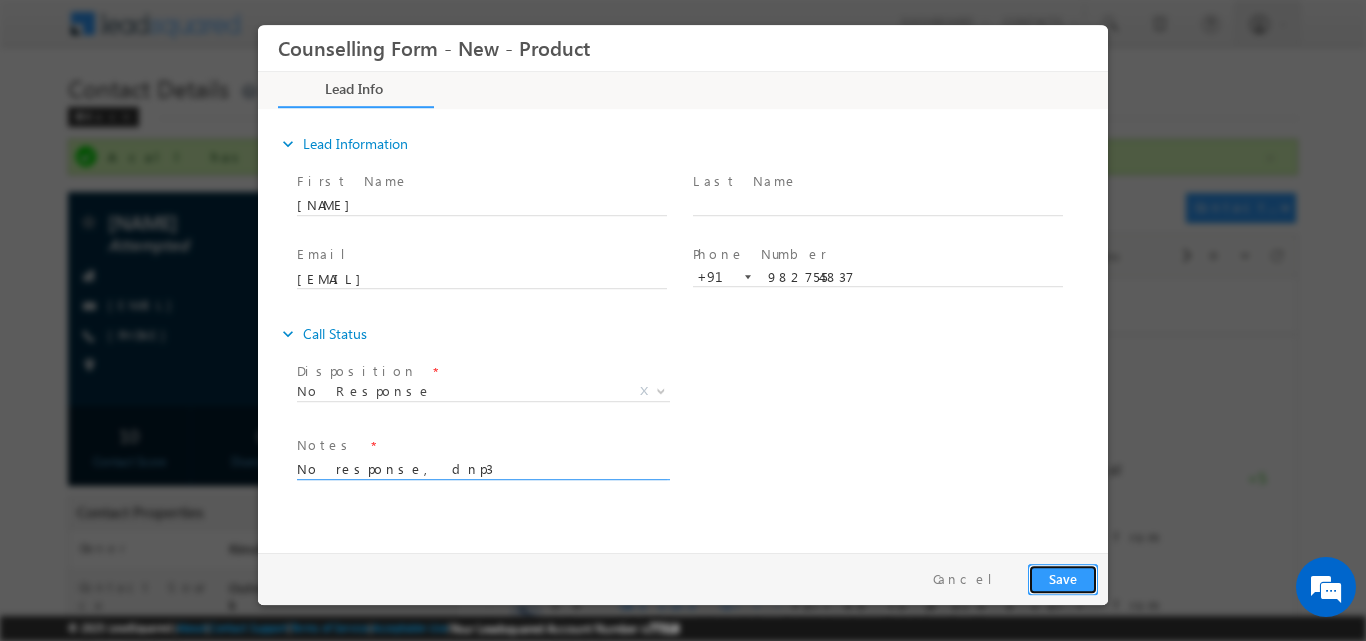click on "Save" at bounding box center [1063, 578] 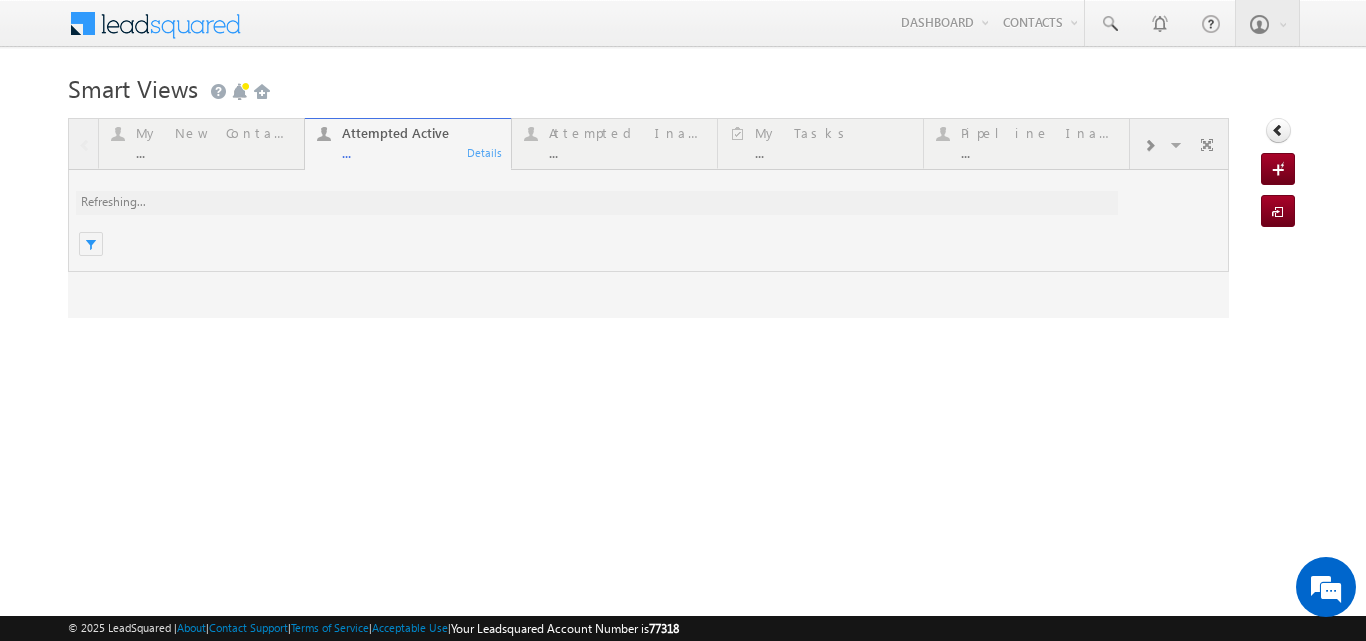 scroll, scrollTop: 0, scrollLeft: 0, axis: both 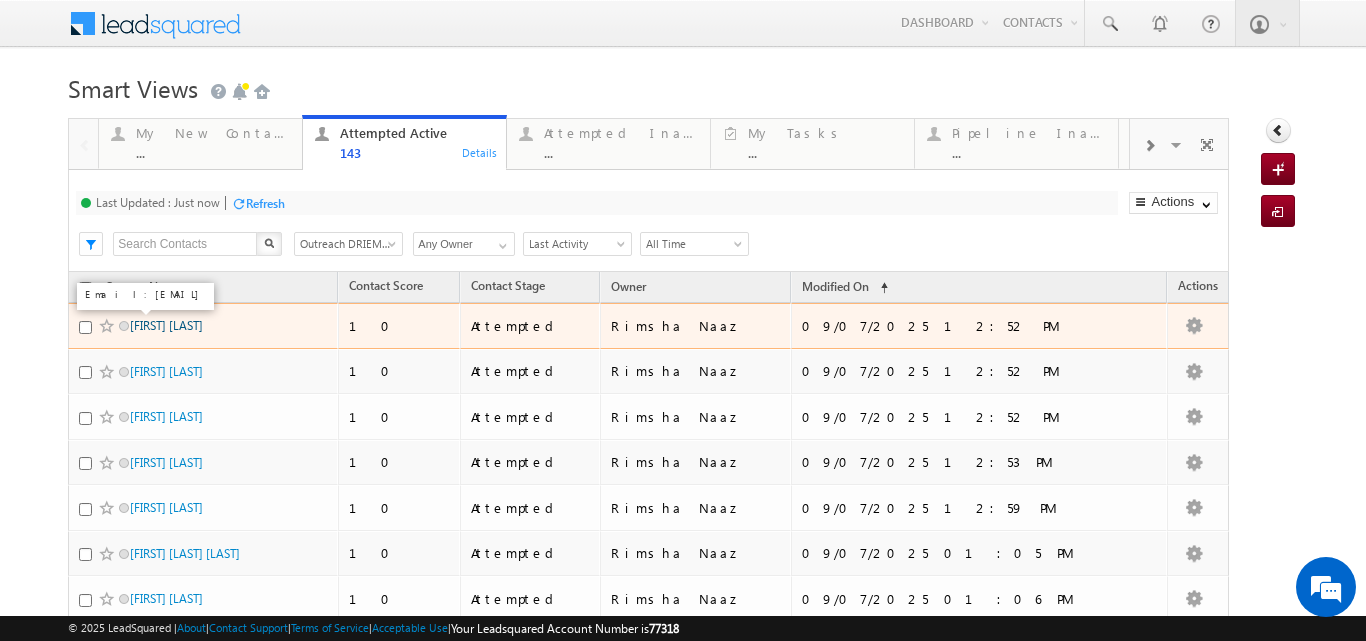 click on "Mahesh swain" at bounding box center [166, 325] 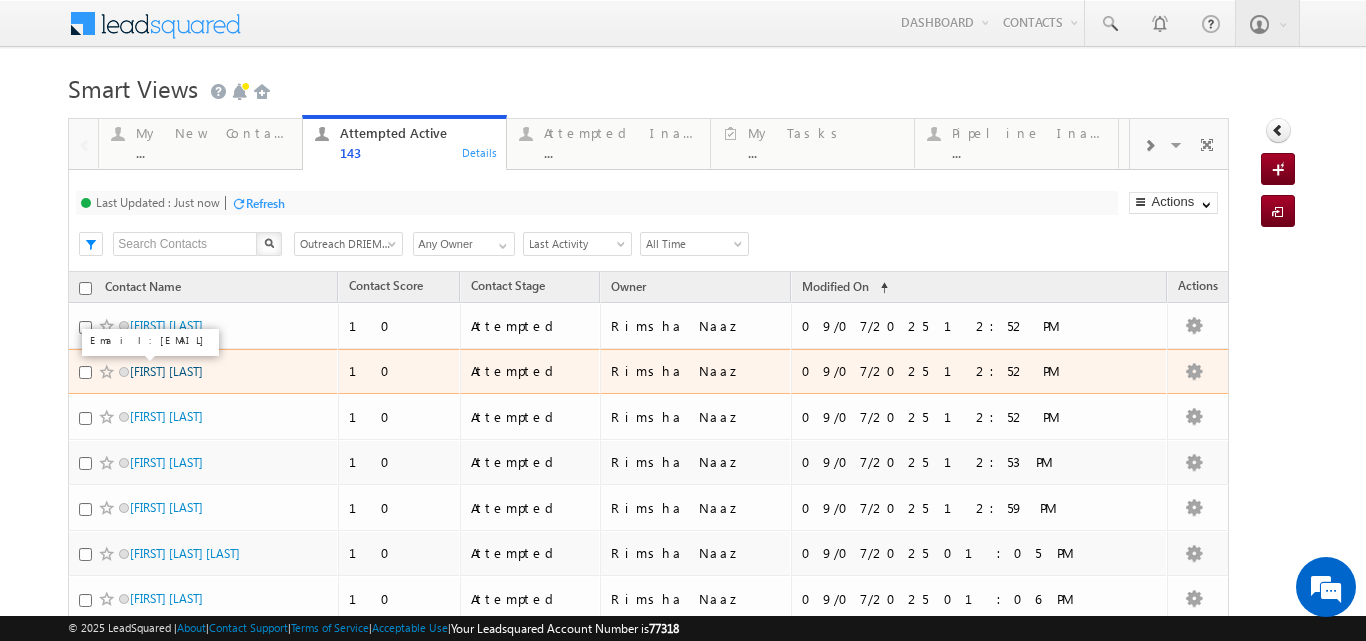 click on "Monalisha Nayak" at bounding box center (166, 371) 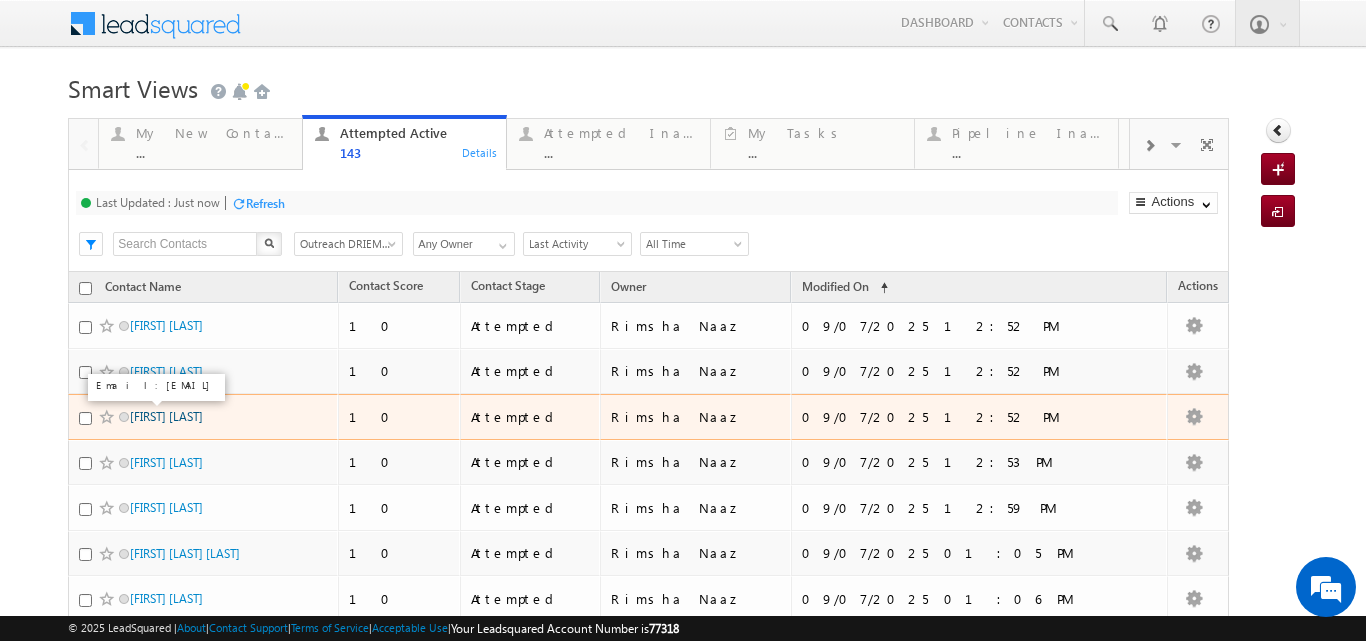 click on "Smruti Ray" at bounding box center (166, 416) 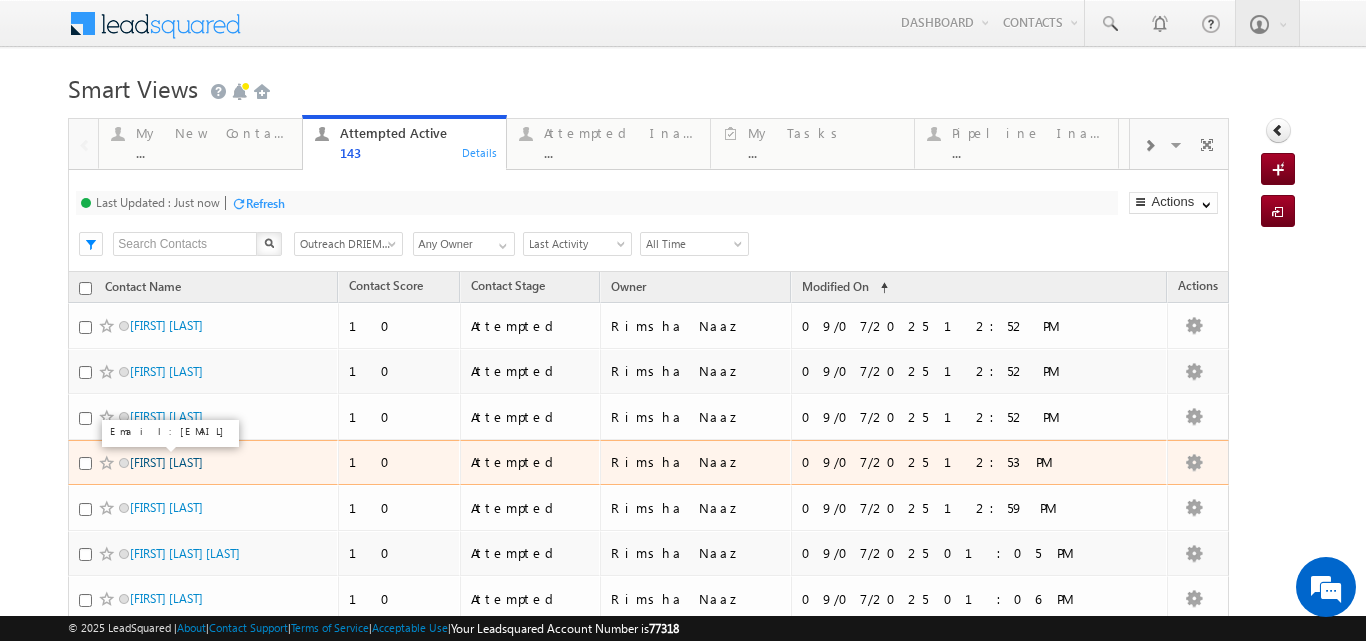 click on "Shreetam Mohapatra" at bounding box center [166, 462] 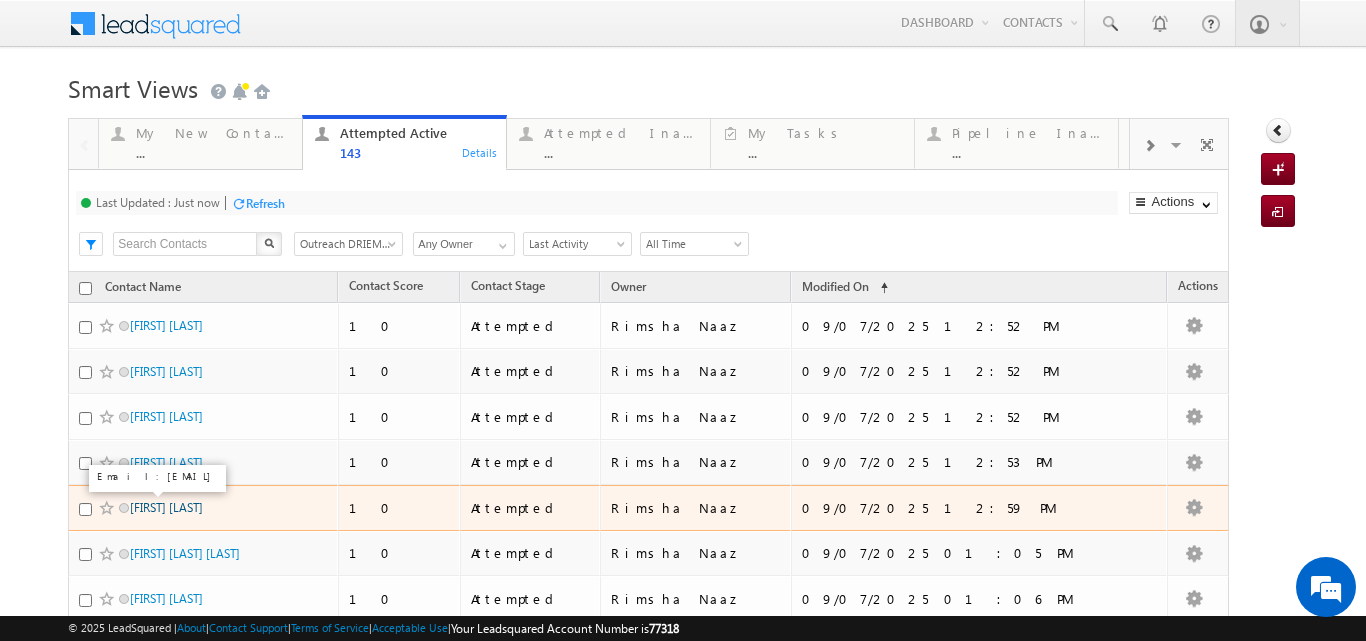 click on "Sandhyrani sahoo" at bounding box center [166, 507] 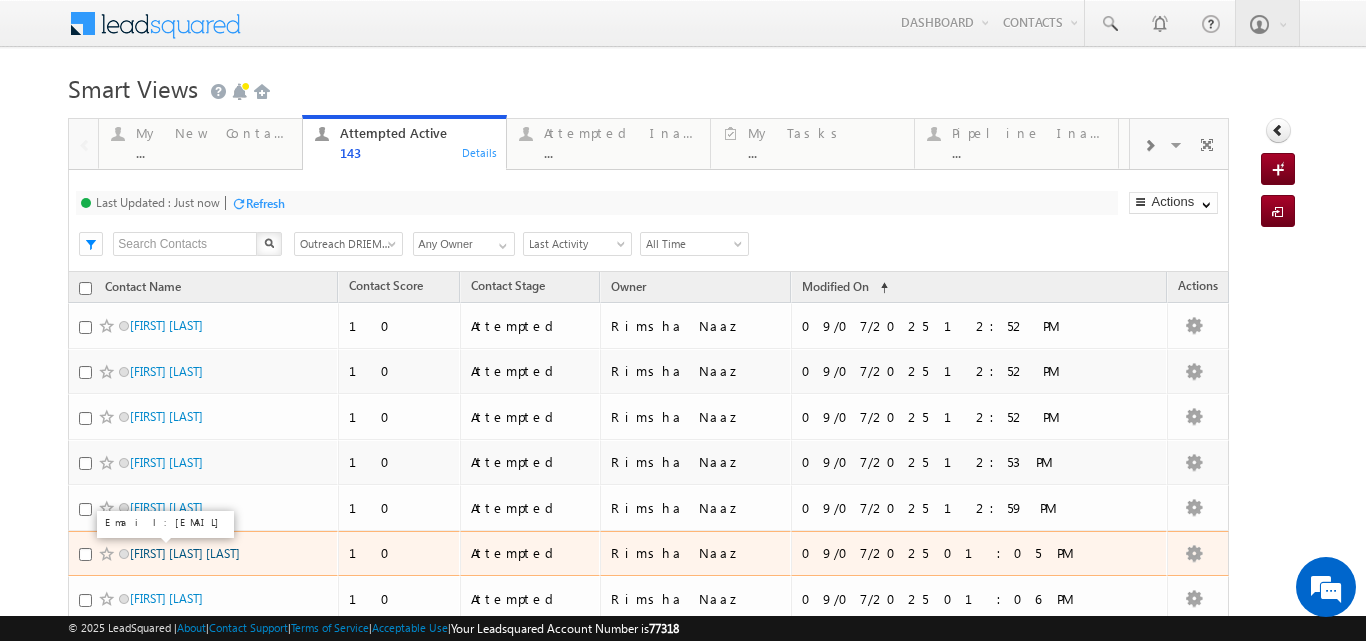 click on "Soumya Ranjan parida" at bounding box center [185, 553] 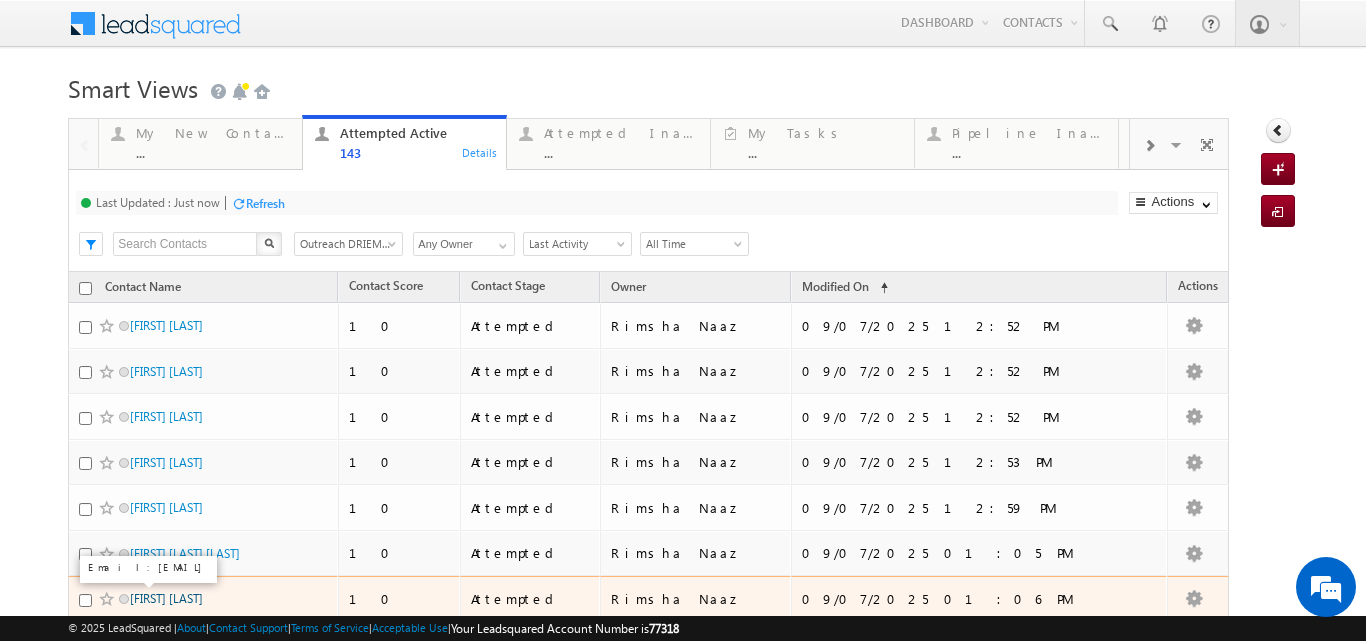 click on "Aditya senapati" at bounding box center (166, 598) 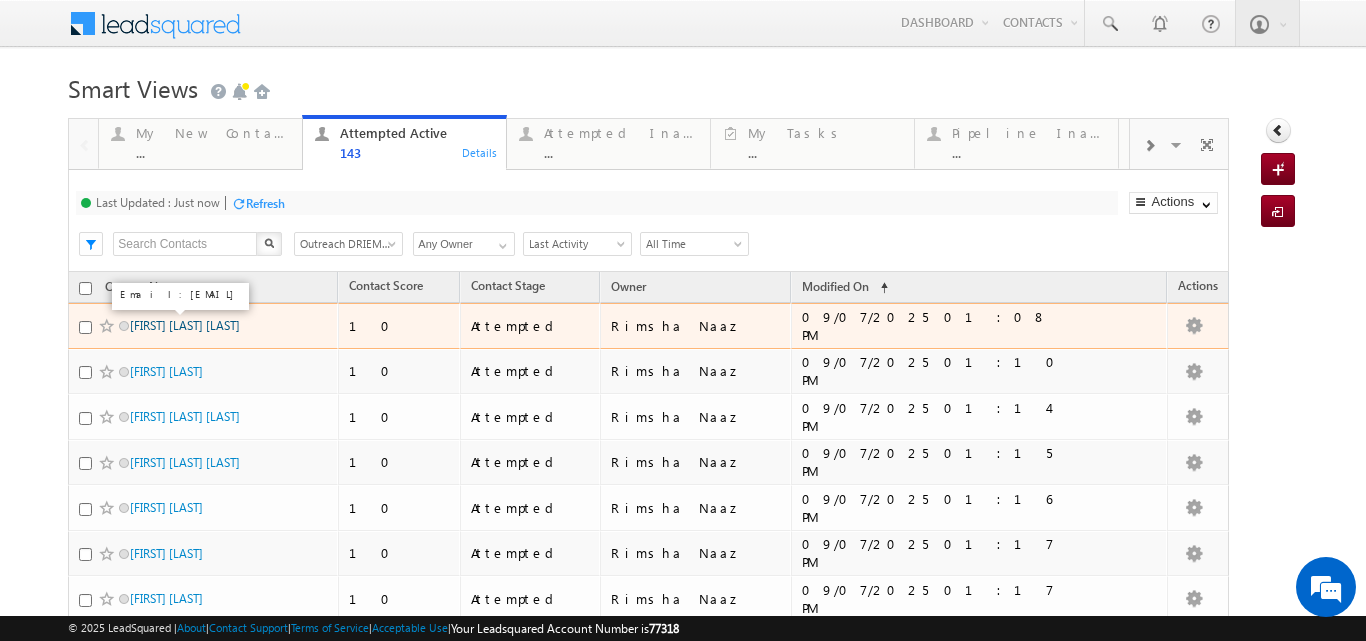 click on "Smitika Priyadarshini Das" at bounding box center [185, 325] 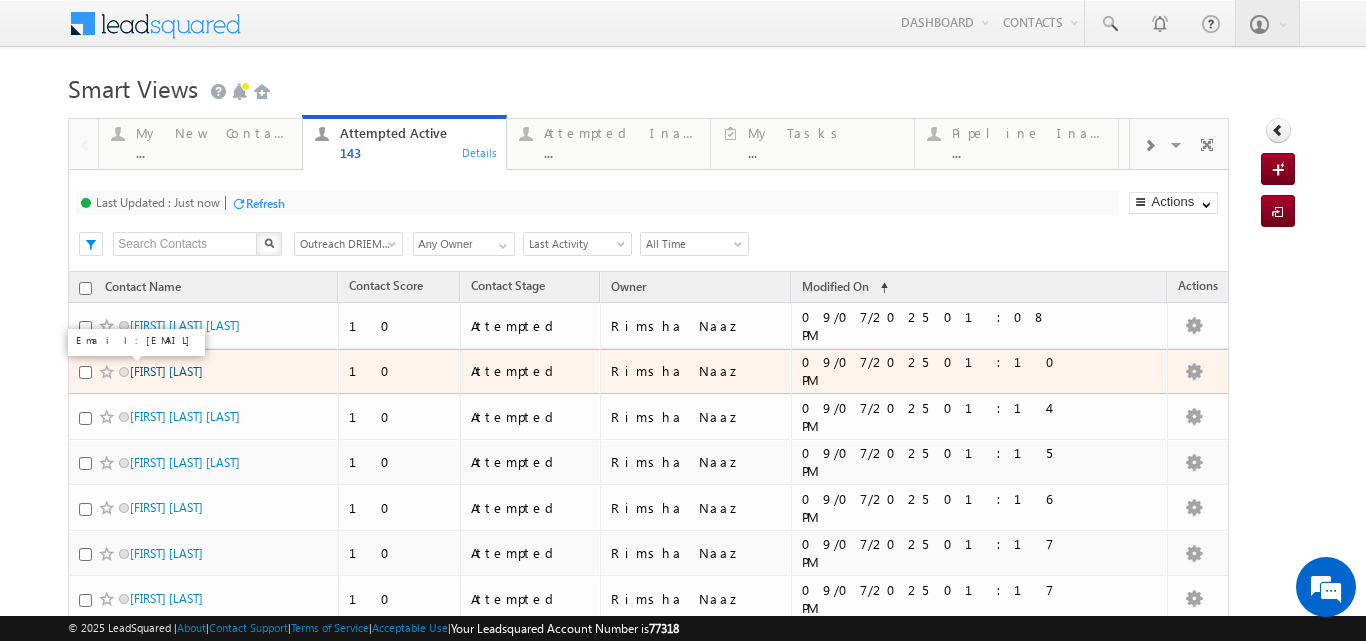click on "Ganeswar panda" at bounding box center (166, 371) 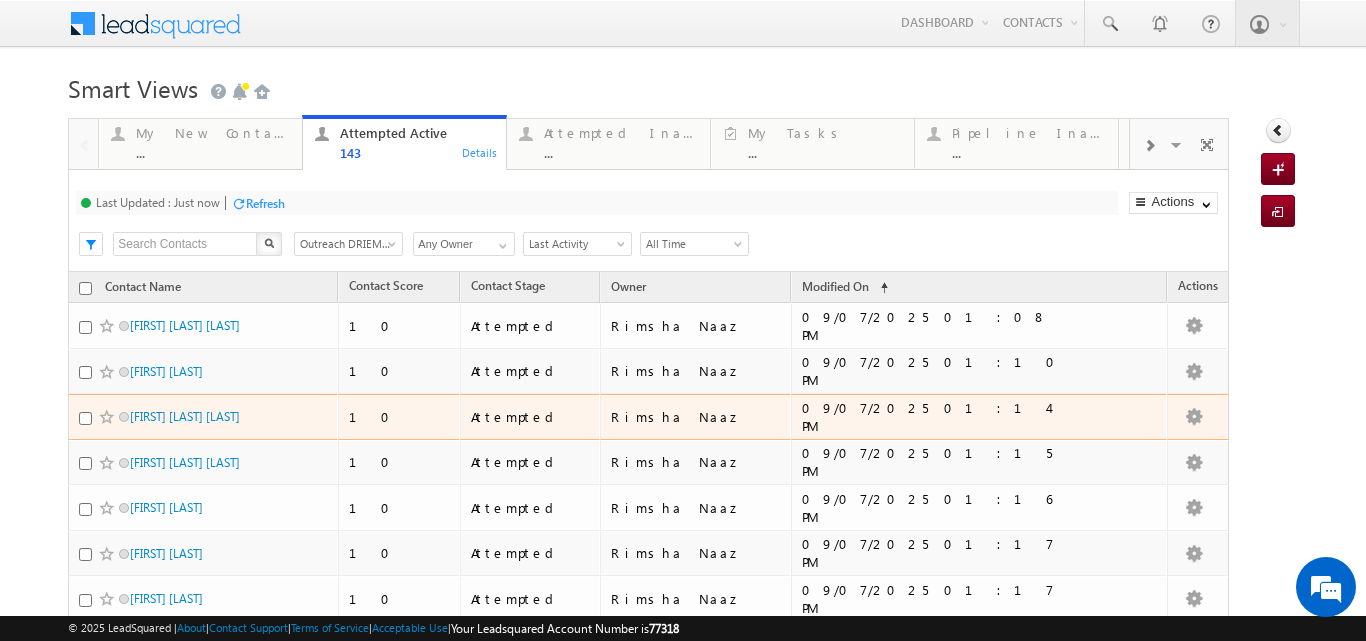 click on "Smita prangya swain" at bounding box center (203, 417) 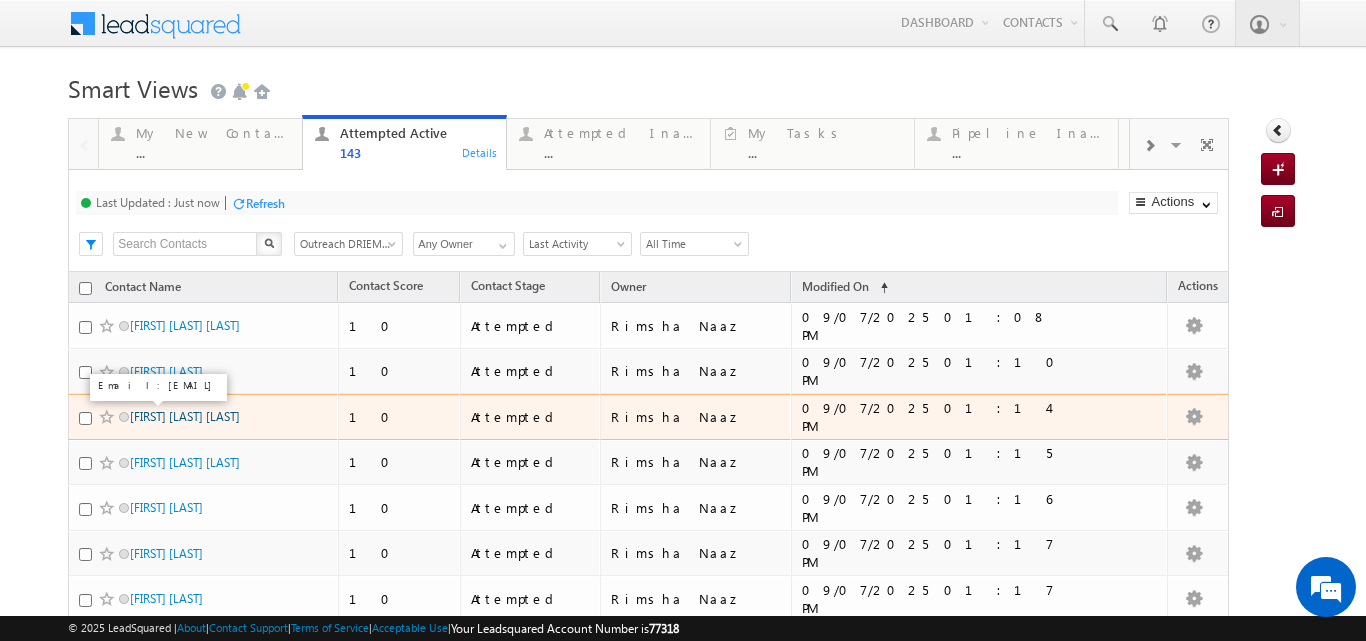 click on "Smita prangya swain" at bounding box center (185, 416) 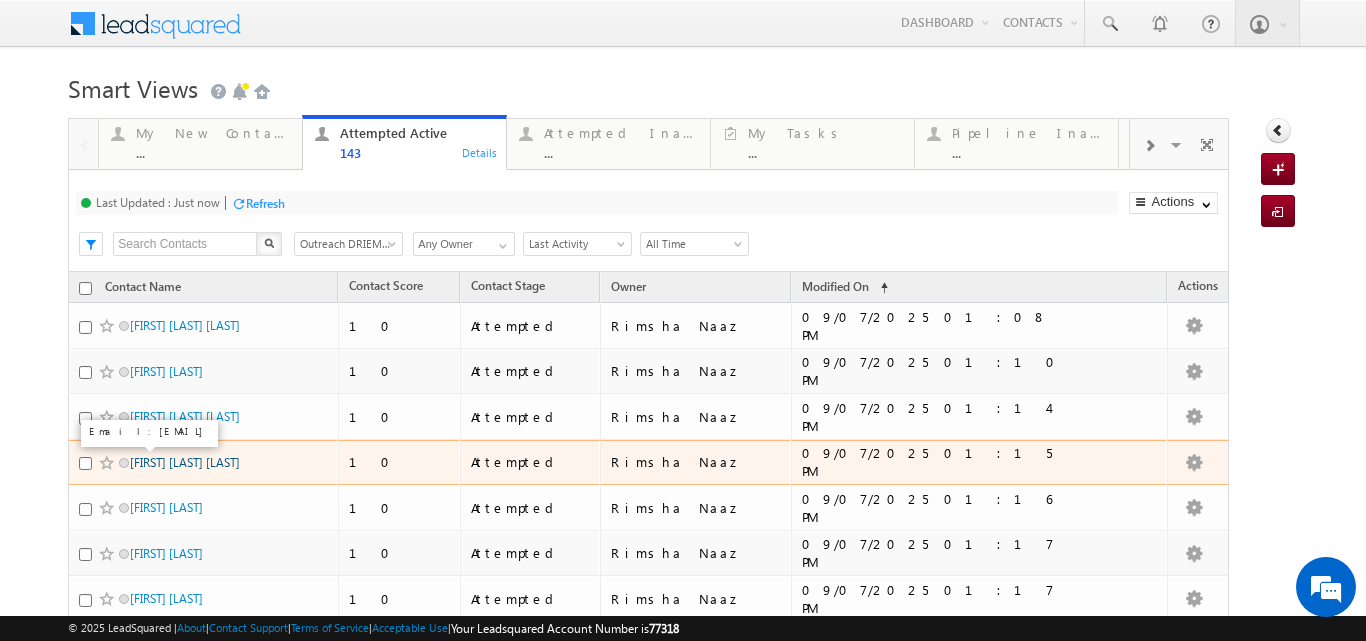 click on "Debidatta parida" at bounding box center [185, 462] 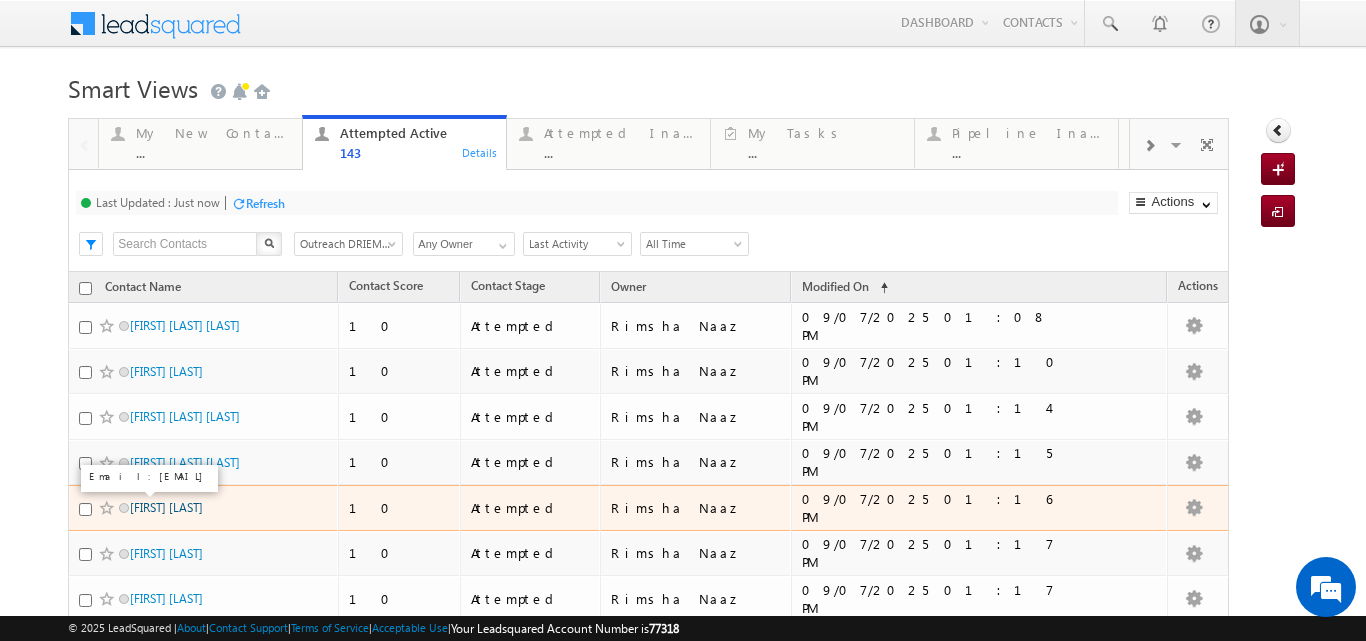 click on "Debashish sahoo" at bounding box center (166, 507) 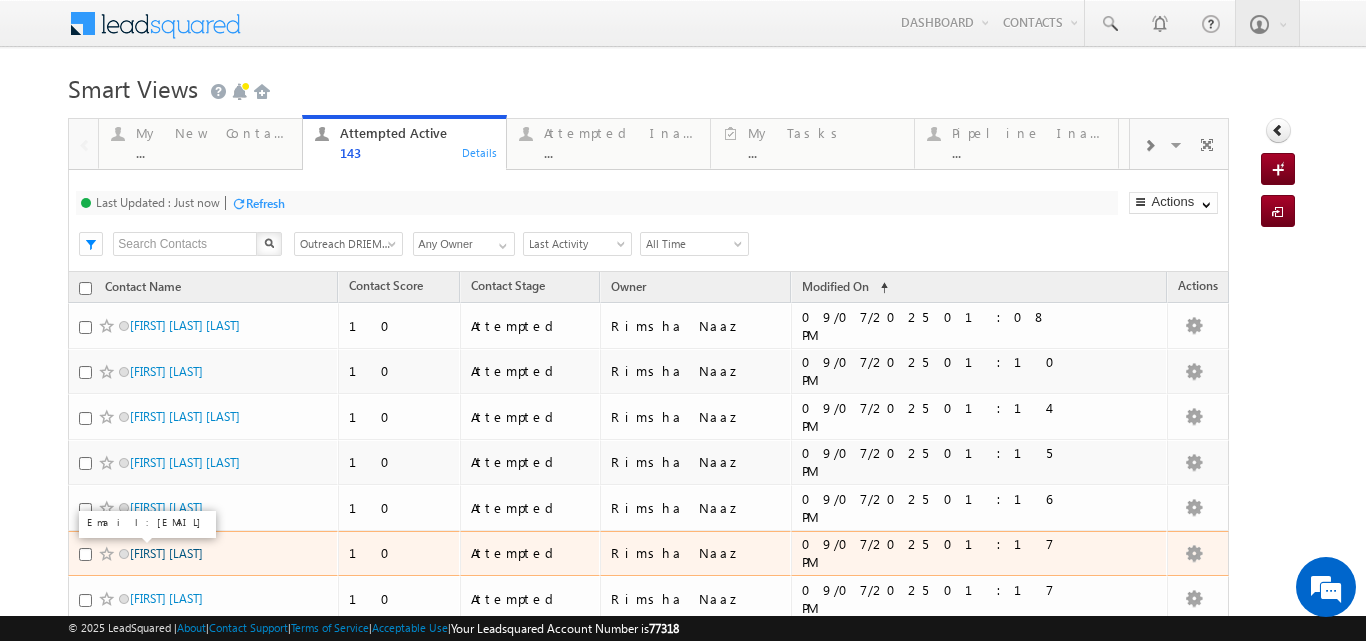 click on "Abhilipsa Mishra" at bounding box center (166, 553) 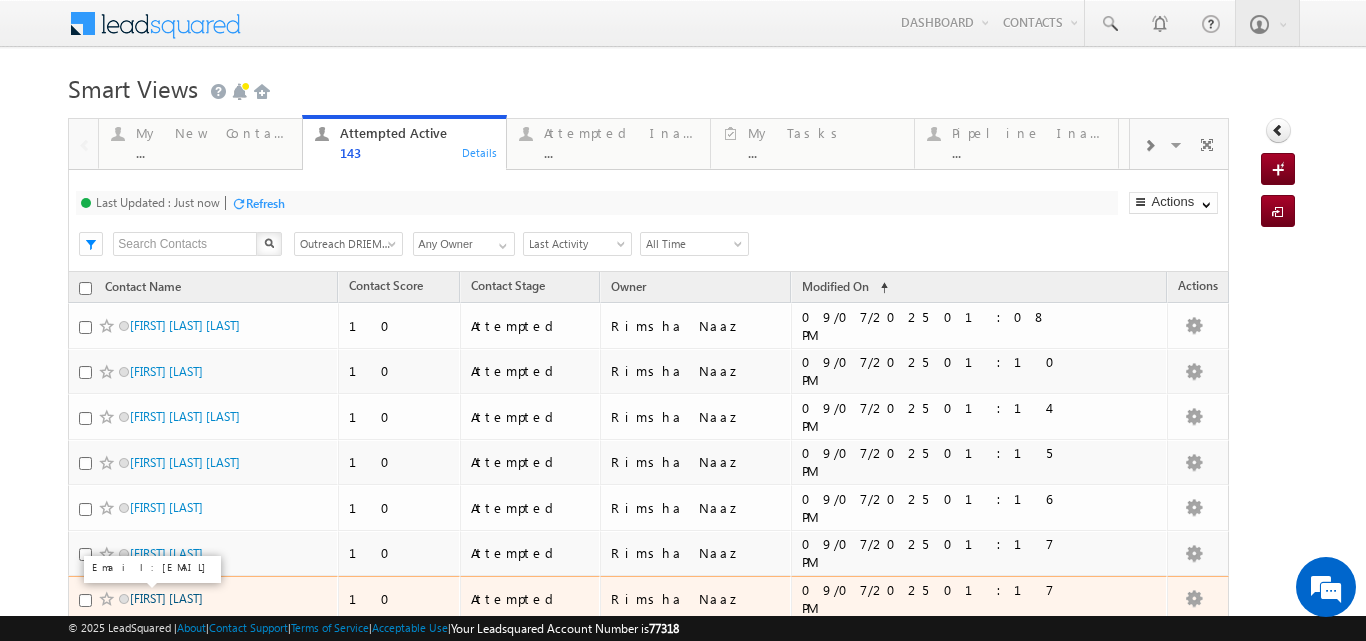 click on "Nazim khan" at bounding box center (166, 598) 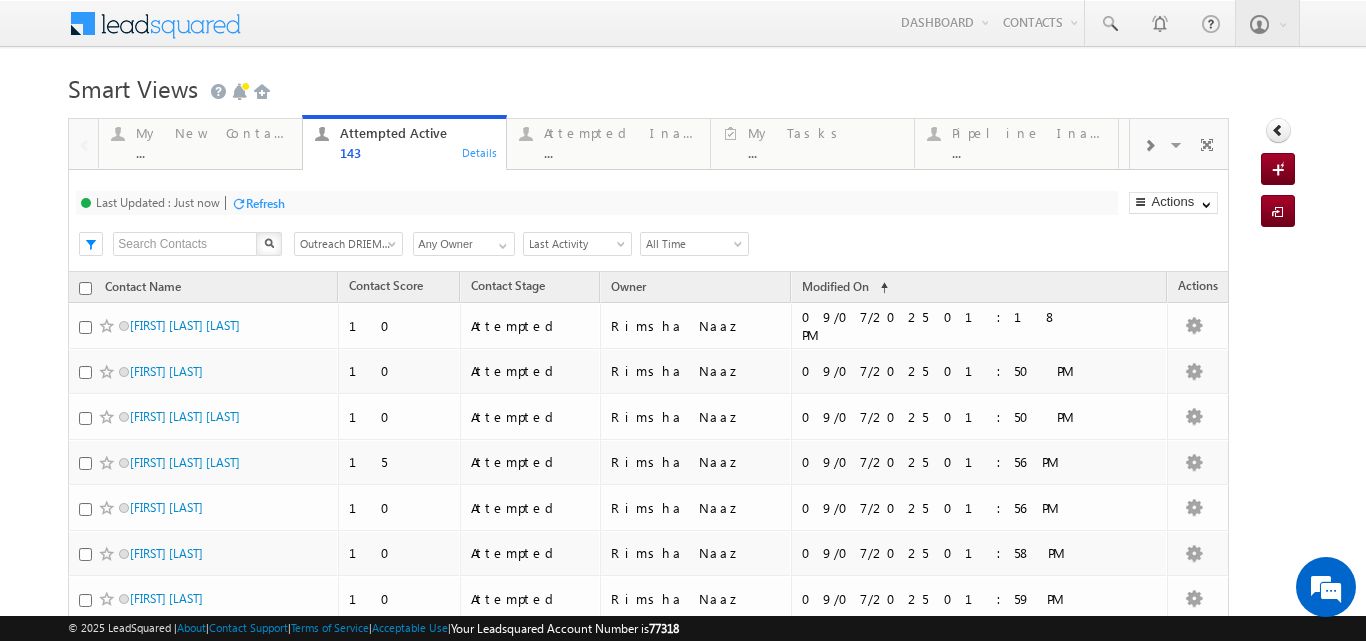 click on "Refresh" at bounding box center [265, 203] 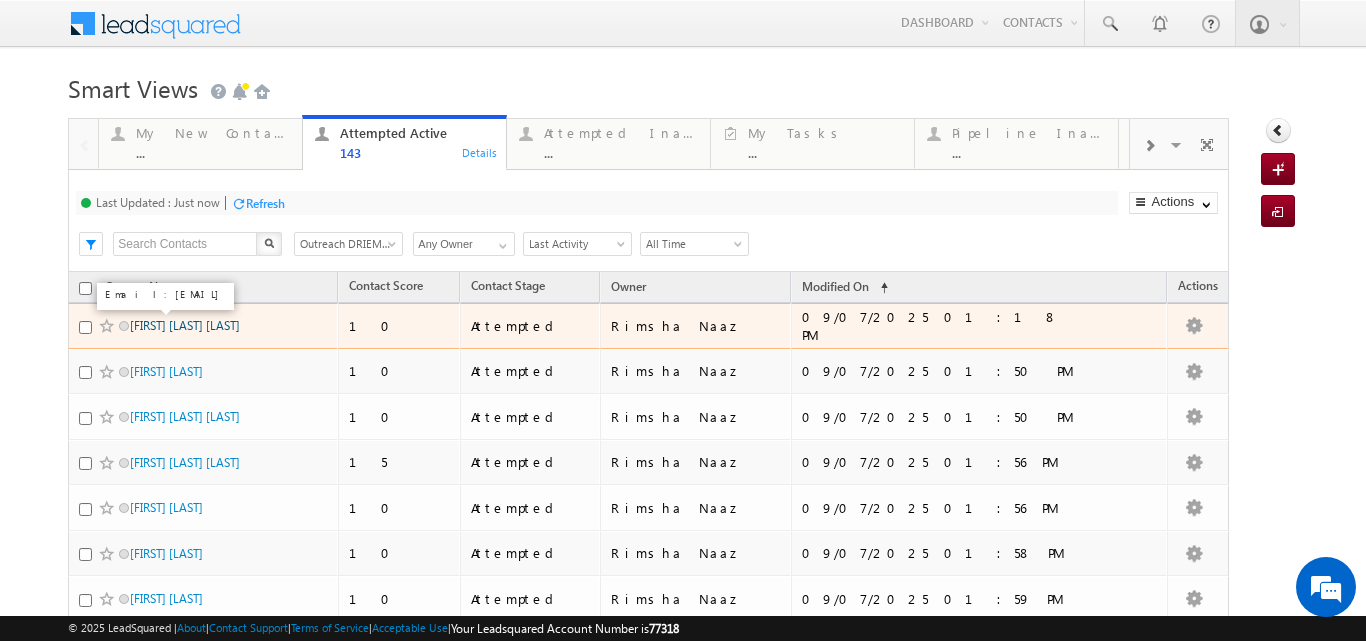click on "Somesh kumar das" at bounding box center (185, 325) 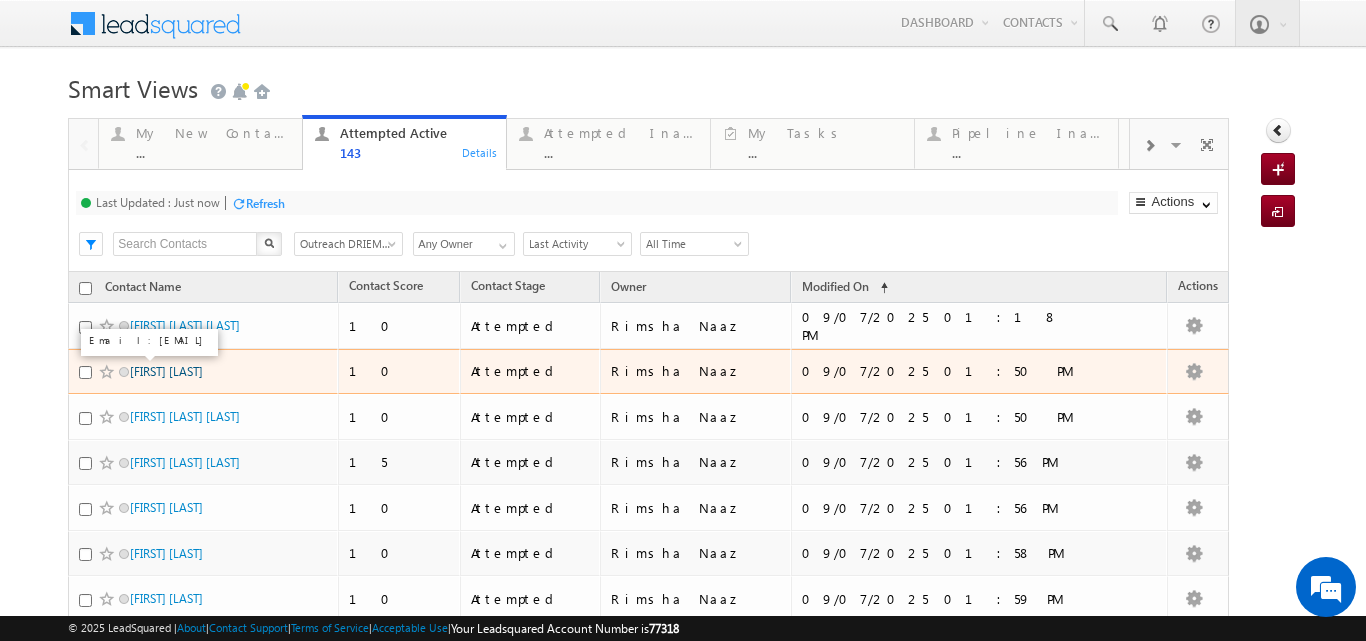 click on "Manorama sahoo" at bounding box center [166, 371] 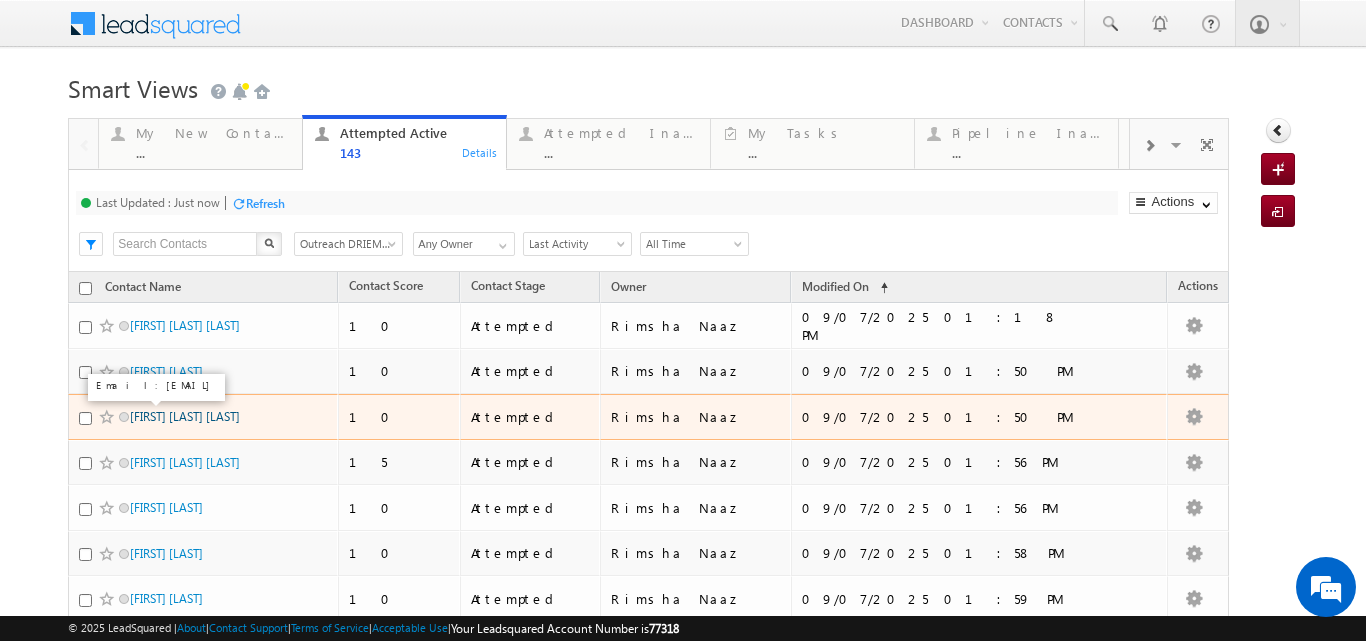 click on "Aswini Kumar Sahoo" at bounding box center [185, 416] 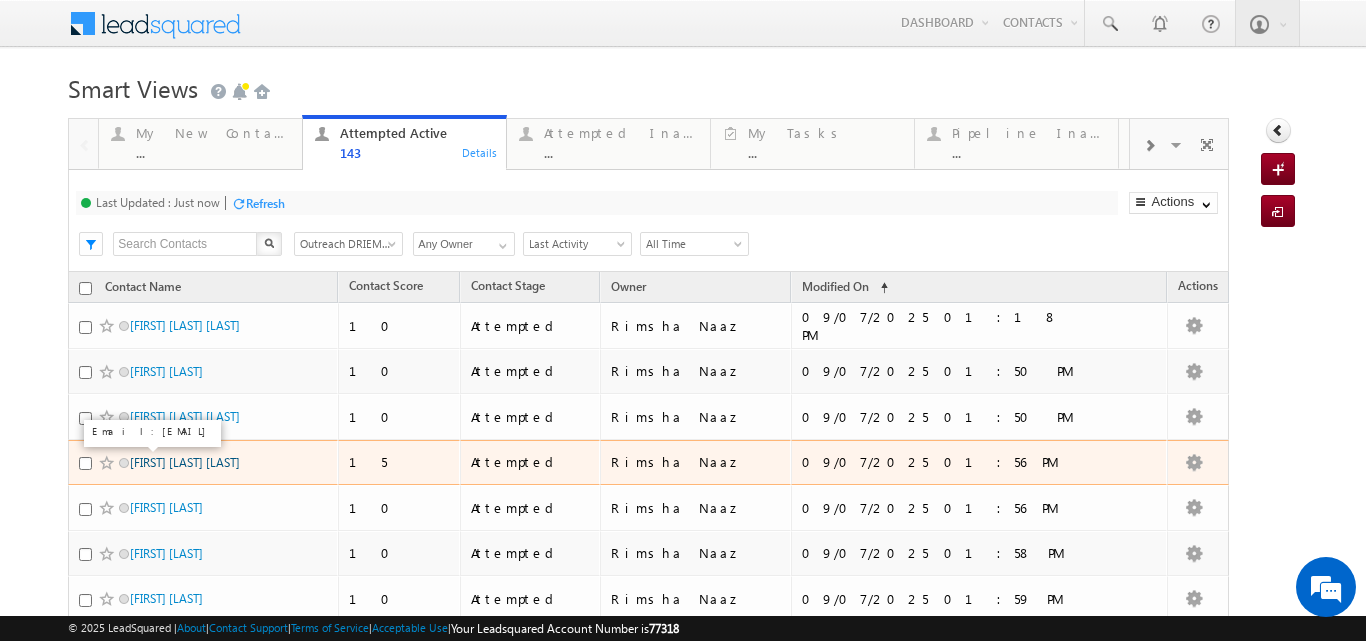 click on "Gatikrushna samal" at bounding box center (185, 462) 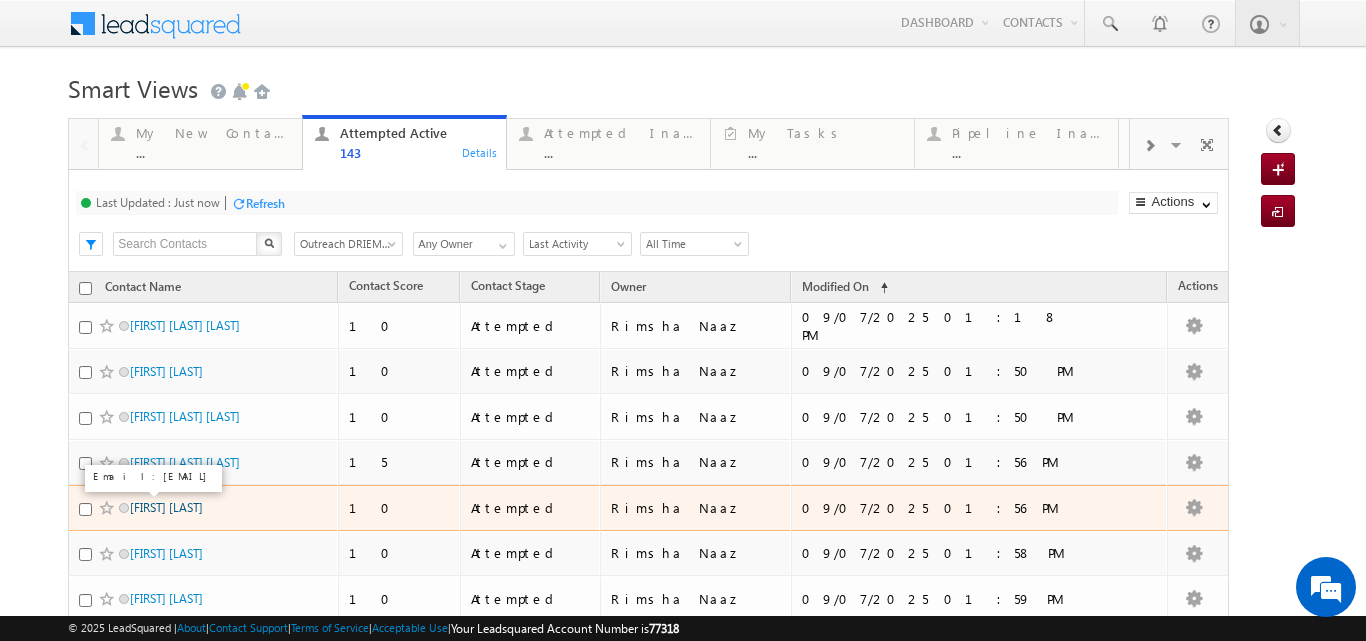 click on "Arnob Samanta" at bounding box center [166, 507] 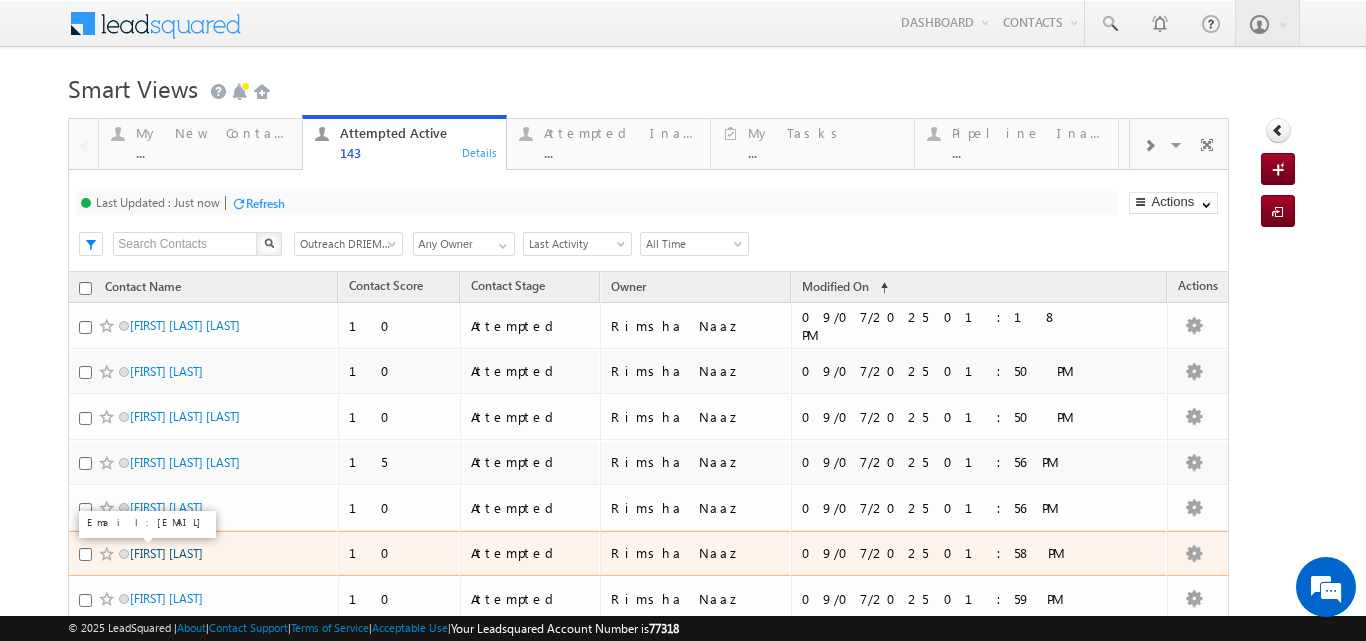 click on "Sairam sahoo" at bounding box center [166, 553] 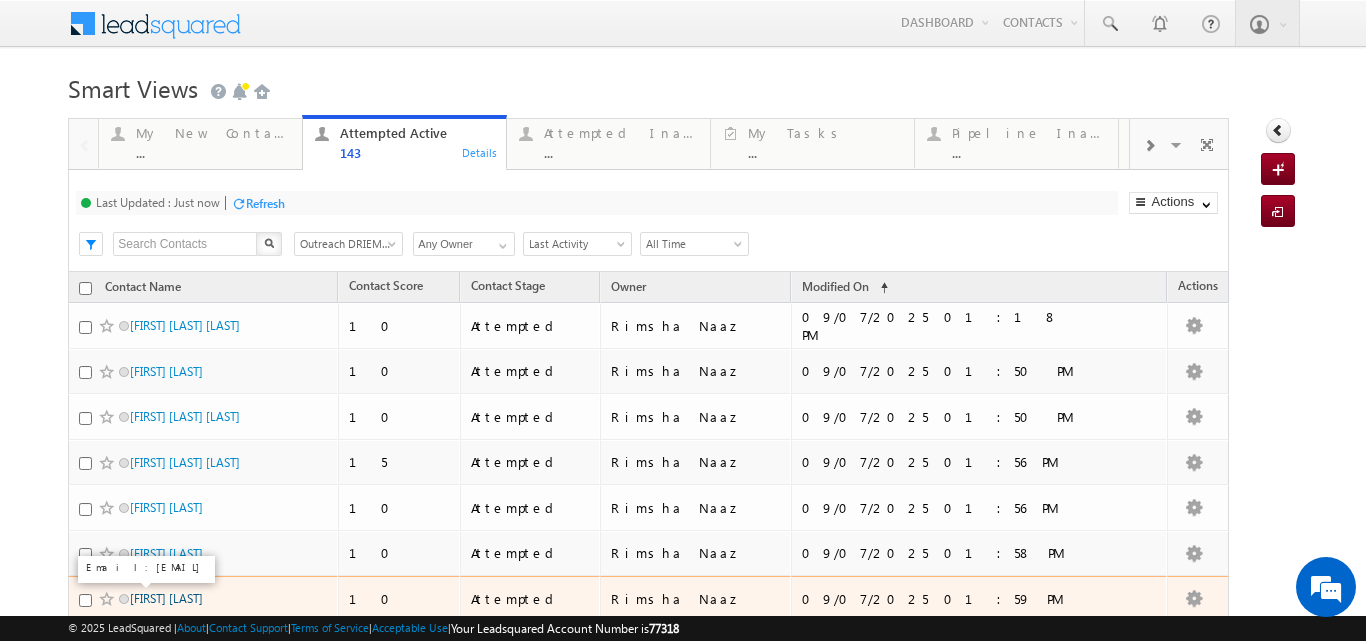 click on "Sagarika swain" at bounding box center (166, 598) 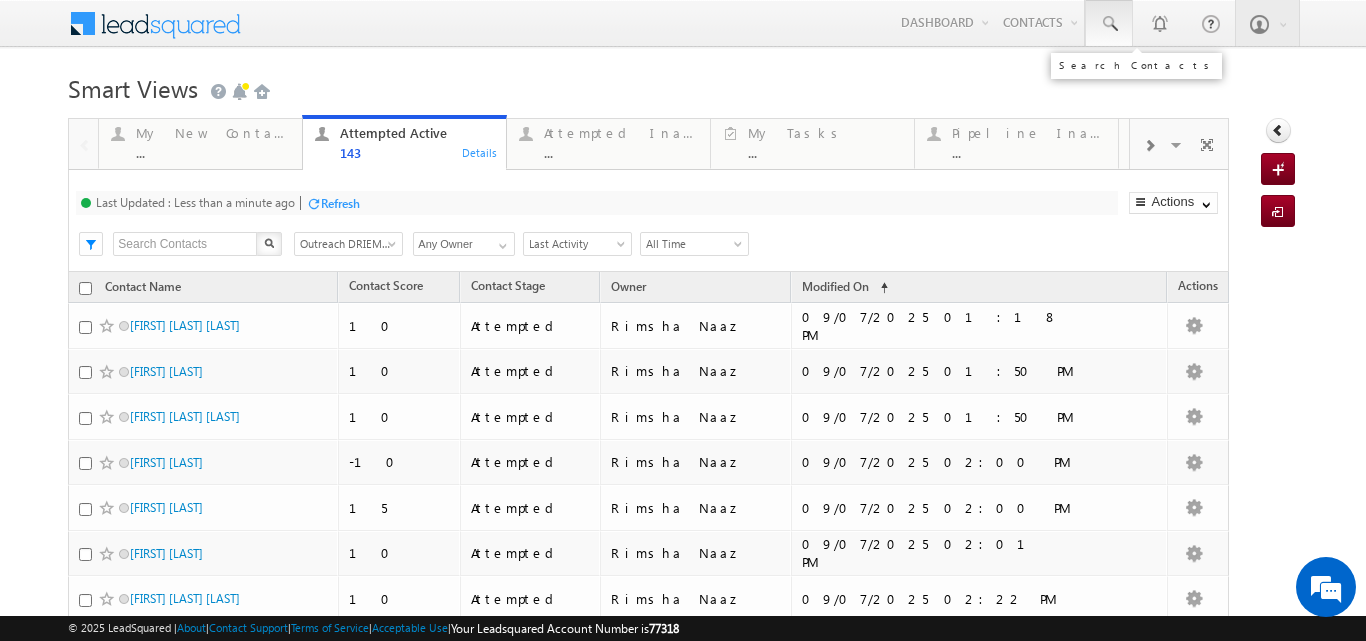 click at bounding box center (1109, 24) 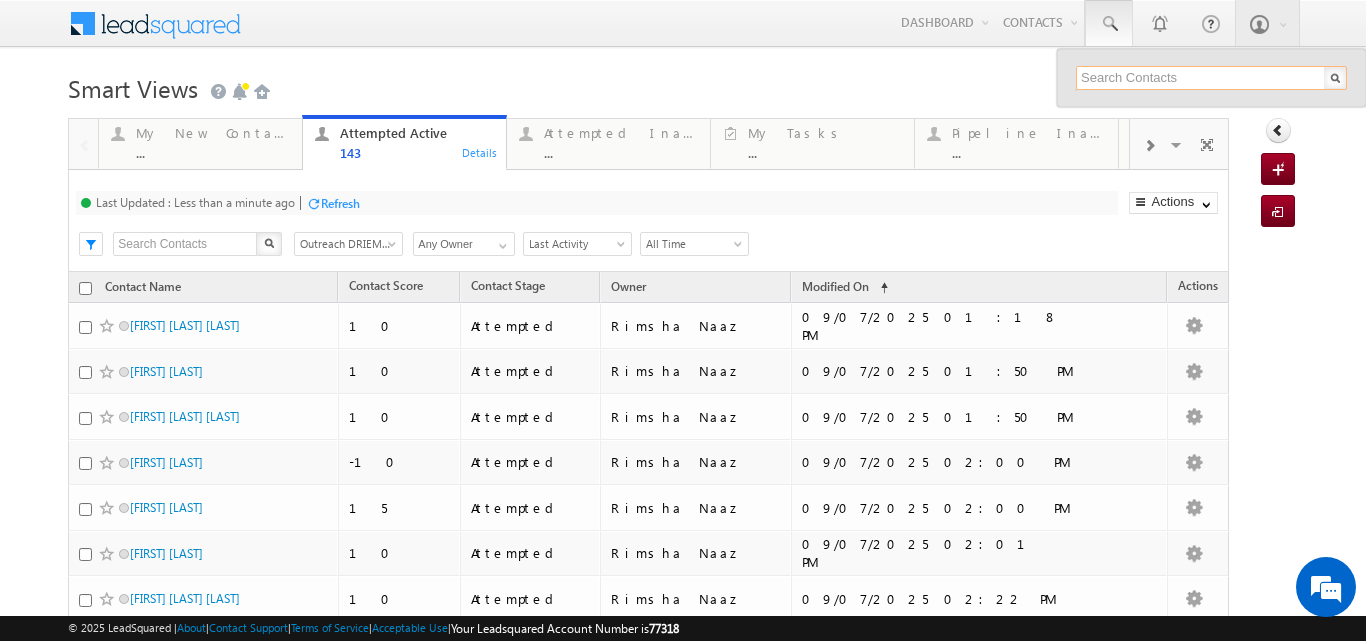 click at bounding box center [1211, 78] 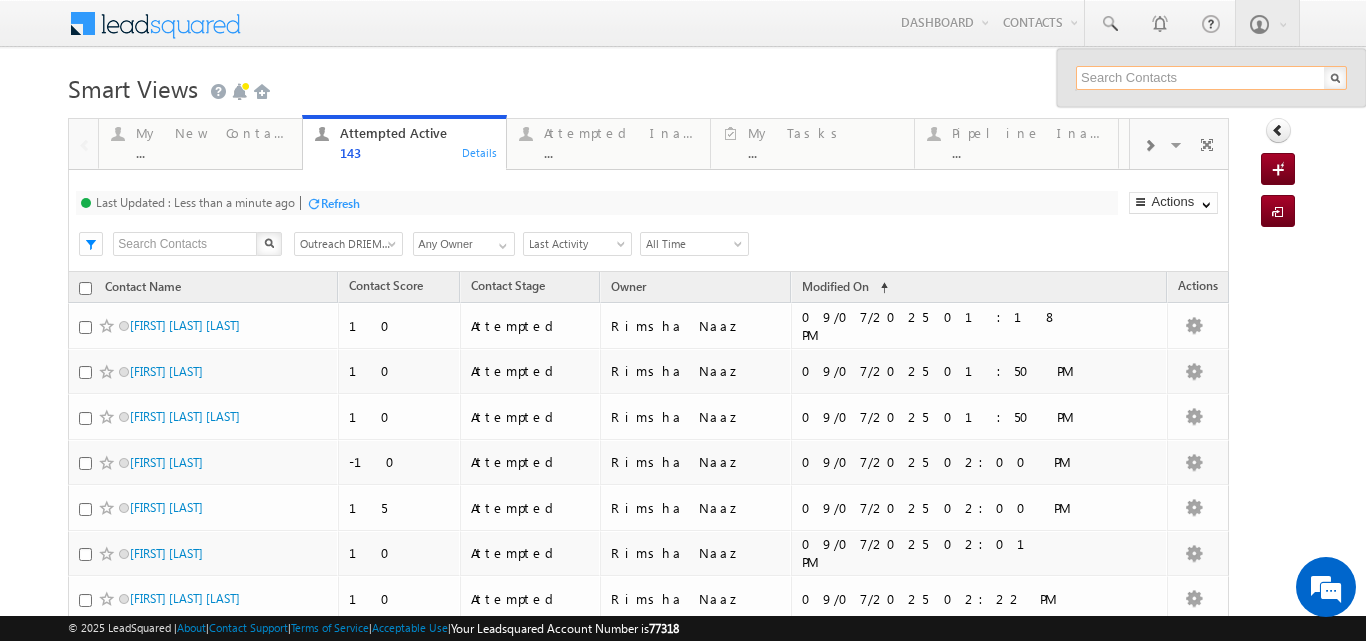 paste on "8260170820" 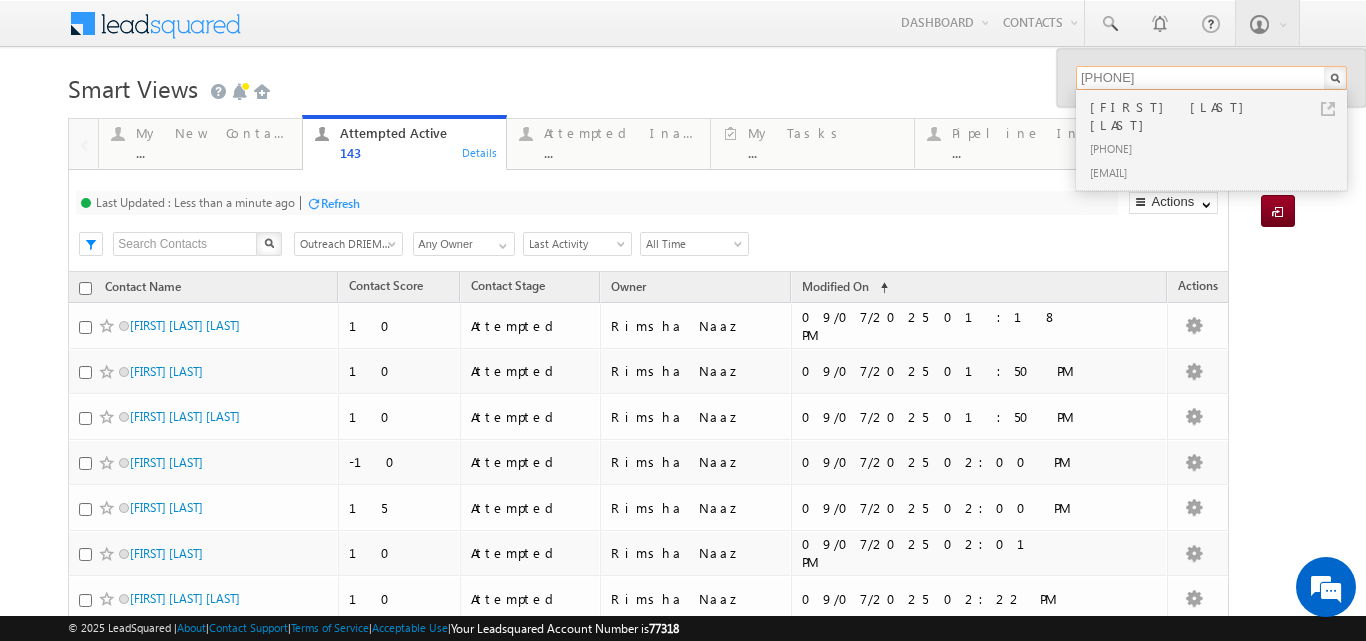 type on "8260170820" 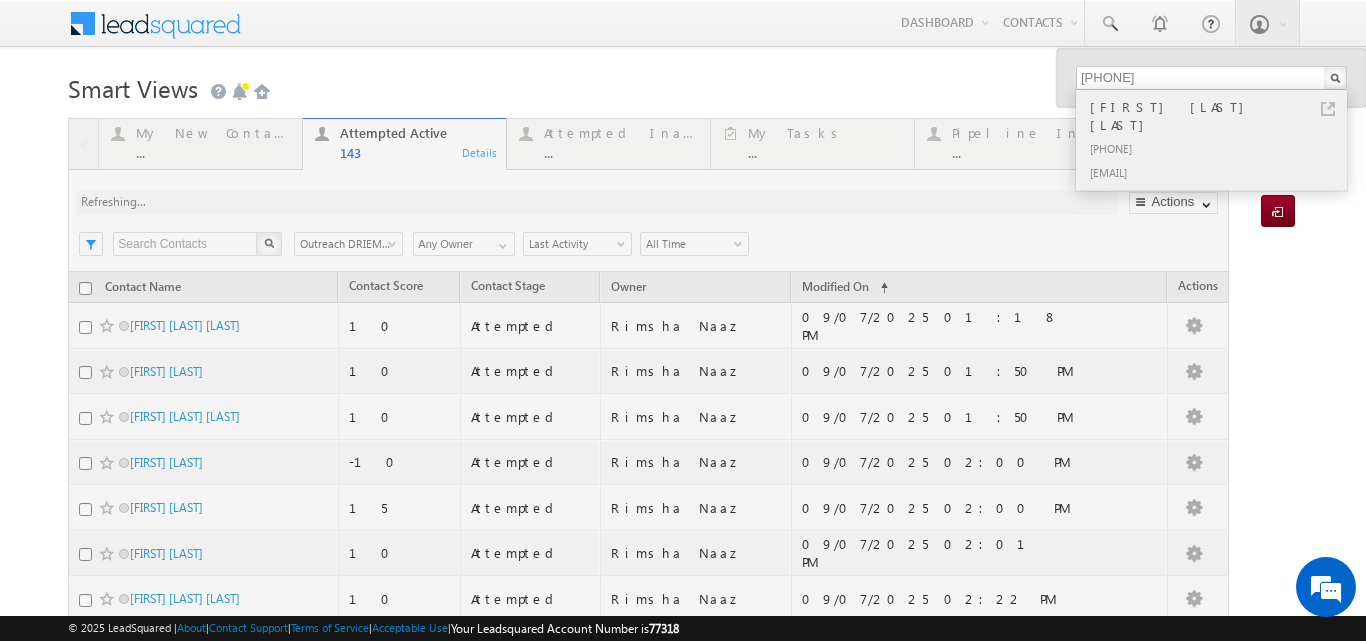click on "Aswini Kumar Sahoo" at bounding box center (1220, 116) 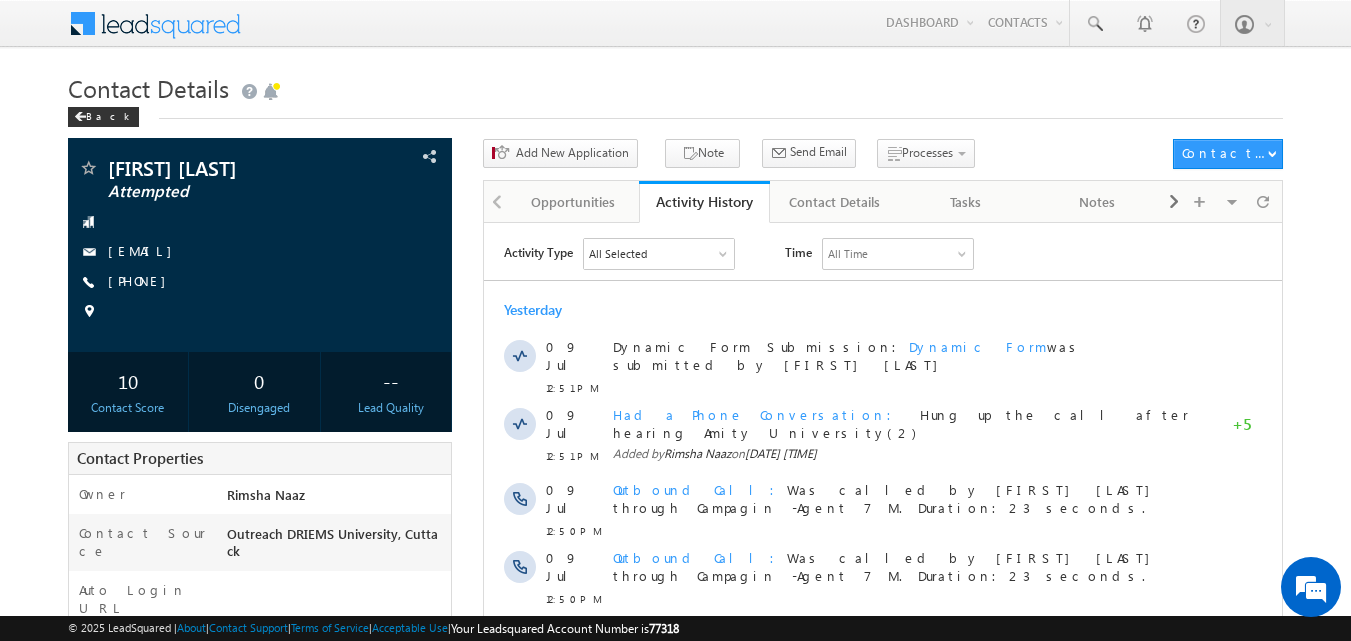 scroll, scrollTop: 0, scrollLeft: 0, axis: both 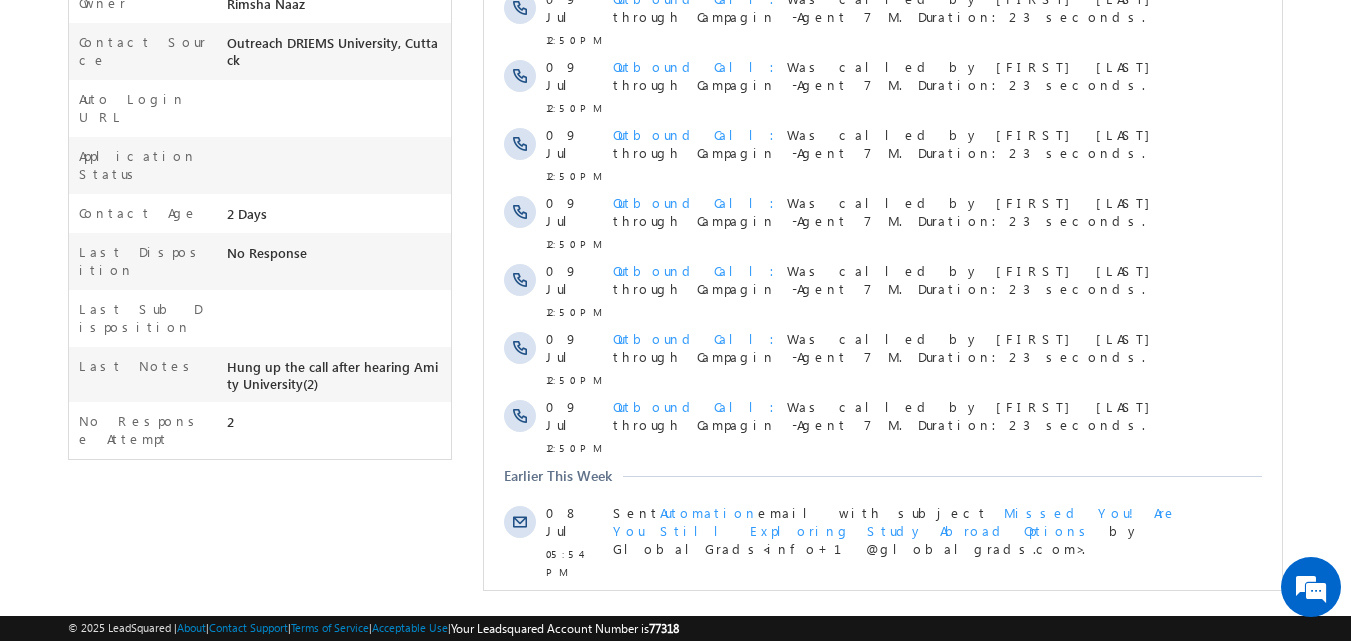 click on "Show More" at bounding box center (883, 616) 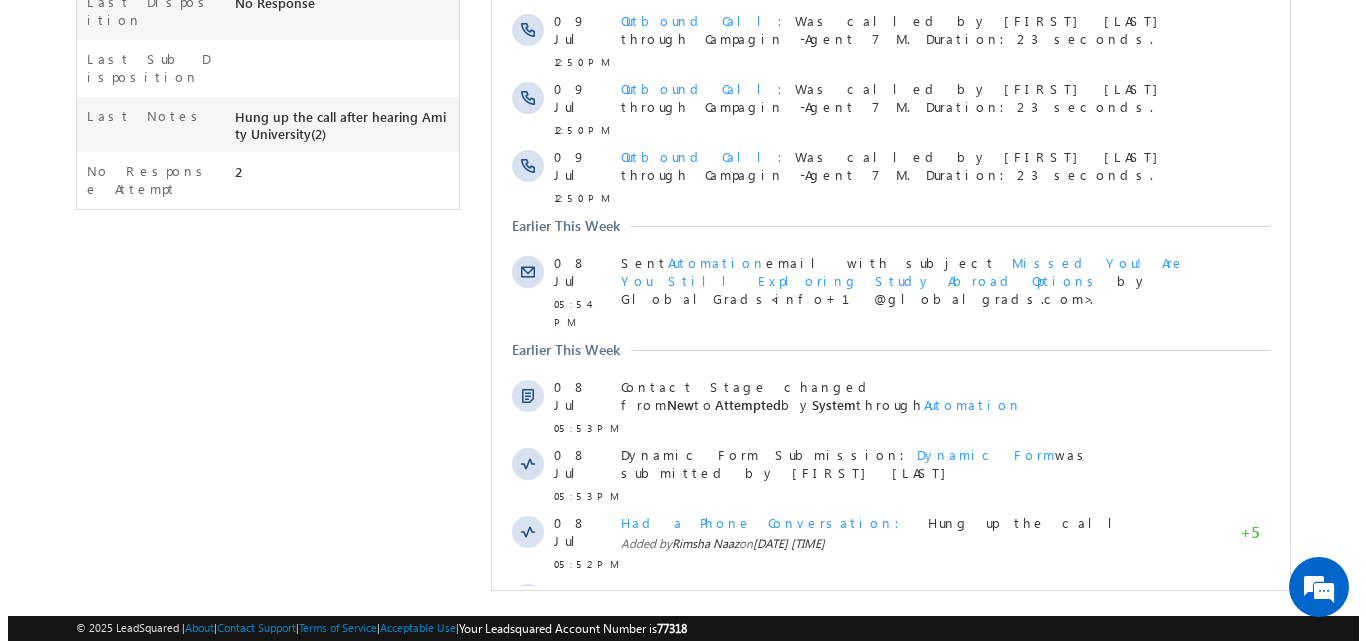 scroll, scrollTop: 0, scrollLeft: 0, axis: both 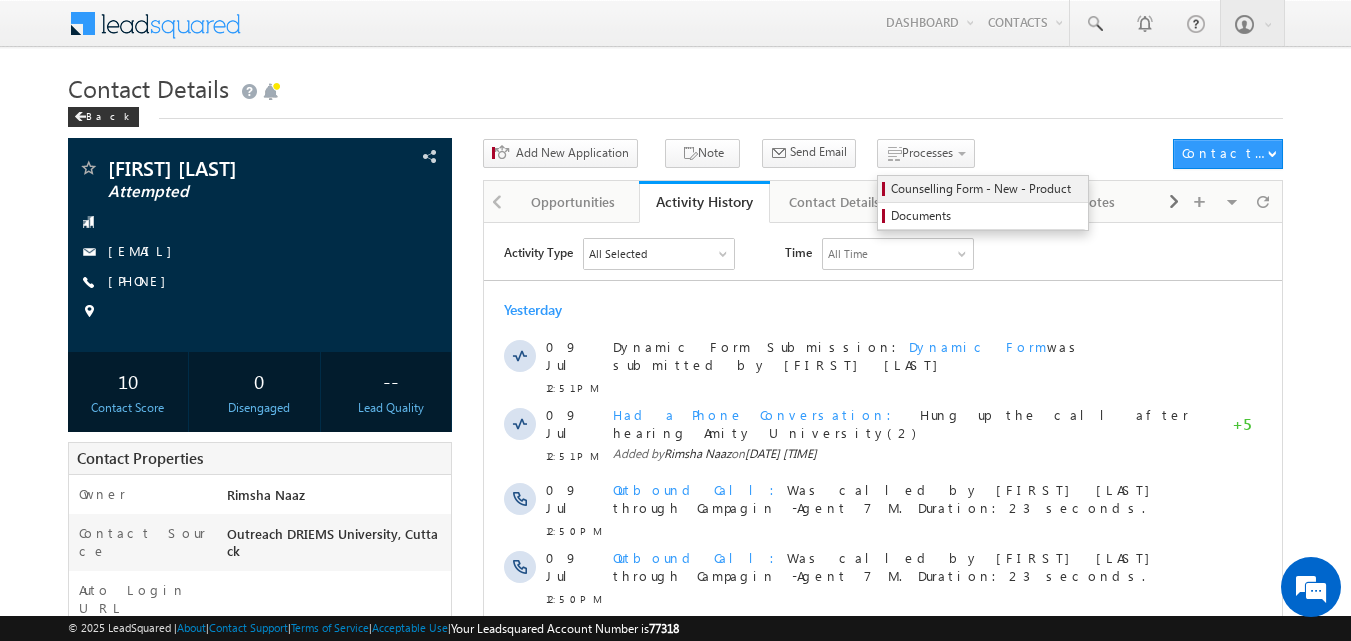 click on "Counselling Form - New - Product" at bounding box center [986, 189] 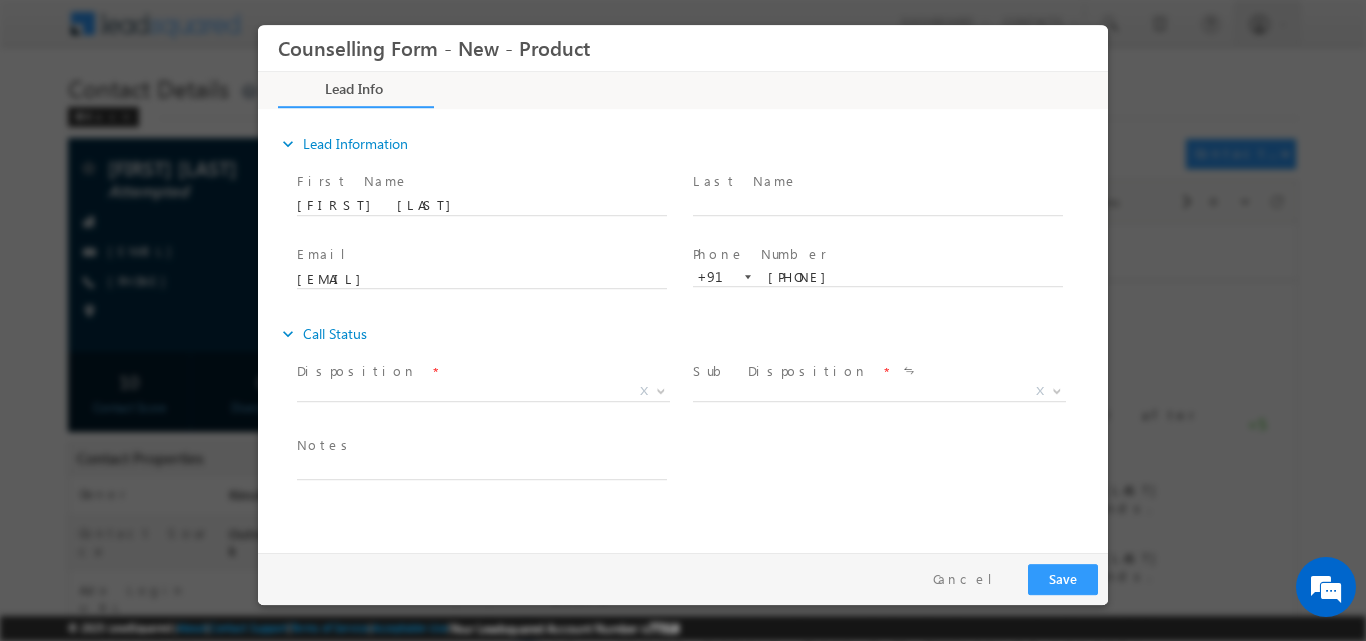 scroll, scrollTop: 0, scrollLeft: 0, axis: both 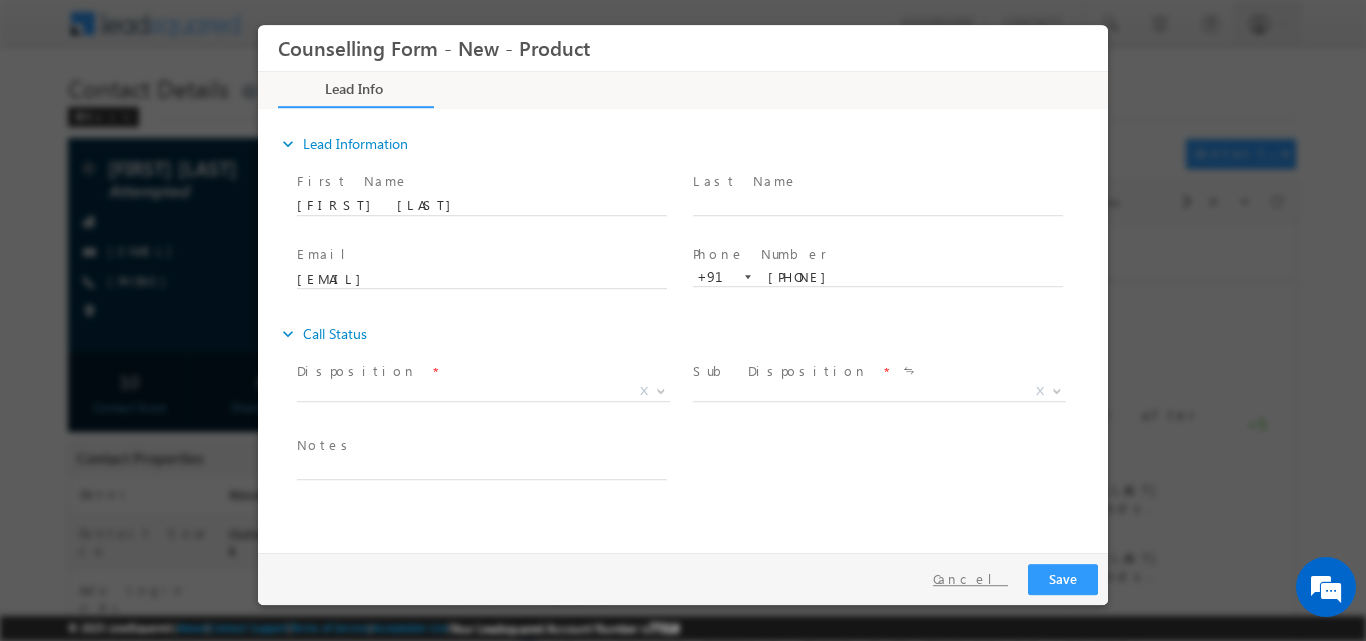 click on "Cancel" at bounding box center (970, 578) 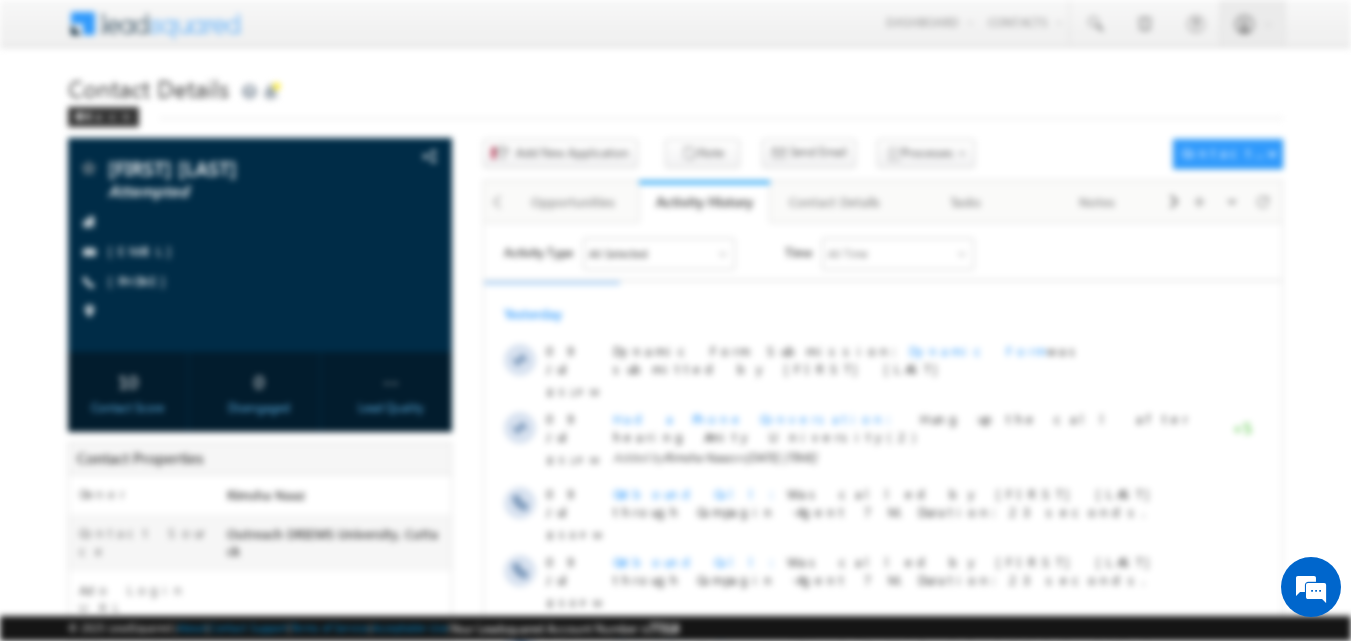 click at bounding box center (676, 315) 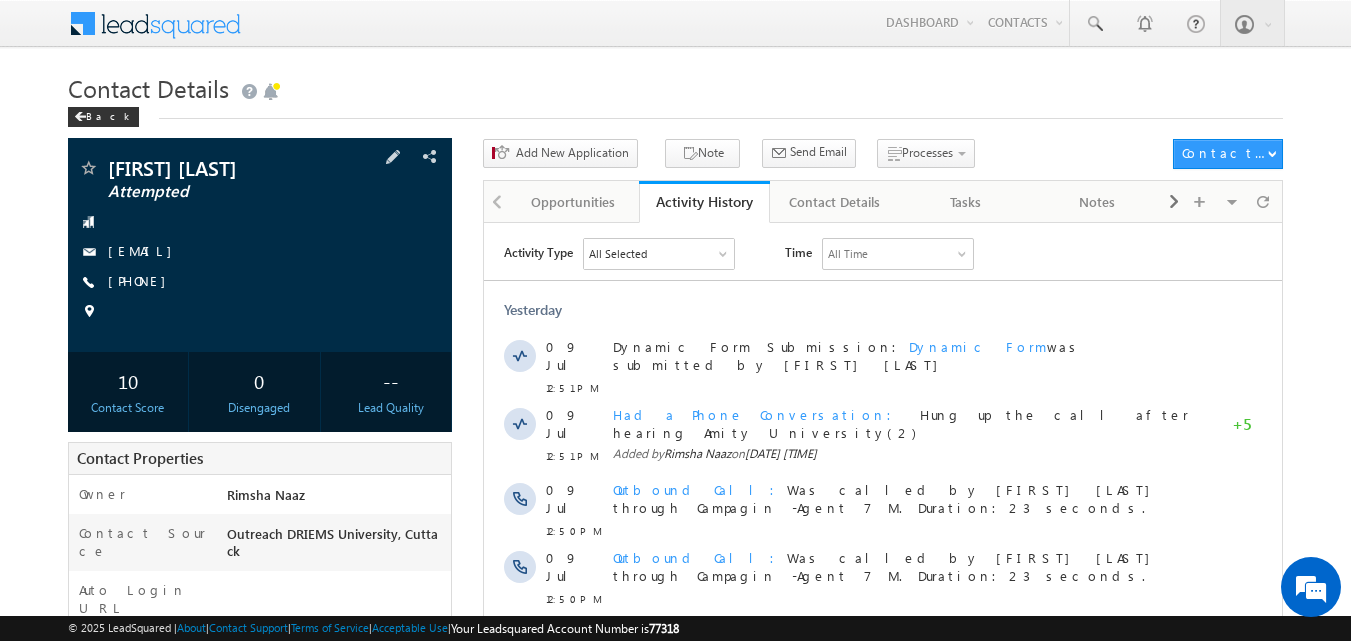 click on "[PHONE]" at bounding box center [142, 282] 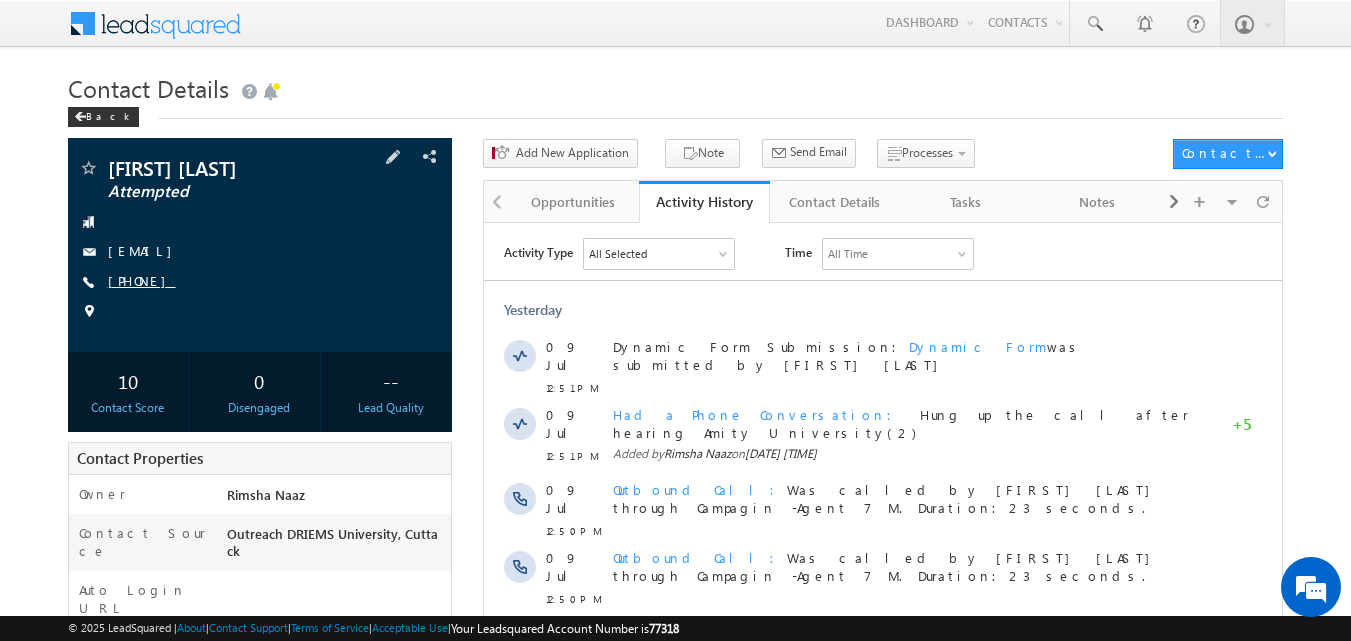 click on "[PHONE]" at bounding box center [142, 280] 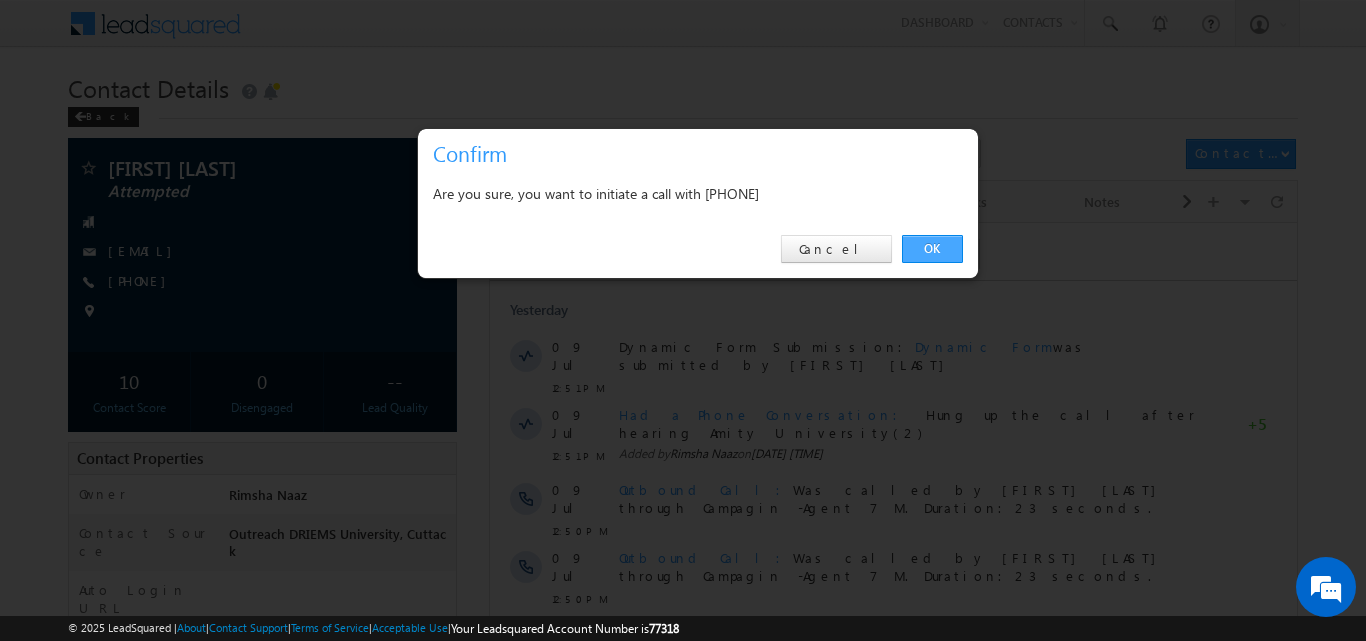 click on "OK" at bounding box center (932, 249) 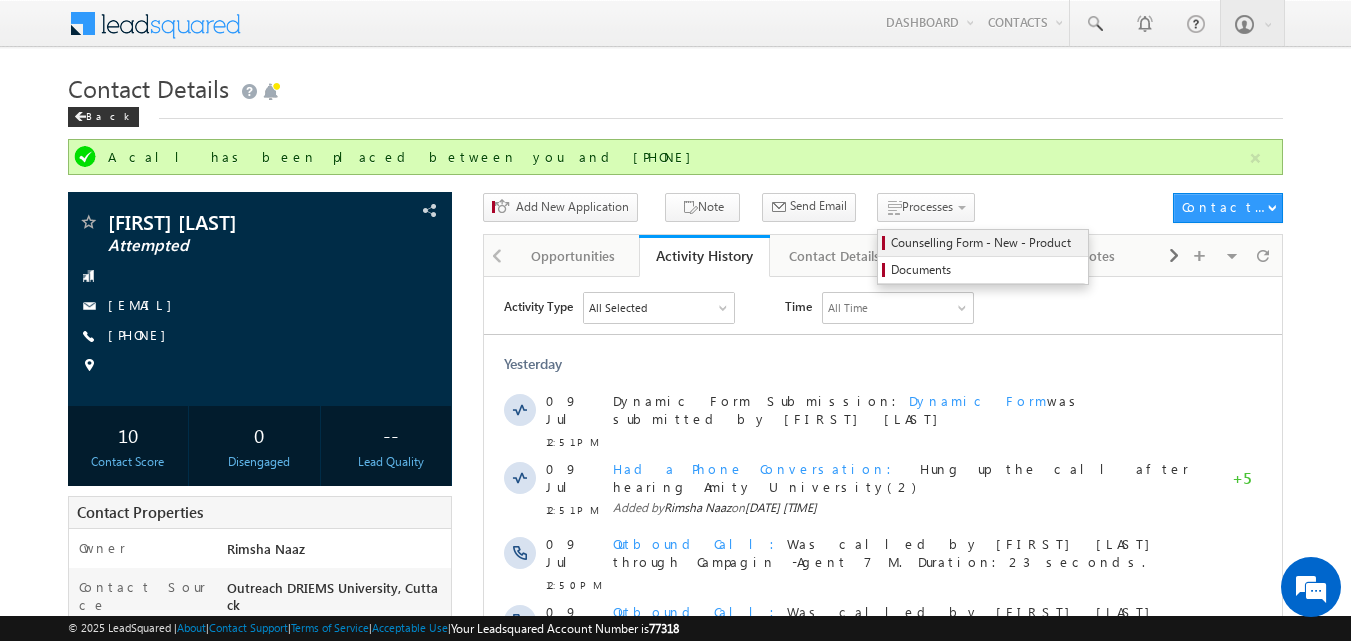 click on "Counselling Form - New - Product" at bounding box center [983, 243] 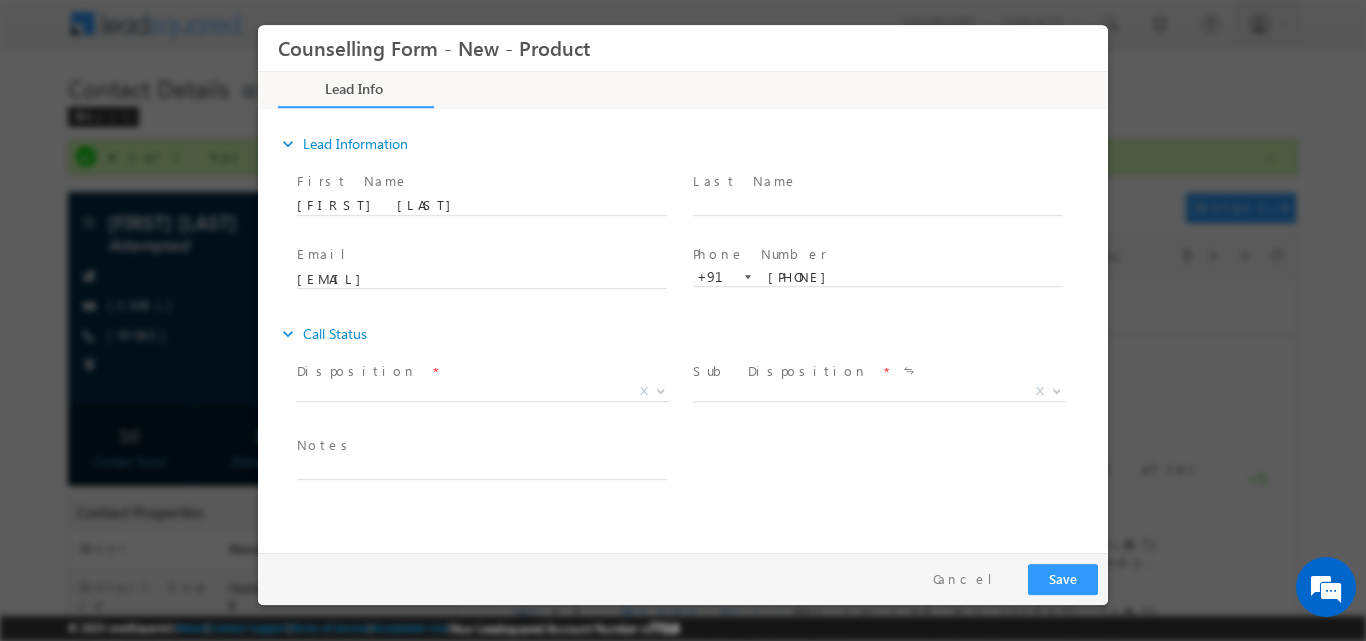 scroll, scrollTop: 0, scrollLeft: 0, axis: both 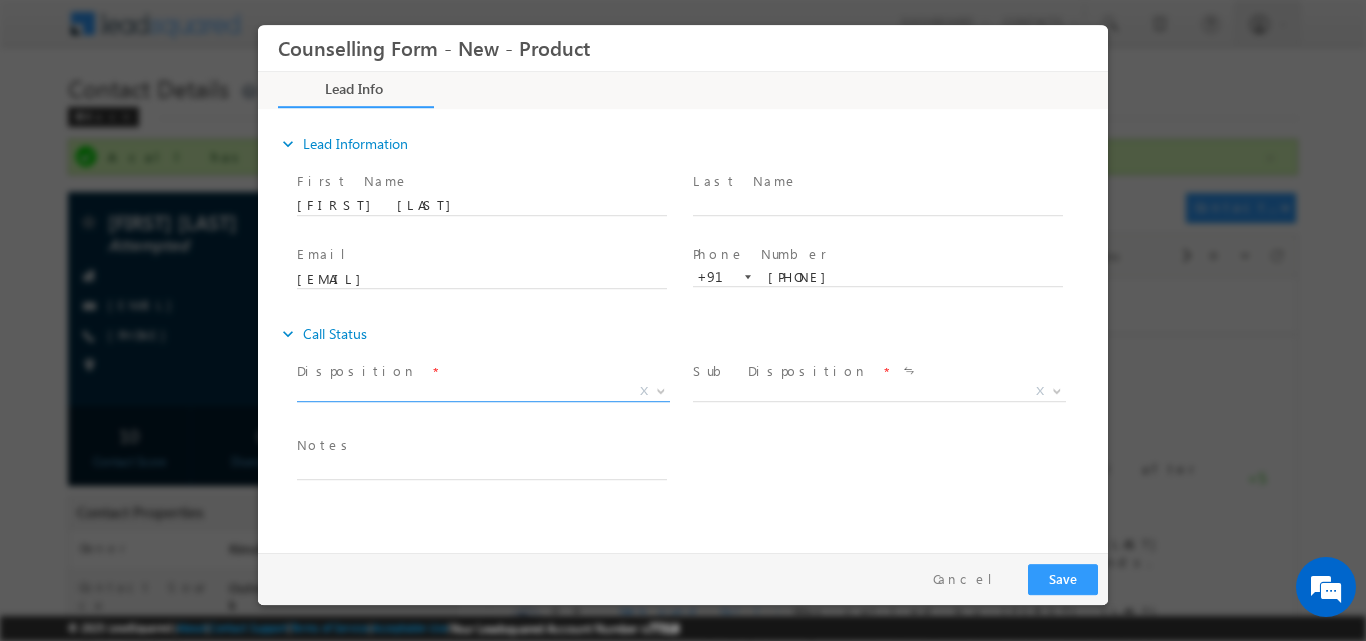 click at bounding box center [661, 389] 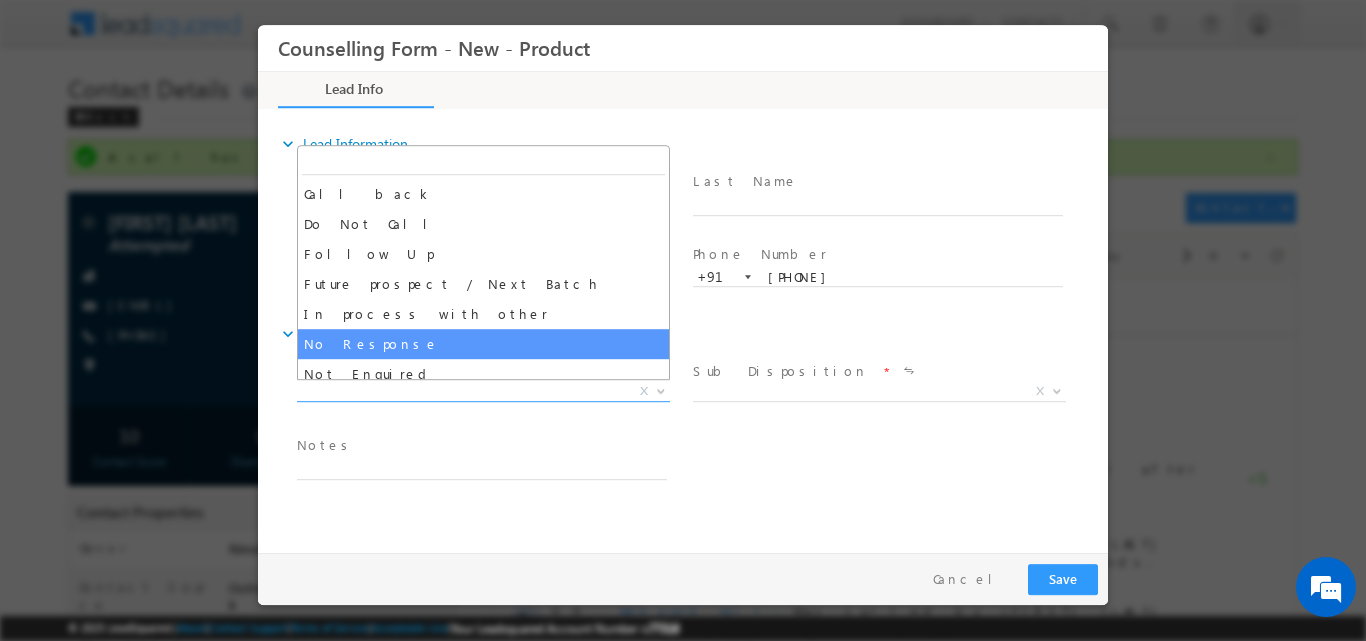 select on "No Response" 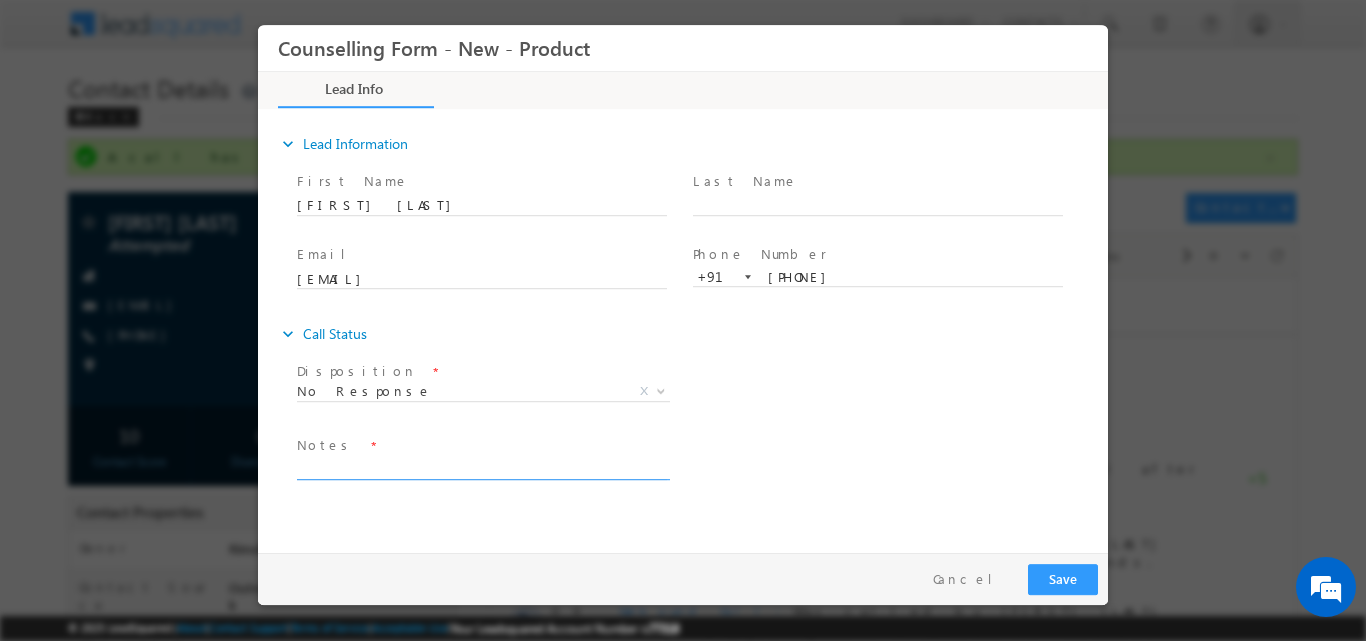 click at bounding box center [482, 467] 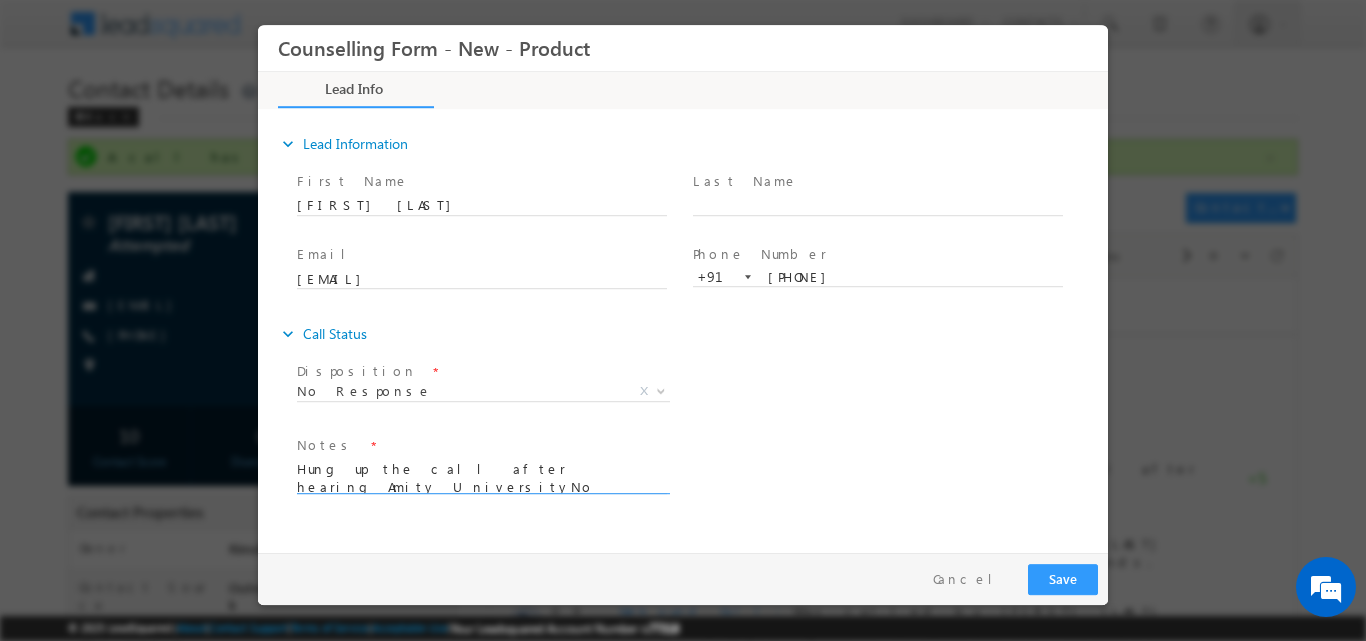 scroll, scrollTop: 4, scrollLeft: 0, axis: vertical 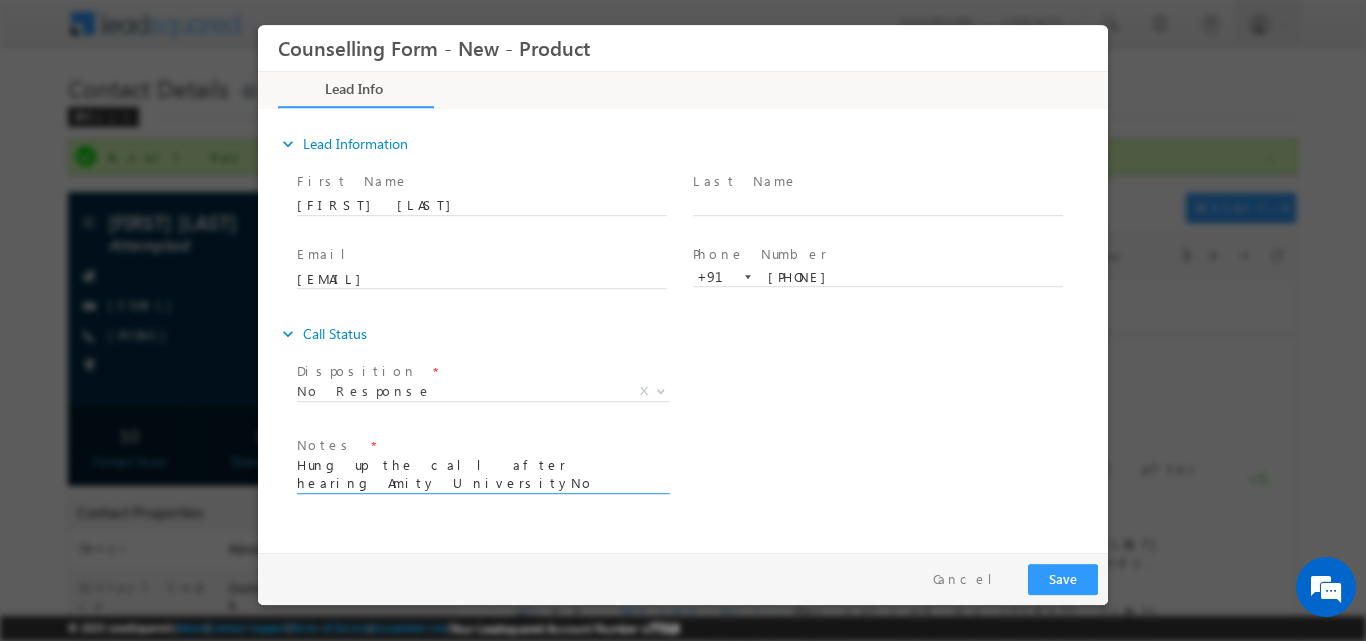 type on "Hung up the call after hearing Amity University" 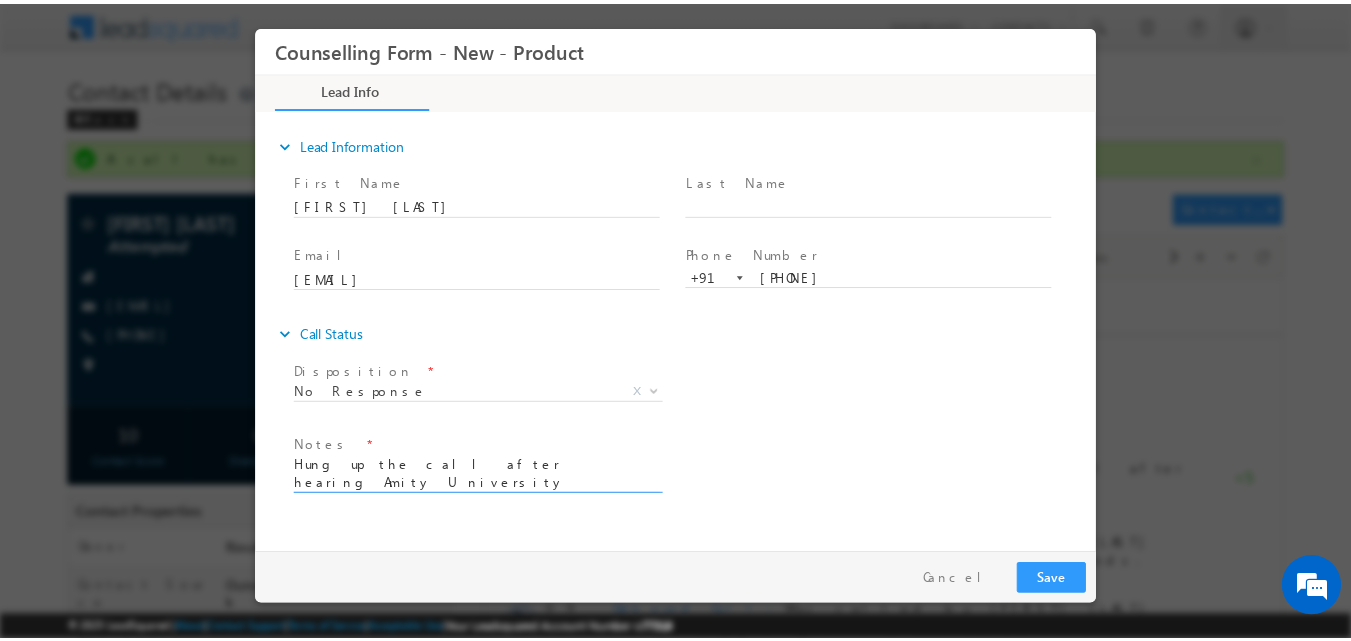 scroll, scrollTop: 0, scrollLeft: 0, axis: both 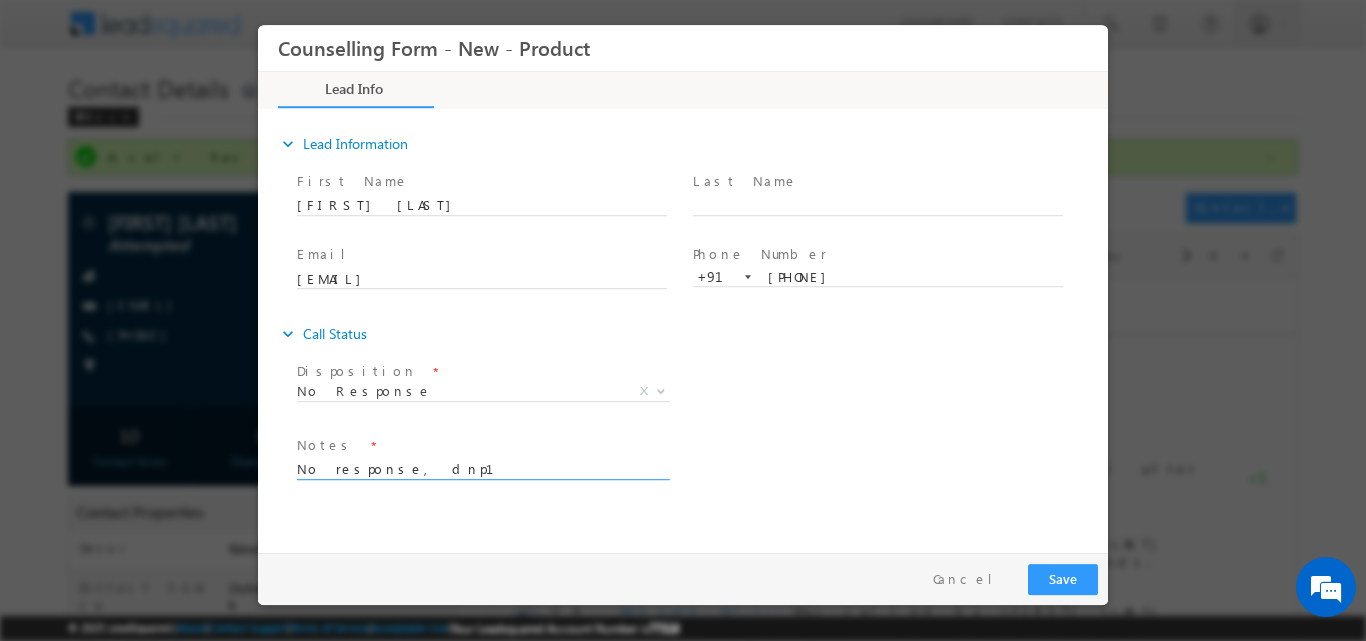 drag, startPoint x: 396, startPoint y: 471, endPoint x: 272, endPoint y: 469, distance: 124.01613 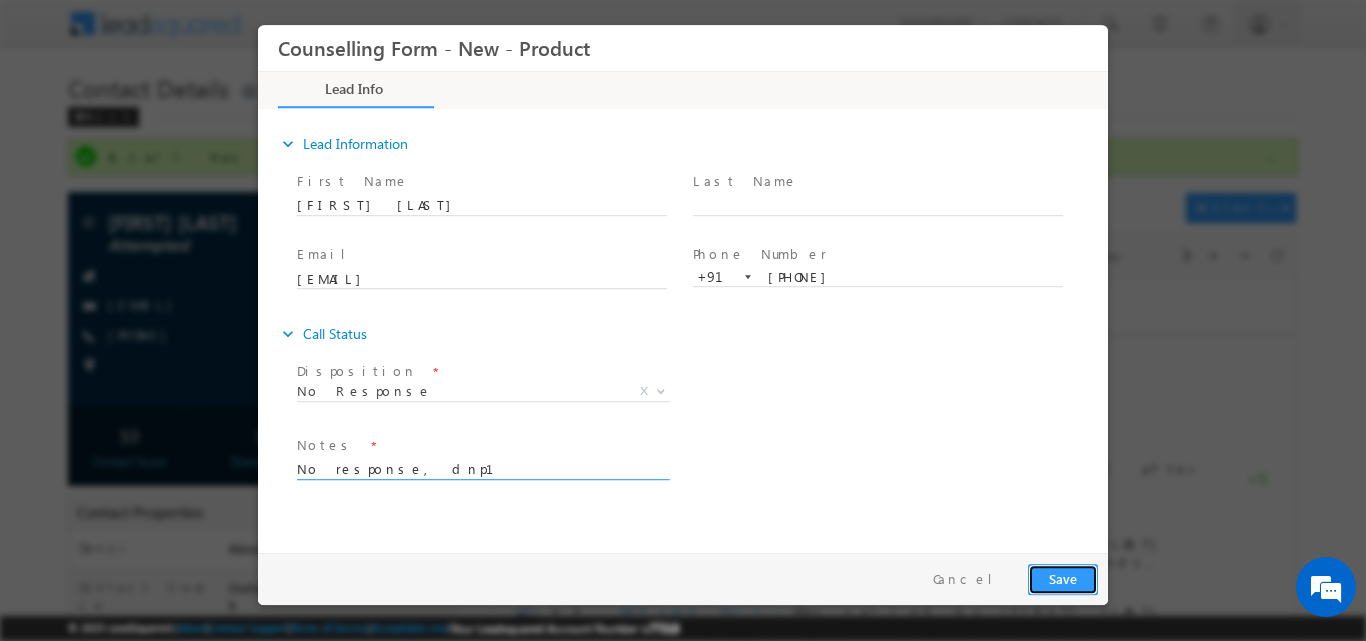 click on "Save" at bounding box center [1063, 578] 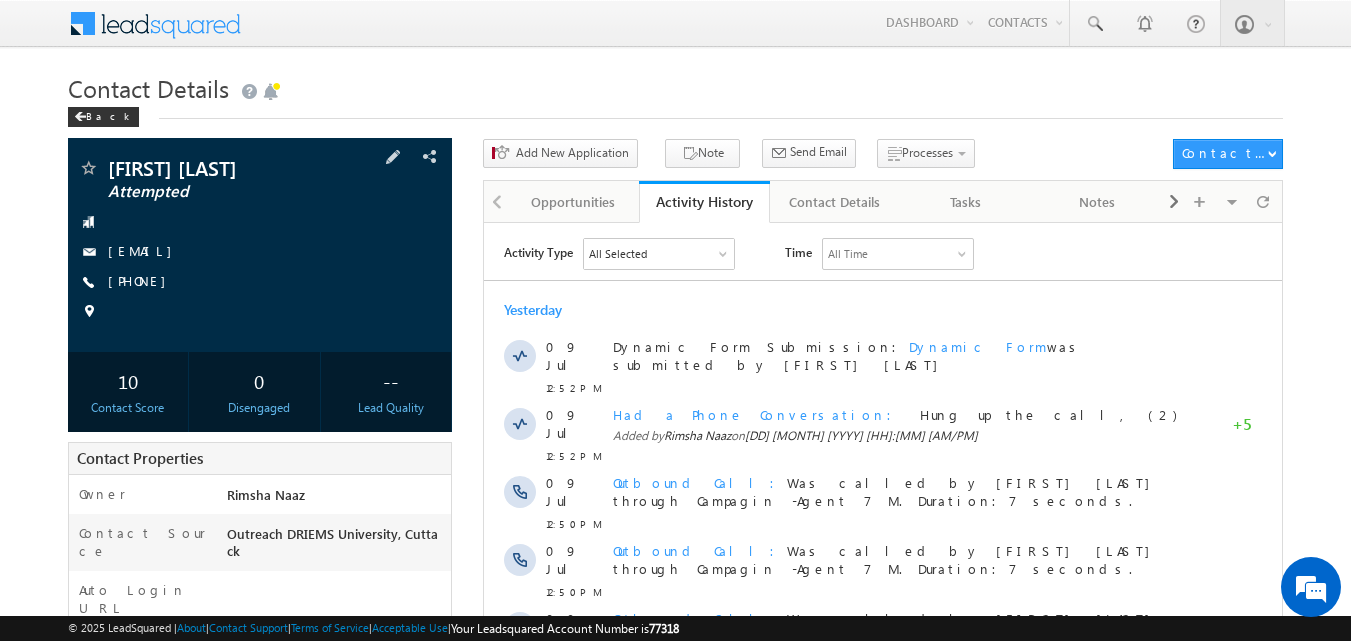 scroll, scrollTop: 0, scrollLeft: 0, axis: both 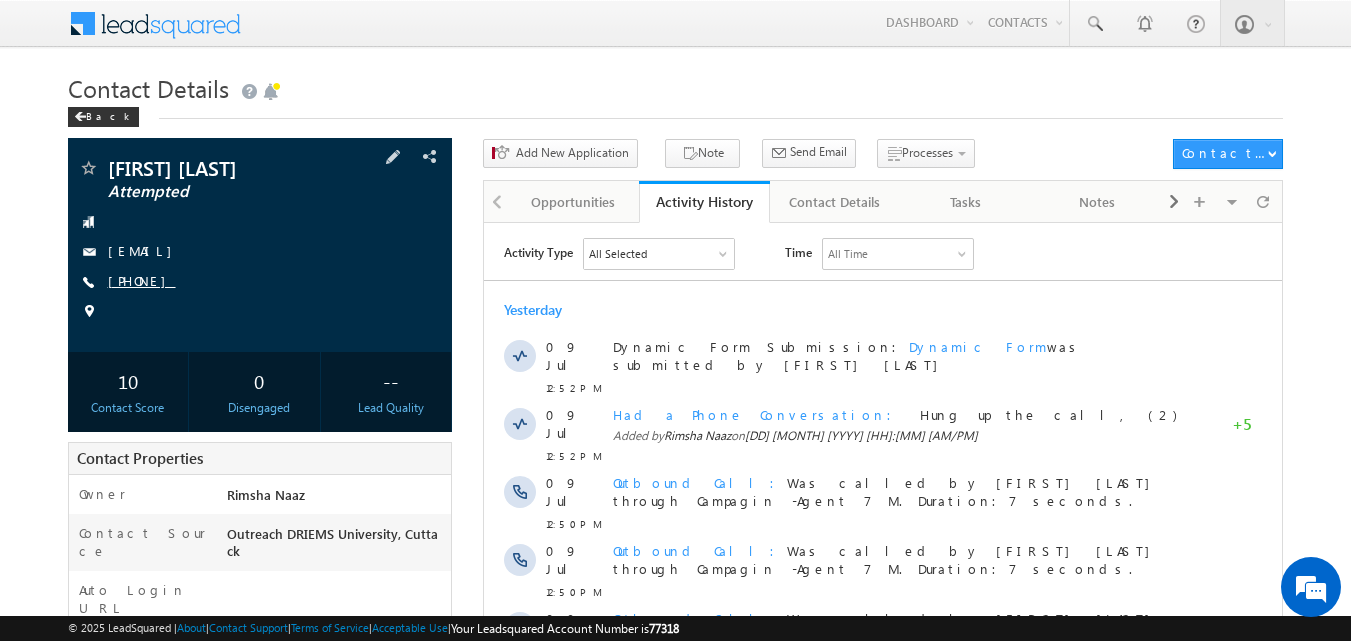 click on "[PHONE]" at bounding box center [142, 280] 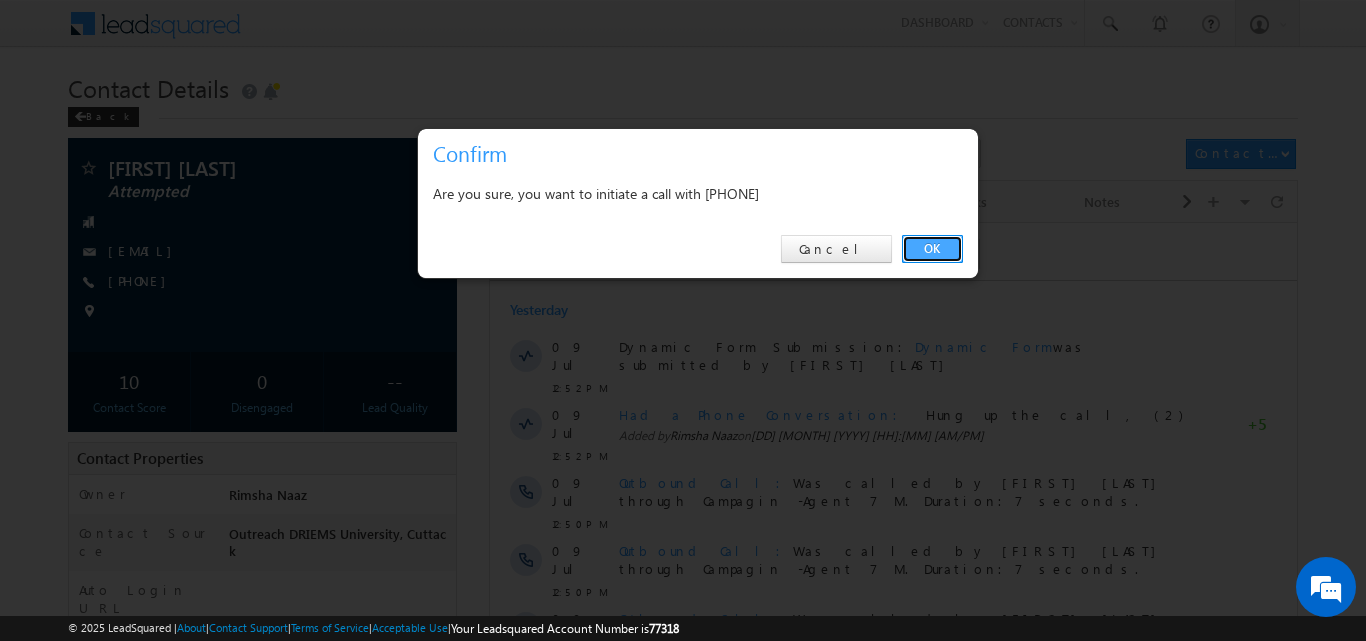 click on "OK" at bounding box center (932, 249) 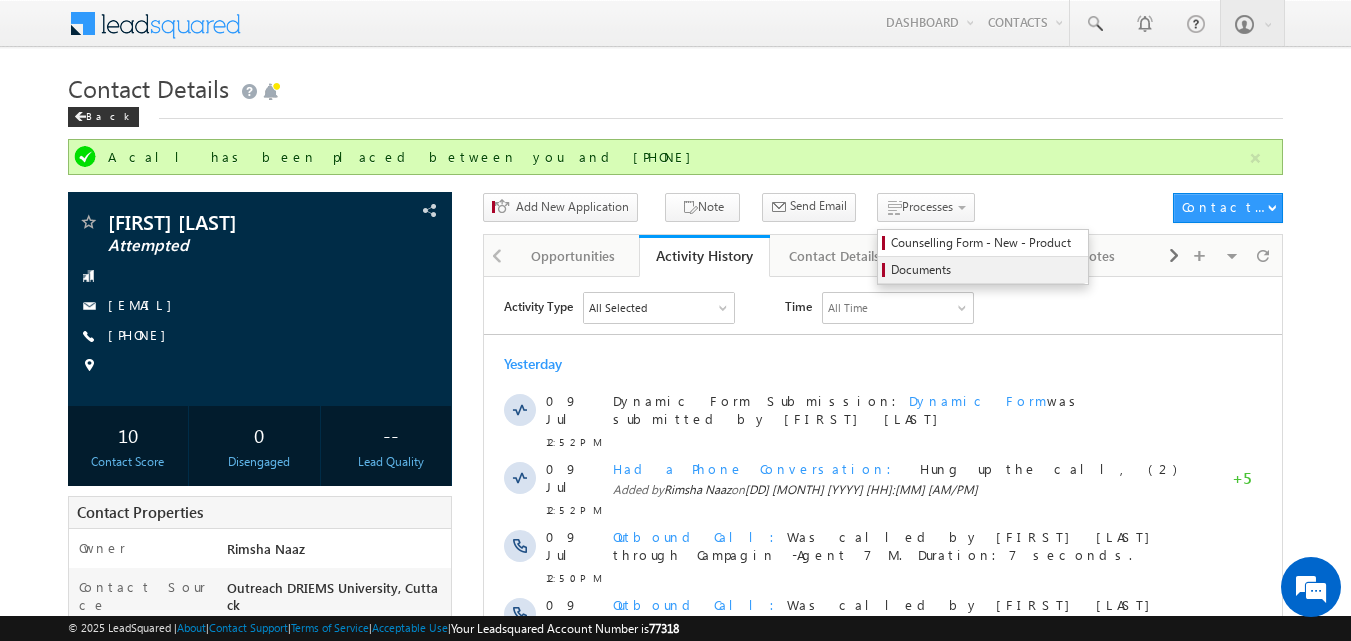 click on "Documents" at bounding box center [983, 270] 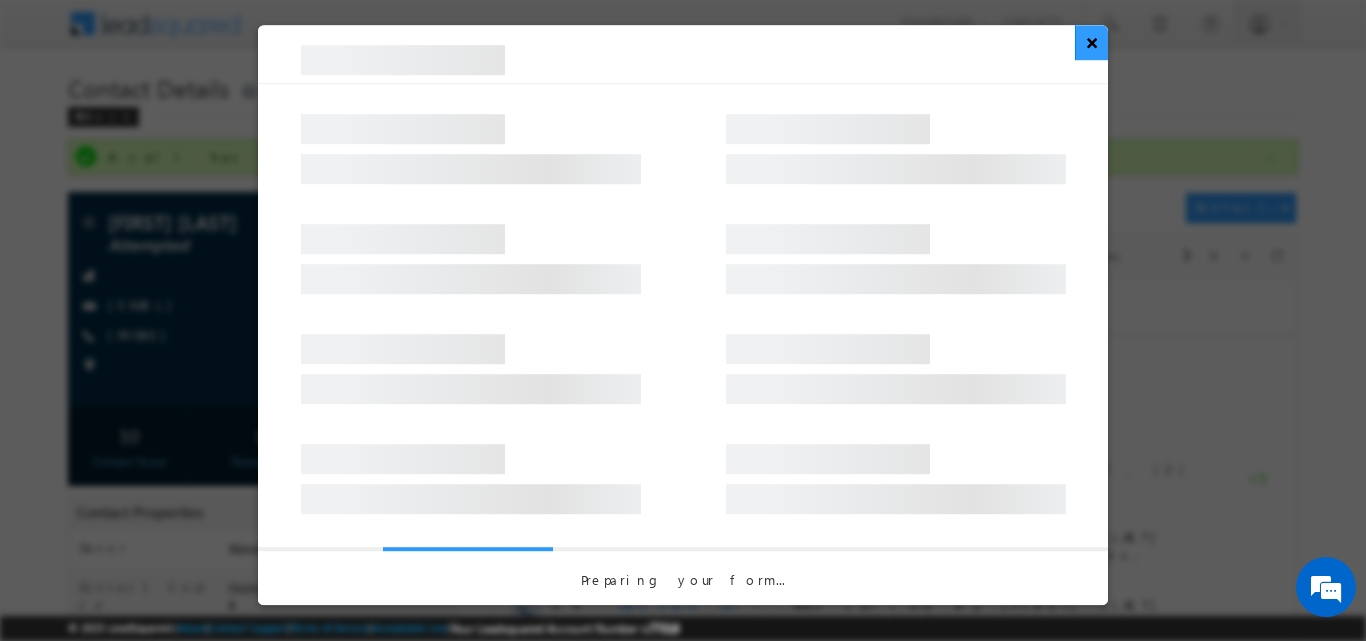 click on "×" at bounding box center [1091, 42] 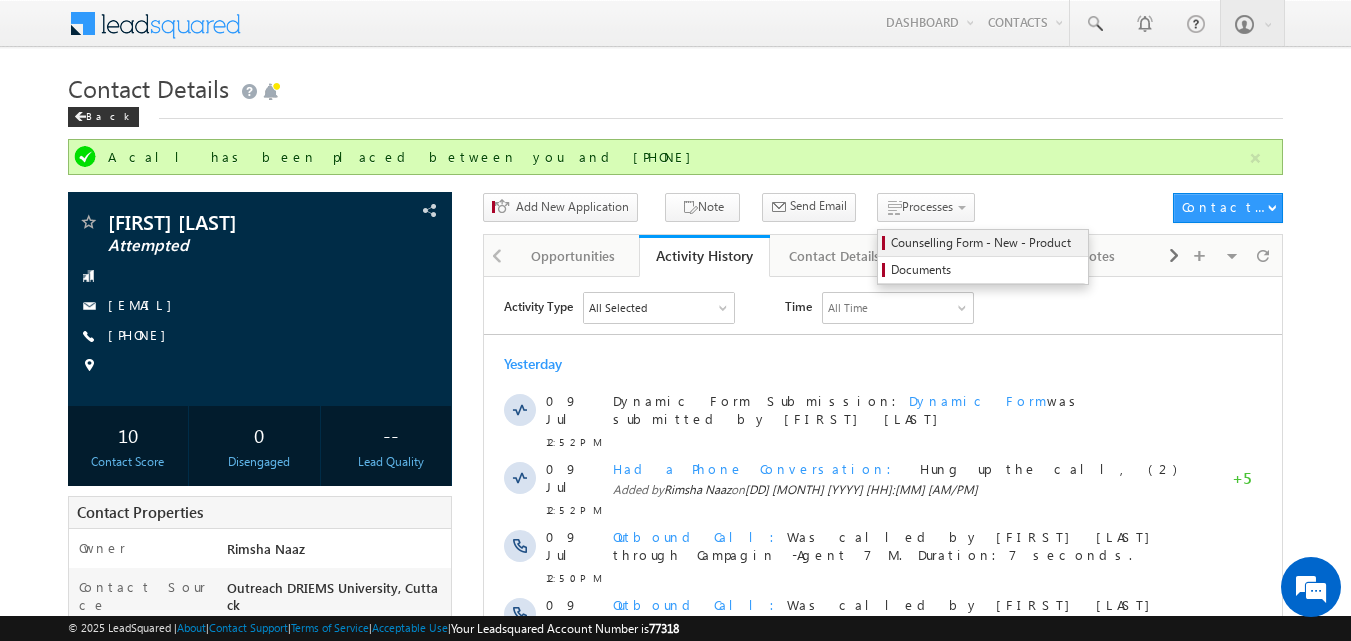 click on "Counselling Form - New - Product" at bounding box center (986, 243) 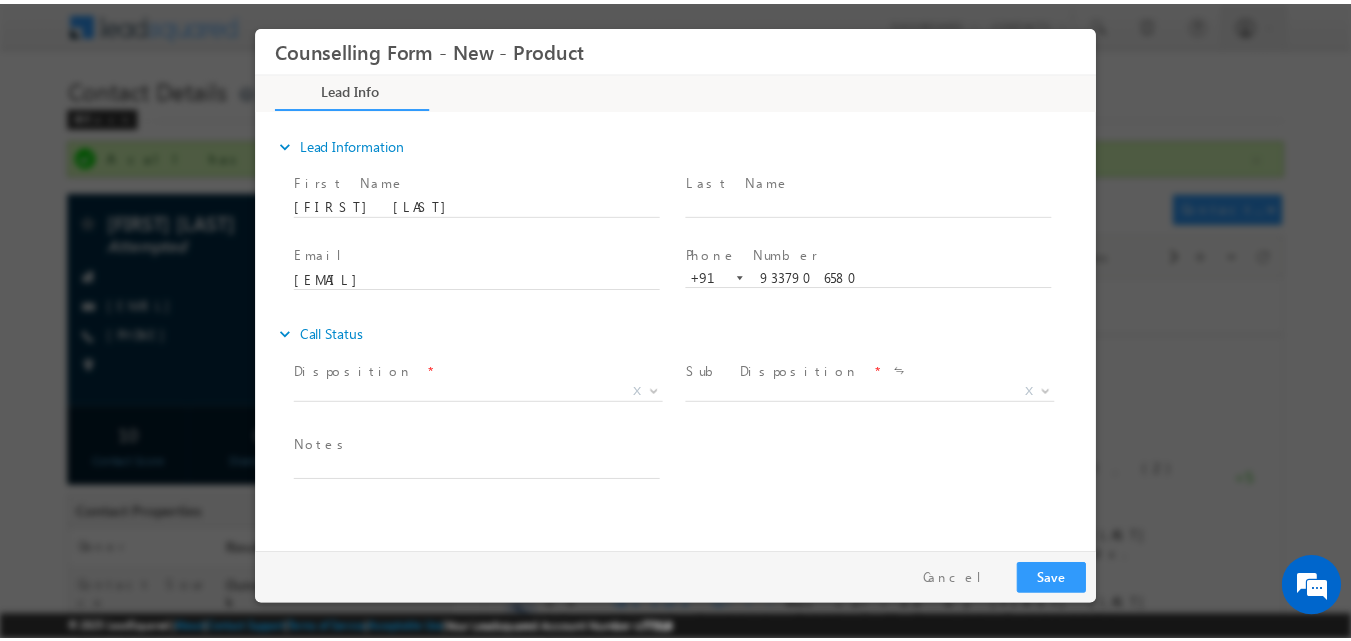 scroll, scrollTop: 0, scrollLeft: 0, axis: both 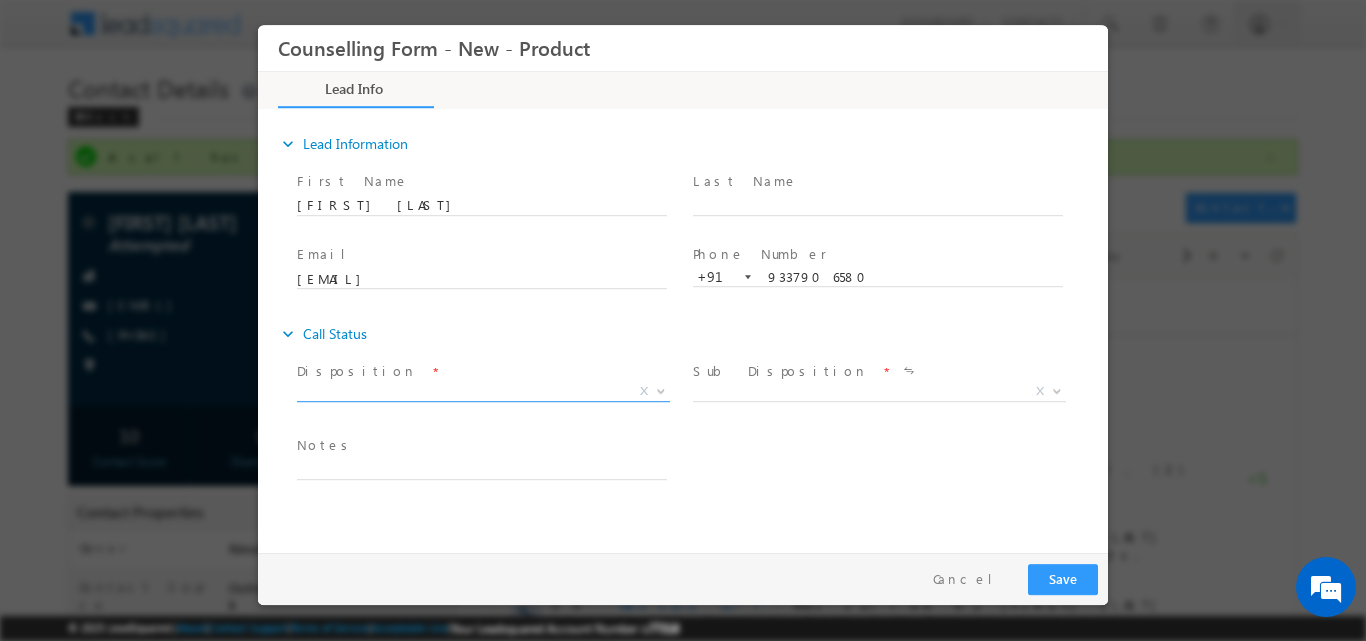 click at bounding box center [659, 390] 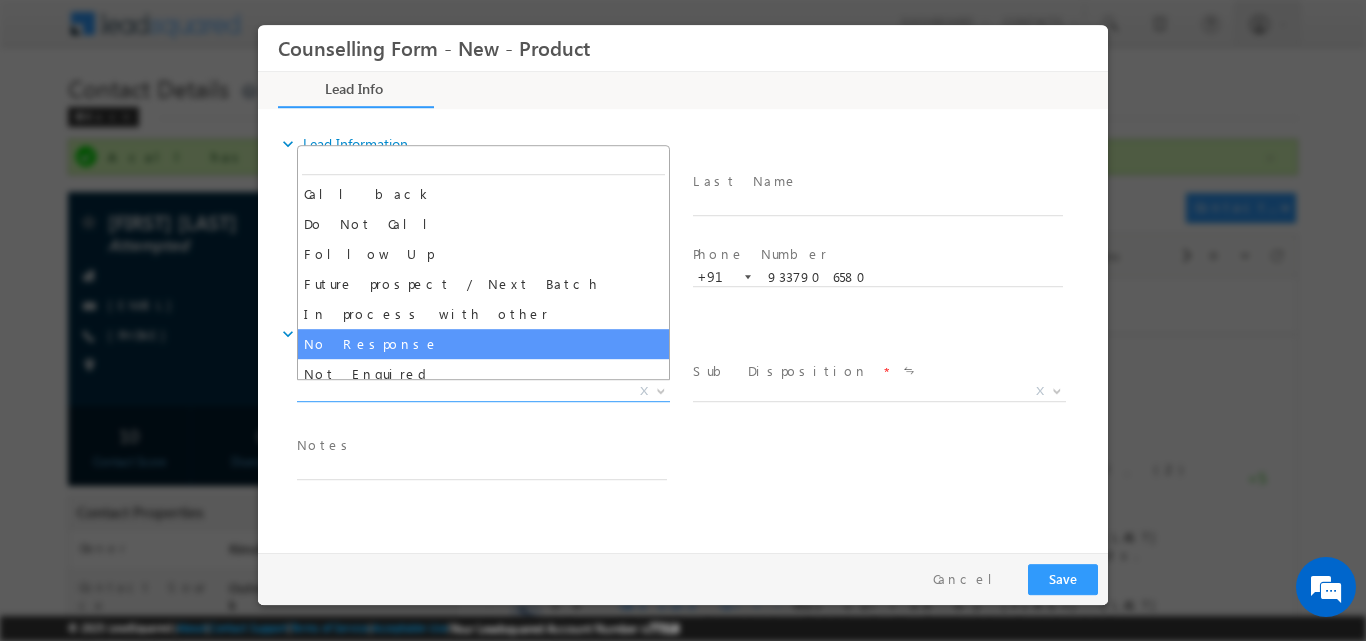 select on "No Response" 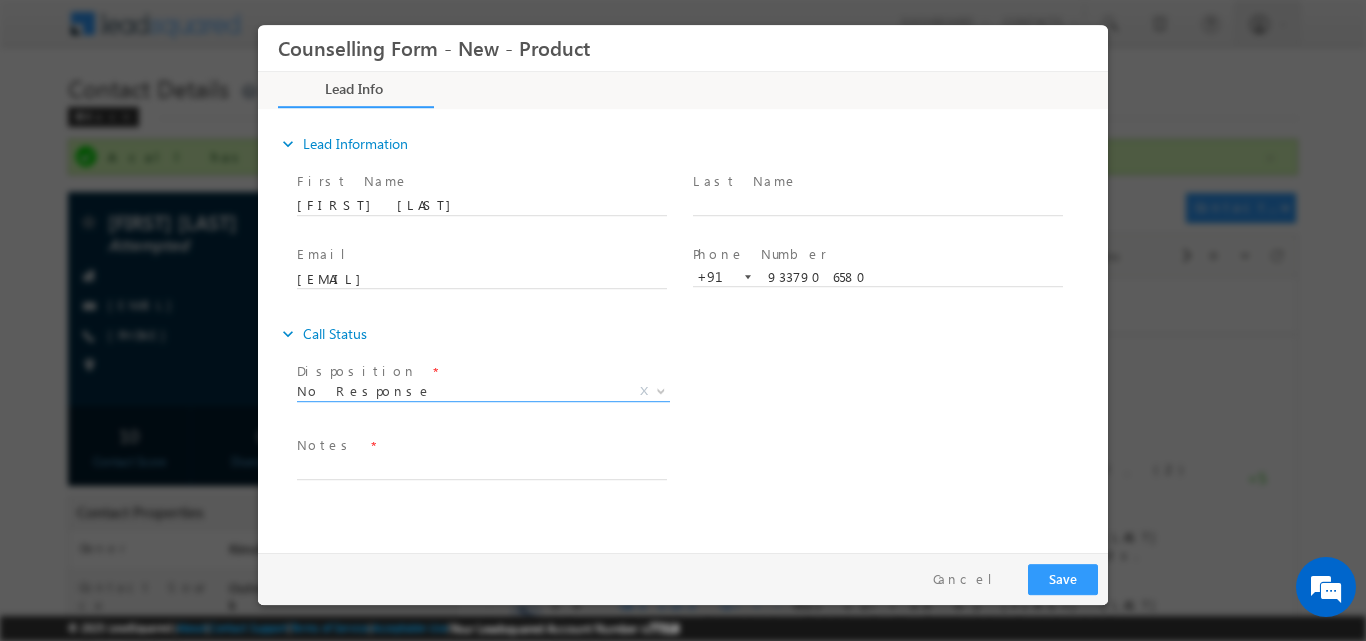 click on "Disposition
*
No Response No Response X
Sub Disposition
*
Attempts 1-9 X" at bounding box center (700, 393) 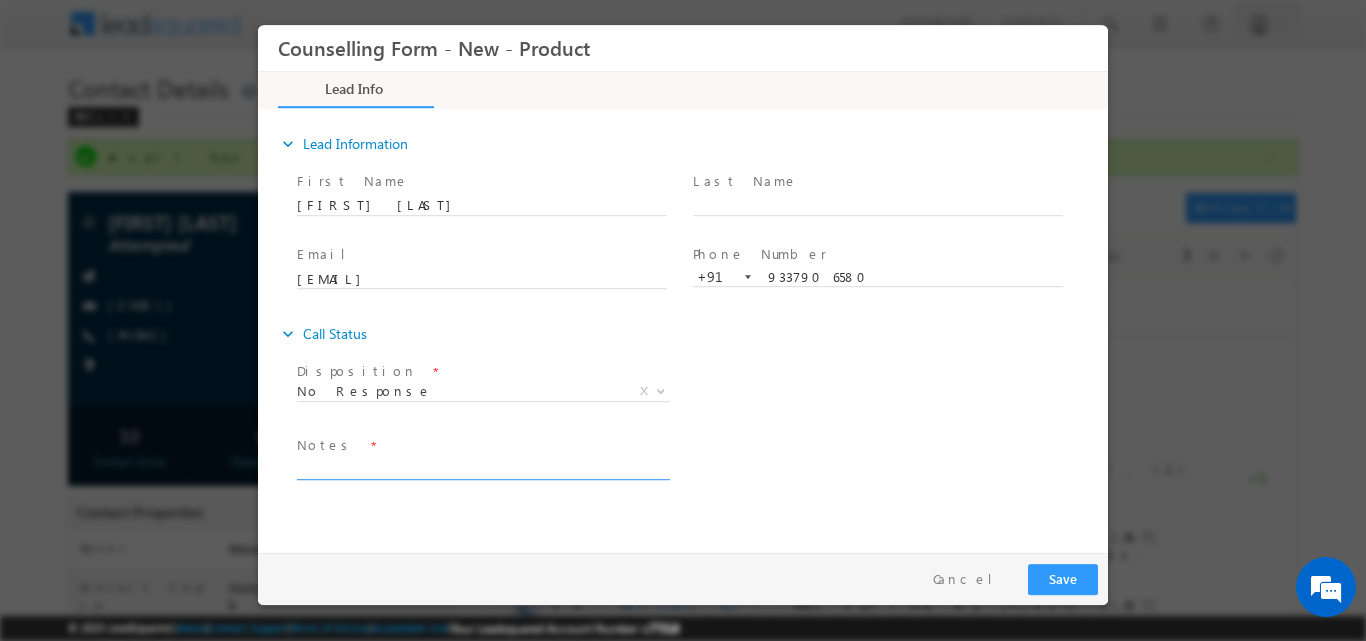click at bounding box center (482, 467) 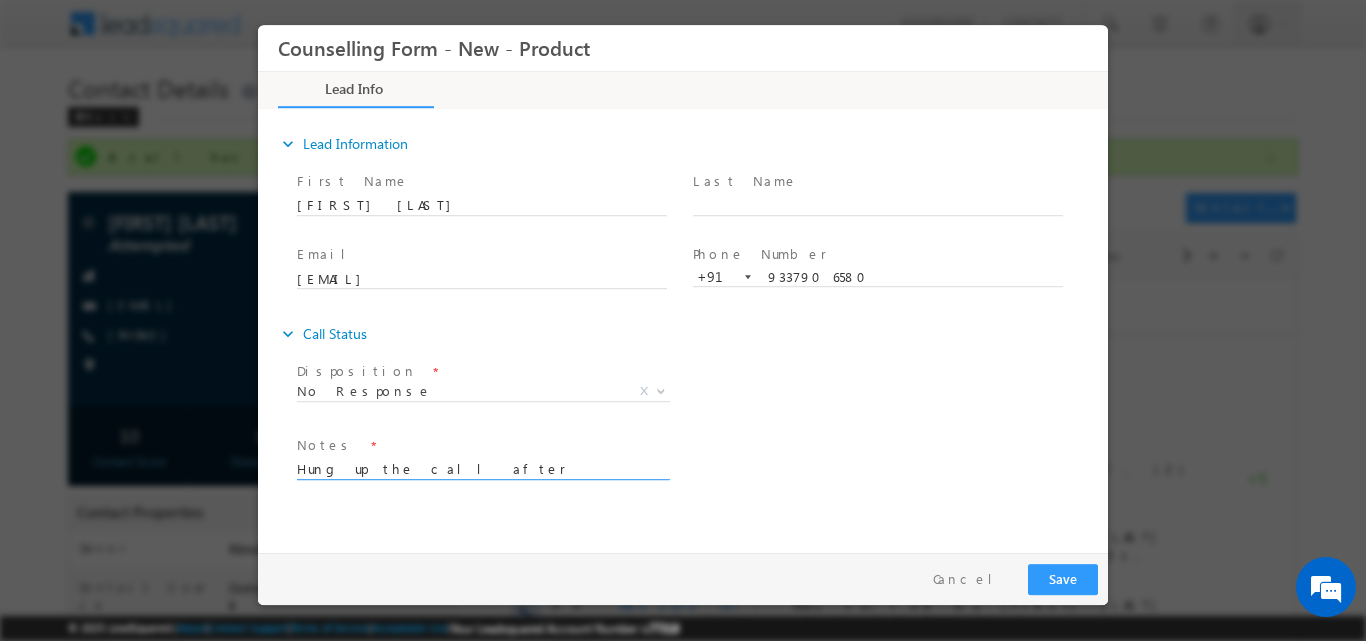 type on "Hung up the call after hearing Amity University" 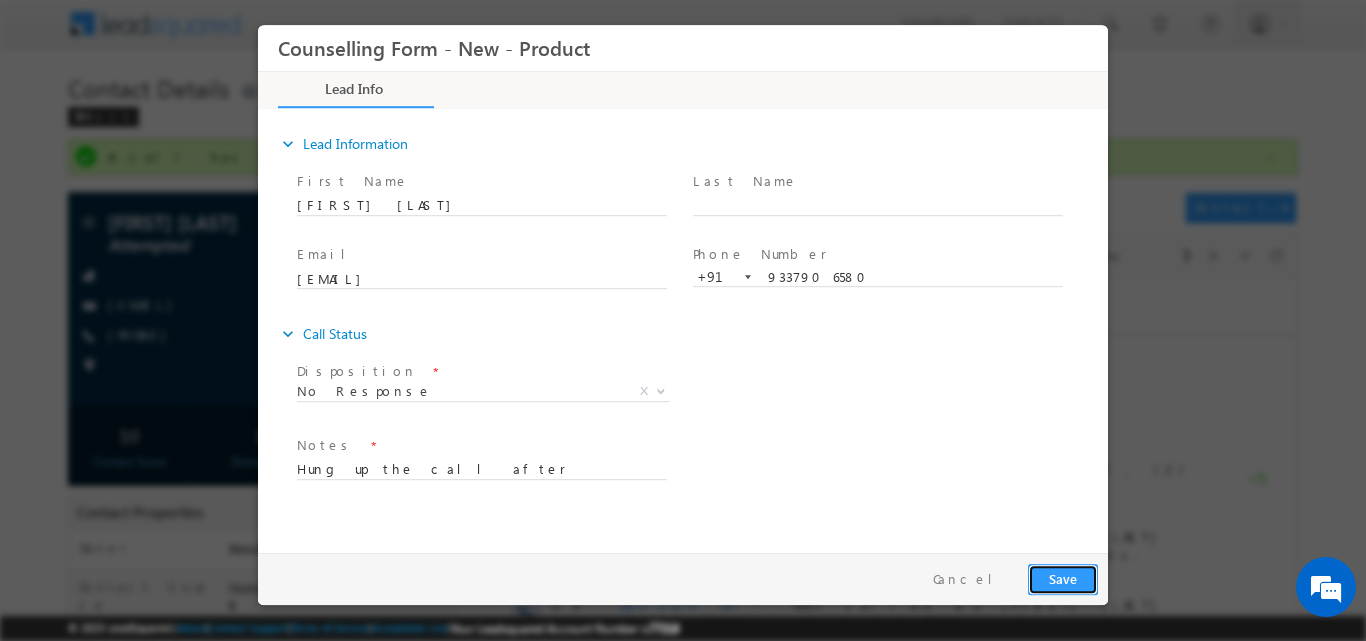 click on "Save" at bounding box center [1063, 578] 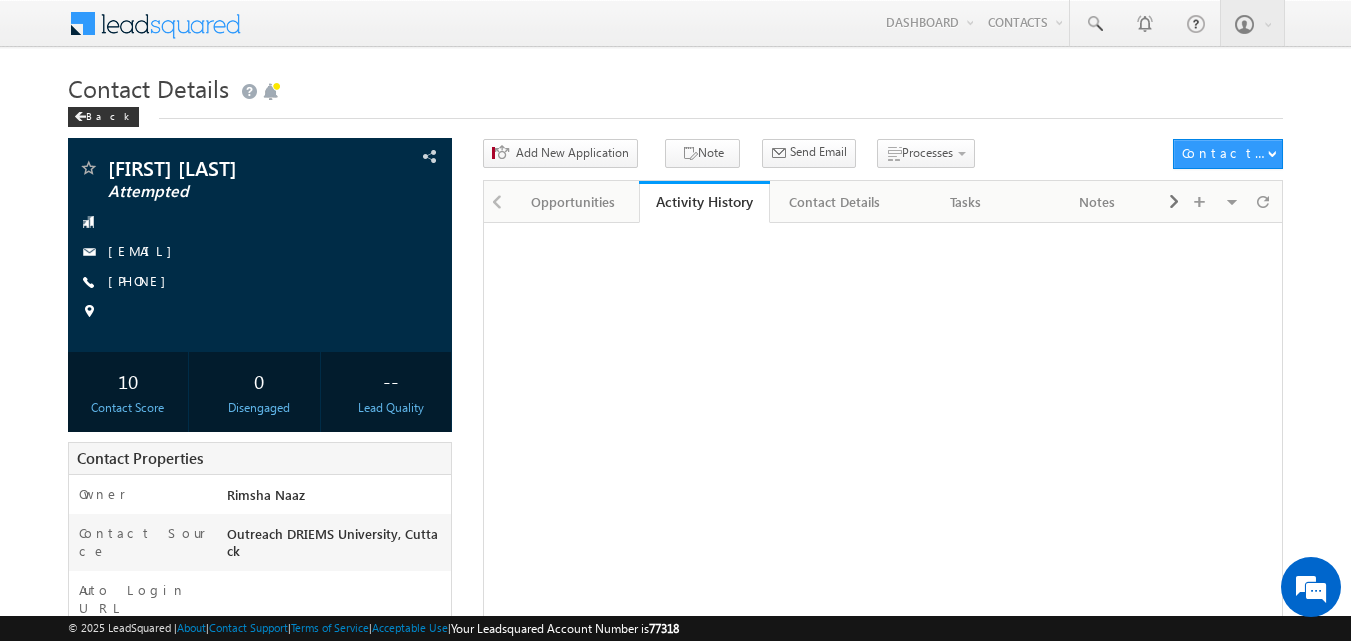 scroll, scrollTop: 0, scrollLeft: 0, axis: both 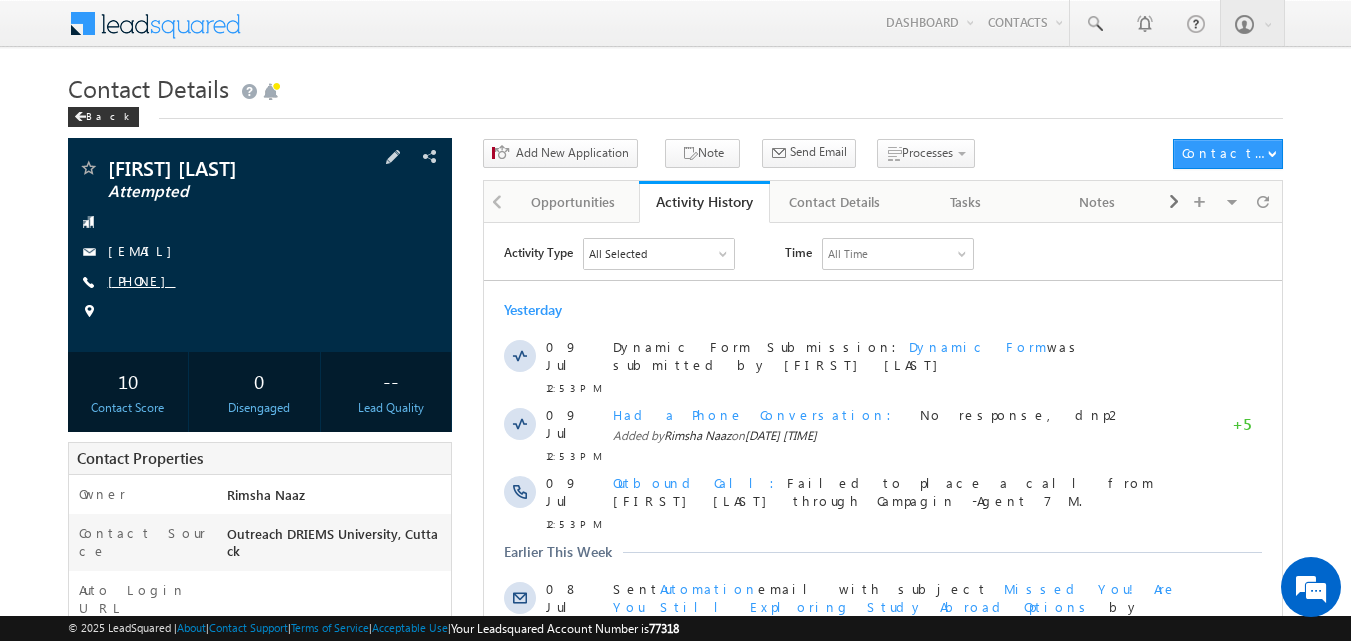 click on "[PHONE]" at bounding box center [142, 280] 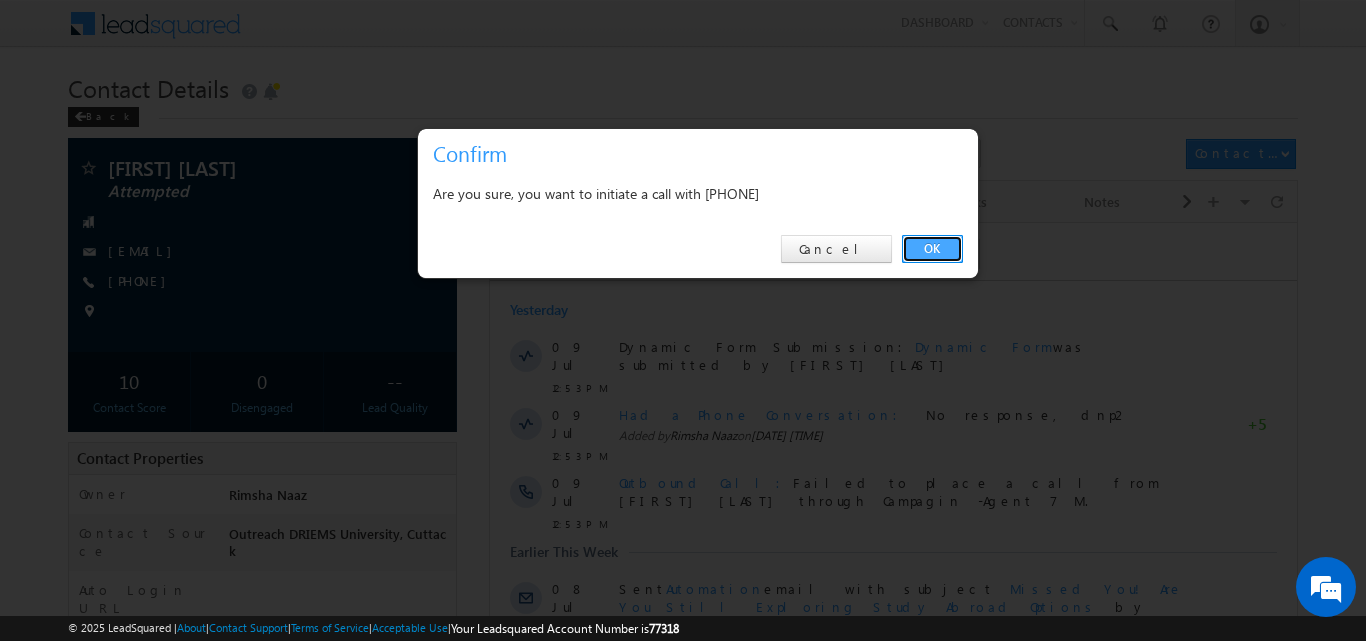 drag, startPoint x: 941, startPoint y: 242, endPoint x: 436, endPoint y: 13, distance: 554.49615 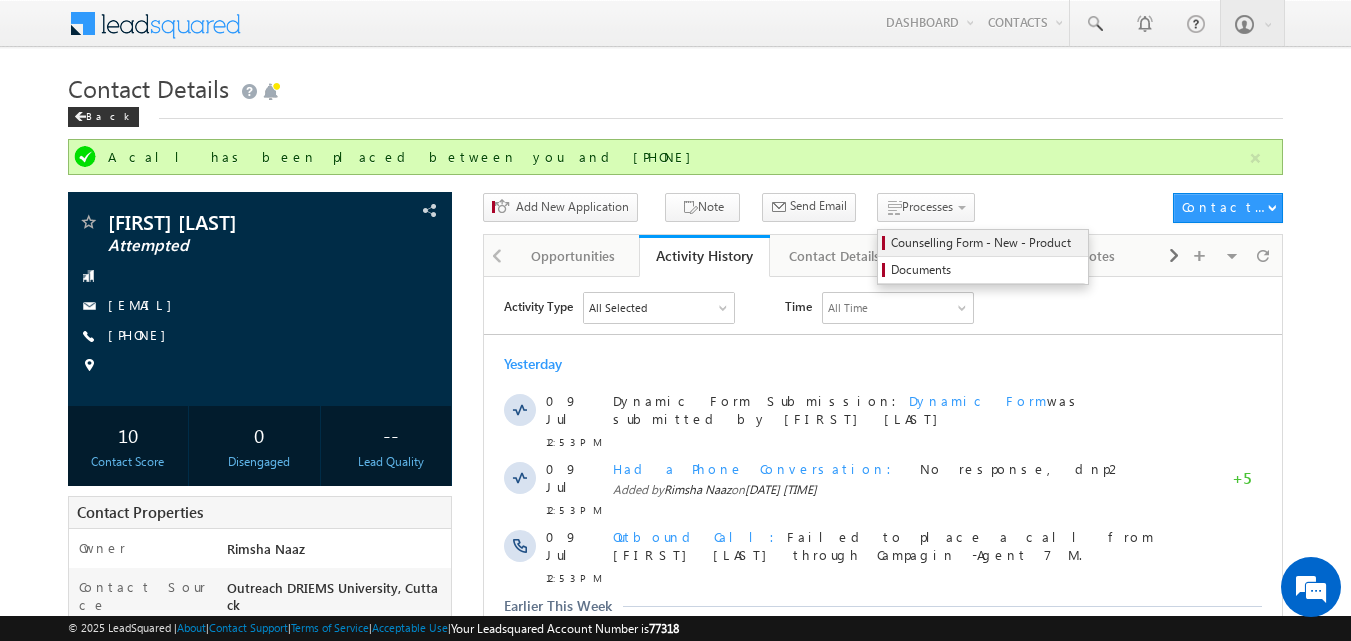 click on "Counselling Form - New - Product" at bounding box center [986, 243] 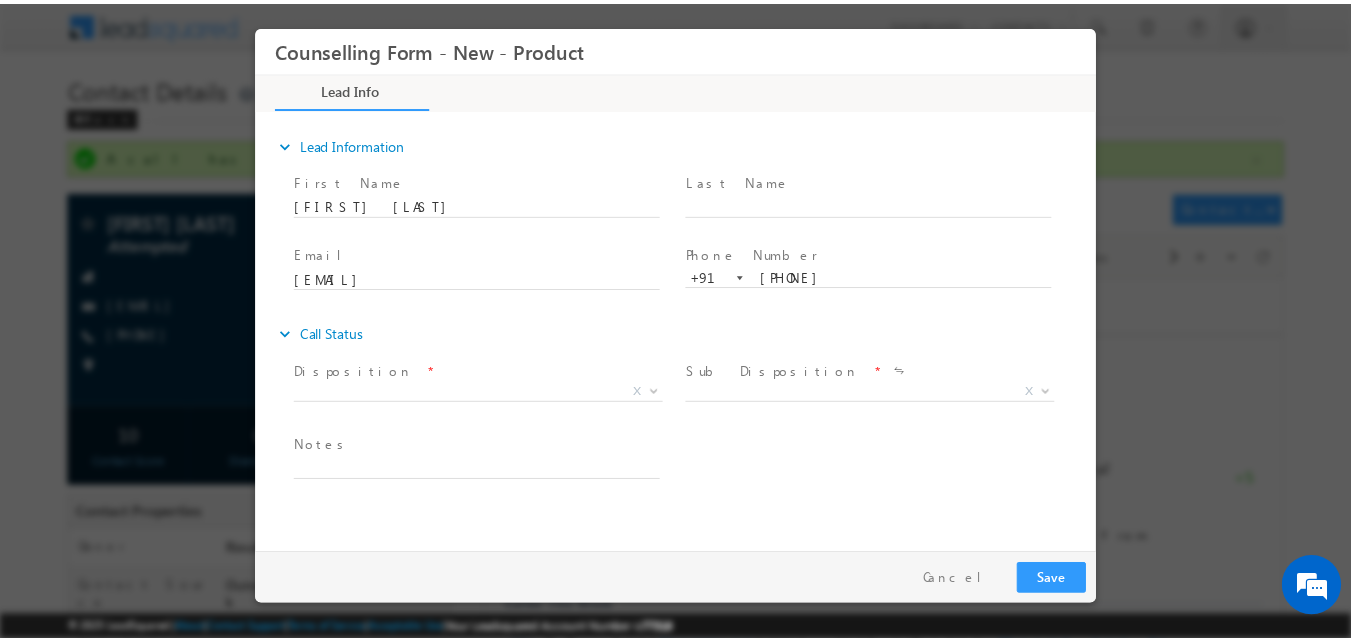 scroll, scrollTop: 0, scrollLeft: 0, axis: both 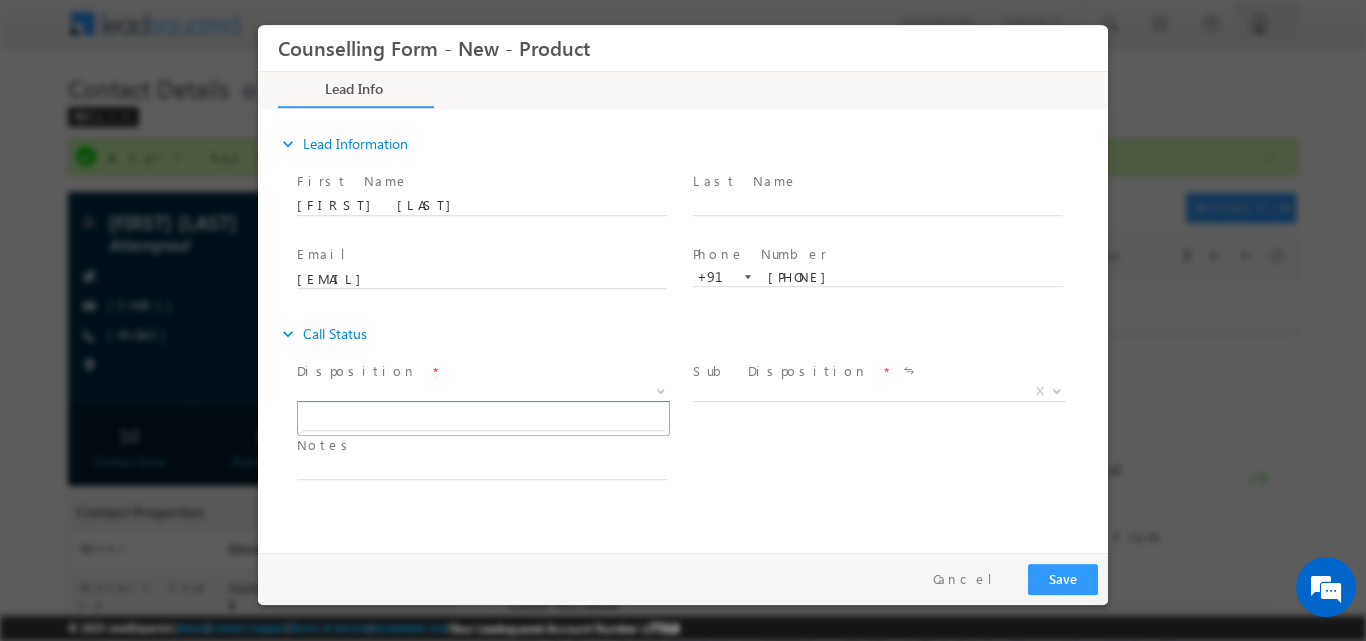 click at bounding box center (659, 390) 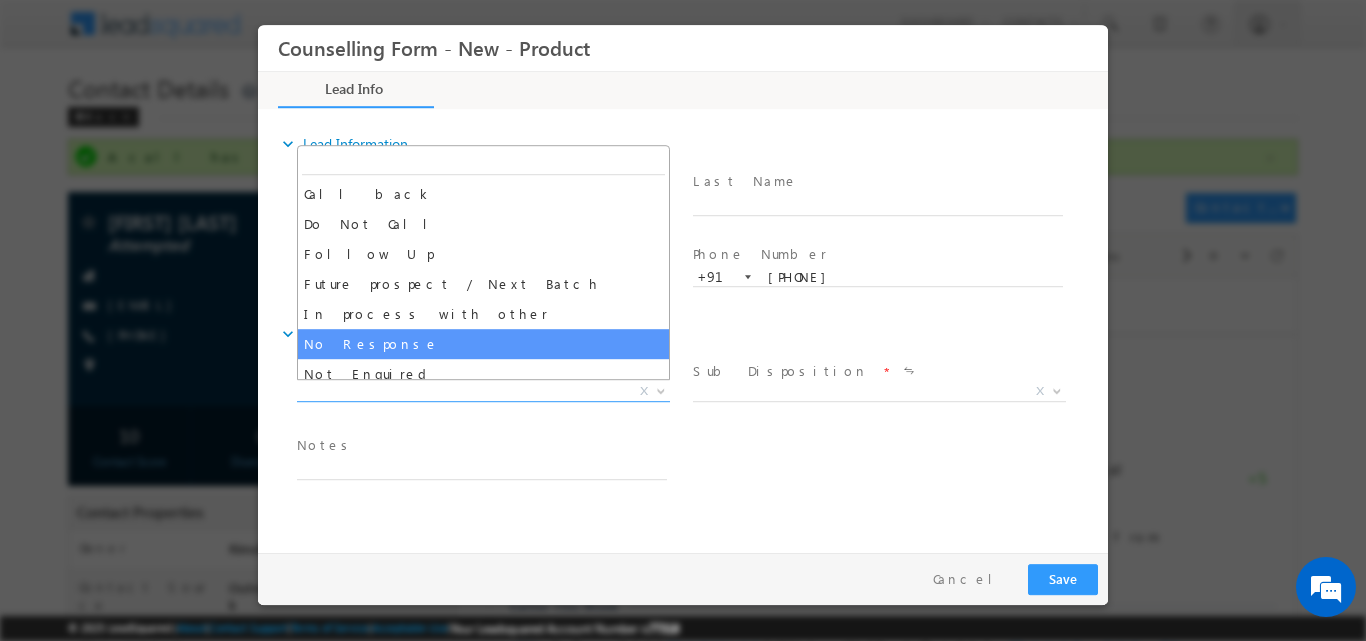 select on "No Response" 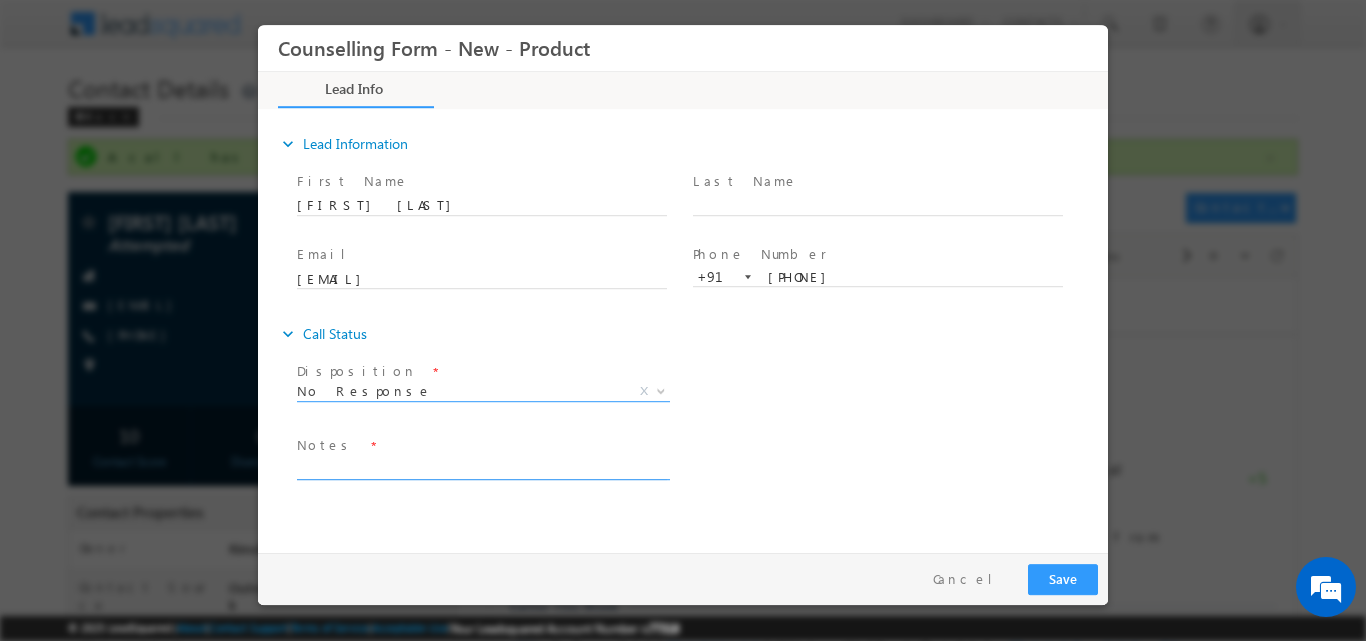click at bounding box center [482, 467] 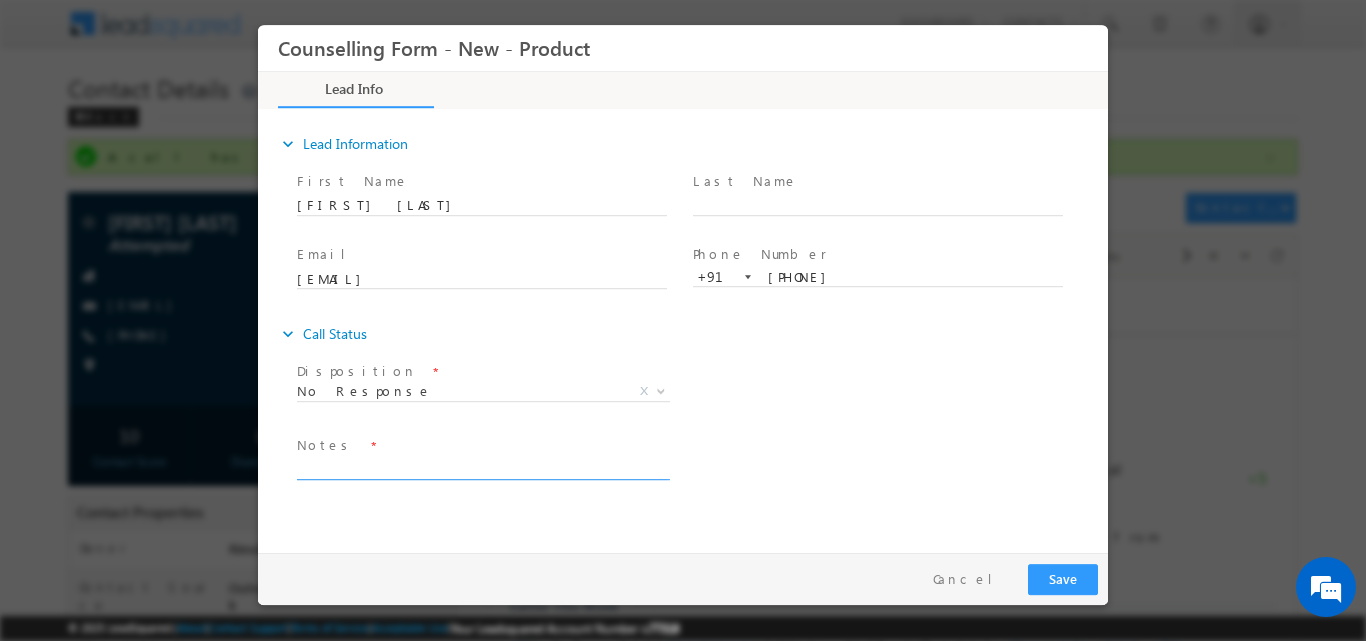 paste on "No response, dnp" 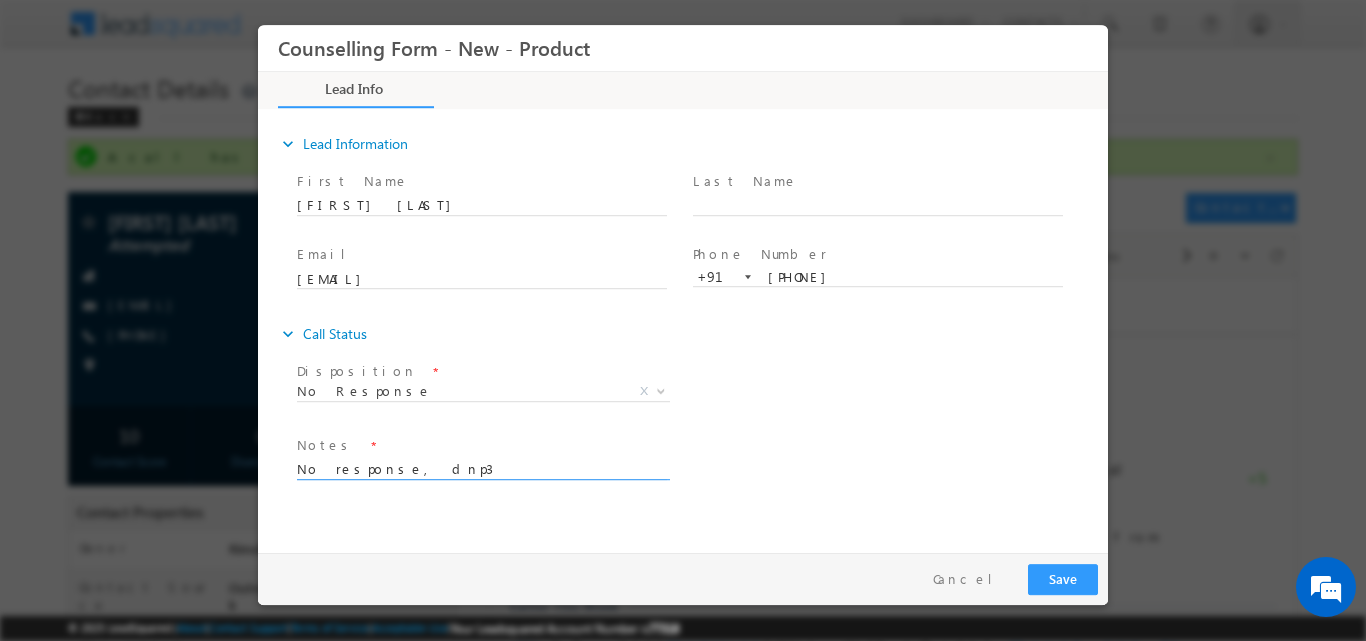 type on "No response, dnp3" 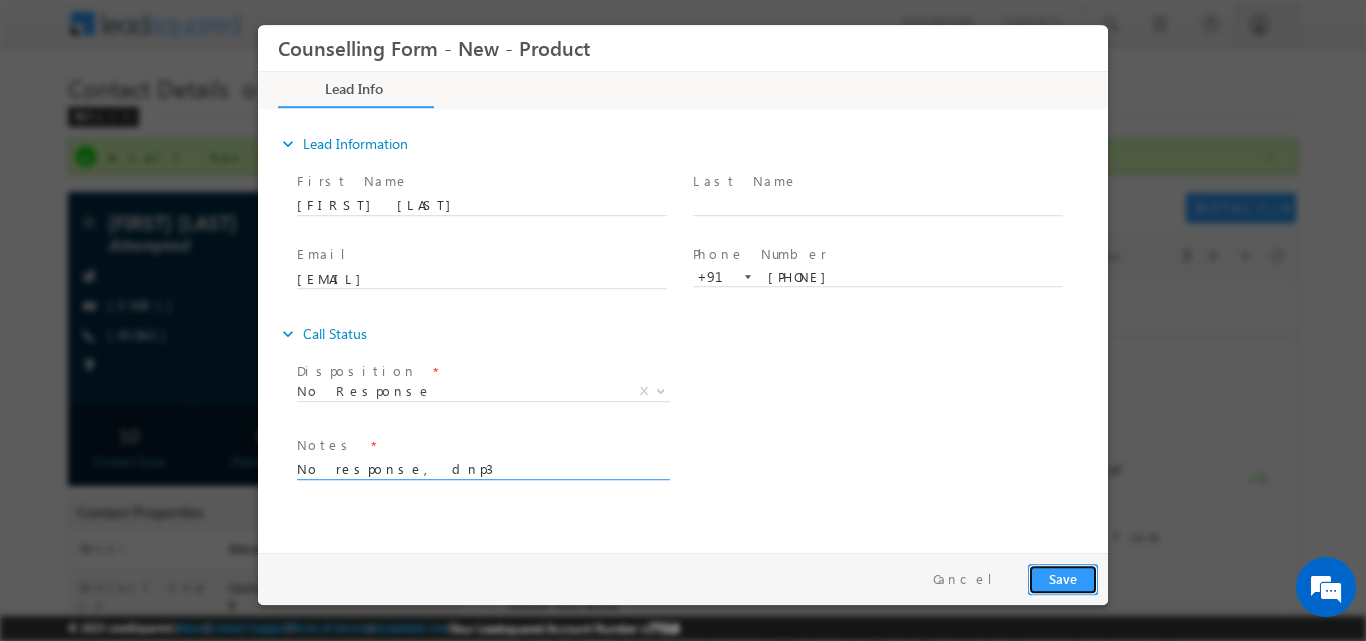 click on "Save" at bounding box center [1063, 578] 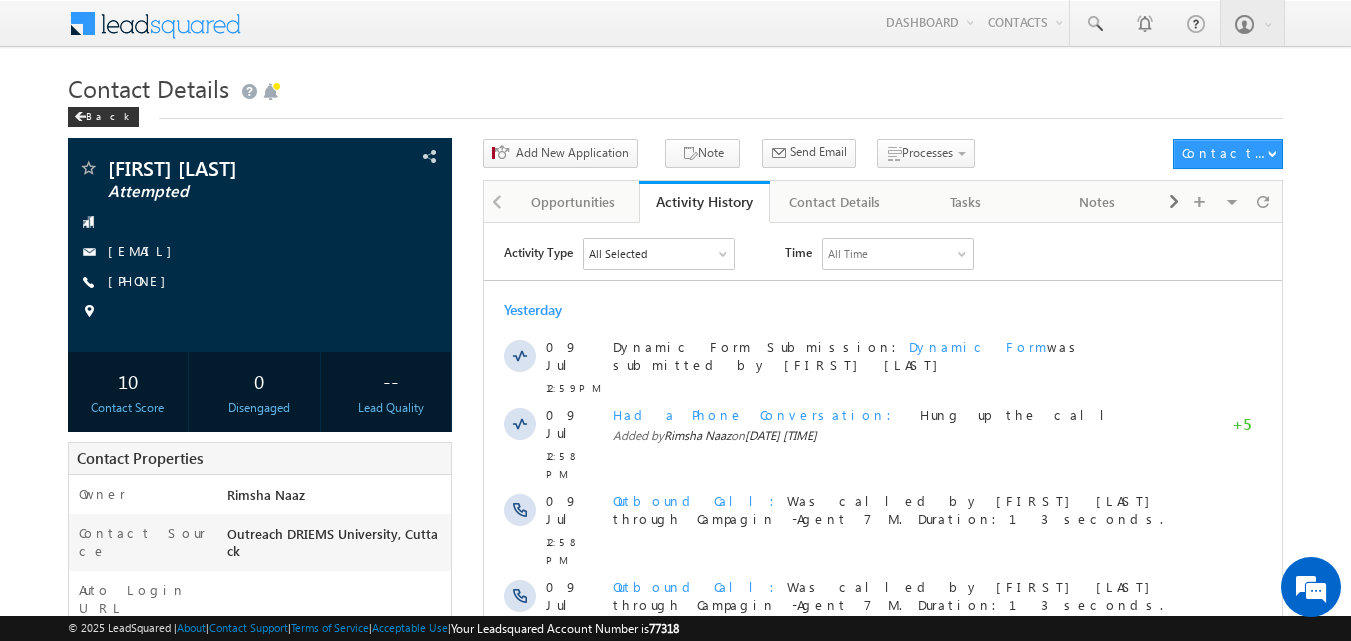 scroll, scrollTop: 0, scrollLeft: 0, axis: both 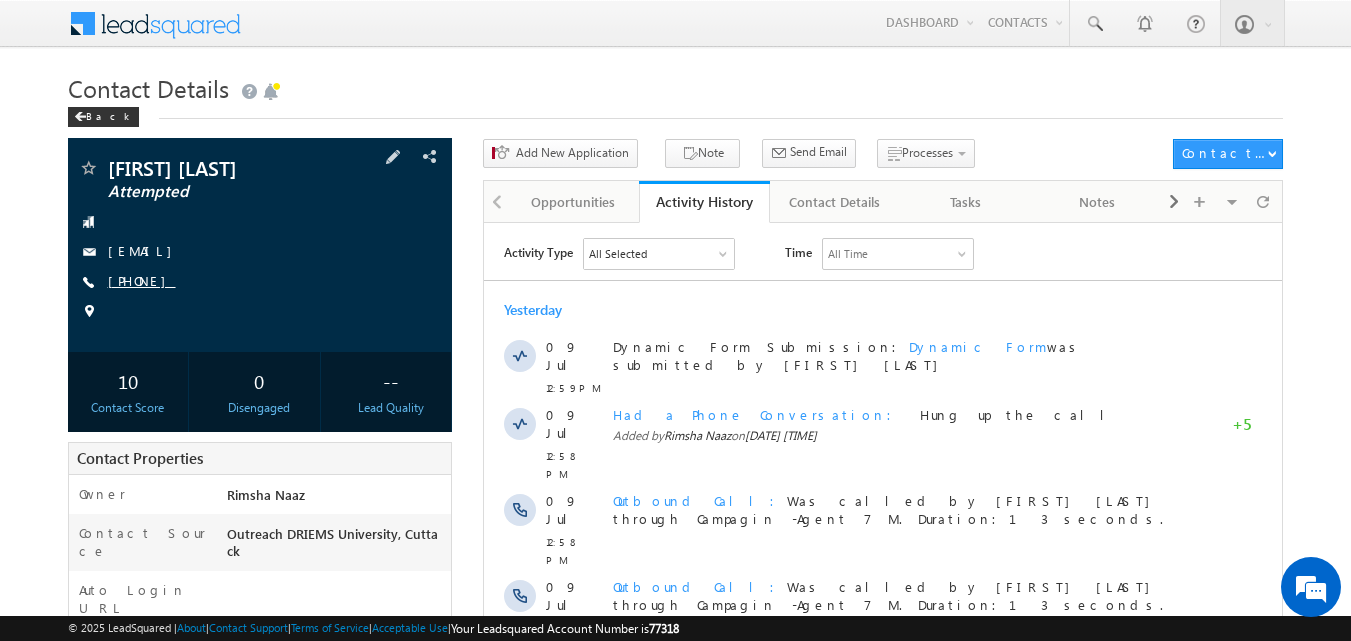 click on "[PHONE]" at bounding box center (142, 280) 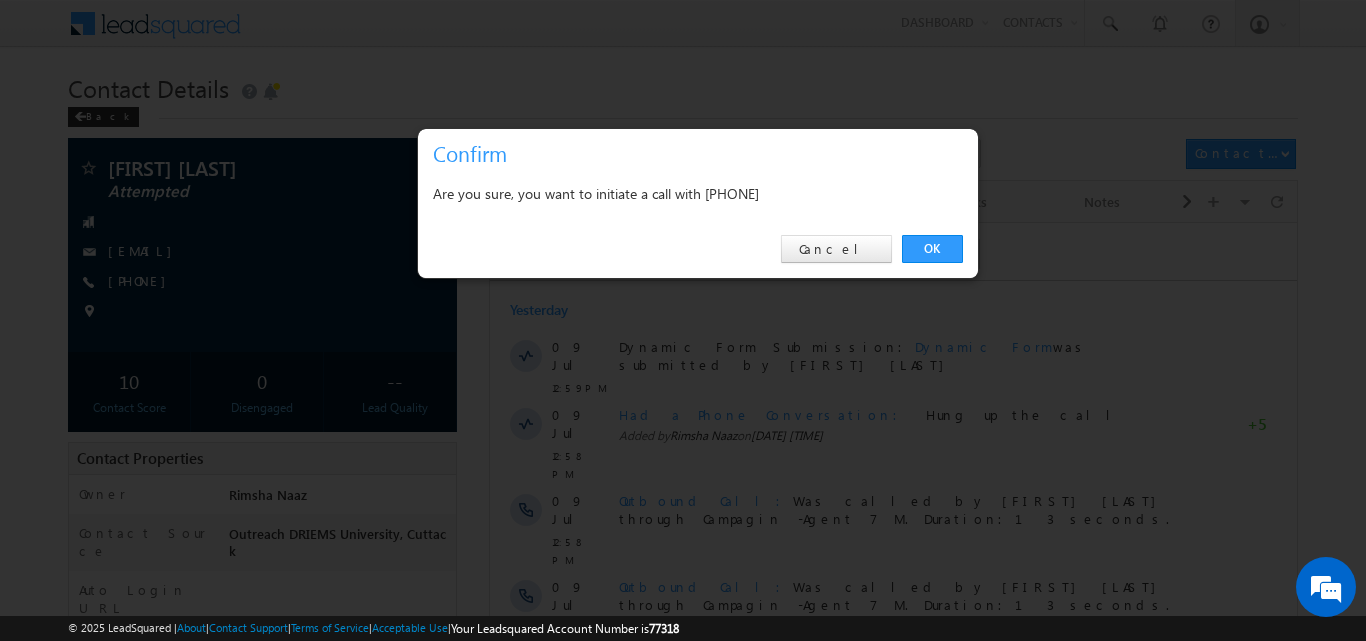 click on "OK Cancel" at bounding box center [698, 249] 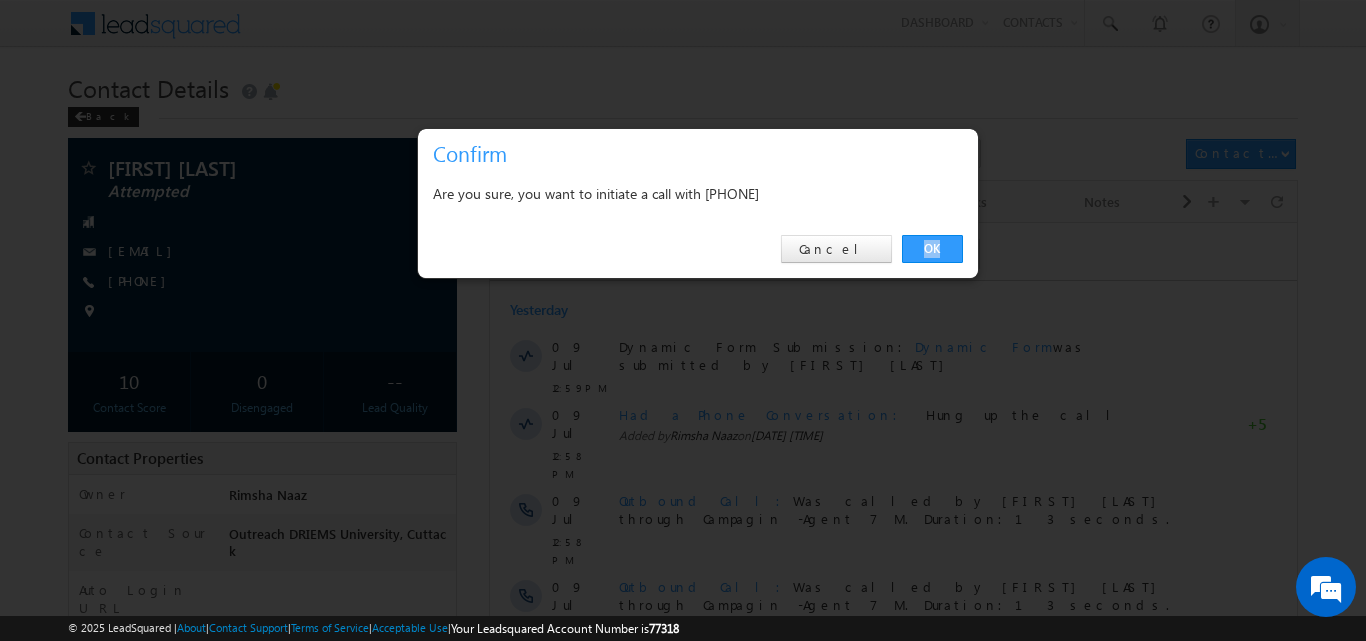 click on "OK Cancel" at bounding box center [698, 249] 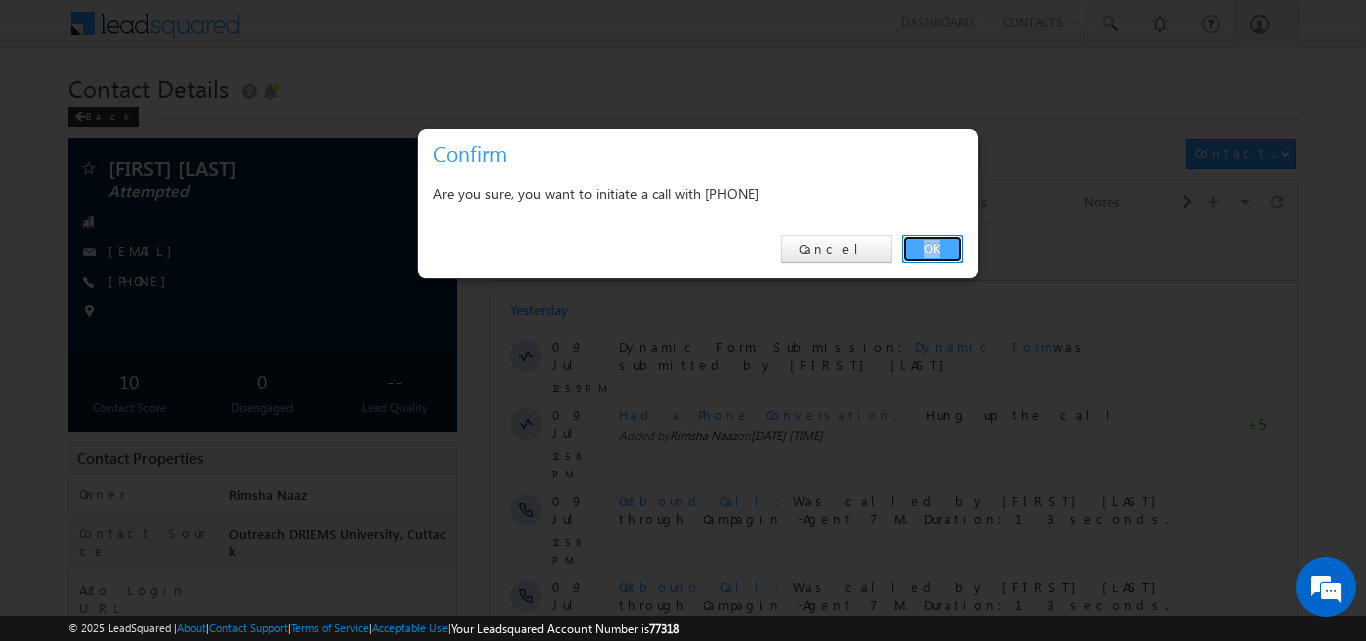 click on "OK" at bounding box center (932, 249) 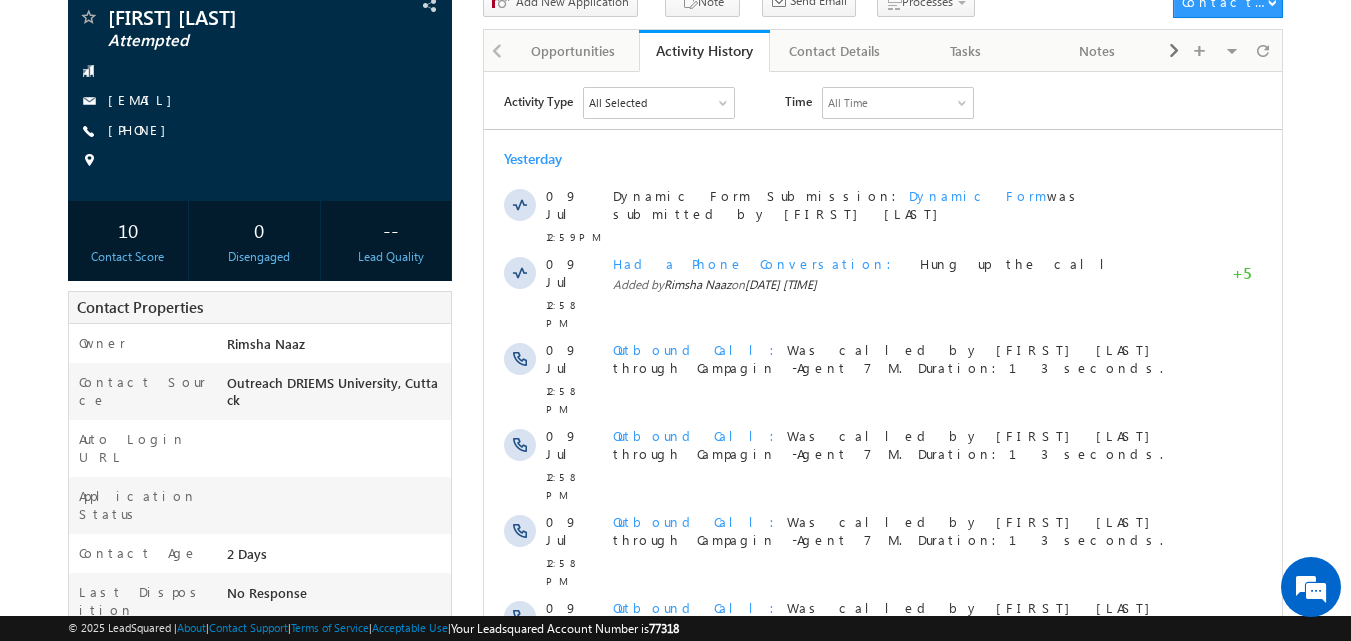 scroll, scrollTop: 508, scrollLeft: 0, axis: vertical 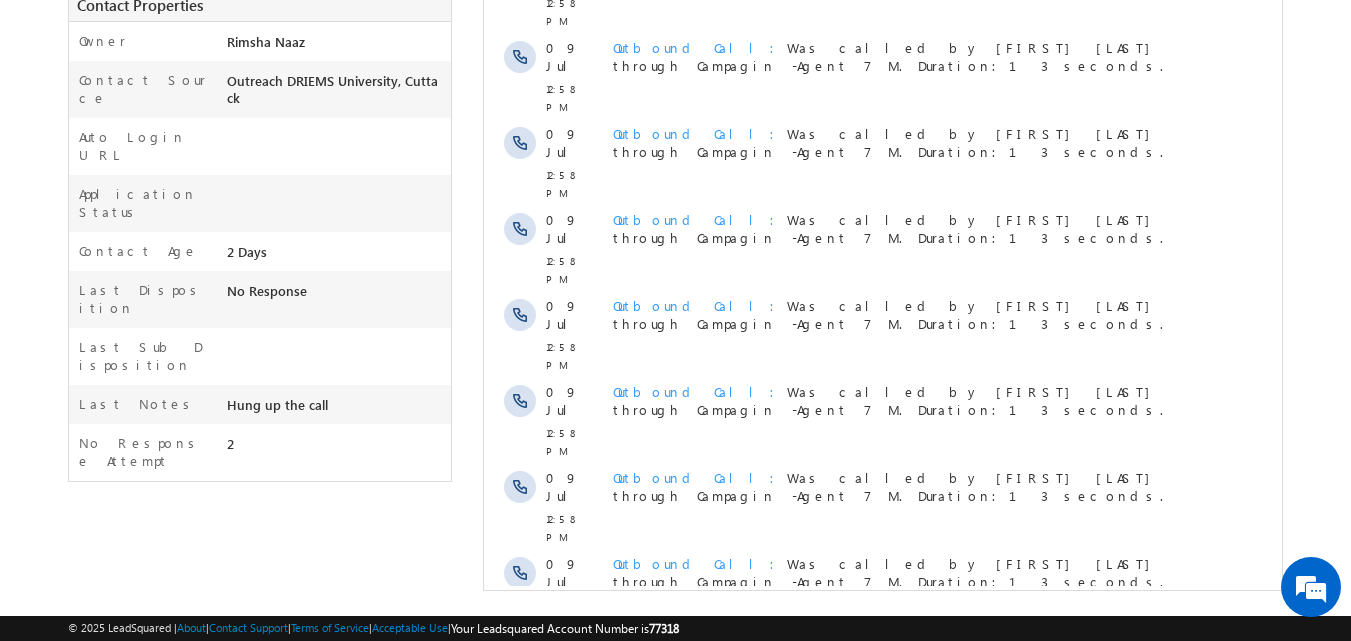 click on "Menu
Rimsha Naaz
rnaaz +1@am ity.e du" at bounding box center [675, 42] 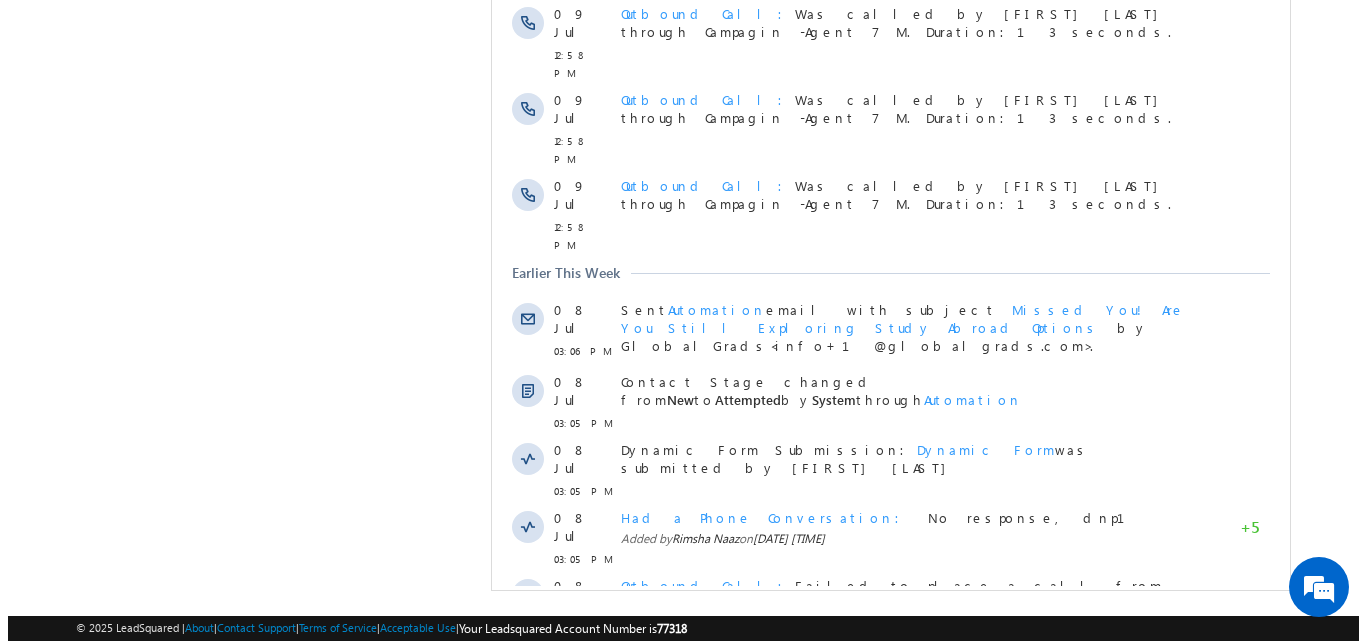 scroll, scrollTop: 45, scrollLeft: 0, axis: vertical 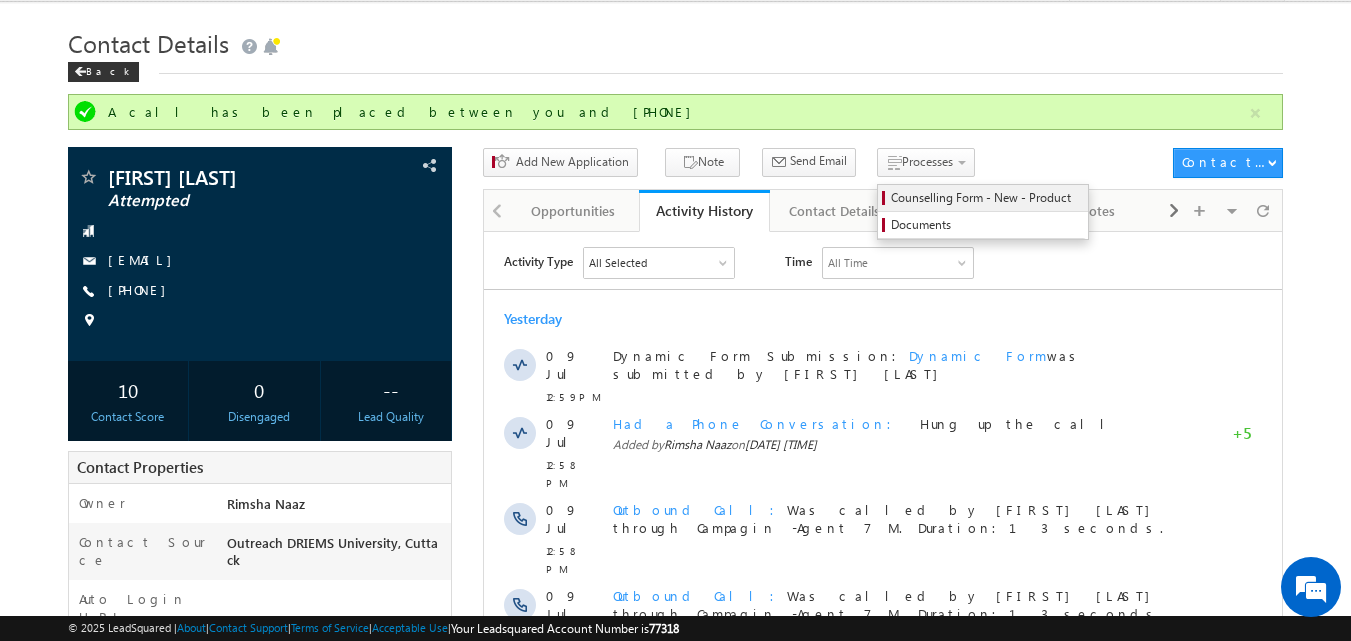 click on "Counselling Form - New - Product" at bounding box center [983, 198] 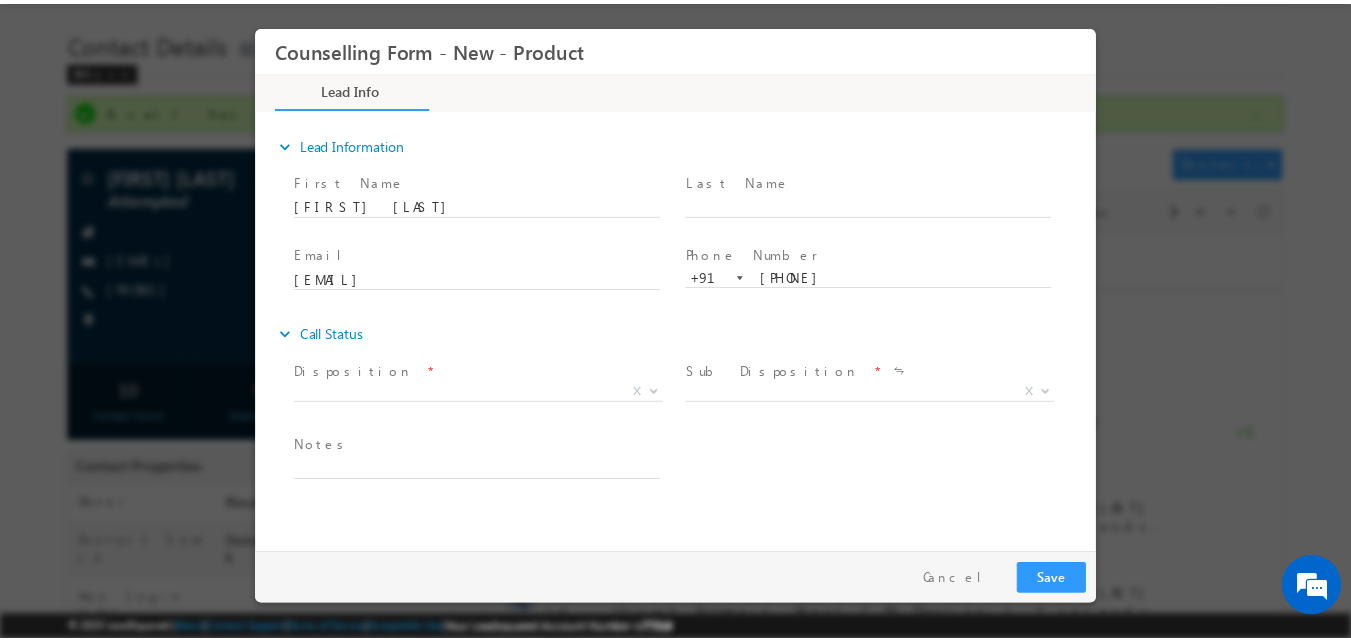 scroll, scrollTop: 0, scrollLeft: 0, axis: both 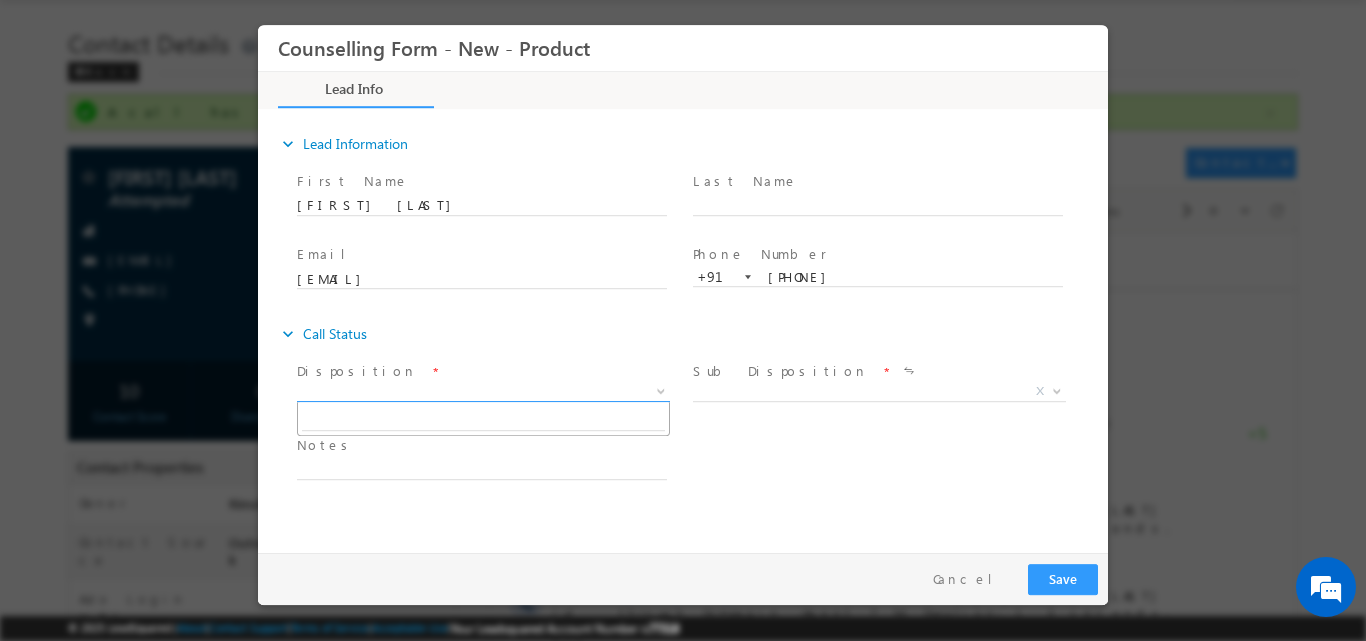 click at bounding box center (661, 389) 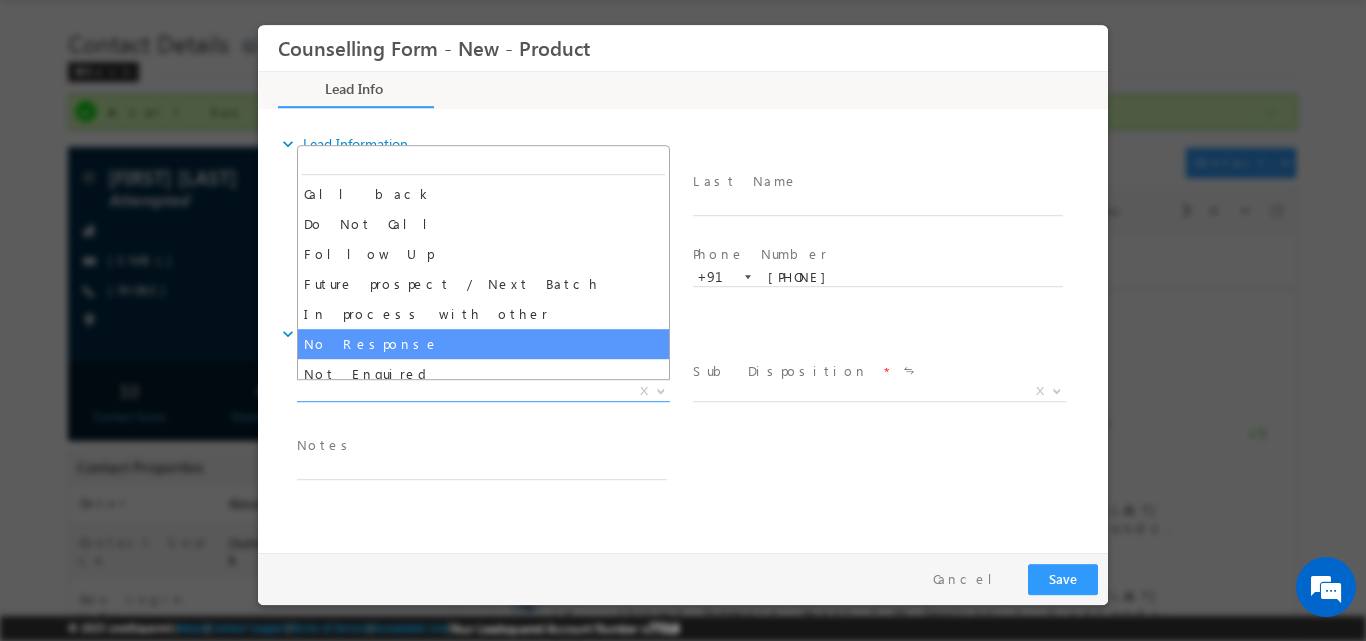 select on "No Response" 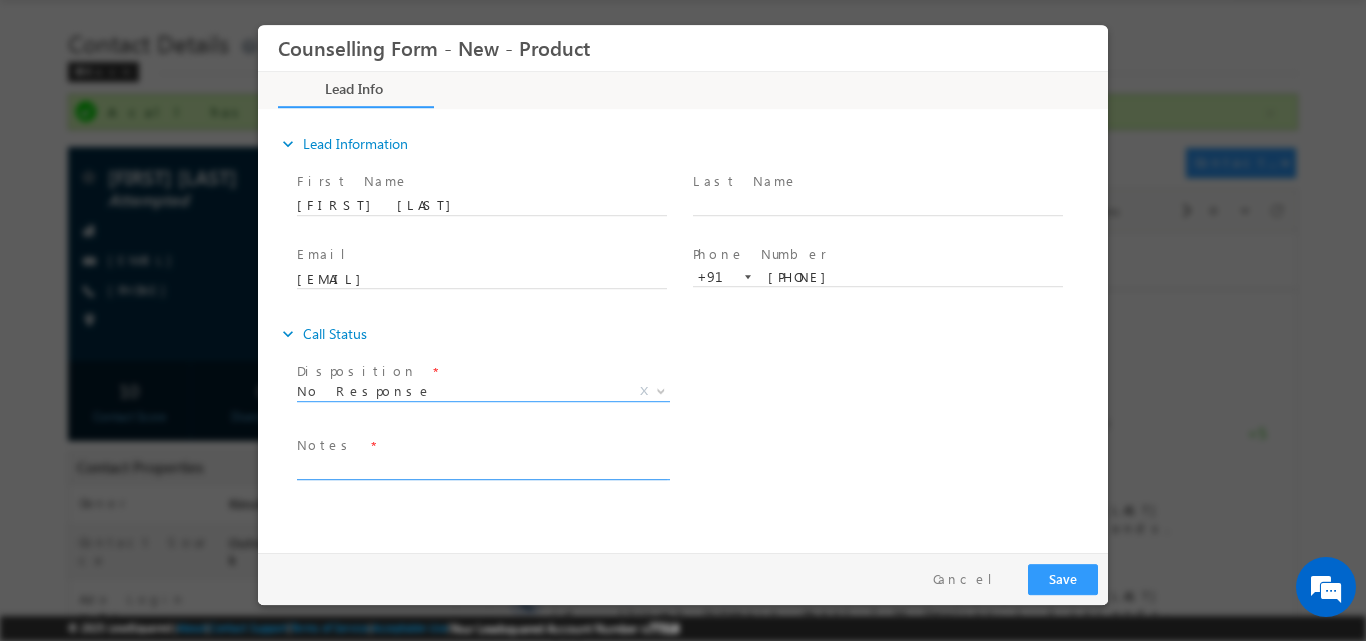 click at bounding box center [482, 467] 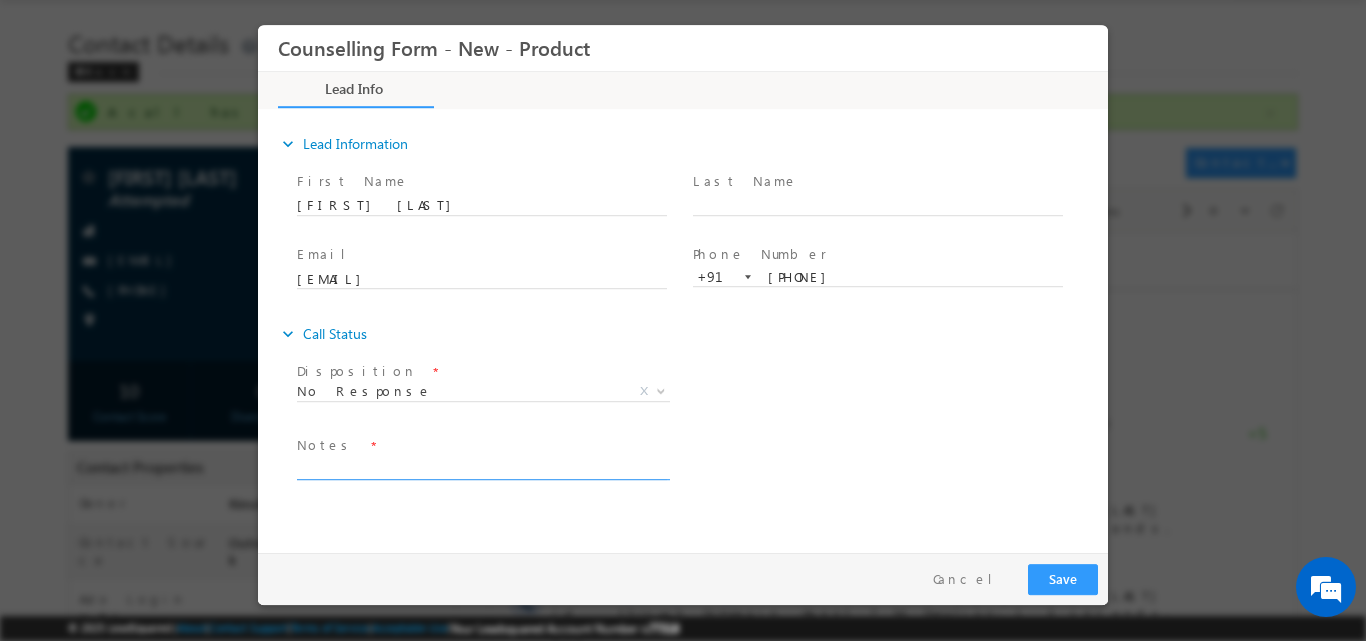 paste on "No response, dnp" 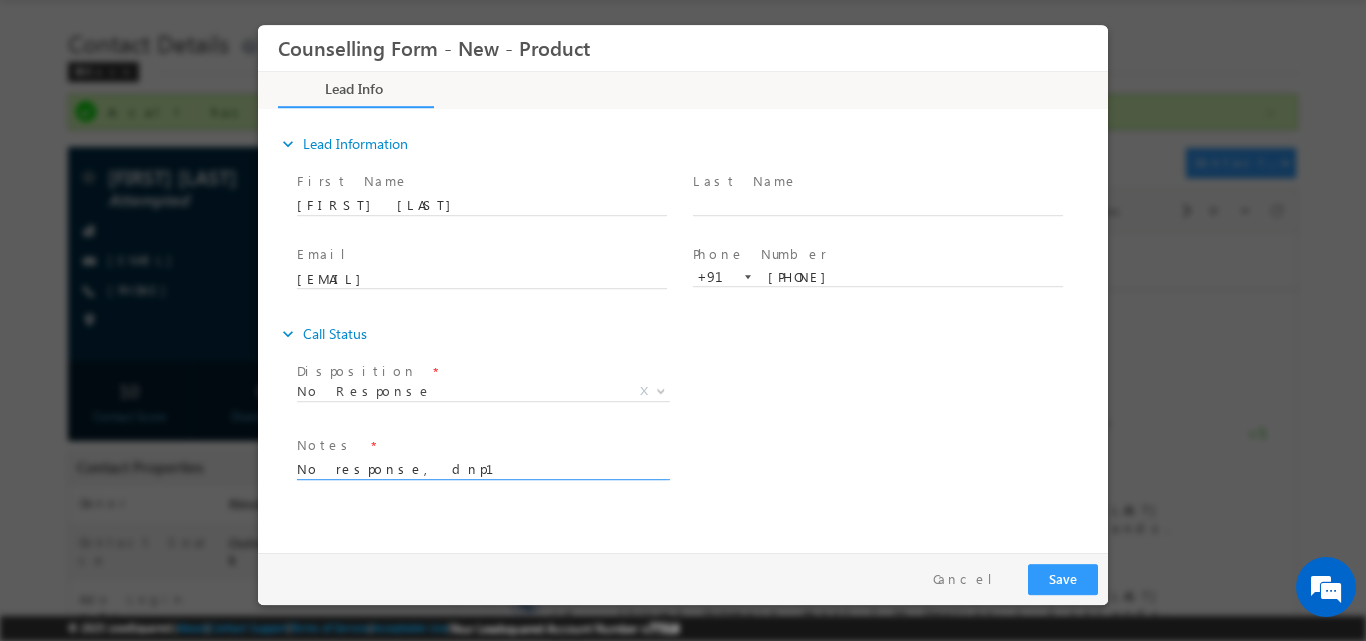 type on "No response, dnp1" 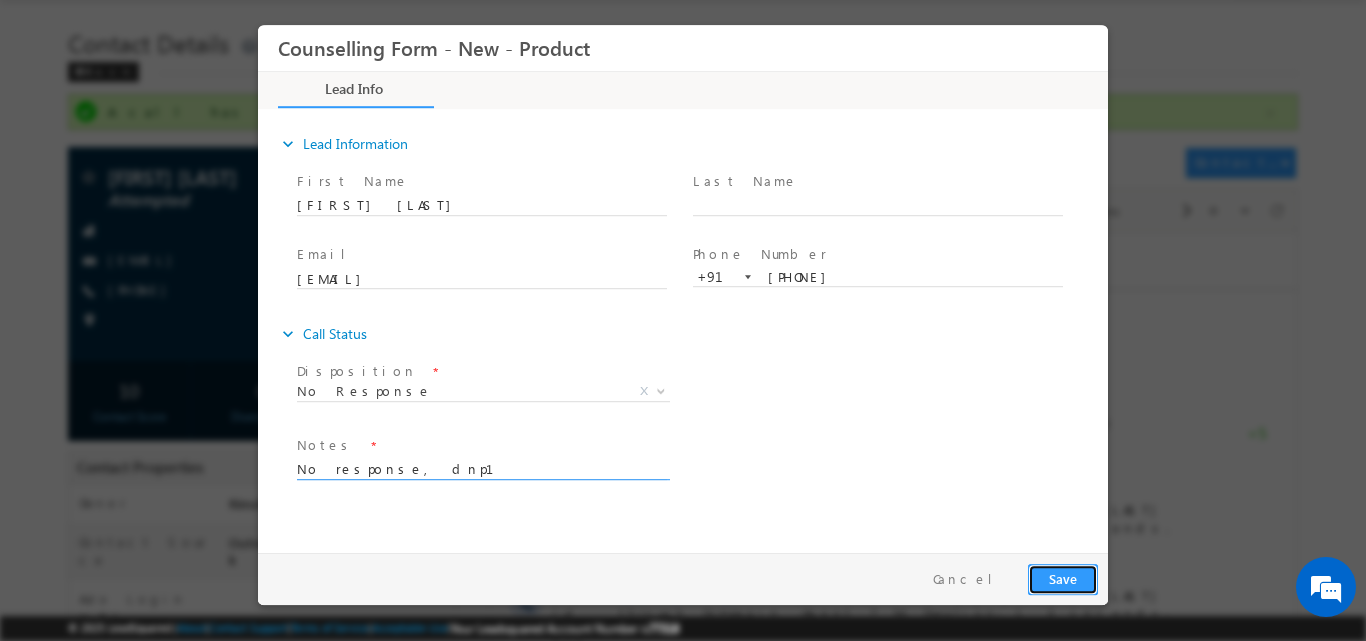 click on "Save" at bounding box center [1063, 578] 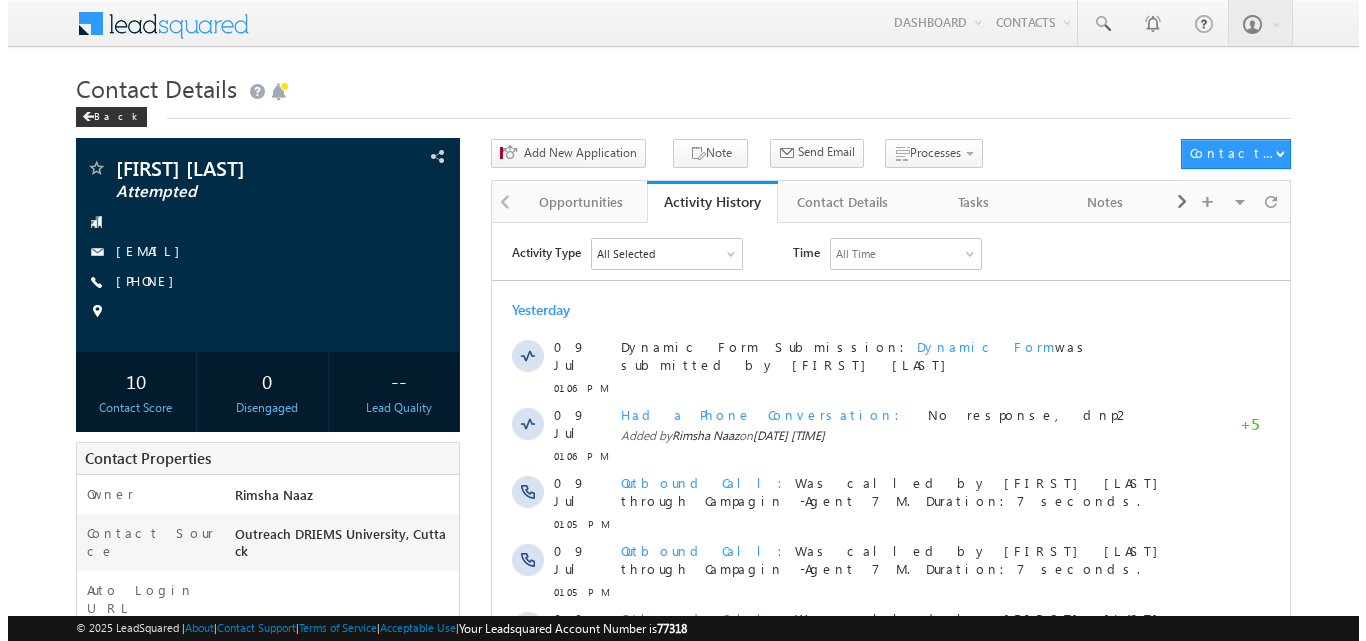 scroll, scrollTop: 0, scrollLeft: 0, axis: both 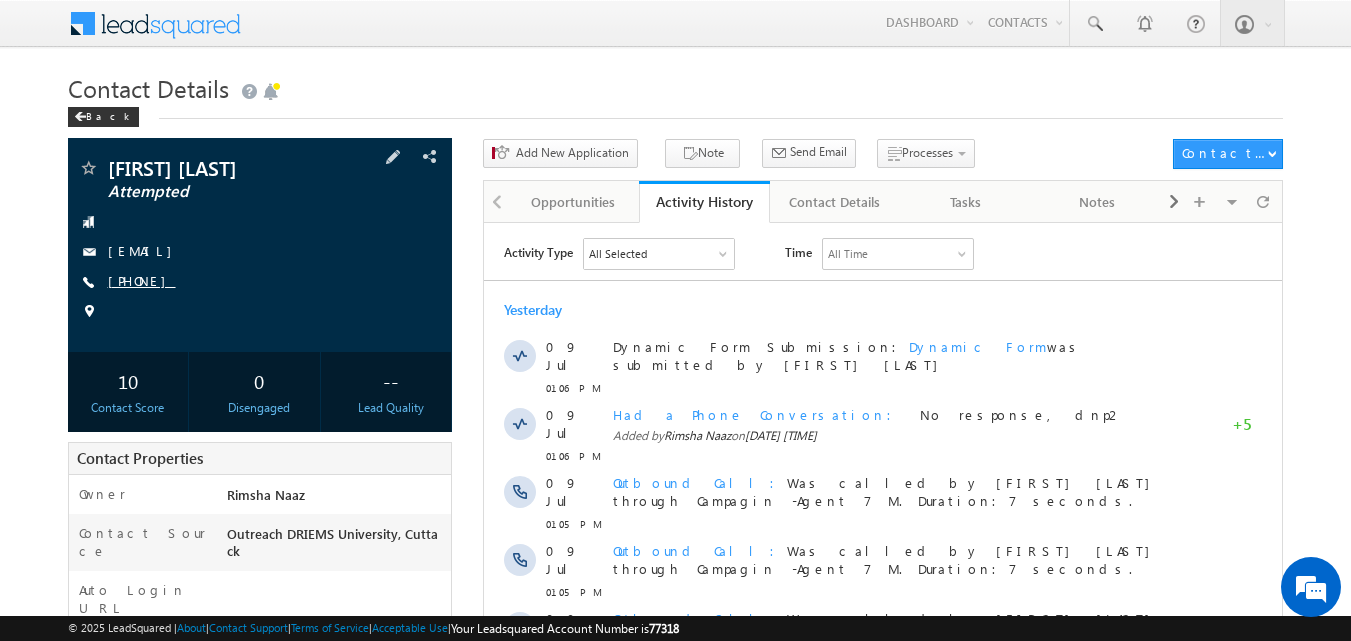 click on "[PHONE]" at bounding box center [142, 280] 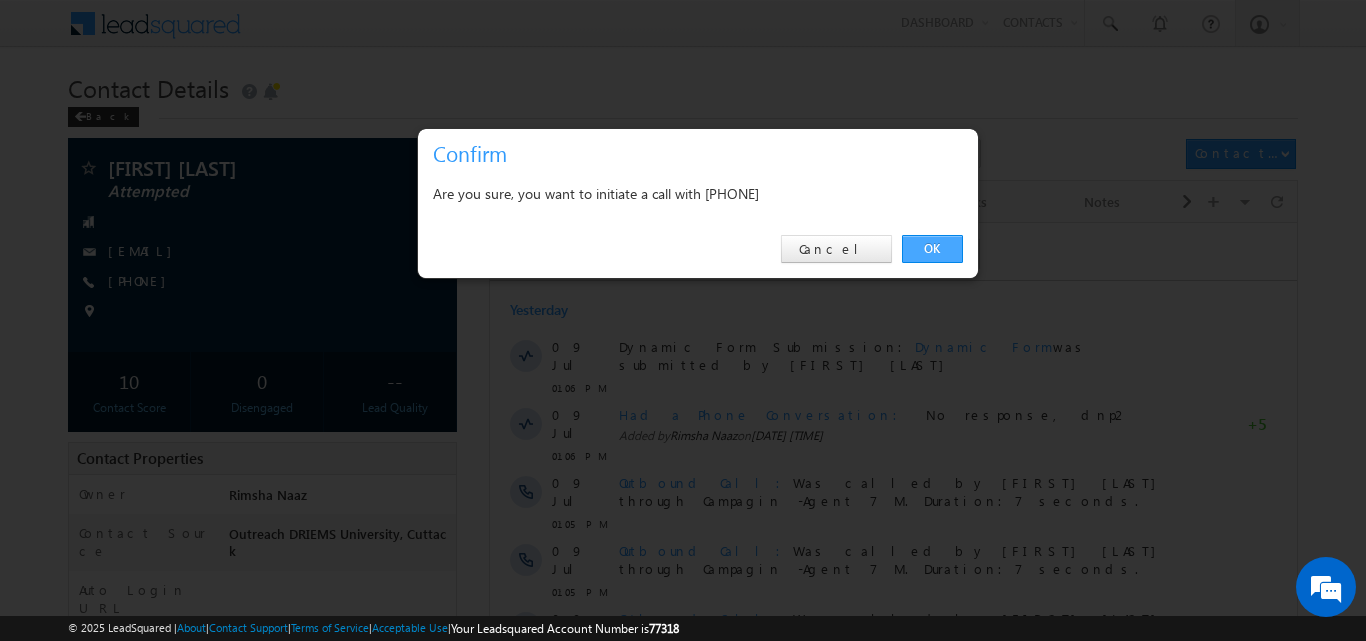 click on "OK" at bounding box center (932, 249) 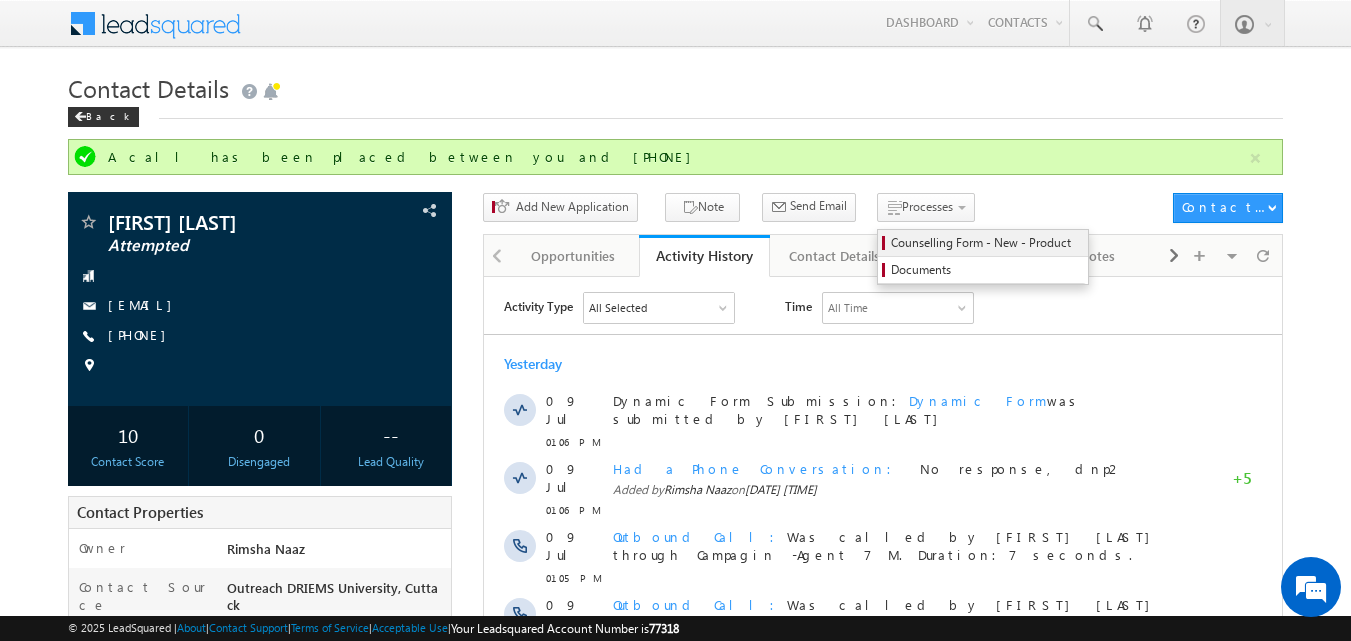 click on "Counselling Form - New - Product" at bounding box center [986, 243] 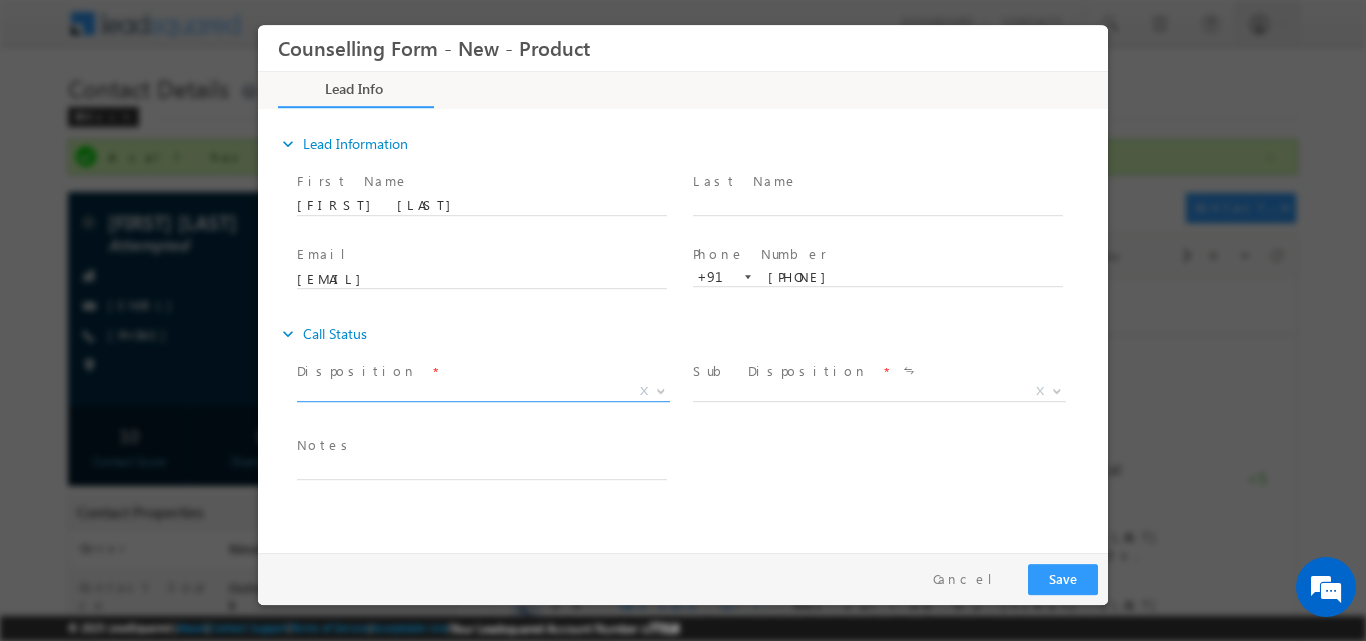click at bounding box center (659, 390) 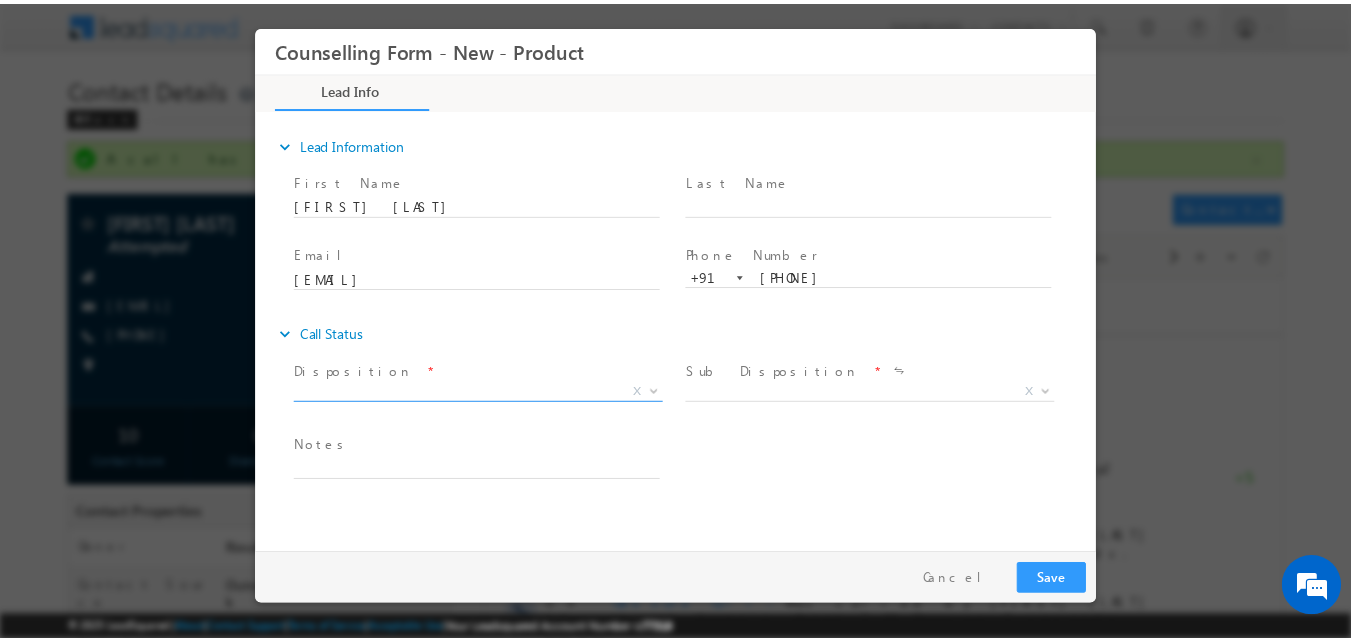 scroll, scrollTop: 0, scrollLeft: 0, axis: both 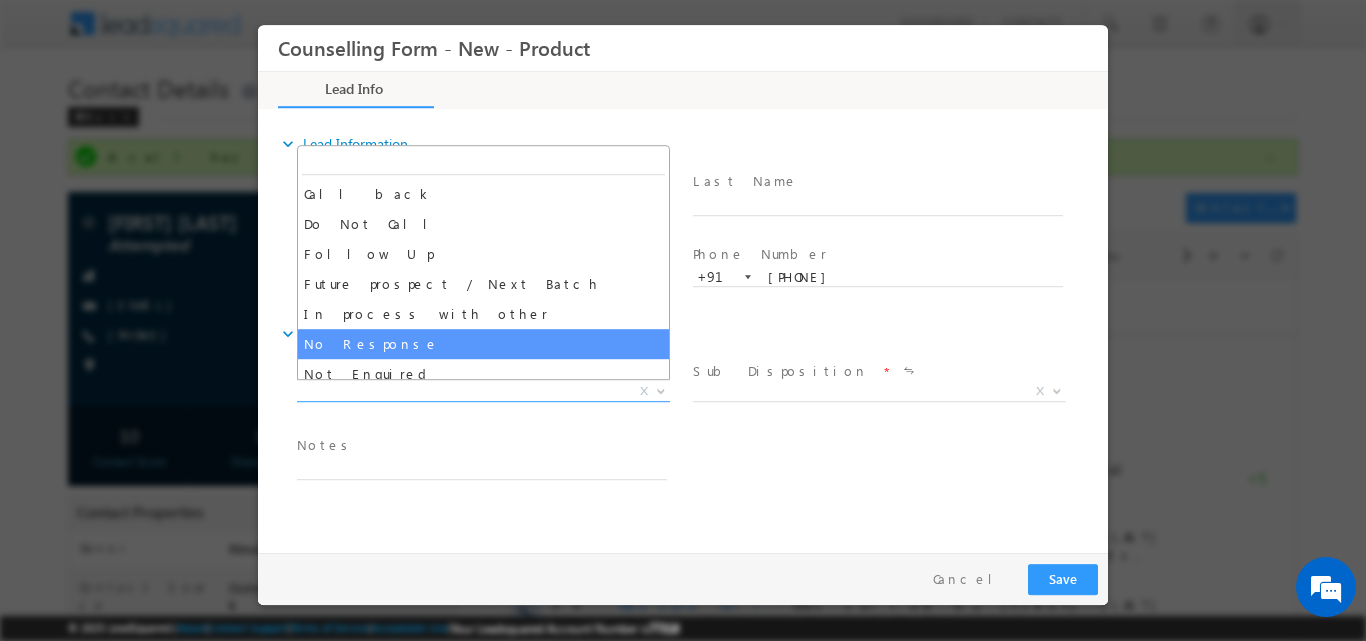 select on "No Response" 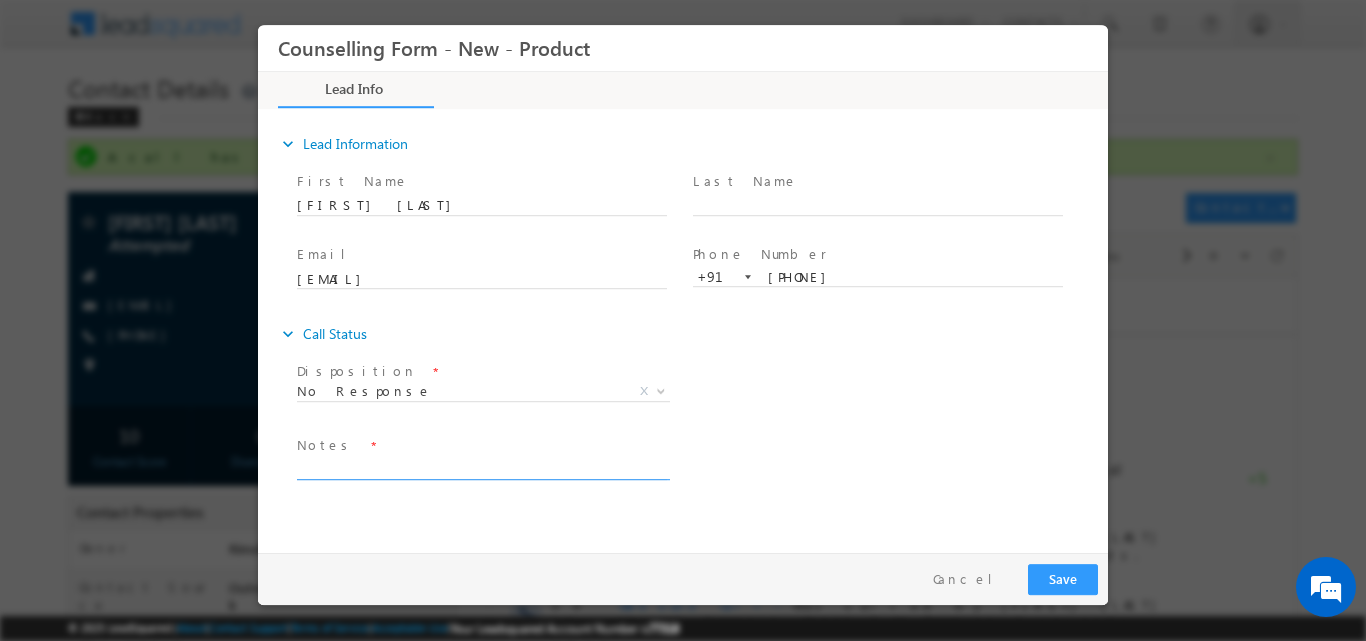 click at bounding box center (482, 467) 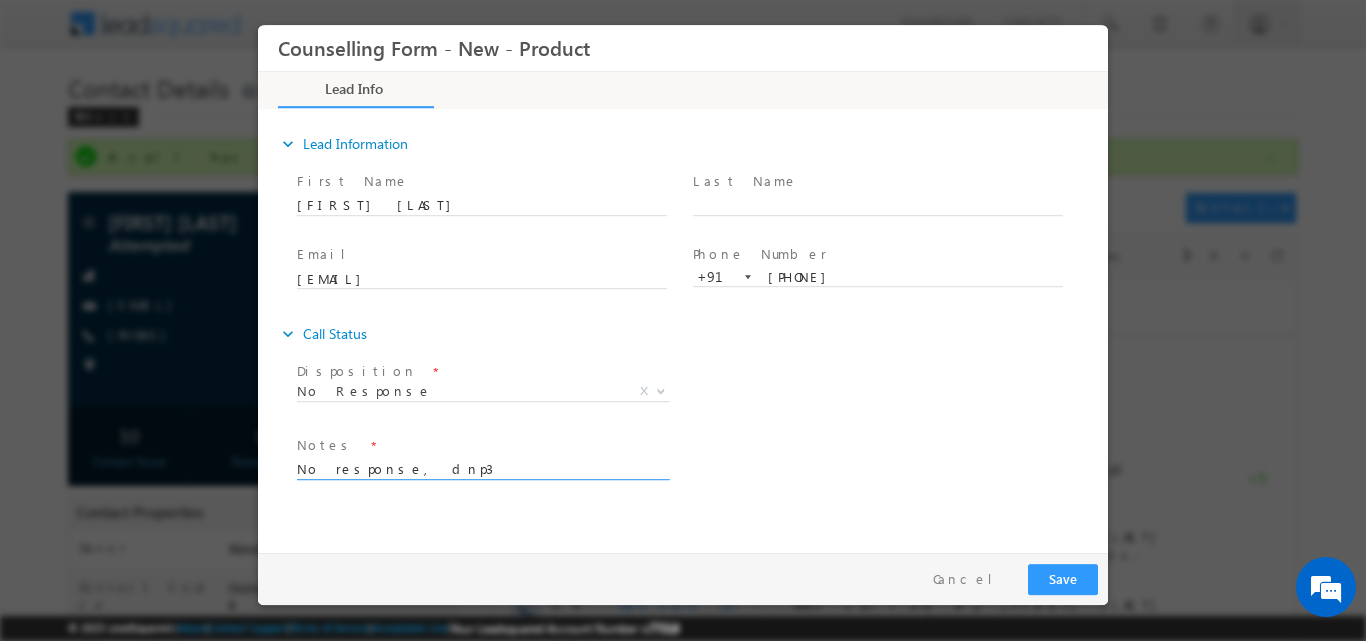 type on "No response, dnp3" 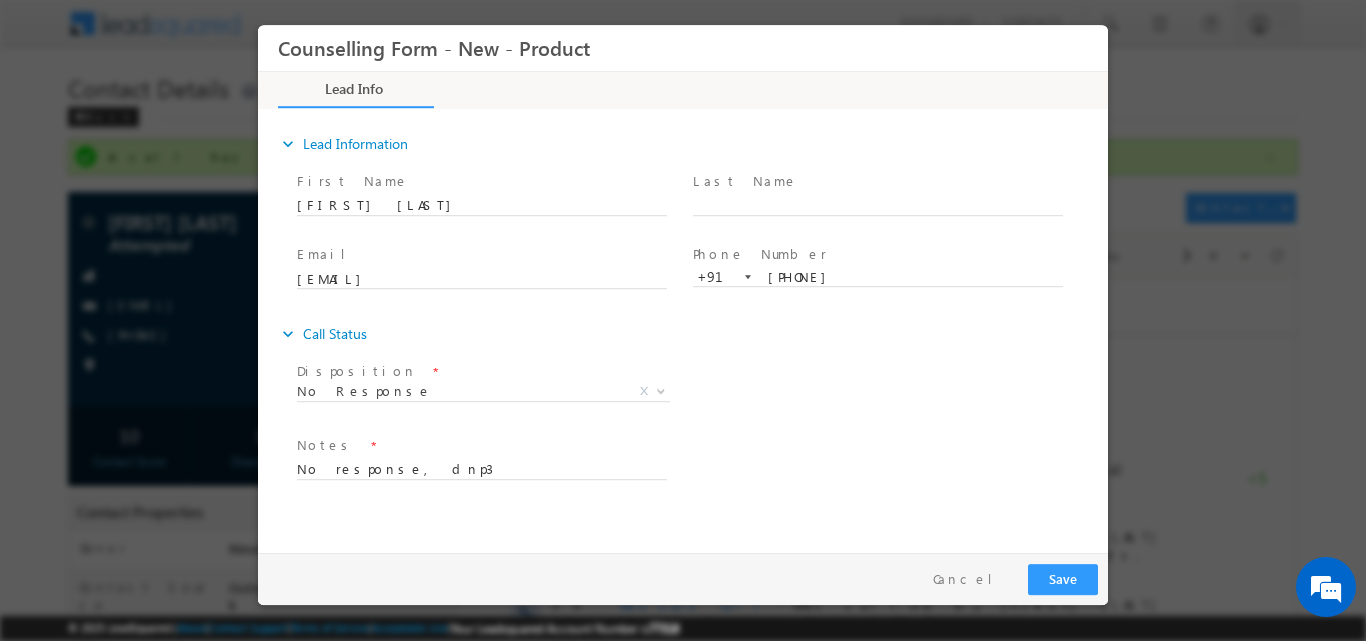 click on "Pay & Save
Save
Cancel" at bounding box center [688, 578] 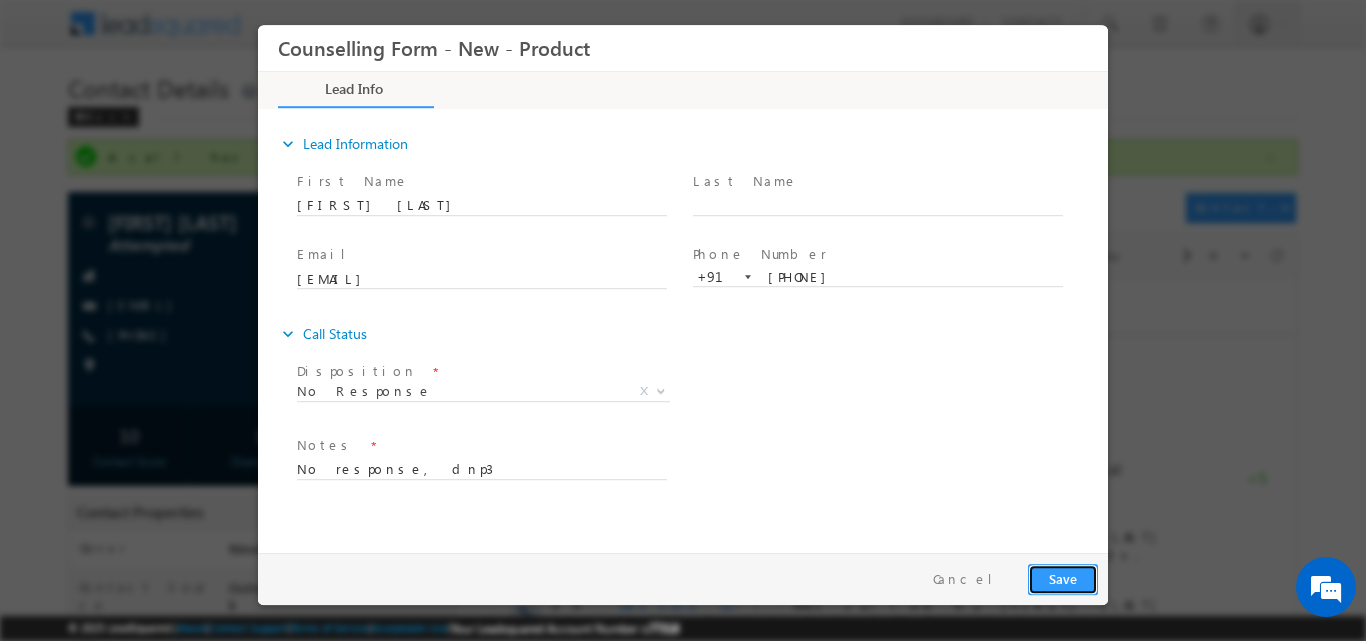 click on "Save" at bounding box center (1063, 578) 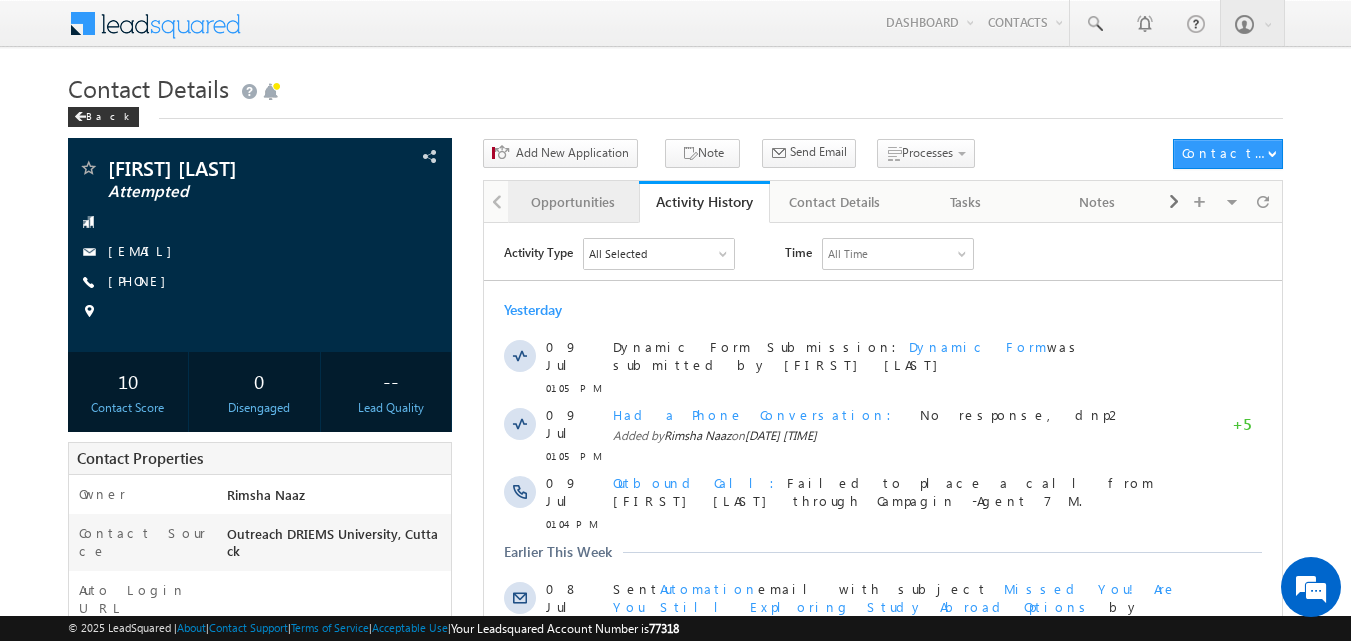 scroll, scrollTop: 0, scrollLeft: 0, axis: both 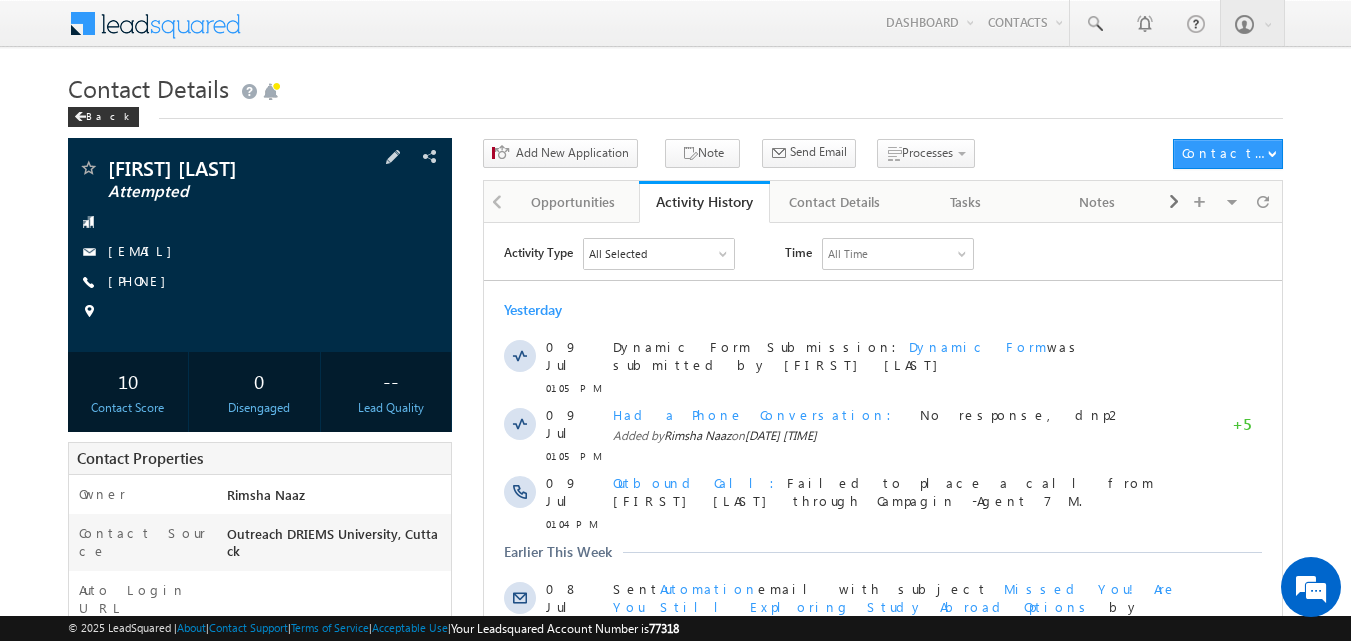 click on "[PHONE]" at bounding box center (142, 282) 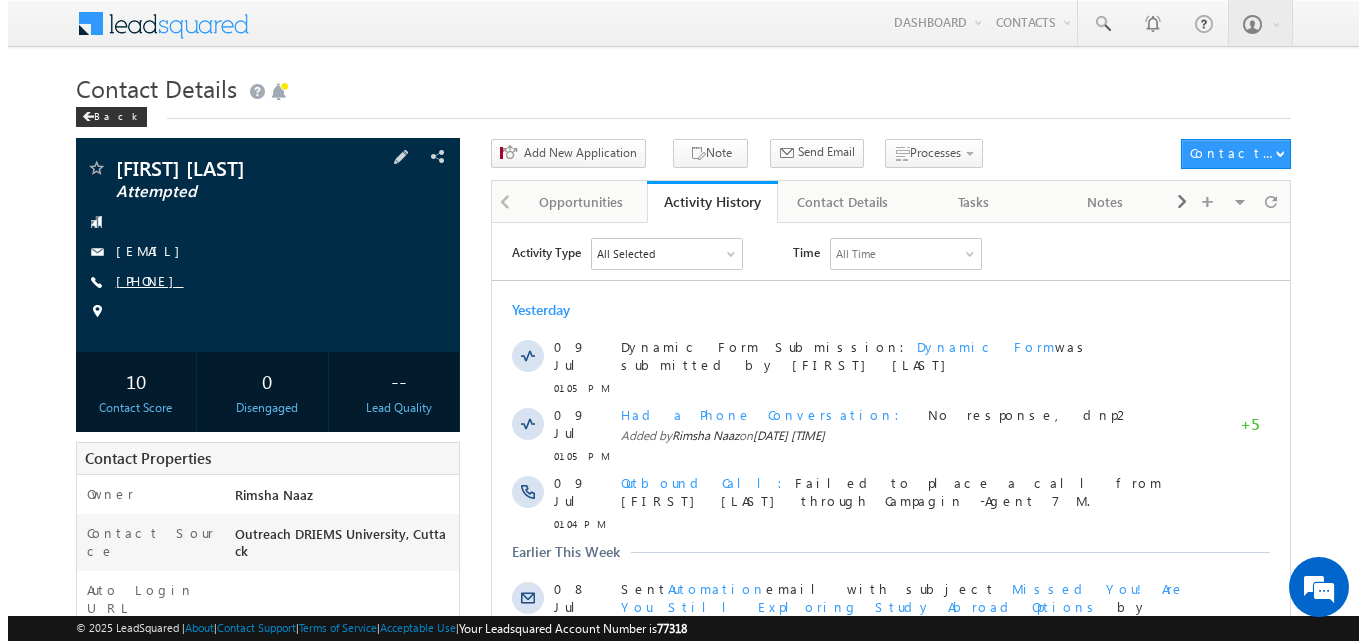 scroll, scrollTop: 0, scrollLeft: 0, axis: both 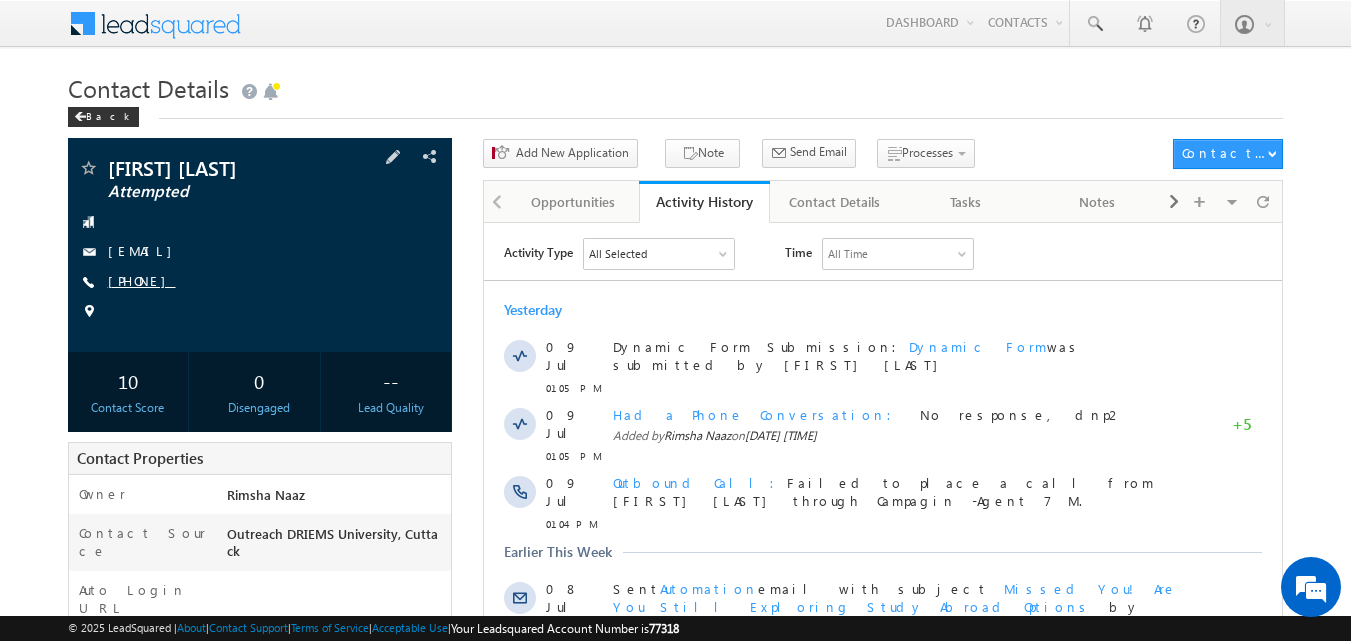 click on "+91-9777535357" at bounding box center (142, 280) 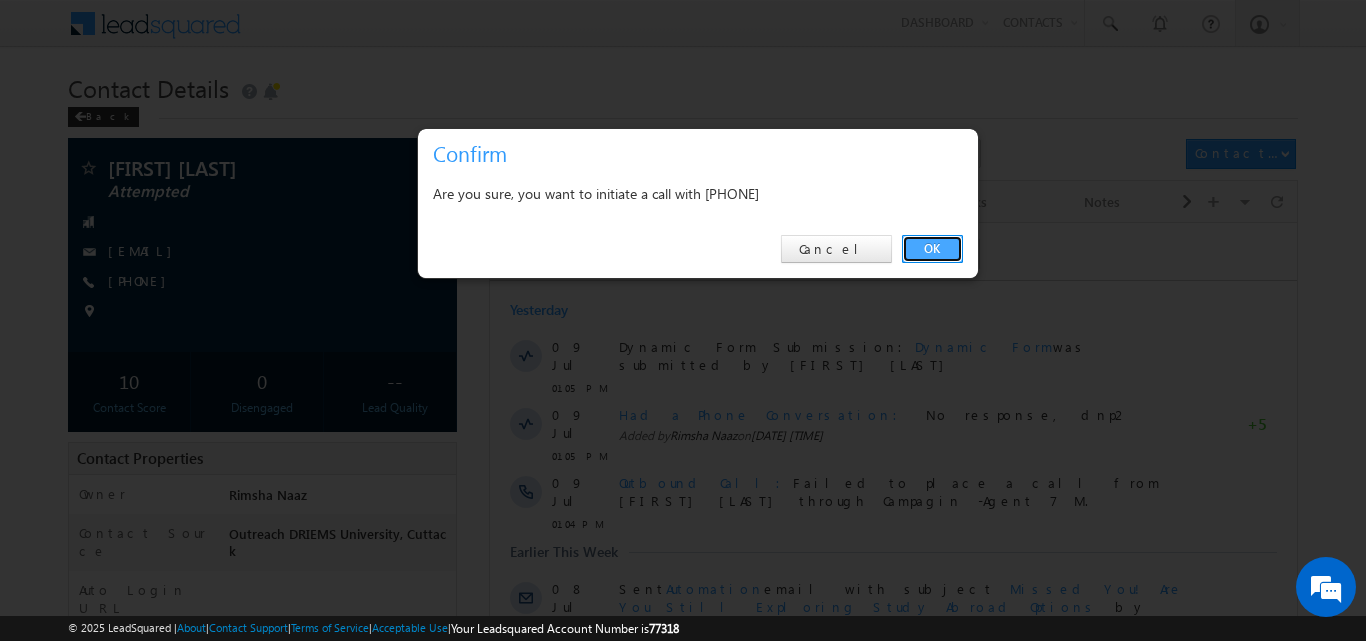 drag, startPoint x: 917, startPoint y: 245, endPoint x: 426, endPoint y: 13, distance: 543.0516 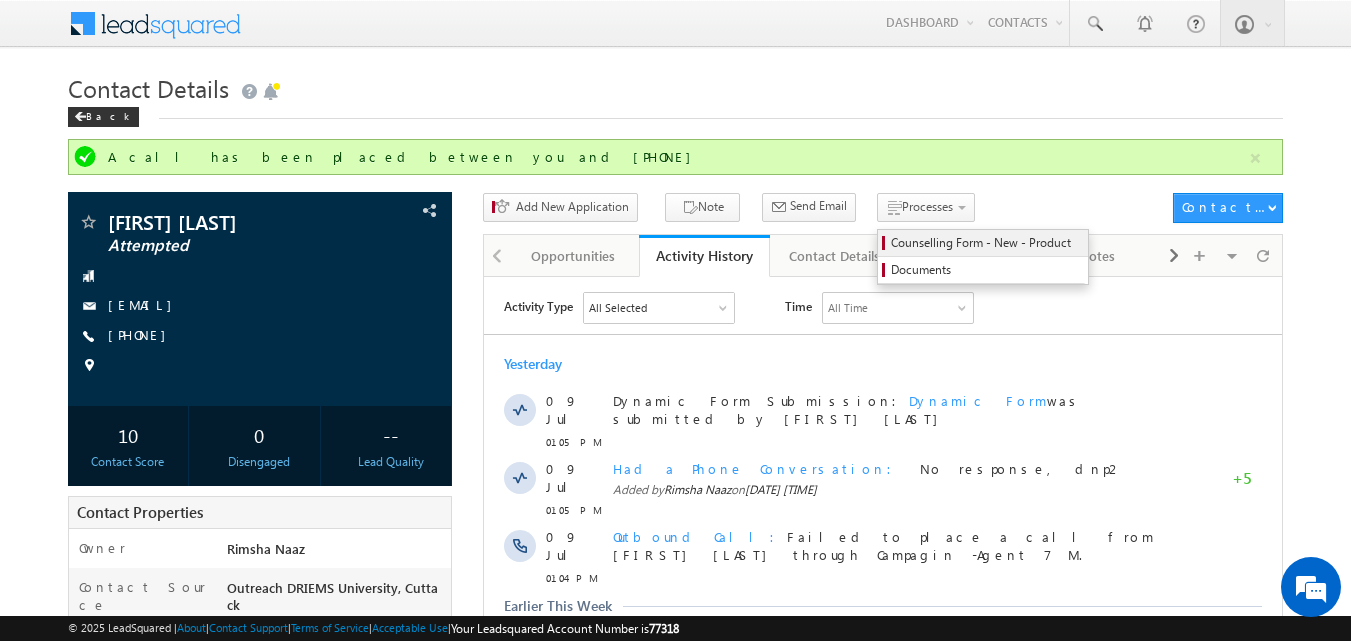 click on "Counselling Form - New - Product" at bounding box center [983, 243] 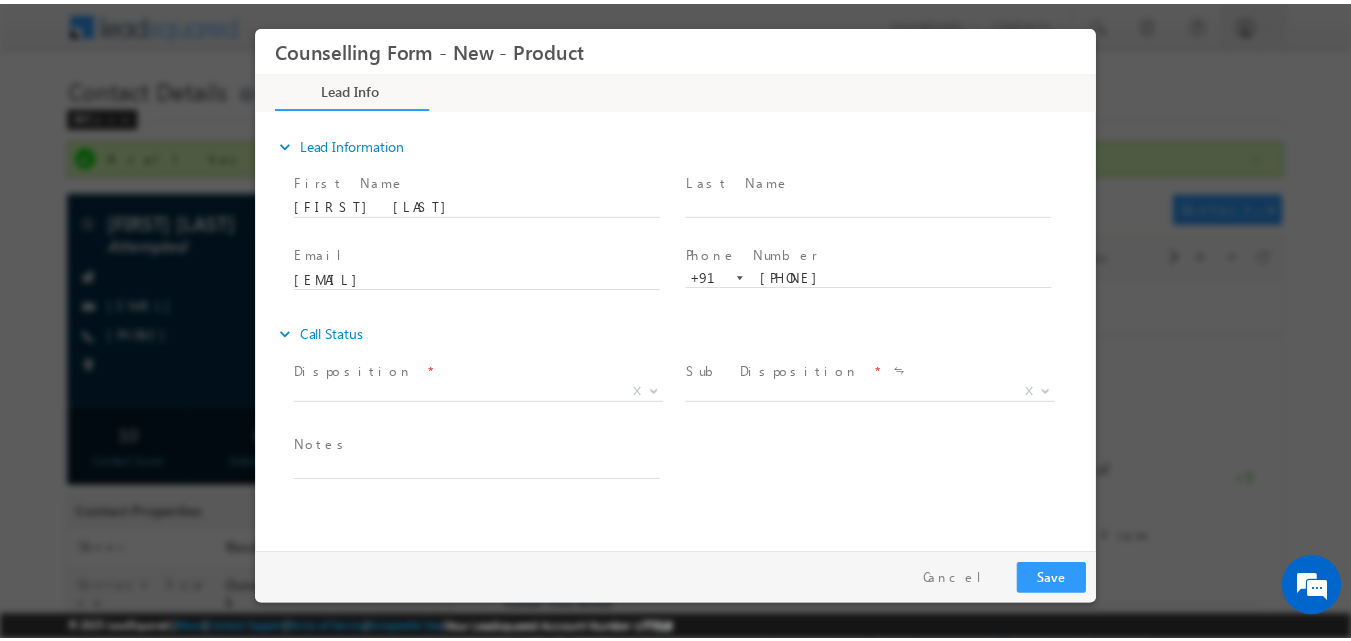 scroll, scrollTop: 0, scrollLeft: 0, axis: both 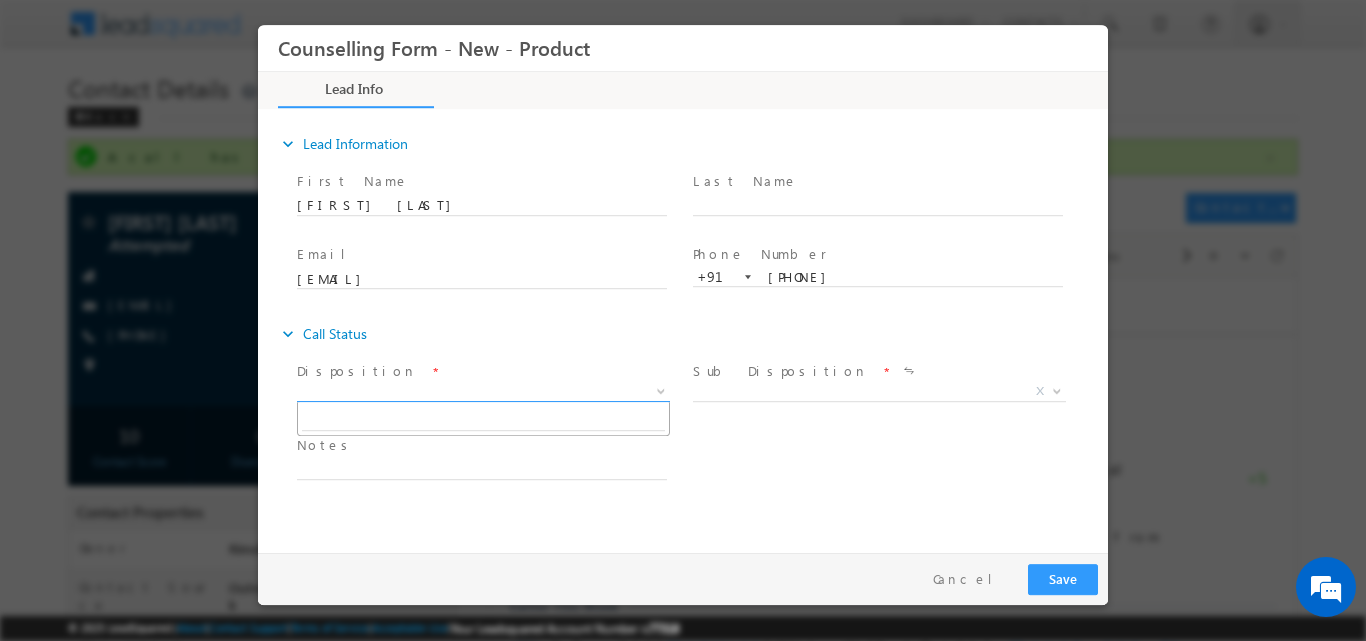 click at bounding box center [659, 390] 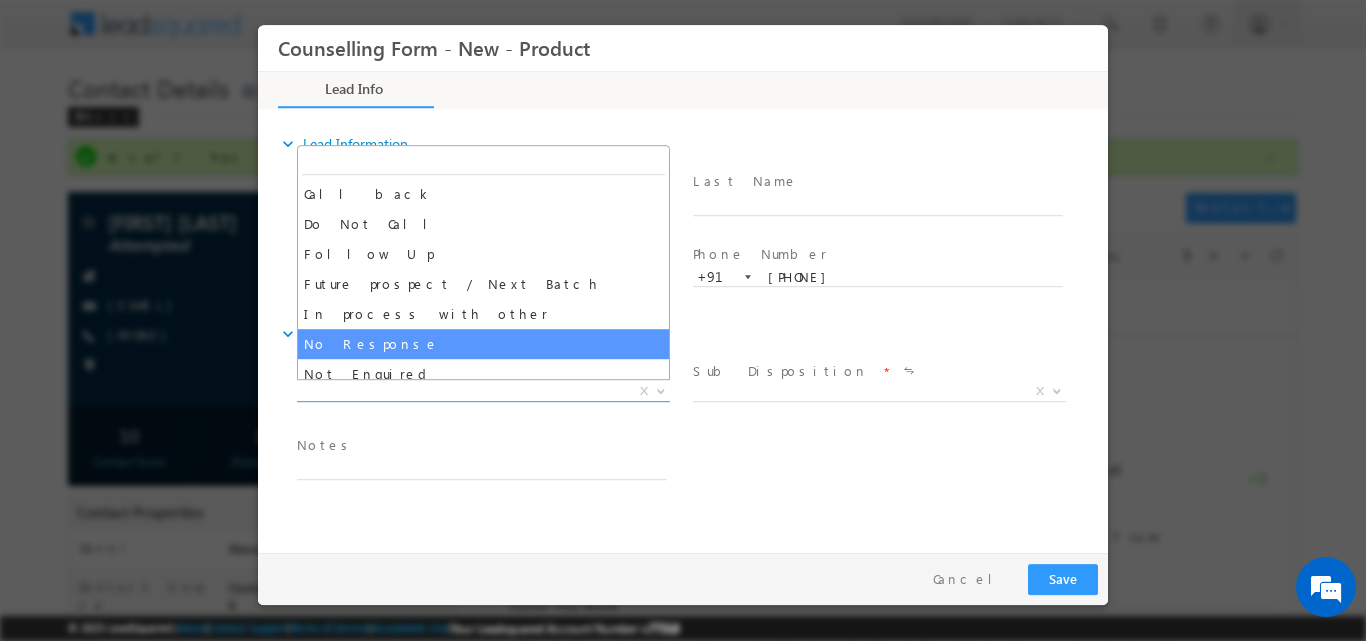 select on "No Response" 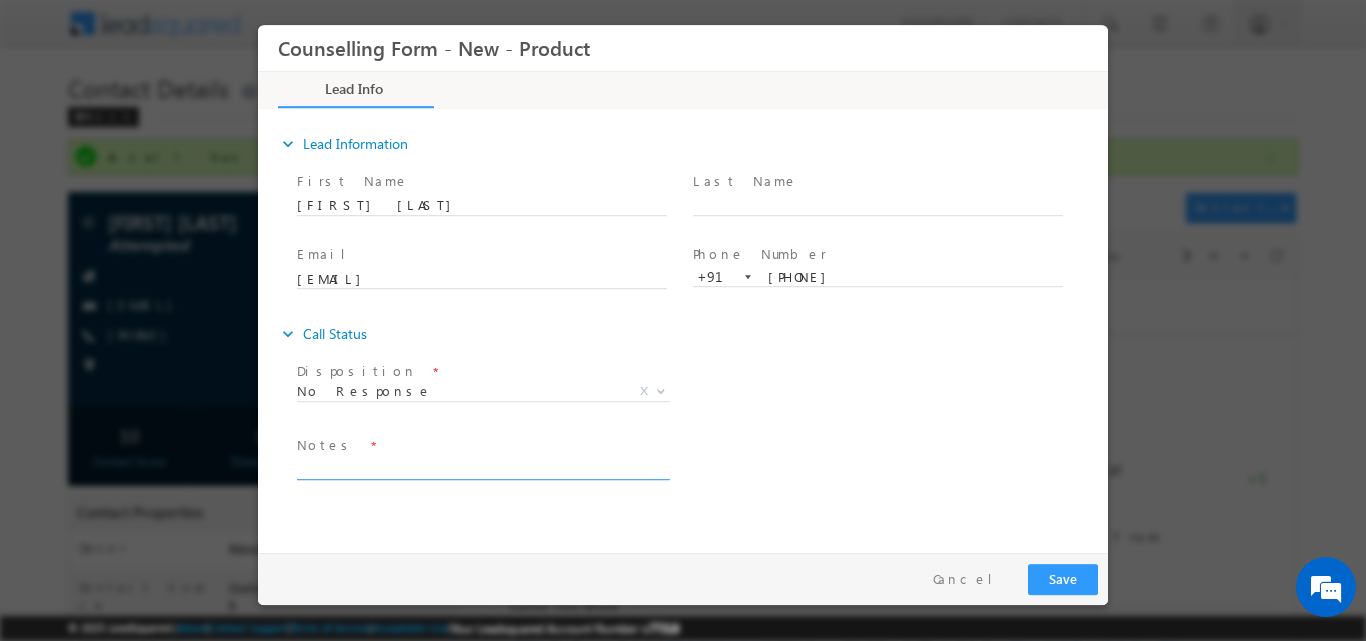 click at bounding box center (482, 467) 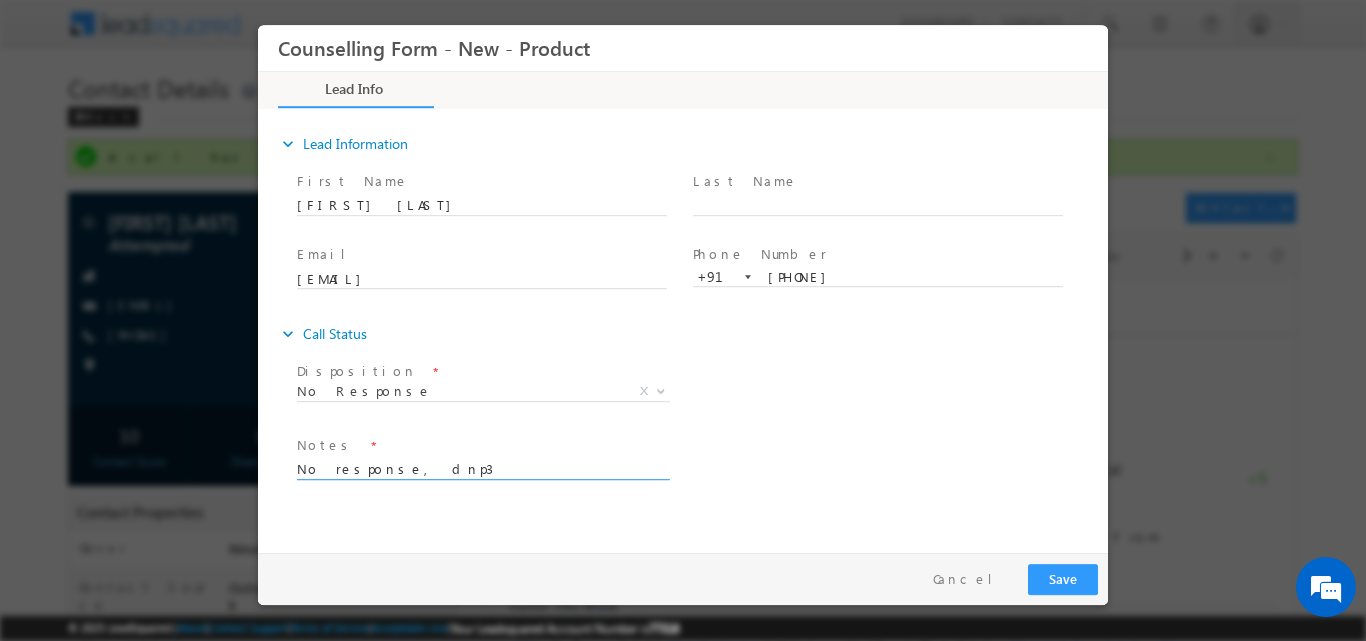 type on "No response, dnp3" 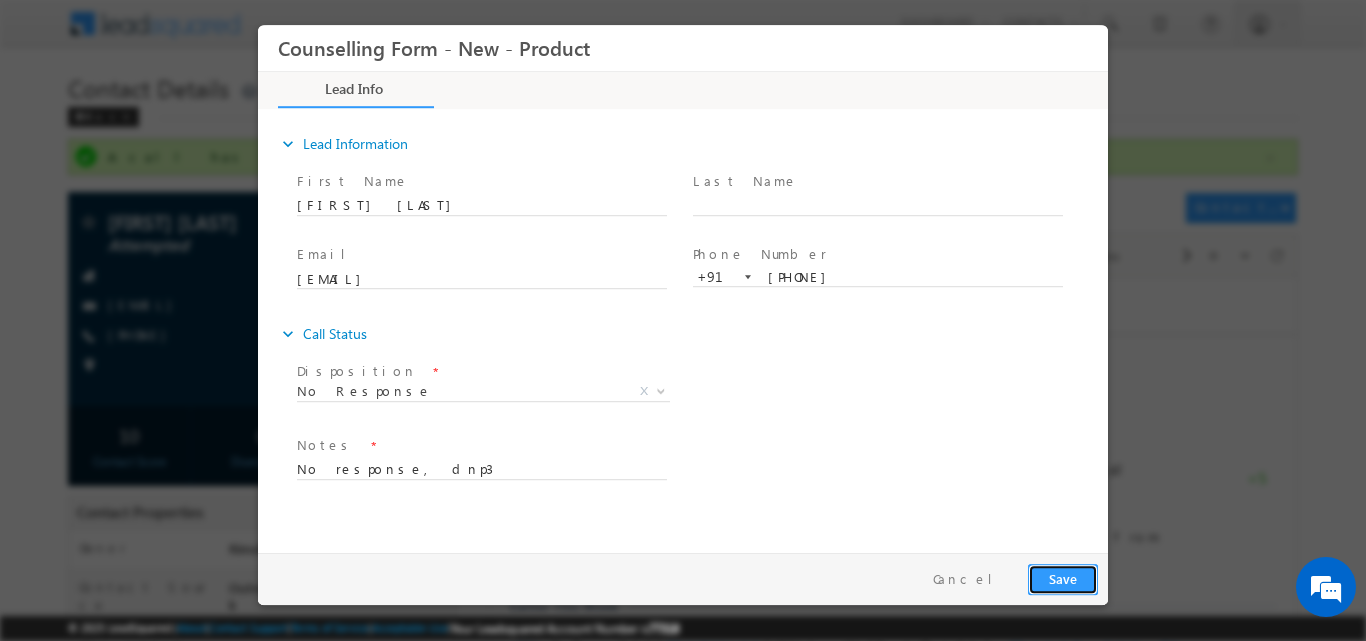 click on "Save" at bounding box center (1063, 578) 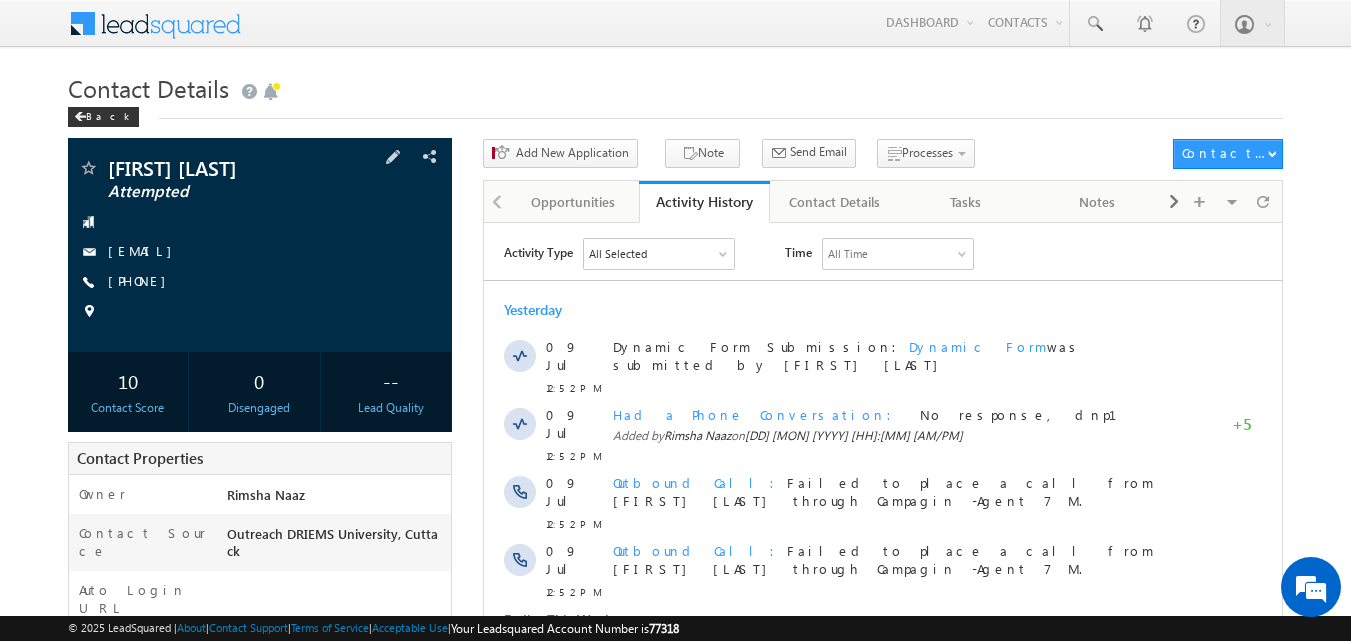 scroll, scrollTop: 0, scrollLeft: 0, axis: both 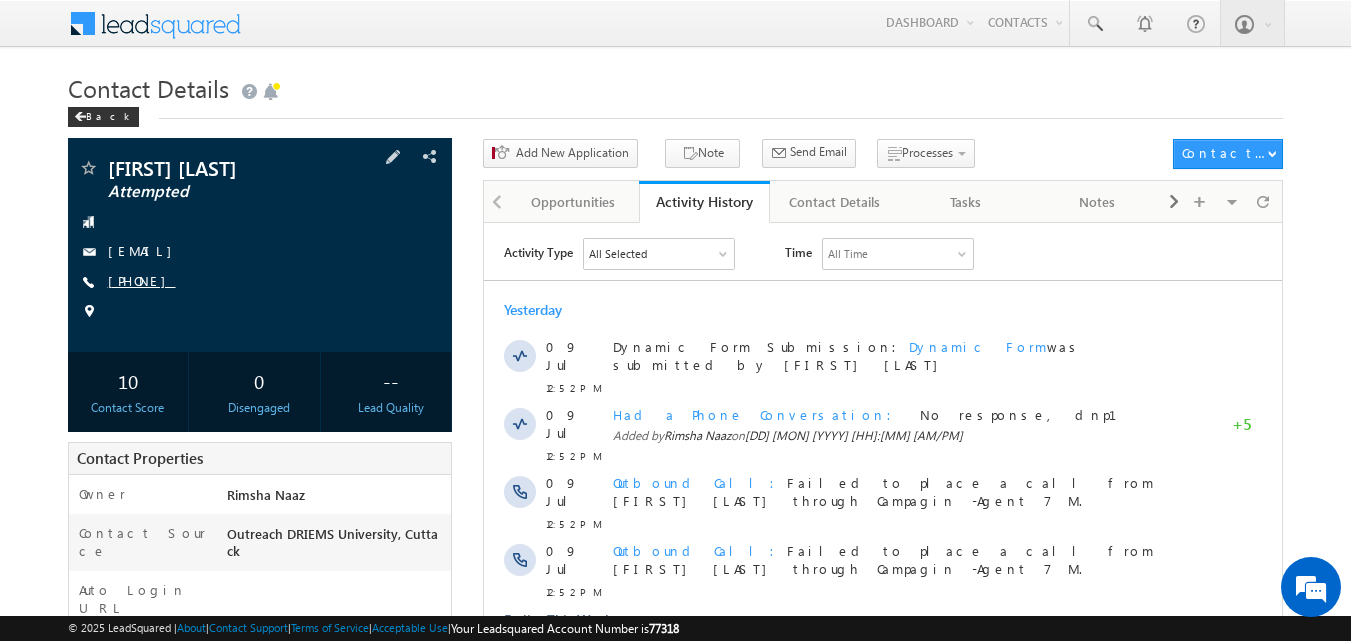 click on "[PHONE]" at bounding box center (142, 280) 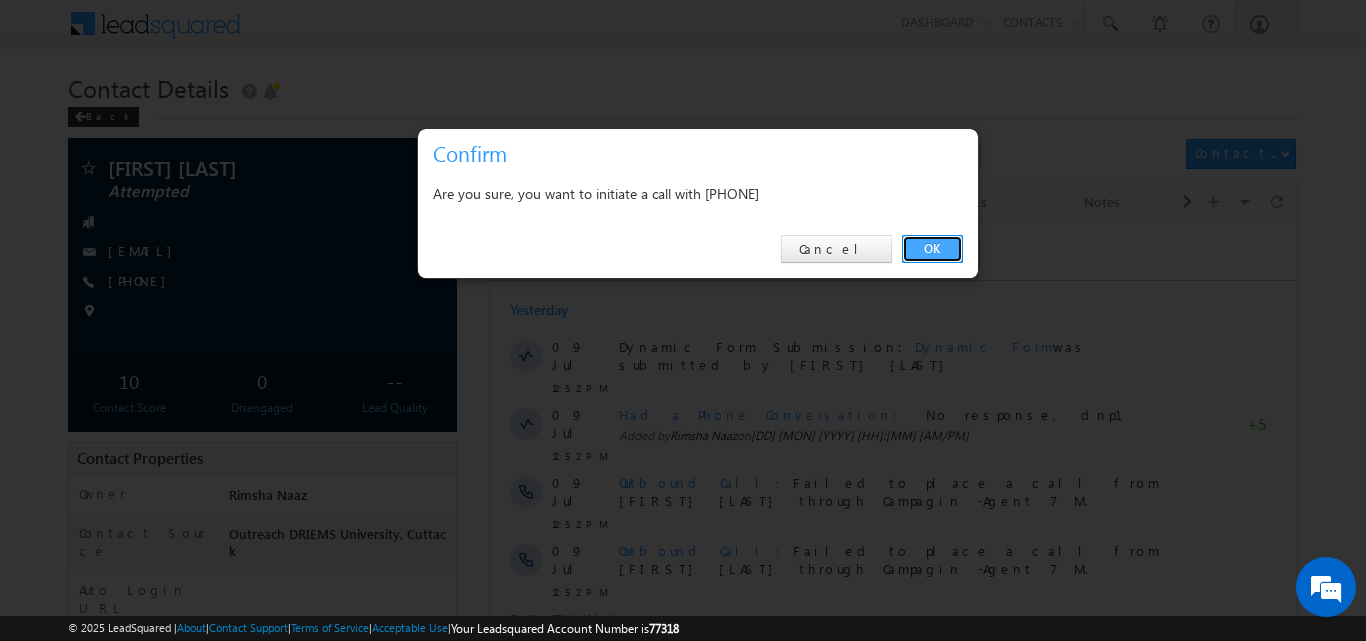 drag, startPoint x: 921, startPoint y: 253, endPoint x: 417, endPoint y: 21, distance: 554.8333 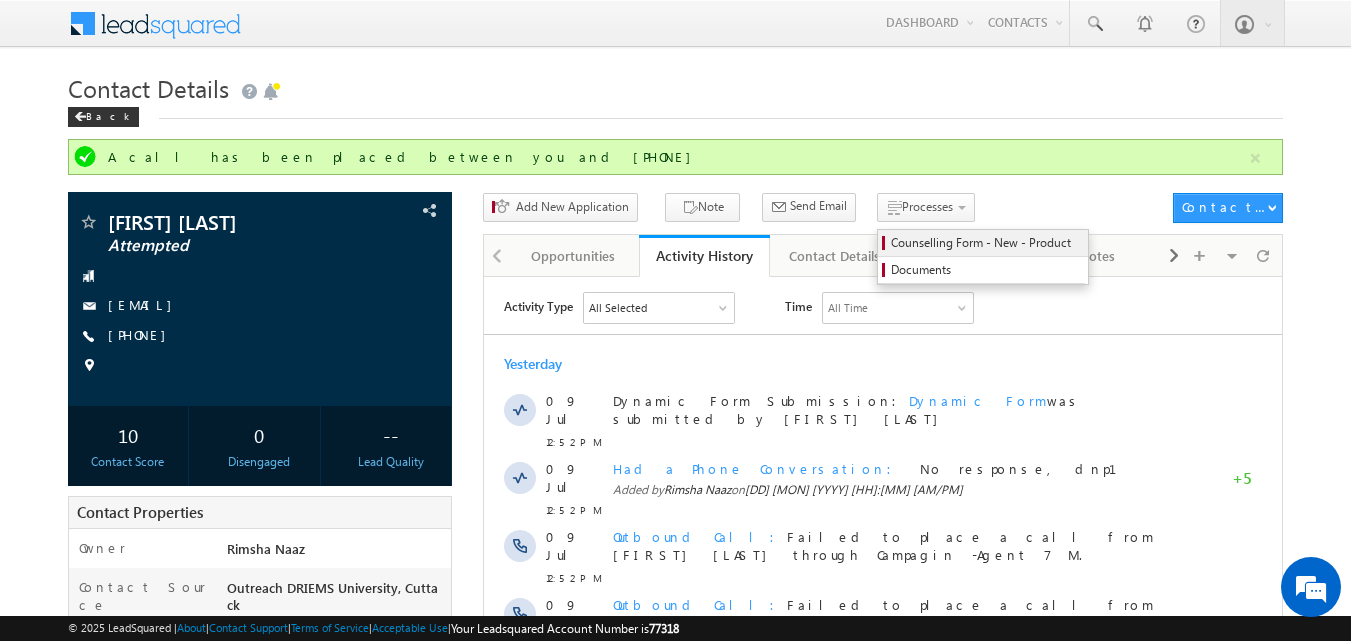 click on "Counselling Form - New - Product" at bounding box center (986, 243) 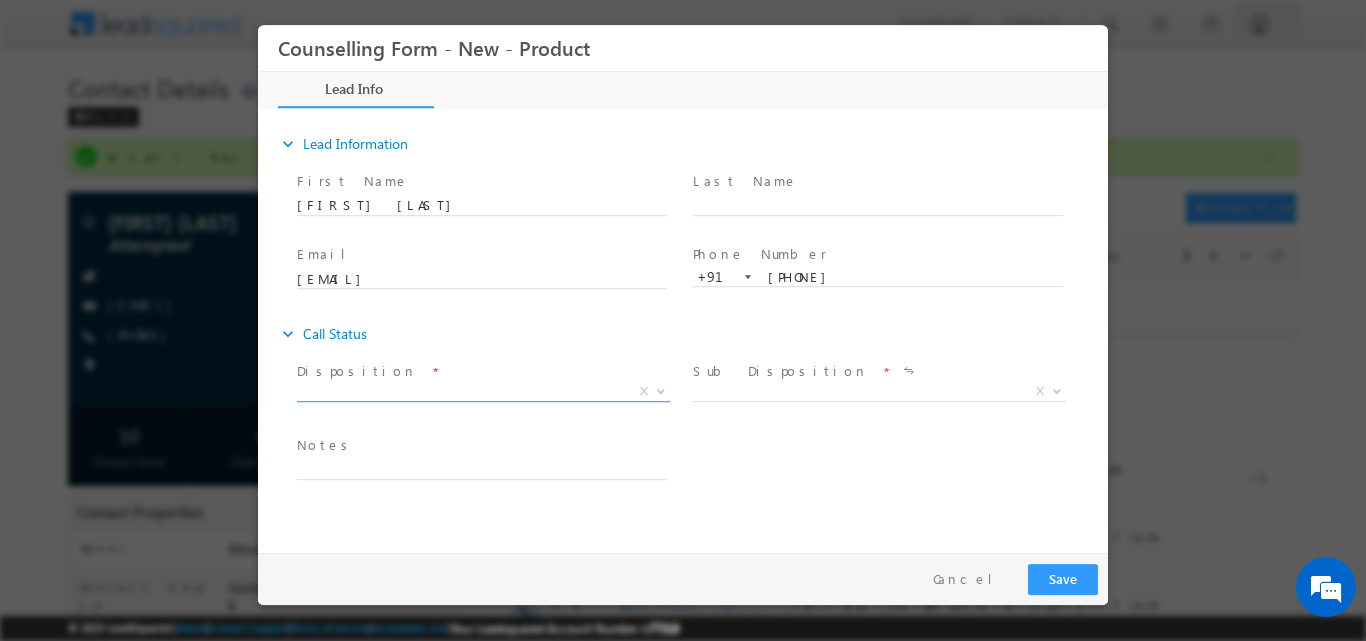 click at bounding box center [661, 389] 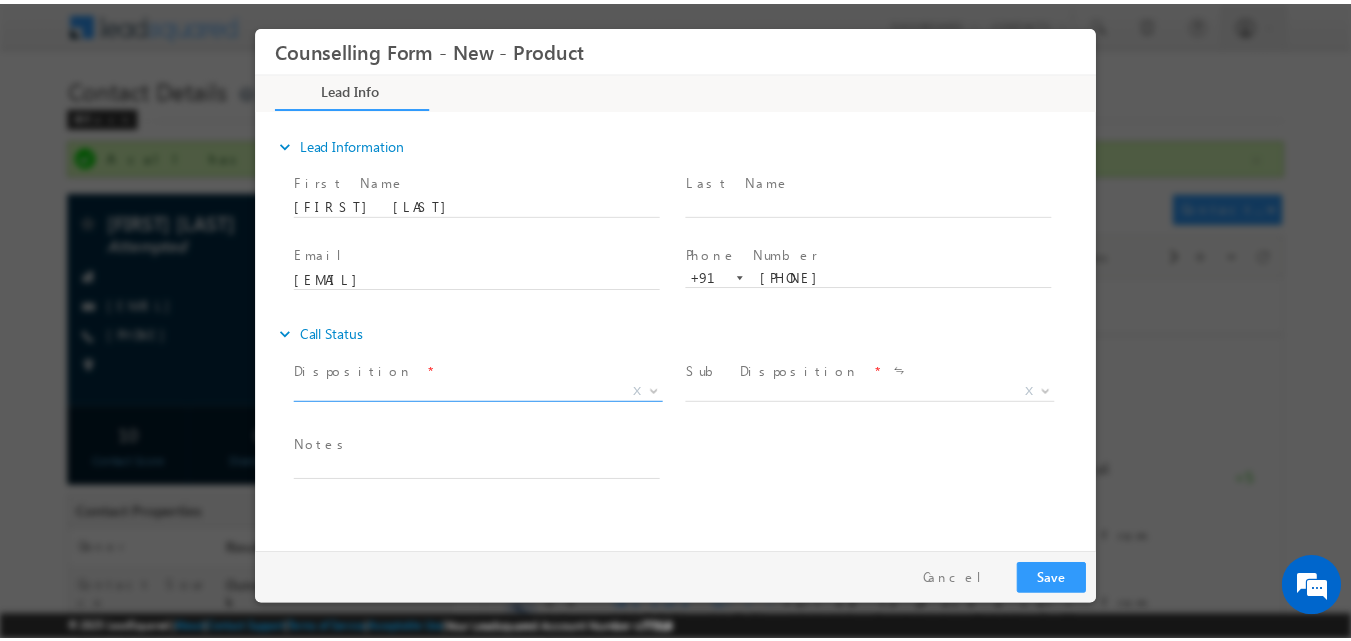 scroll, scrollTop: 0, scrollLeft: 0, axis: both 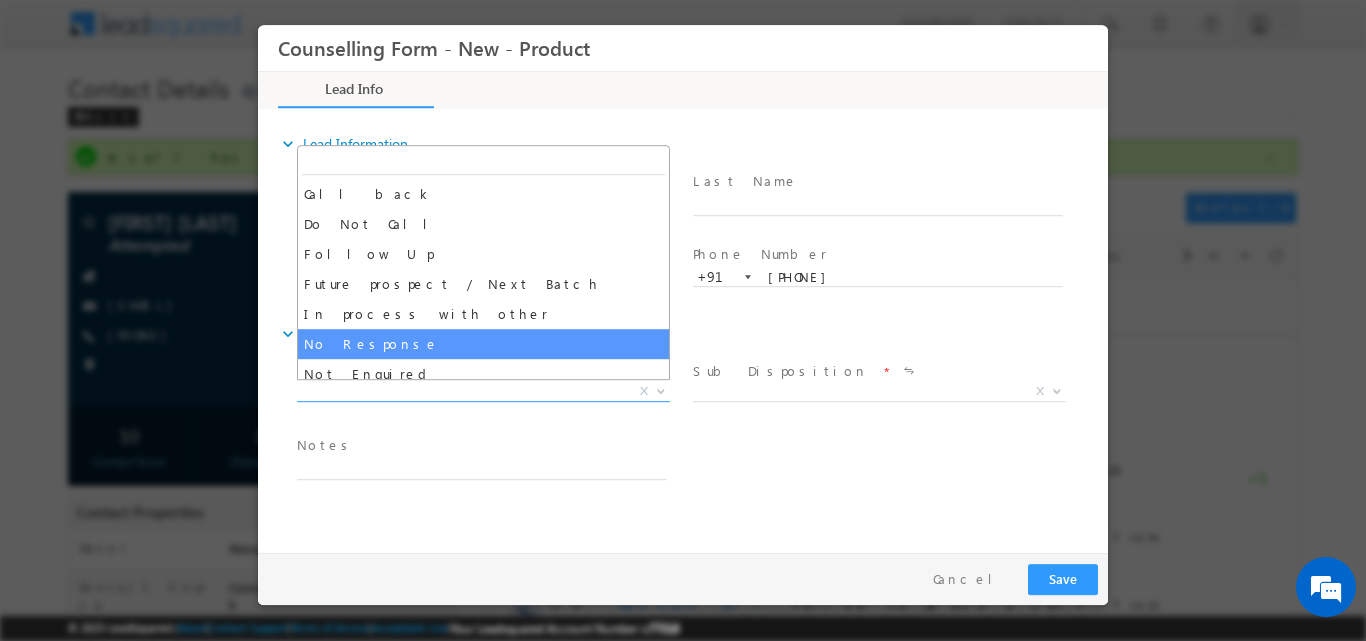 select on "No Response" 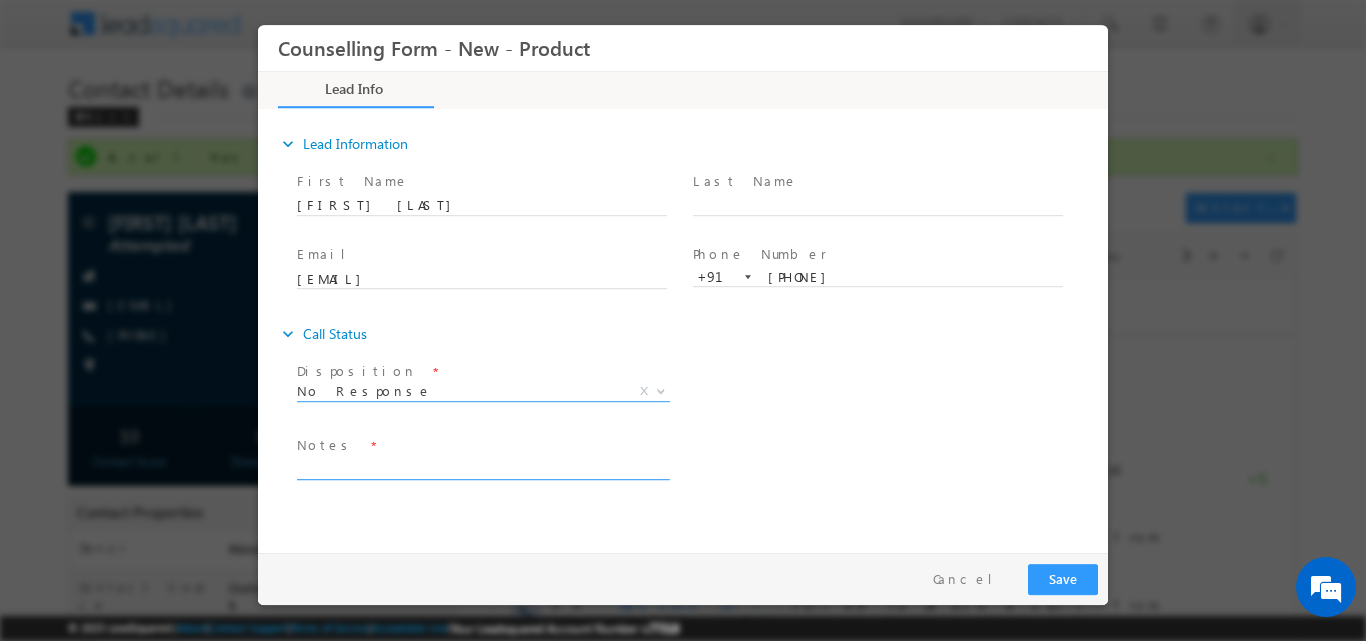 click at bounding box center (482, 467) 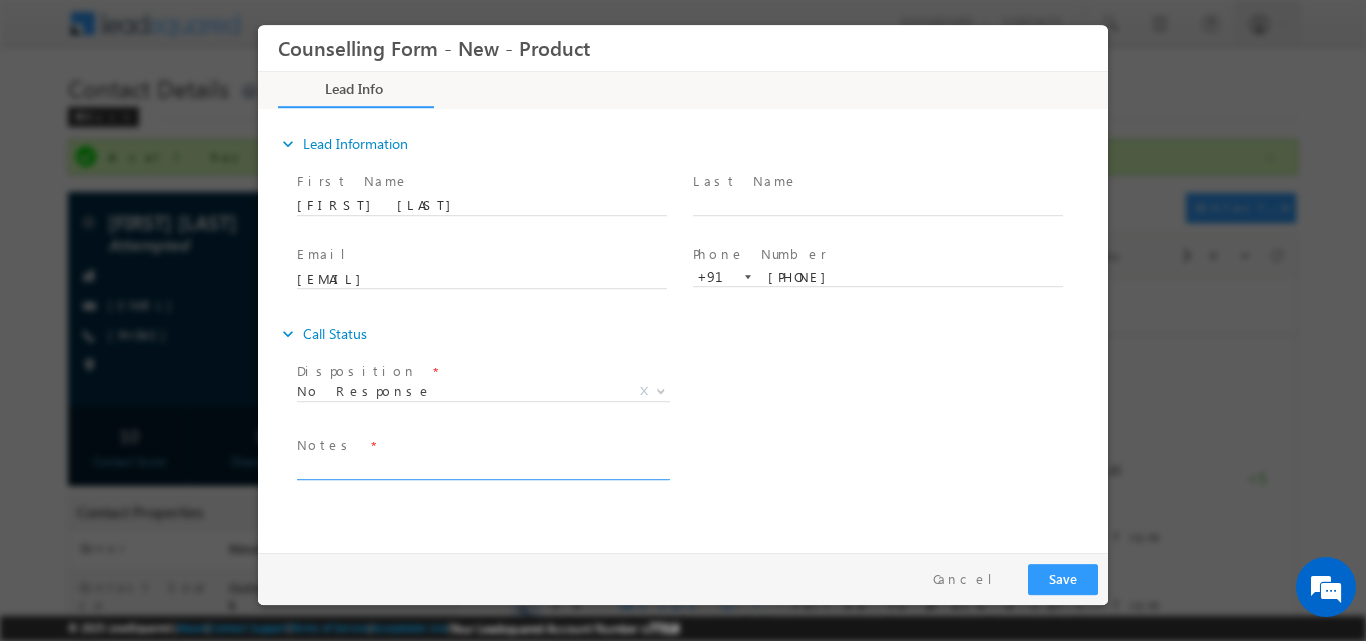 paste on "No response, dnp" 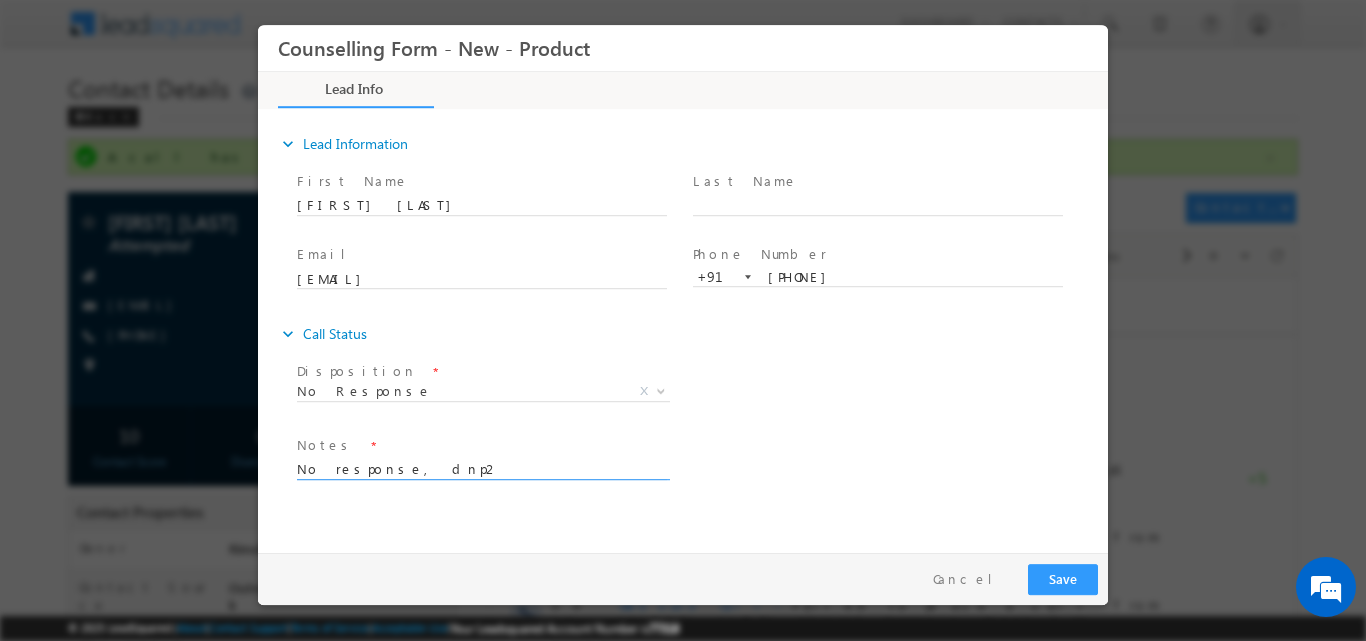 type on "No response, dnp2" 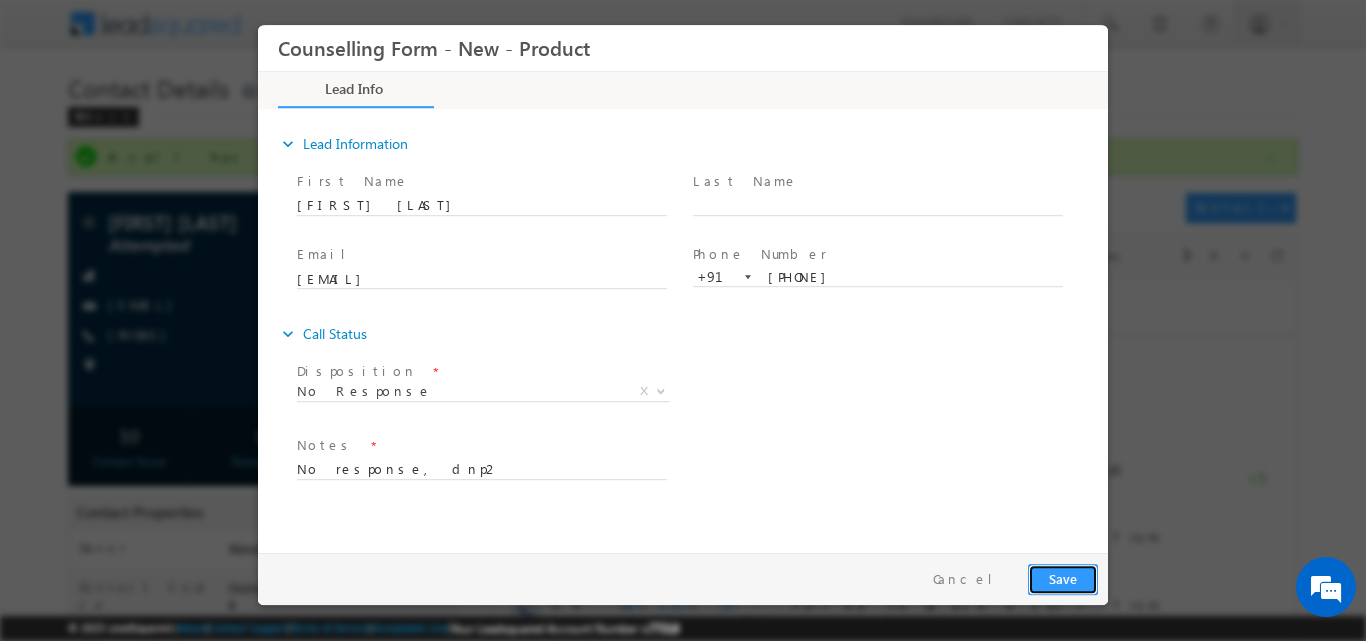 click on "Save" at bounding box center (1063, 578) 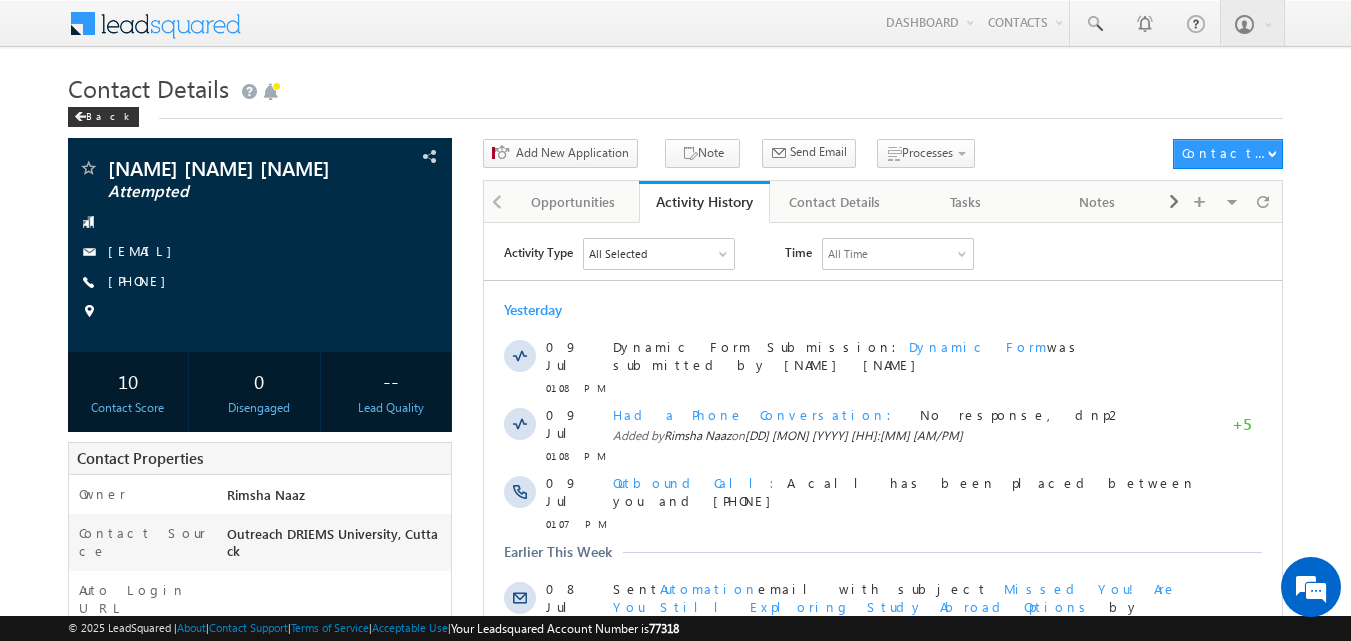scroll, scrollTop: 0, scrollLeft: 0, axis: both 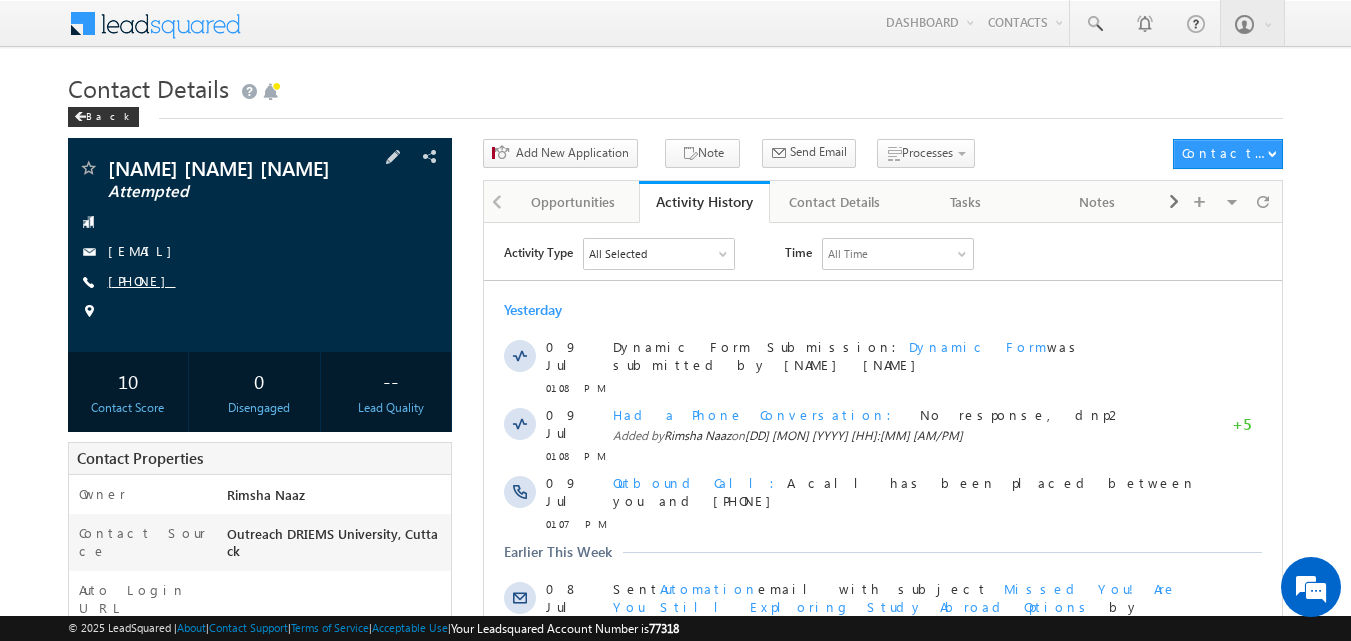 click on "[PHONE]" at bounding box center (142, 280) 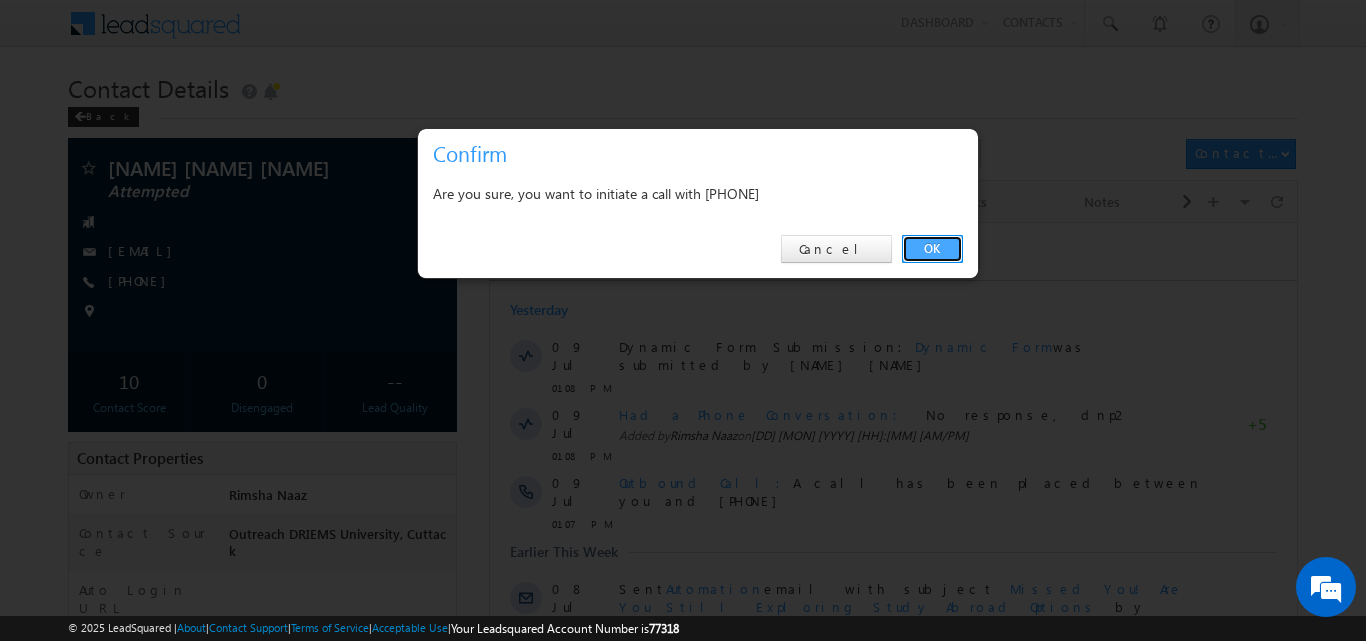 drag, startPoint x: 934, startPoint y: 247, endPoint x: 442, endPoint y: 21, distance: 541.4241 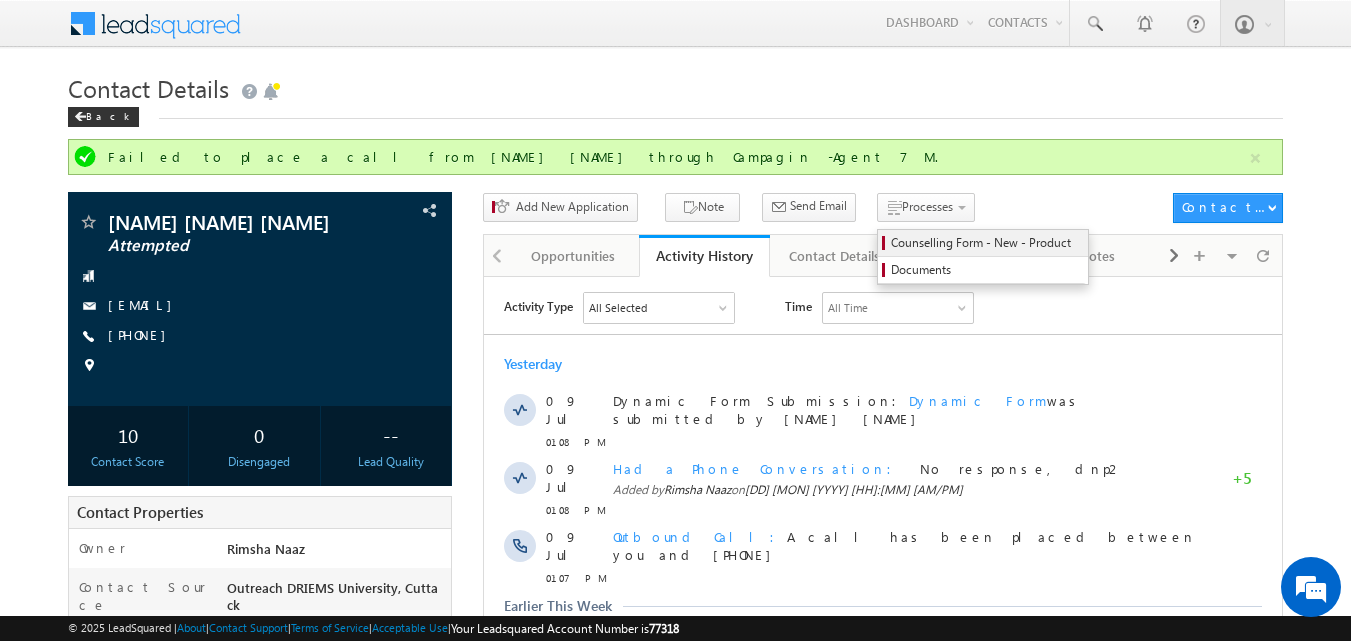 click on "Counselling Form - New - Product" at bounding box center (986, 243) 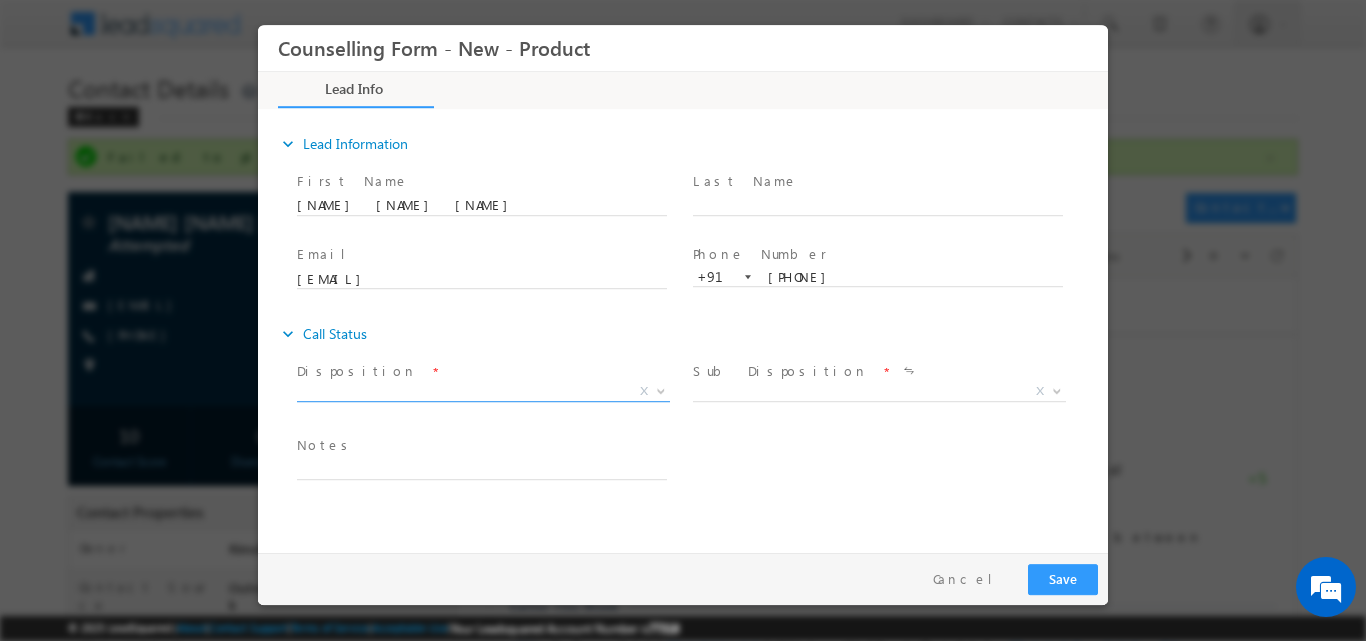 click at bounding box center (659, 390) 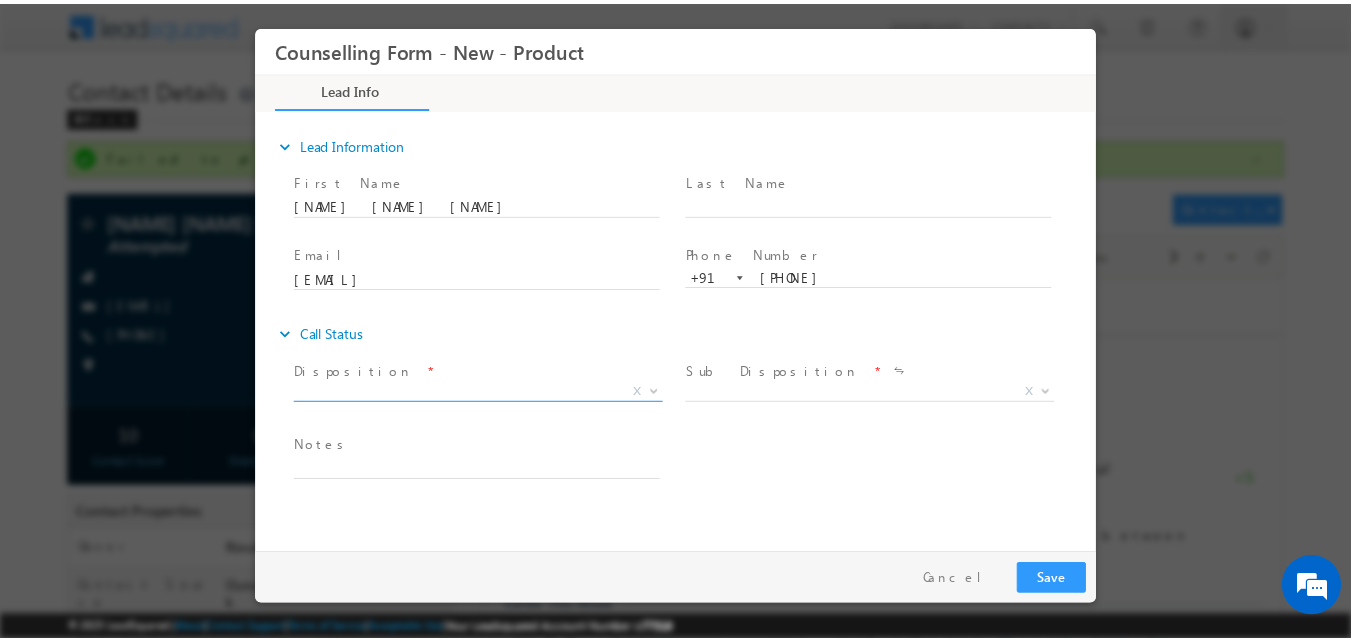 scroll, scrollTop: 0, scrollLeft: 0, axis: both 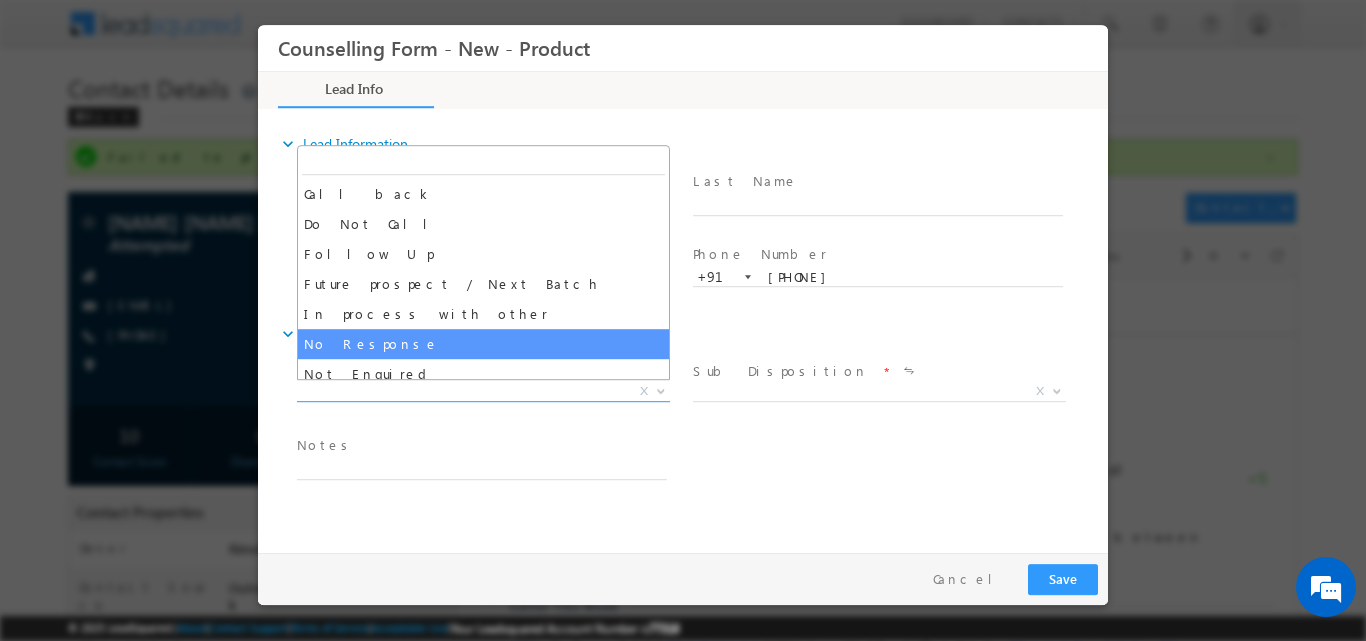 select on "No Response" 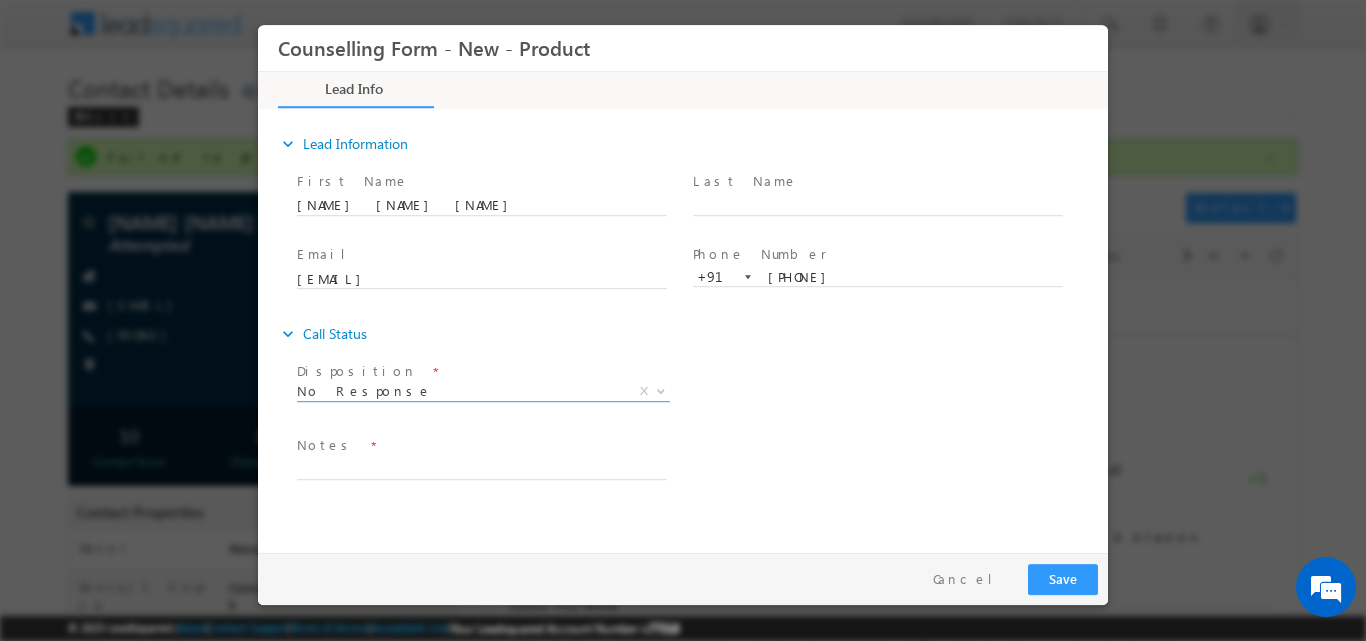 click at bounding box center [481, 489] 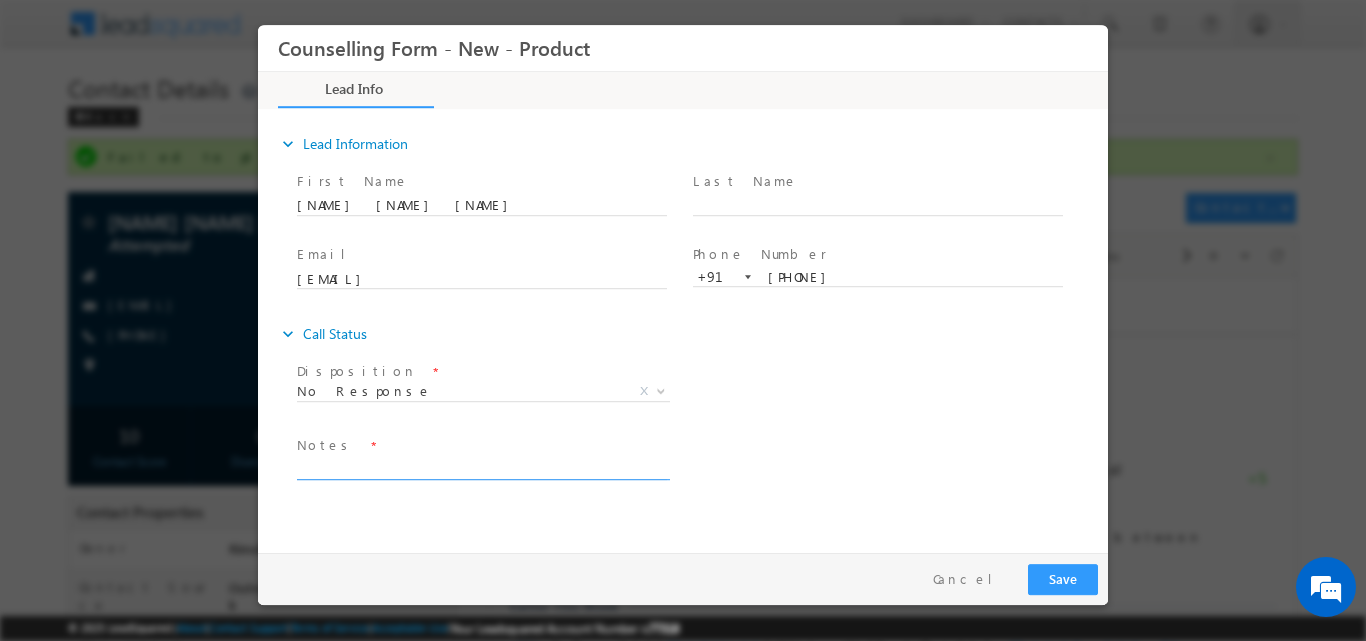 click at bounding box center [482, 467] 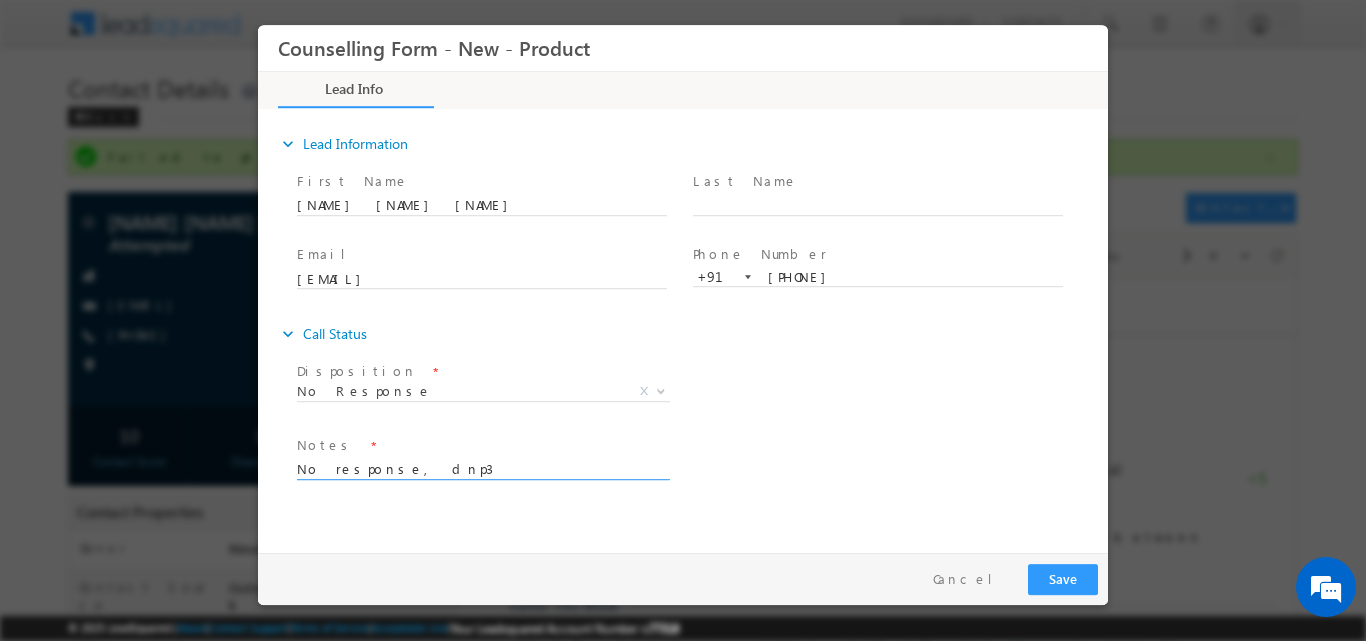 type on "No response, dnp3" 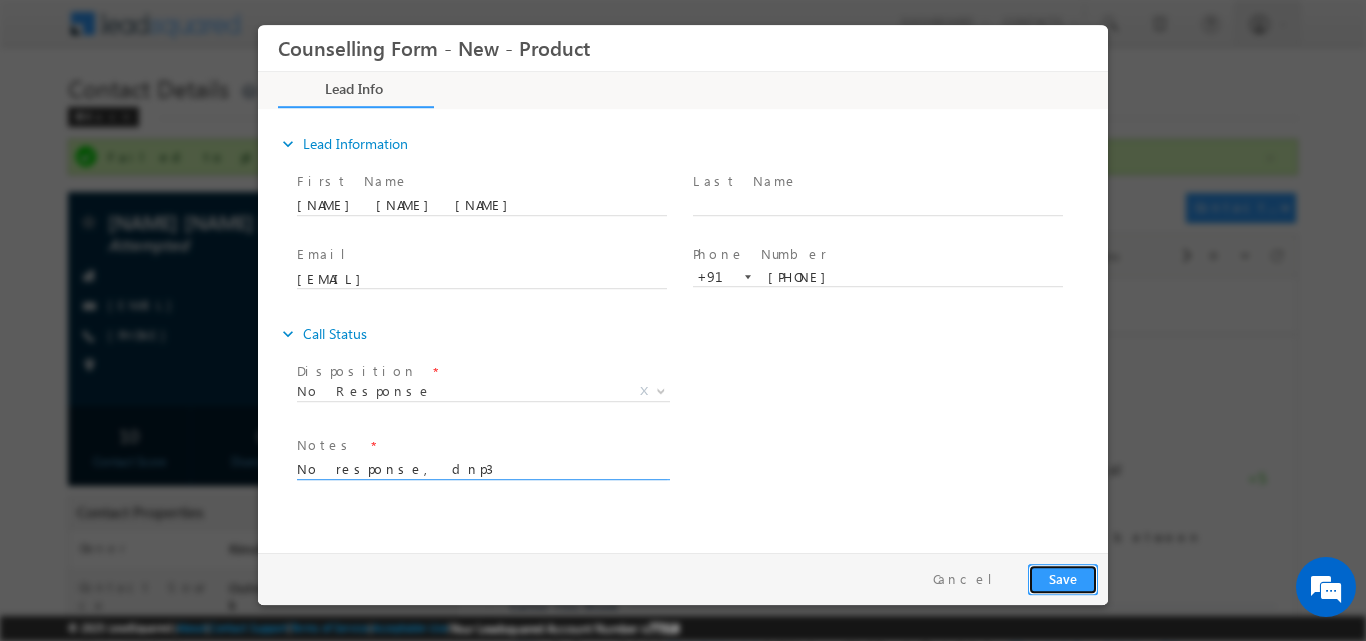 click on "Save" at bounding box center [1063, 578] 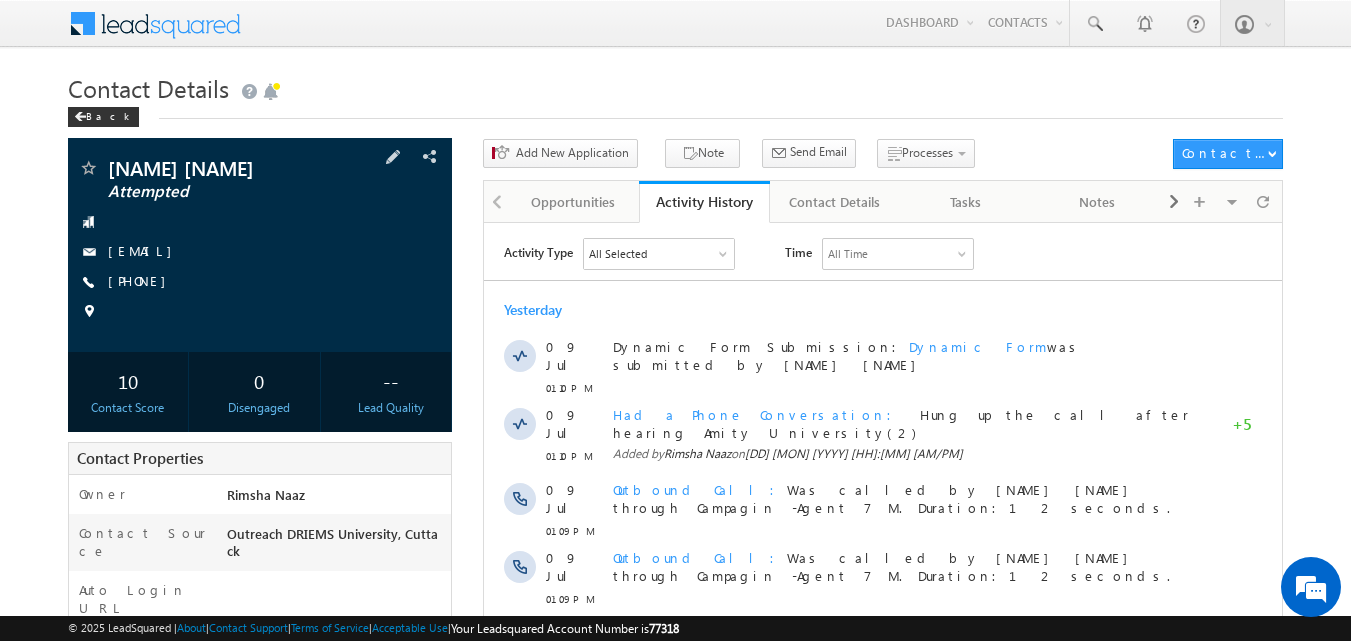 scroll, scrollTop: 0, scrollLeft: 0, axis: both 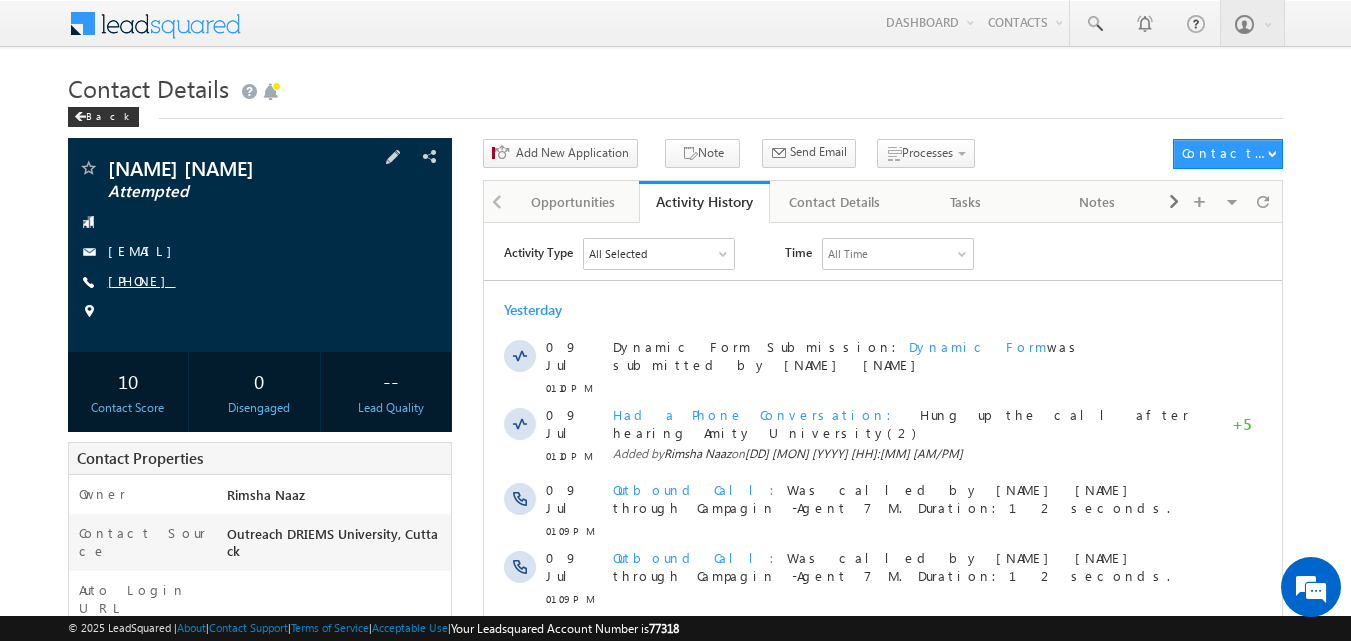 click on "[PHONE]" at bounding box center (142, 280) 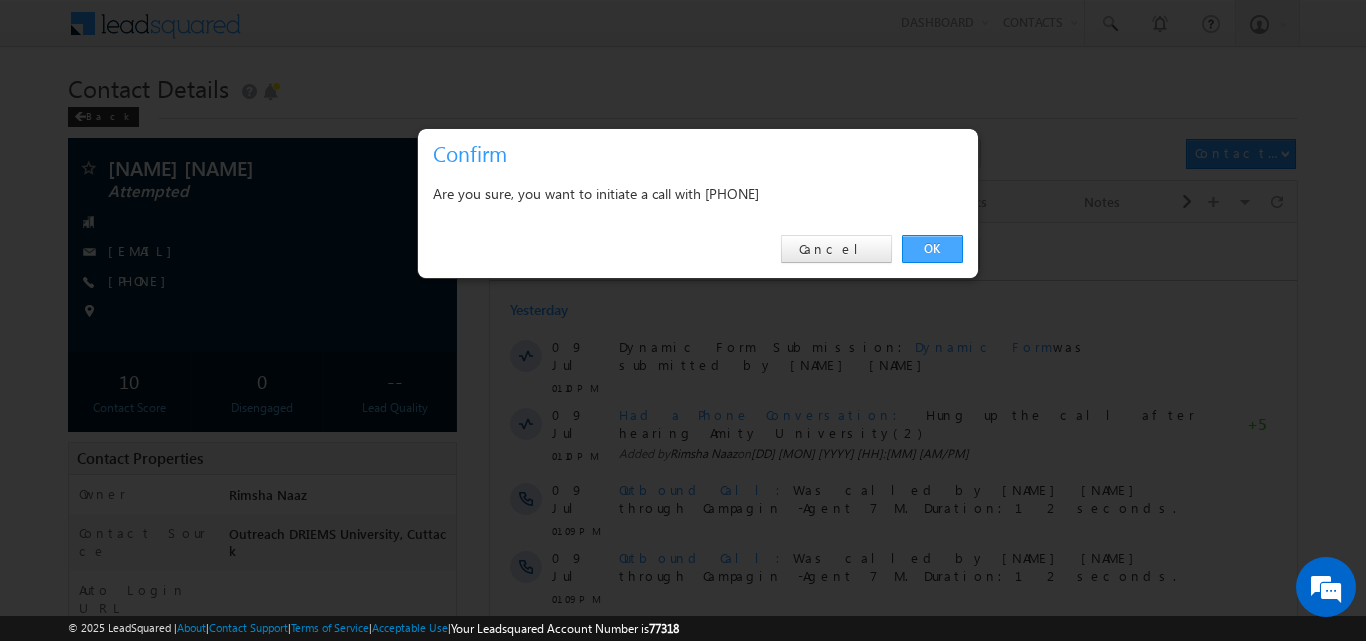 click on "OK" at bounding box center [932, 249] 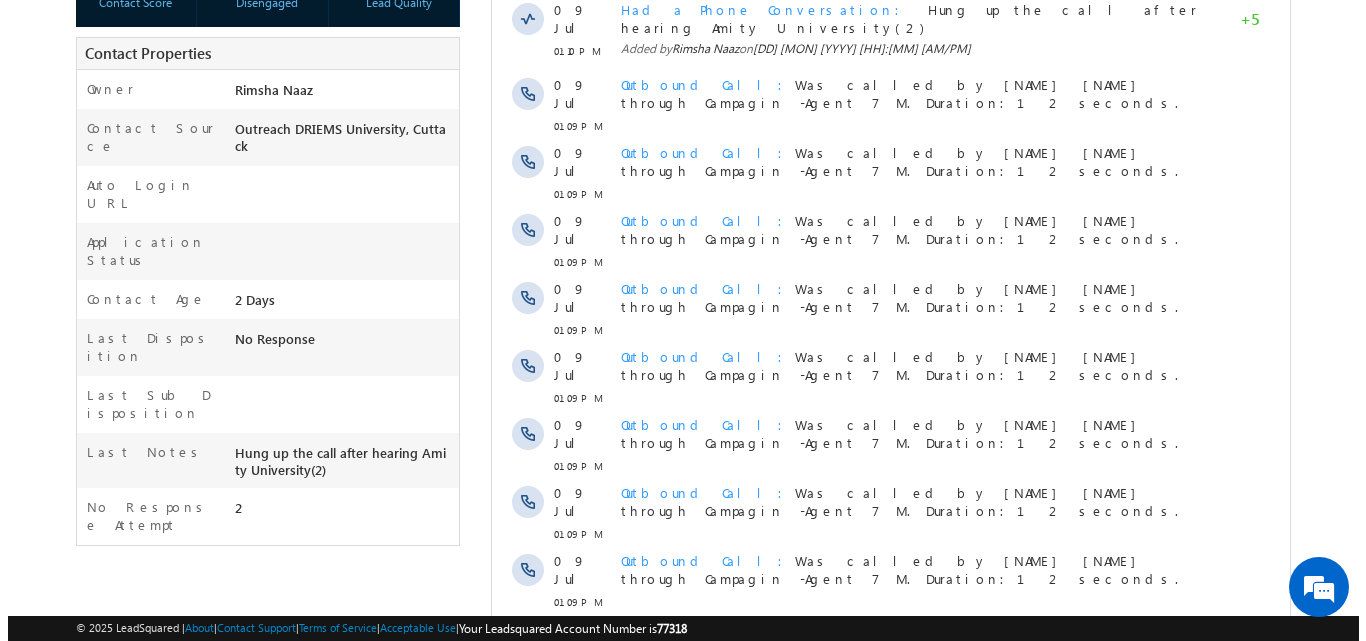 scroll, scrollTop: 0, scrollLeft: 0, axis: both 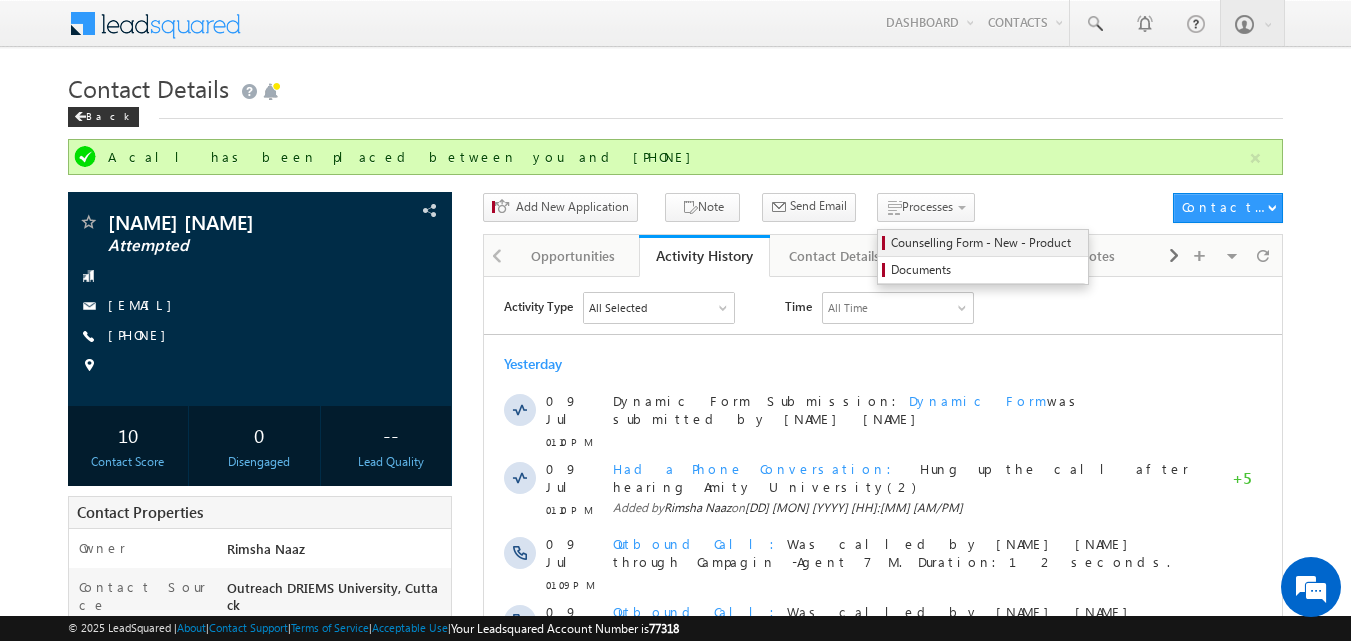 click on "Counselling Form - New - Product" at bounding box center (986, 243) 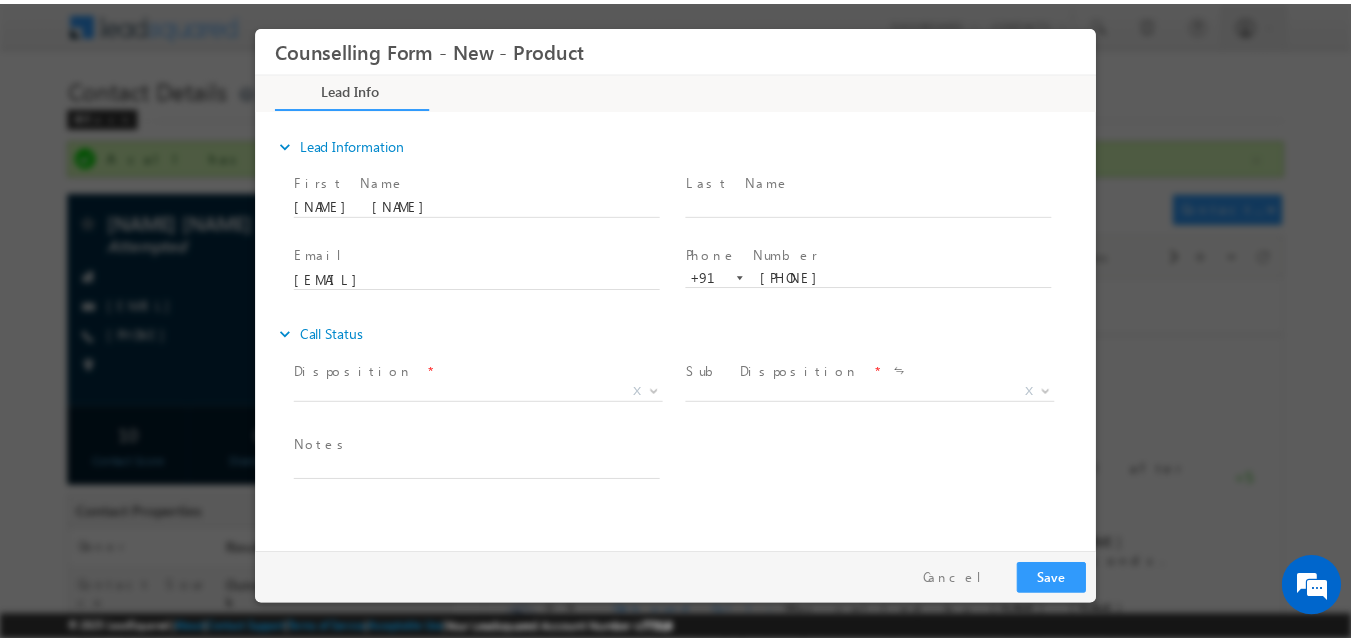 scroll, scrollTop: 0, scrollLeft: 0, axis: both 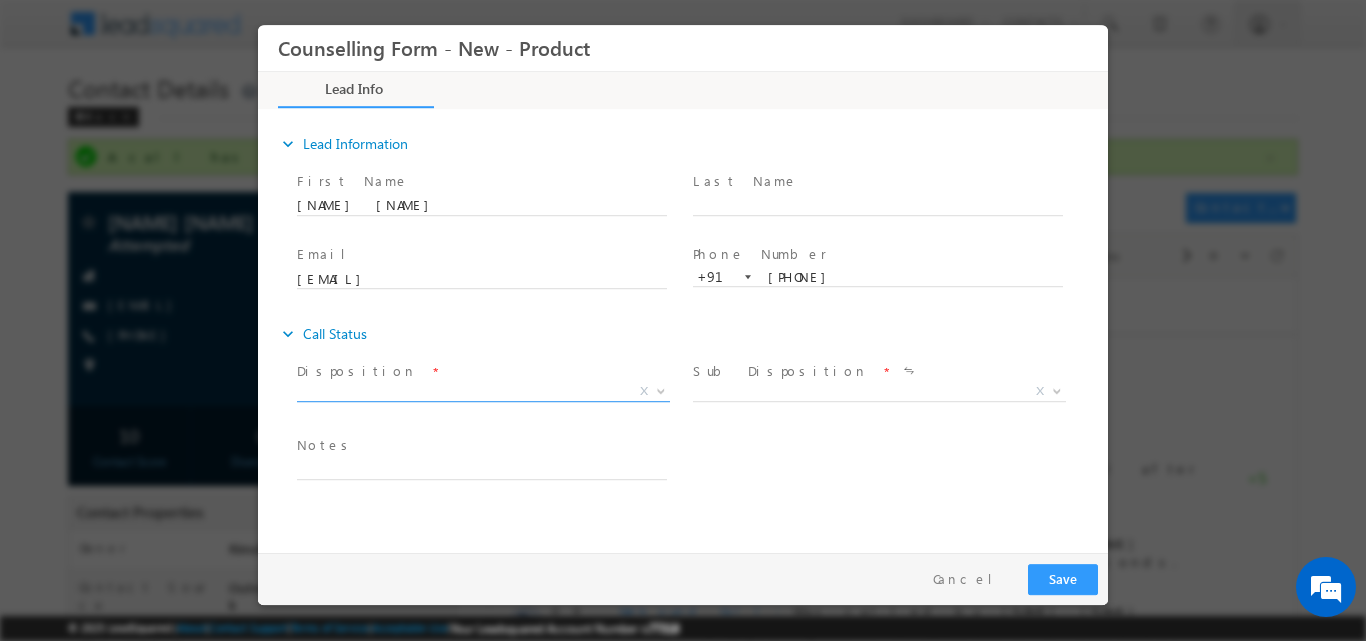 click at bounding box center (659, 390) 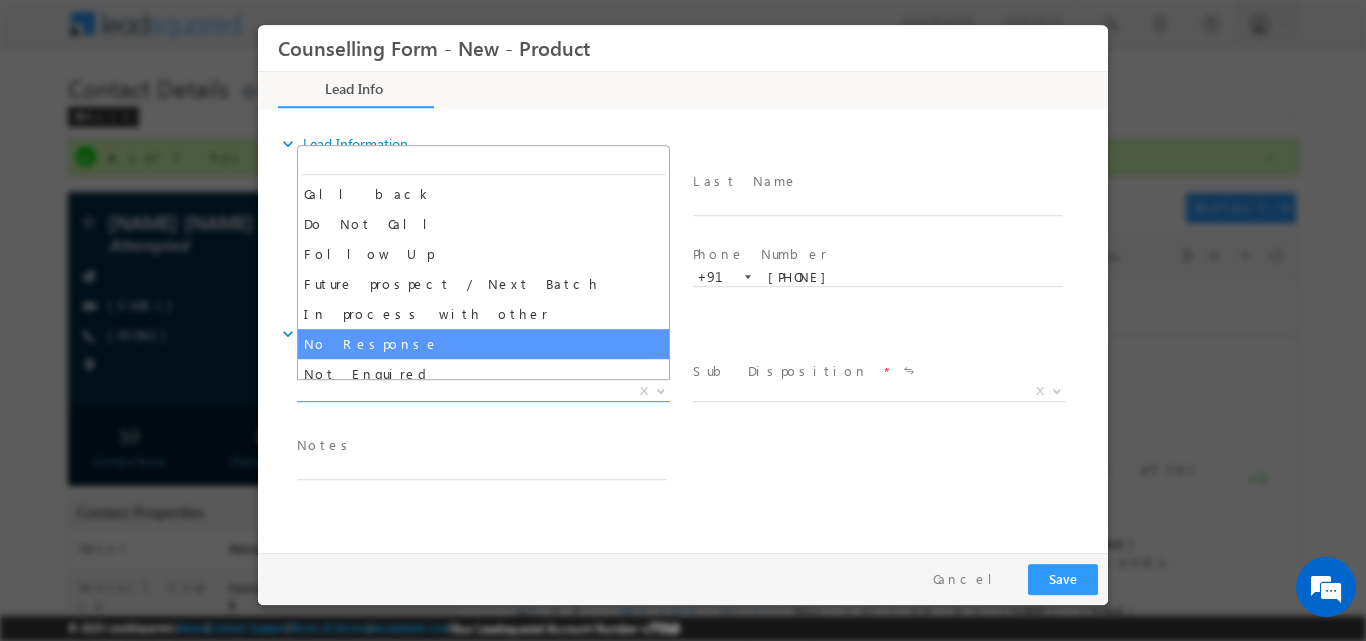 select on "No Response" 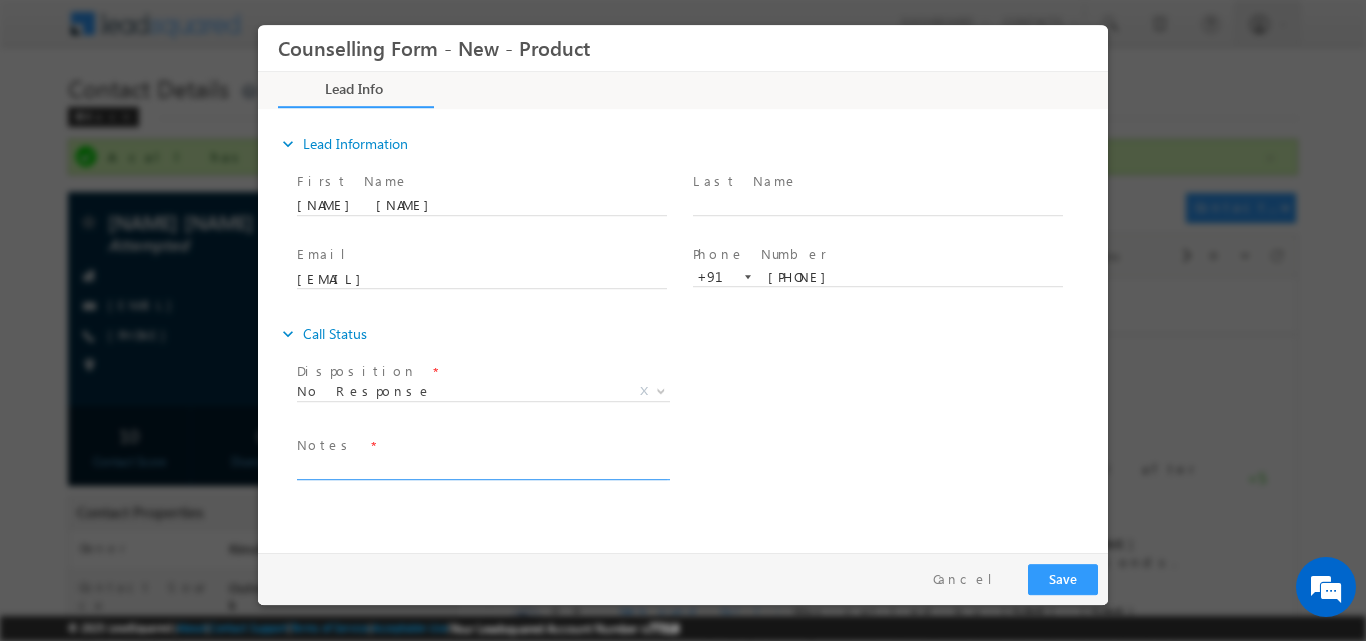 click at bounding box center (482, 467) 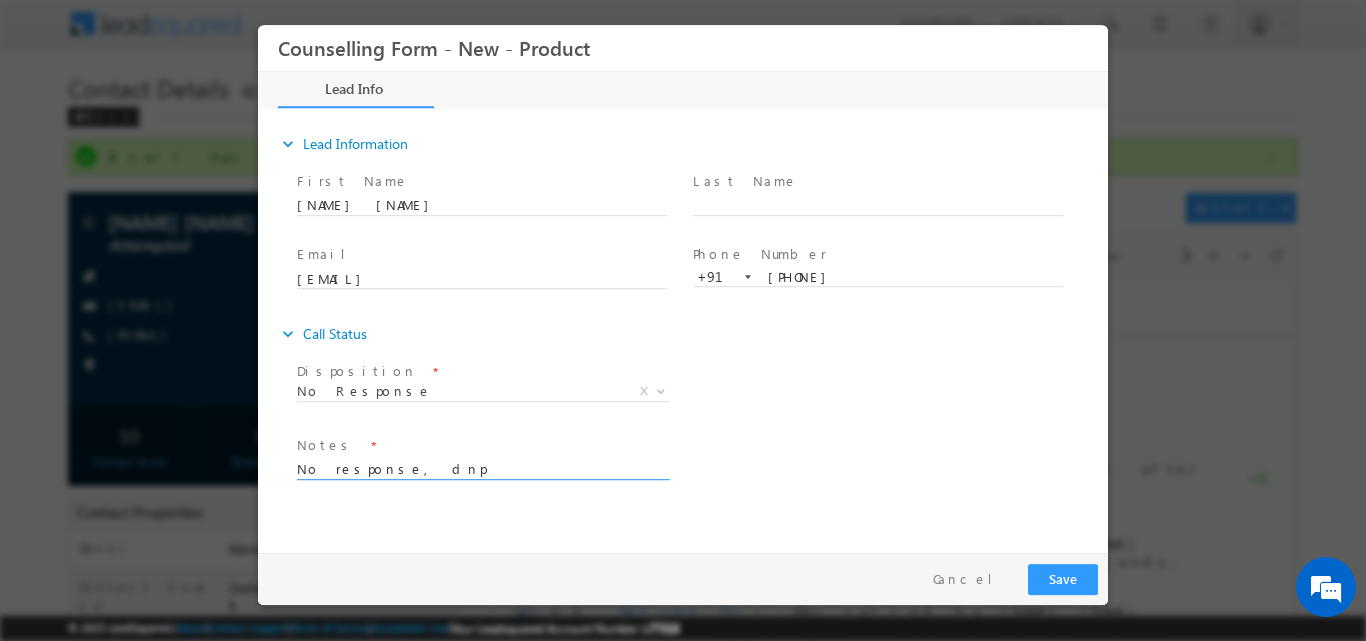 click on "No response, dnp" at bounding box center (482, 467) 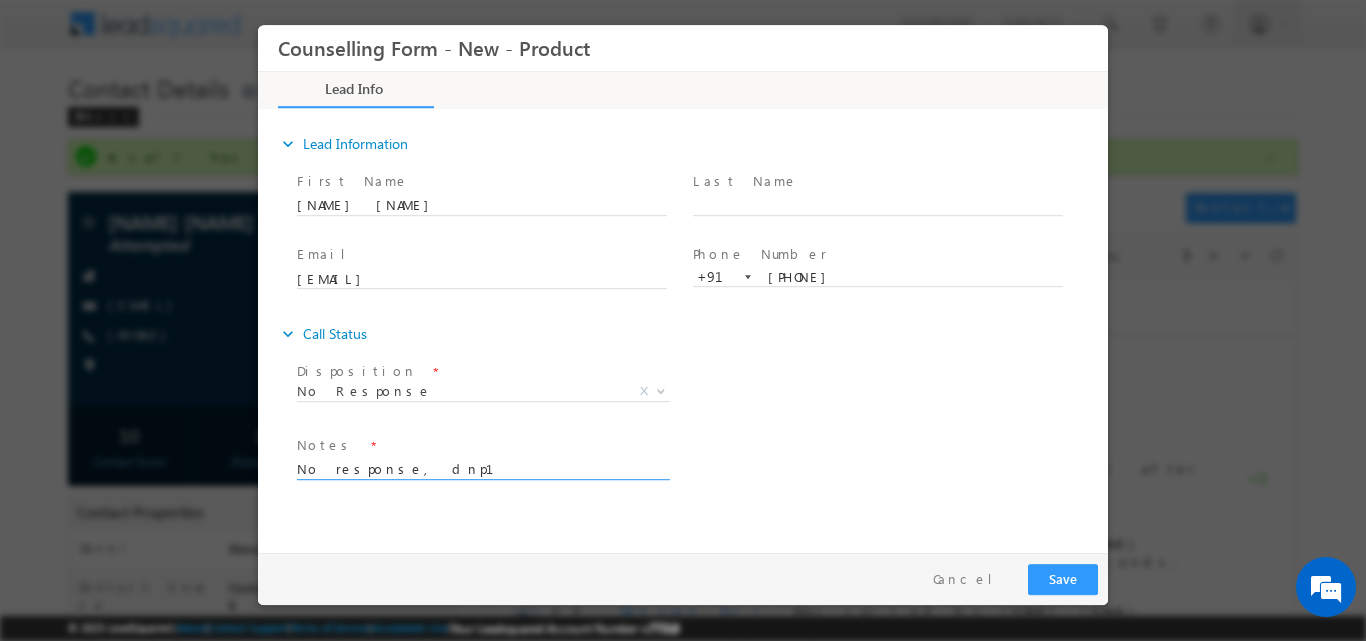 type on "No response, dnp1" 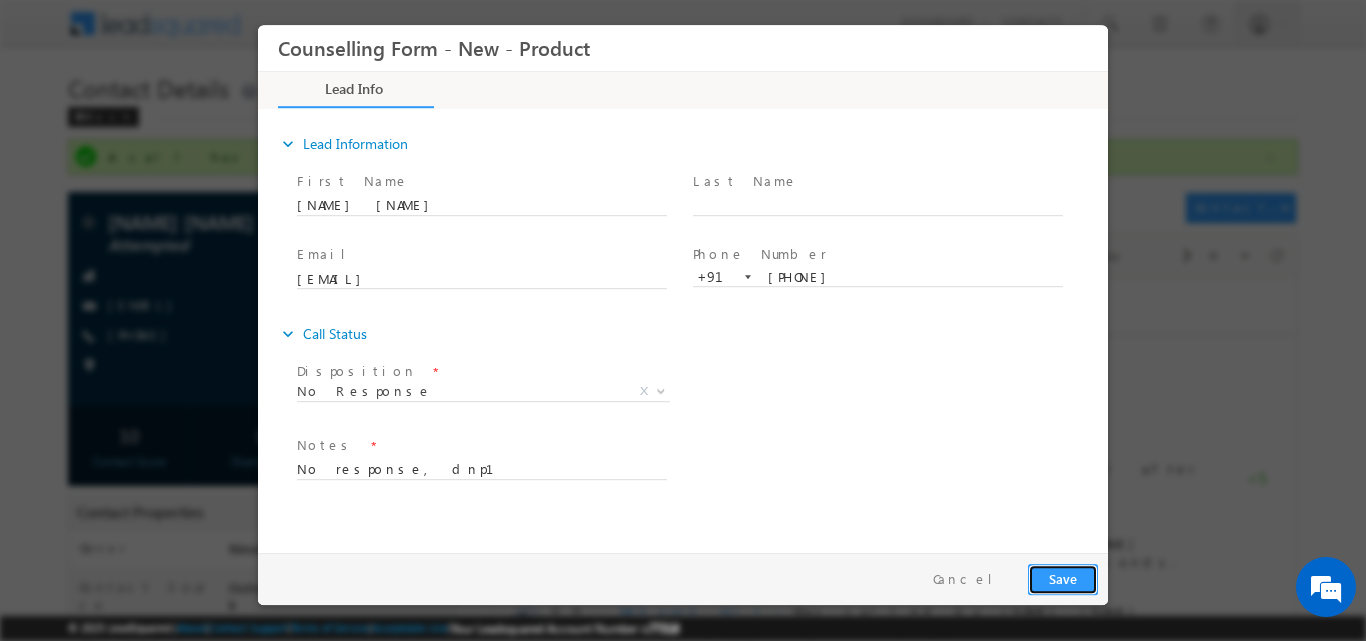 click on "Save" at bounding box center [1063, 578] 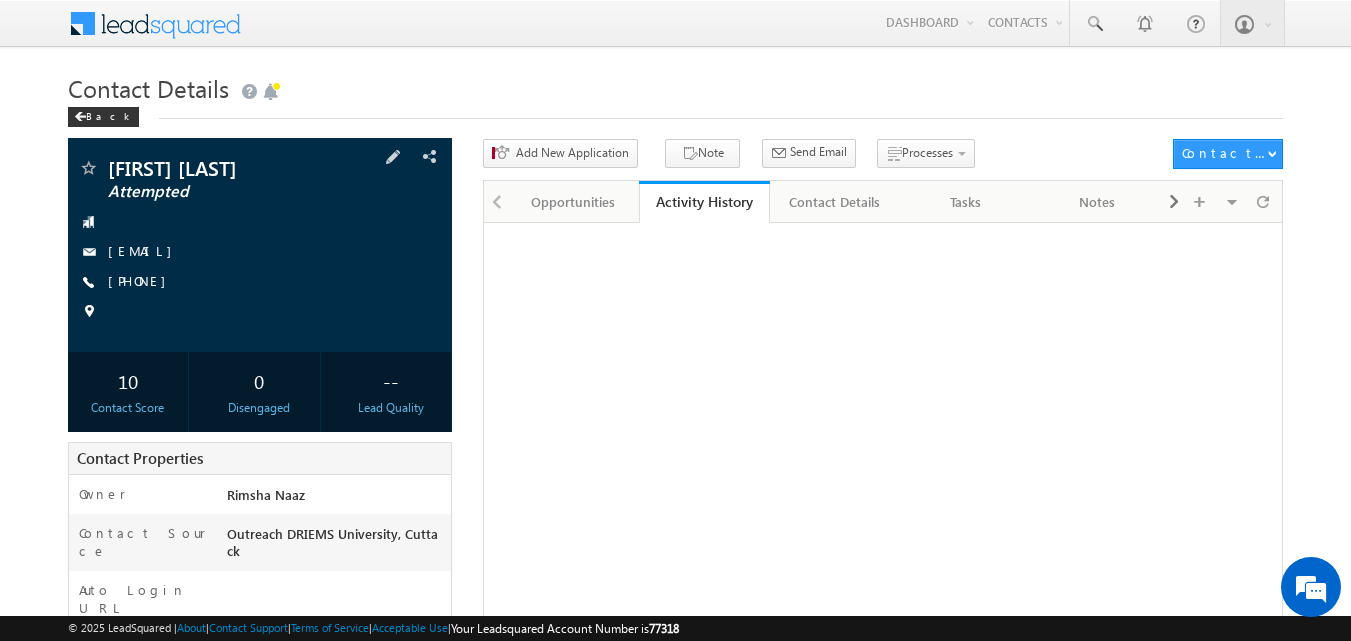 scroll, scrollTop: 0, scrollLeft: 0, axis: both 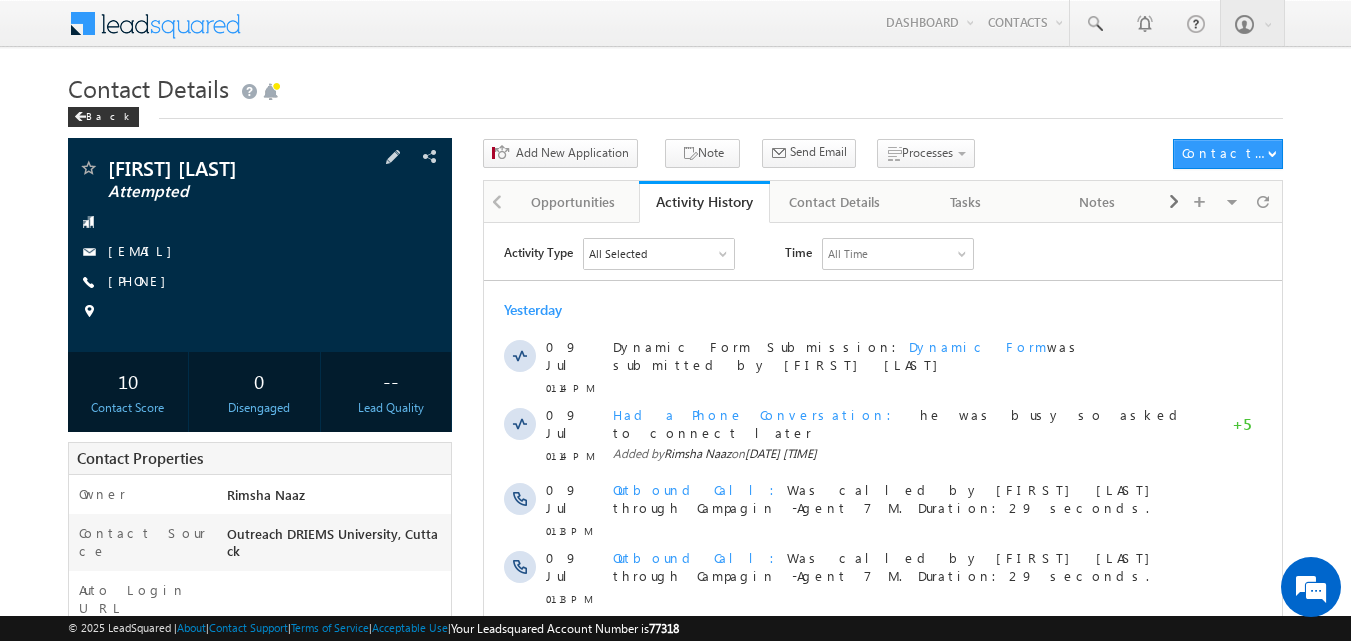 click on "Smita prangya swain
Attempted
smitaprangyaswain6@gmail.com
+91-7847931571" at bounding box center (260, 245) 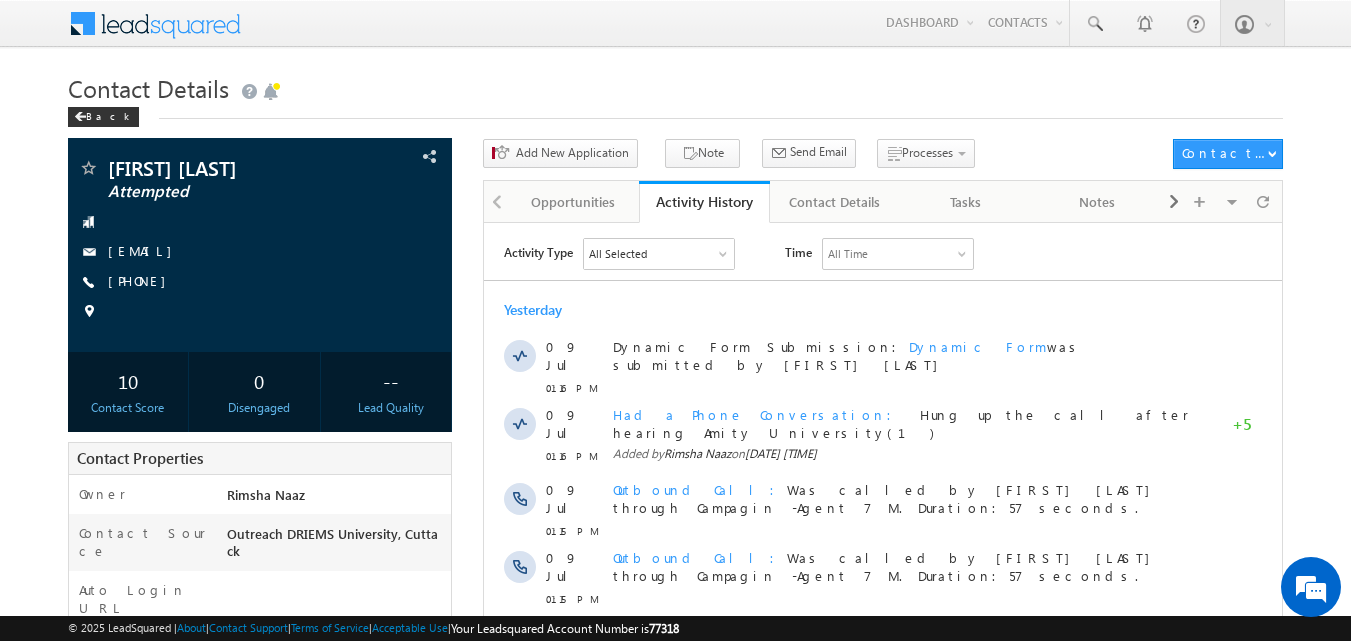 scroll, scrollTop: 0, scrollLeft: 0, axis: both 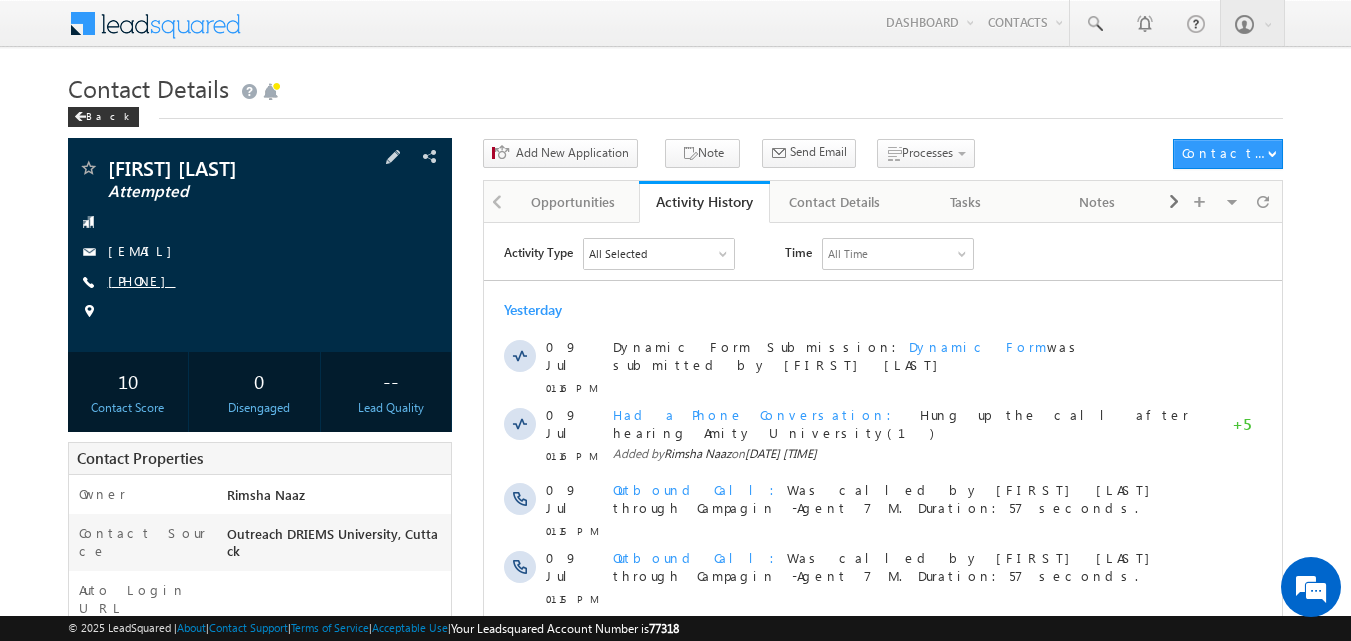 click on "[PHONE]" at bounding box center [142, 280] 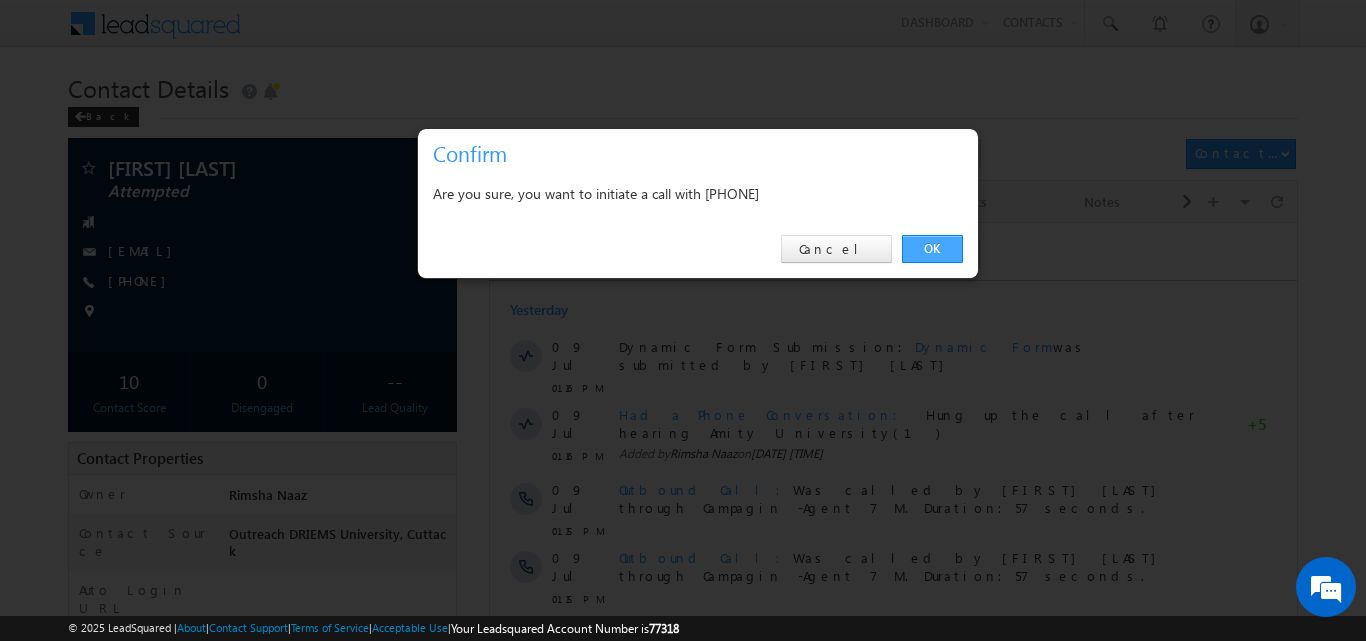 click on "OK" at bounding box center [932, 249] 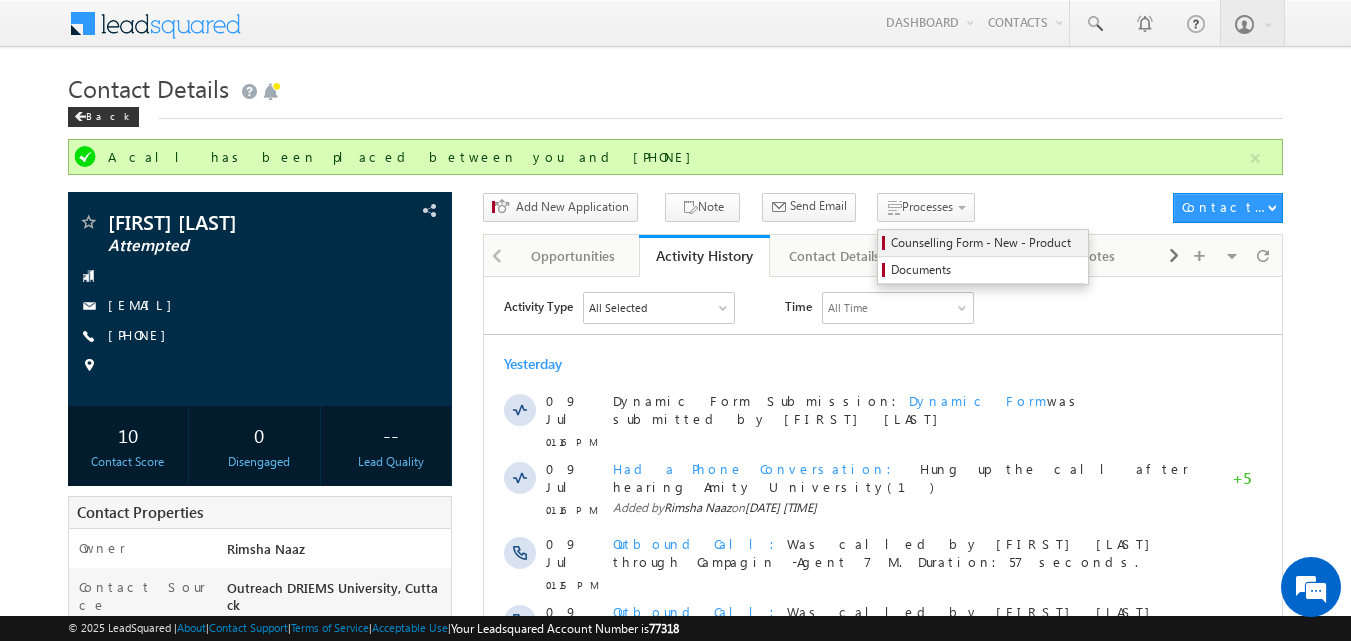 click on "Counselling Form - New - Product" at bounding box center (986, 243) 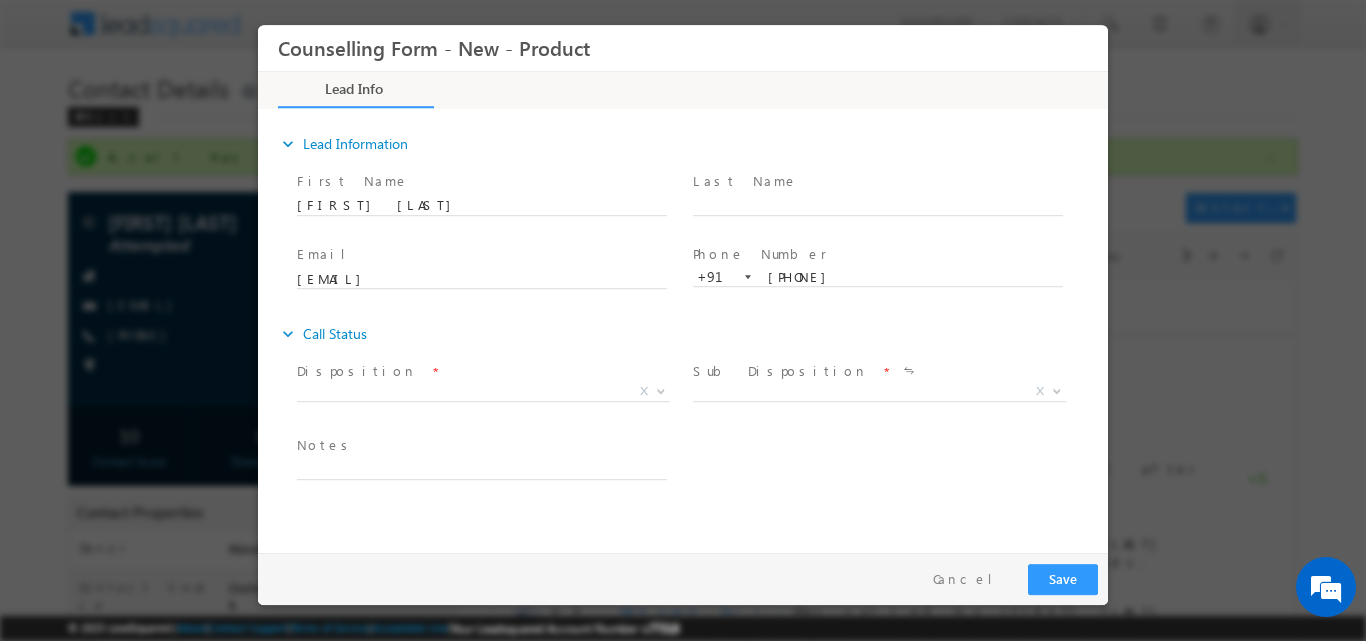 scroll, scrollTop: 0, scrollLeft: 0, axis: both 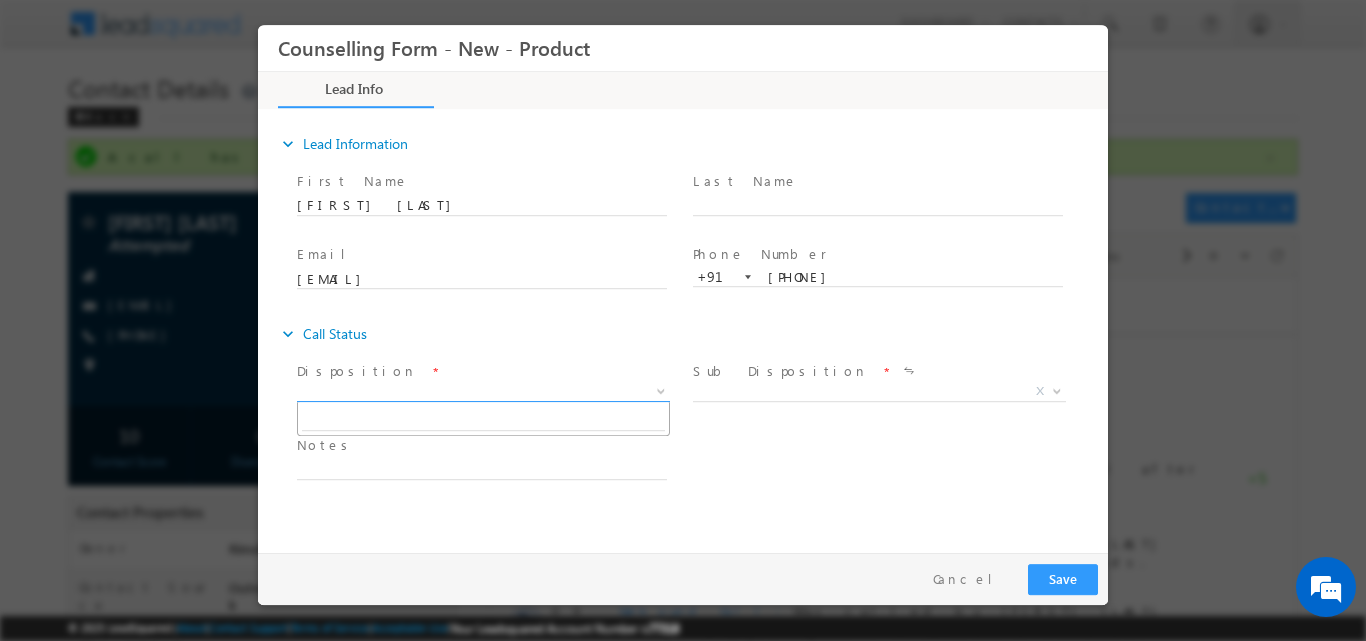 click at bounding box center [661, 389] 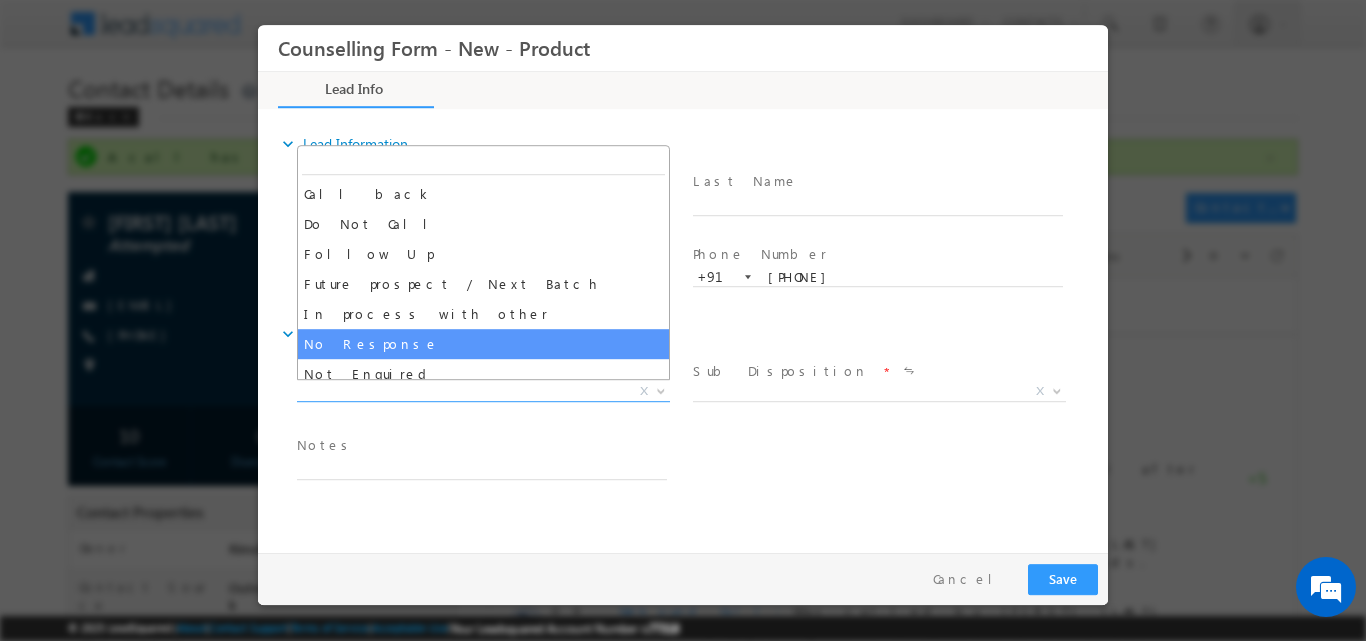 select on "No Response" 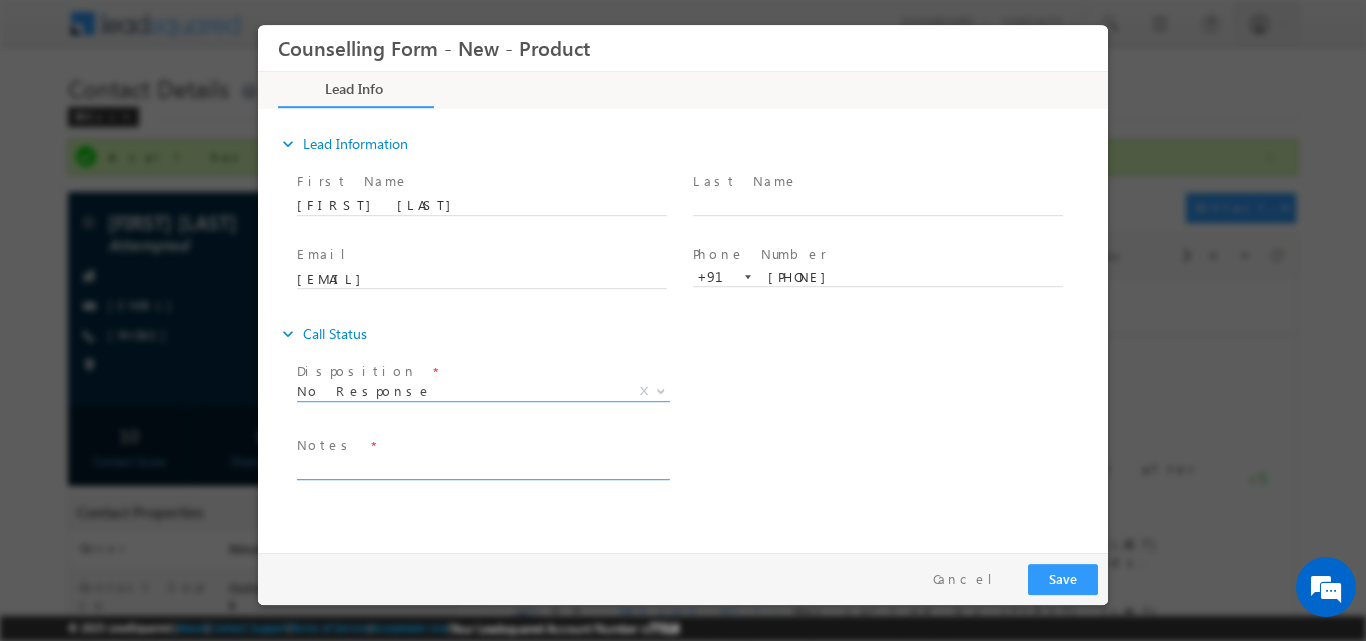 click at bounding box center (482, 467) 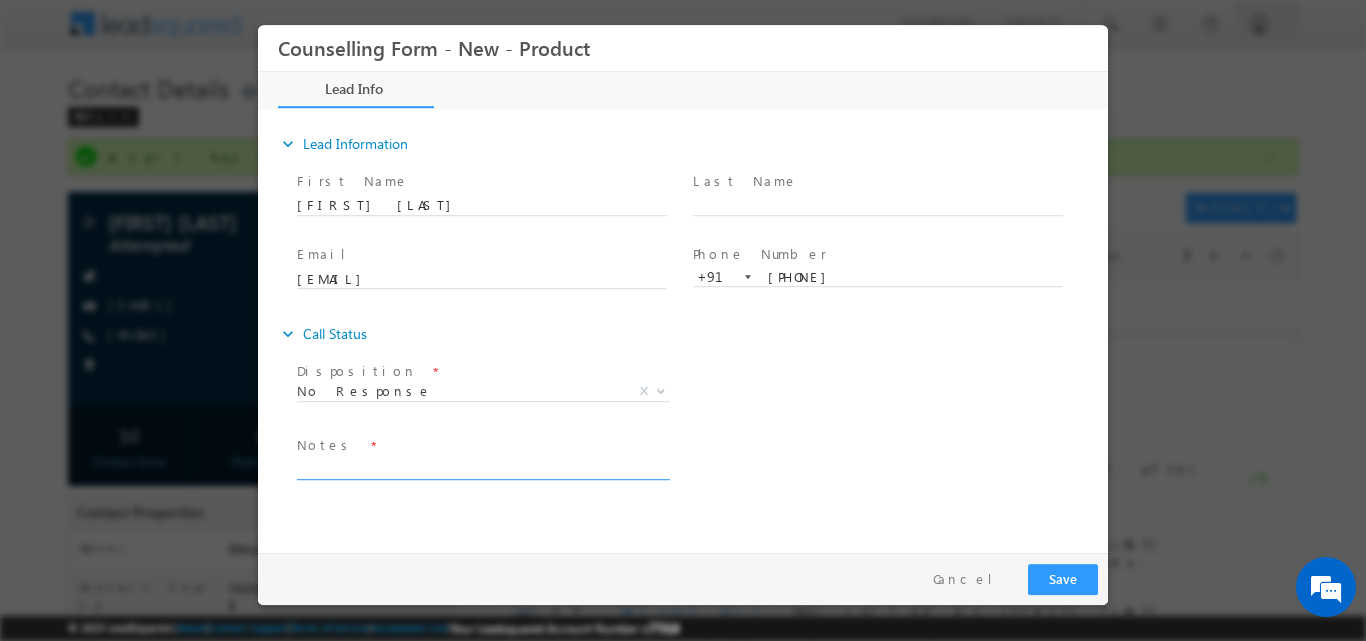 paste on "Hung up the call after hearing Amity University" 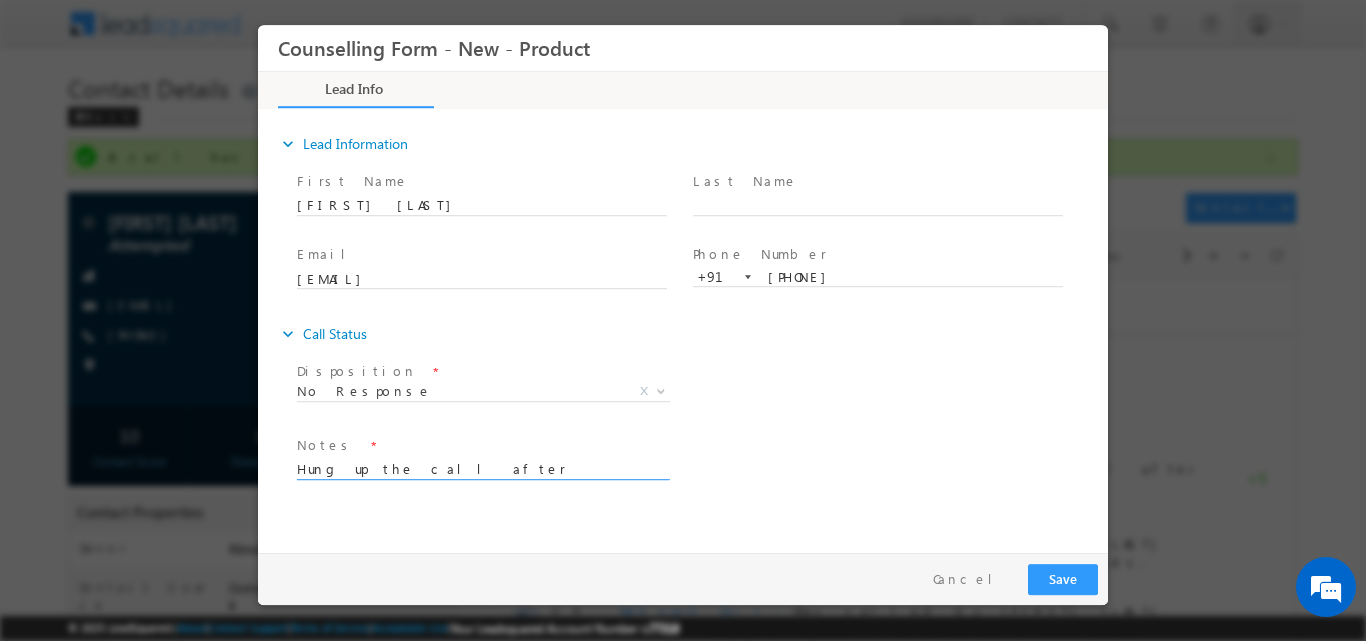 scroll, scrollTop: 4, scrollLeft: 0, axis: vertical 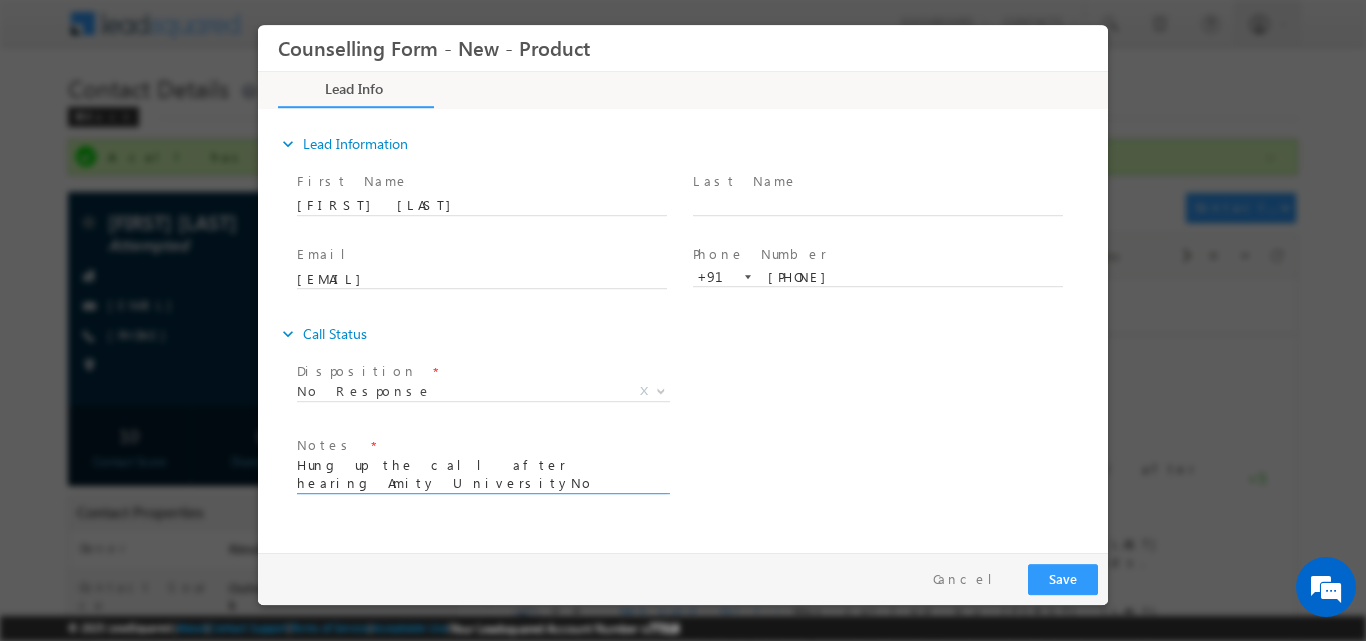 type on "Hung up the call after hearing Amity University" 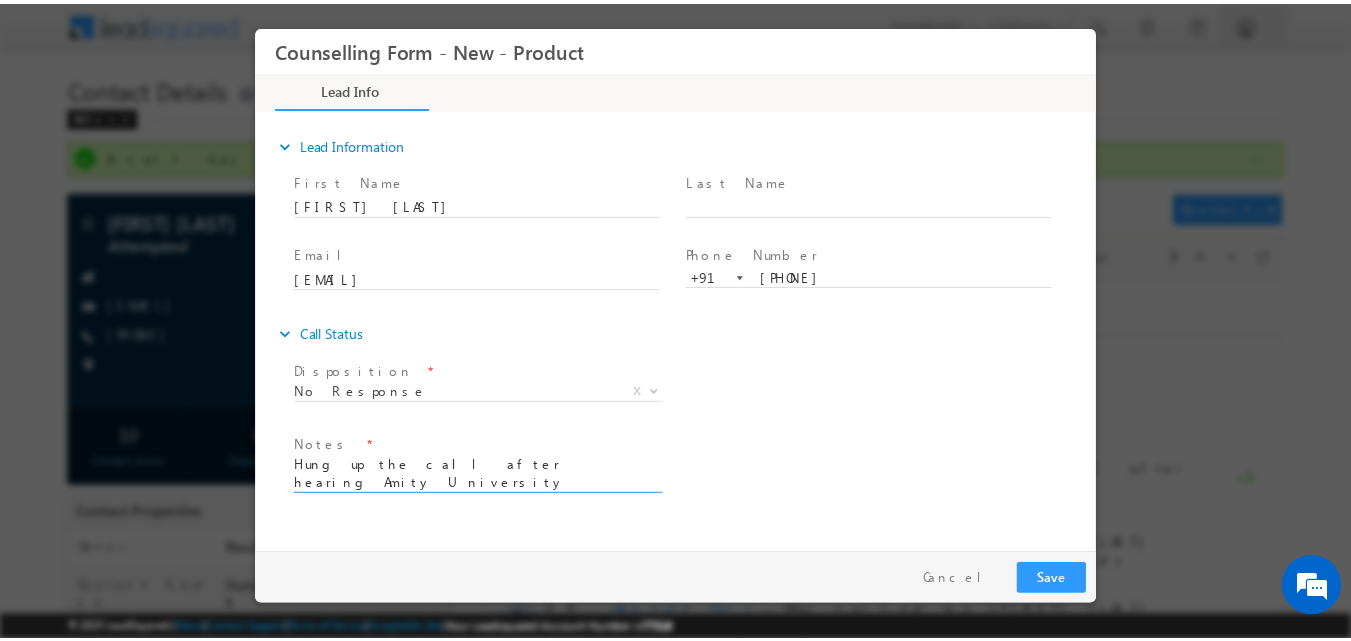 scroll, scrollTop: 0, scrollLeft: 0, axis: both 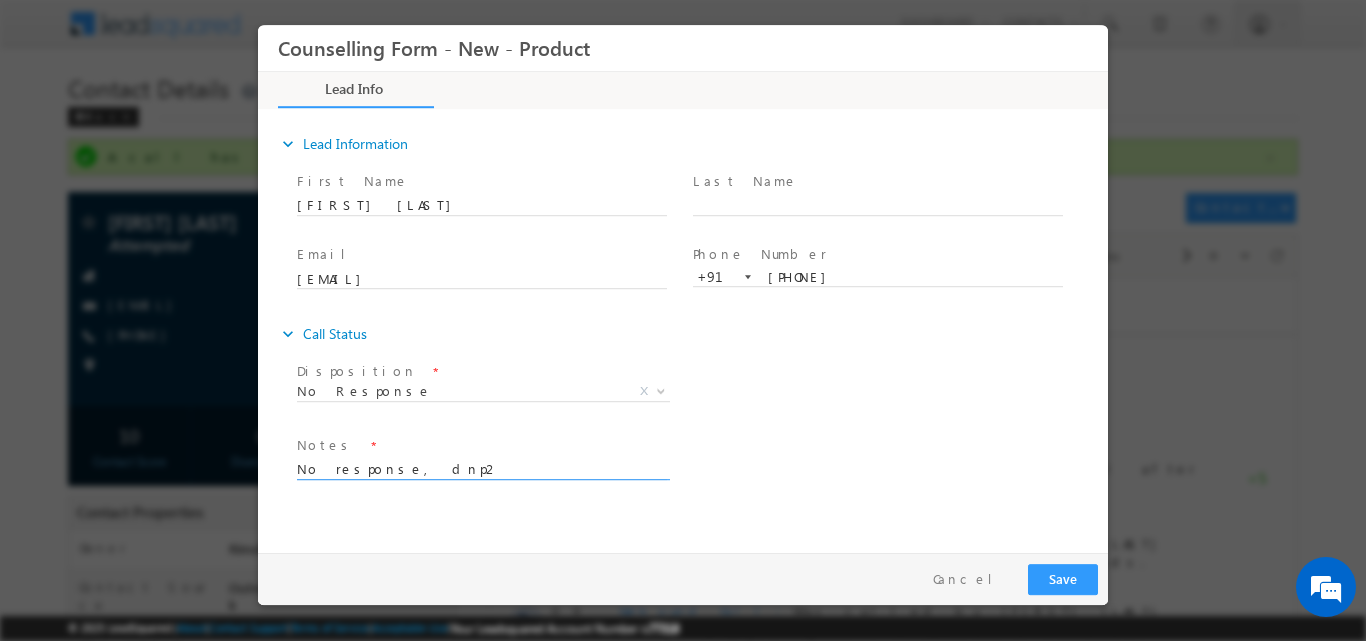 type on "No response, dnp2" 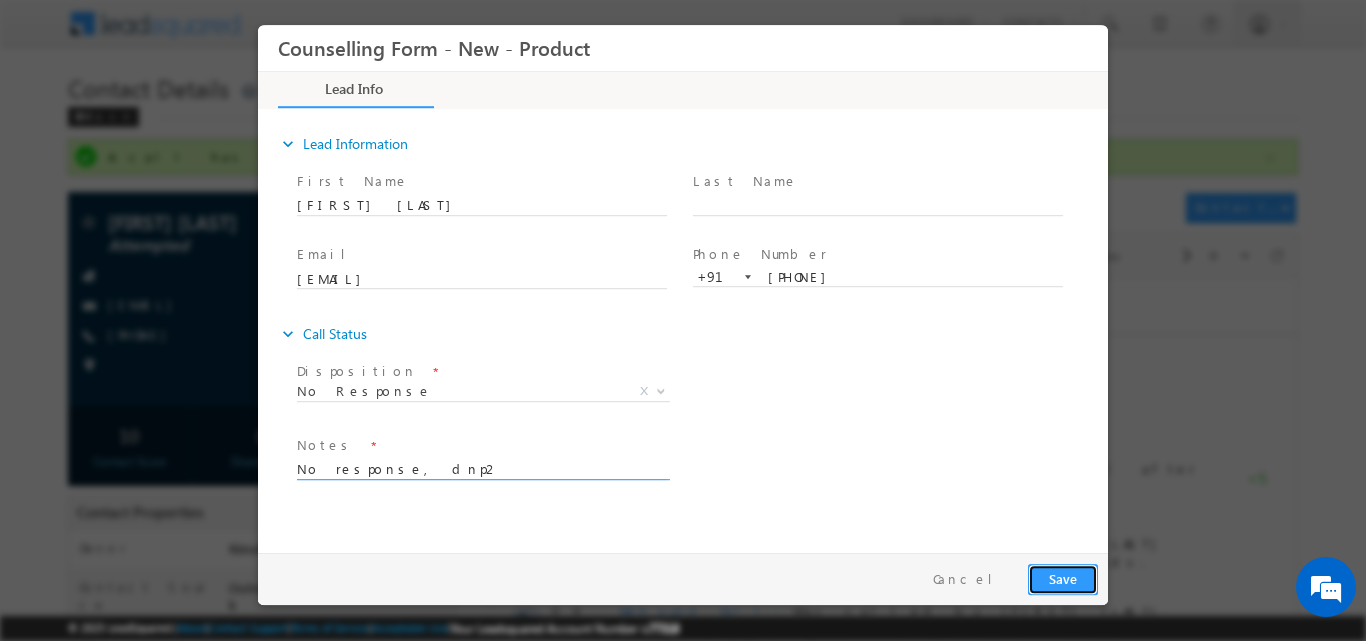 click on "Save" at bounding box center (1063, 578) 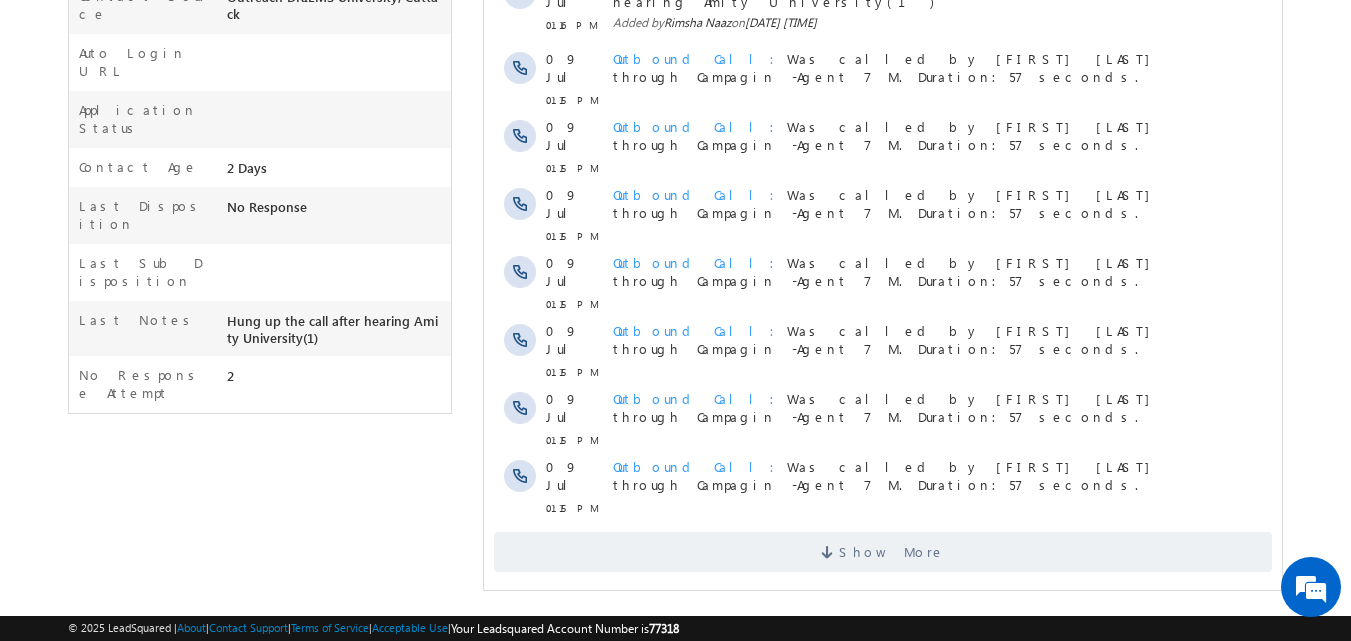 scroll, scrollTop: 0, scrollLeft: 0, axis: both 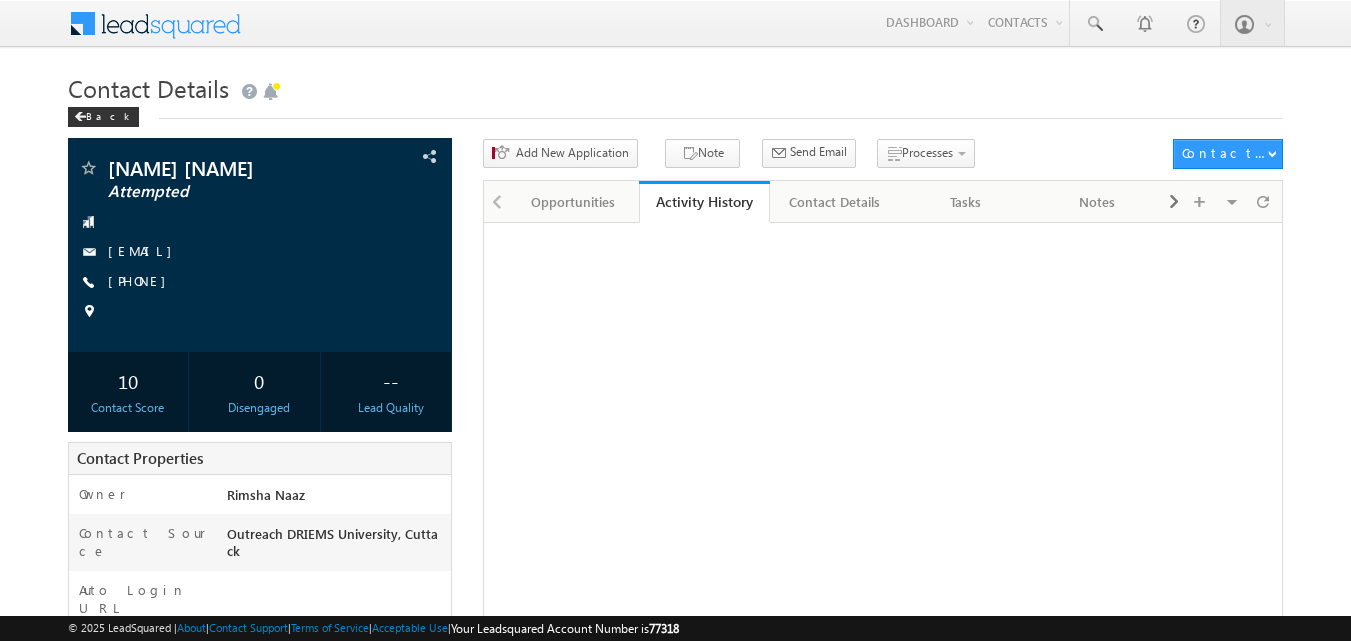 click on "[PHONE]" at bounding box center [142, 280] 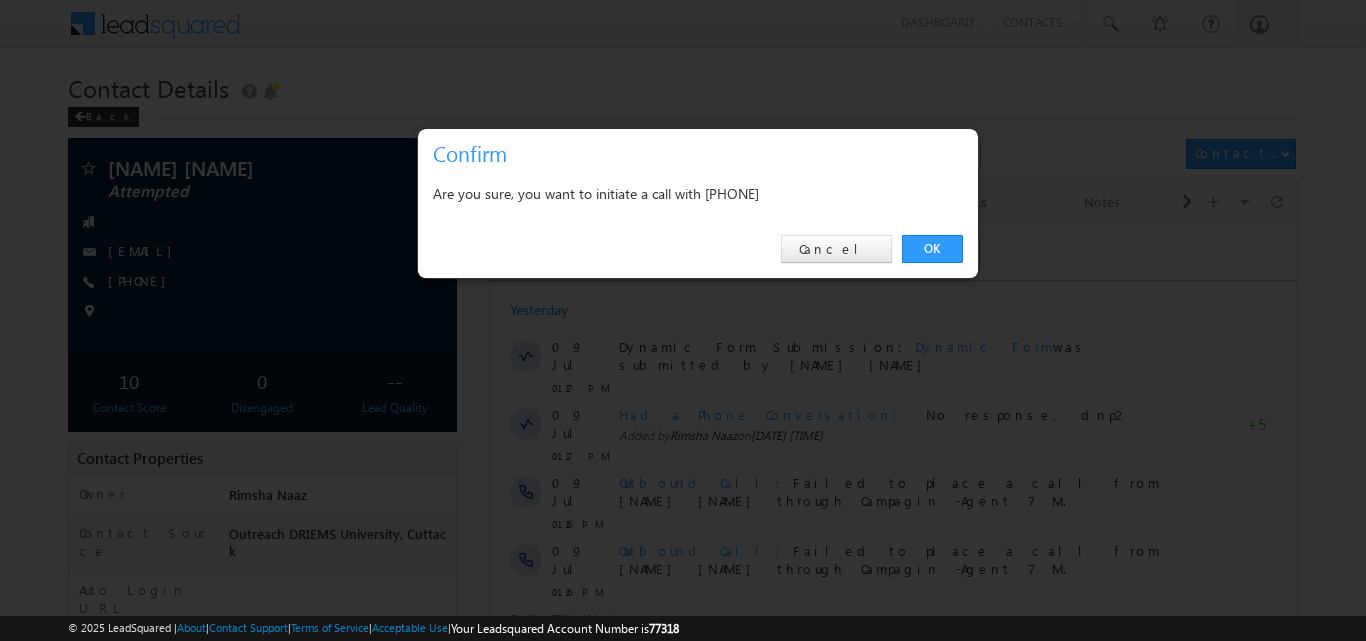 scroll, scrollTop: 0, scrollLeft: 0, axis: both 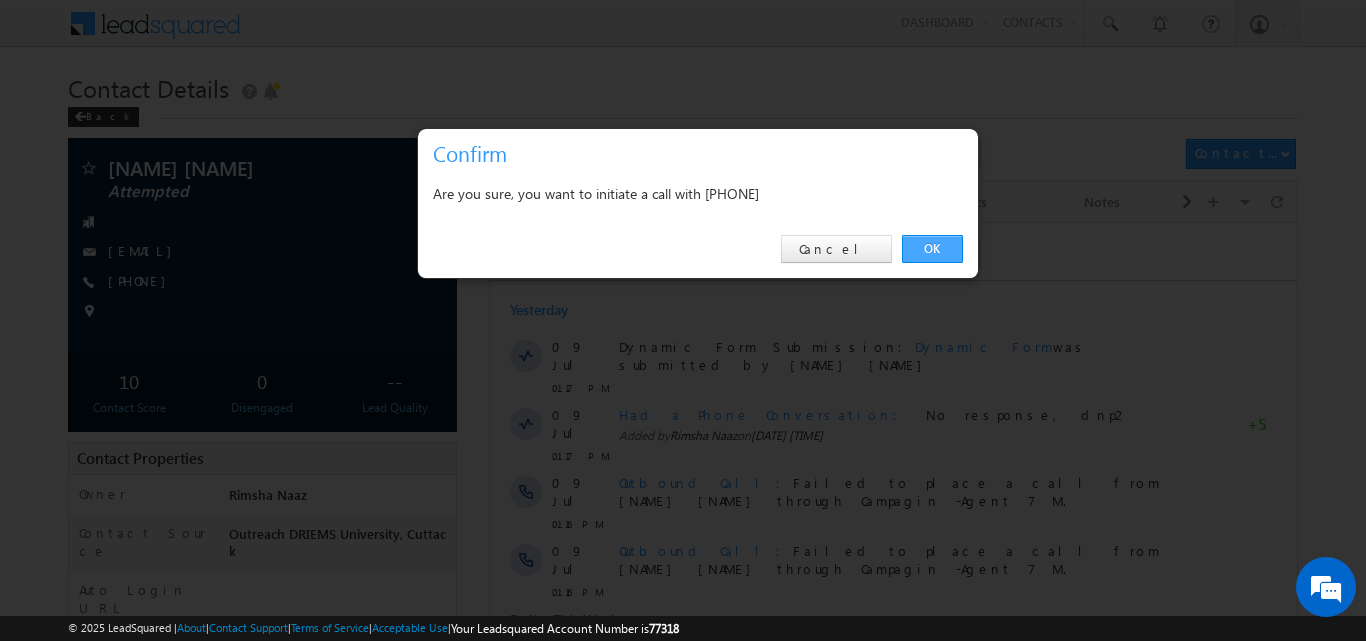 click on "OK" at bounding box center [932, 249] 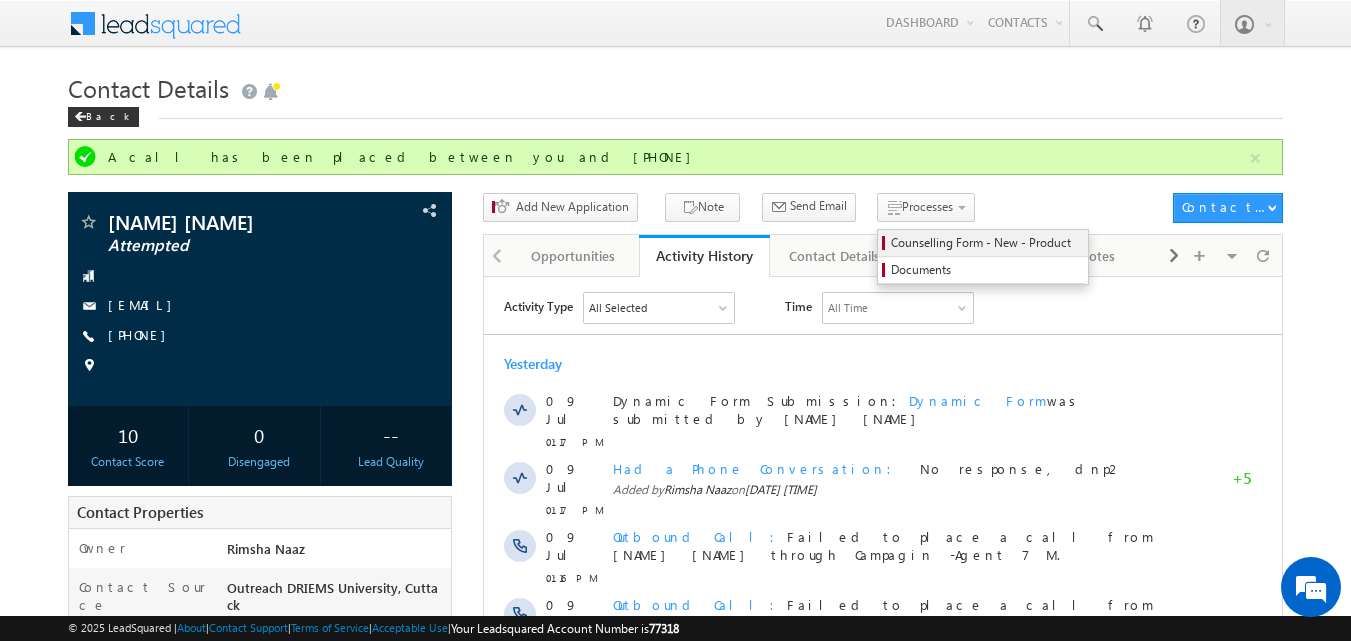 click on "Counselling Form - New - Product" at bounding box center [986, 243] 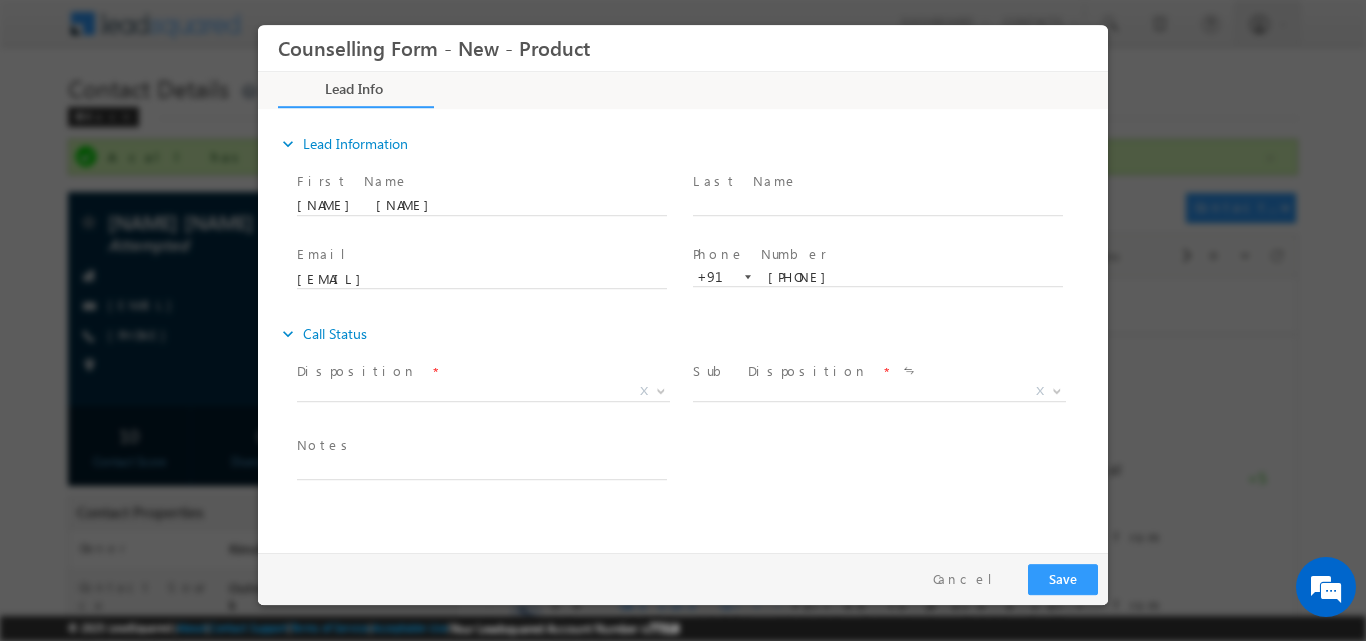 scroll, scrollTop: 0, scrollLeft: 0, axis: both 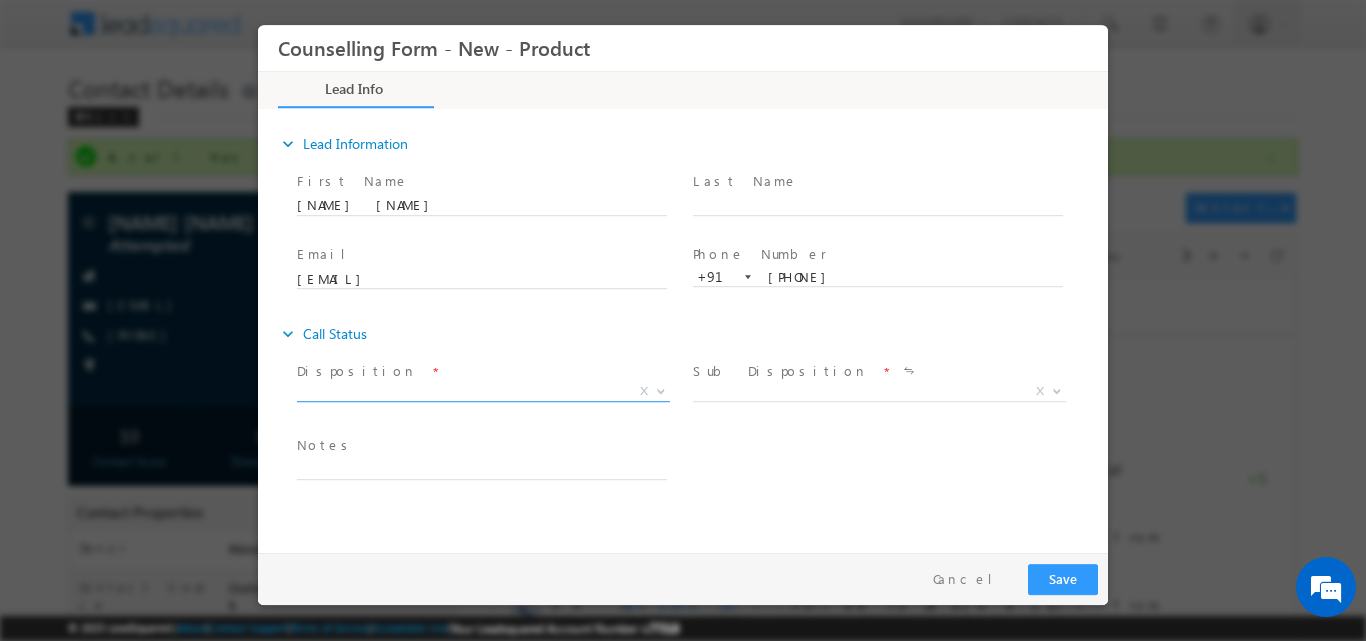 click at bounding box center [659, 390] 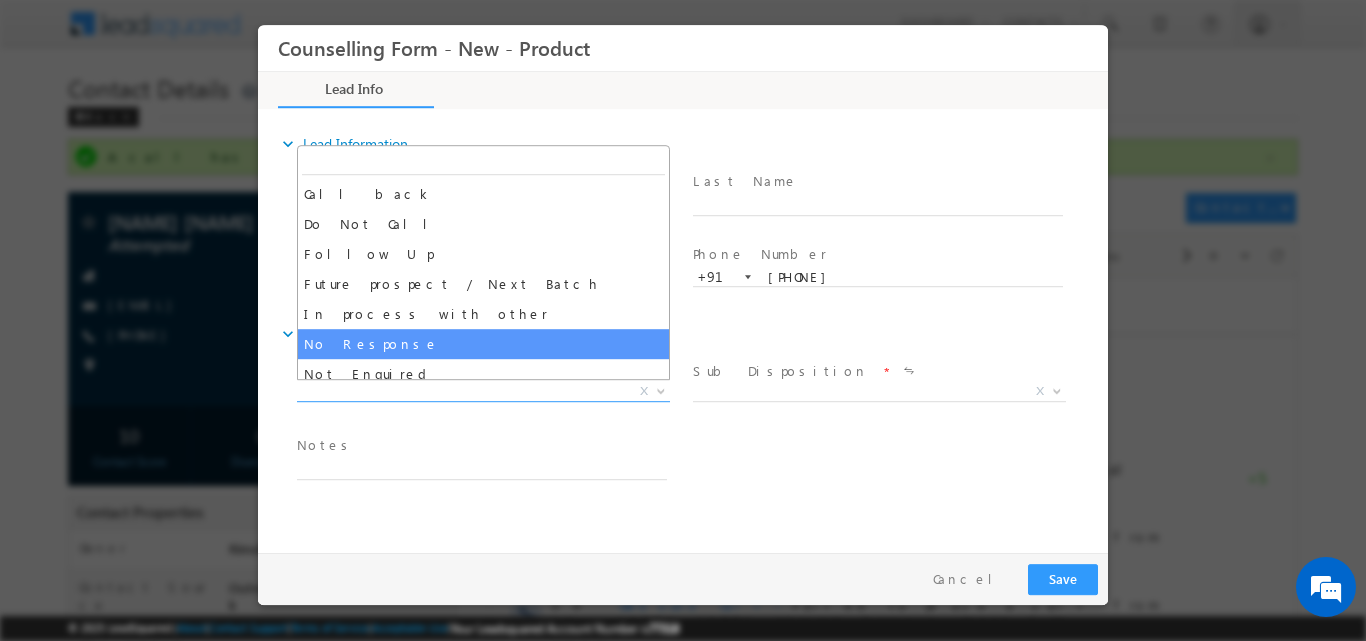 select on "No Response" 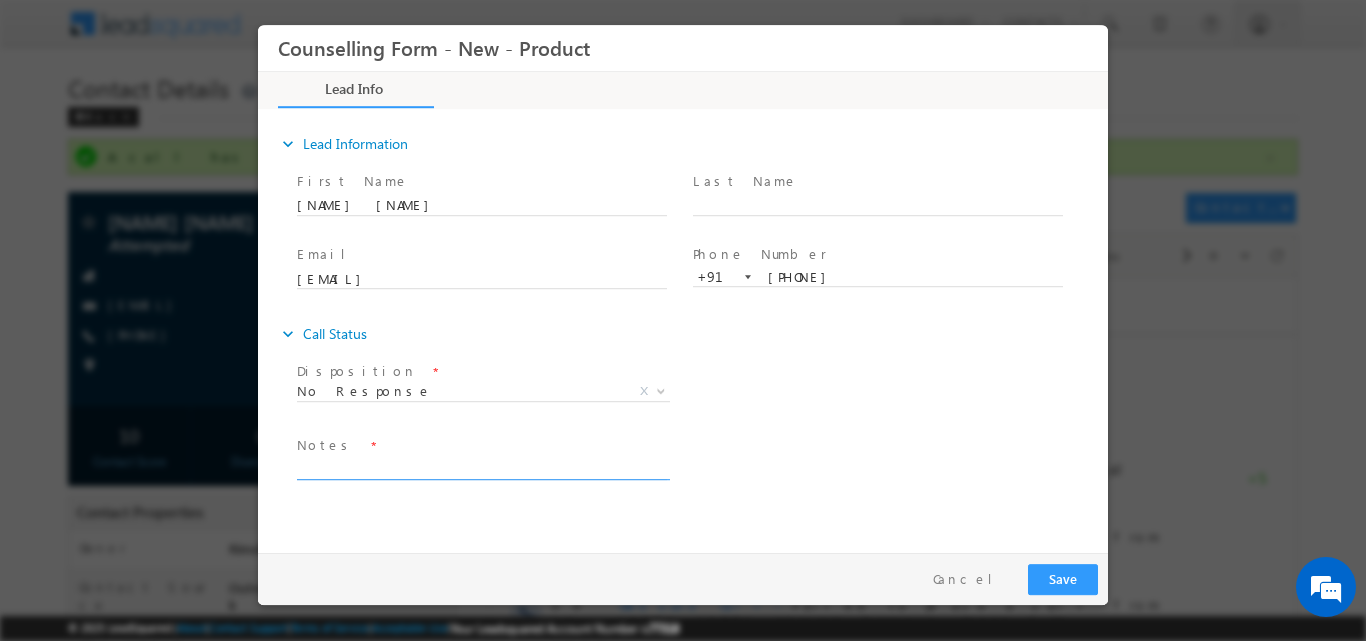 click at bounding box center [482, 467] 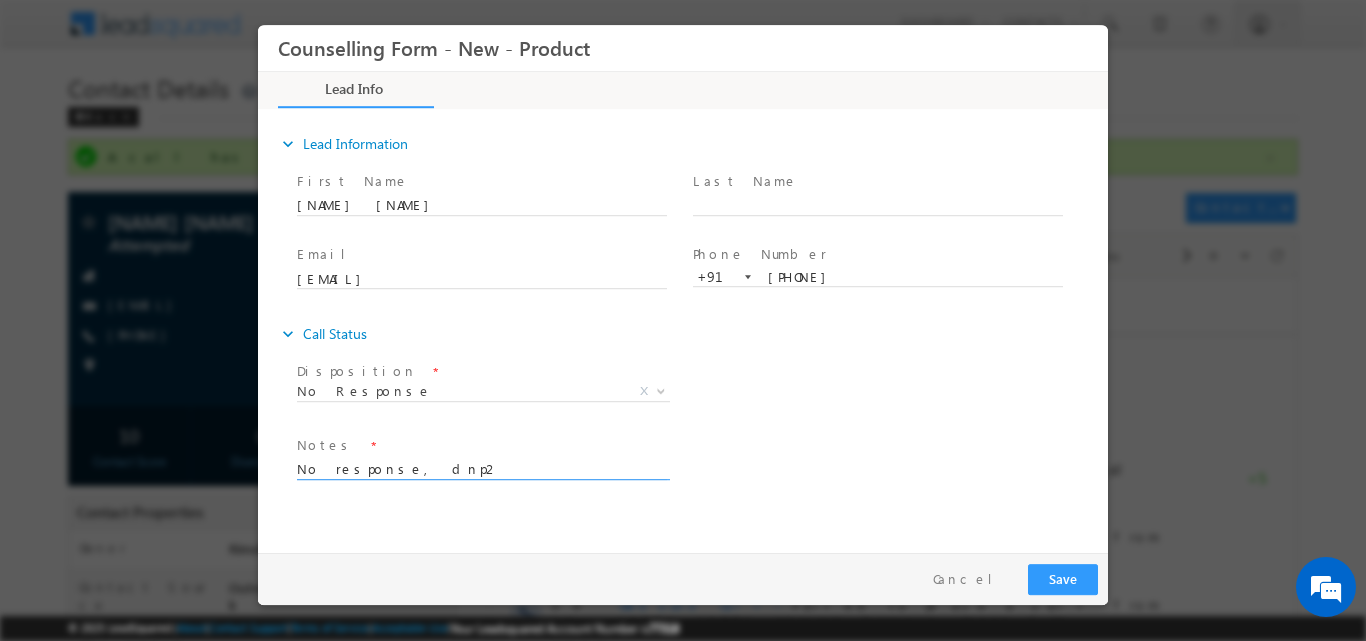 type on "No response, dnp2" 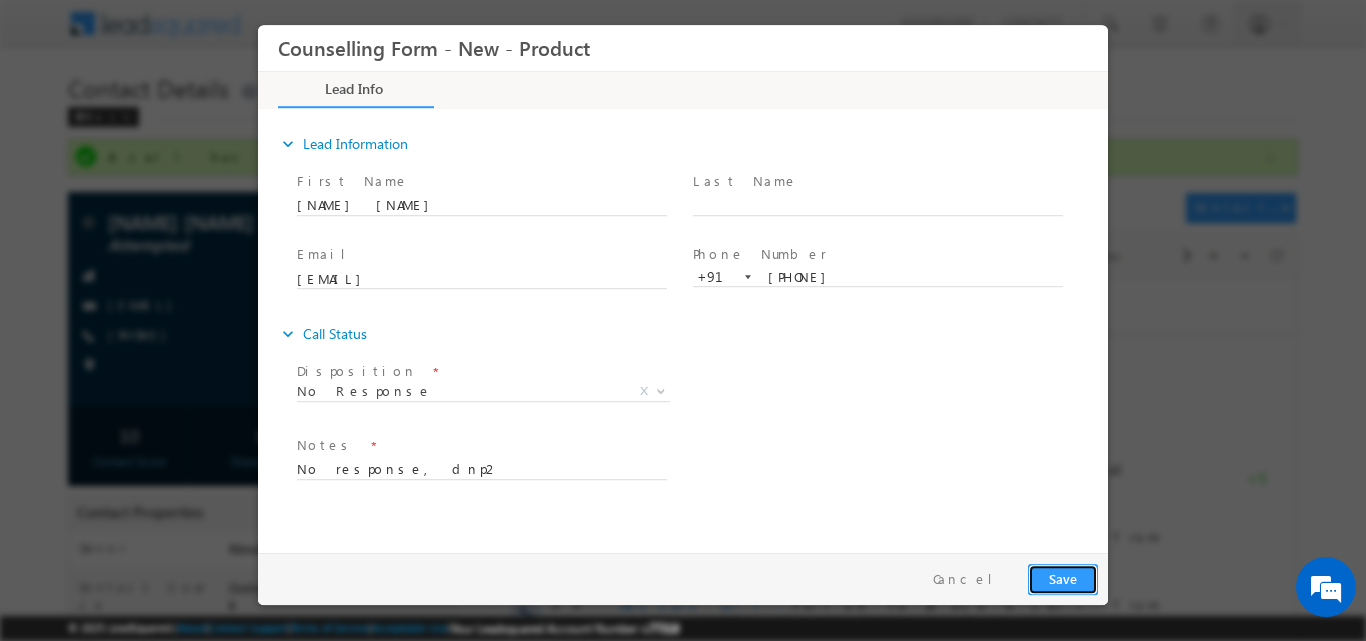 click on "Save" at bounding box center (1063, 578) 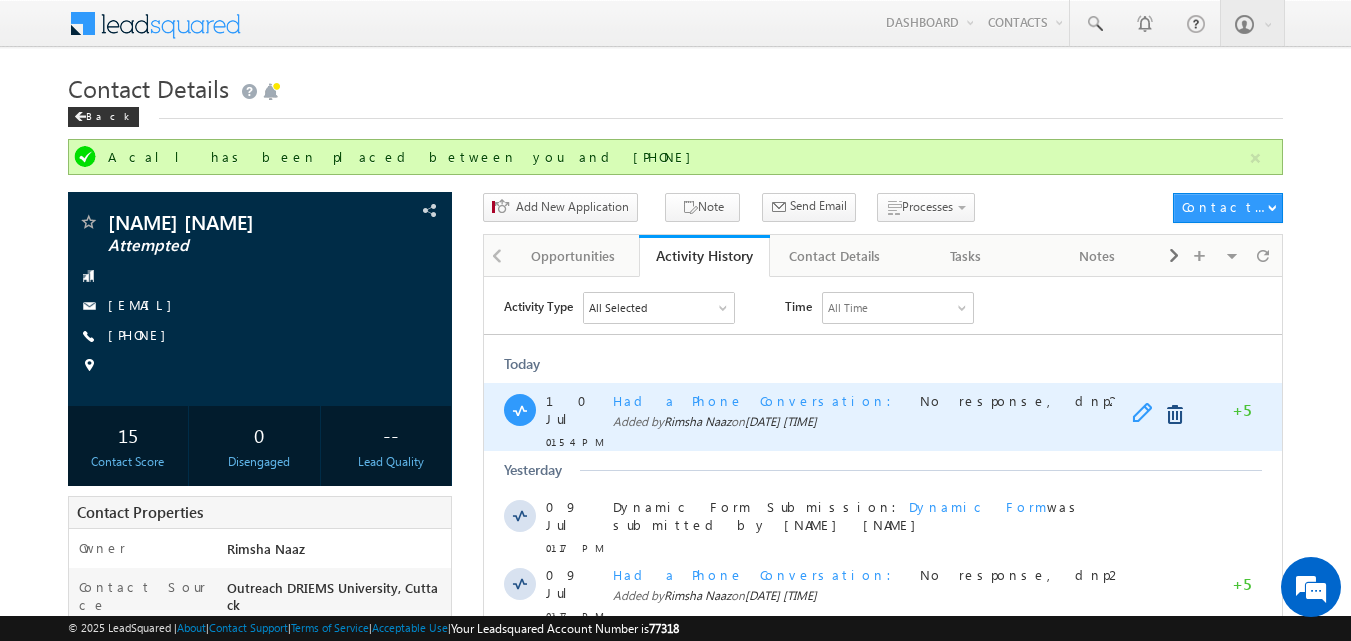 click at bounding box center (1147, 414) 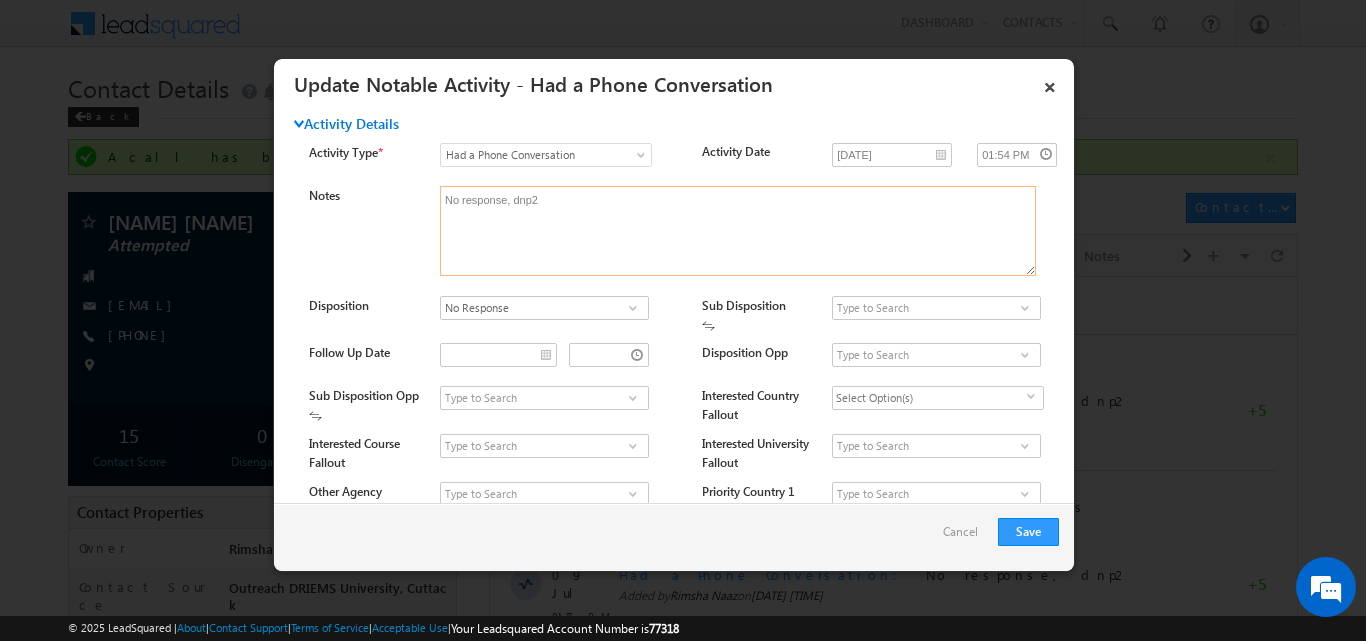 click on "No response, dnp2" at bounding box center [738, 231] 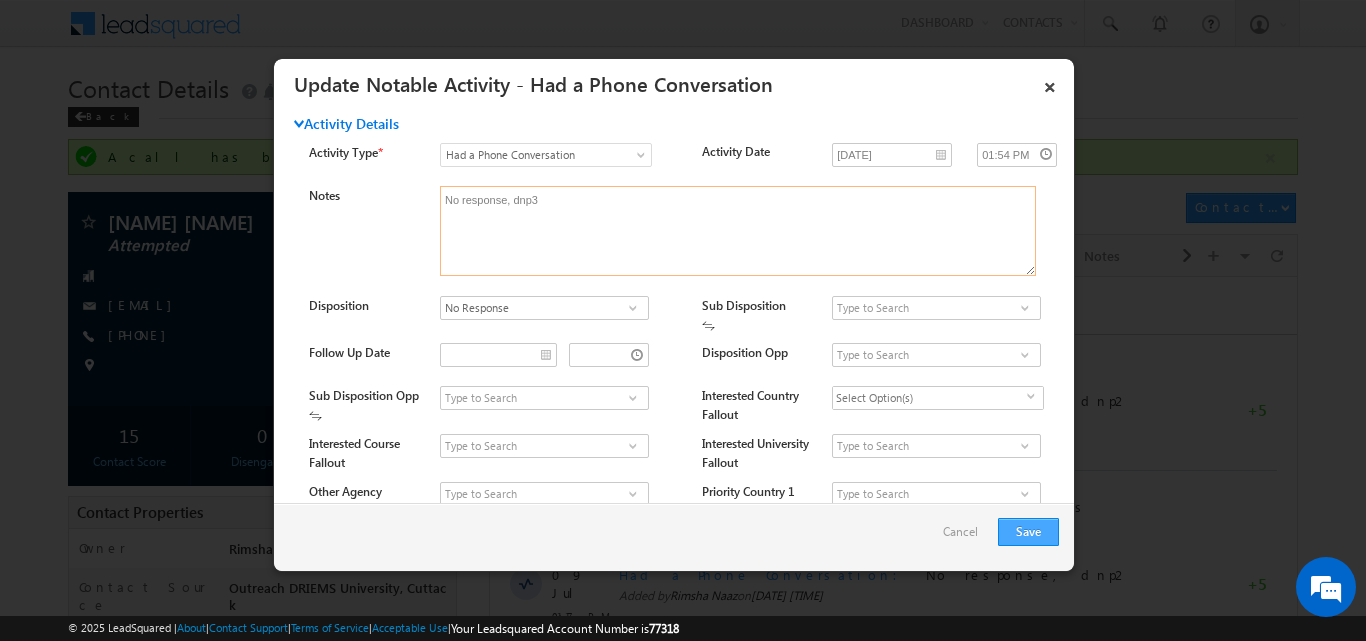 type on "No response, dnp3" 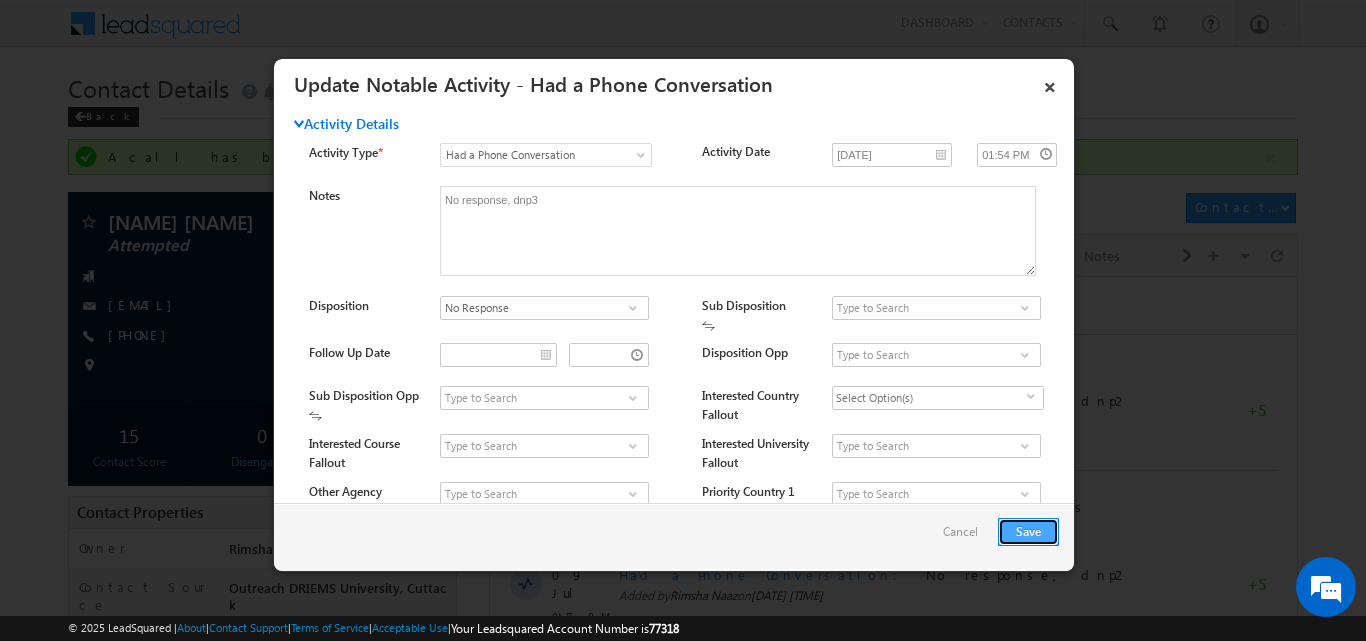 click on "Save" at bounding box center [1028, 532] 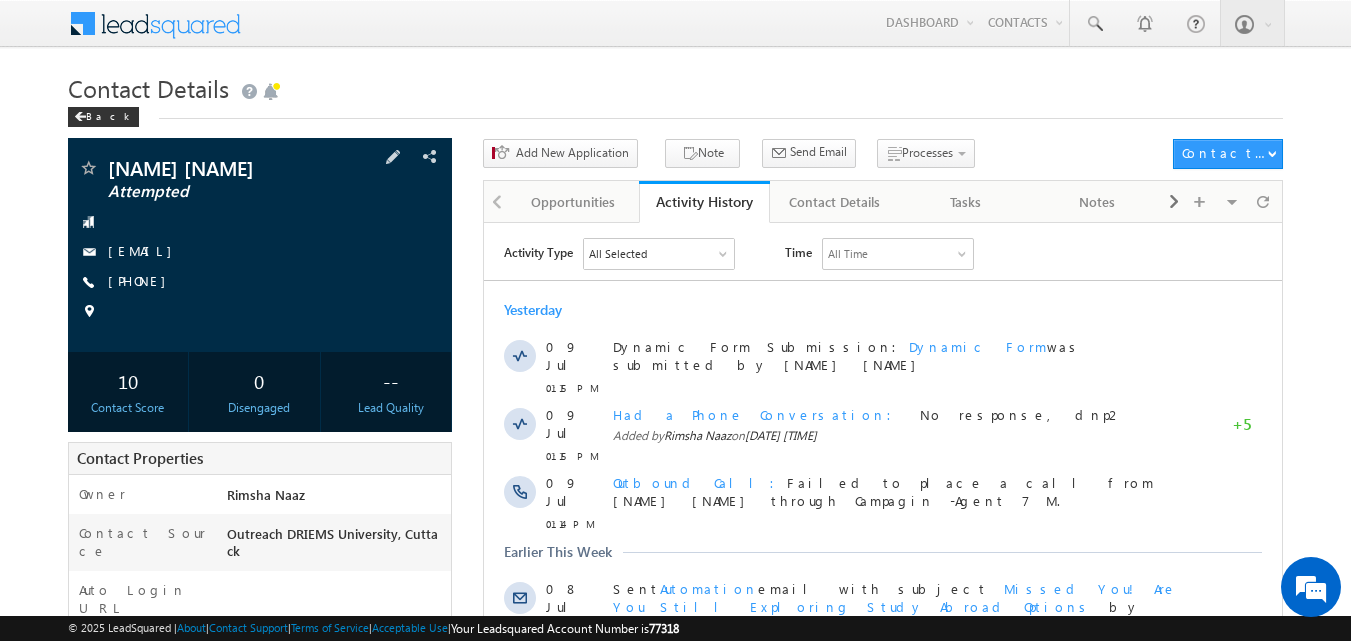 scroll, scrollTop: 0, scrollLeft: 0, axis: both 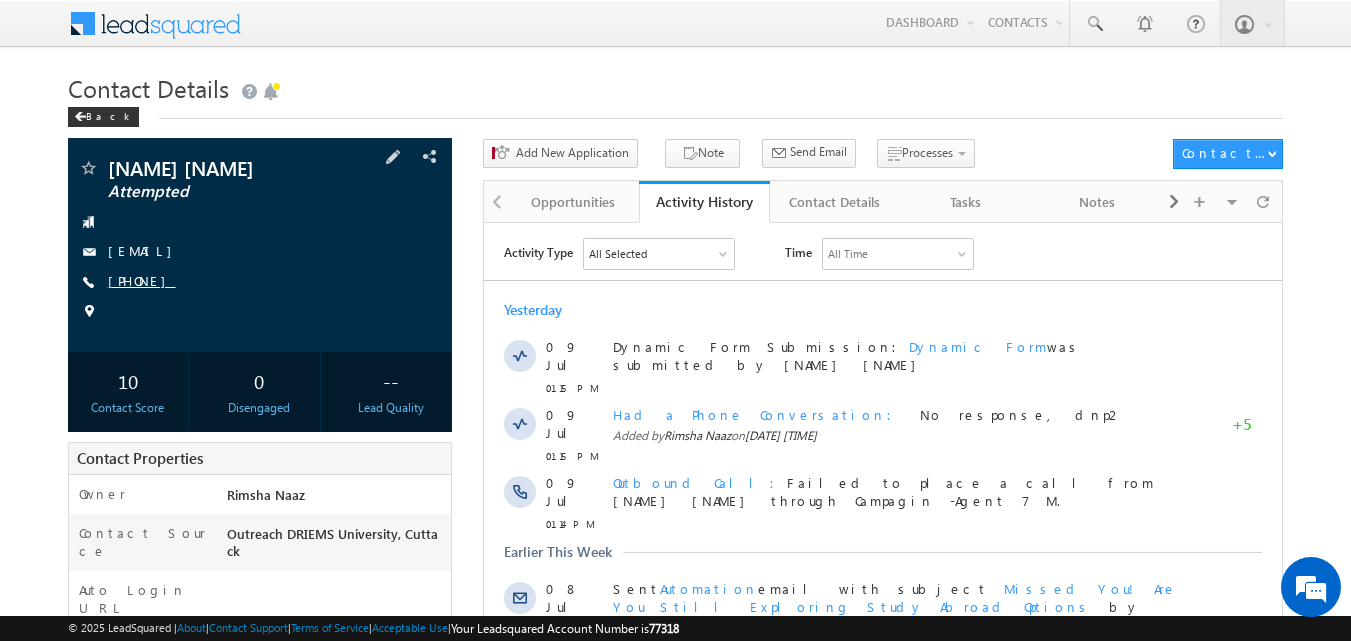click on "[PHONE]" at bounding box center [142, 280] 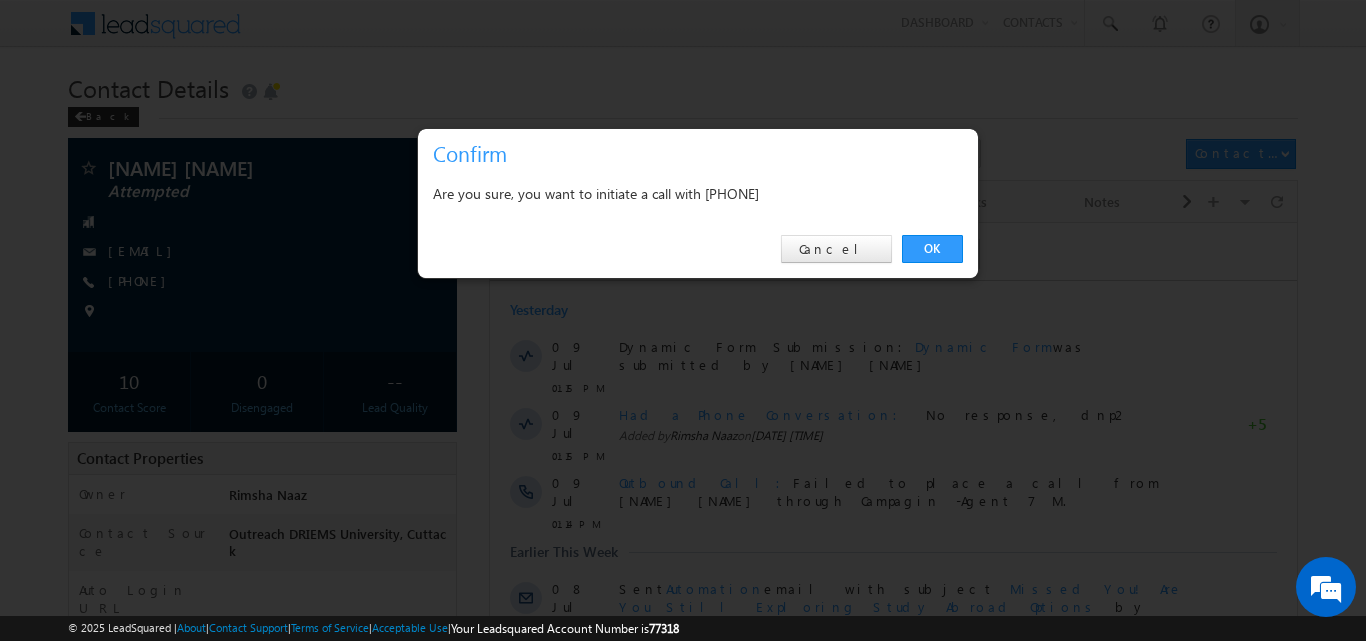 click on "OK Cancel" at bounding box center [698, 249] 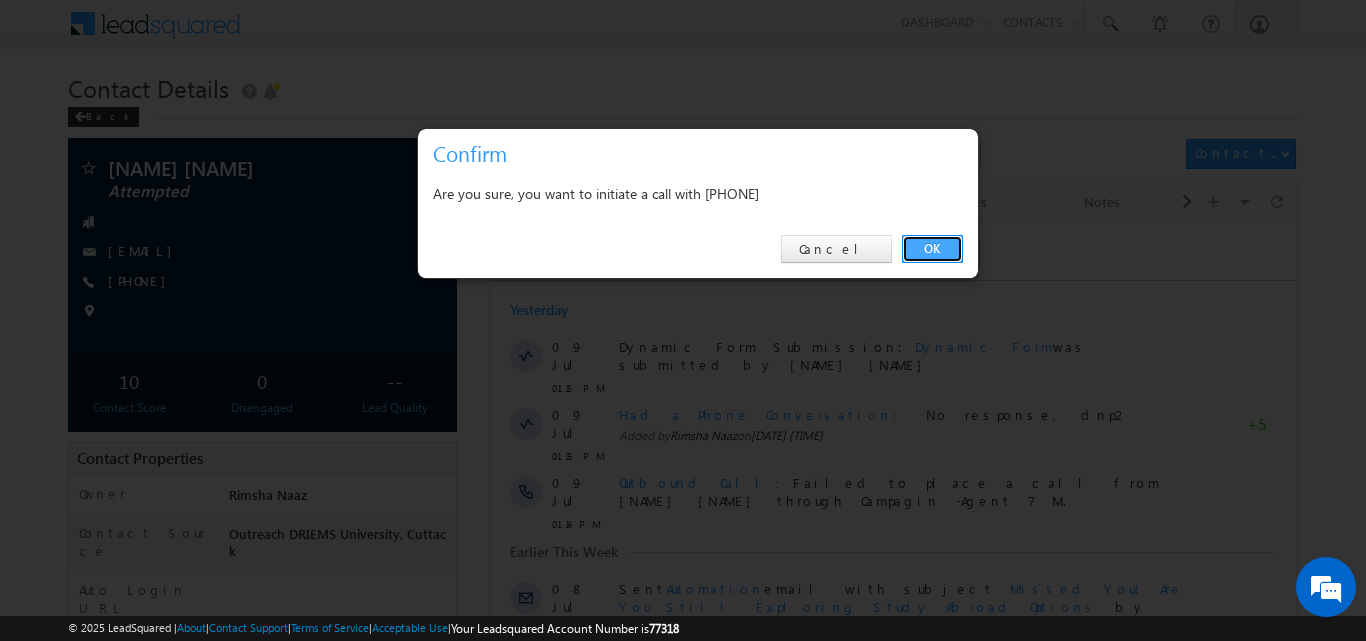 click on "OK" at bounding box center [932, 249] 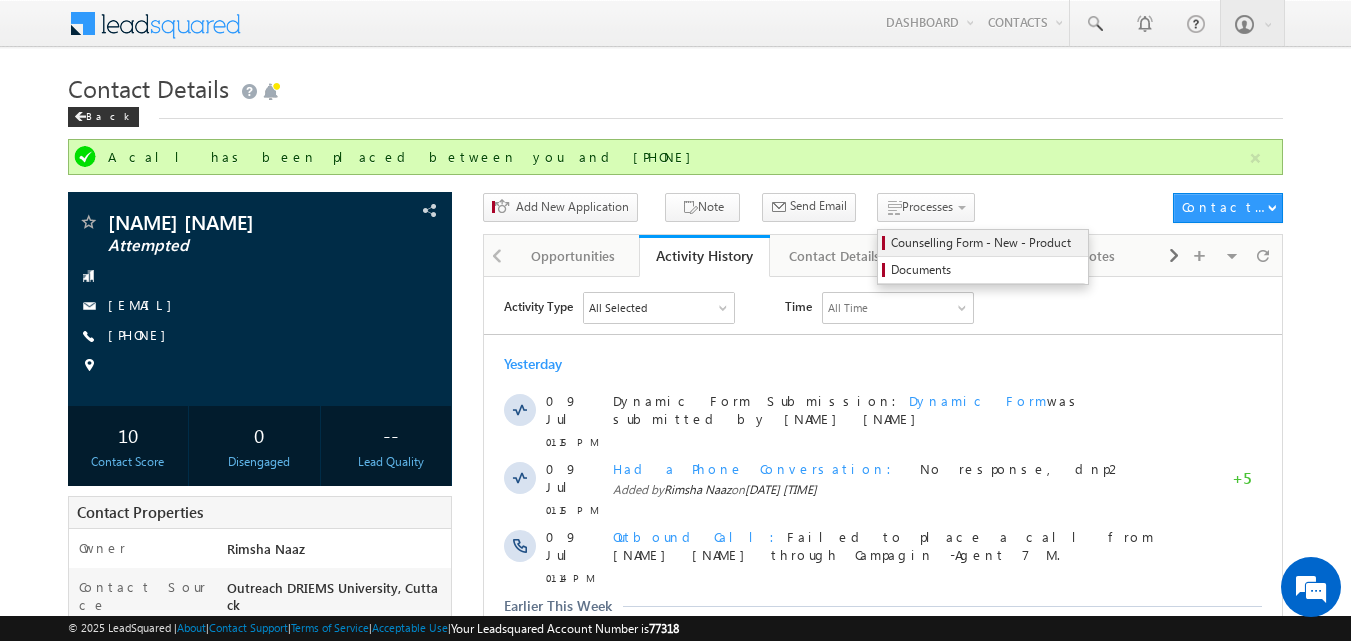 click on "Counselling Form - New - Product" at bounding box center (986, 243) 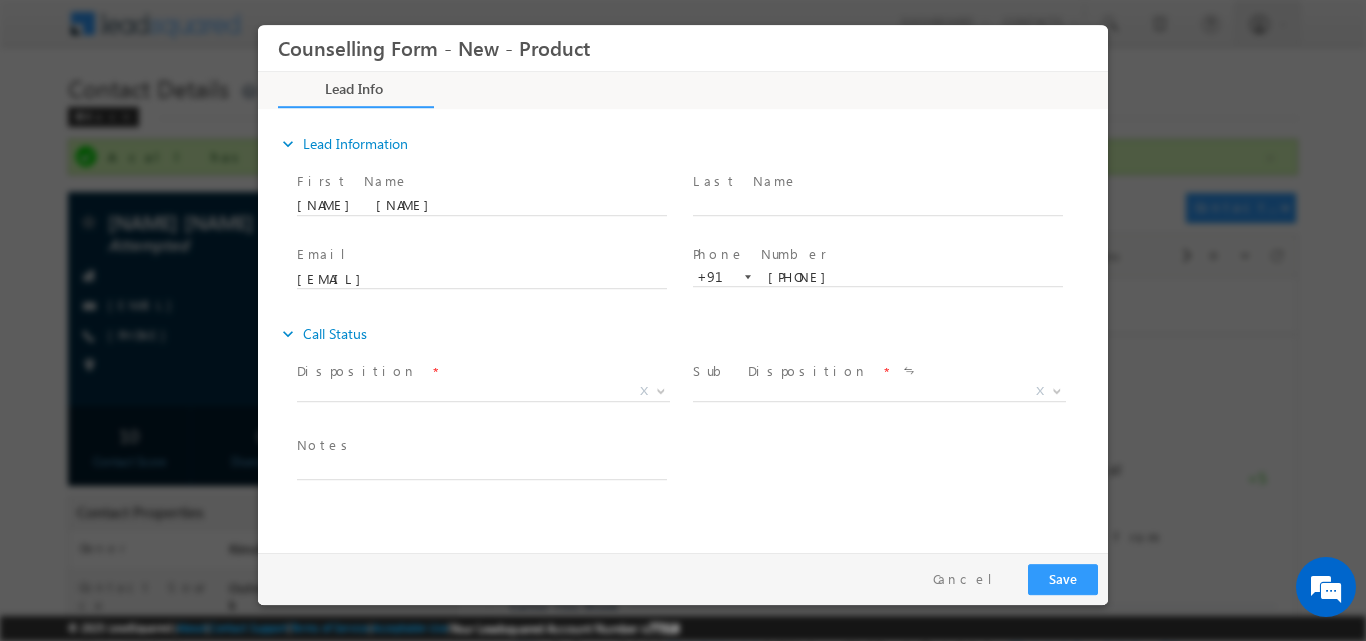 scroll, scrollTop: 0, scrollLeft: 0, axis: both 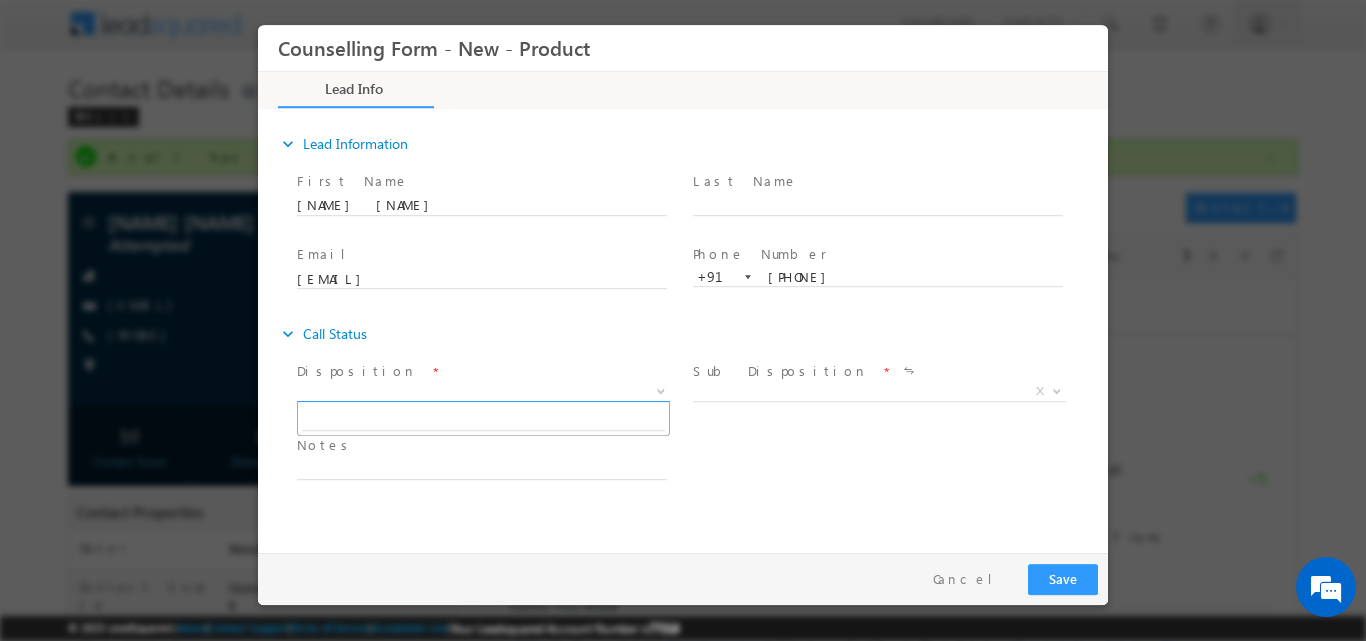 click at bounding box center [661, 389] 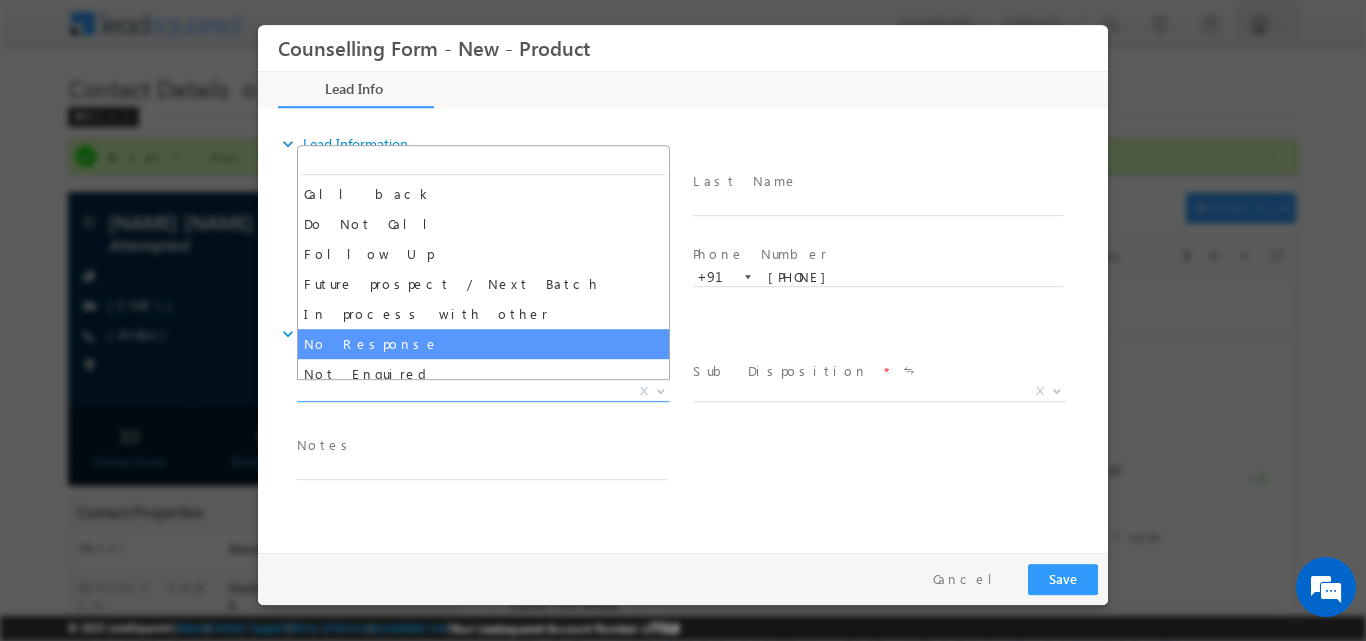 select on "No Response" 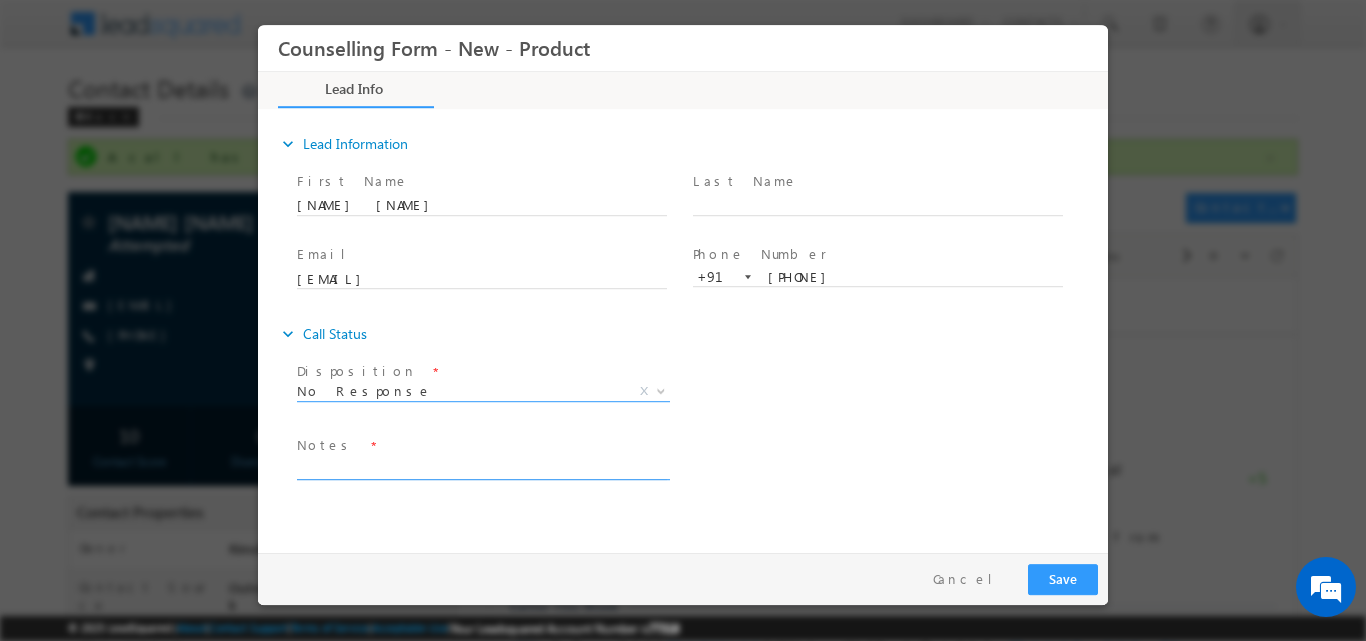 click at bounding box center (482, 467) 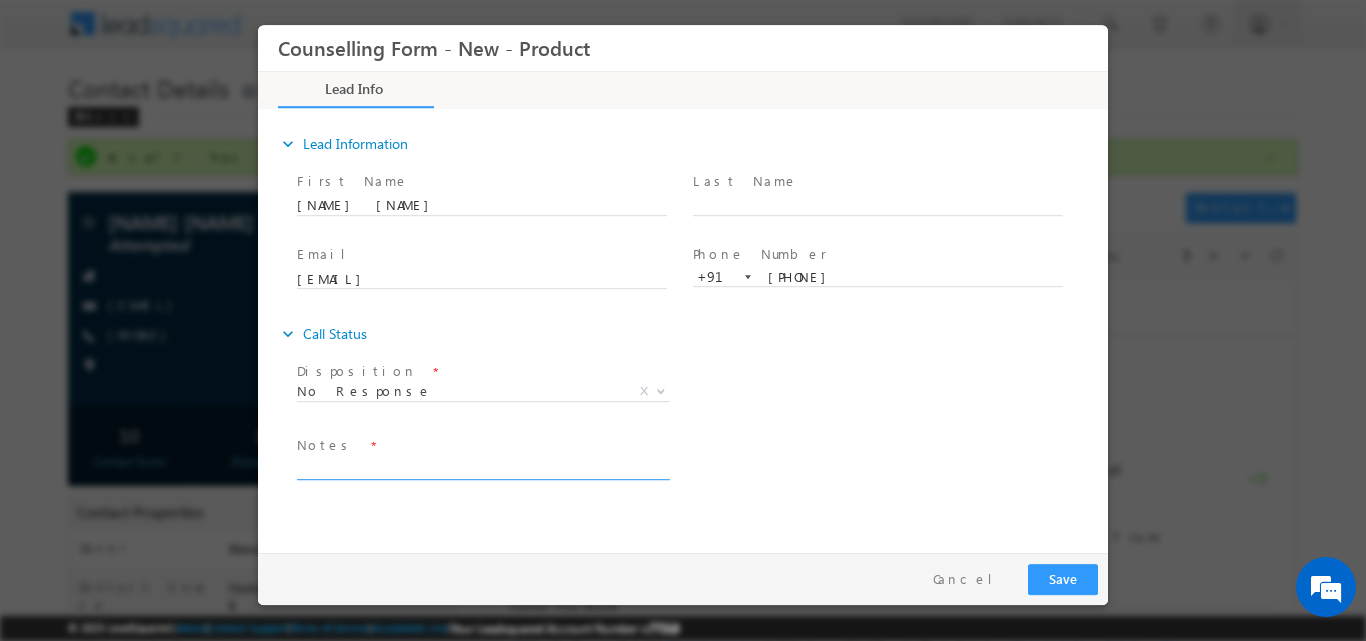 paste on "Hung up the call after hearing Amity University" 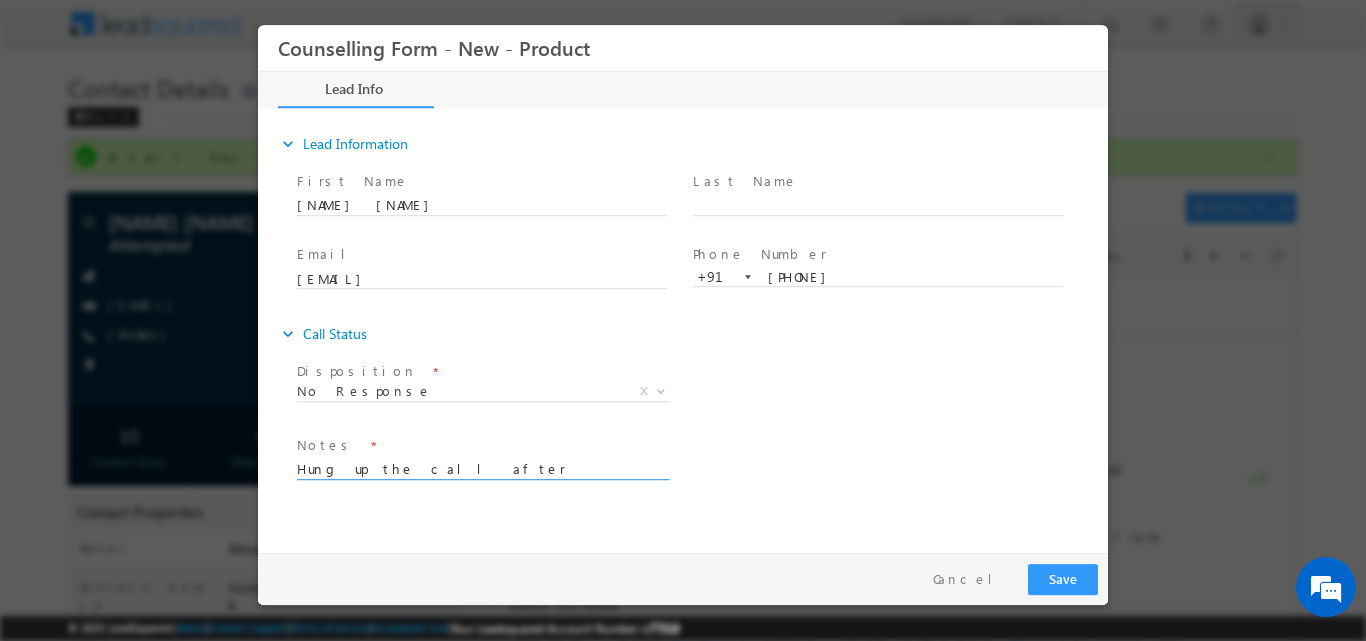 scroll, scrollTop: 4, scrollLeft: 0, axis: vertical 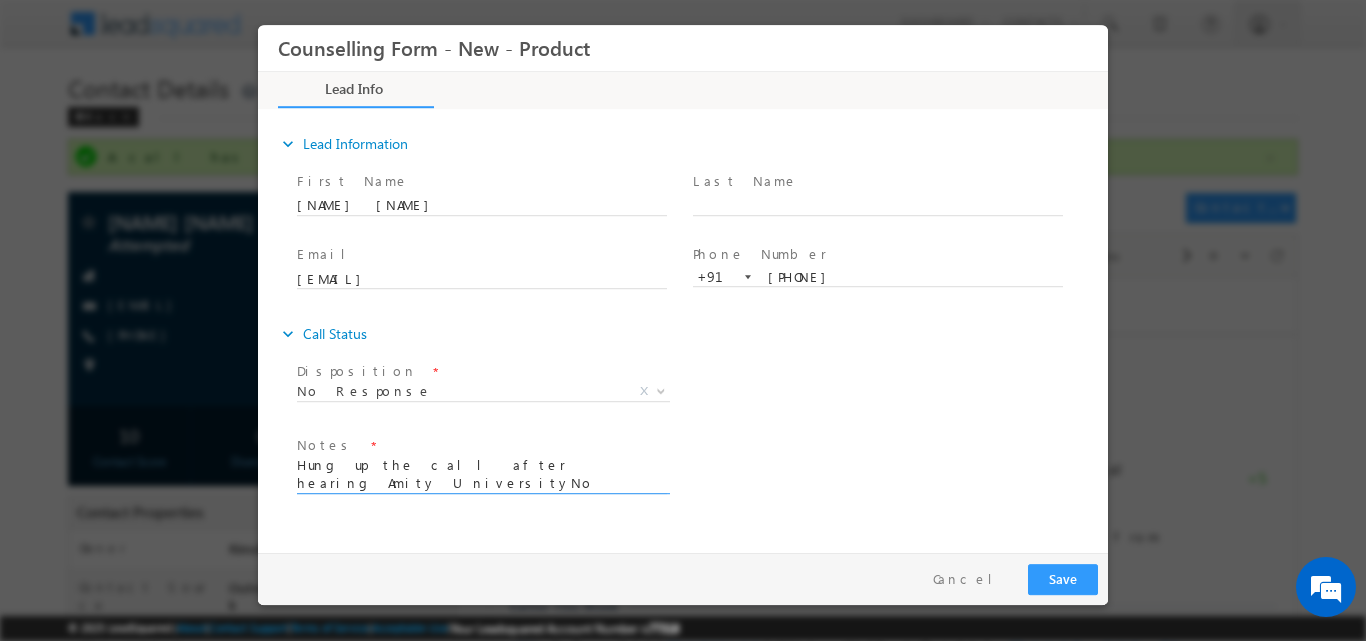 type on "Hung up the call after hearing Amity University" 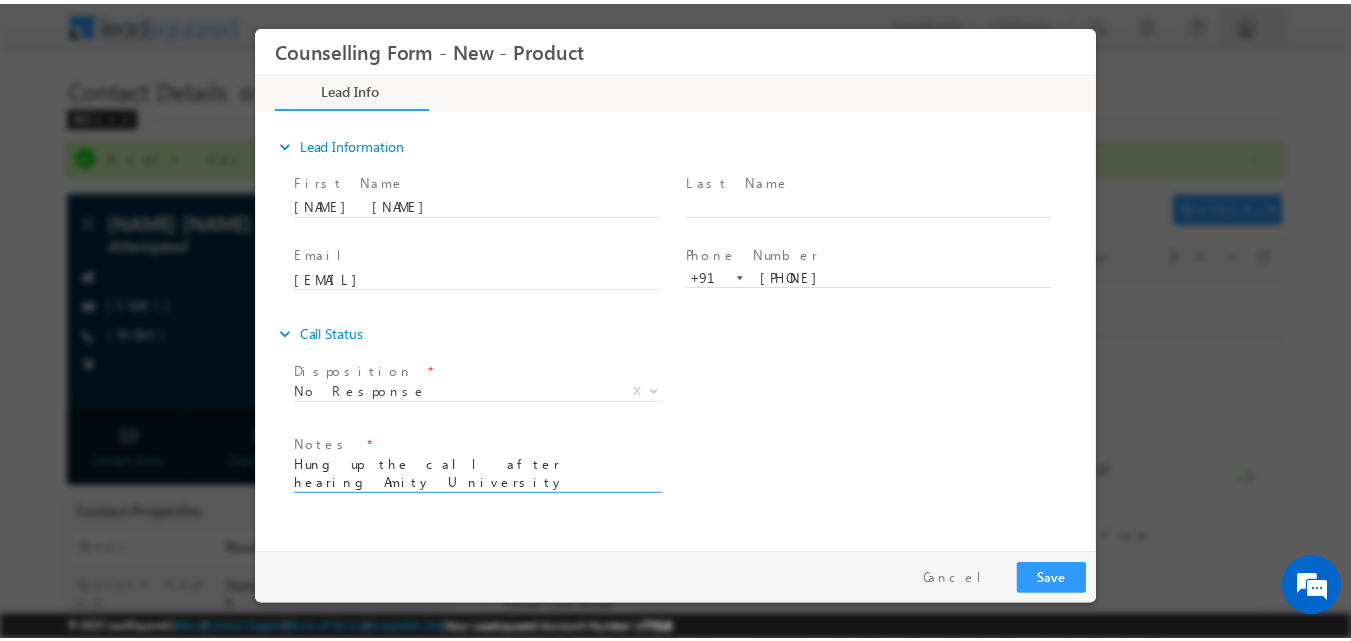 scroll, scrollTop: 0, scrollLeft: 0, axis: both 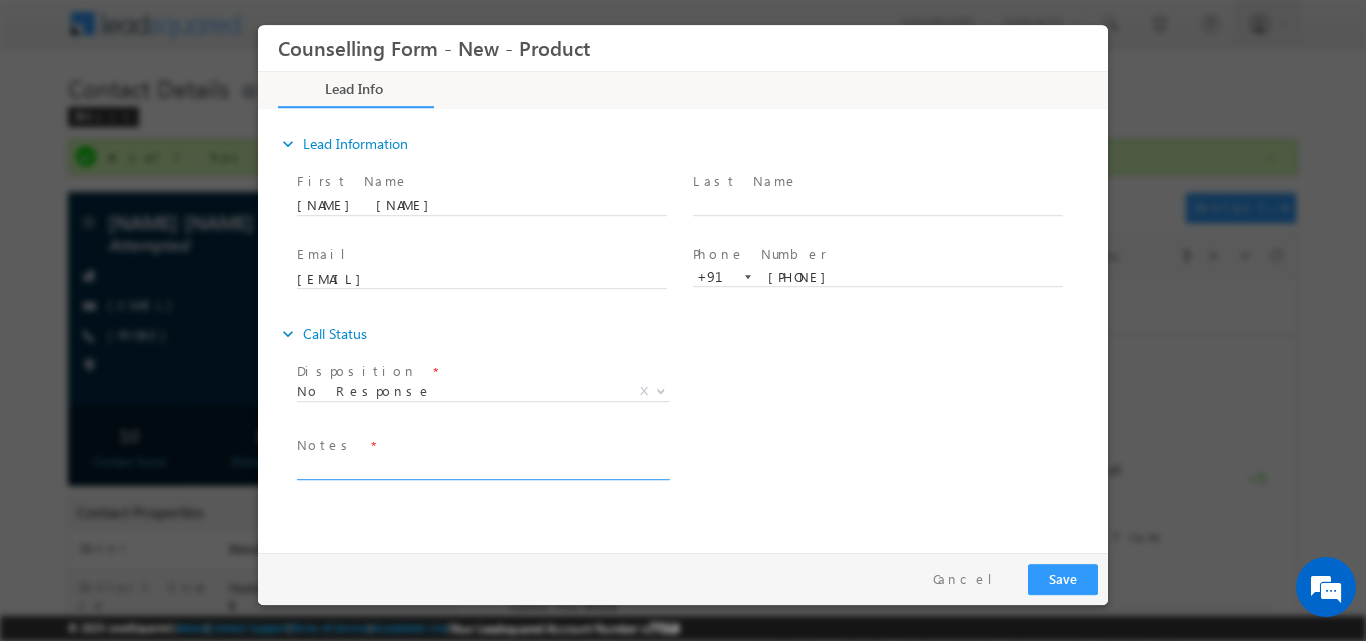 click at bounding box center (482, 467) 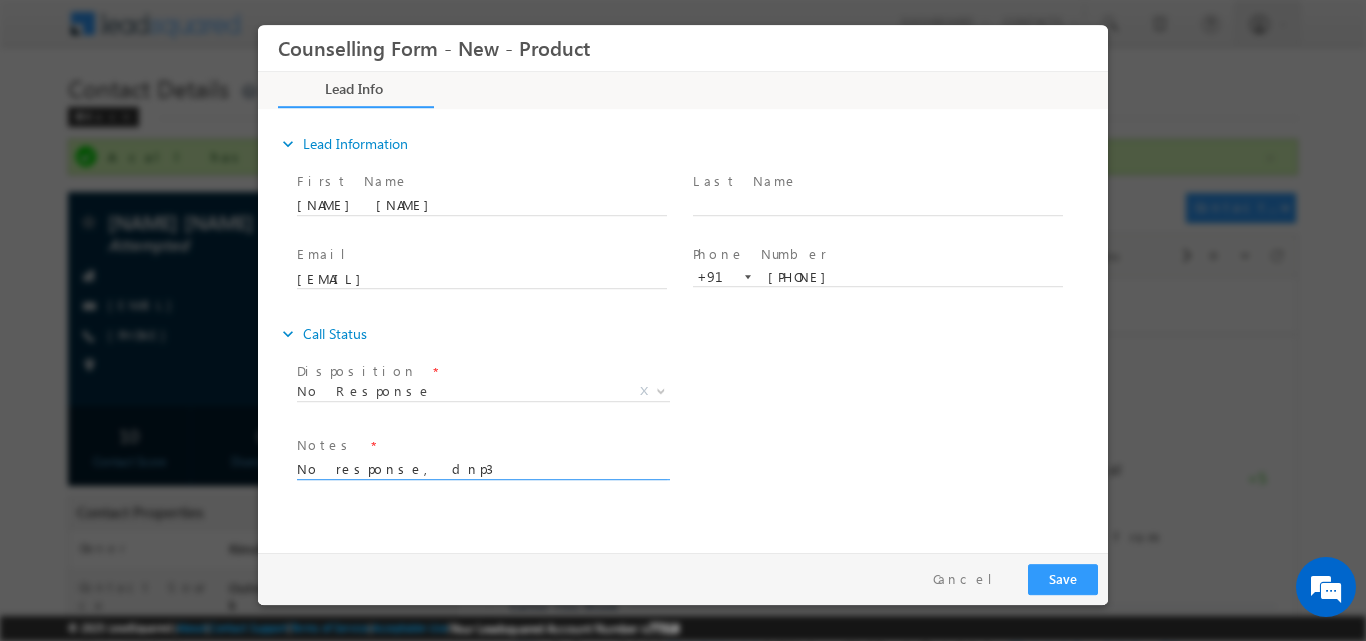 drag, startPoint x: 397, startPoint y: 465, endPoint x: 442, endPoint y: 509, distance: 62.936478 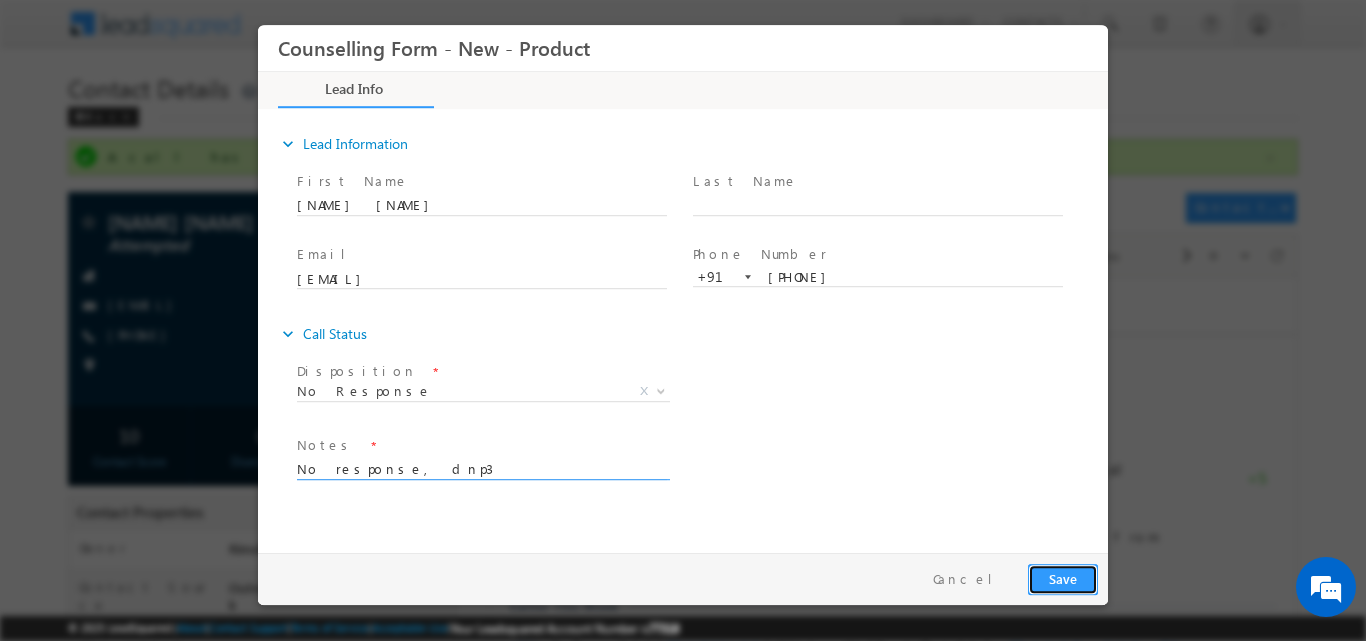click on "Save" at bounding box center (1063, 578) 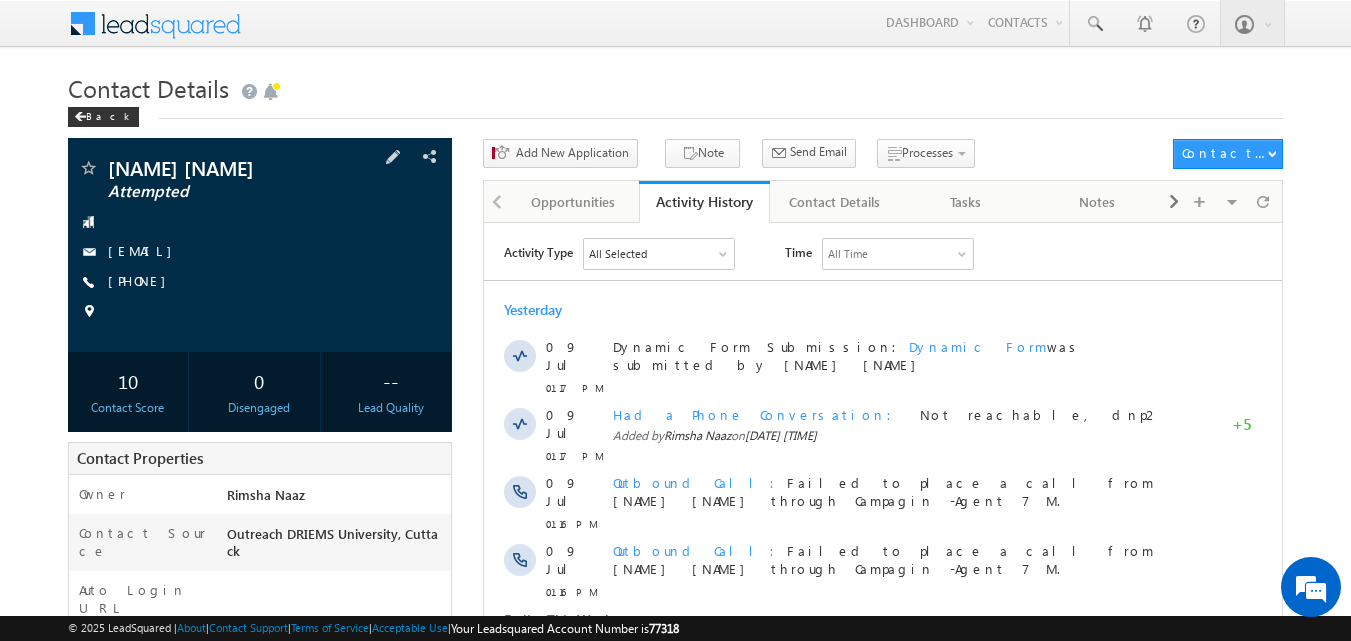 scroll, scrollTop: 0, scrollLeft: 0, axis: both 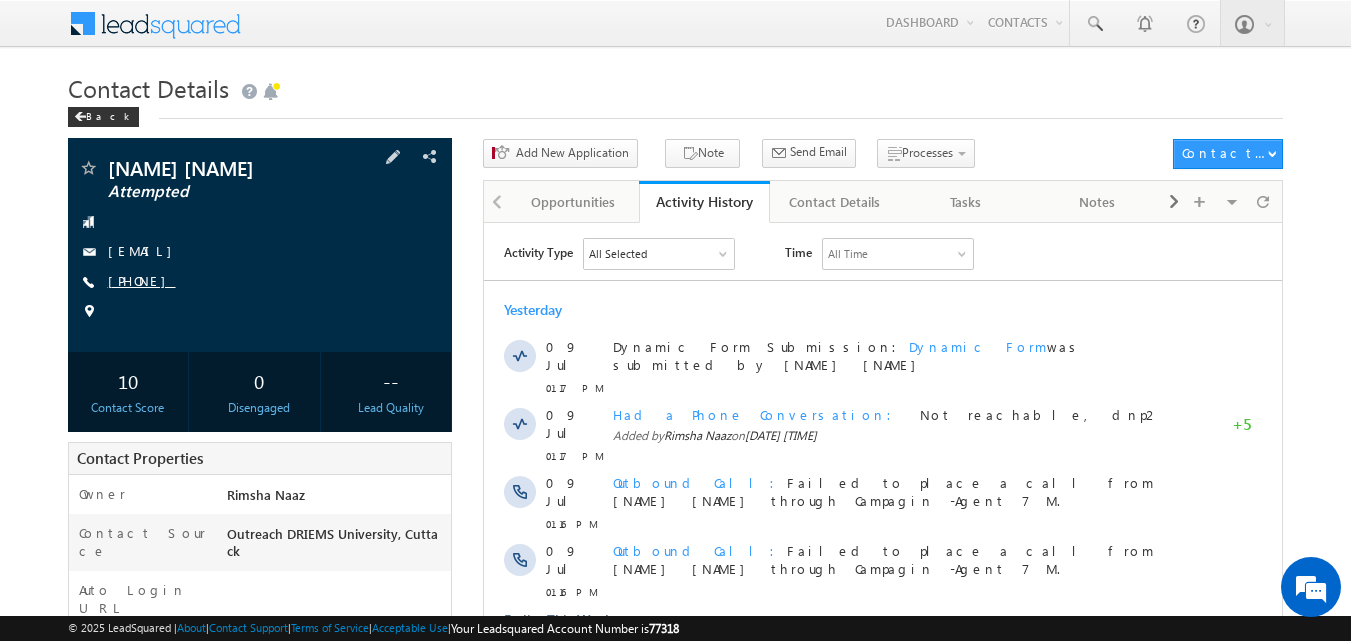 click on "[PHONE]" at bounding box center (142, 280) 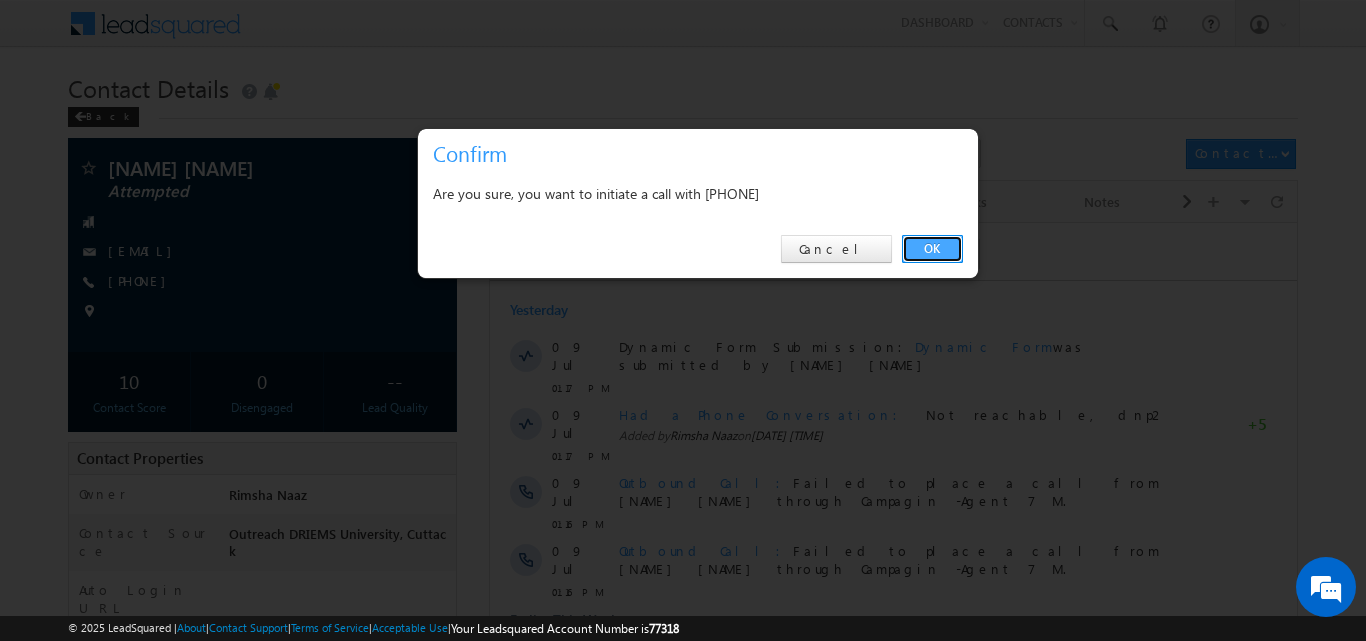 click on "OK" at bounding box center [932, 249] 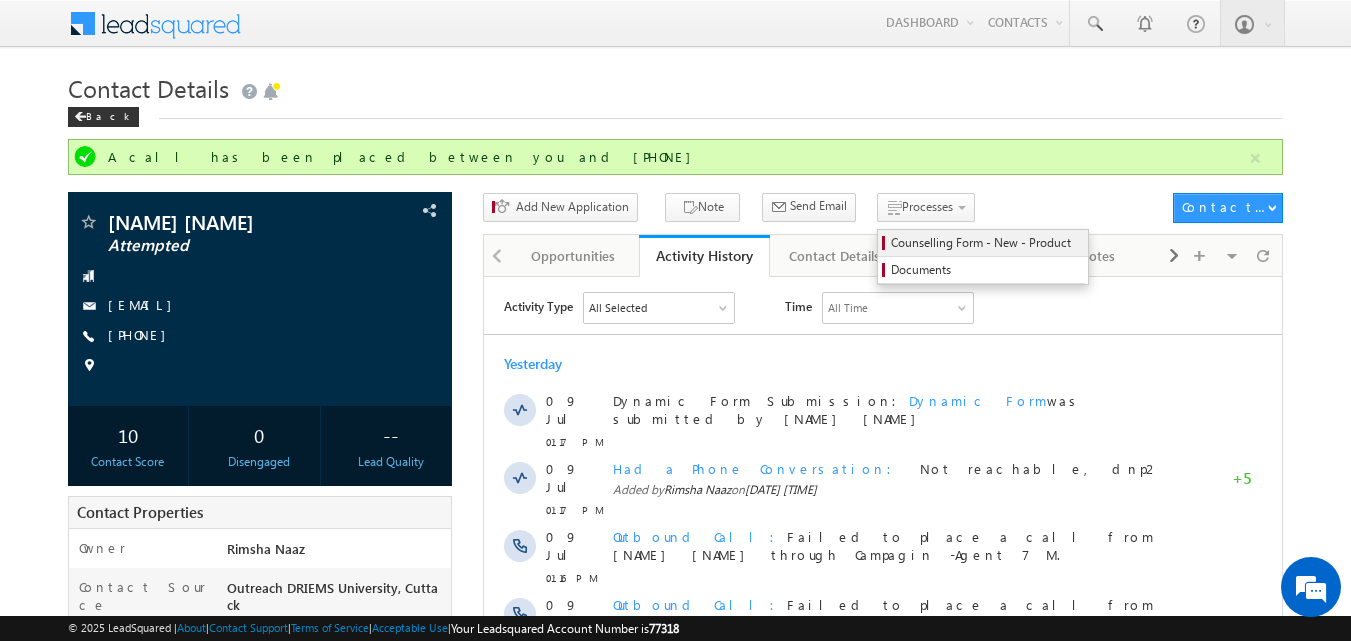 click on "Counselling Form - New - Product" at bounding box center (986, 243) 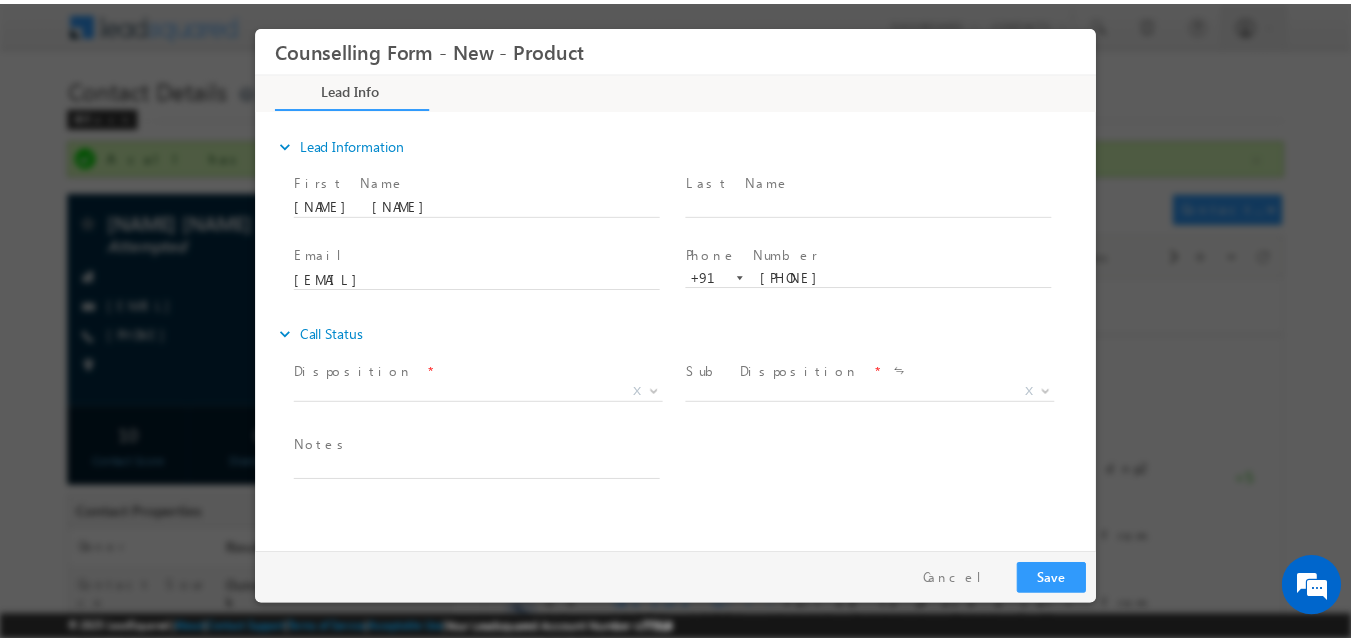 scroll, scrollTop: 0, scrollLeft: 0, axis: both 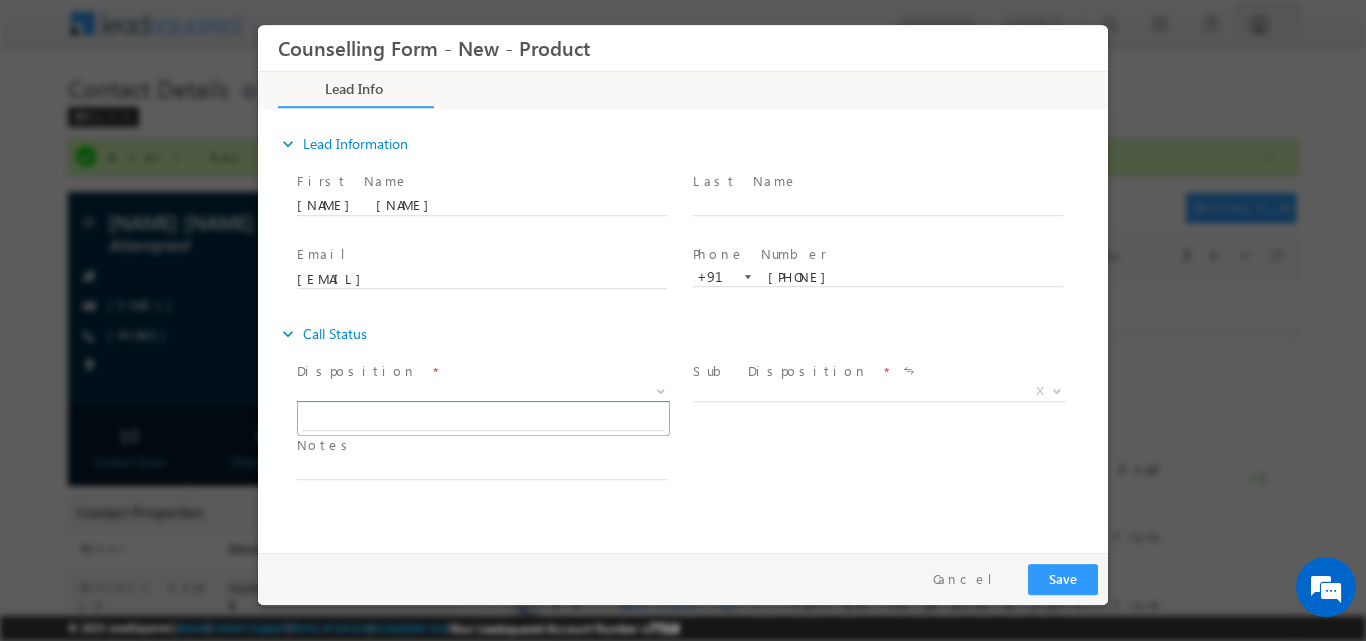 click at bounding box center [659, 390] 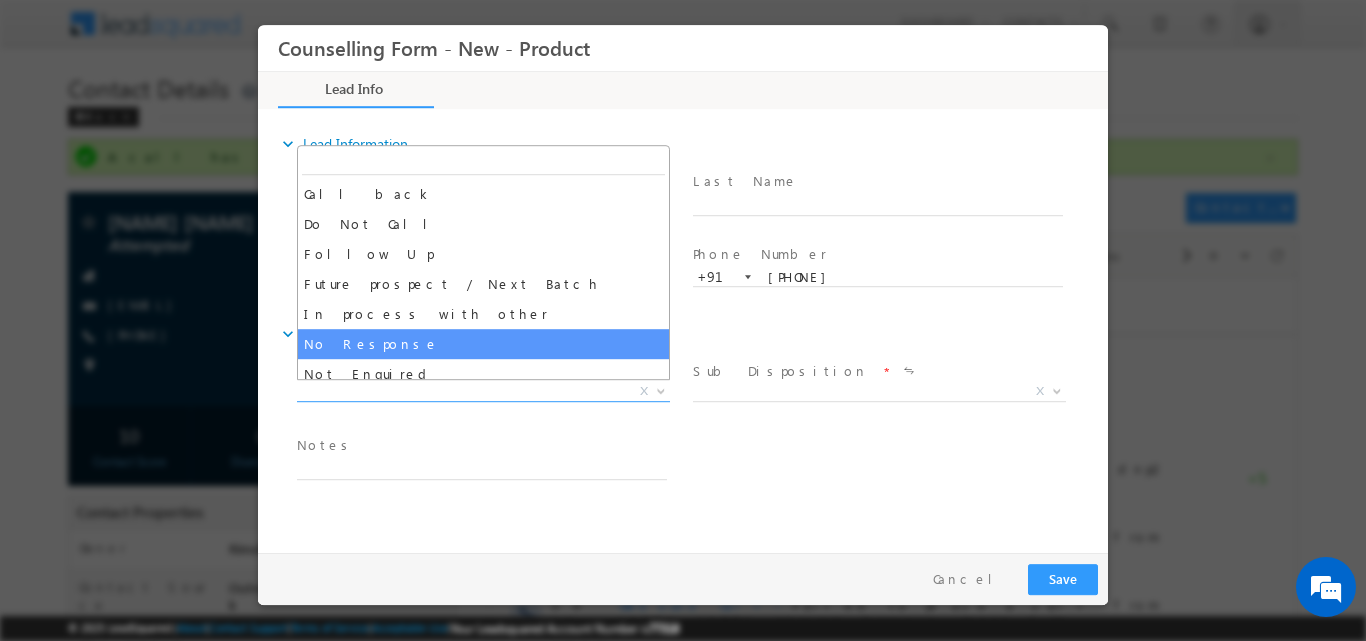 select on "No Response" 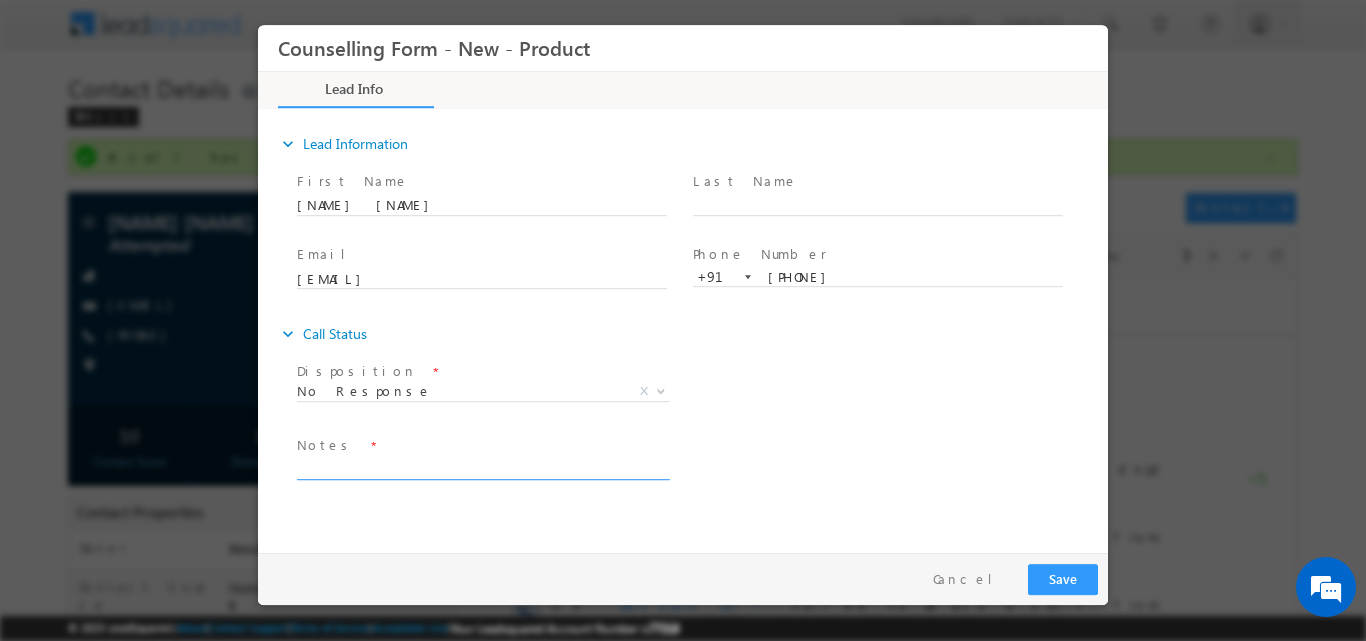 click at bounding box center [482, 467] 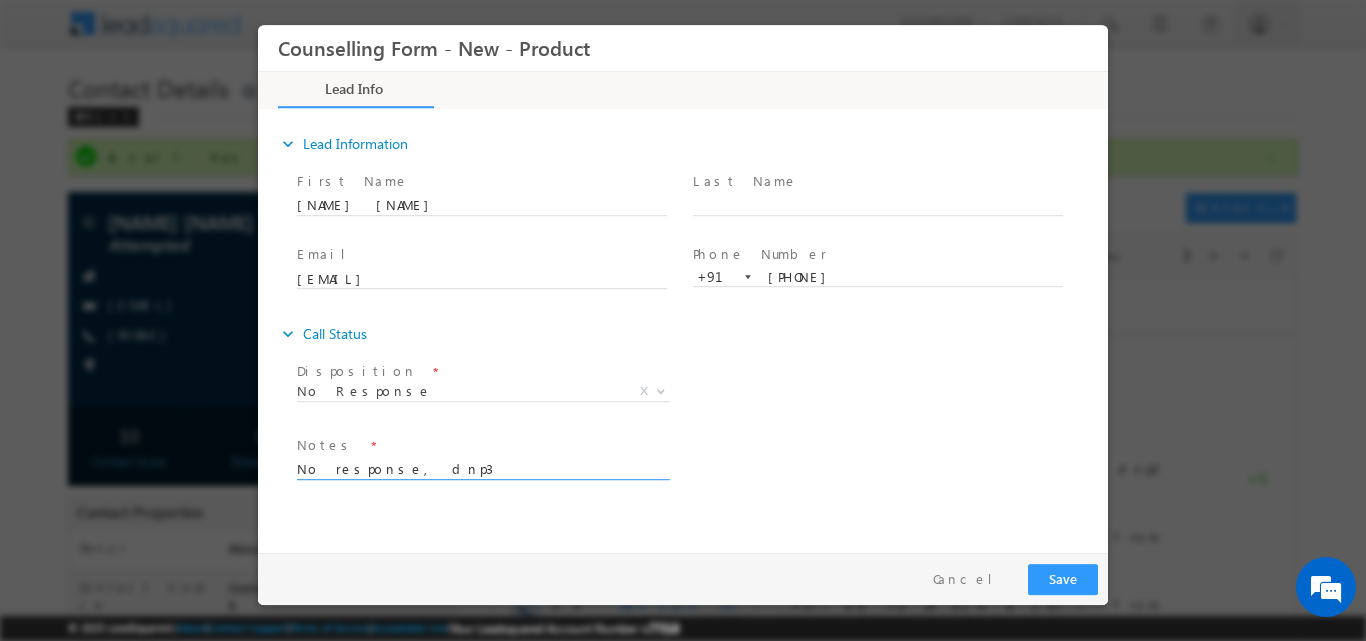 type on "No response, dnp3" 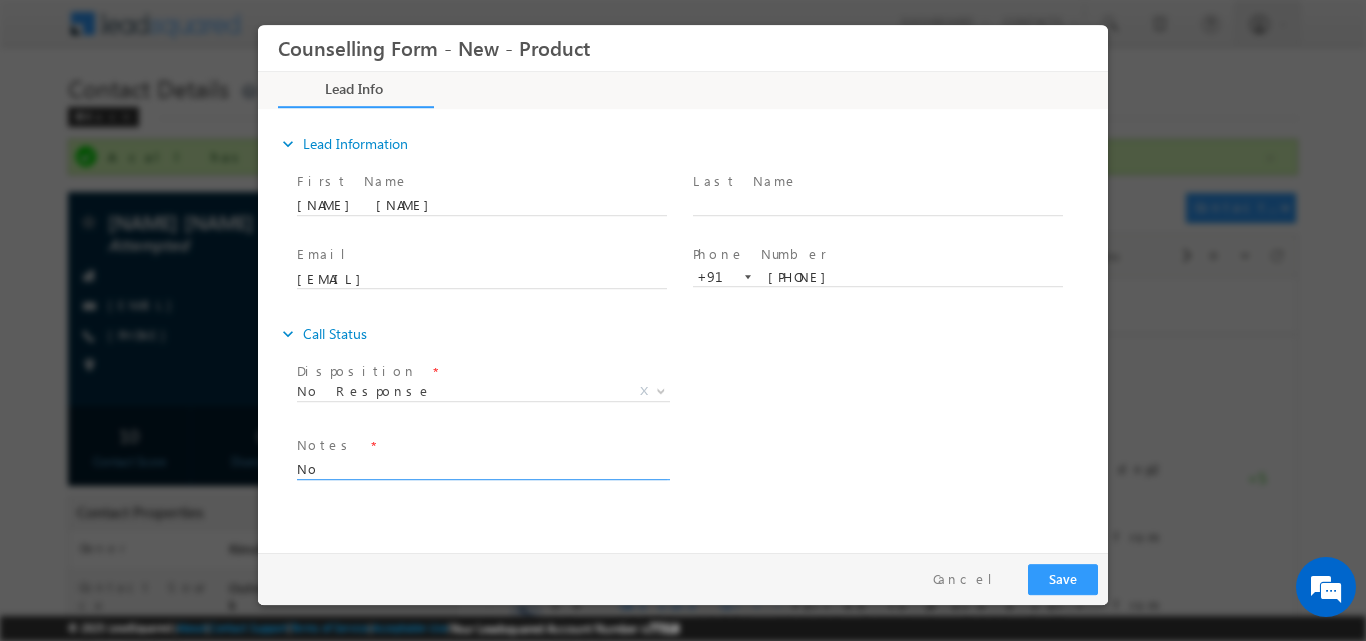 type on "N" 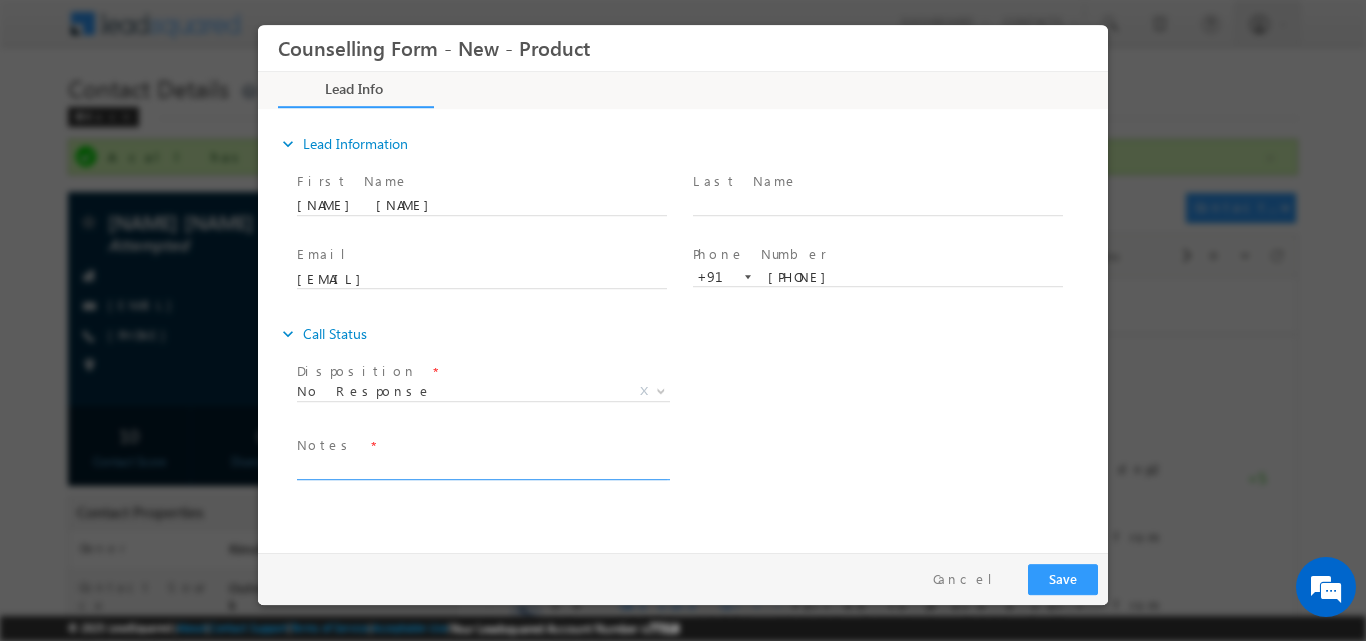click at bounding box center [482, 467] 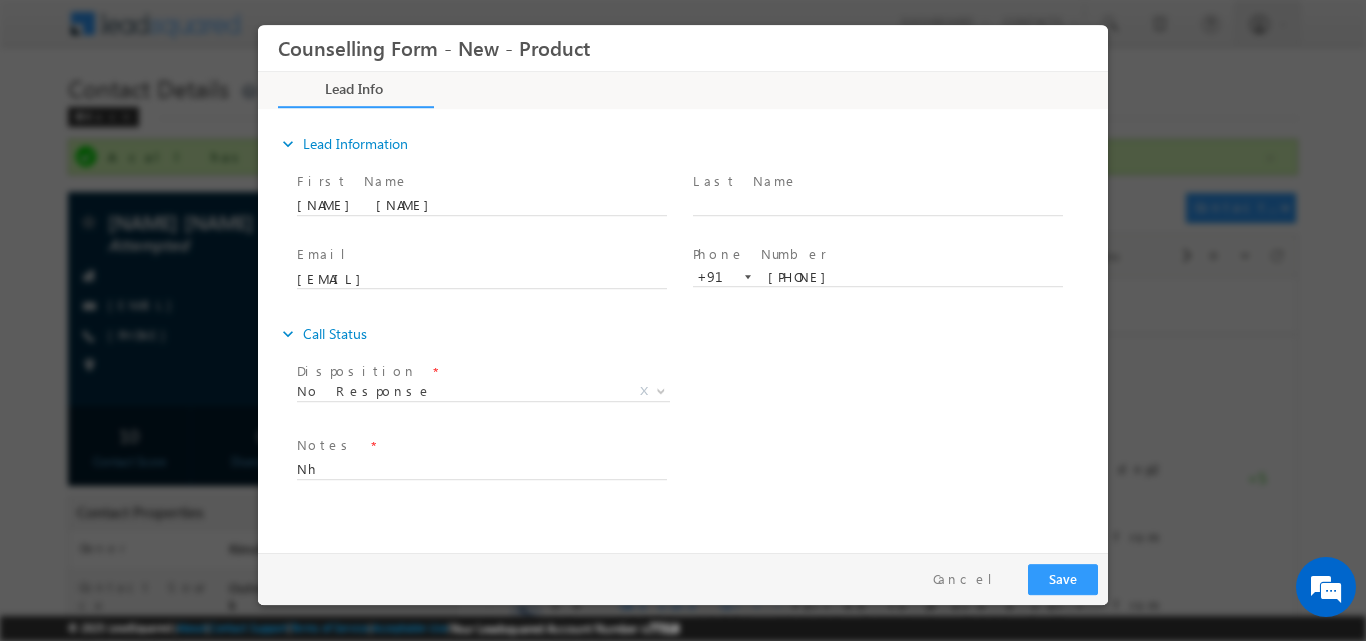 click on "Follow Up Date
*
Notes
*
Nh" at bounding box center [700, 467] 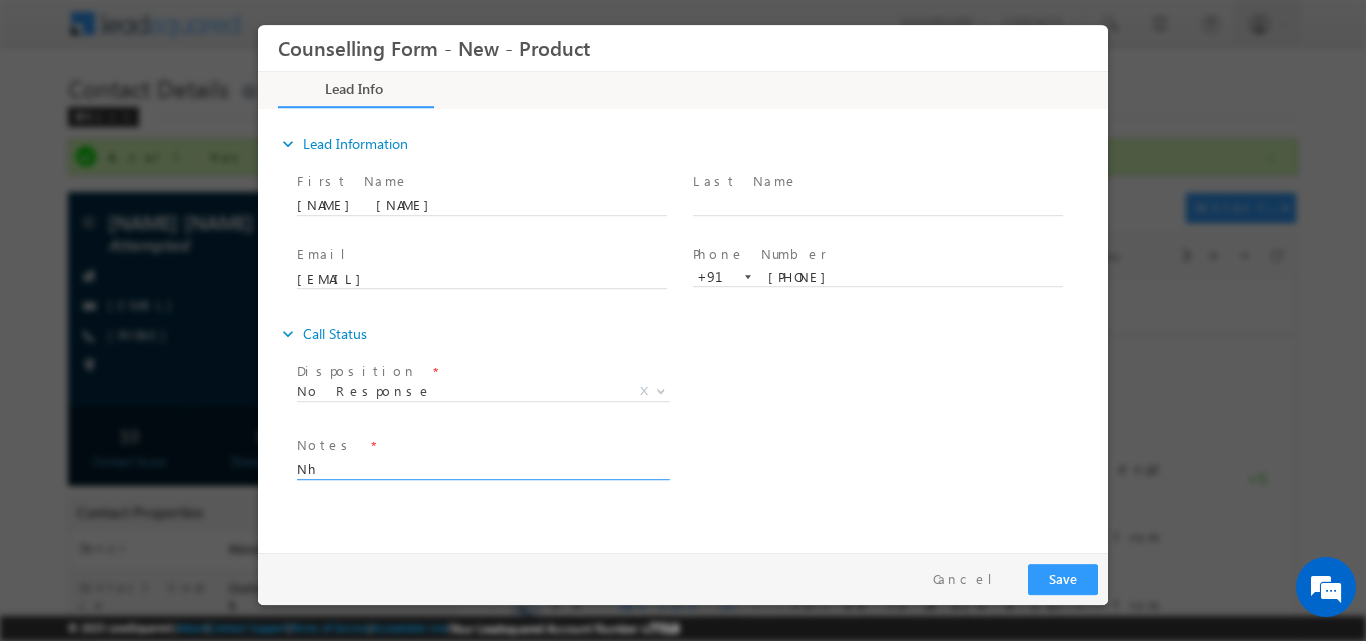 drag, startPoint x: 496, startPoint y: 462, endPoint x: 267, endPoint y: 473, distance: 229.26404 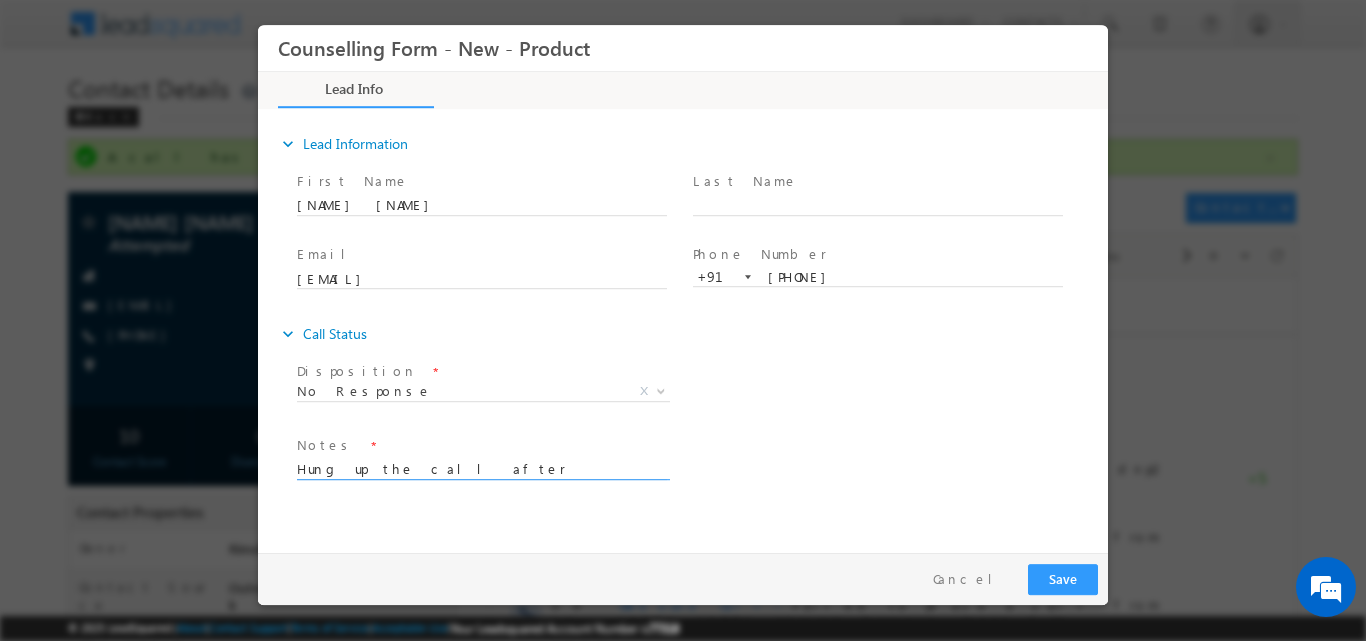 type on "Hung up the call after hearing Amity University" 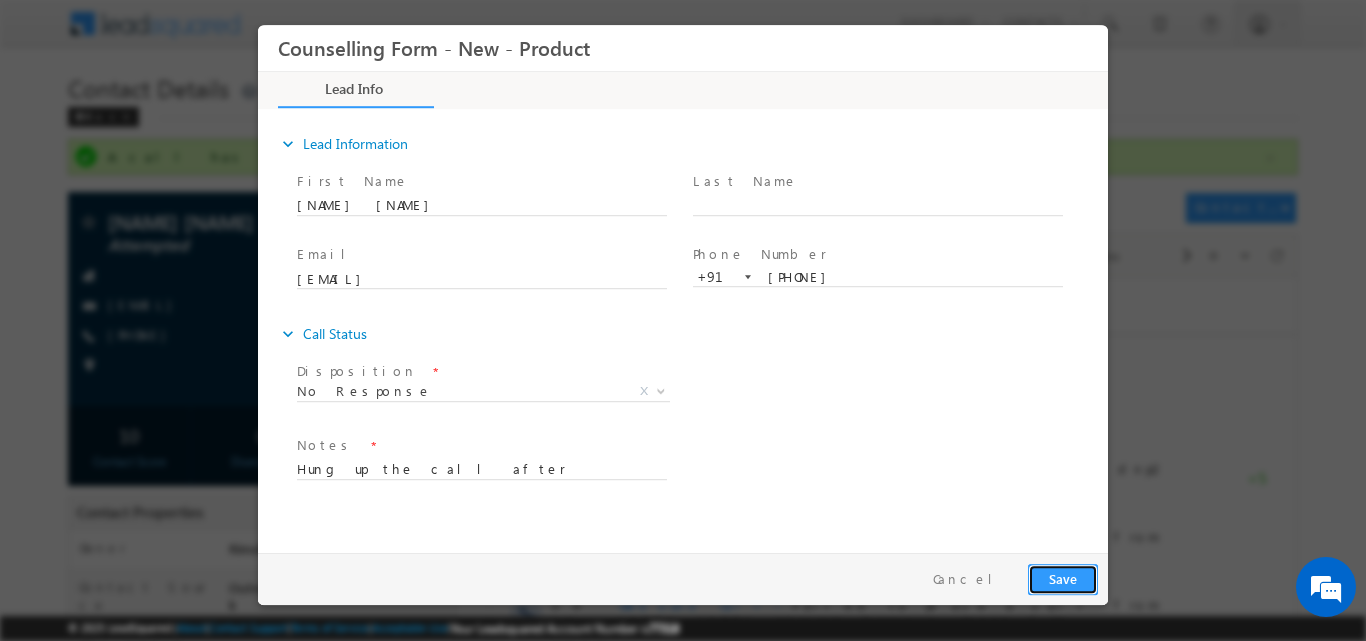 click on "Save" at bounding box center (1063, 578) 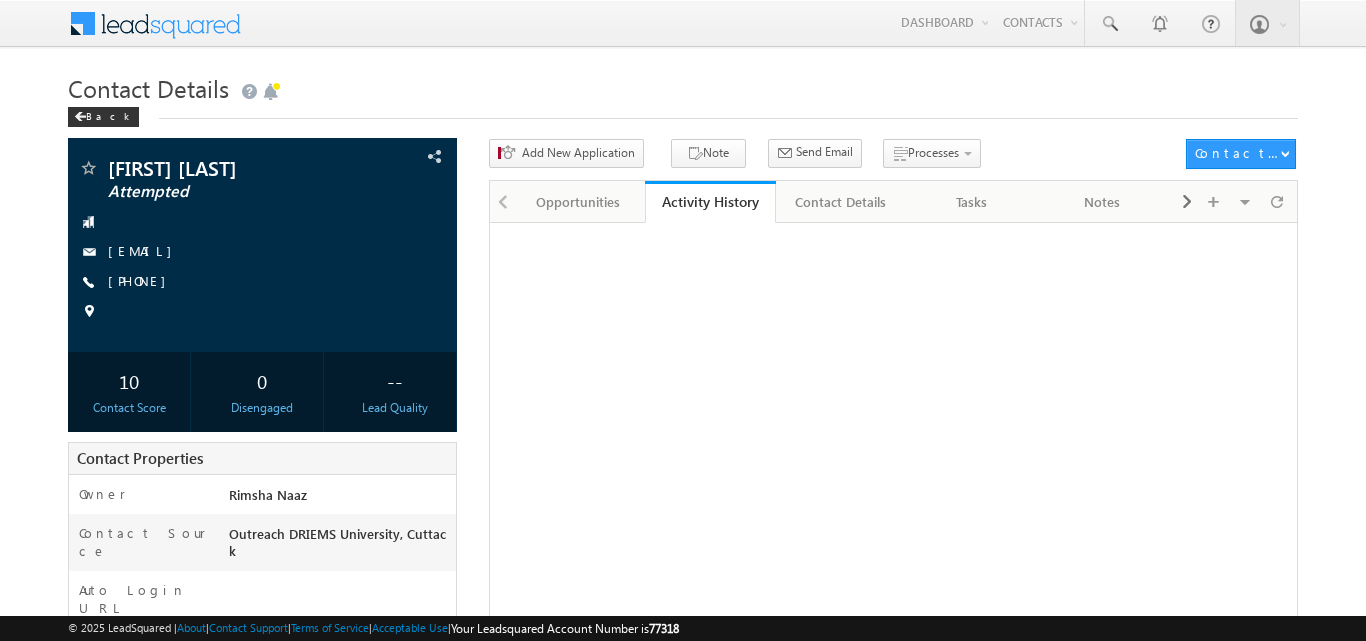 scroll, scrollTop: 0, scrollLeft: 0, axis: both 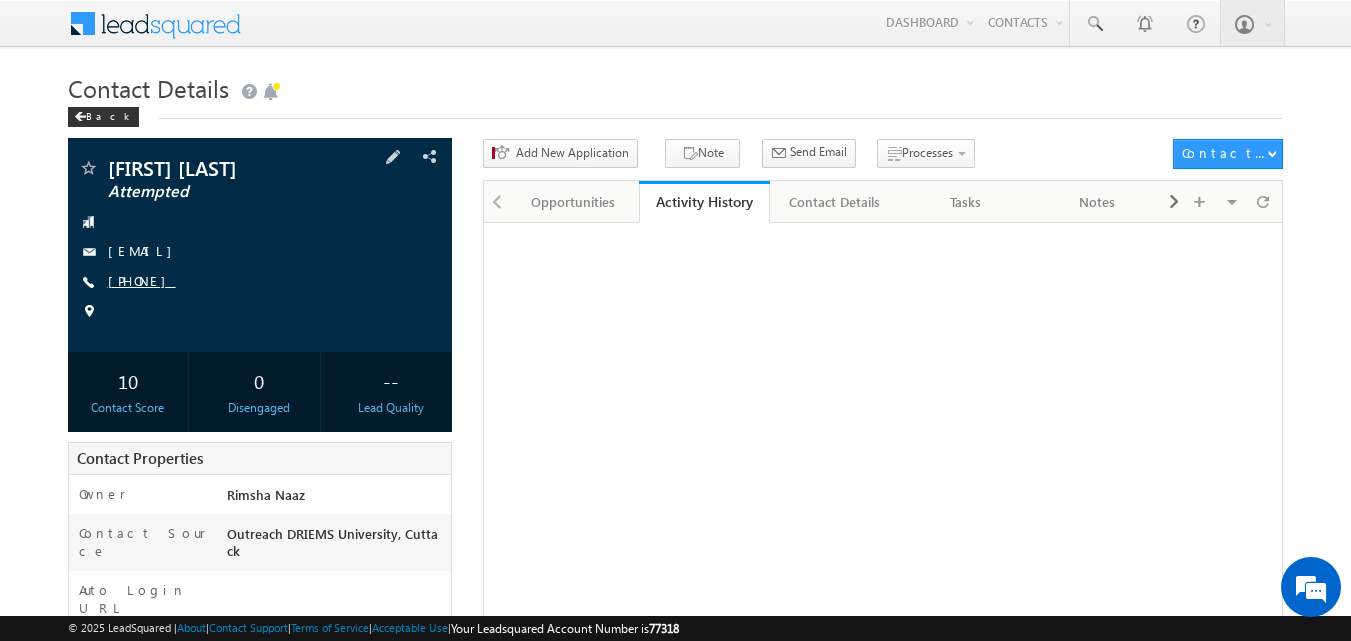 click on "[PHONE]" at bounding box center (142, 280) 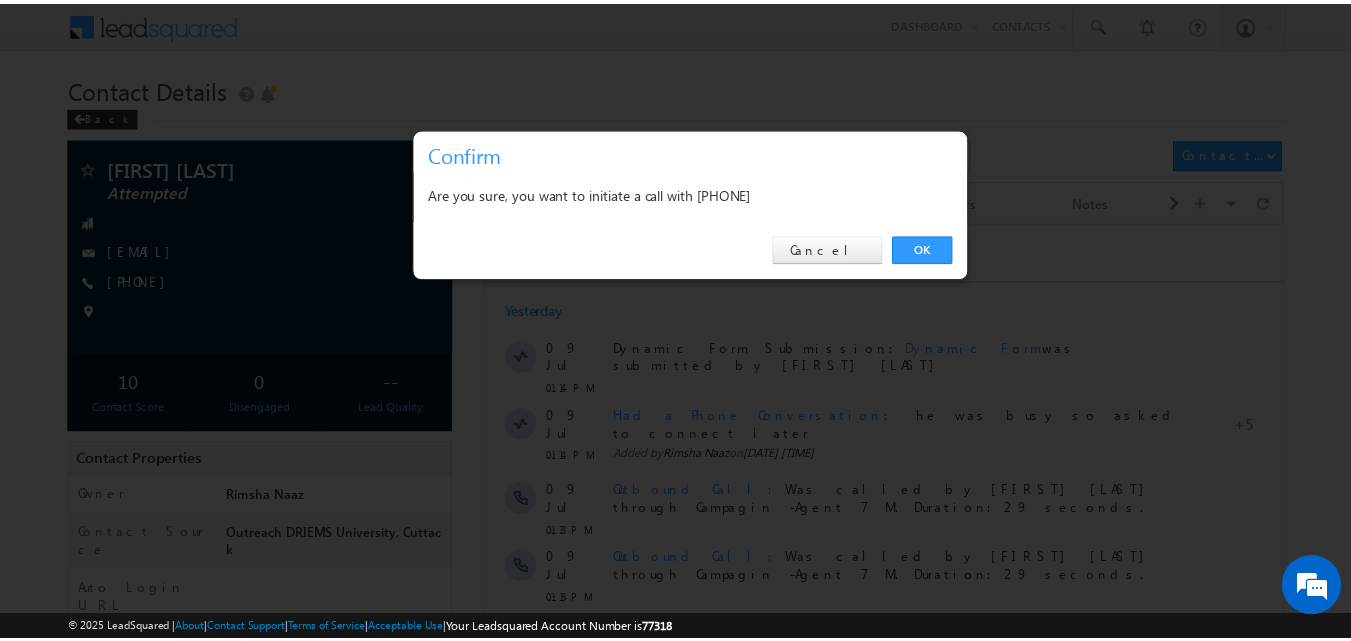 scroll, scrollTop: 0, scrollLeft: 0, axis: both 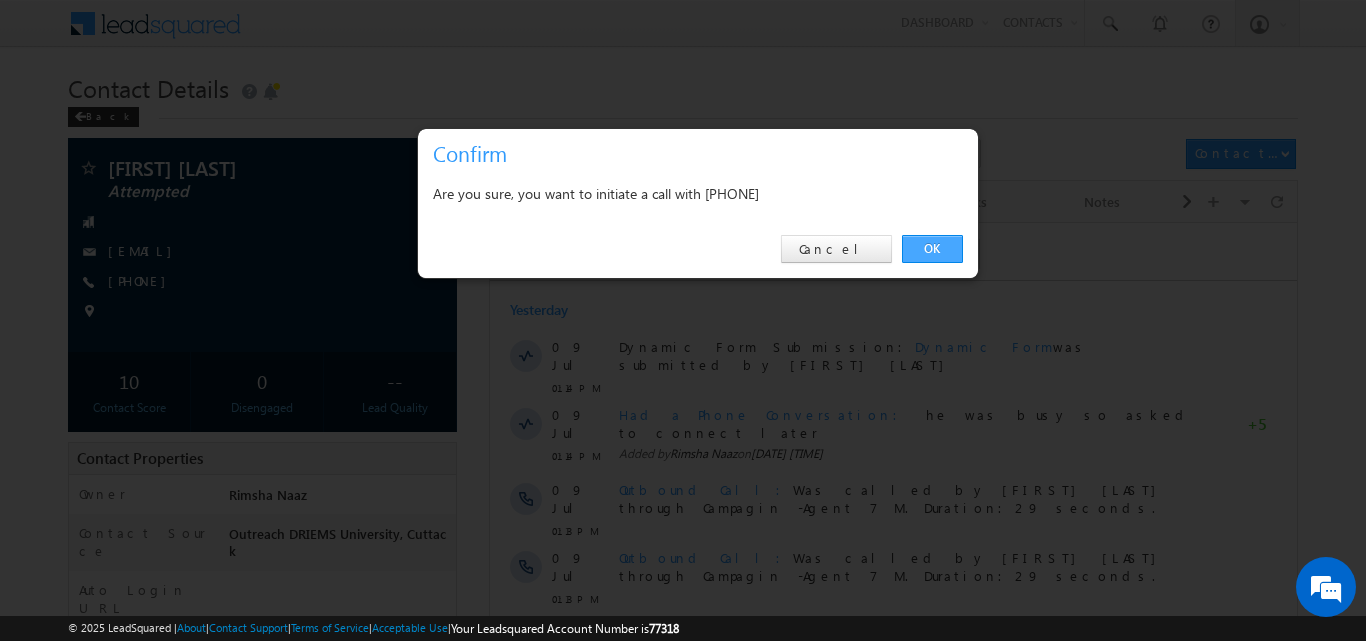 click on "OK" at bounding box center (932, 249) 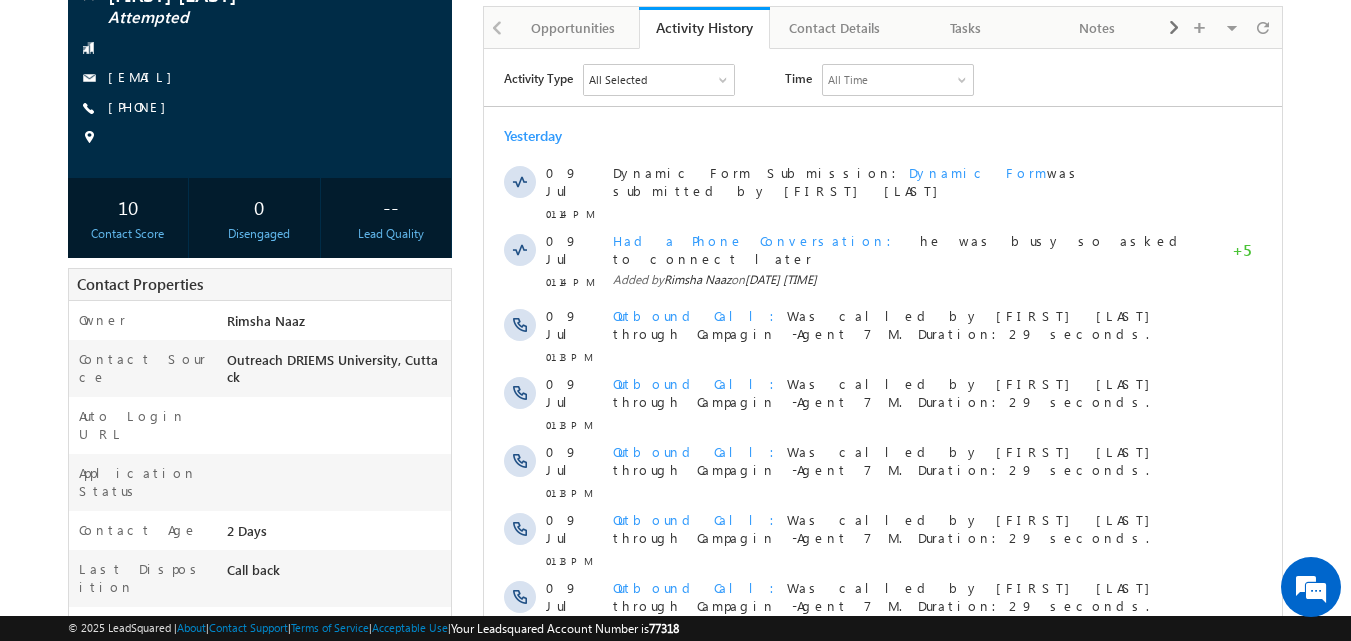 scroll, scrollTop: 508, scrollLeft: 0, axis: vertical 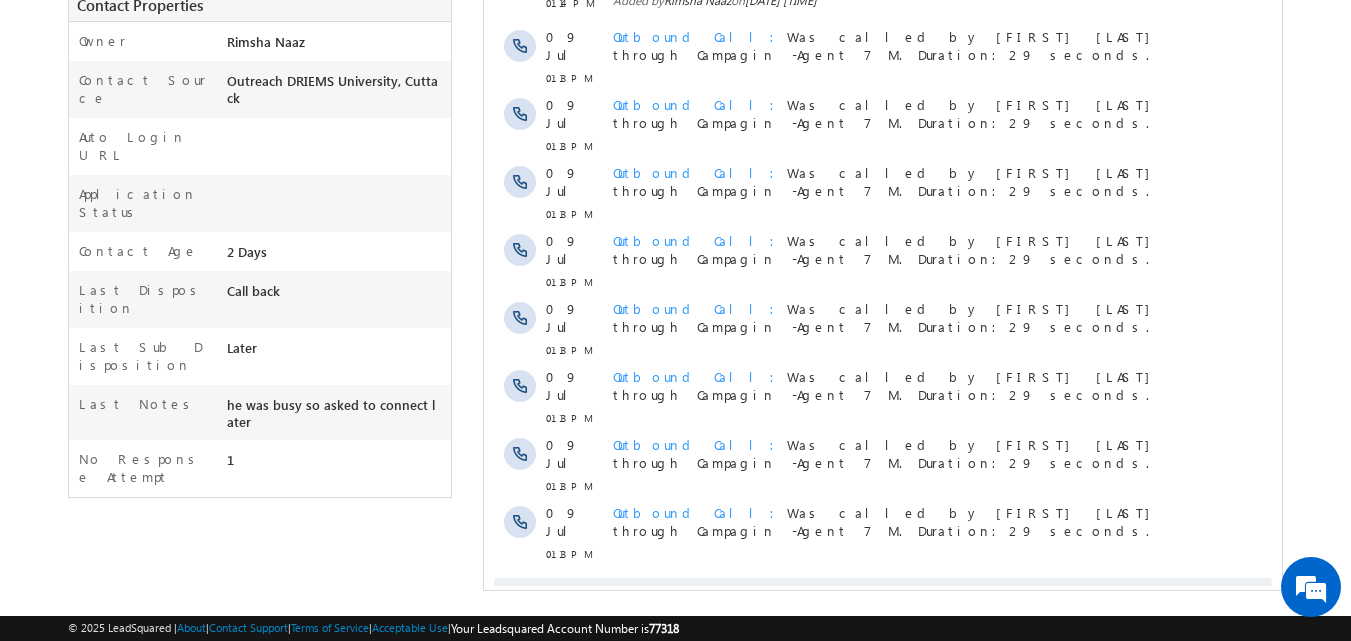 click on "Activity Type
All Selected
Select All Sales Activities 1 Sales Activity Opportunities 1 University Application Email Activities 18 Email Bounced Email Link Clicked Email Marked Spam Email Opened Inbound Contact through Email Mailing preference link clicked Negative Response to Email Neutral Response to Email Positive Response to Email Resubscribed Subscribed To Newsletter Subscribed To Promotional Emails Unsubscribe Link Clicked Unsubscribed Unsubscribed From Newsletter Unsubscribed From Promotional Emails View in browser link Clicked Email Sent Web Activities 5 Conversion Button Clicked Converted to Contact Form Submitted on Website Page Visited on Website Tracking URL Clicked Contact Capture Activities 1 Contact Capture Phone Call Activities 2 Inbound Phone Call Activity Outbound Phone Call Activity Other Activities 19 Application Form Document Generation Meeting Notes 5" at bounding box center [883, 201] 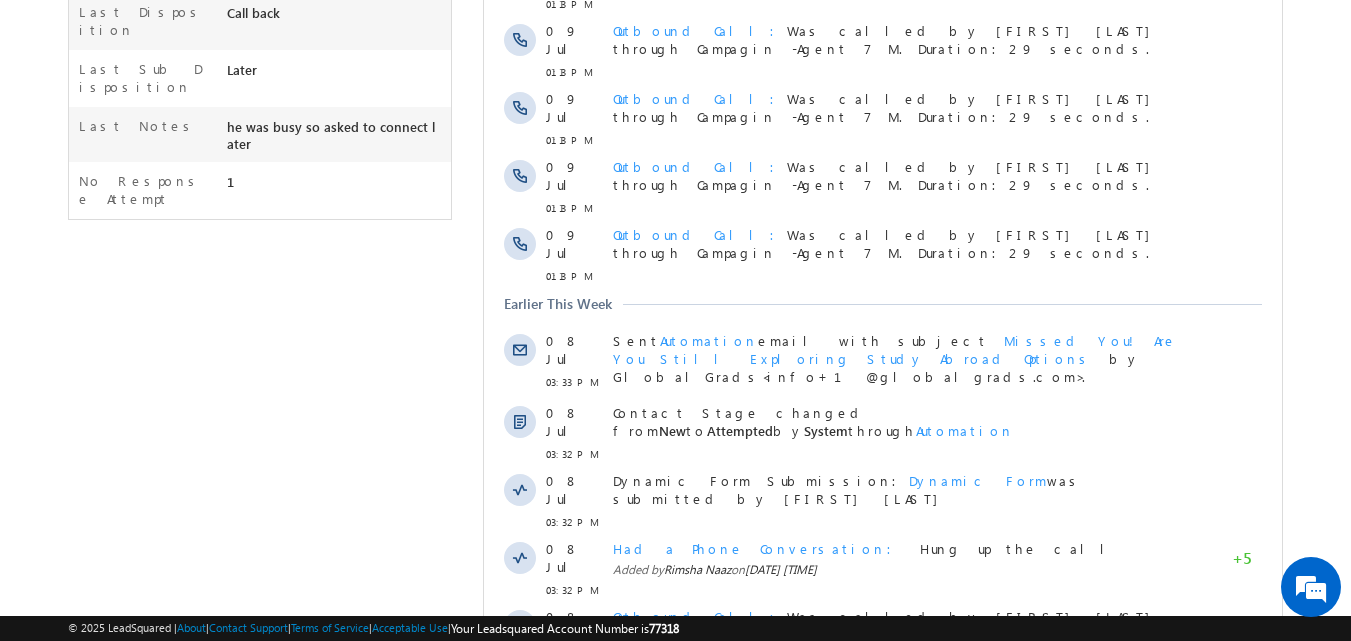 scroll, scrollTop: 0, scrollLeft: 0, axis: both 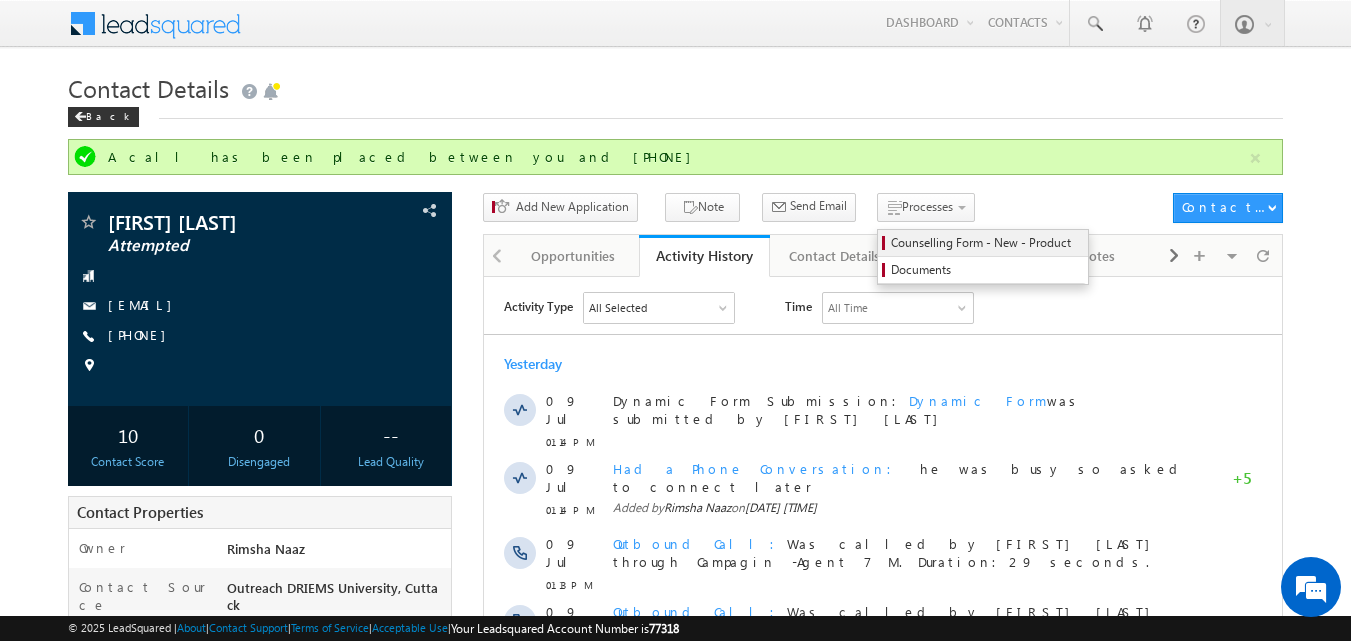 click on "Counselling Form - New - Product" at bounding box center [986, 243] 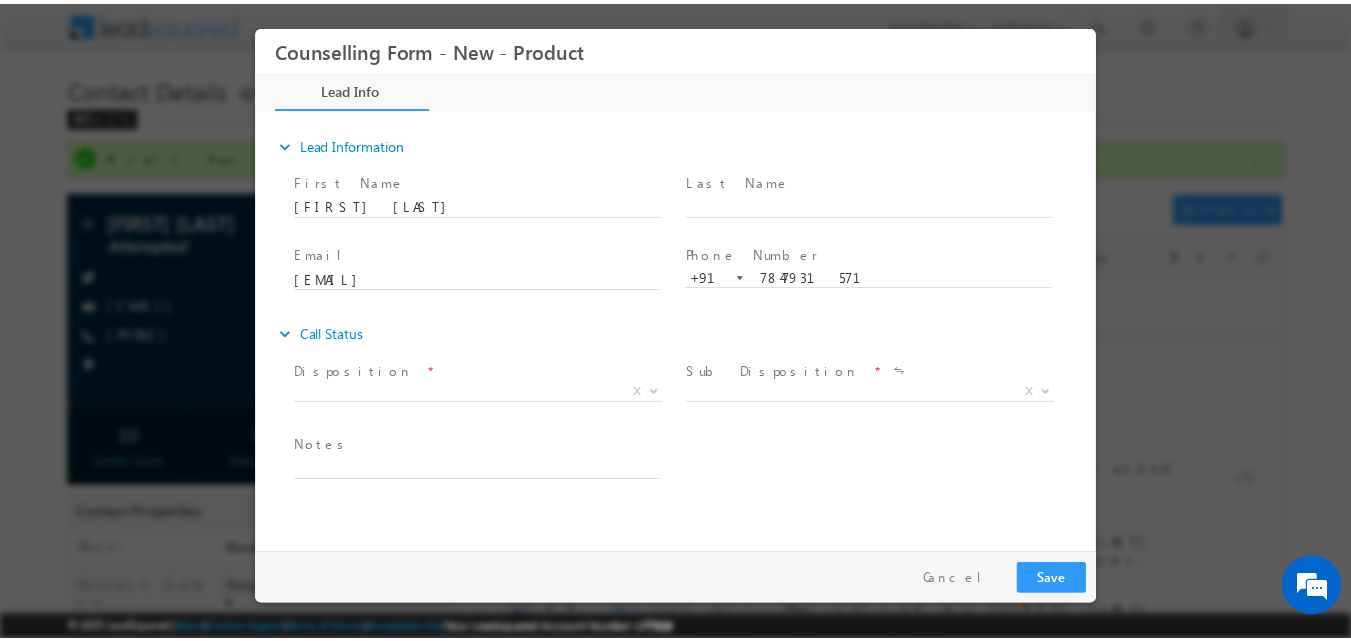 scroll, scrollTop: 0, scrollLeft: 0, axis: both 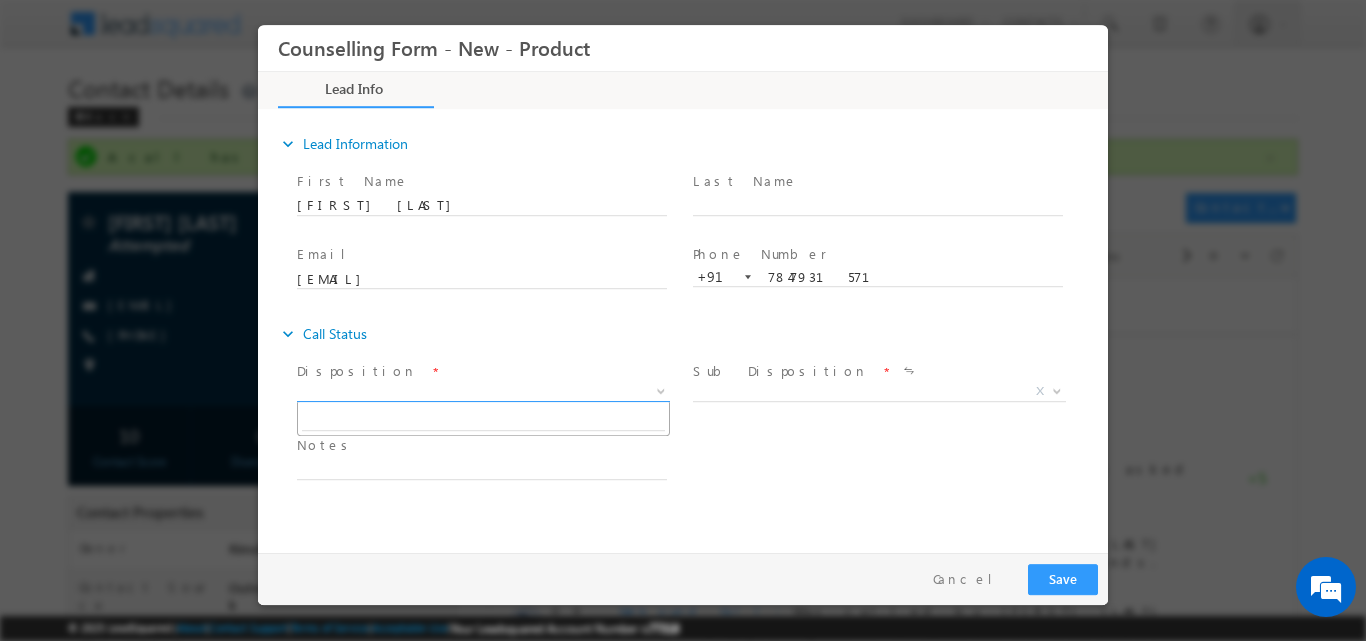 click at bounding box center (659, 390) 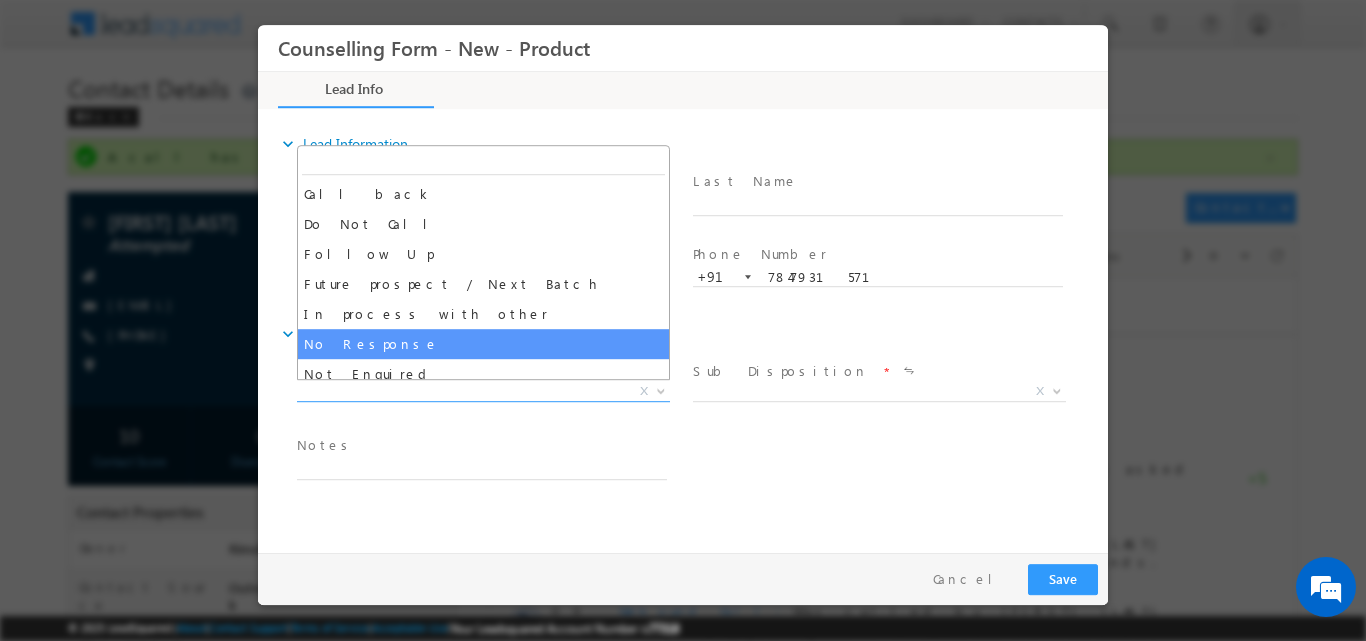 select on "No Response" 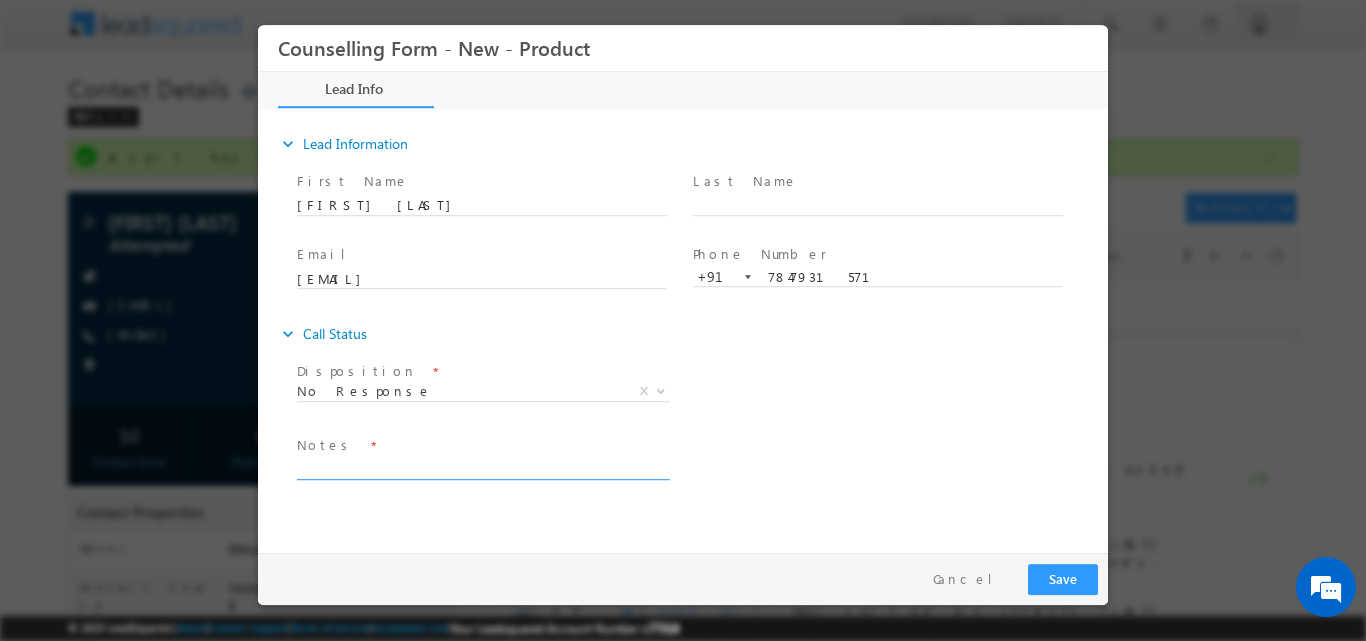 click at bounding box center (482, 467) 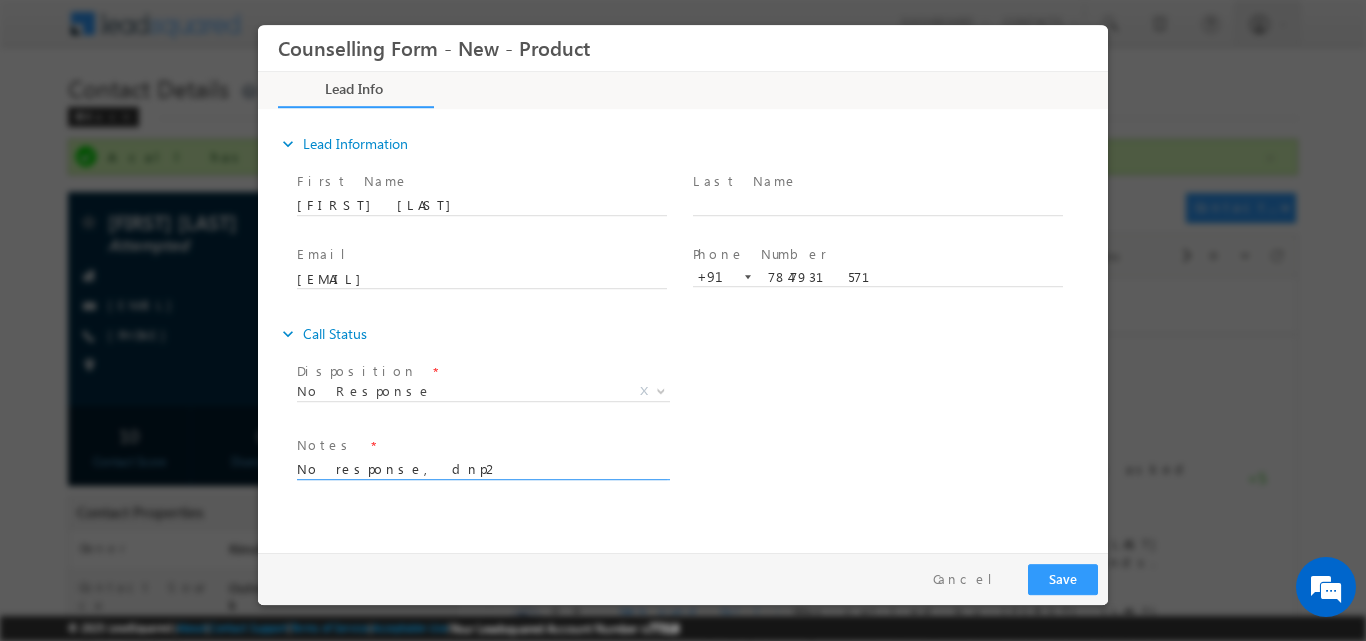 type on "No response, dnp2" 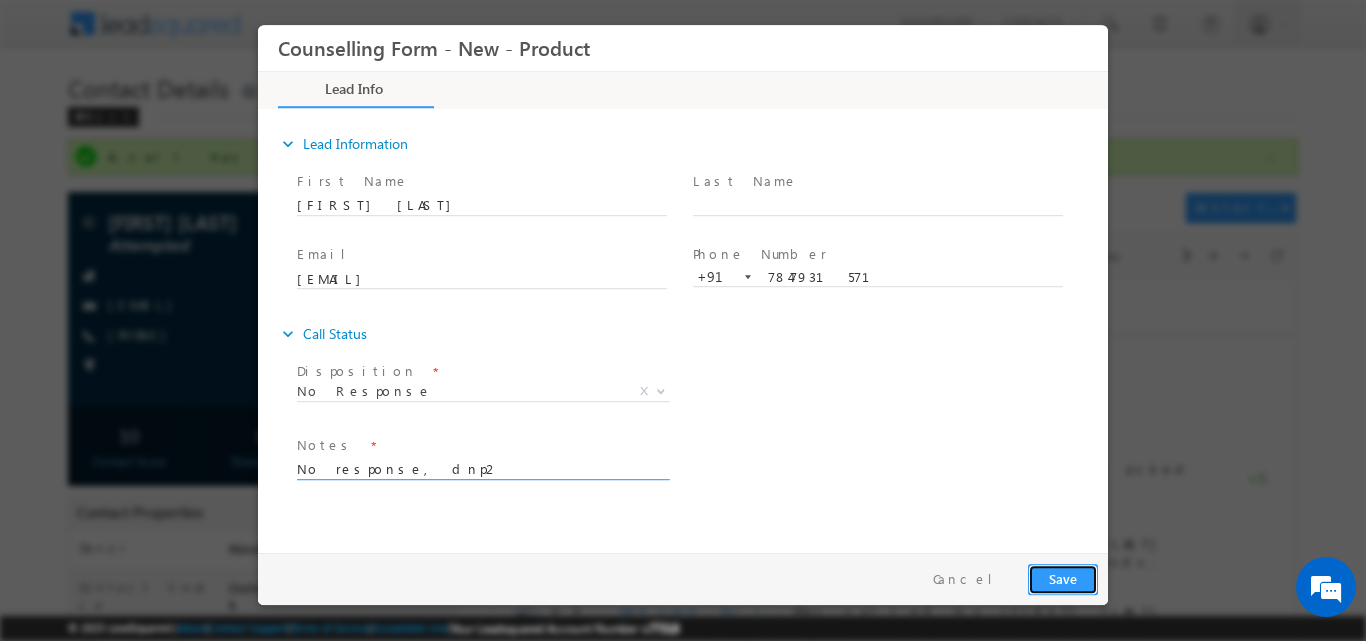 click on "Save" at bounding box center (1063, 578) 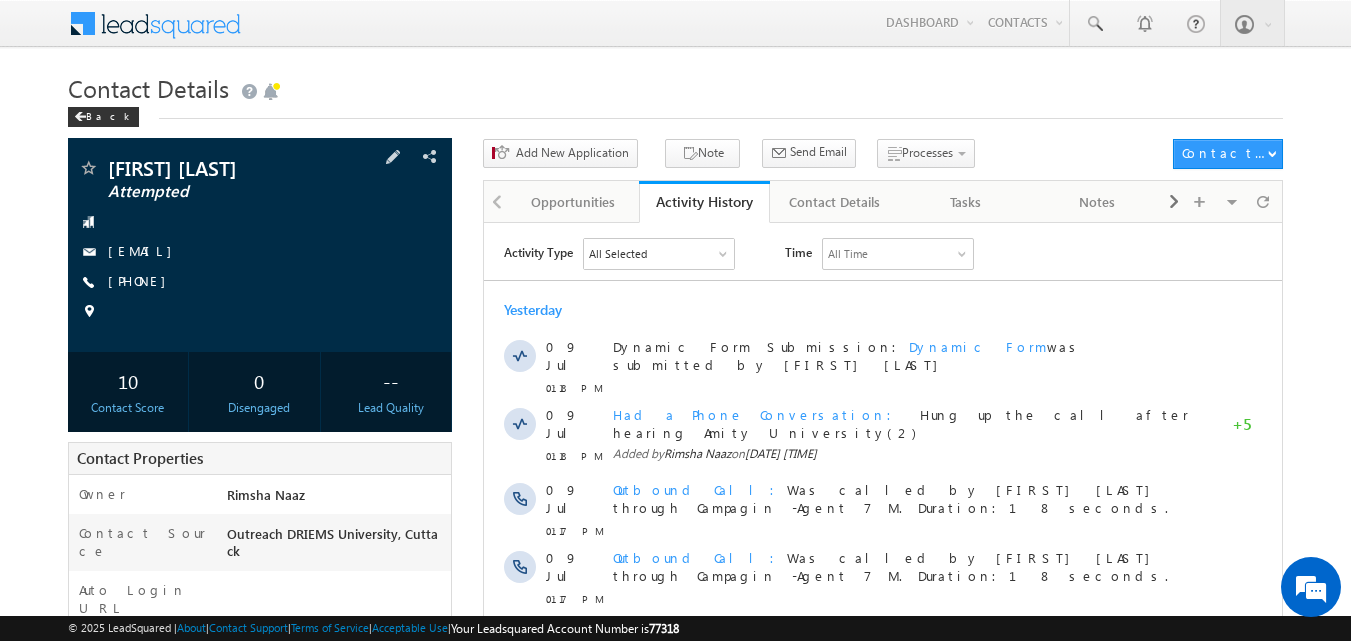 scroll, scrollTop: 0, scrollLeft: 0, axis: both 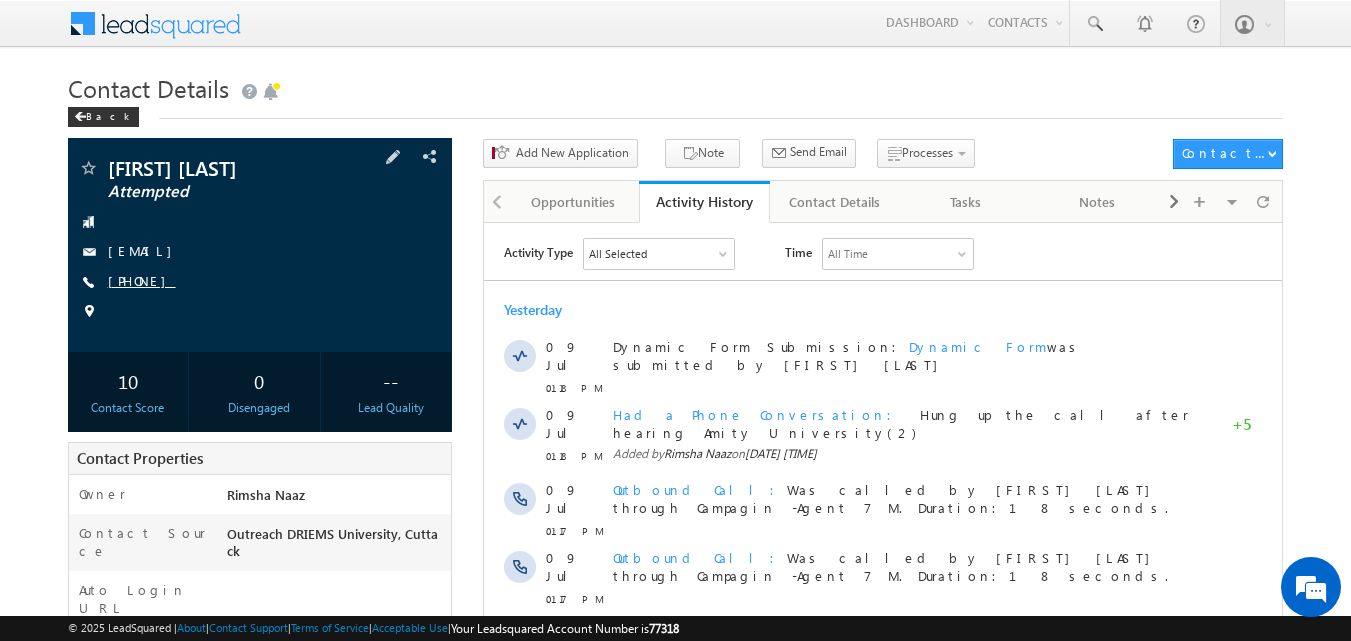 click on "[PHONE]" at bounding box center [142, 280] 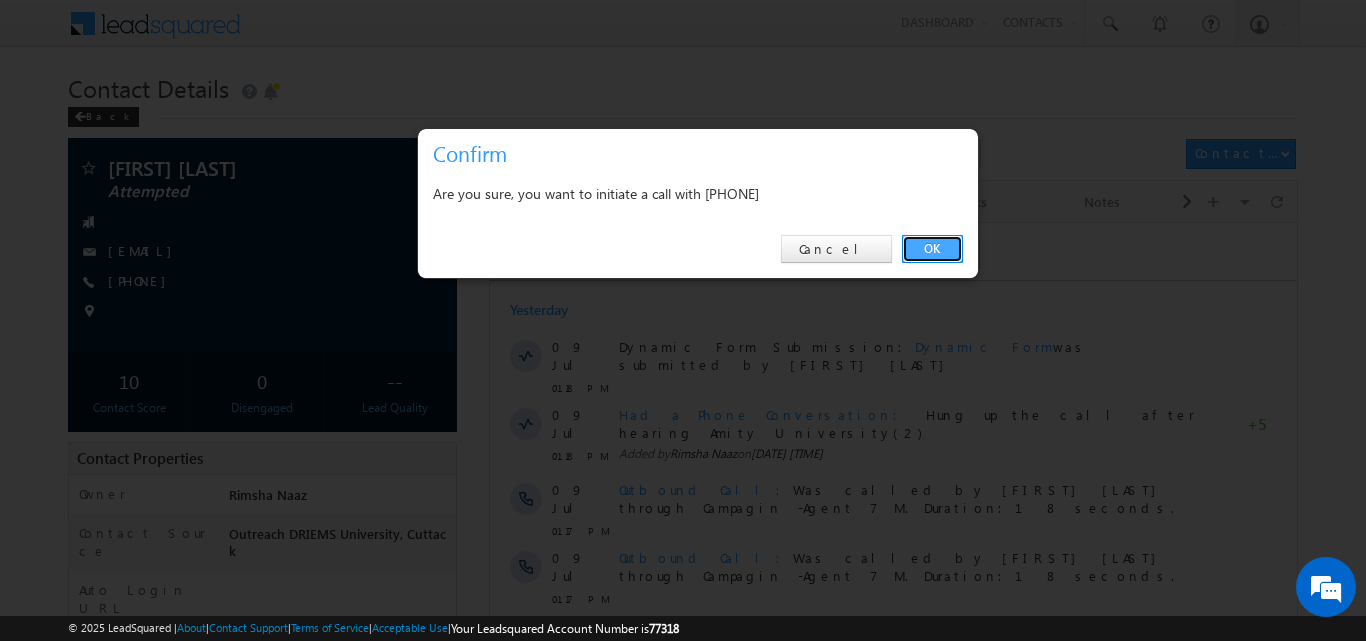 click on "OK" at bounding box center [932, 249] 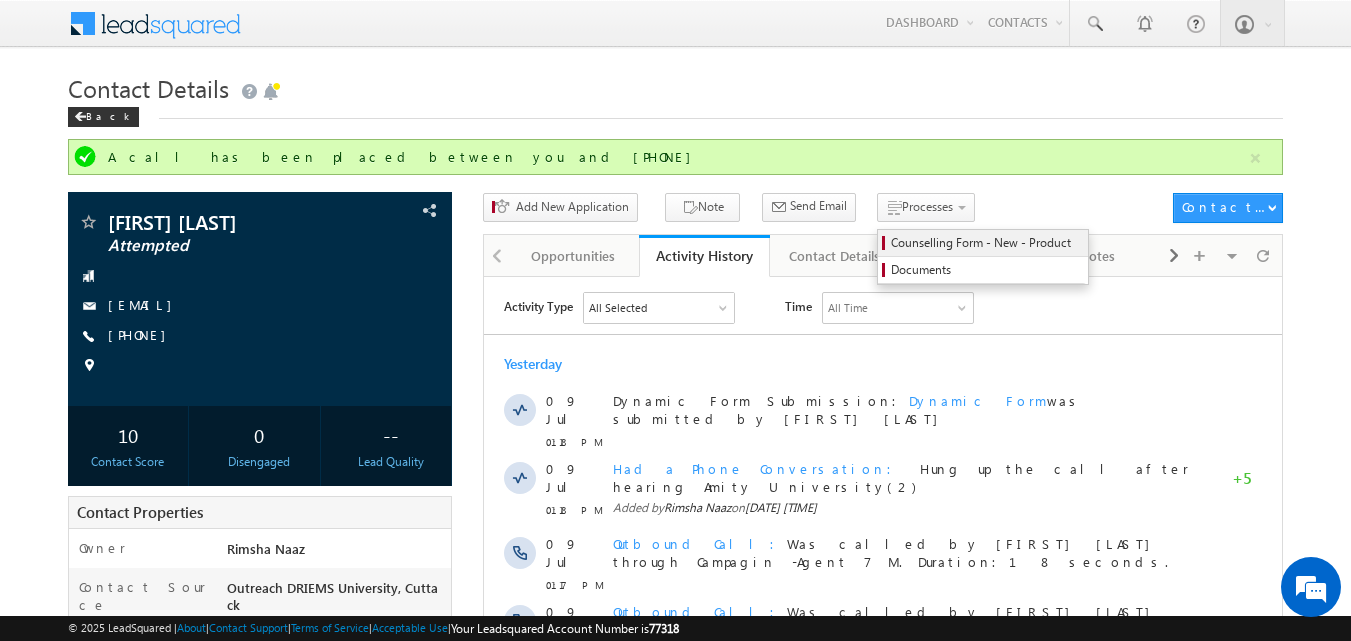 click on "Counselling Form - New - Product" at bounding box center (986, 243) 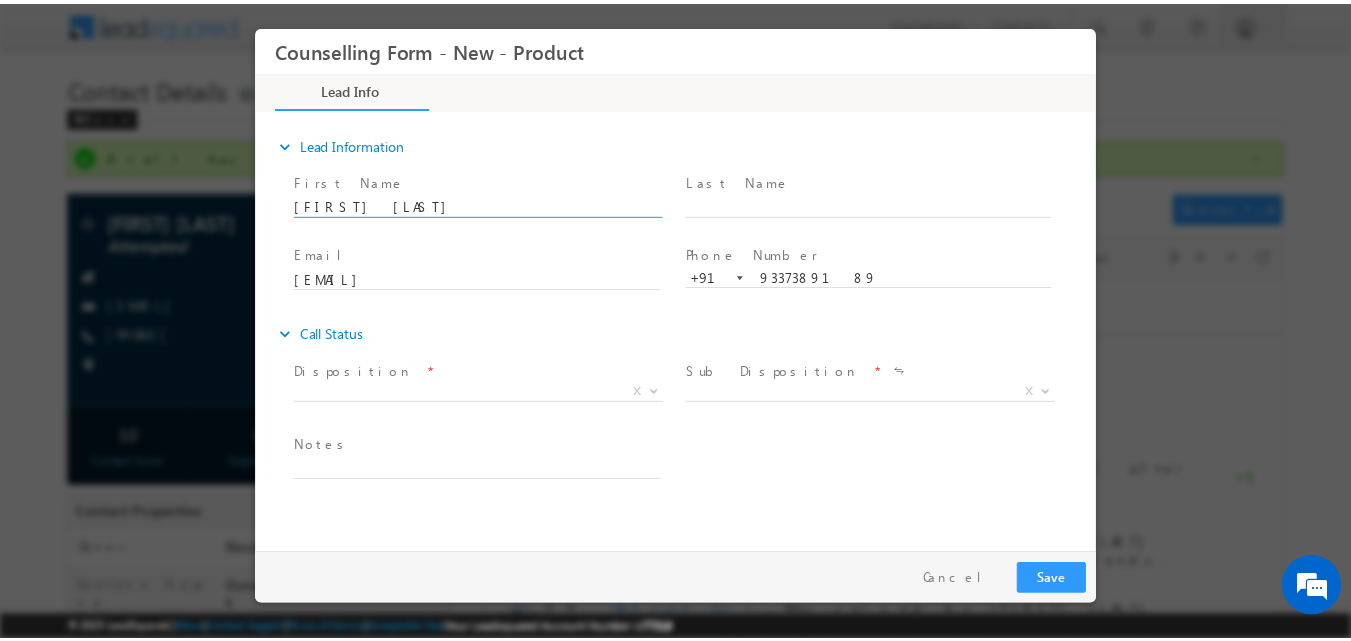 scroll, scrollTop: 0, scrollLeft: 0, axis: both 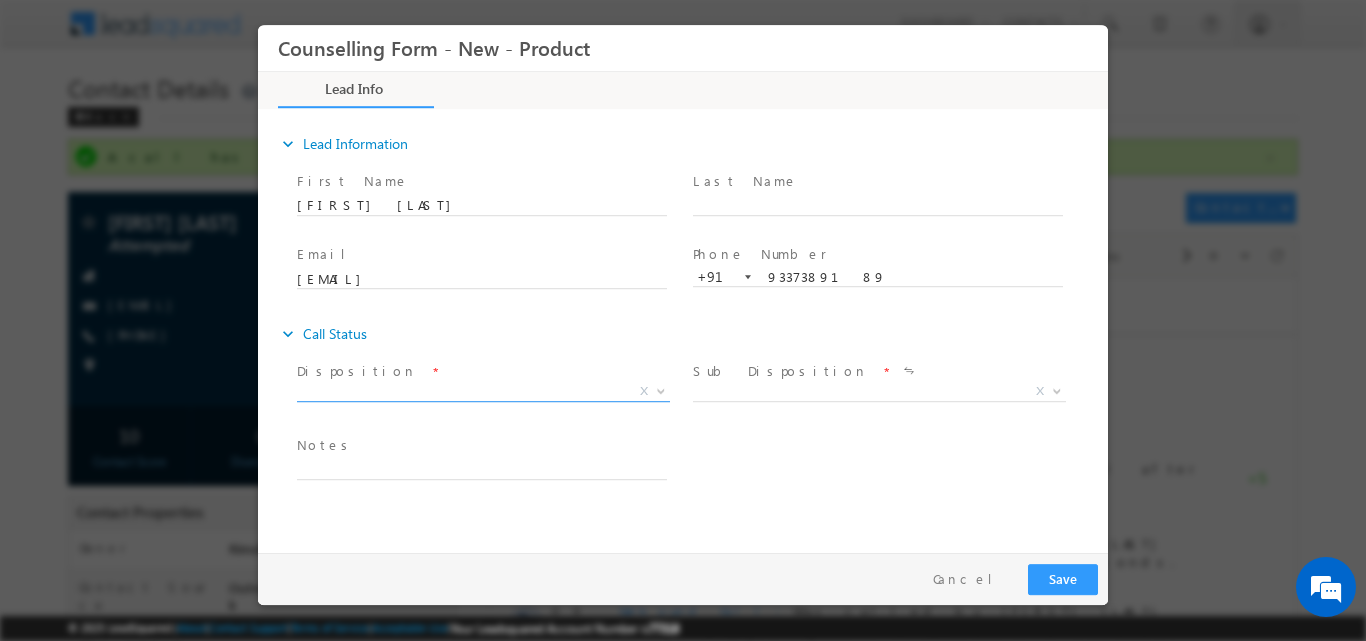 click at bounding box center [659, 390] 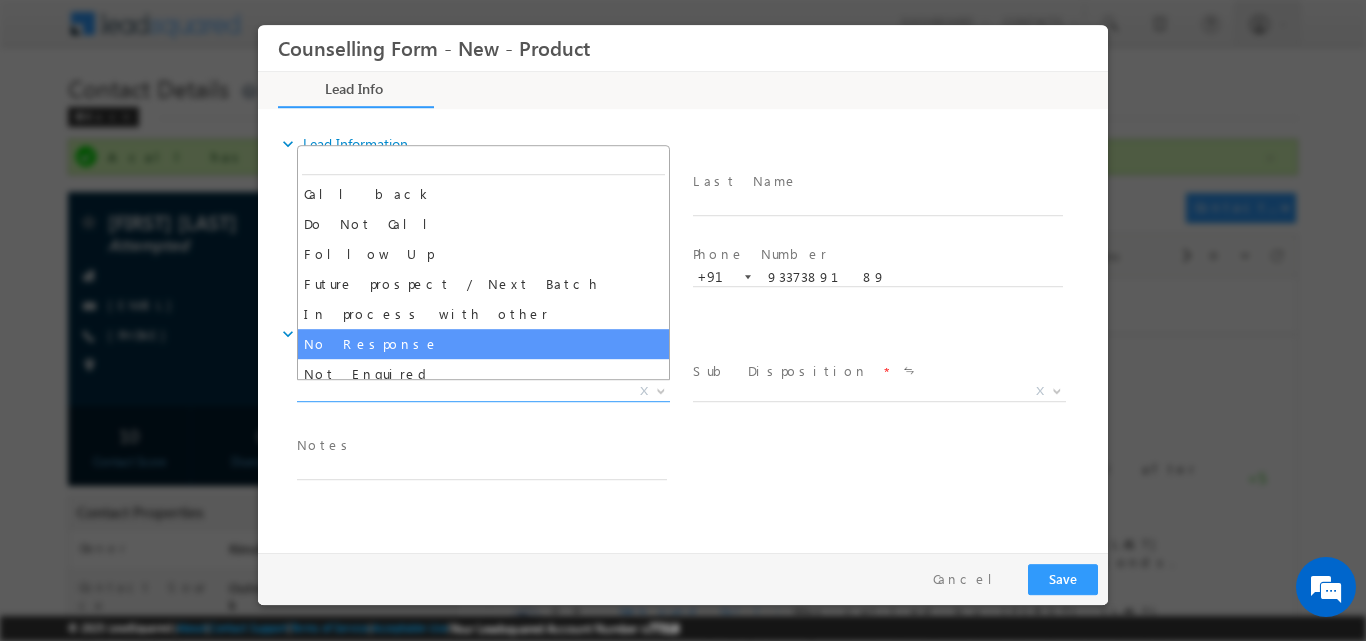 select on "No Response" 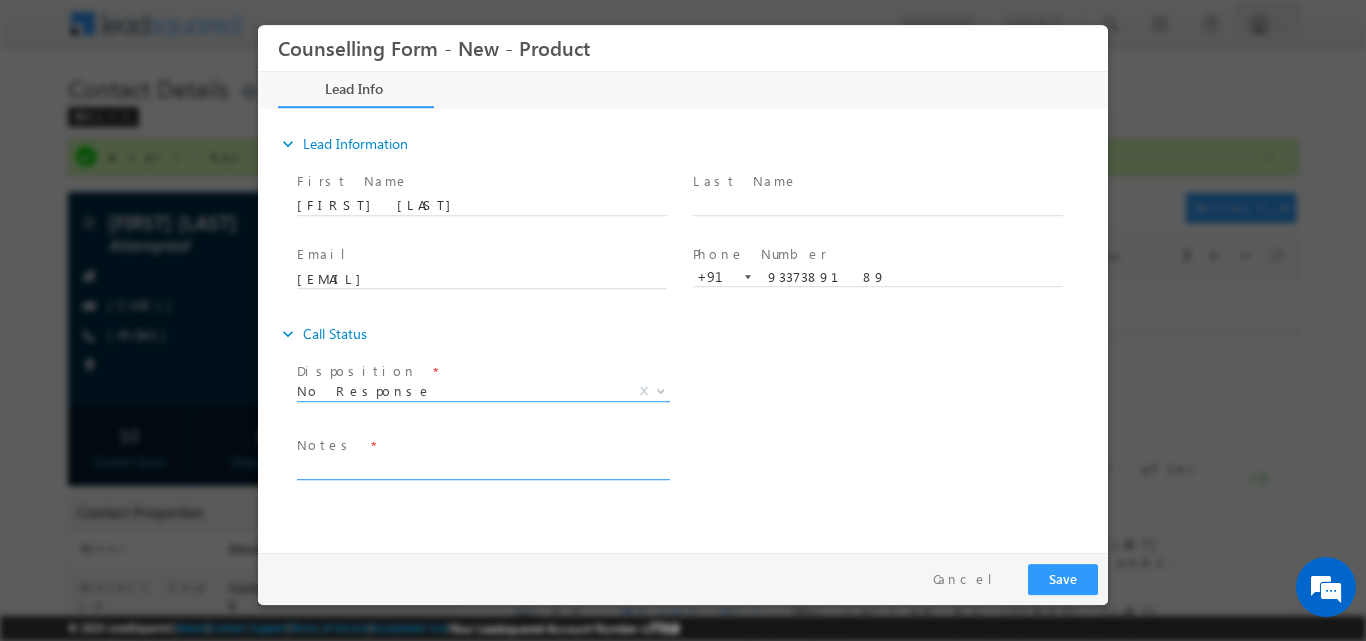 click at bounding box center [482, 467] 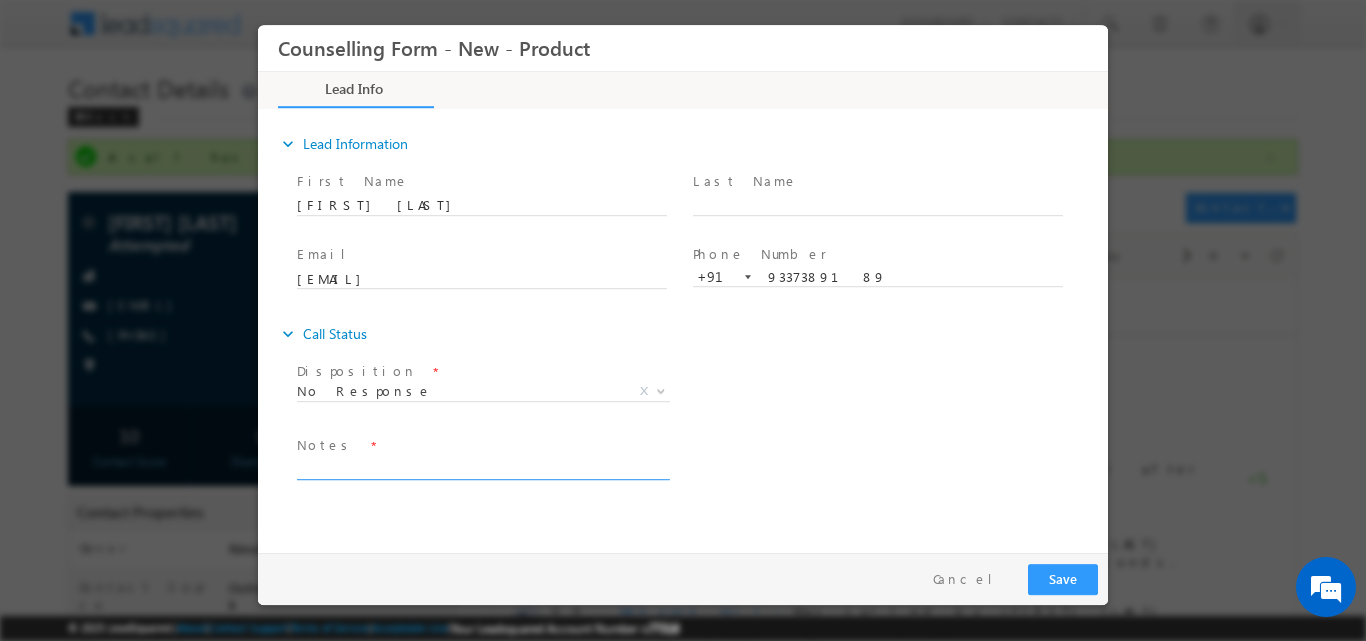 paste on "No response, dnp" 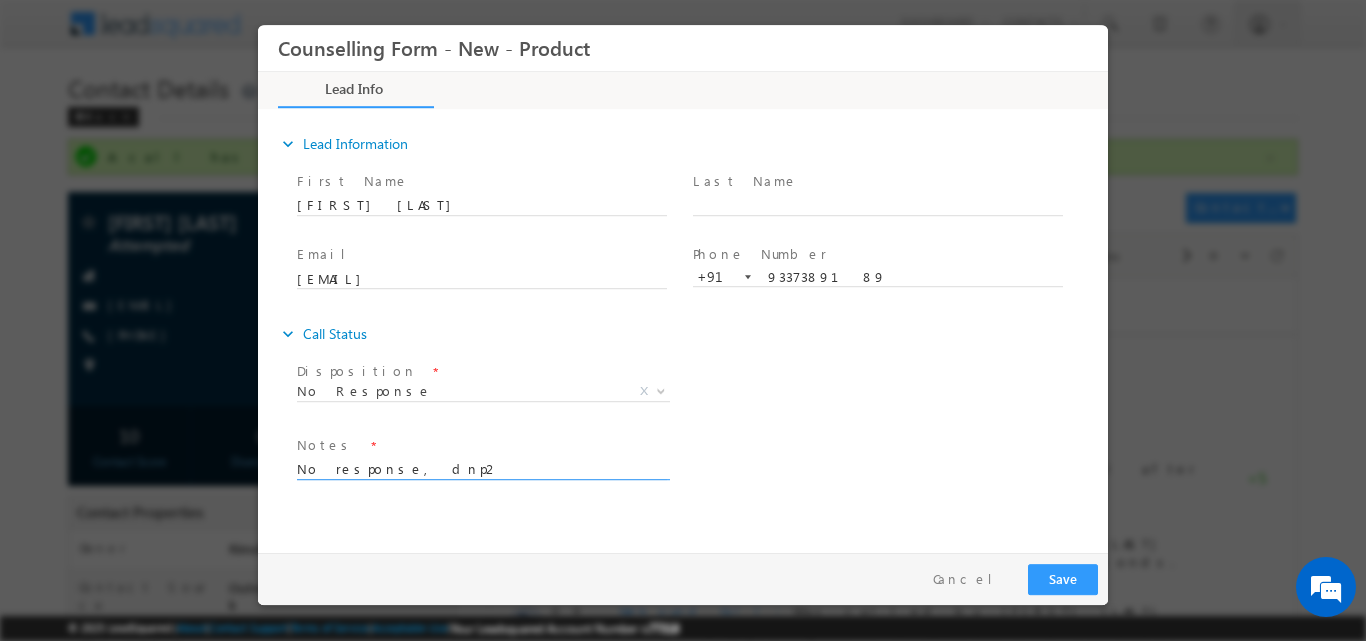 type on "No response, dnp2" 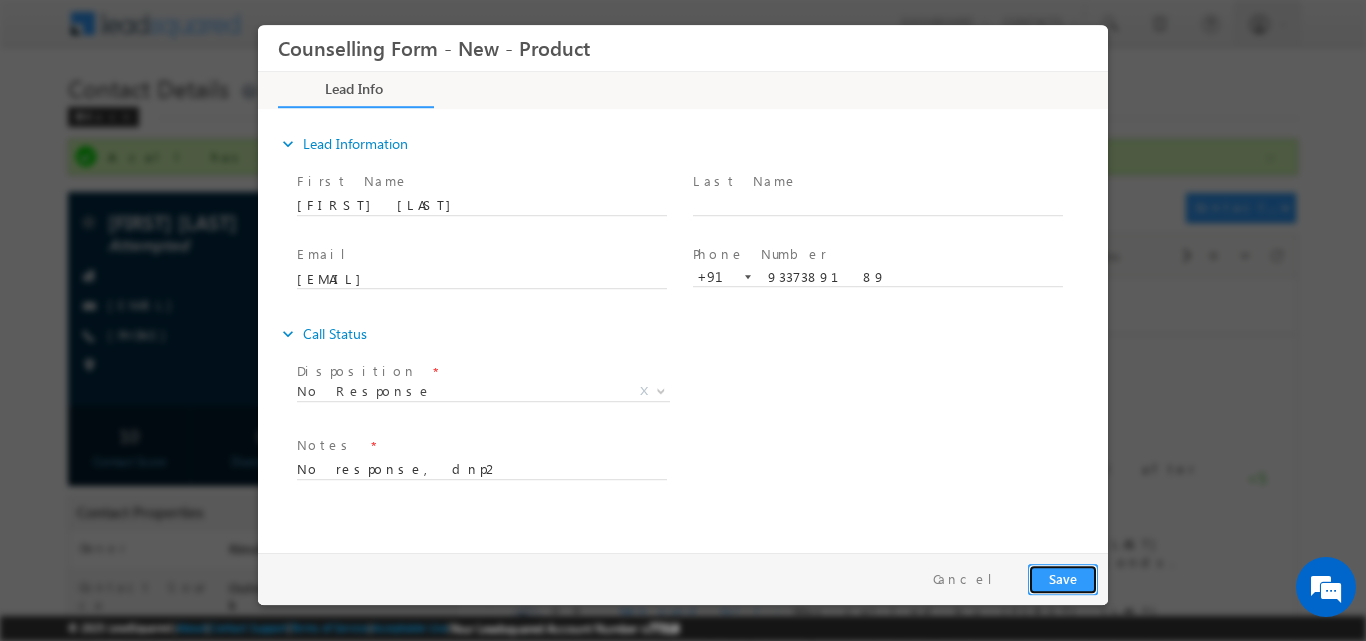 click on "Save" at bounding box center [1063, 578] 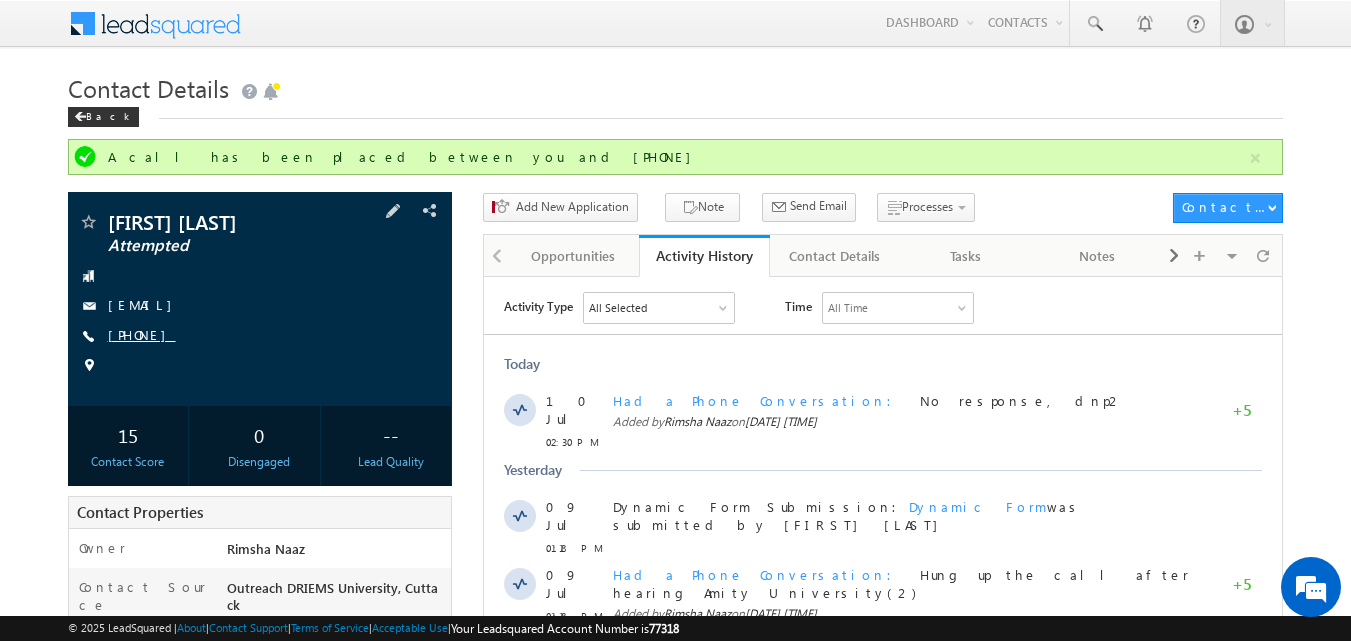 click on "+91-9337389189" at bounding box center [142, 334] 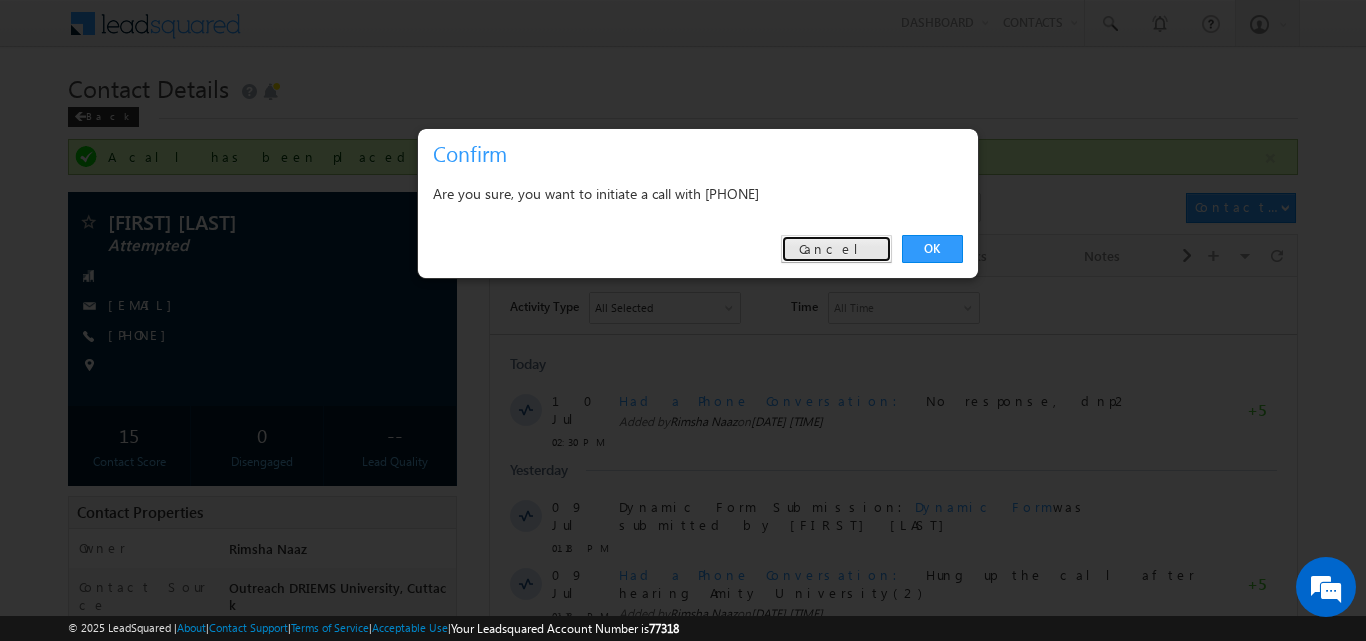 click on "Cancel" at bounding box center [836, 249] 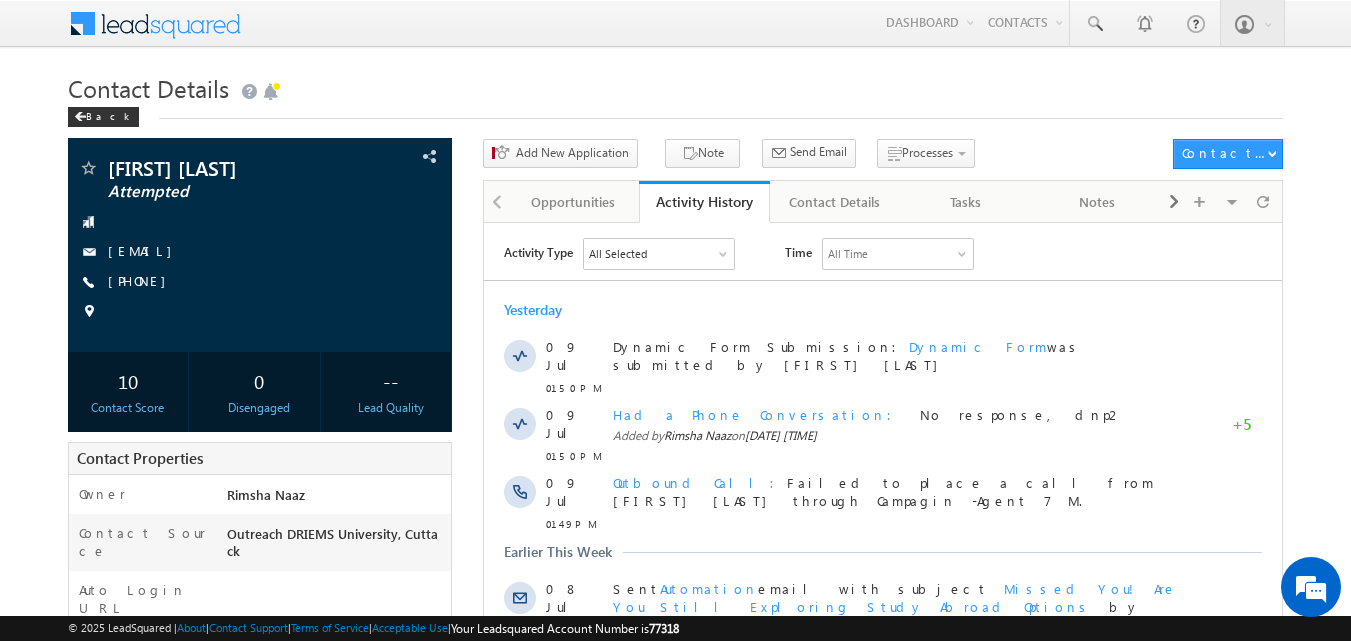 scroll, scrollTop: 0, scrollLeft: 0, axis: both 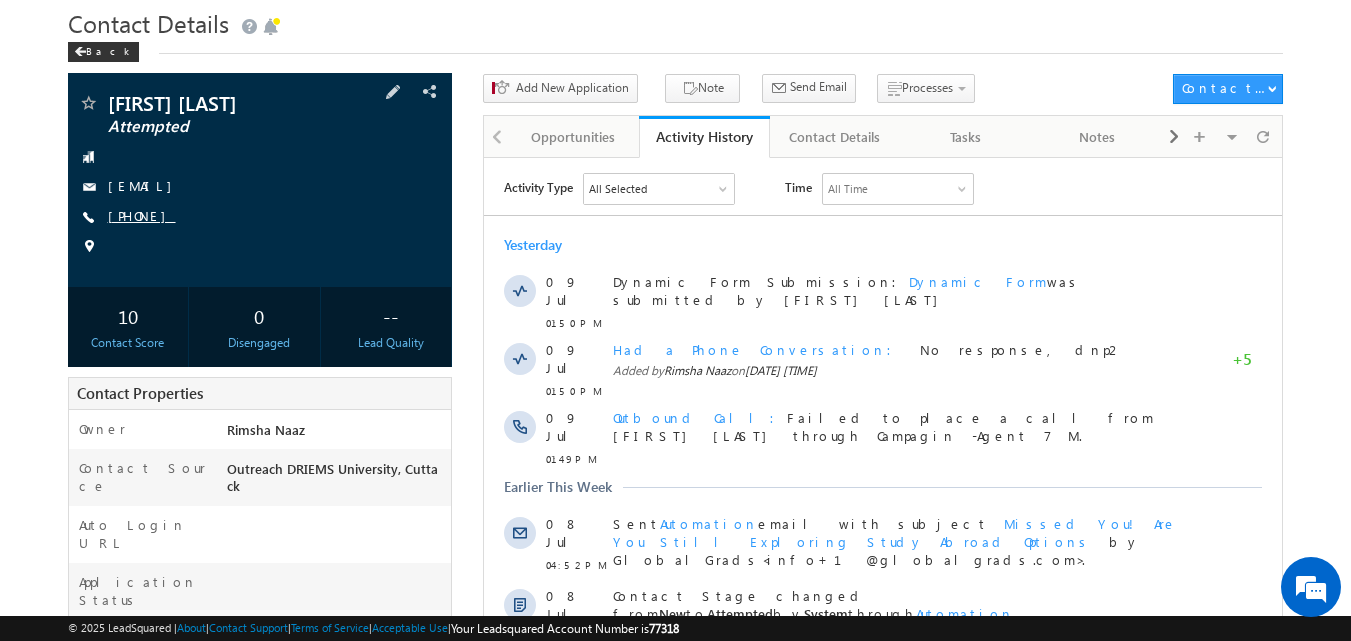 click on "[PHONE]" at bounding box center [142, 215] 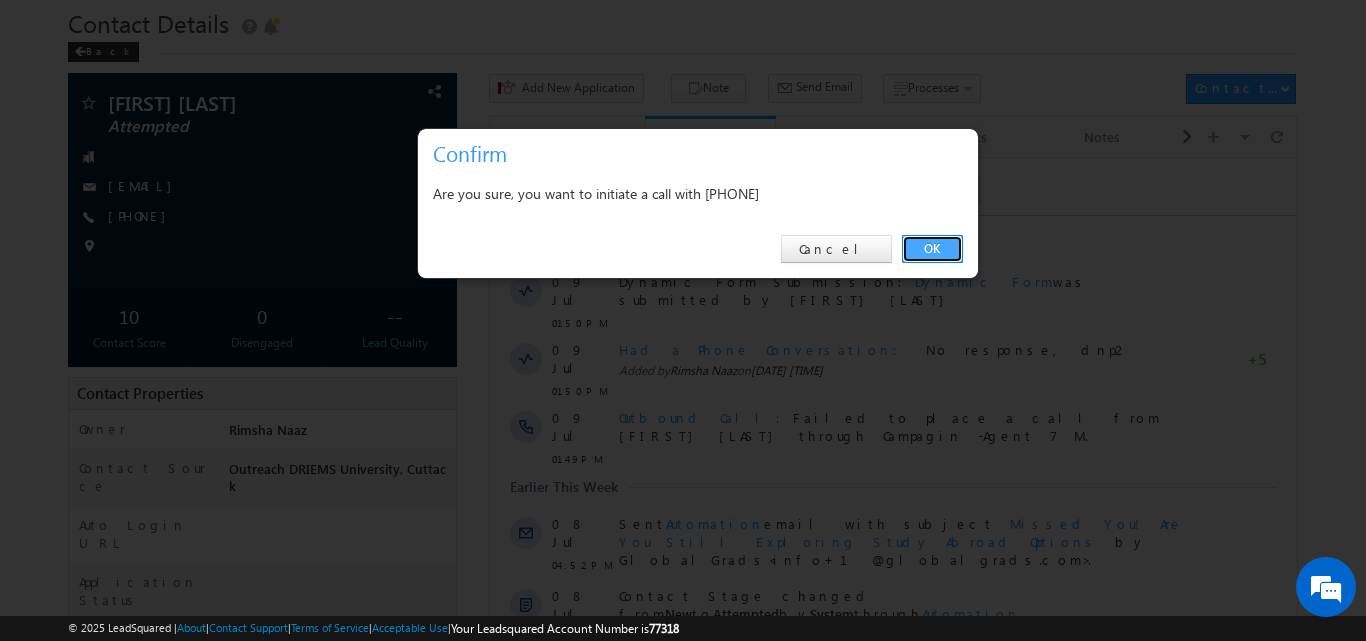 click on "OK" at bounding box center [932, 249] 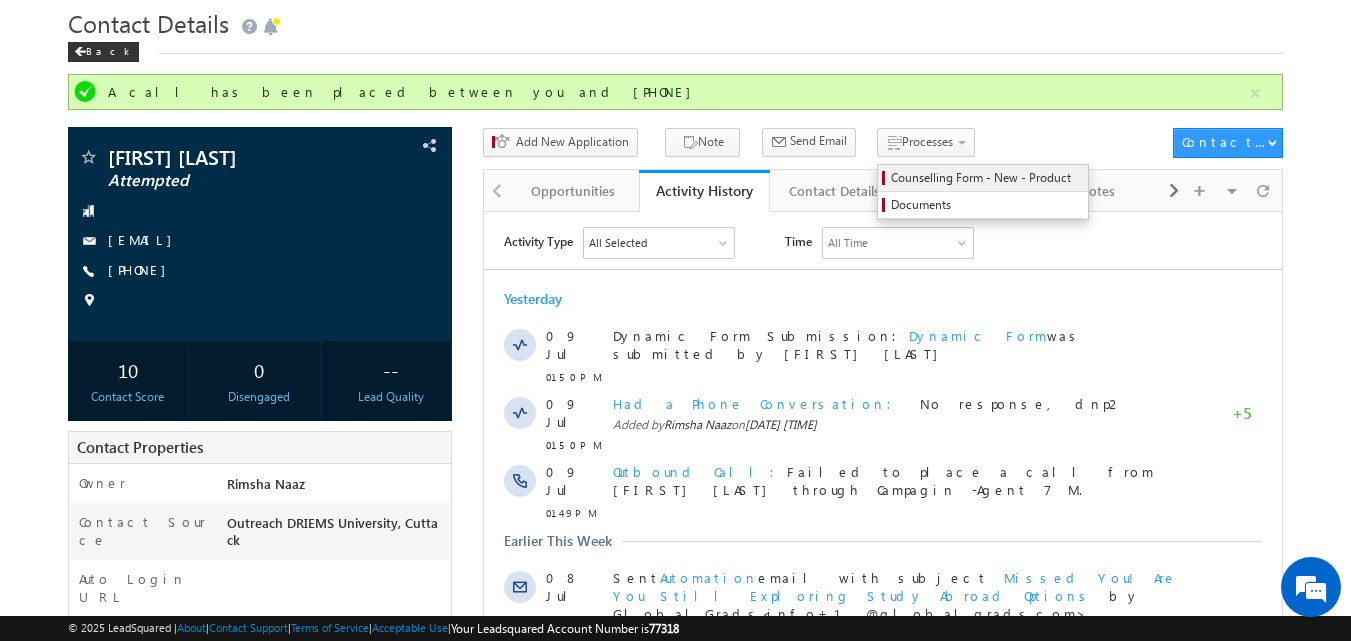 click on "Counselling Form - New - Product" at bounding box center [986, 178] 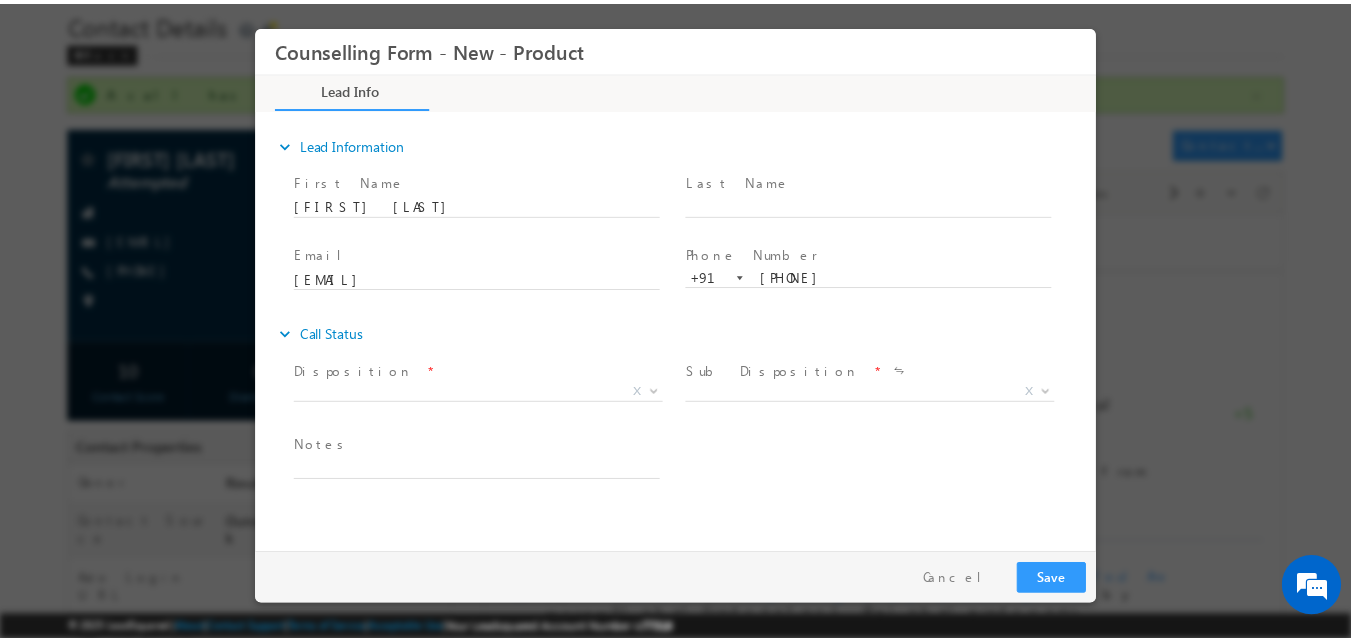 scroll, scrollTop: 0, scrollLeft: 0, axis: both 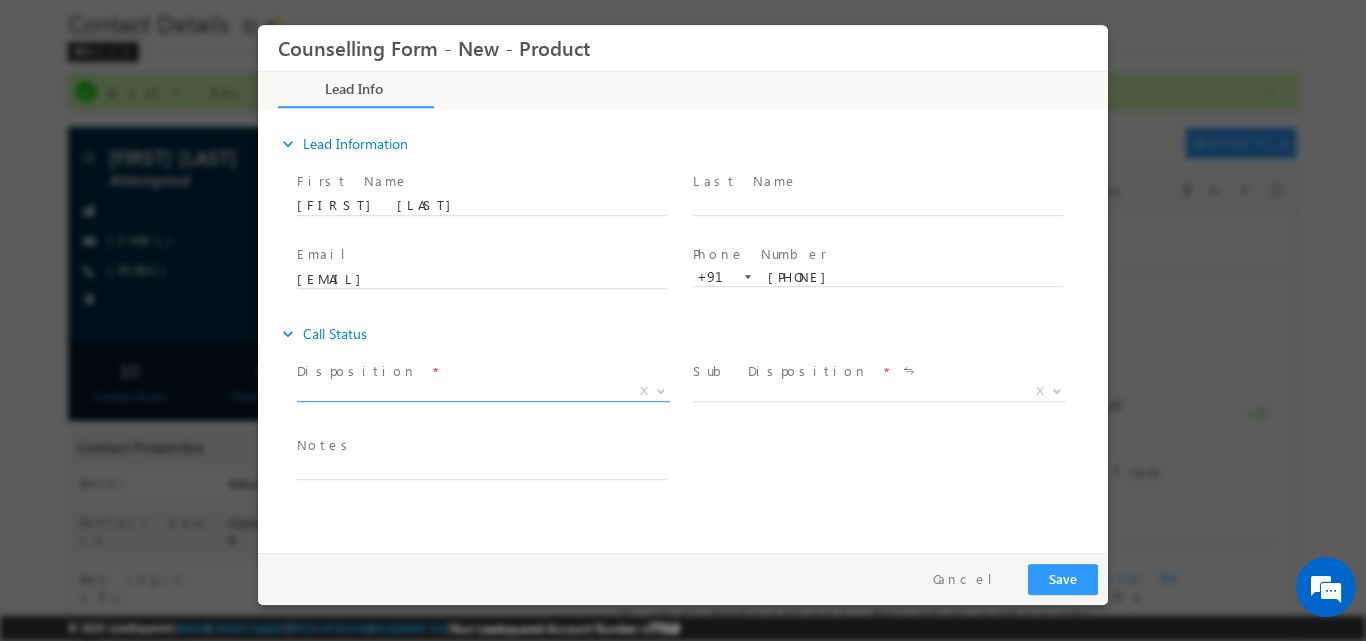 click at bounding box center [661, 389] 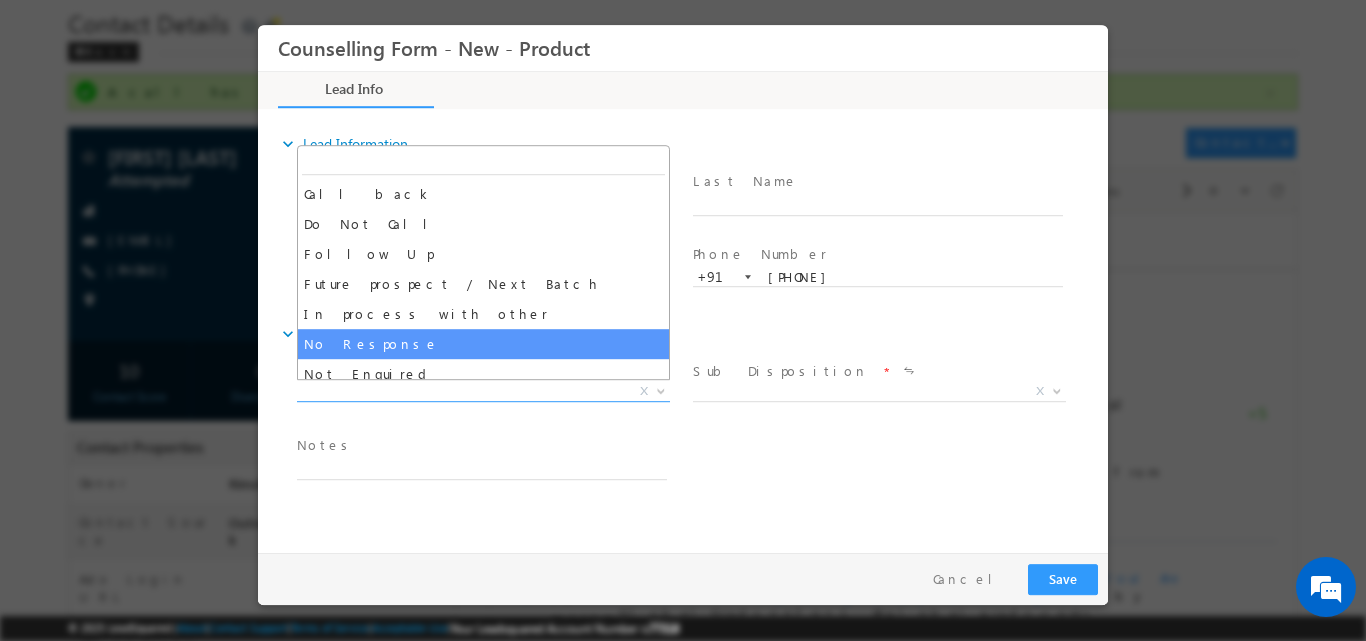 select on "No Response" 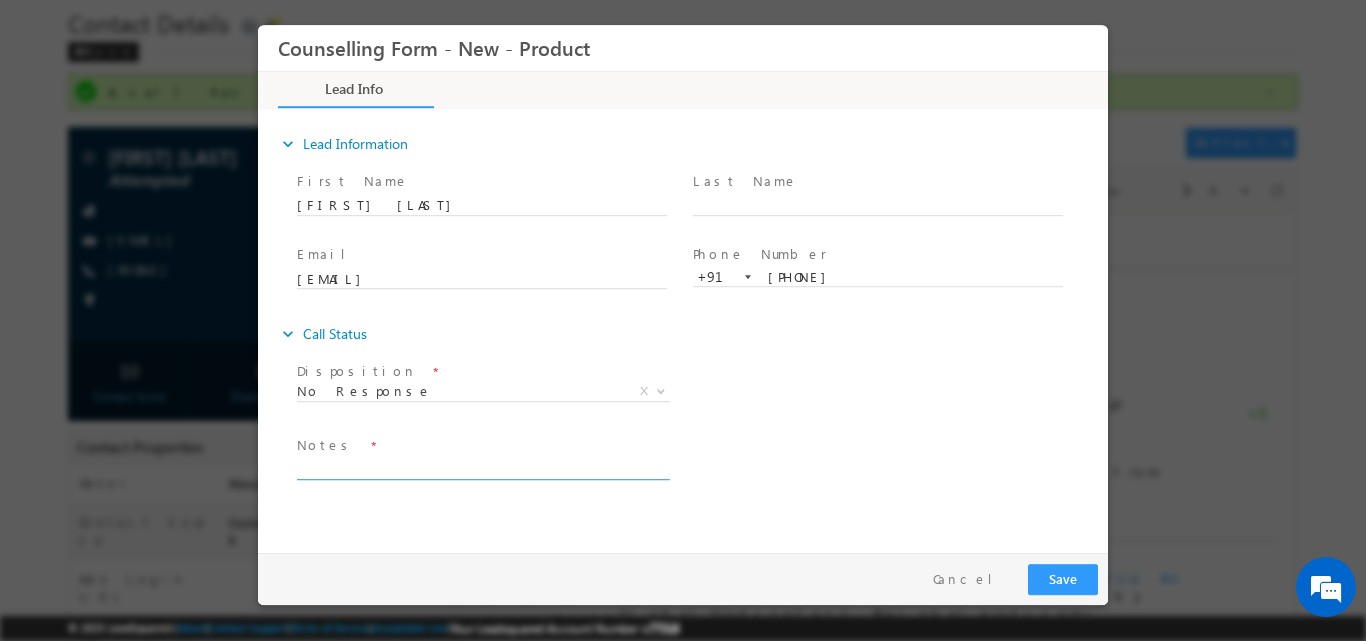 click at bounding box center (482, 467) 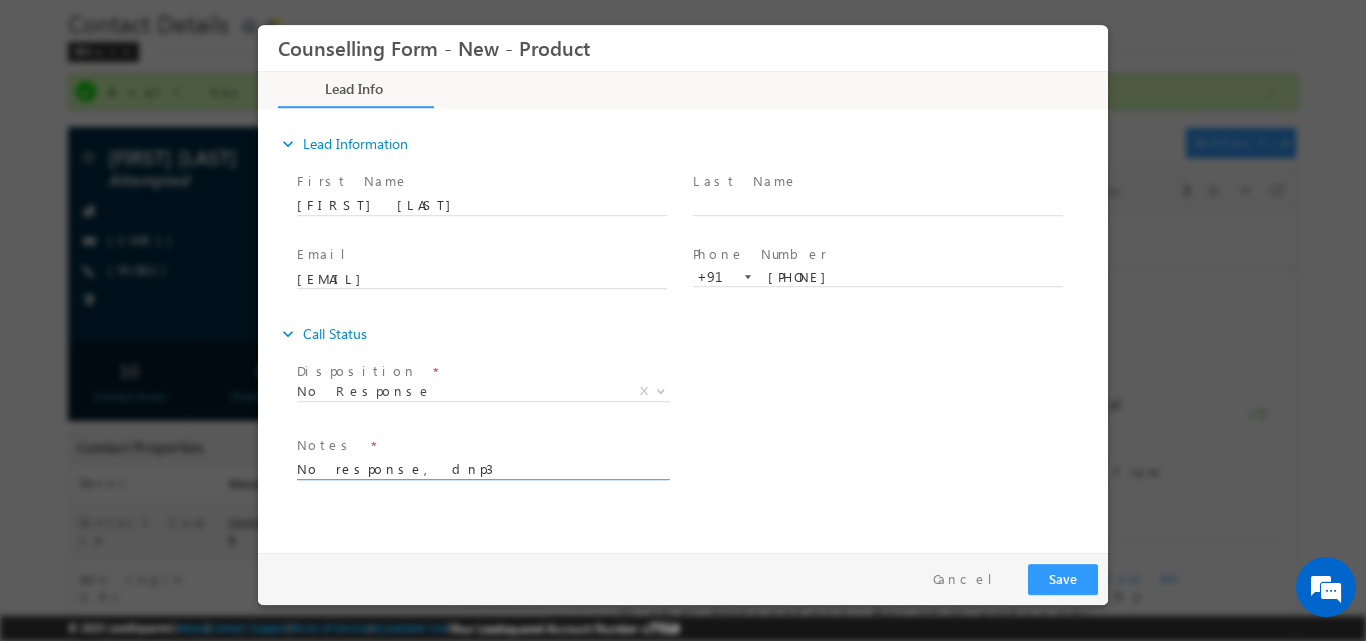 type on "No response, dnp3" 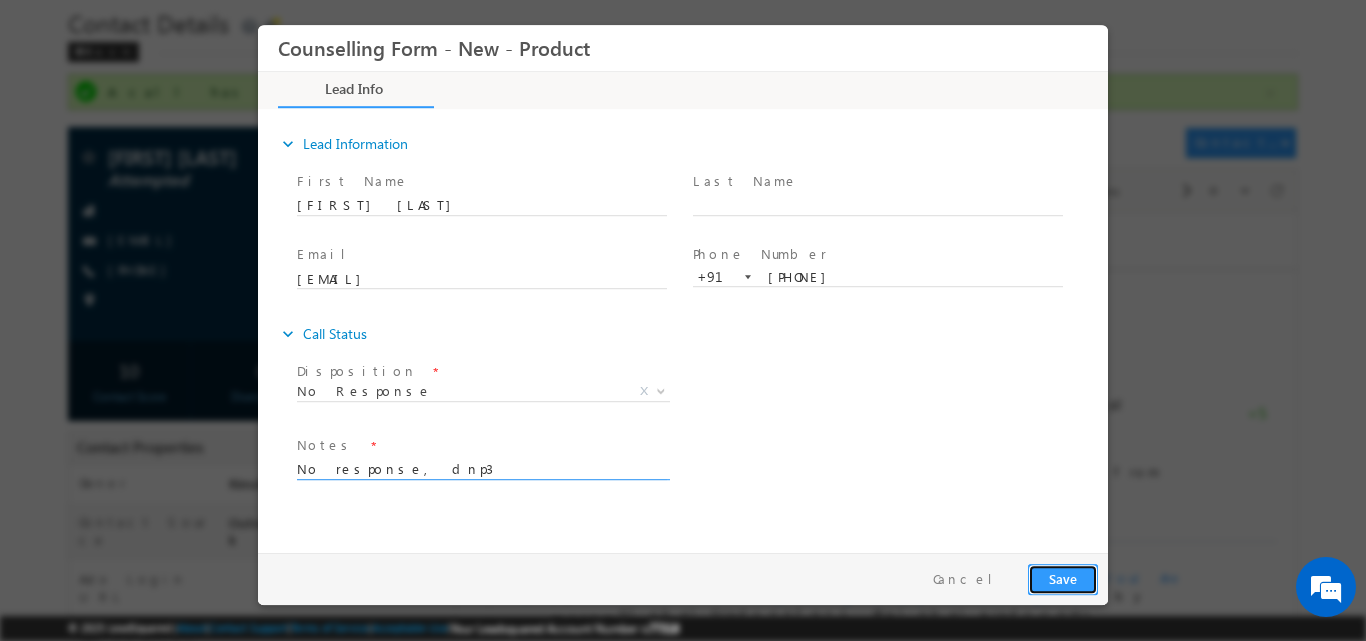 click on "Save" at bounding box center (1063, 578) 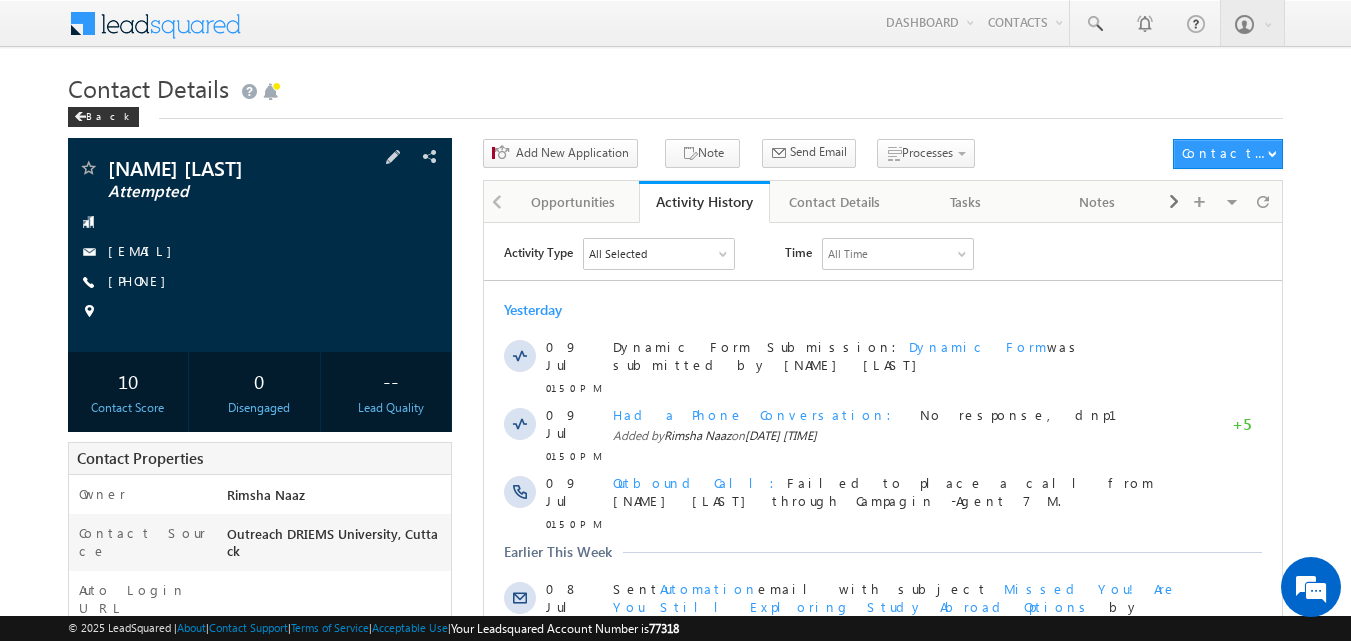 scroll, scrollTop: 0, scrollLeft: 0, axis: both 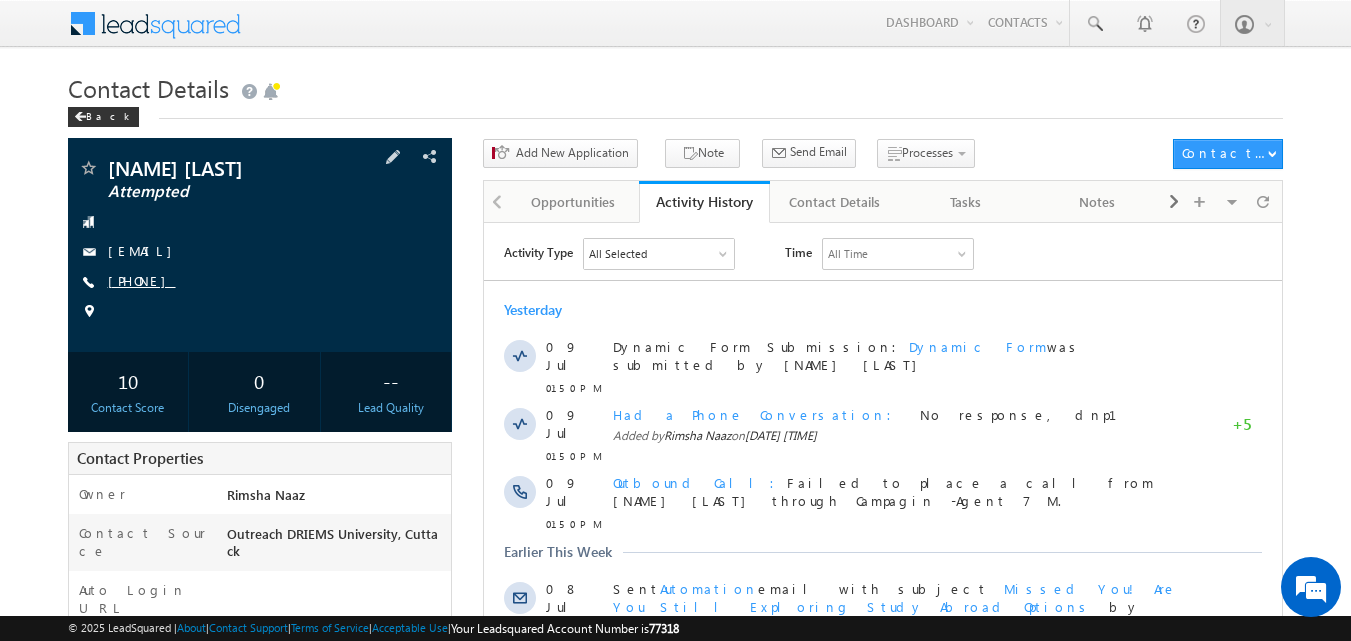 click on "[PHONE]" at bounding box center [142, 280] 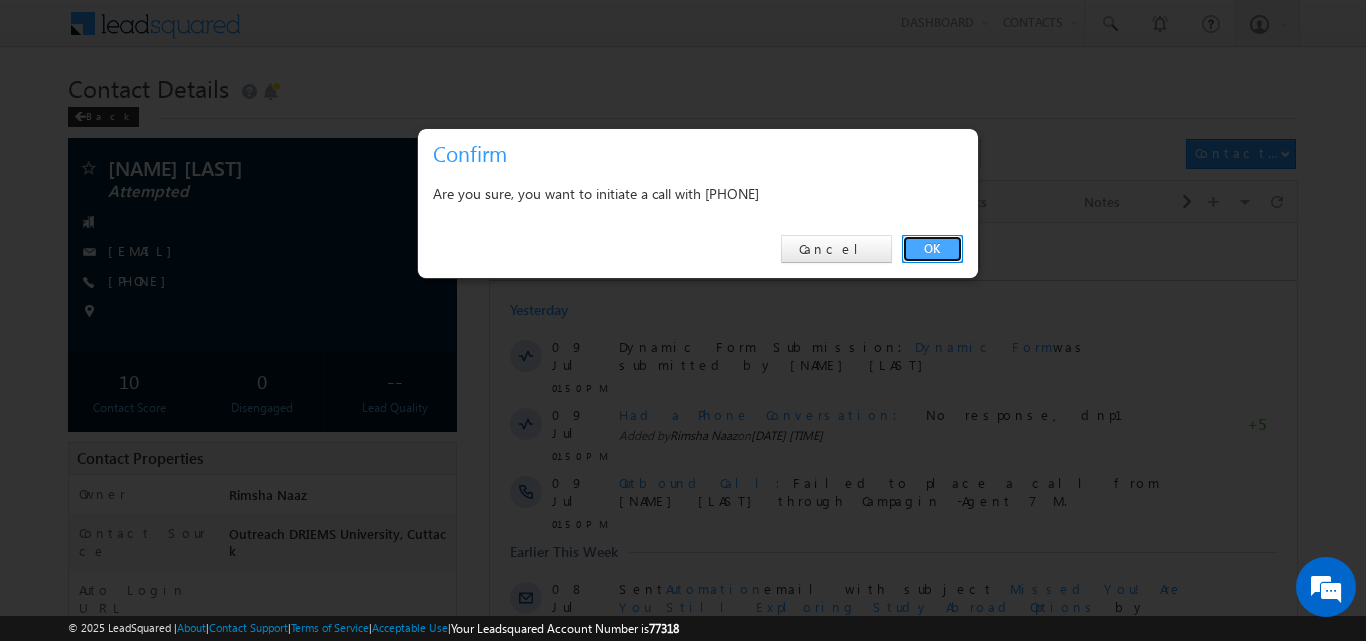 click on "OK" at bounding box center [932, 249] 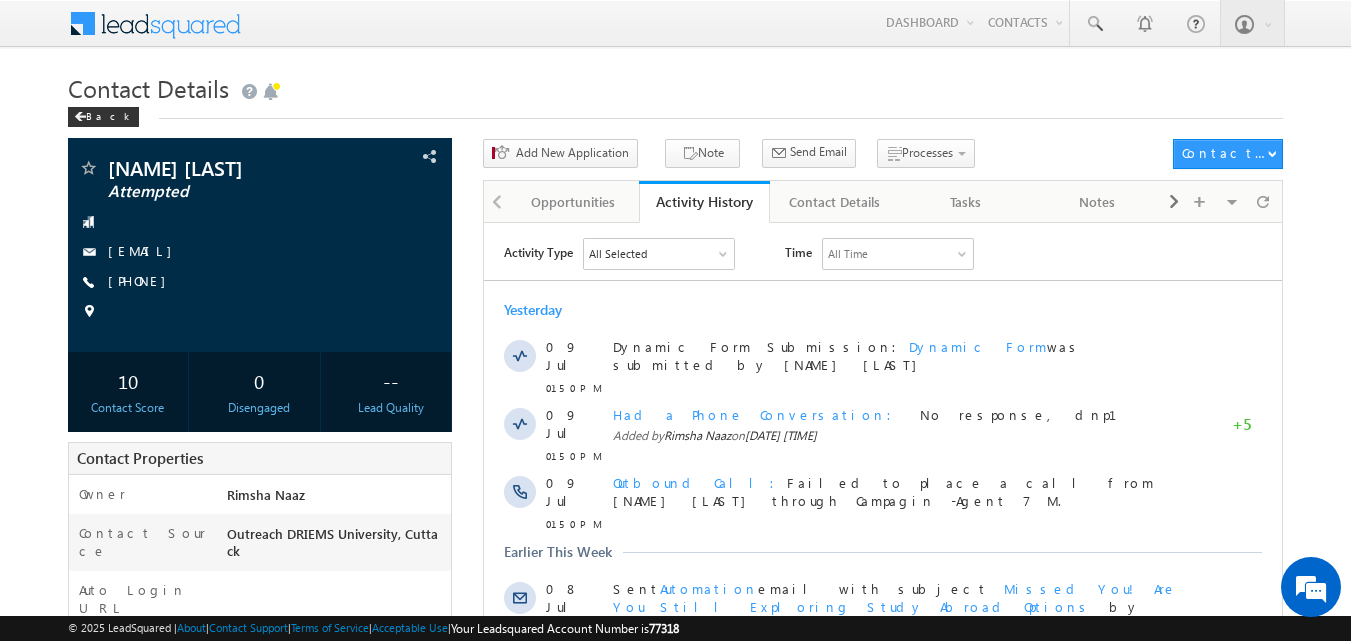 click on "All Time" at bounding box center [898, 253] 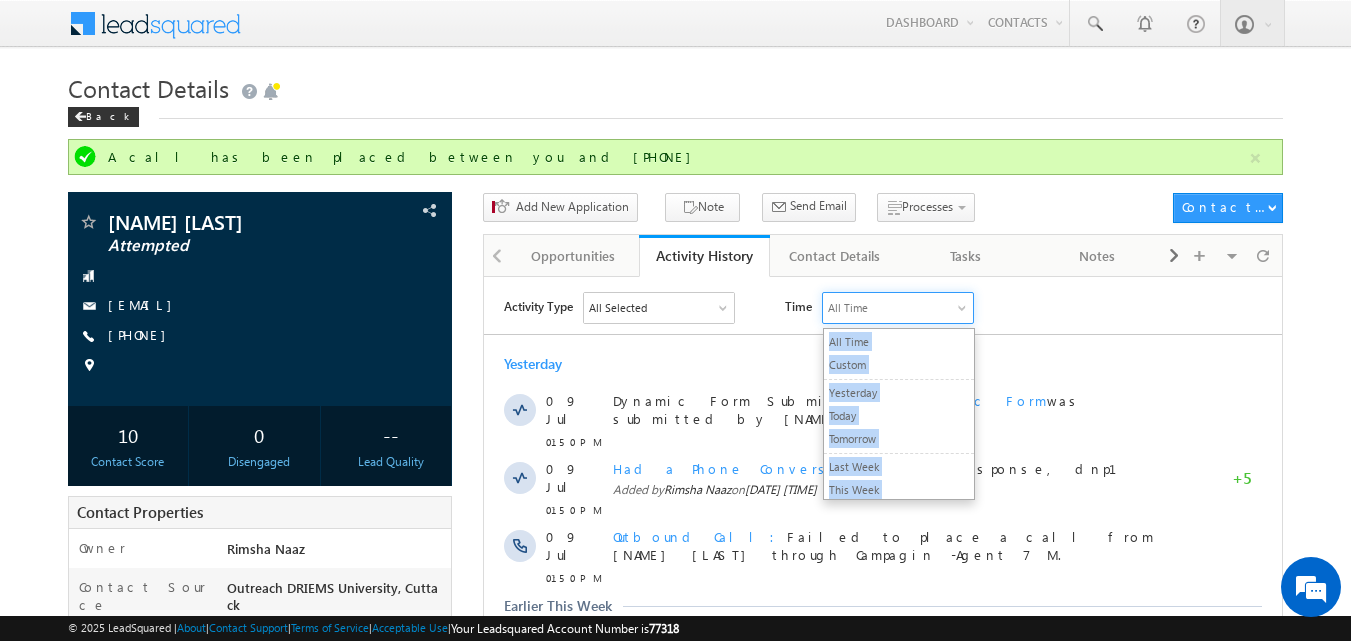 click on "Activity Type
All Selected
Select All Sales Activities 1 Sales Activity Opportunities 1 University Application Email Activities 18 Email Bounced Email Link Clicked Email Marked Spam Email Opened Inbound Contact through Email Mailing preference link clicked Negative Response to Email Neutral Response to Email Positive Response to Email Resubscribed Subscribed To Newsletter Subscribed To Promotional Emails Unsubscribe Link Clicked Unsubscribed Unsubscribed From Newsletter Unsubscribed From Promotional Emails View in browser link Clicked Email Sent Web Activities 5 Conversion Button Clicked Converted to Contact Form Submitted on Website Page Visited on Website Tracking URL Clicked Contact Capture Activities 1 Contact Capture Phone Call Activities 2 Inbound Phone Call Activity Outbound Phone Call Activity Other Activities 19 Application Form Document Generation Had a Phone Conversation Meeting Notes 5" at bounding box center [893, 307] 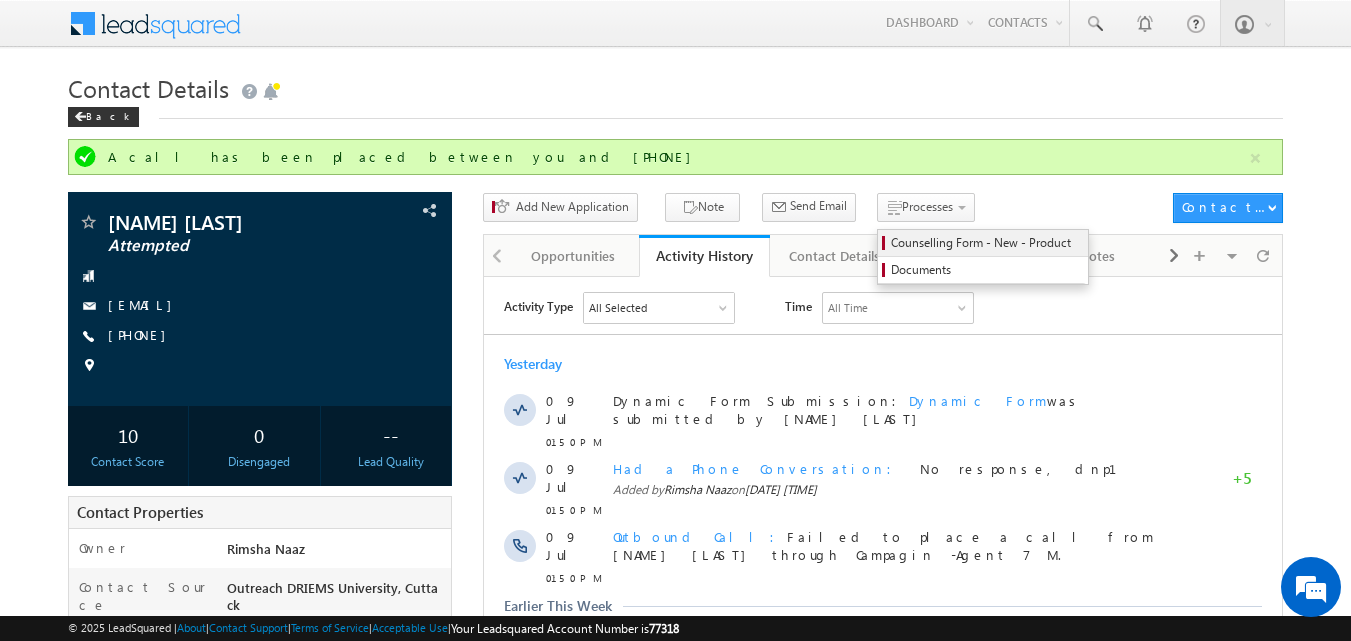click on "Counselling Form - New - Product" at bounding box center (986, 243) 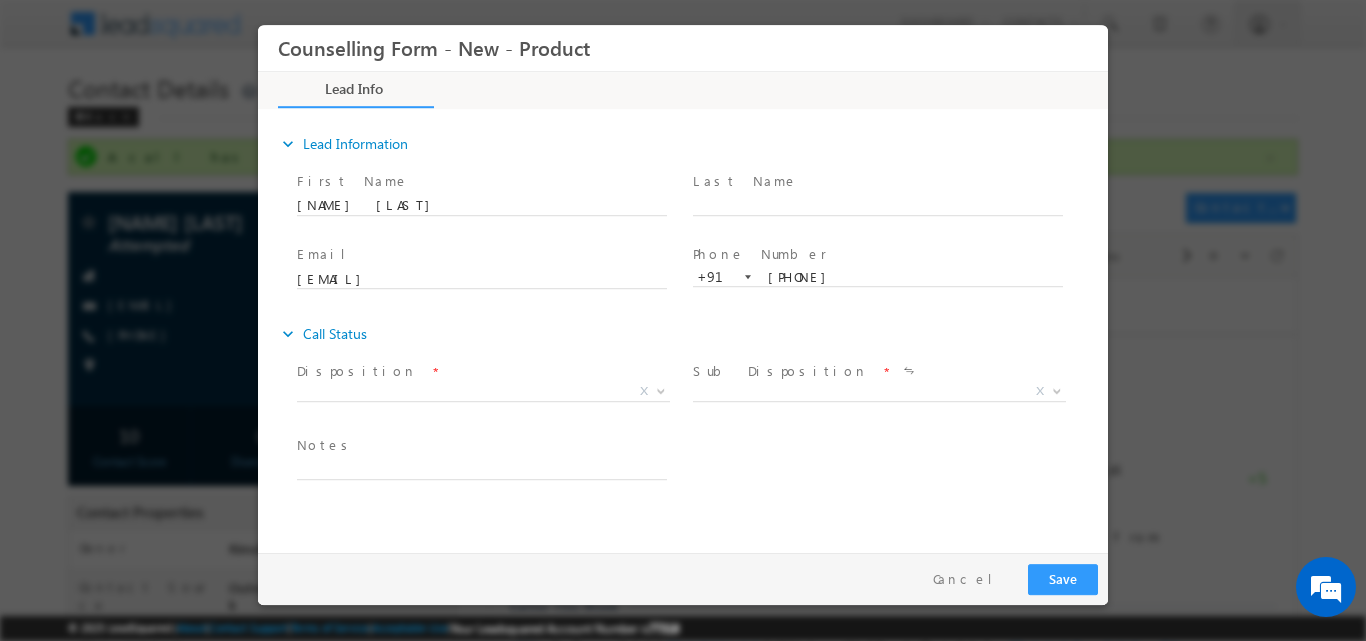 scroll, scrollTop: 0, scrollLeft: 0, axis: both 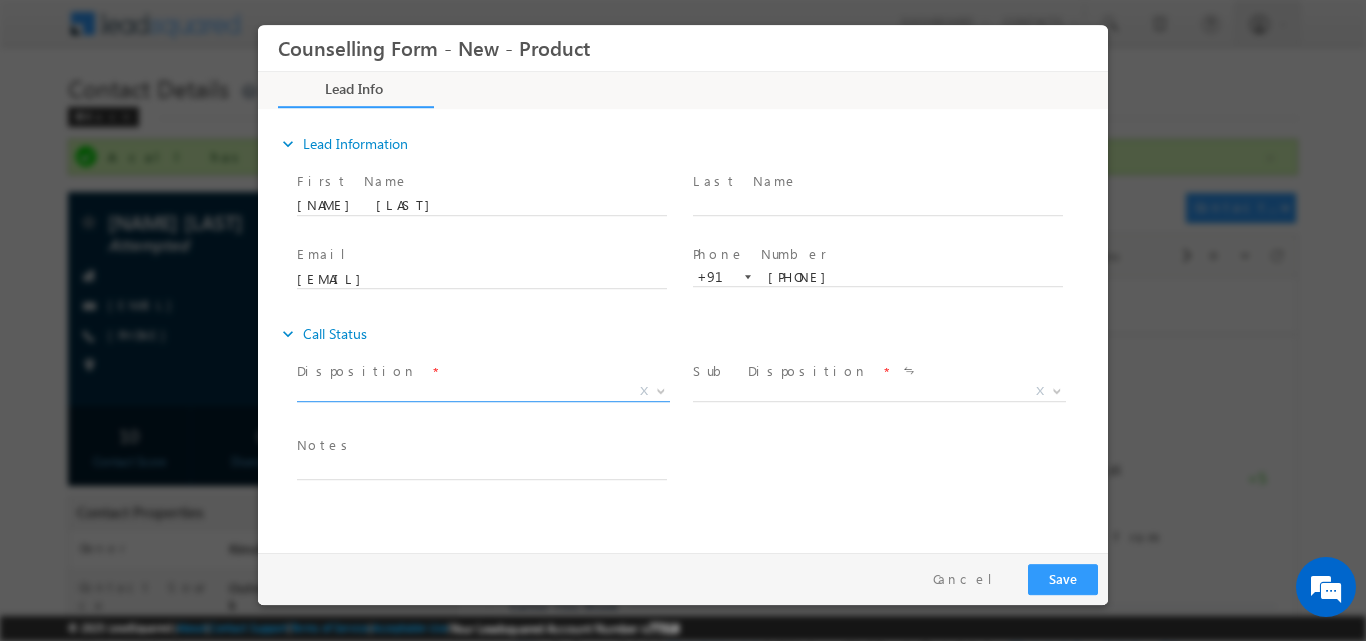 click at bounding box center [659, 390] 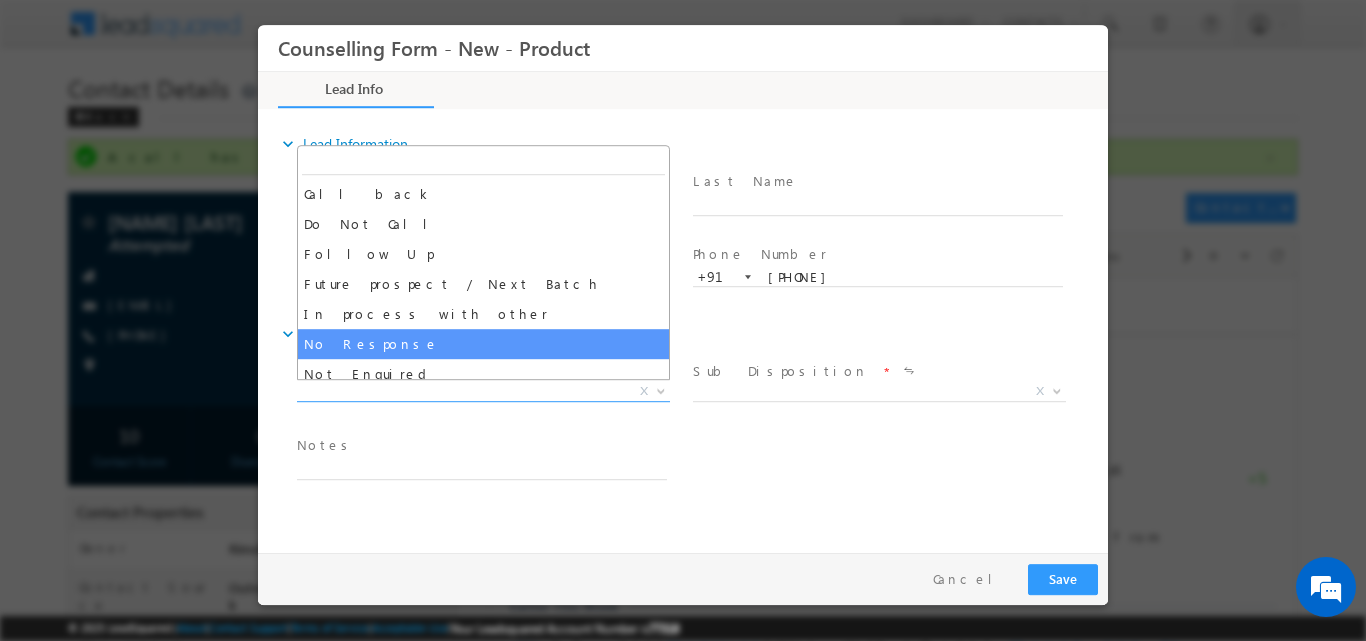 select on "No Response" 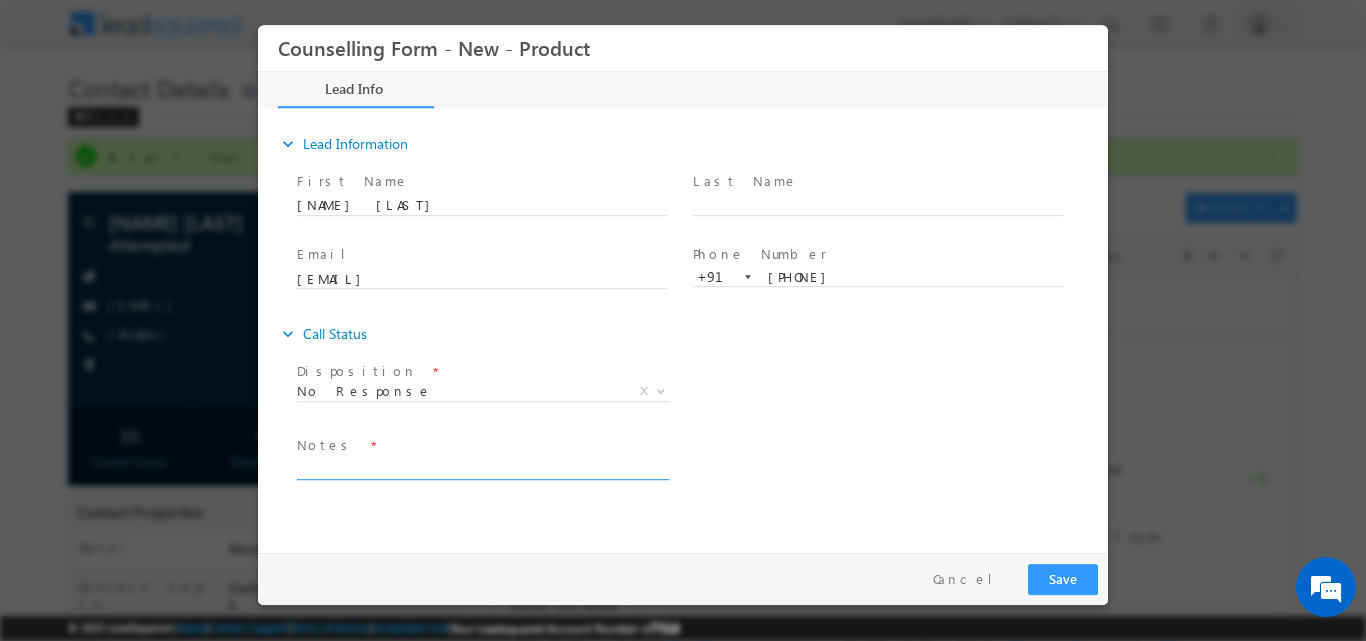 click at bounding box center (482, 467) 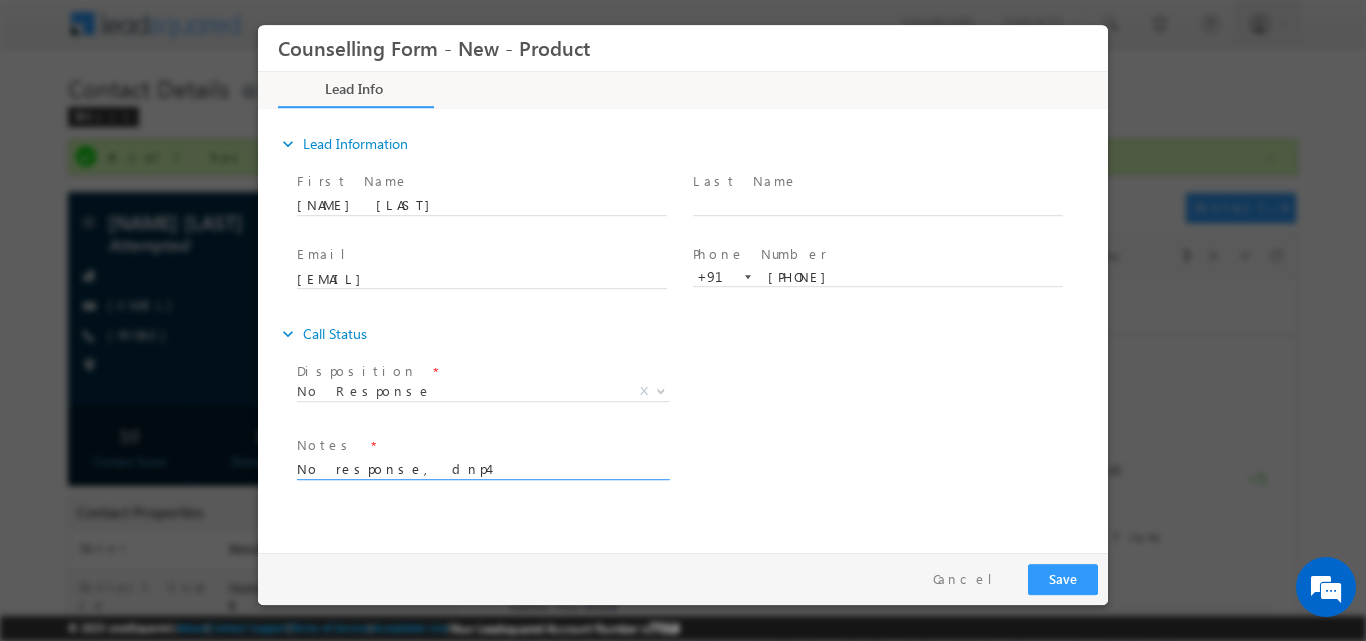 type on "No response, dnp4" 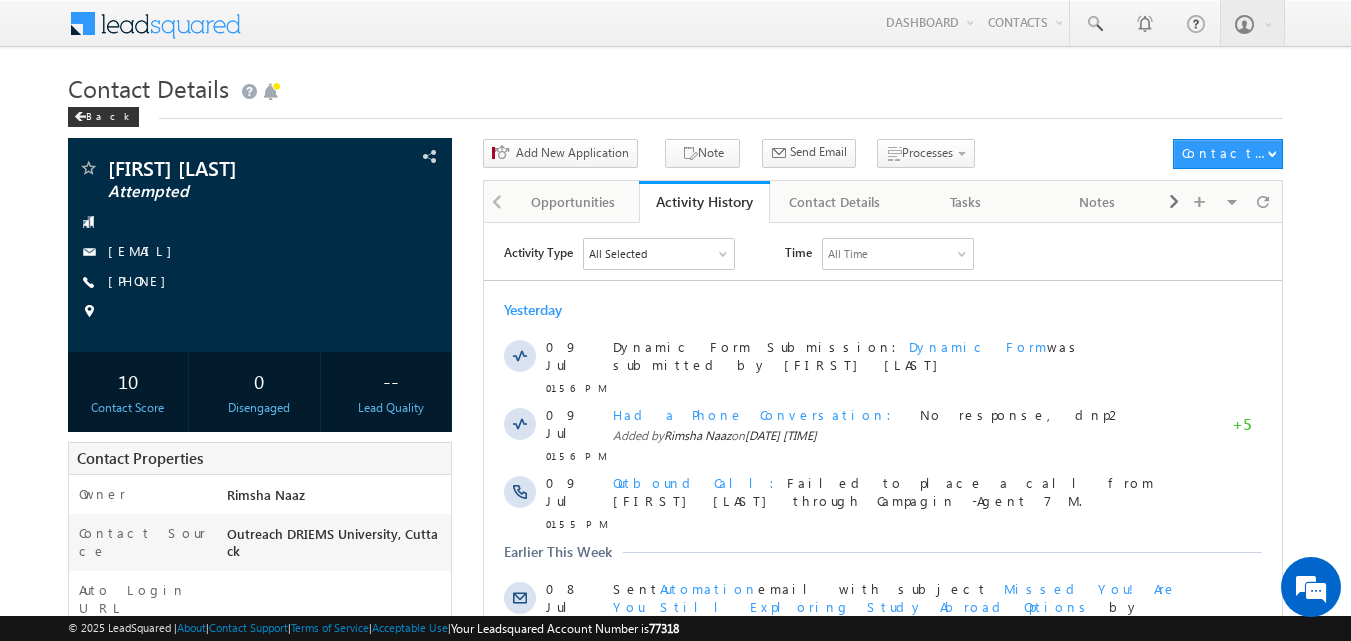scroll, scrollTop: 0, scrollLeft: 0, axis: both 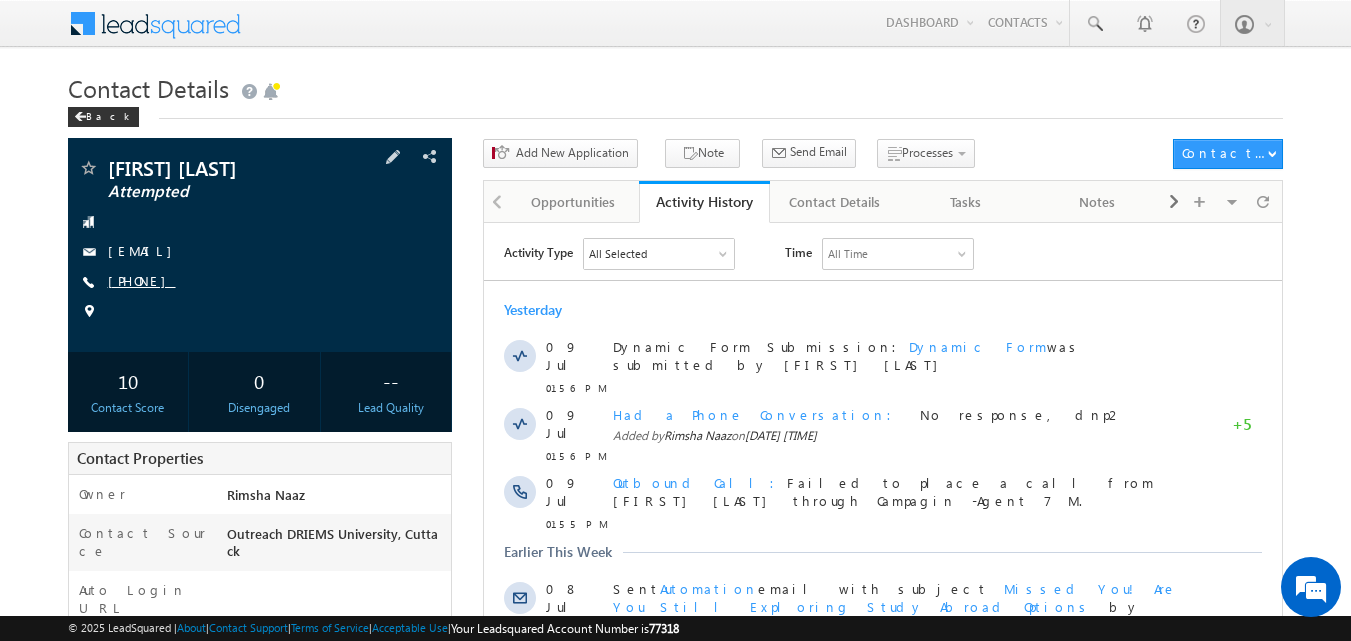 click on "[PHONE]" at bounding box center (142, 280) 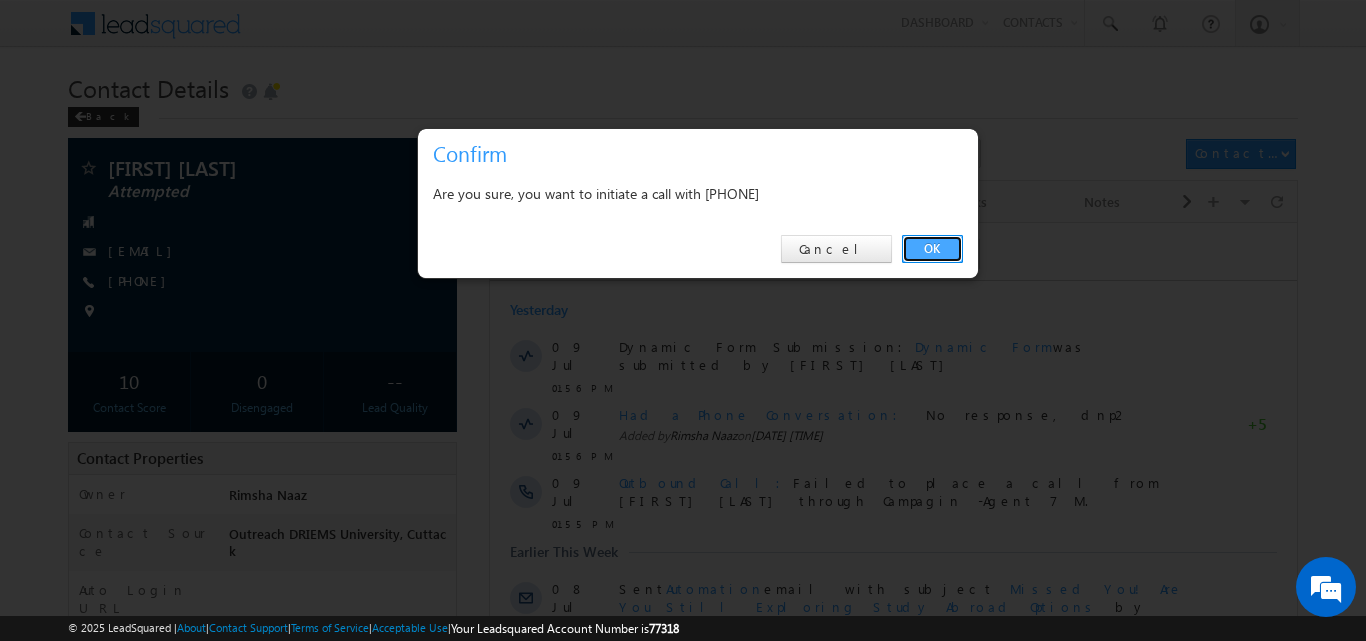 click on "OK" at bounding box center (932, 249) 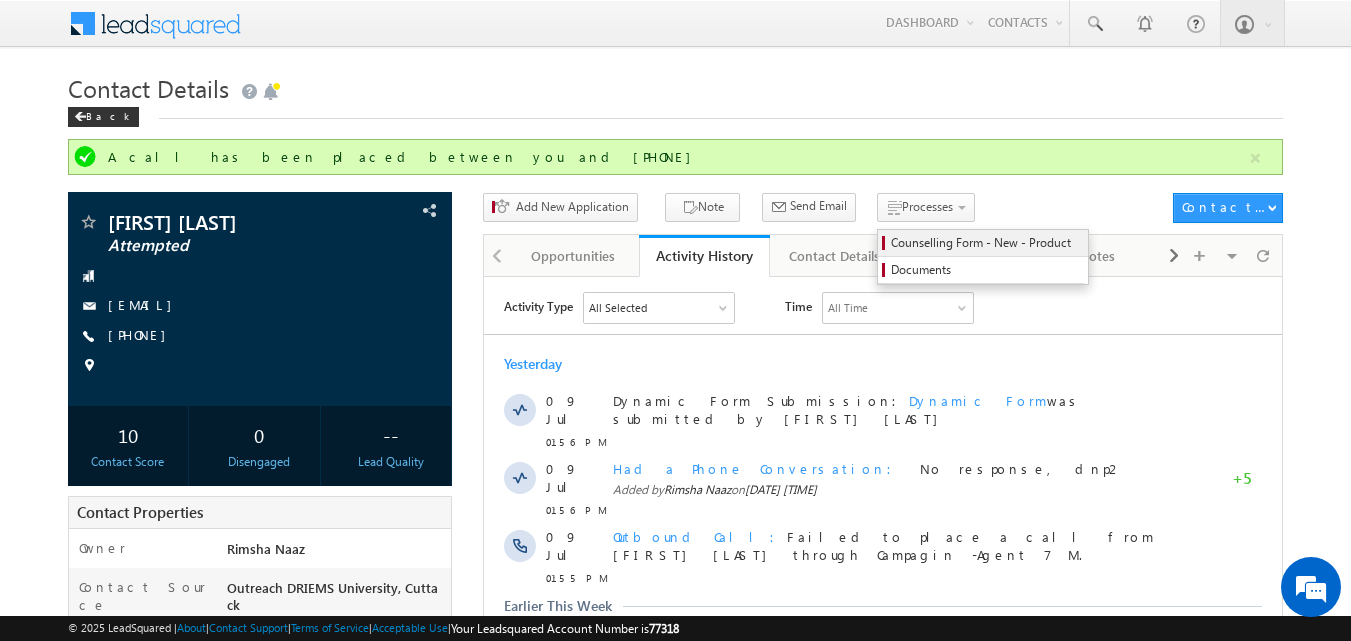 click on "Counselling Form - New - Product" at bounding box center [986, 243] 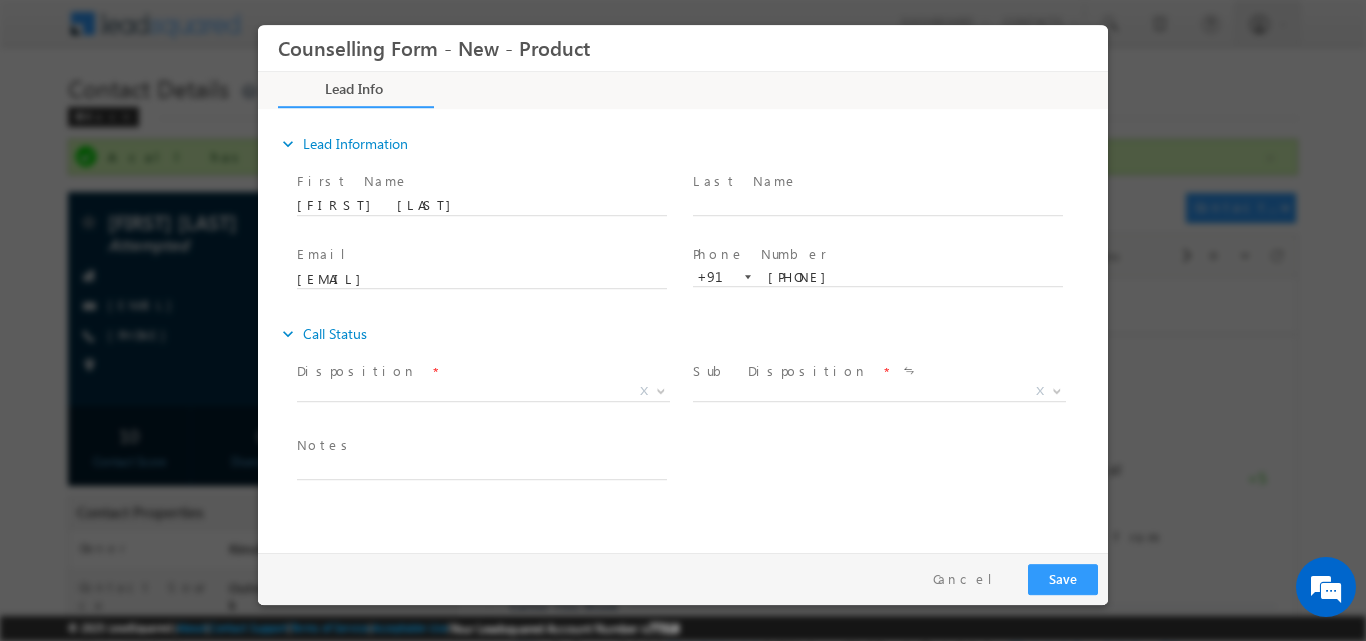 scroll, scrollTop: 0, scrollLeft: 0, axis: both 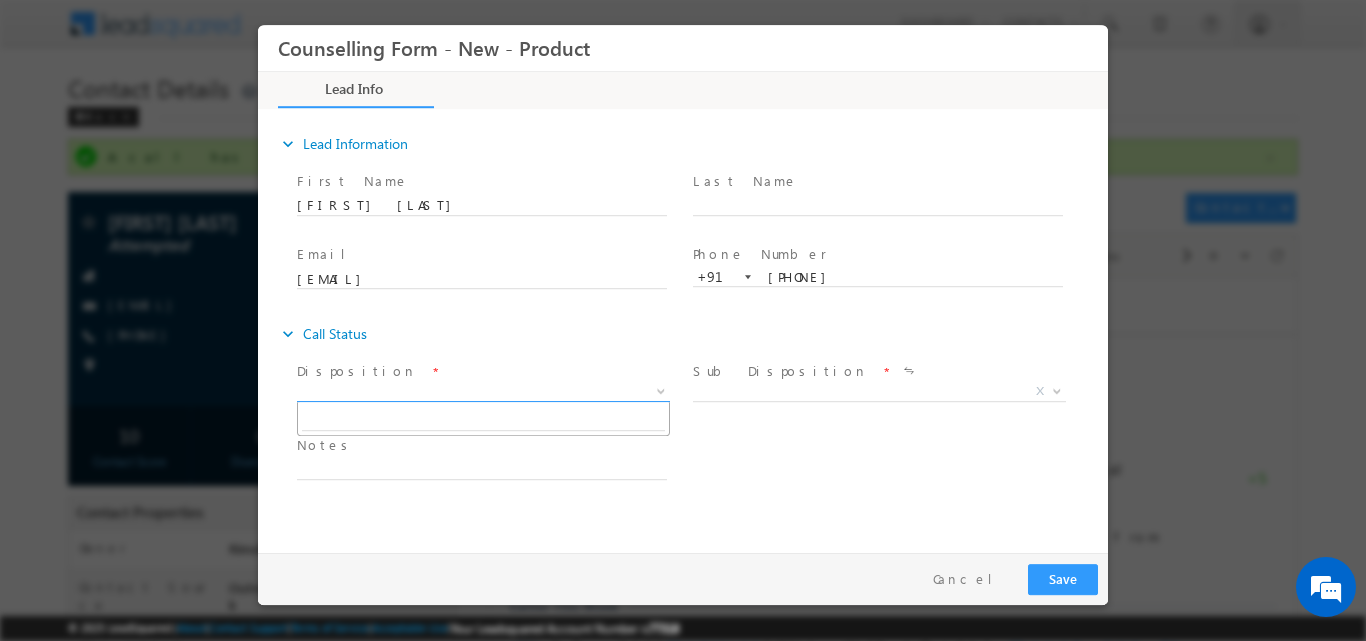 click at bounding box center (661, 389) 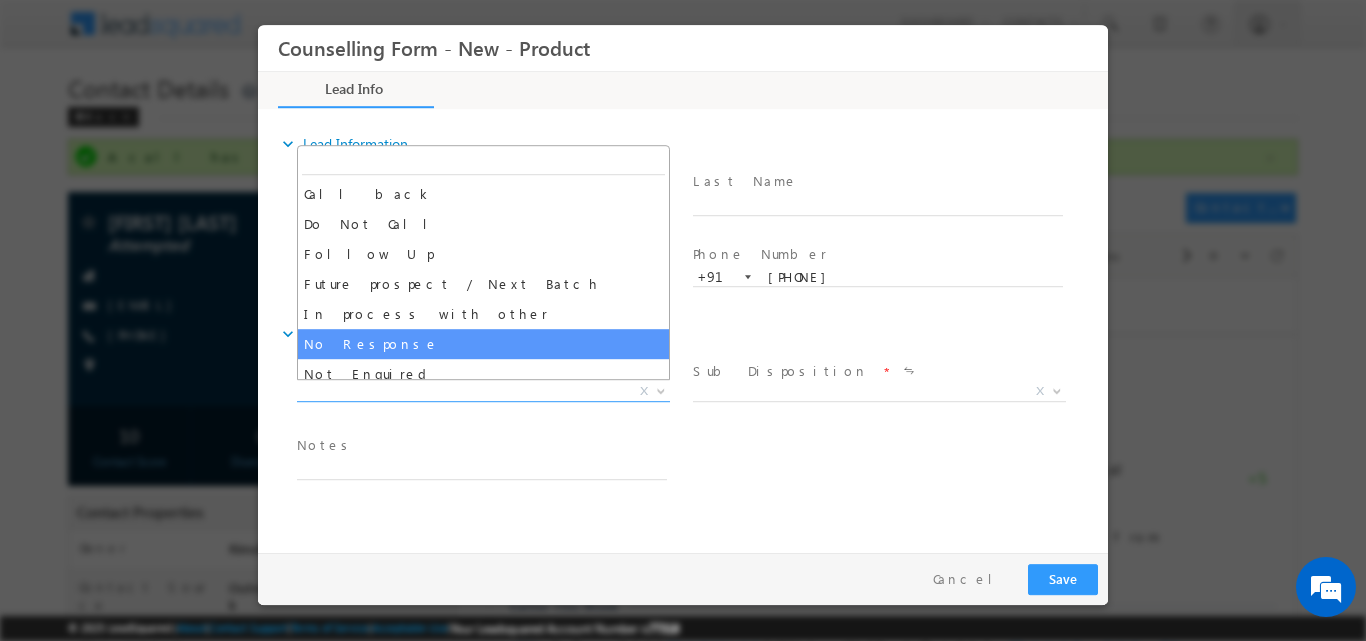 select on "No Response" 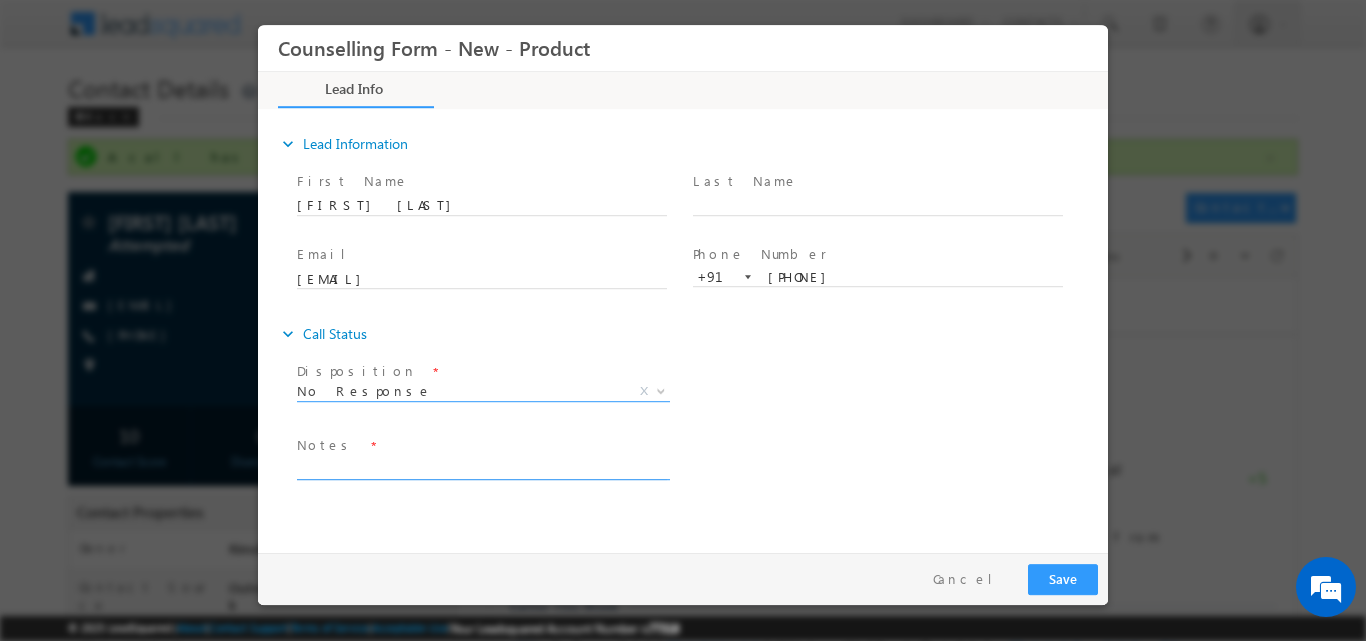 click at bounding box center [482, 467] 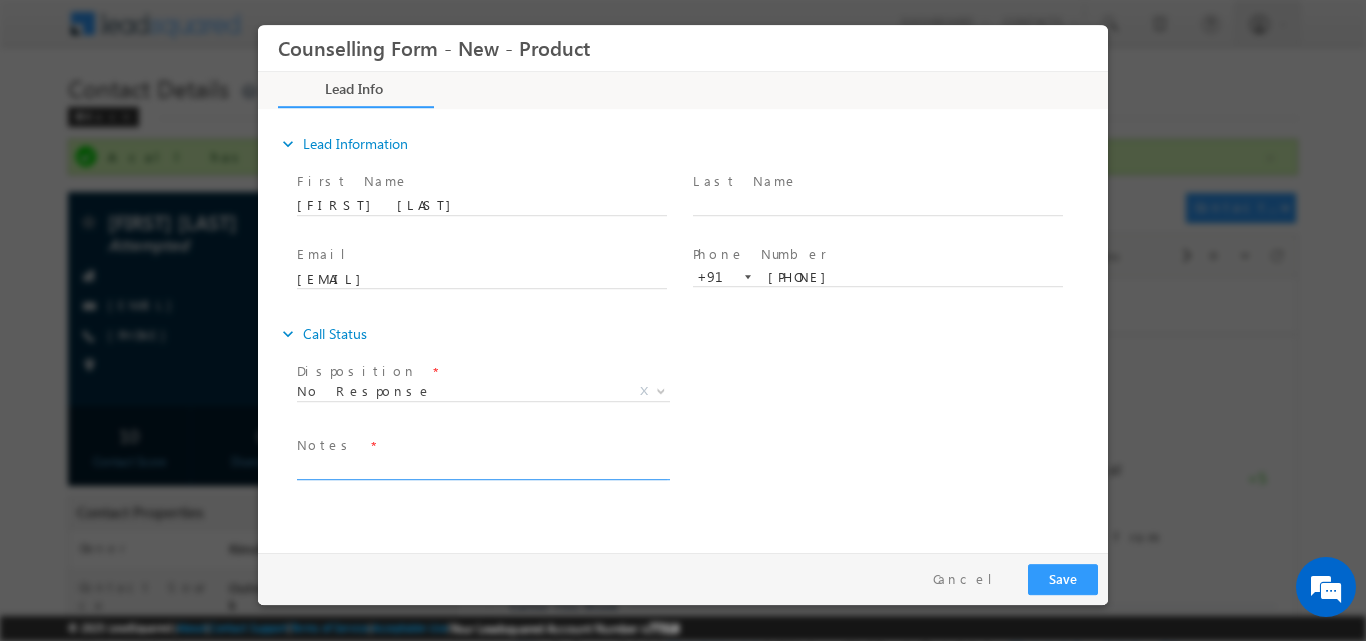 paste on "Hung up the call after hearing Amity University" 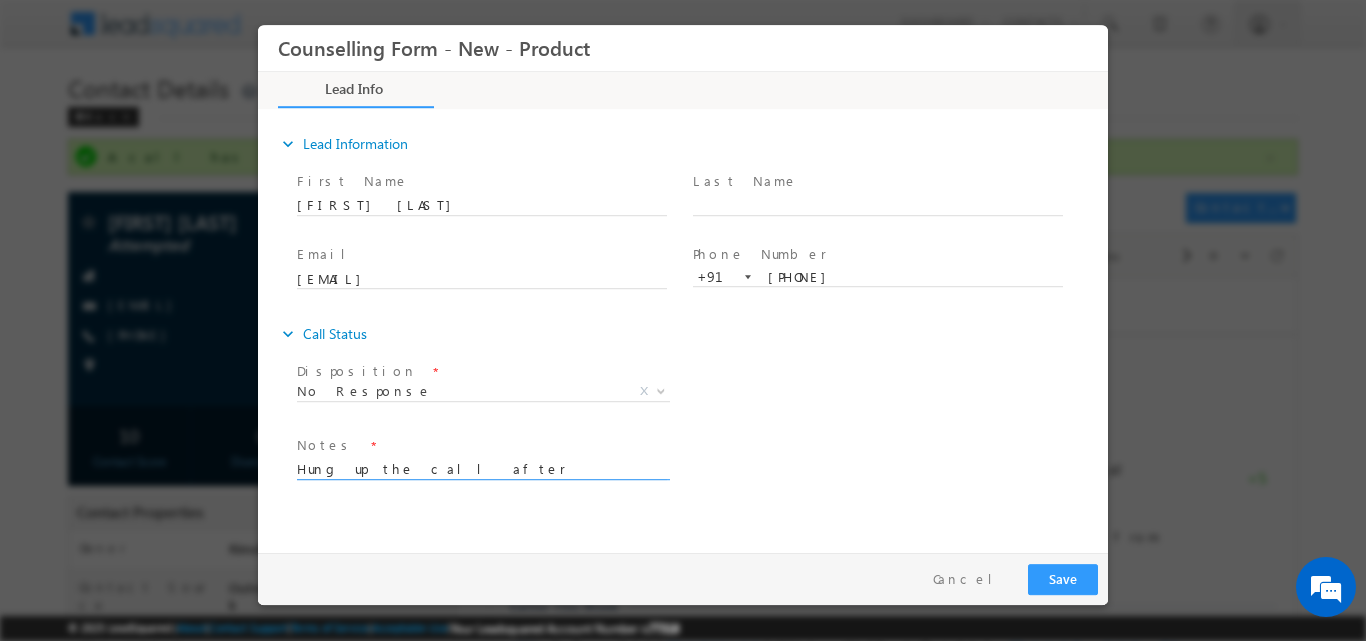 scroll, scrollTop: 4, scrollLeft: 0, axis: vertical 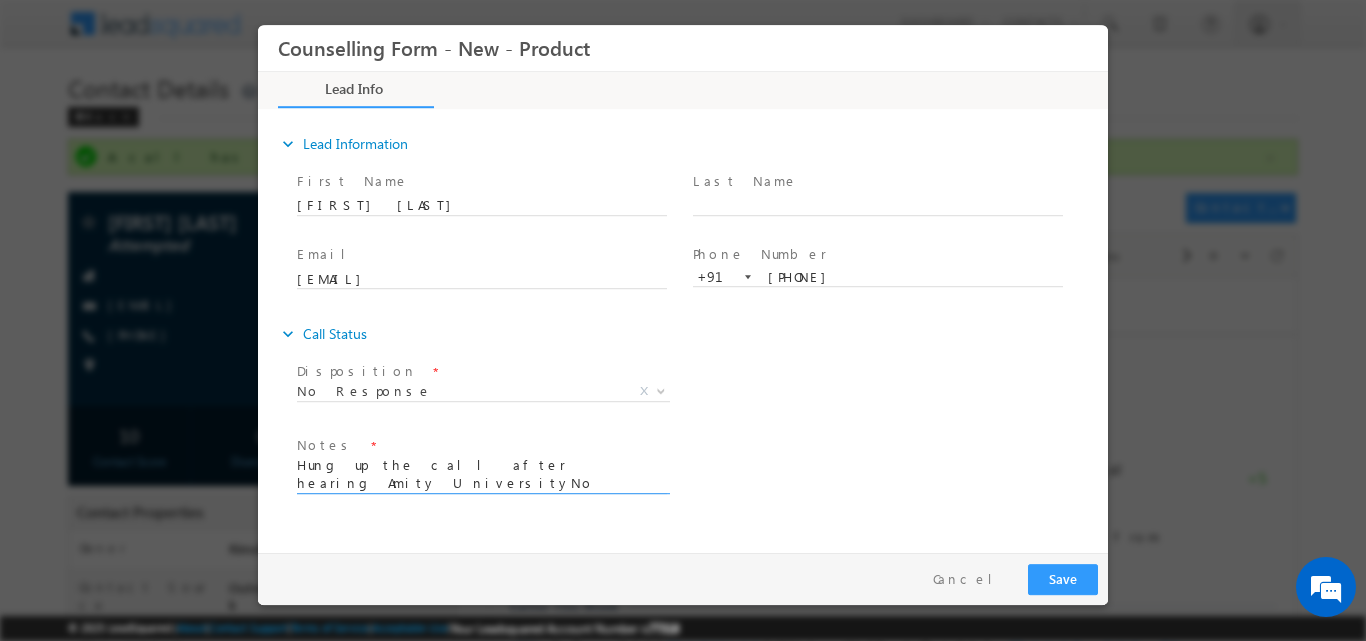 type on "Hung up the call after hearing Amity University" 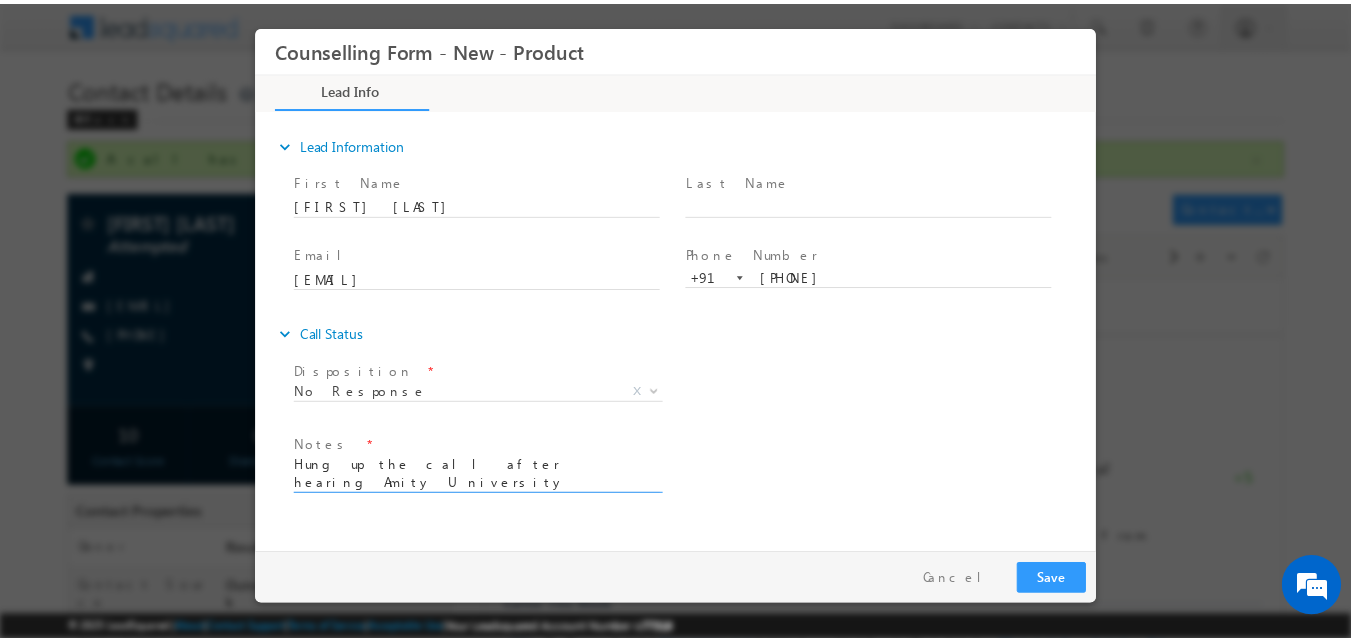 scroll, scrollTop: 0, scrollLeft: 0, axis: both 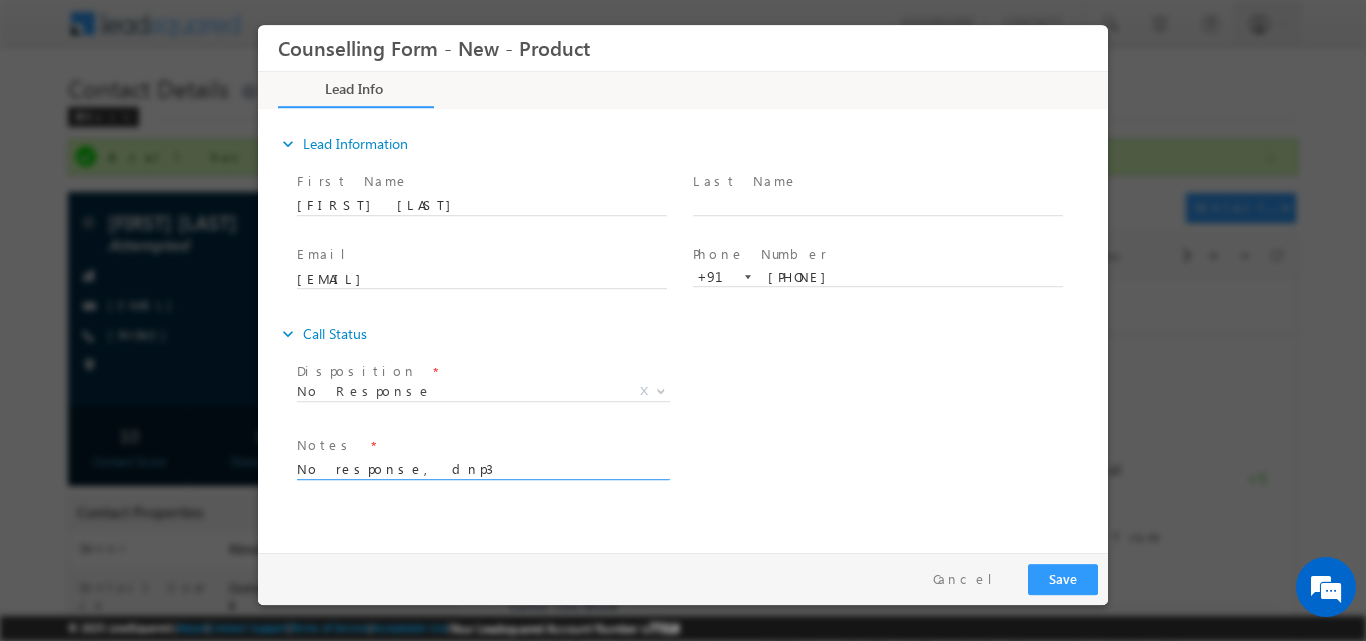 type on "No response, dnp3" 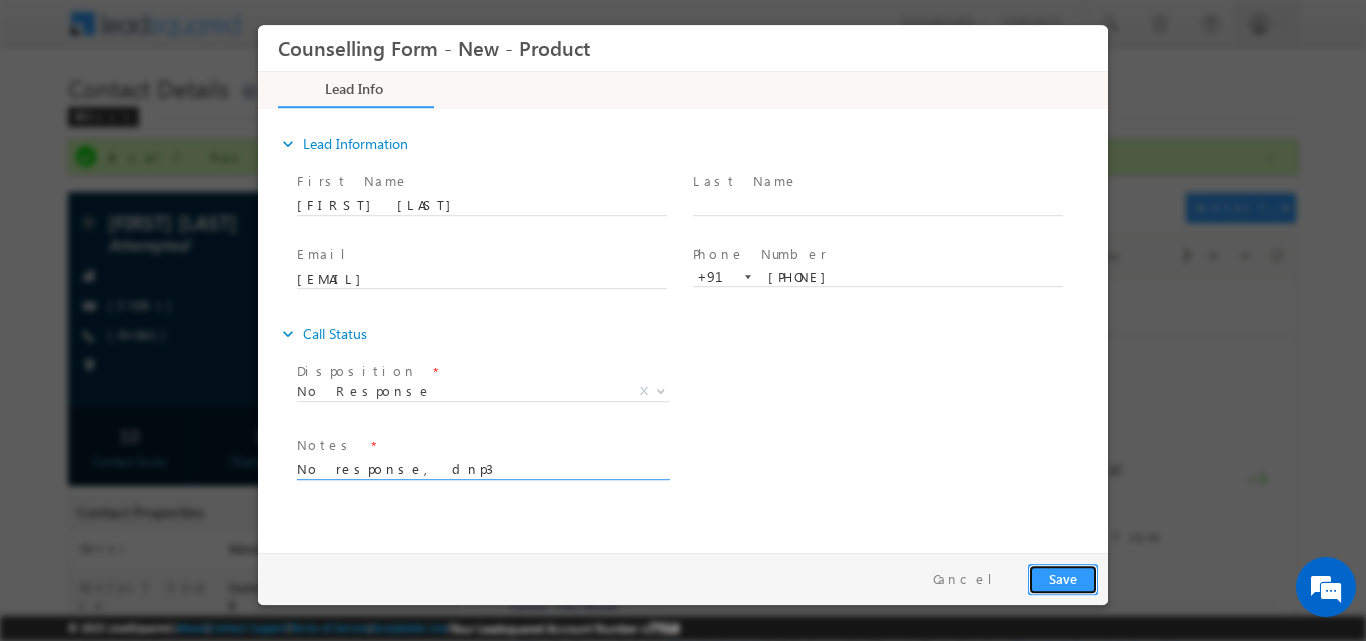 click on "Save" at bounding box center (1063, 578) 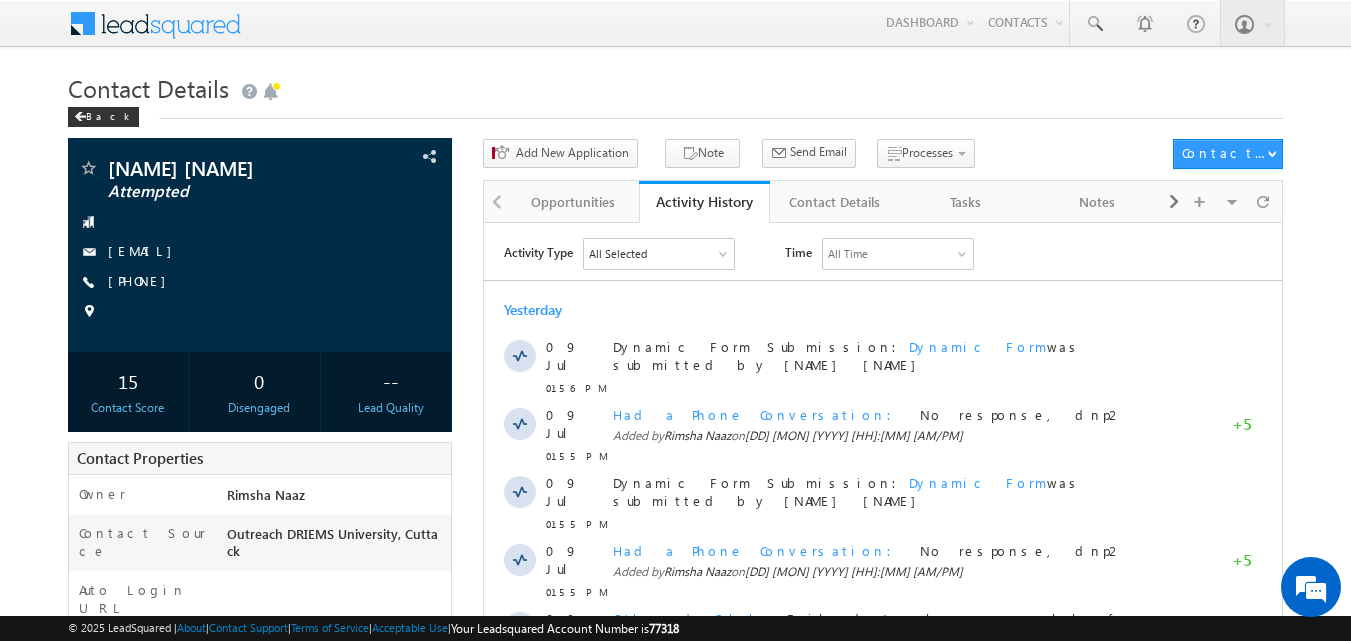 scroll, scrollTop: 0, scrollLeft: 0, axis: both 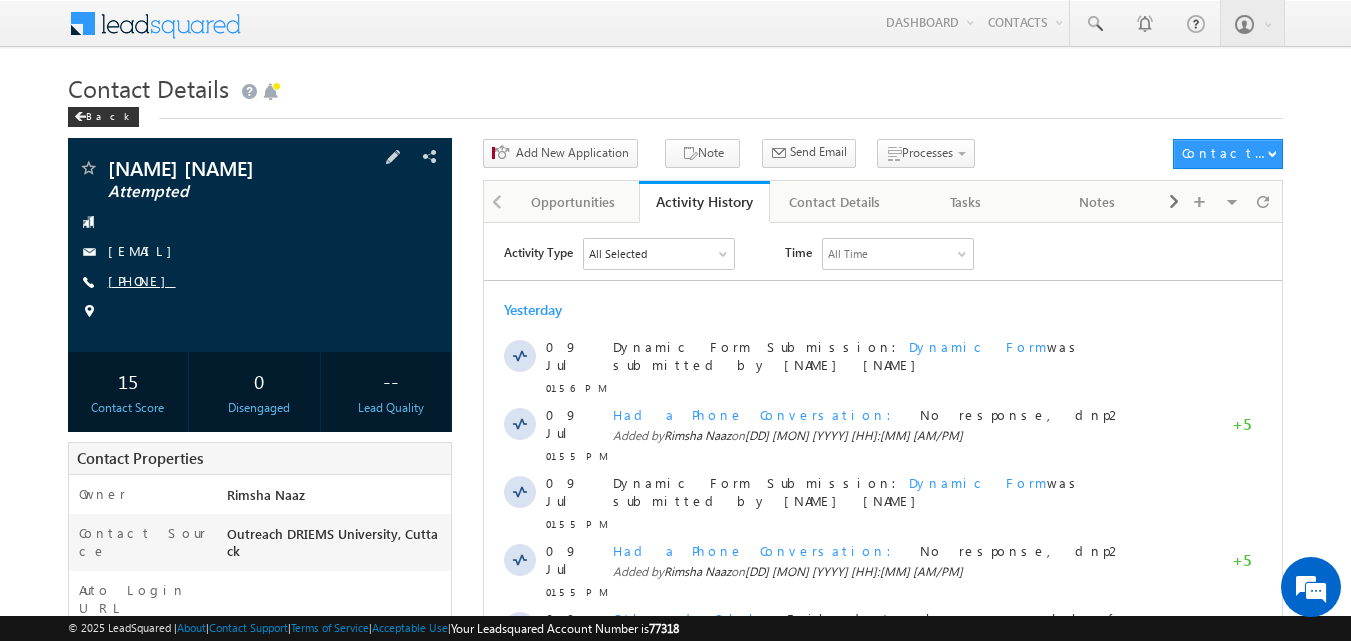 click on "[PHONE]" at bounding box center [142, 280] 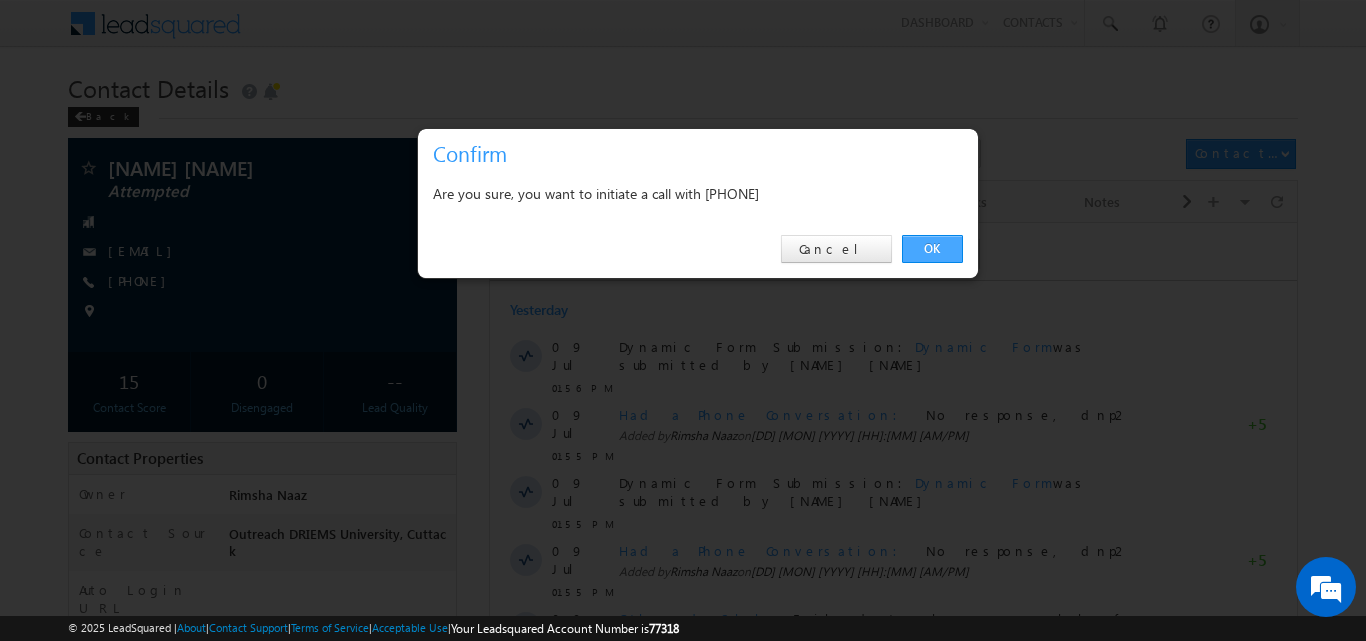 click on "OK" at bounding box center (932, 249) 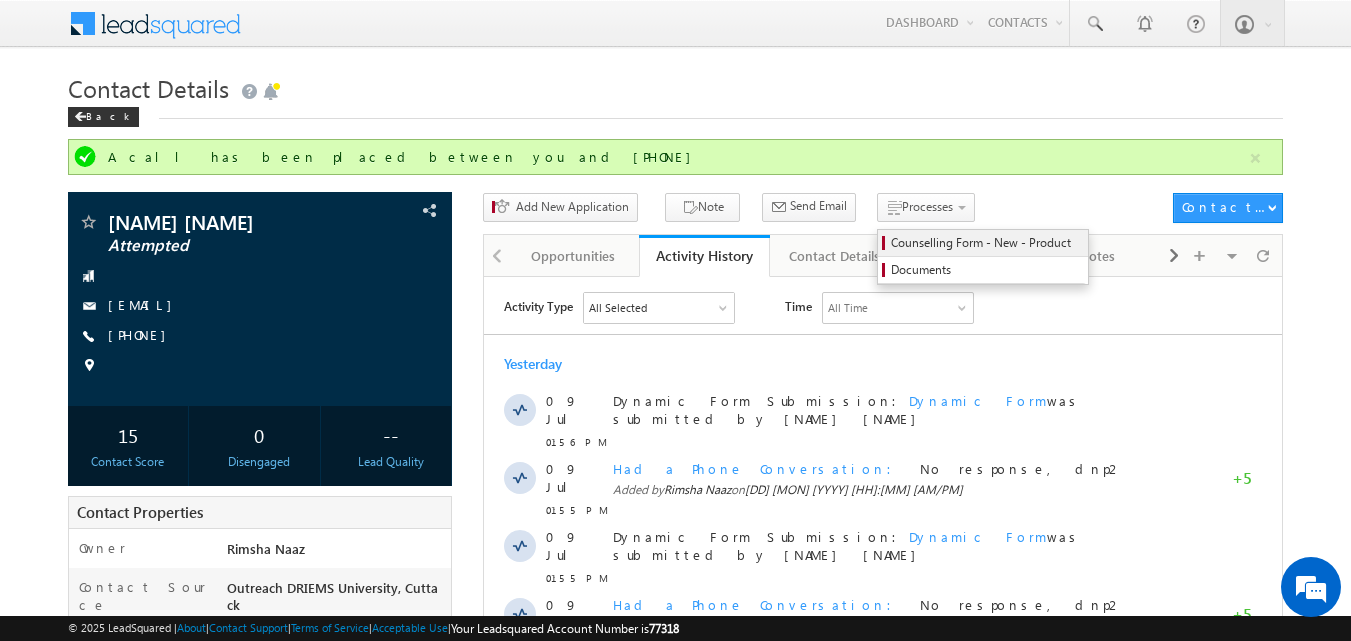 click on "Counselling Form - New - Product" at bounding box center (986, 243) 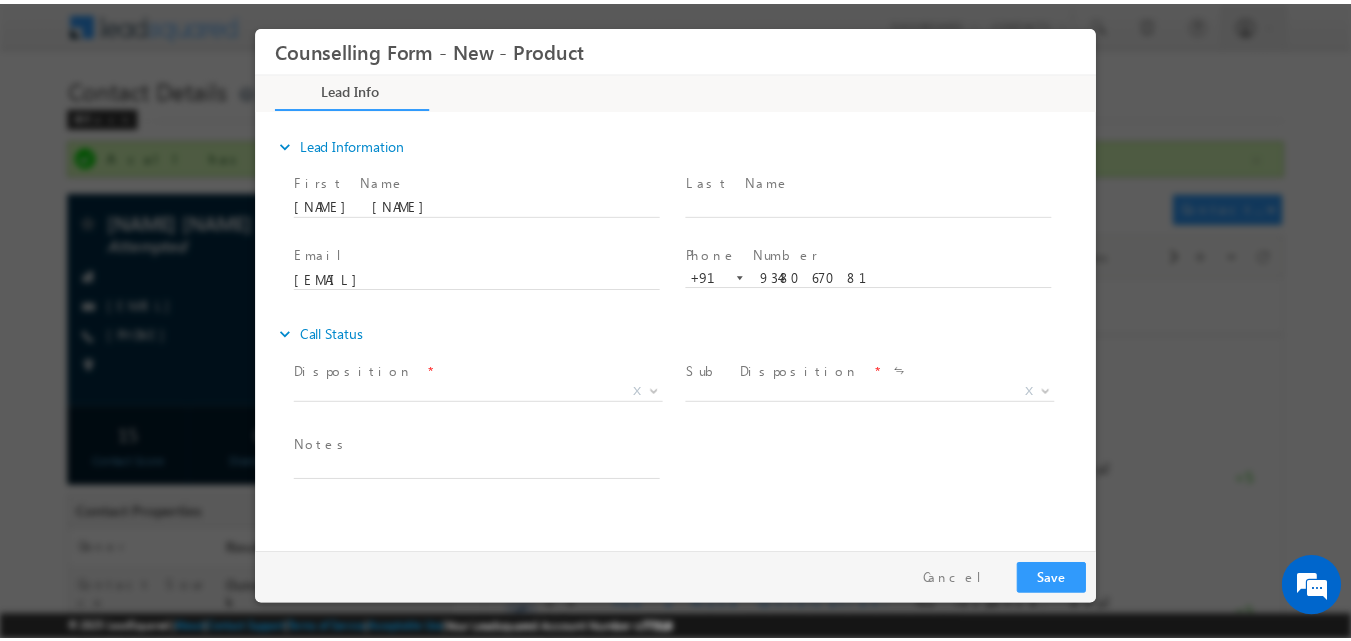 scroll, scrollTop: 0, scrollLeft: 0, axis: both 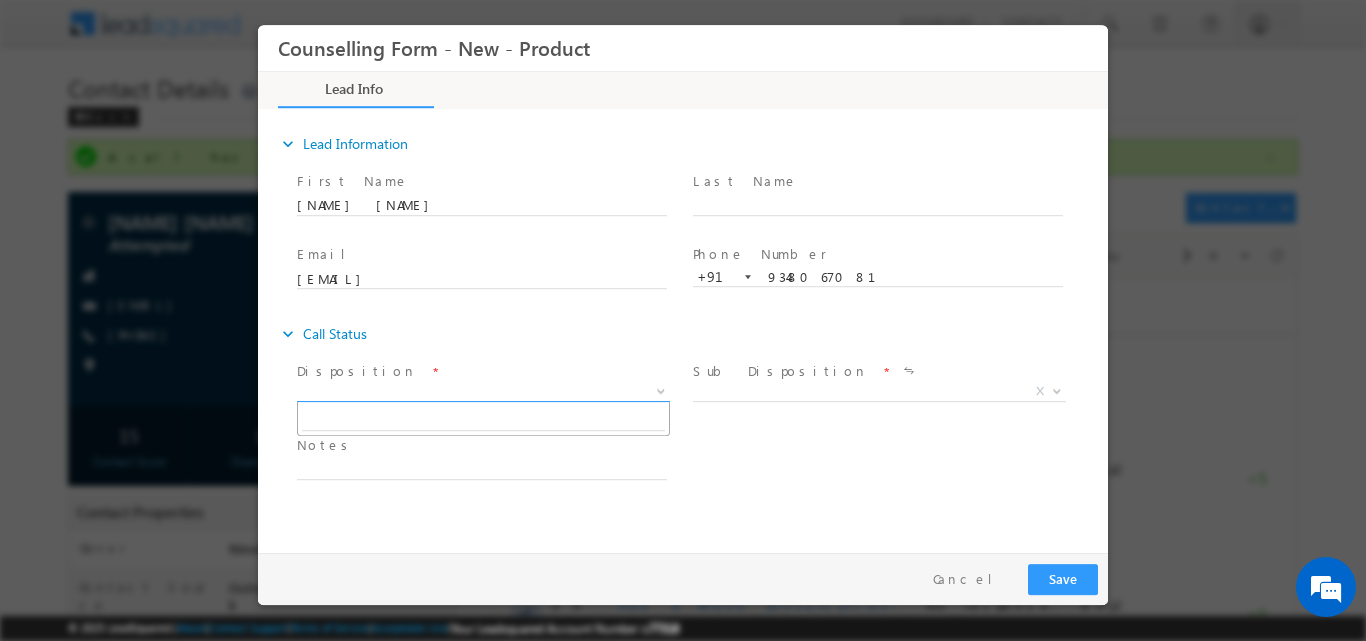 click at bounding box center (661, 389) 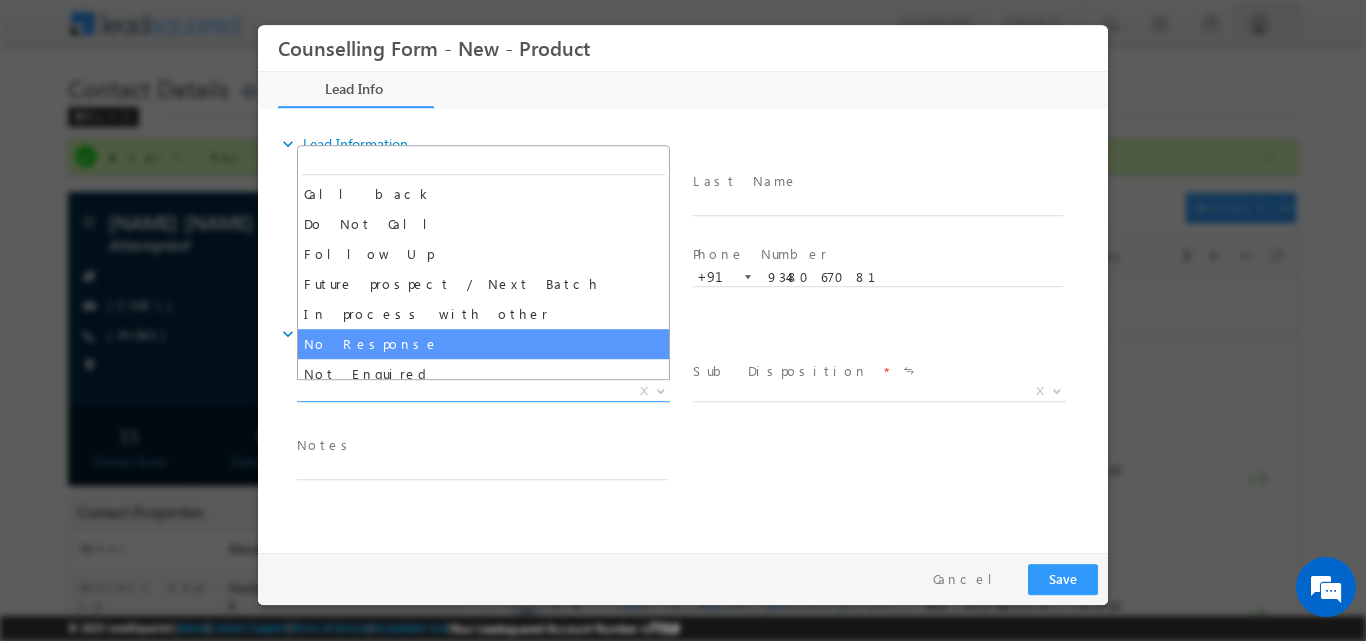 select on "No Response" 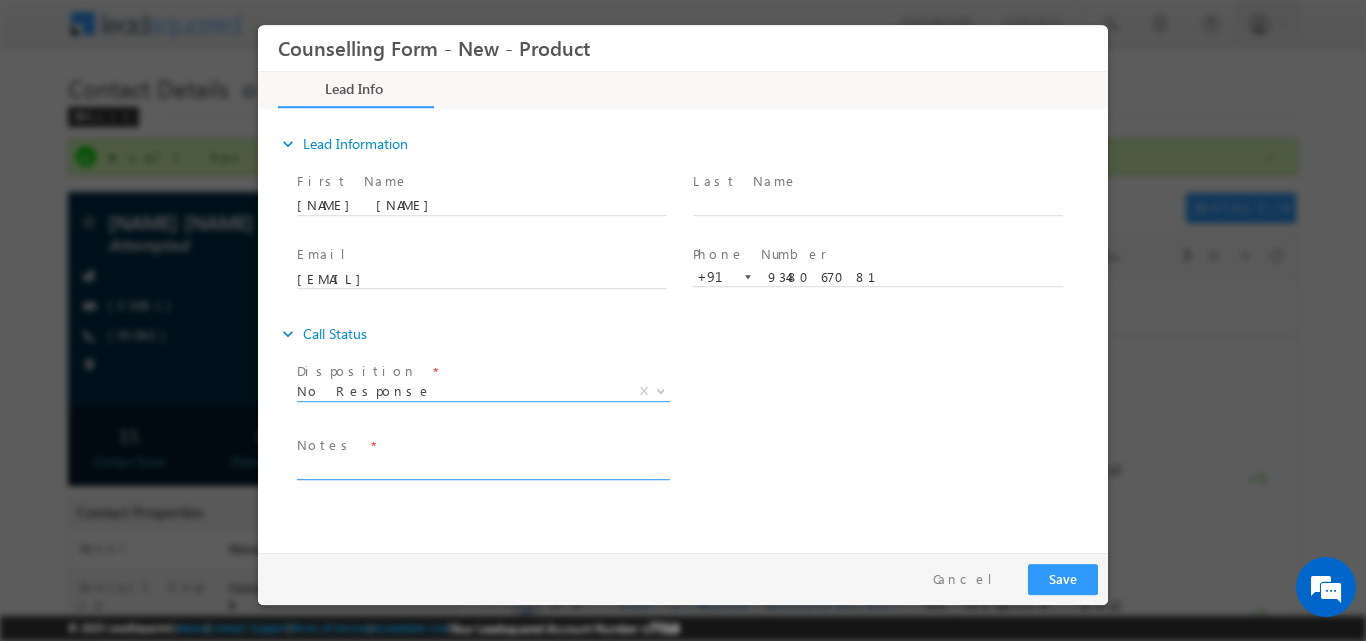 click at bounding box center (482, 467) 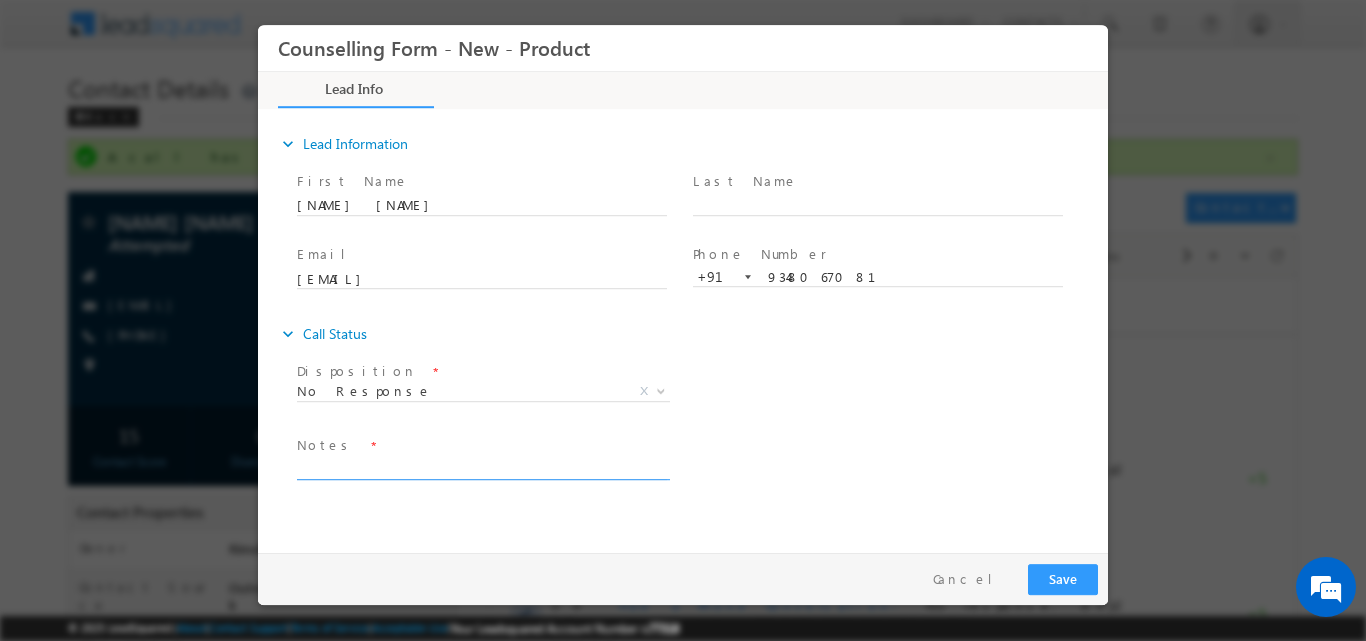 paste on "Hung up the call after hearing Amity University" 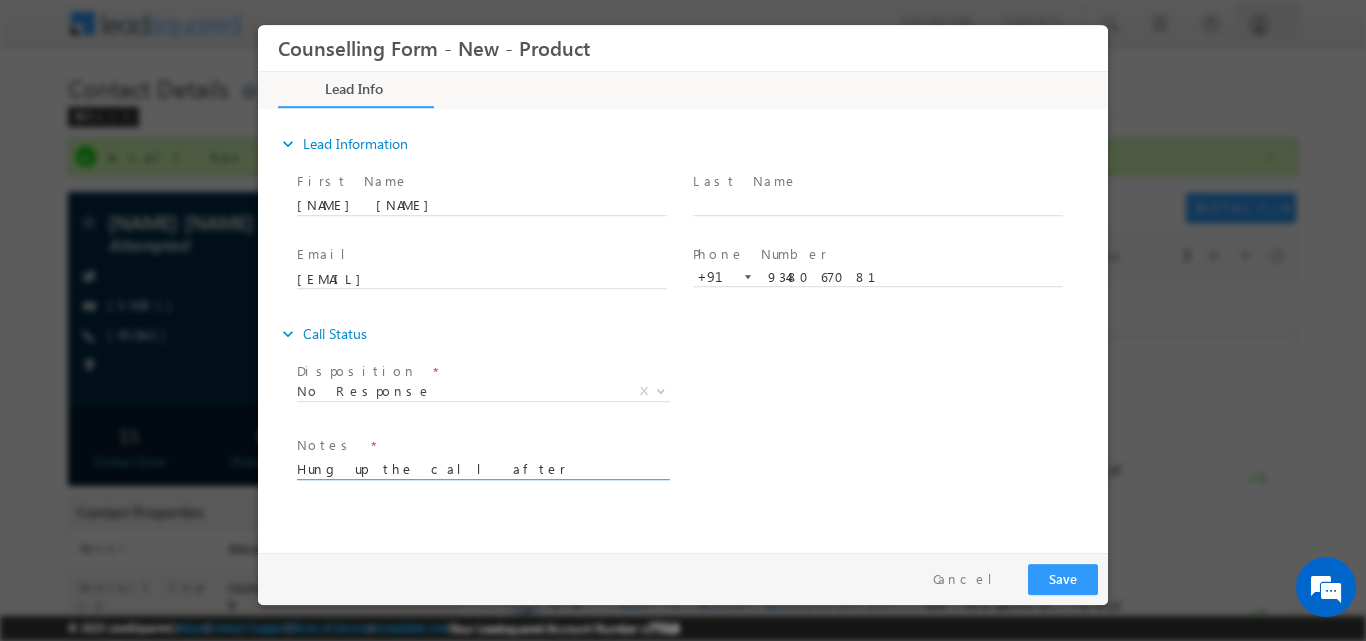 type on "Hung up the call after hearing Amity University" 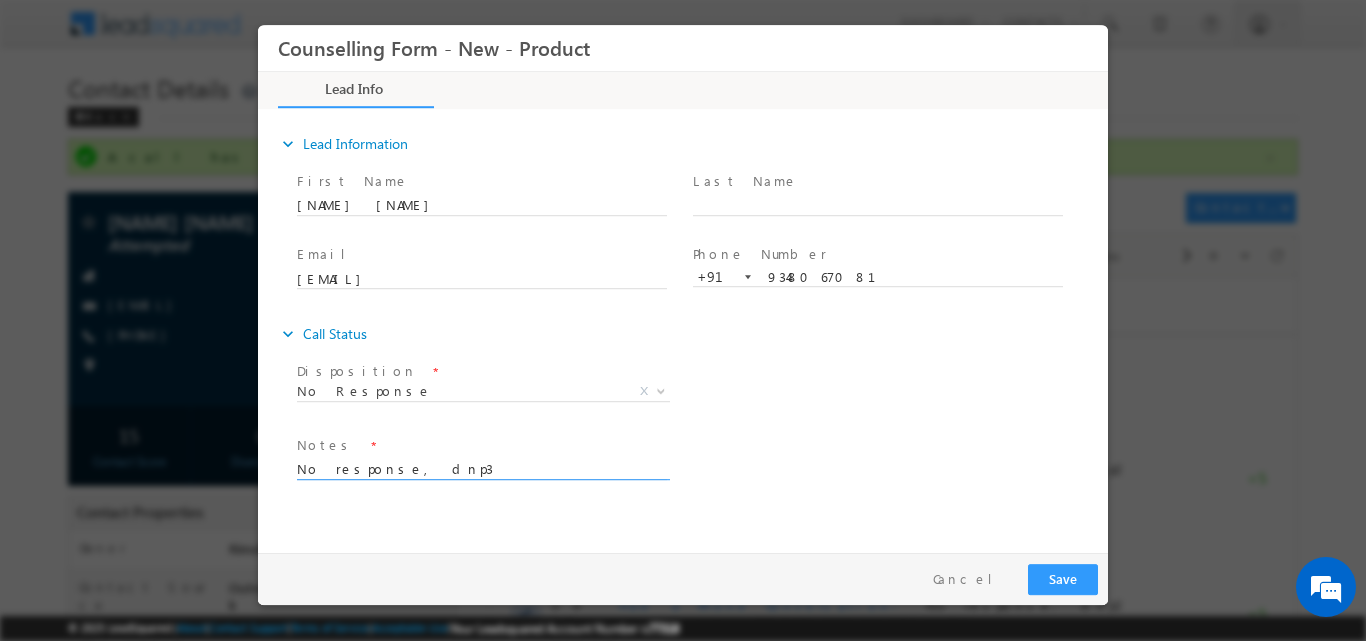 drag, startPoint x: 397, startPoint y: 471, endPoint x: 289, endPoint y: 471, distance: 108 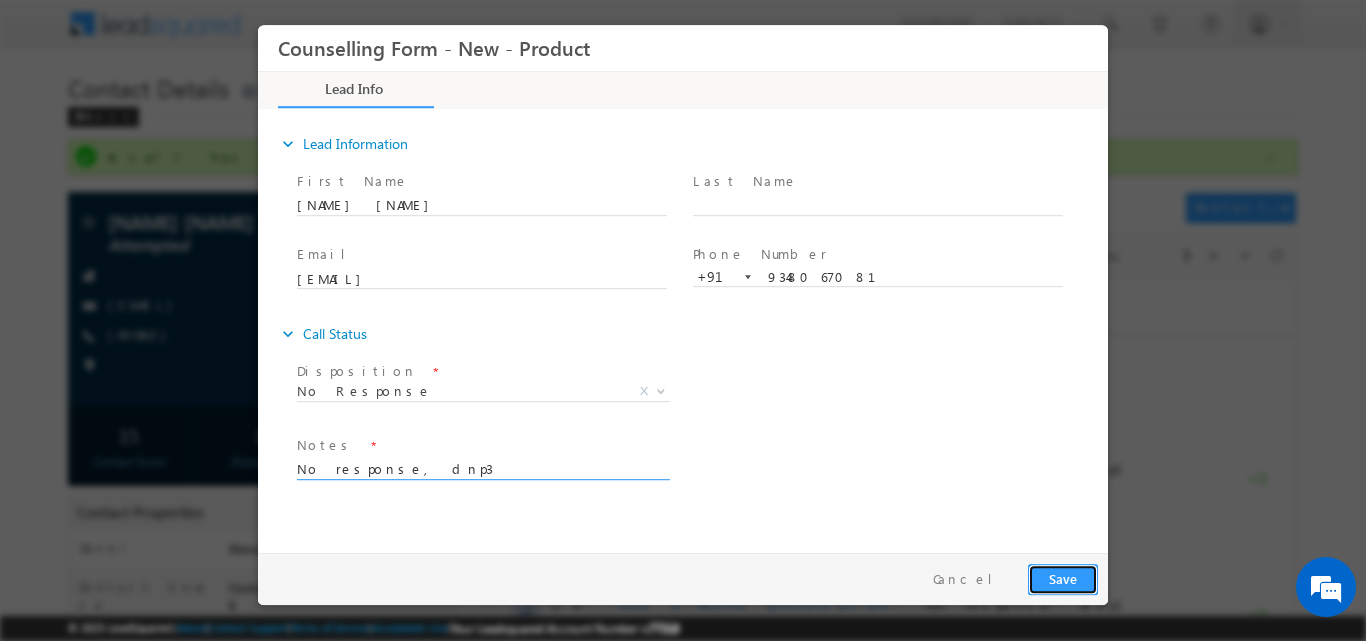 click on "Save" at bounding box center [1063, 578] 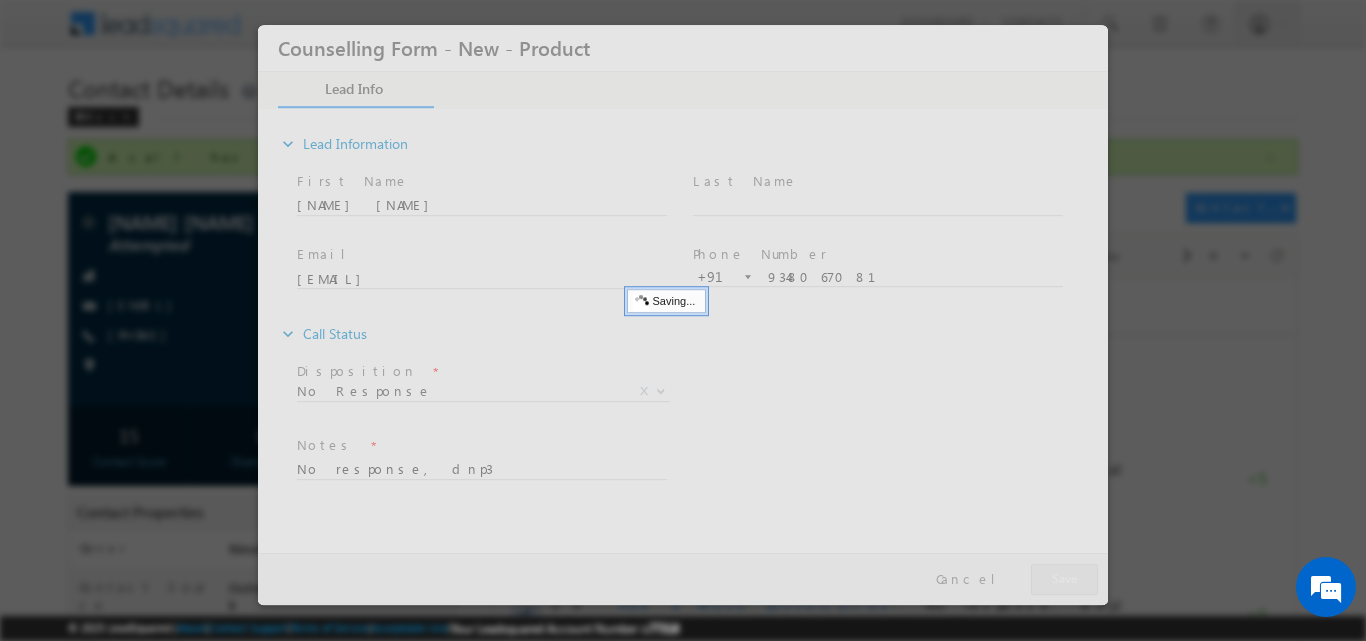 click at bounding box center (683, 314) 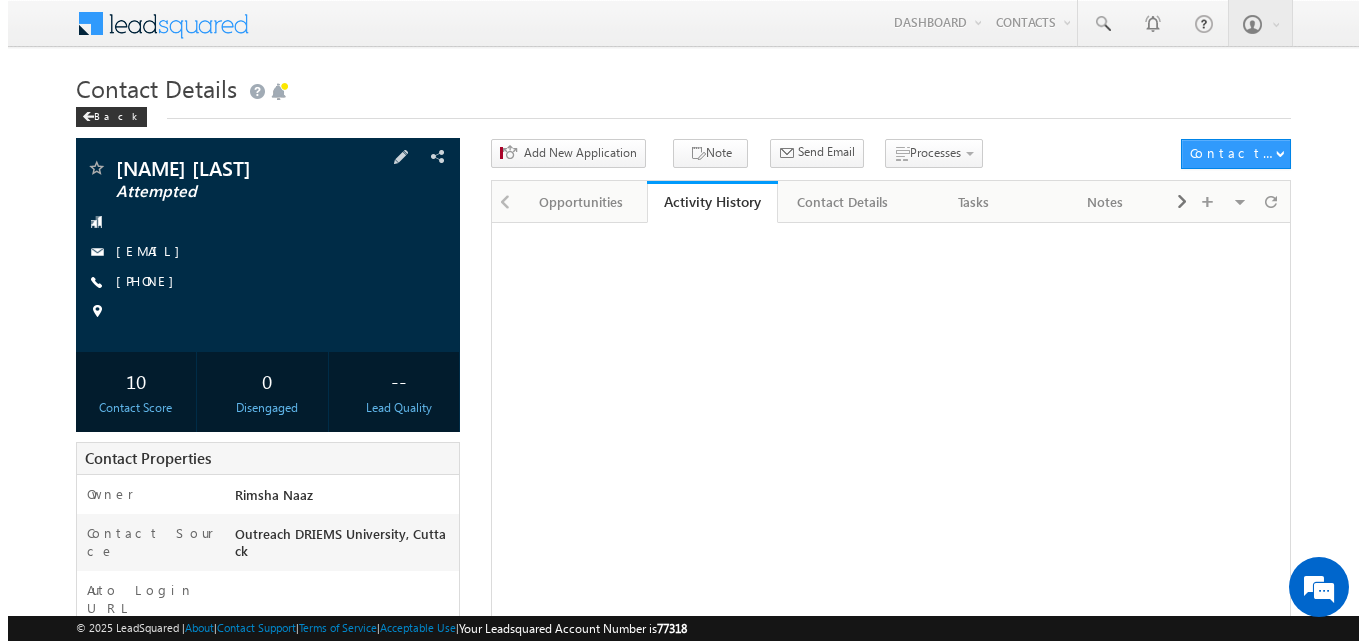 scroll, scrollTop: 0, scrollLeft: 0, axis: both 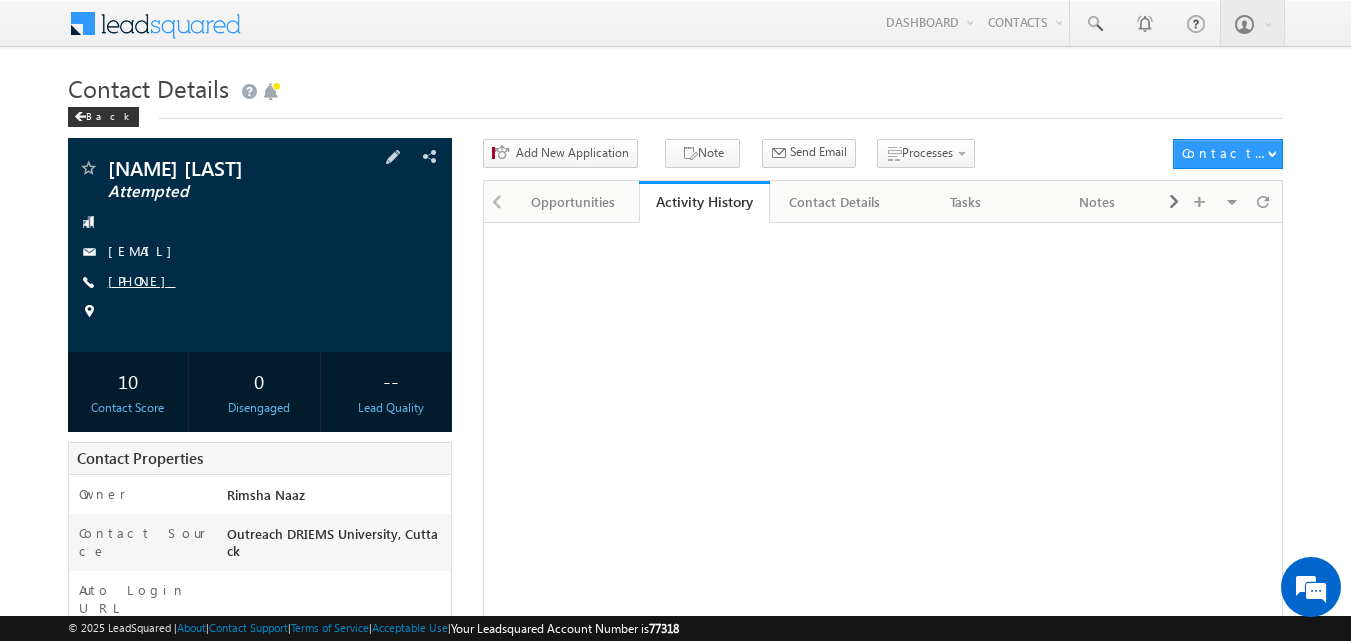 click on "+91-9348847327" at bounding box center (142, 280) 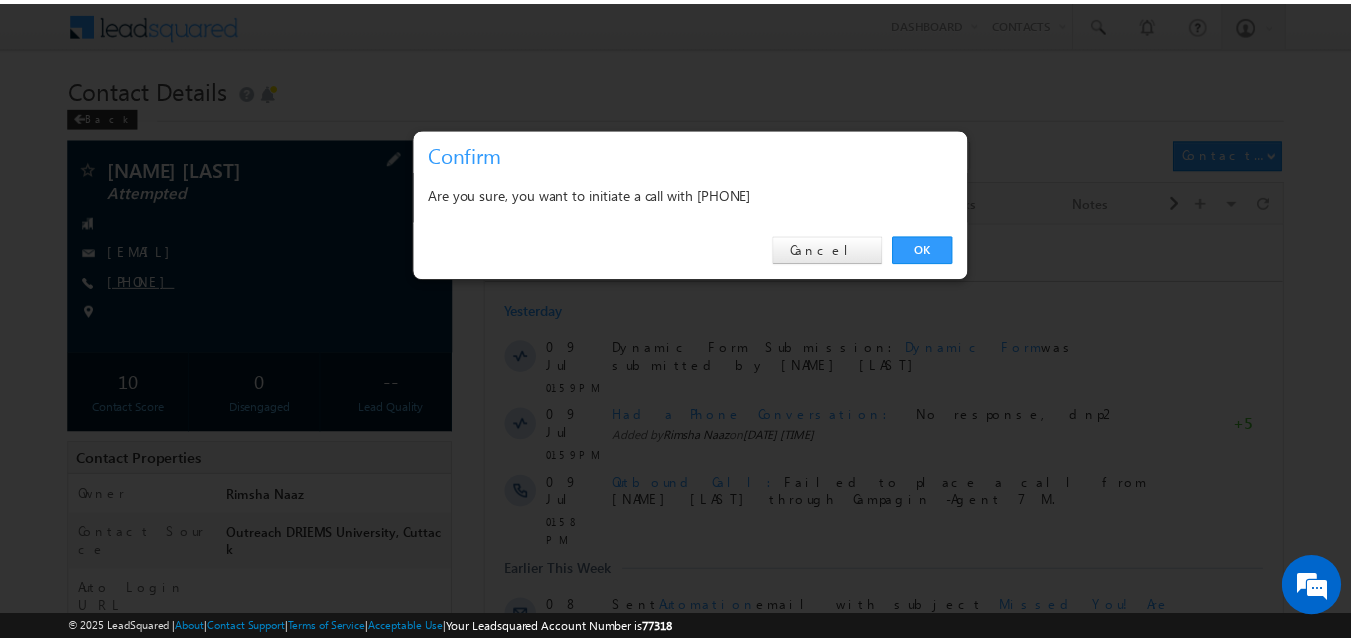 scroll, scrollTop: 0, scrollLeft: 0, axis: both 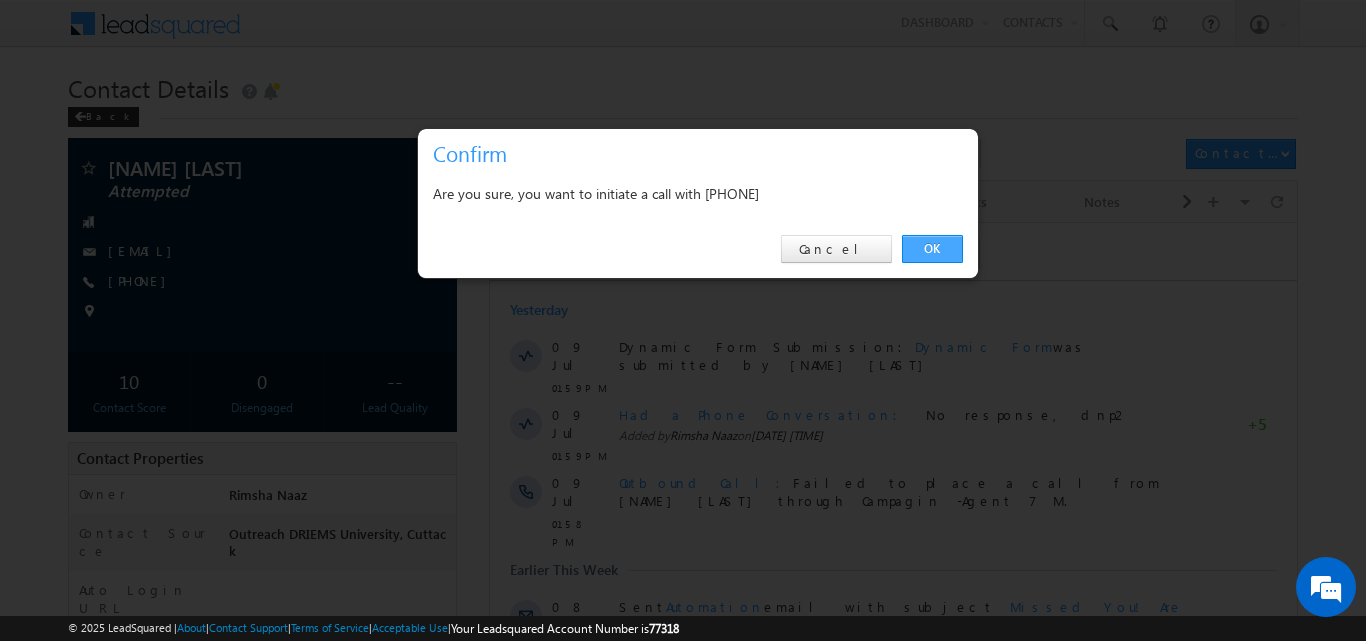 click on "OK" at bounding box center (932, 249) 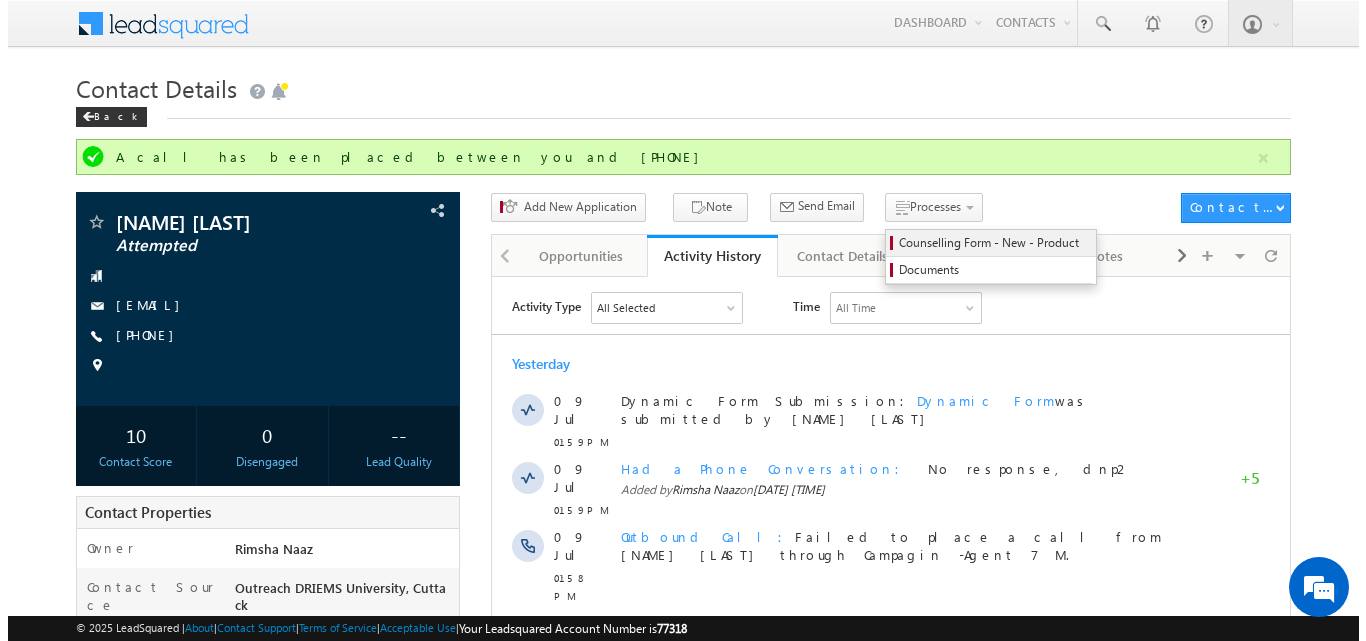 scroll, scrollTop: 0, scrollLeft: 0, axis: both 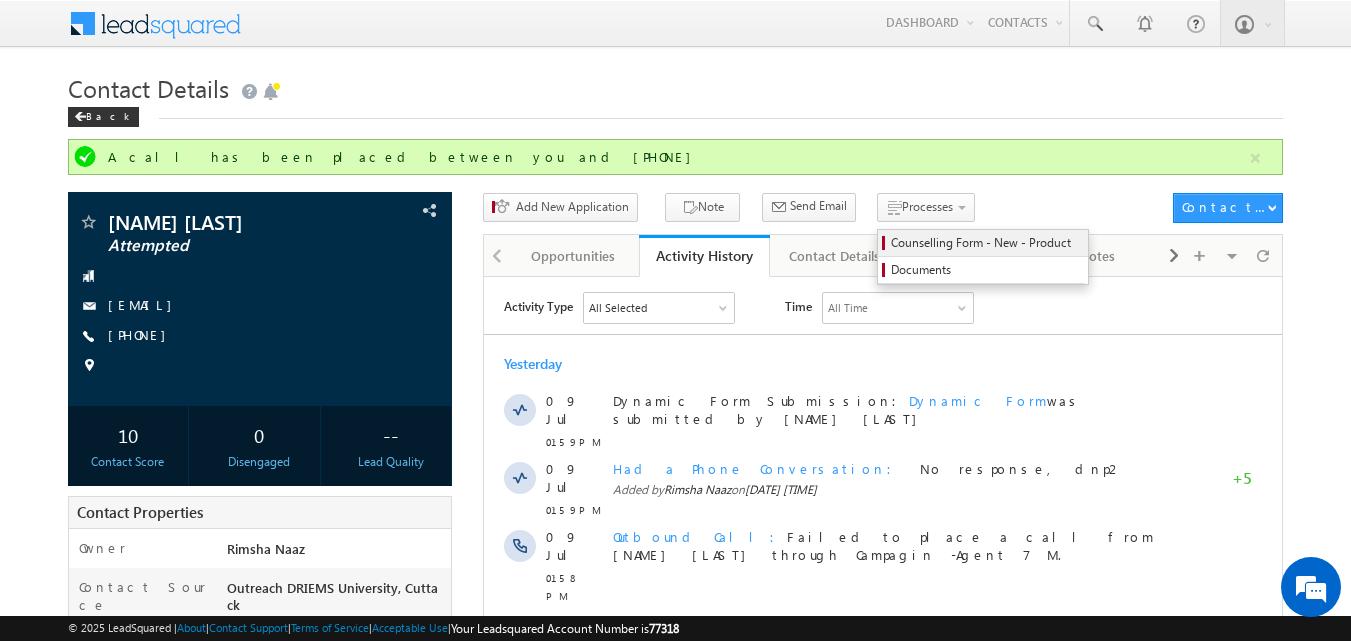 click on "Counselling Form - New - Product" at bounding box center (986, 243) 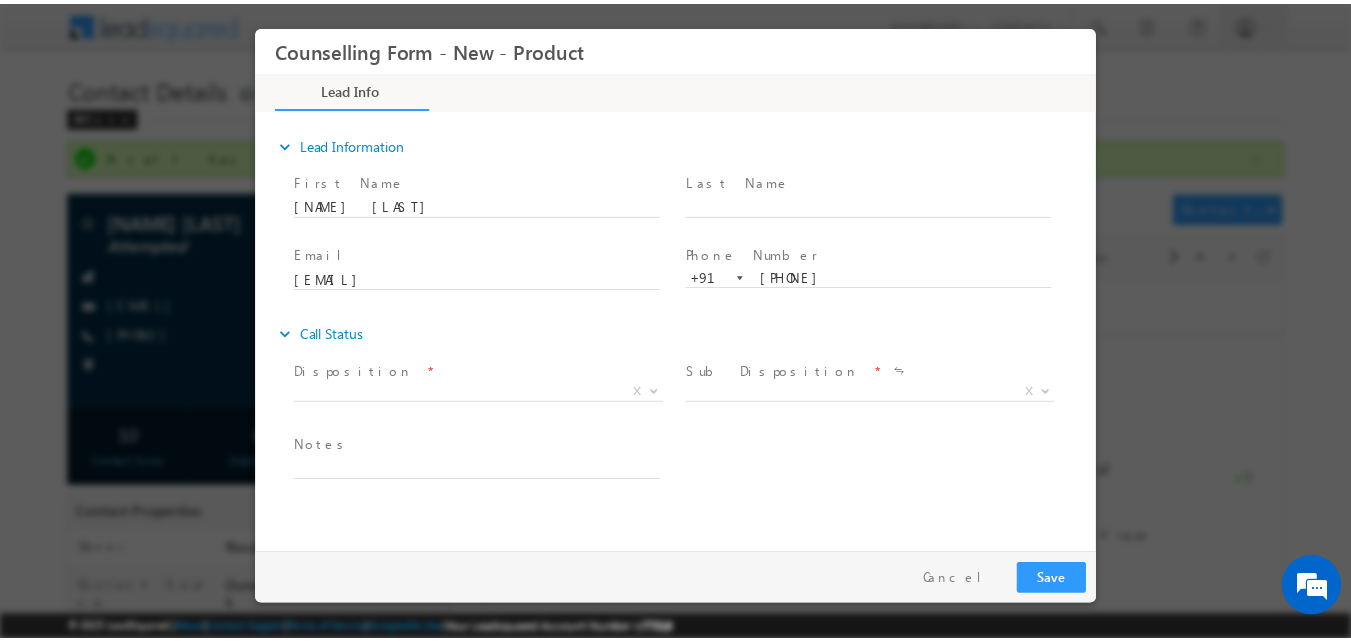 scroll, scrollTop: 0, scrollLeft: 0, axis: both 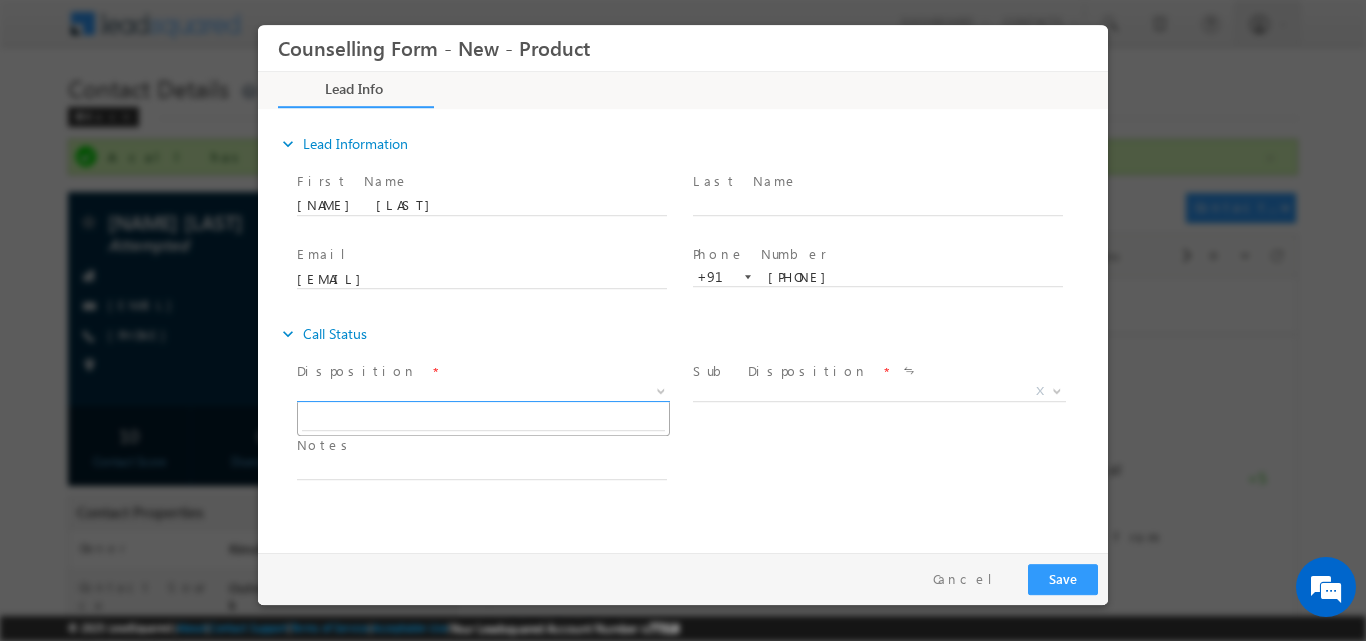 click at bounding box center [661, 389] 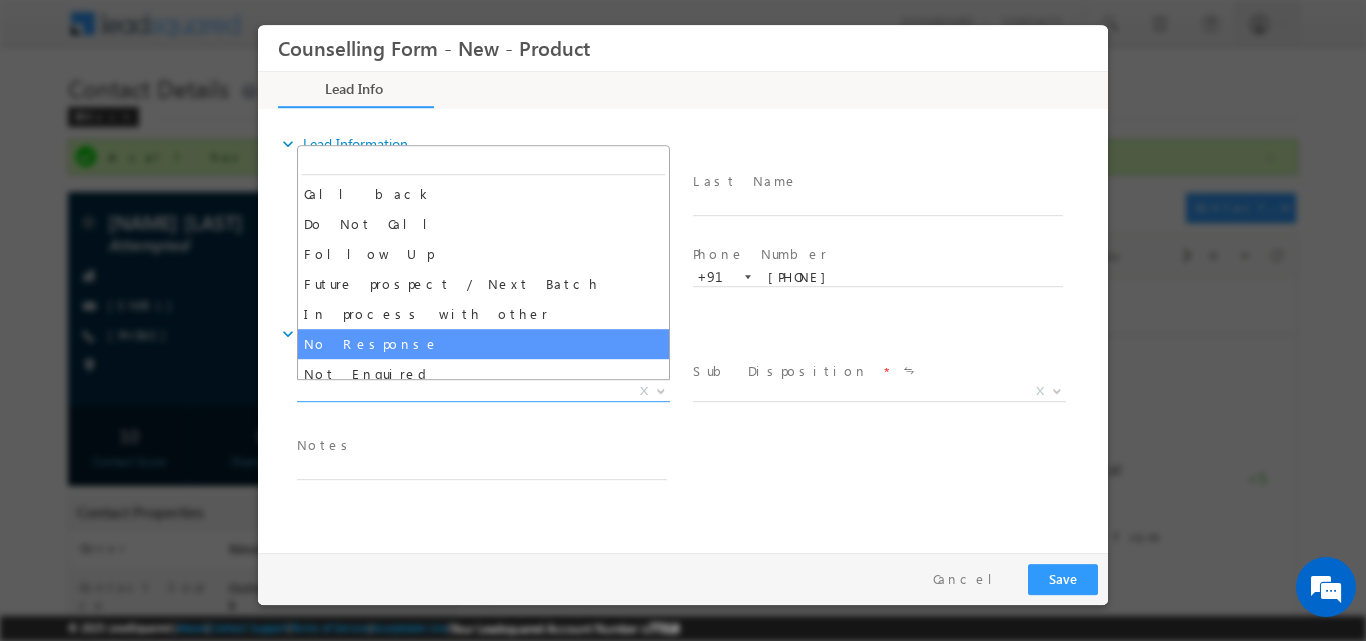 select on "No Response" 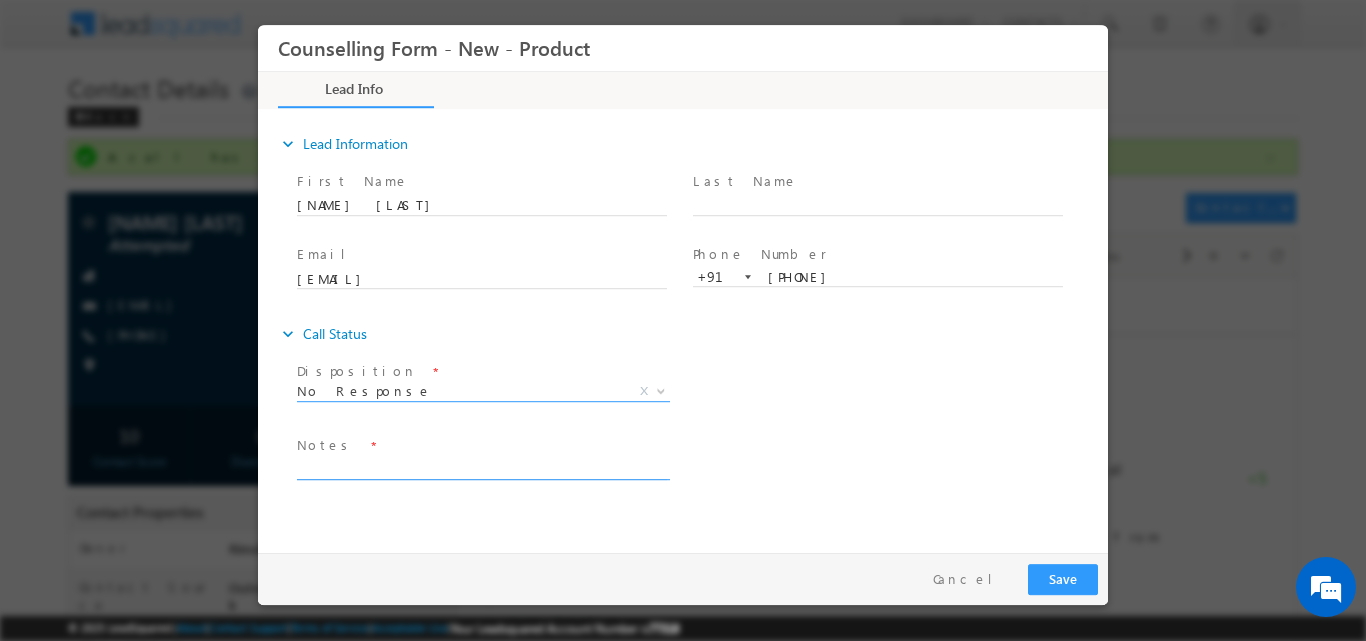 click at bounding box center [482, 467] 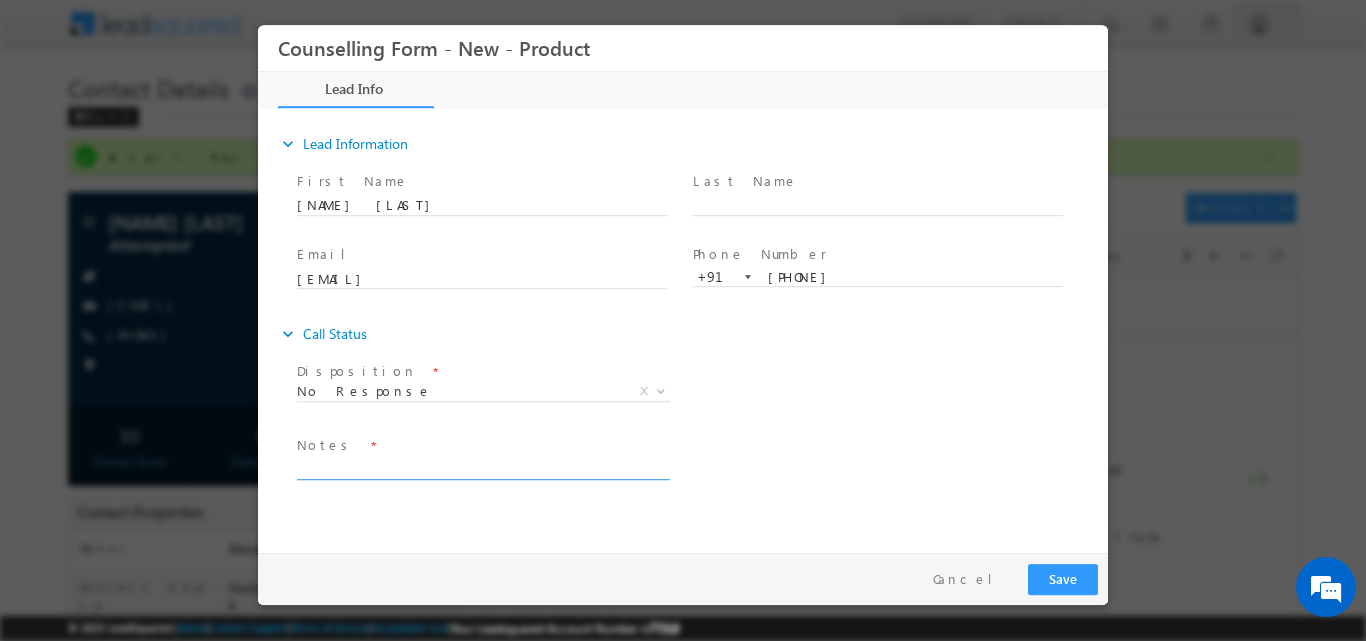 paste on "No response, dnp" 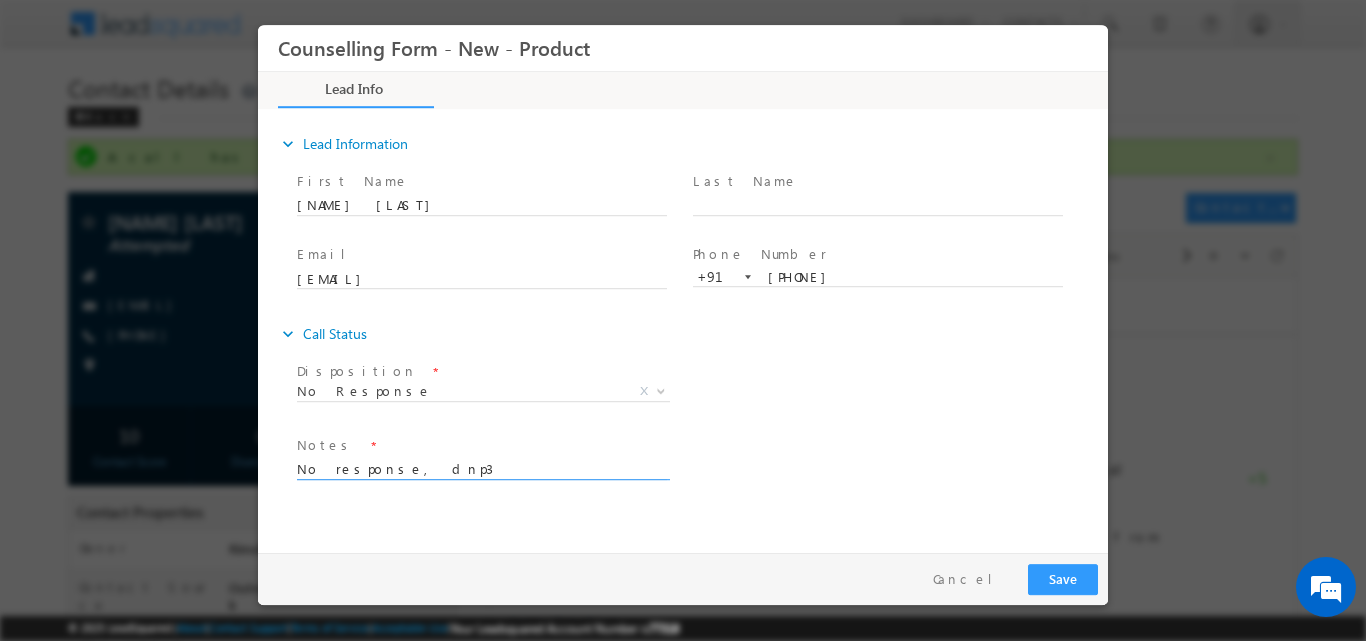 type on "No response, dnp3" 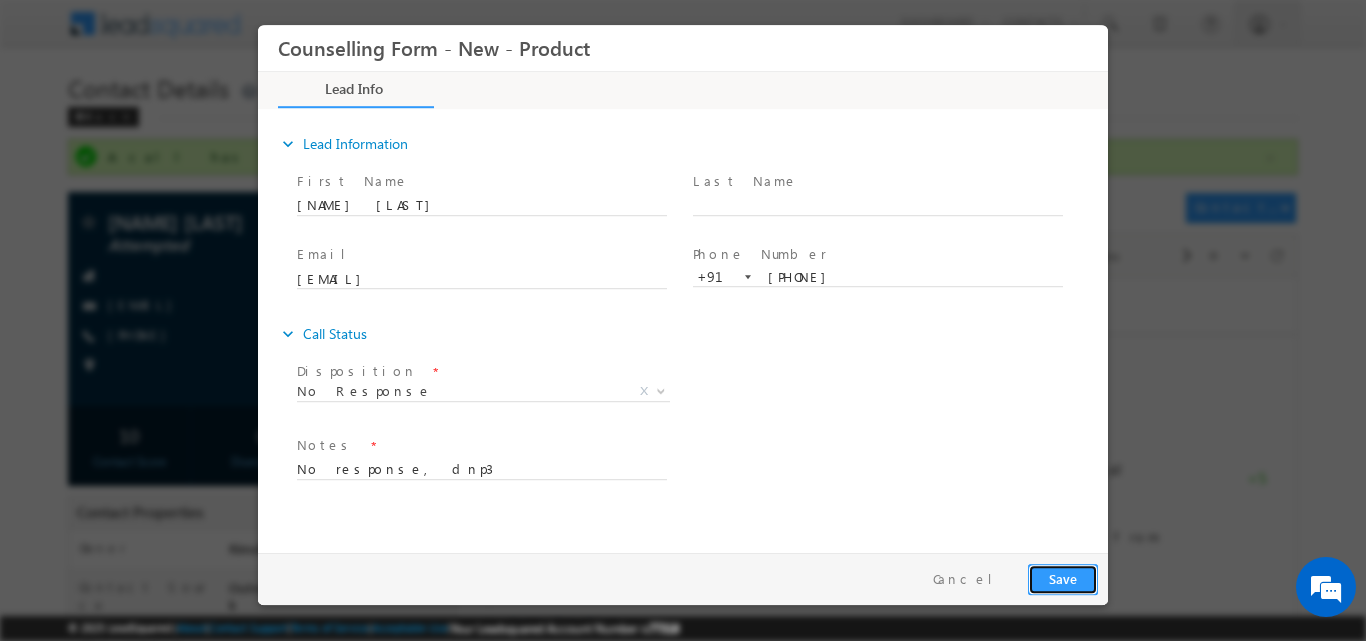click on "Save" at bounding box center (1063, 578) 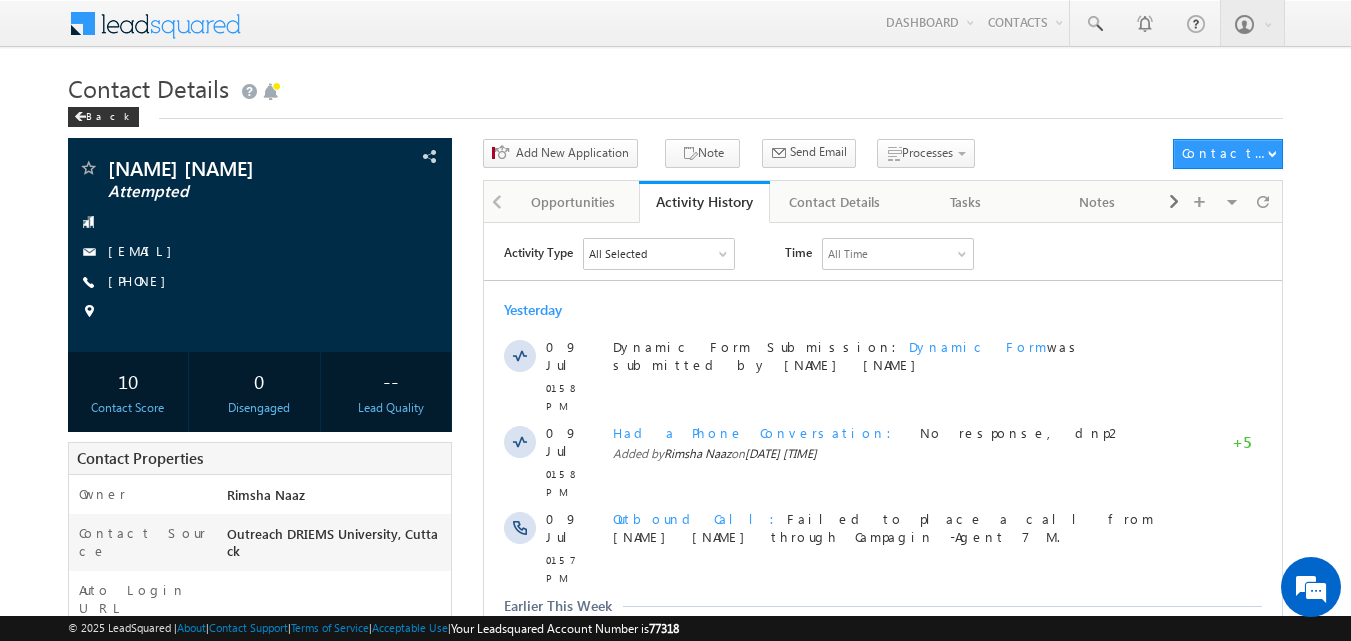 scroll, scrollTop: 0, scrollLeft: 0, axis: both 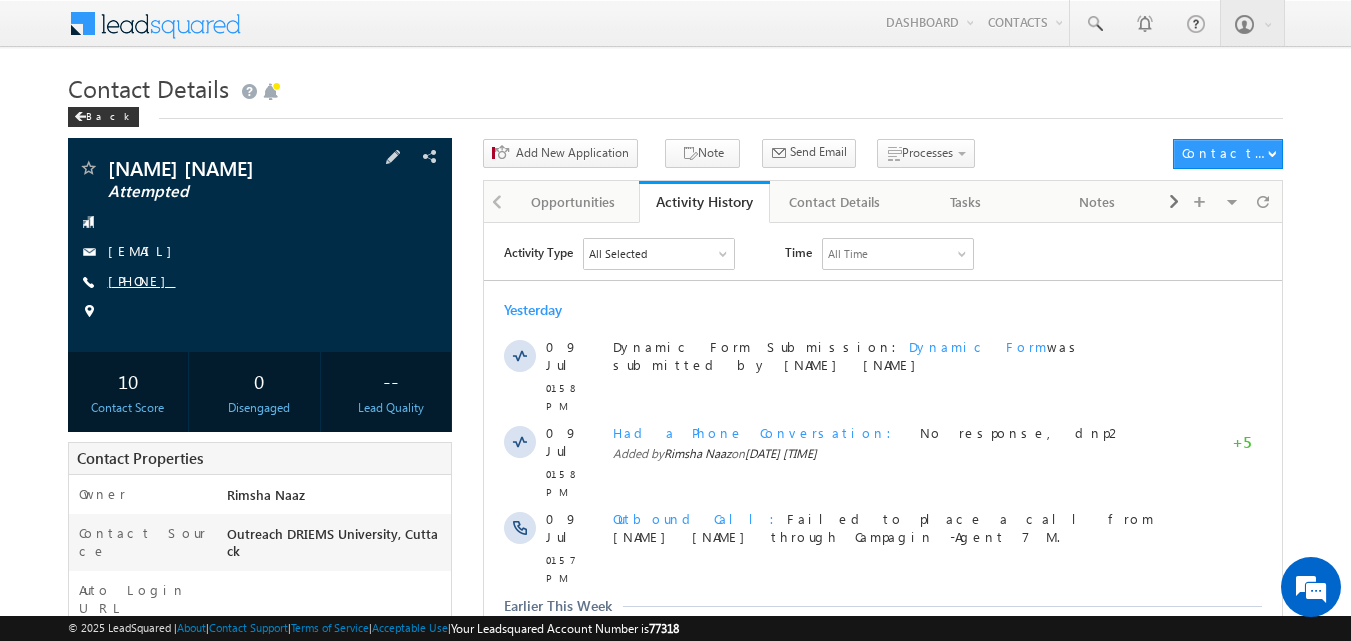 click on "[PHONE]" at bounding box center [142, 280] 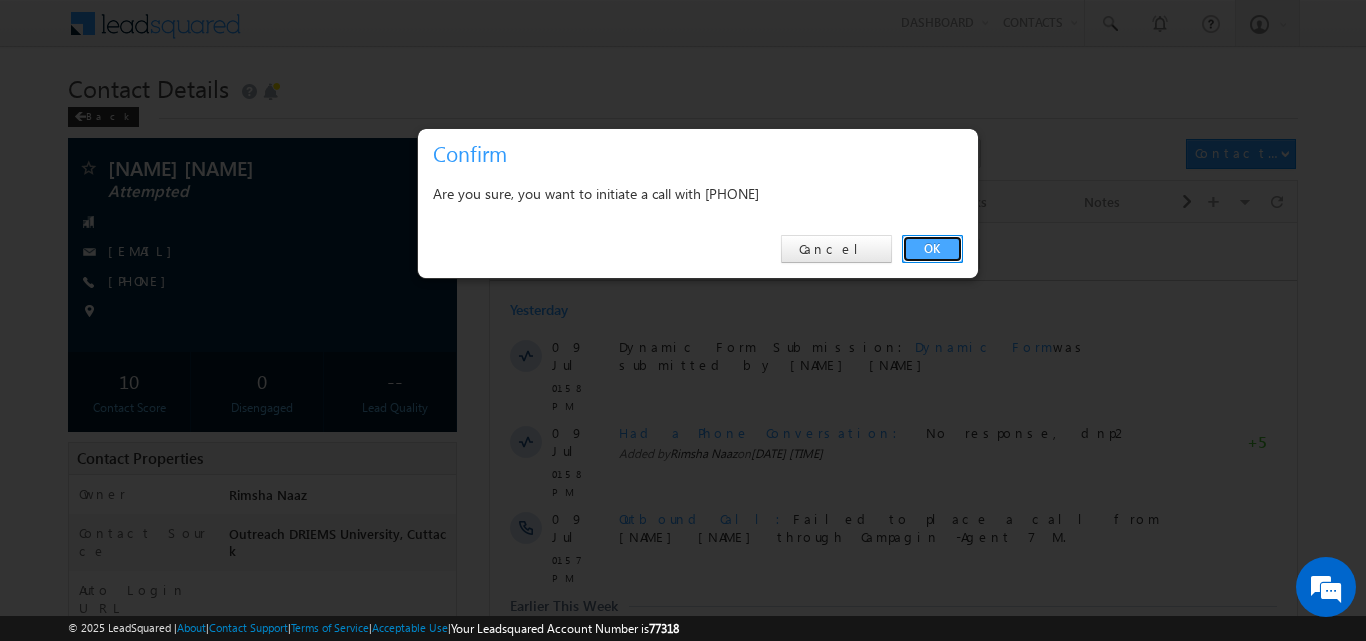 drag, startPoint x: 942, startPoint y: 239, endPoint x: 457, endPoint y: 14, distance: 534.6494 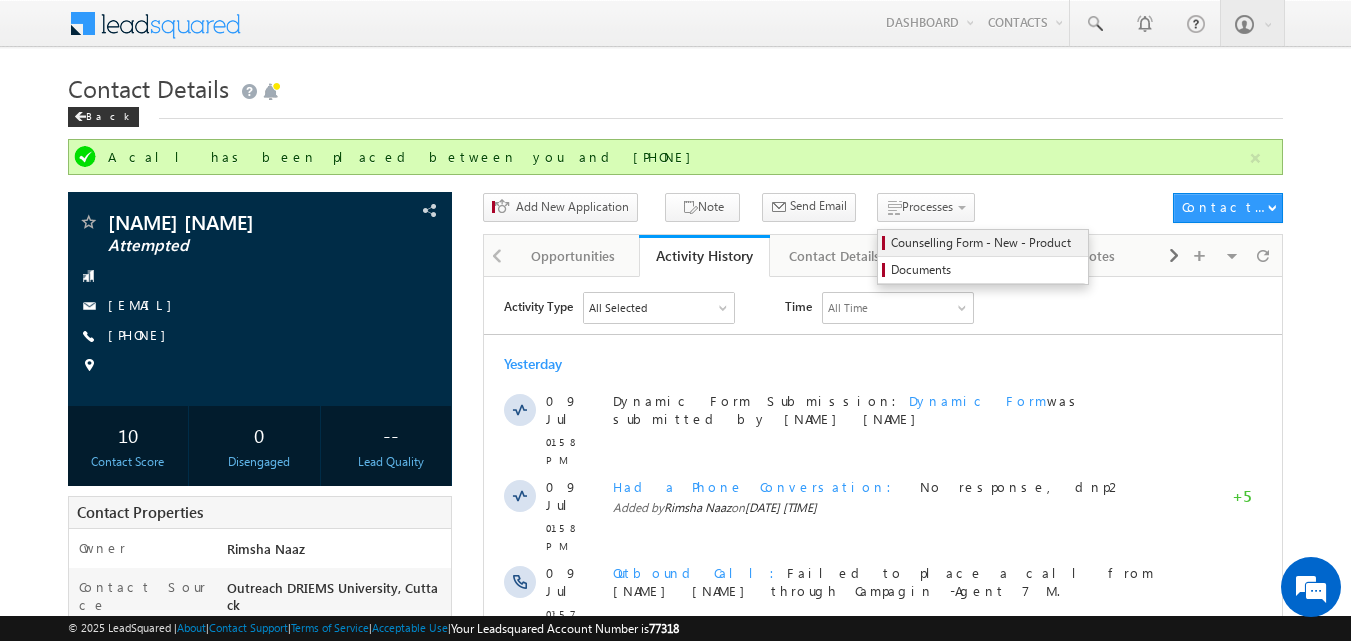 click on "Counselling Form - New - Product" at bounding box center [986, 243] 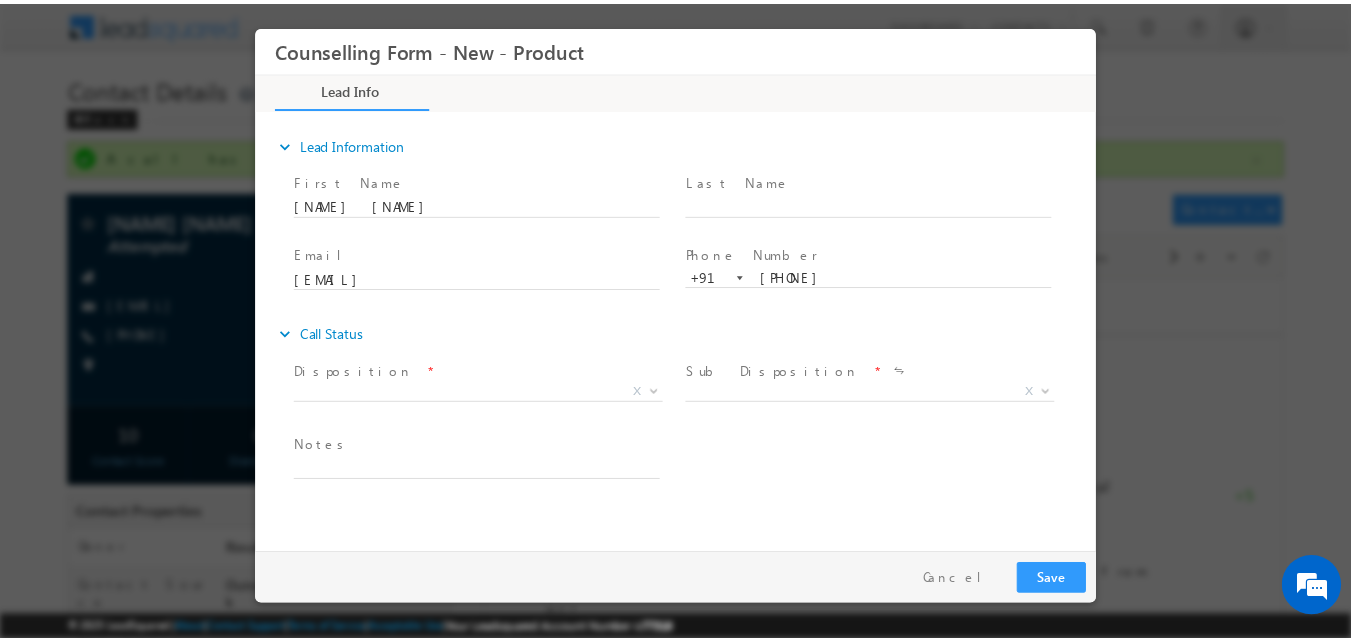 scroll, scrollTop: 0, scrollLeft: 0, axis: both 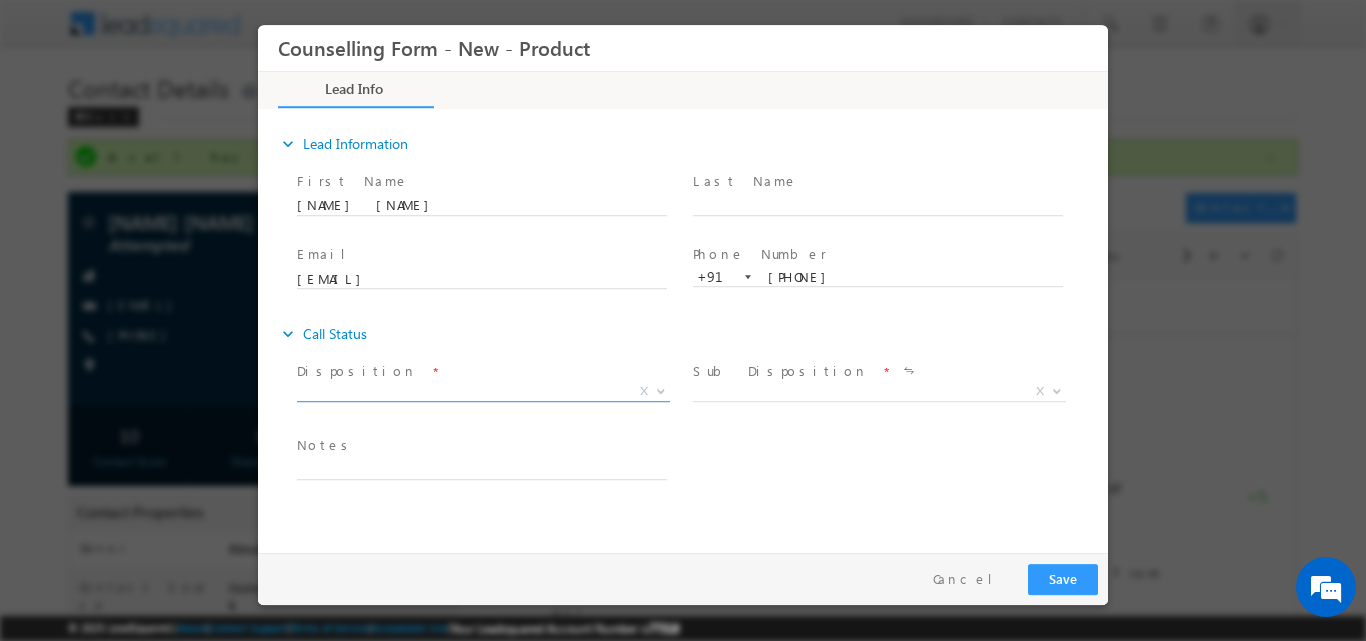 click on "X" at bounding box center [491, 394] 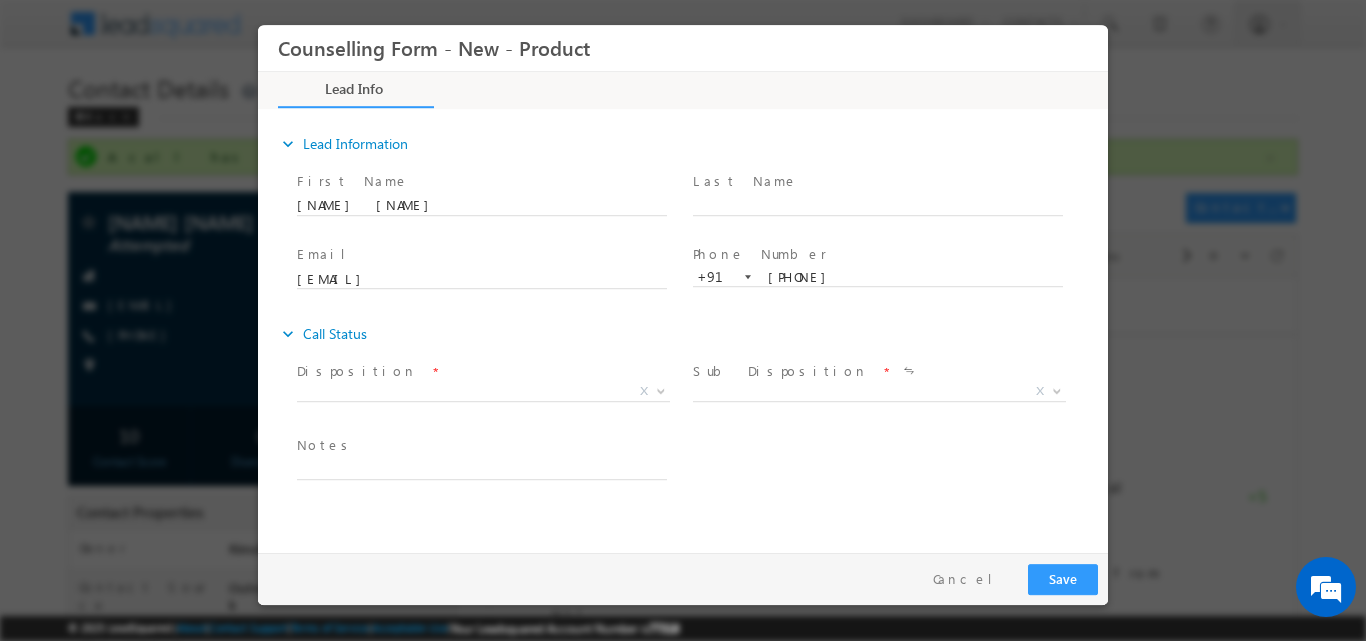 click at bounding box center [877, 415] 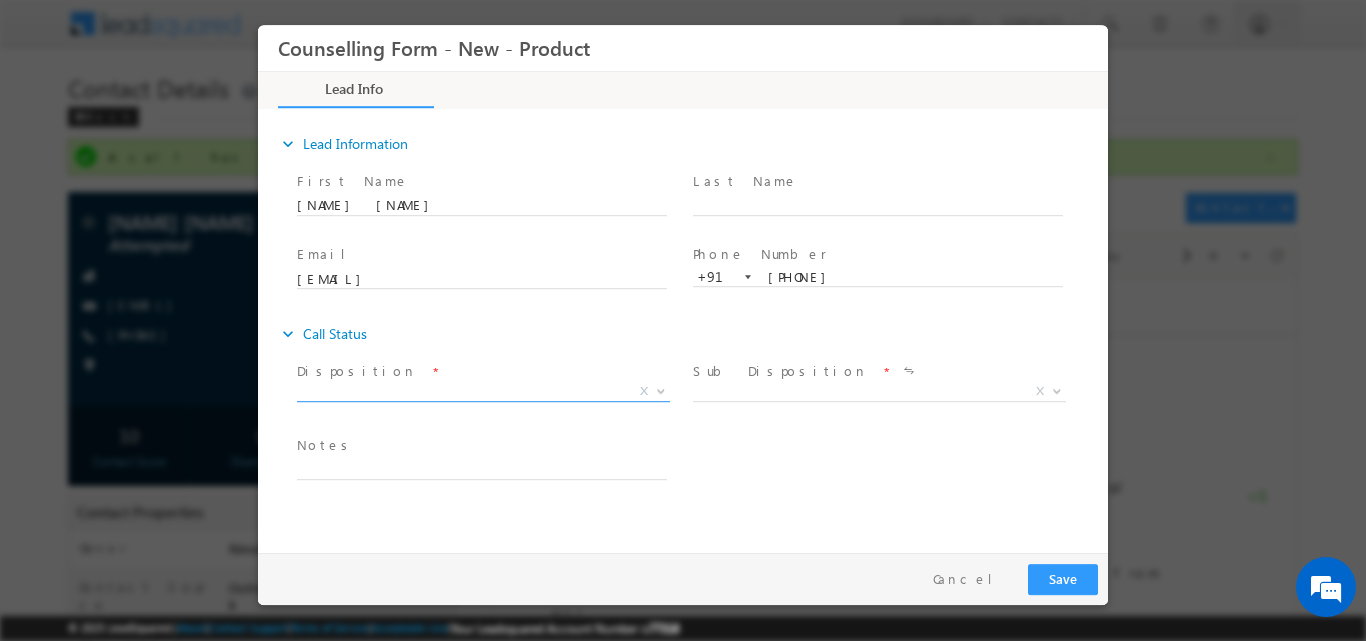 click on "X" at bounding box center (483, 395) 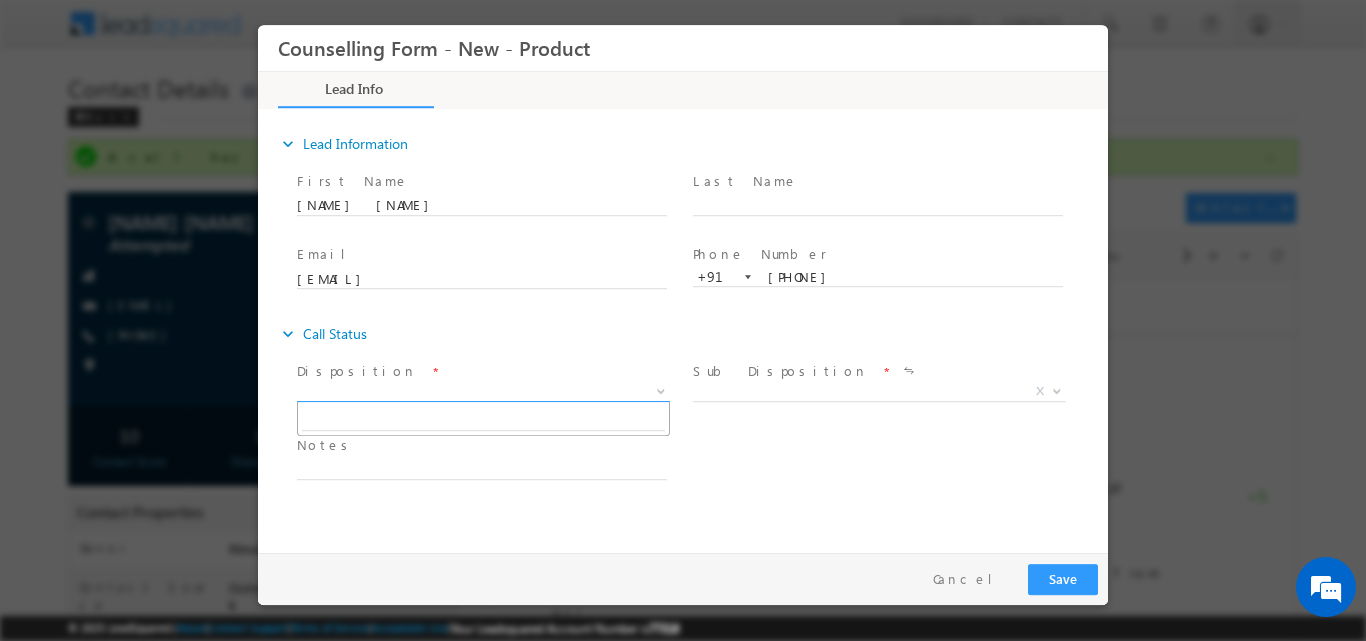 click on "X" at bounding box center [483, 391] 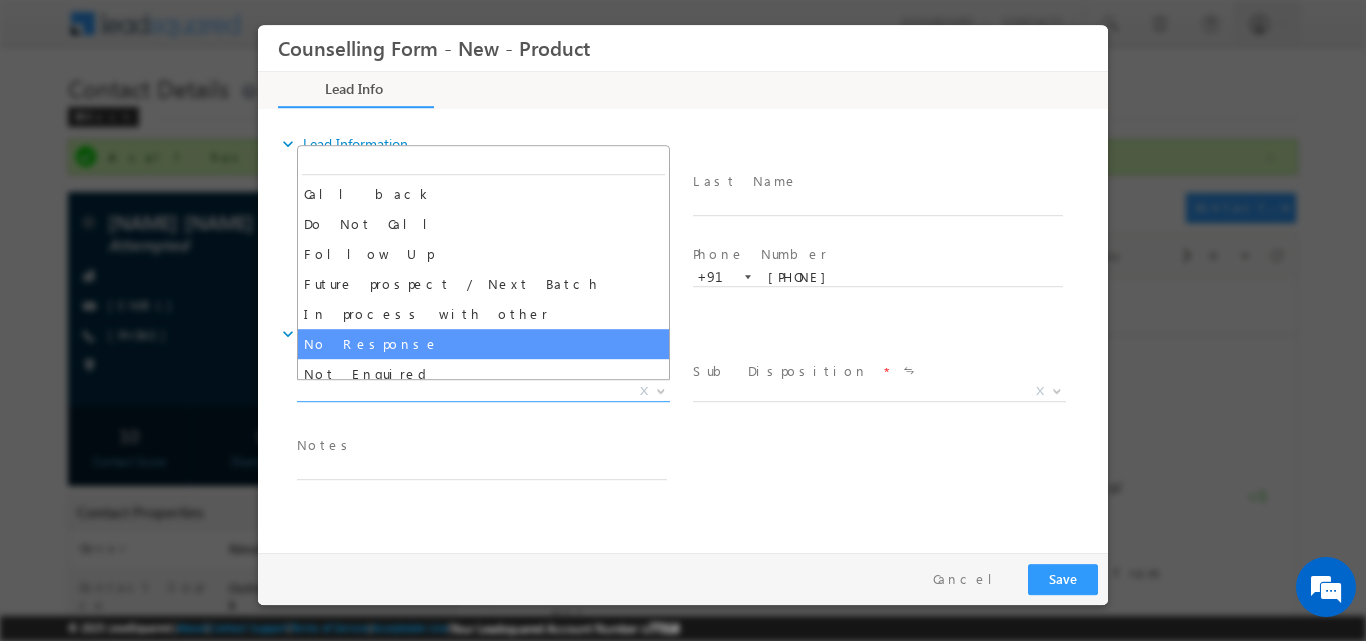 select on "No Response" 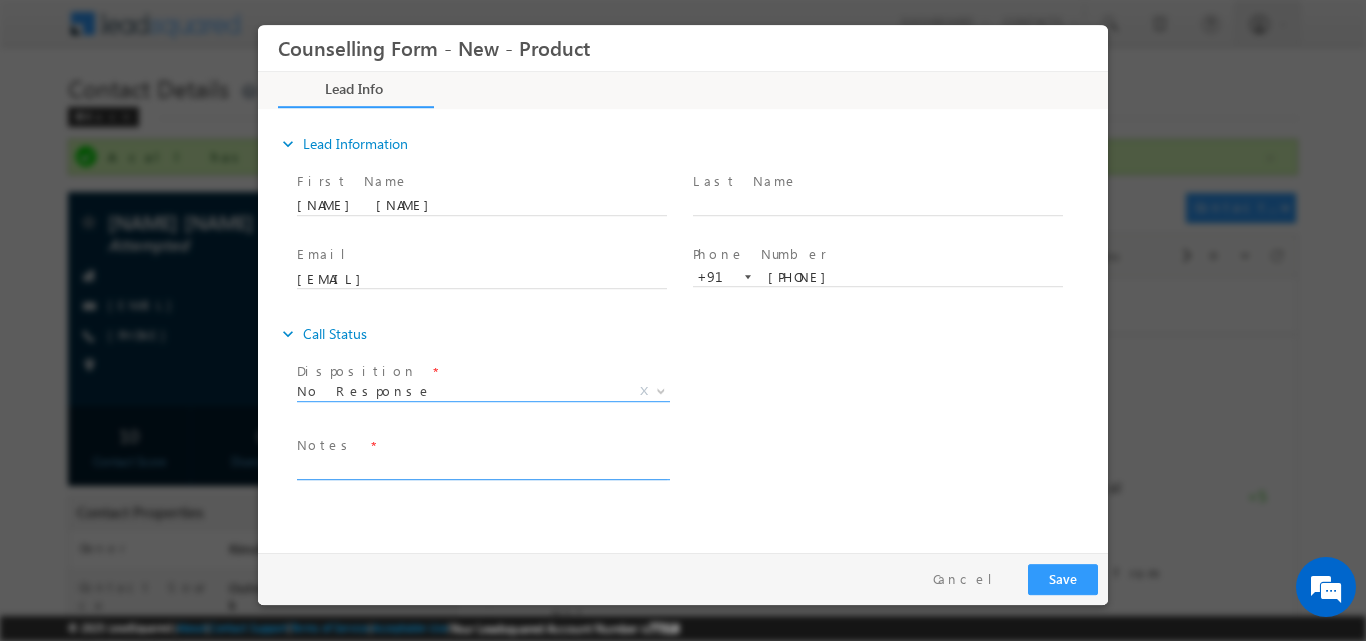 click at bounding box center [482, 467] 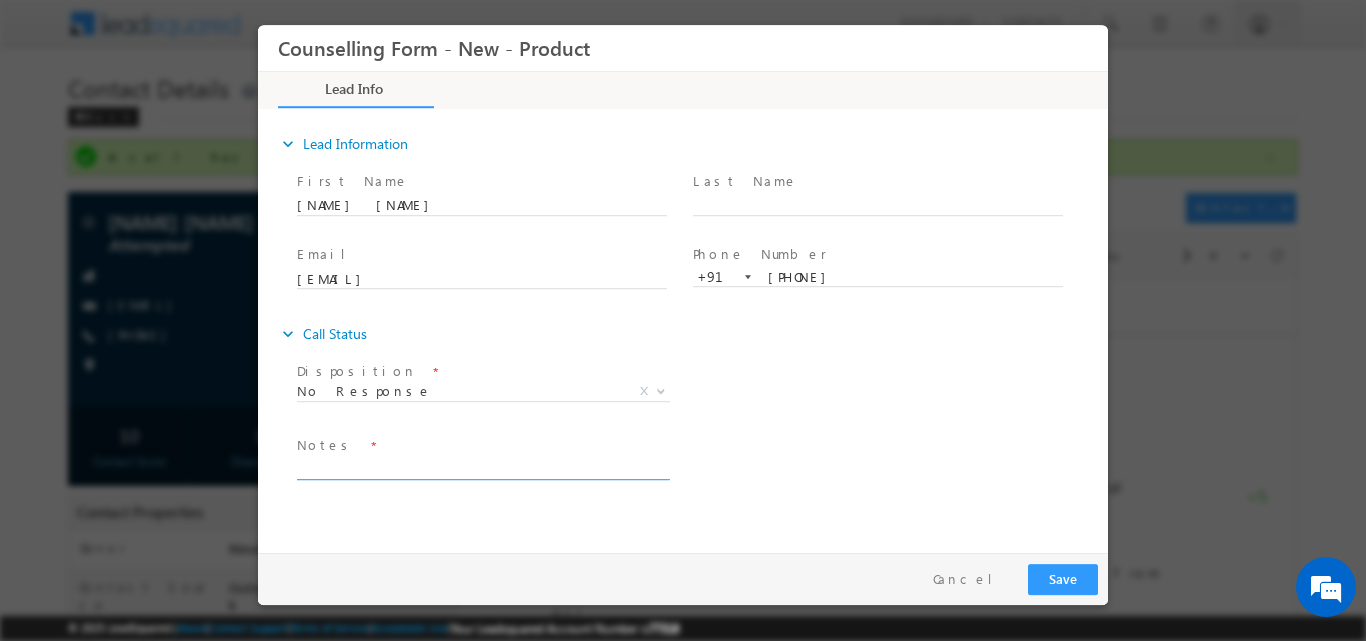 paste on "Hung up the call after hearing Amity University" 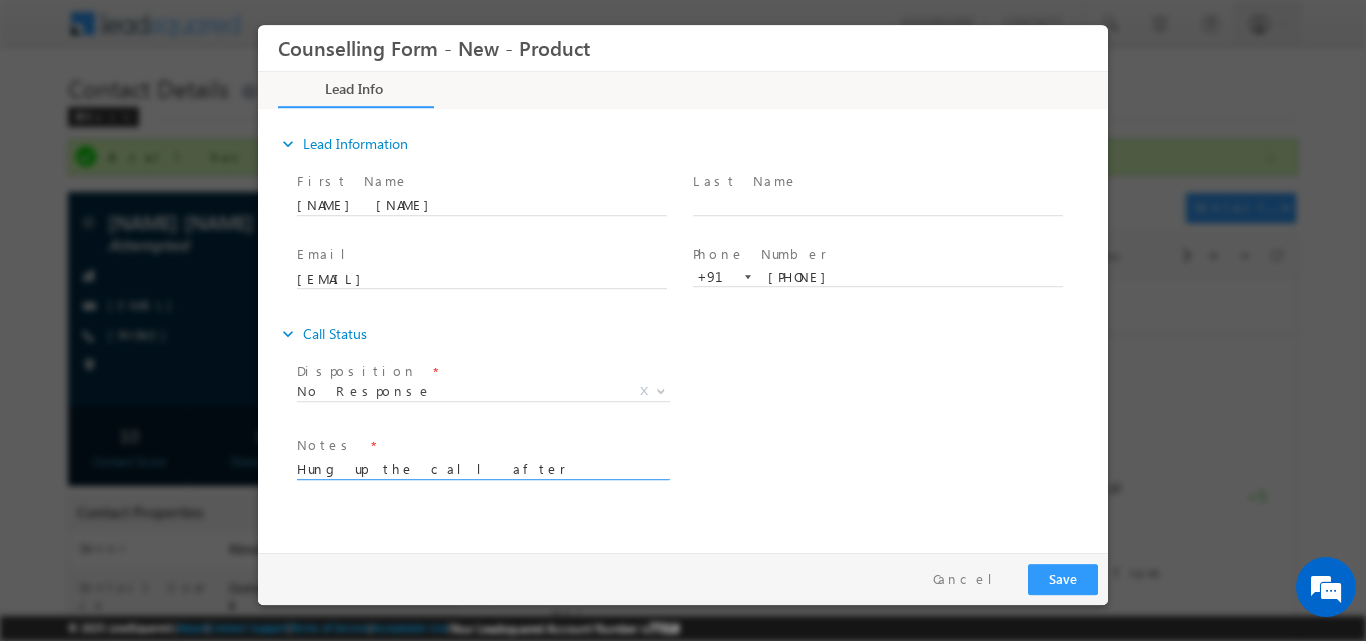 type on "Hung up the call after hearing Amity University(1)" 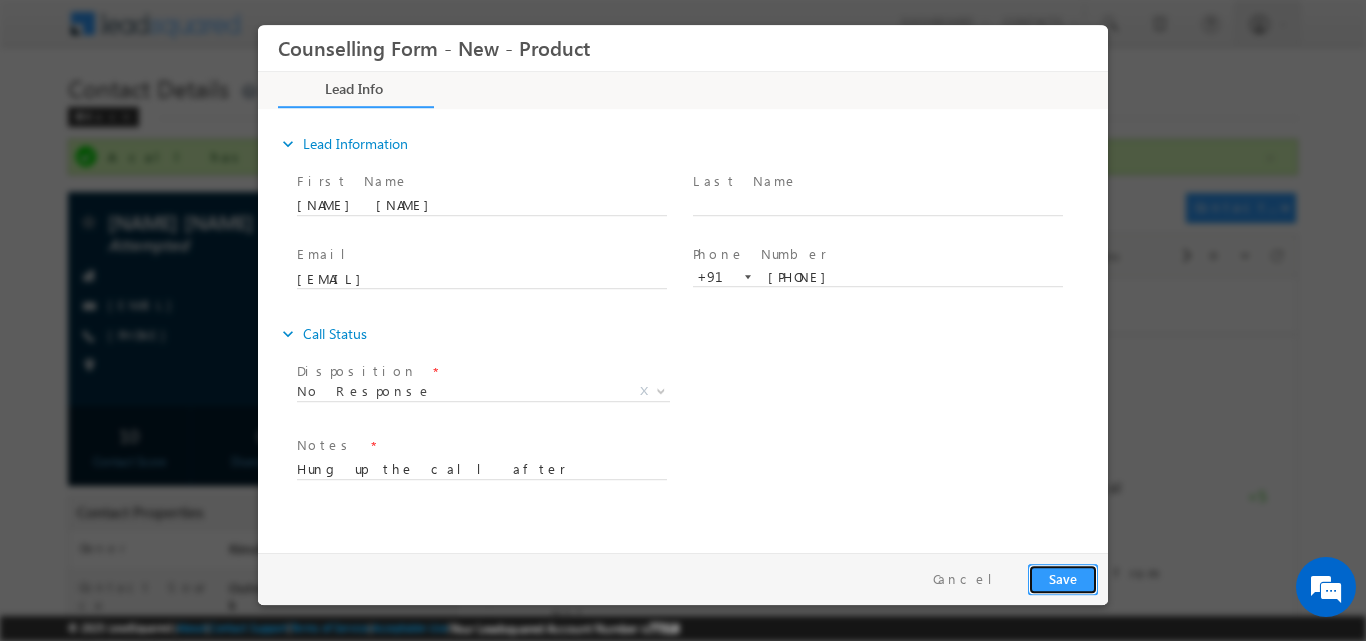 click on "Save" at bounding box center [1063, 578] 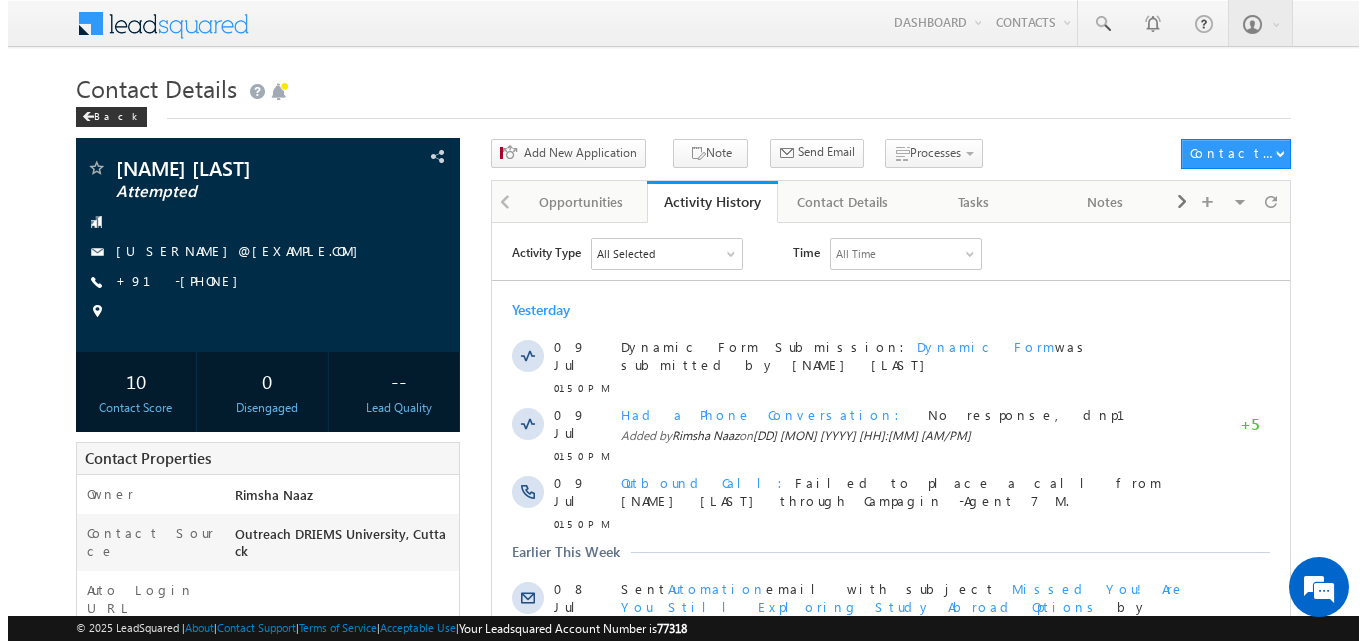 scroll, scrollTop: 0, scrollLeft: 0, axis: both 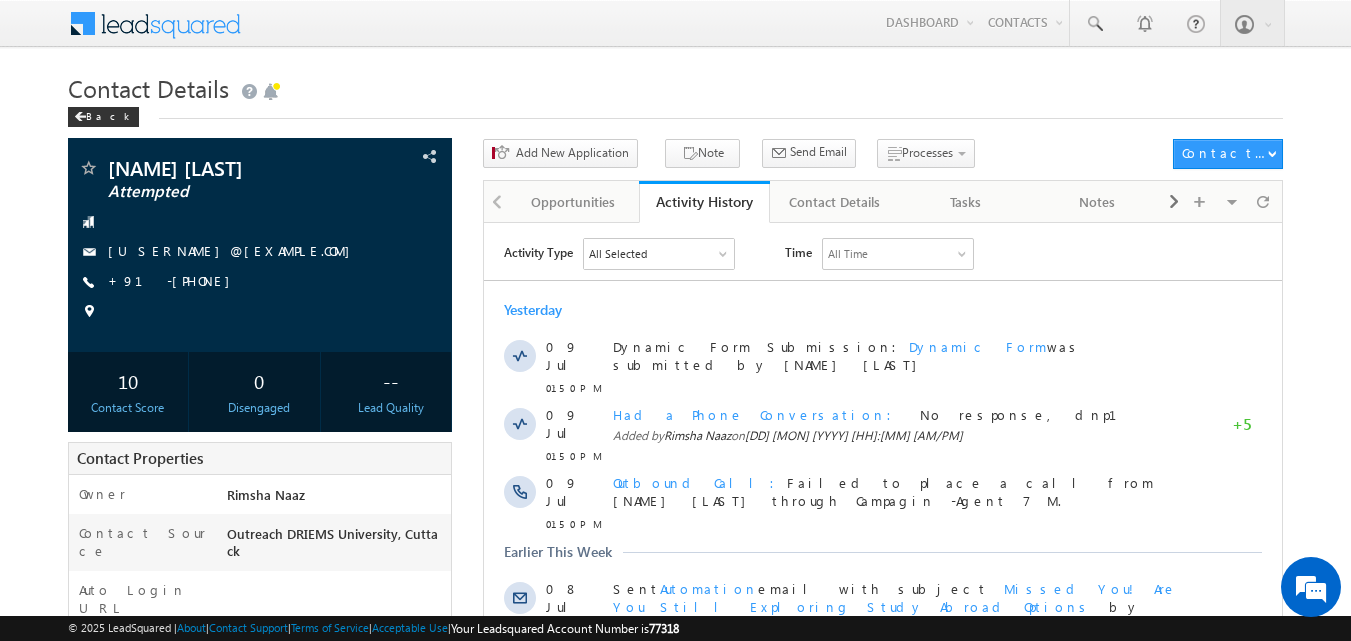 click on "Contact Details" at bounding box center (676, 86) 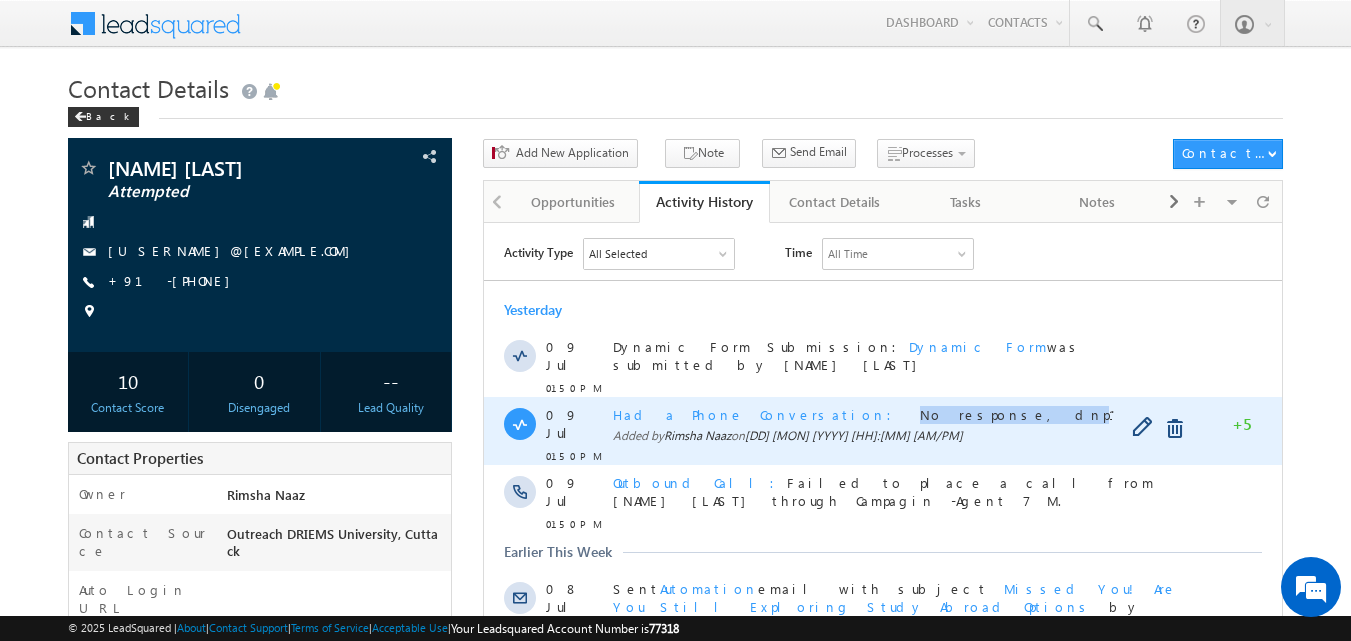 drag, startPoint x: 776, startPoint y: 405, endPoint x: 880, endPoint y: 405, distance: 104 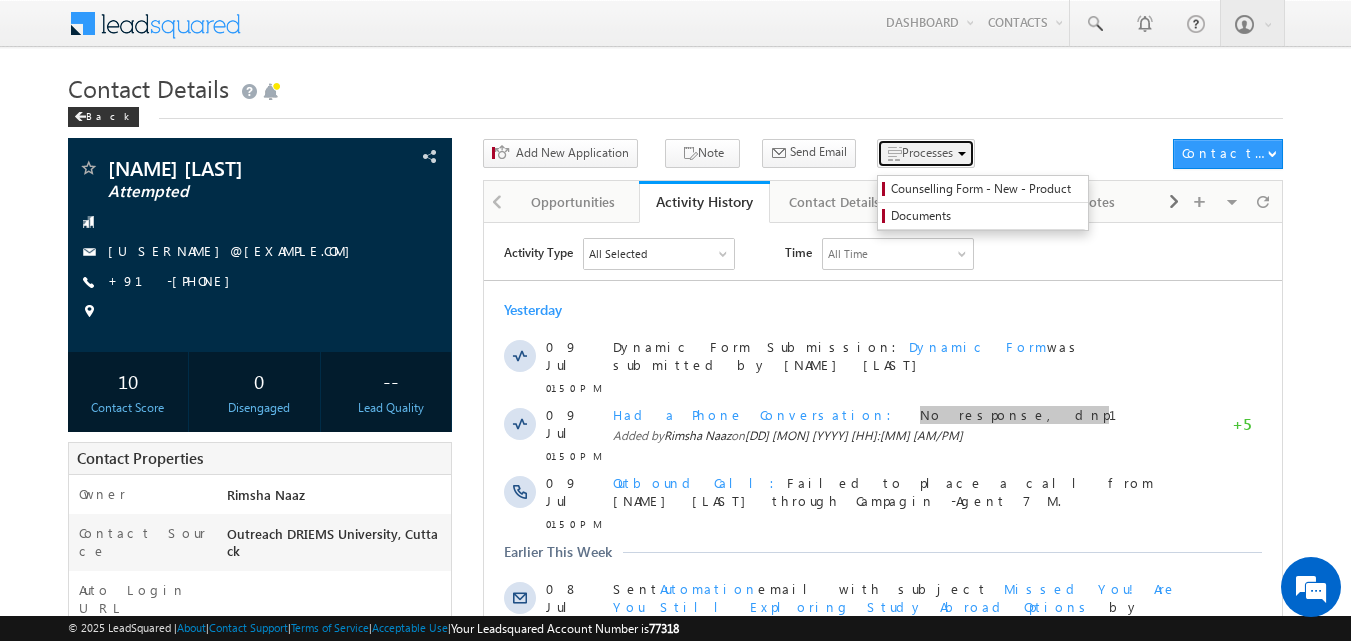 click on "Processes" at bounding box center [927, 152] 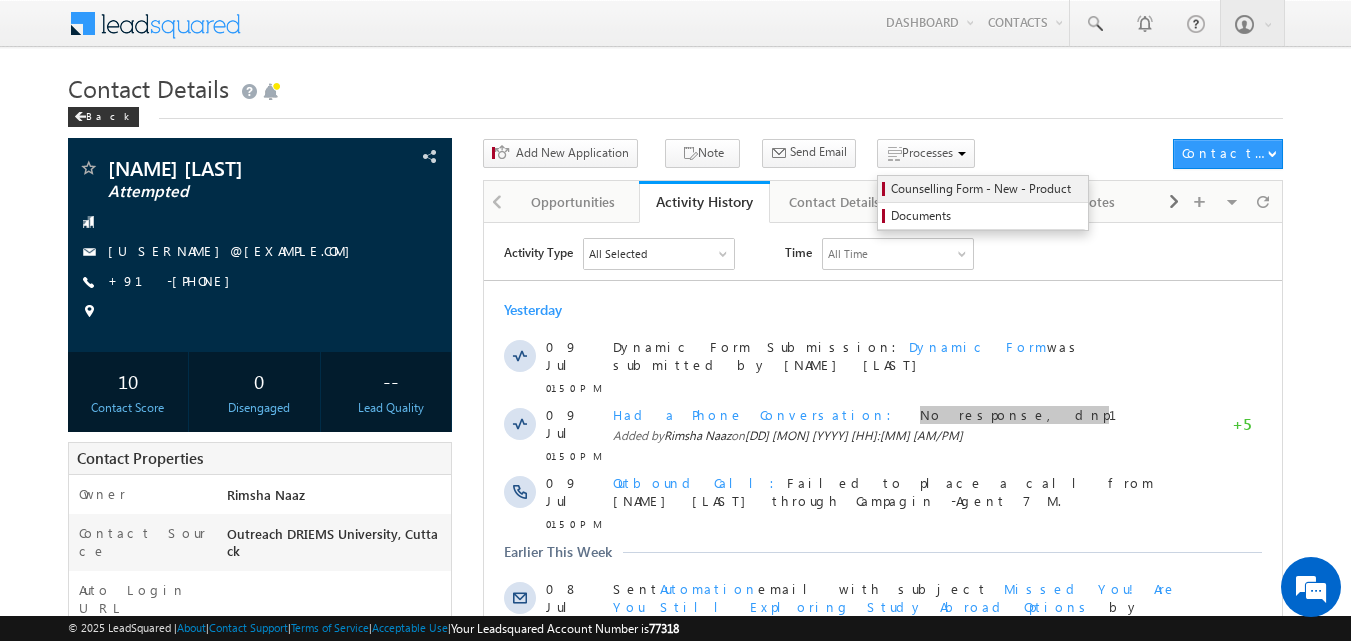 click on "Counselling Form - New - Product" at bounding box center (986, 189) 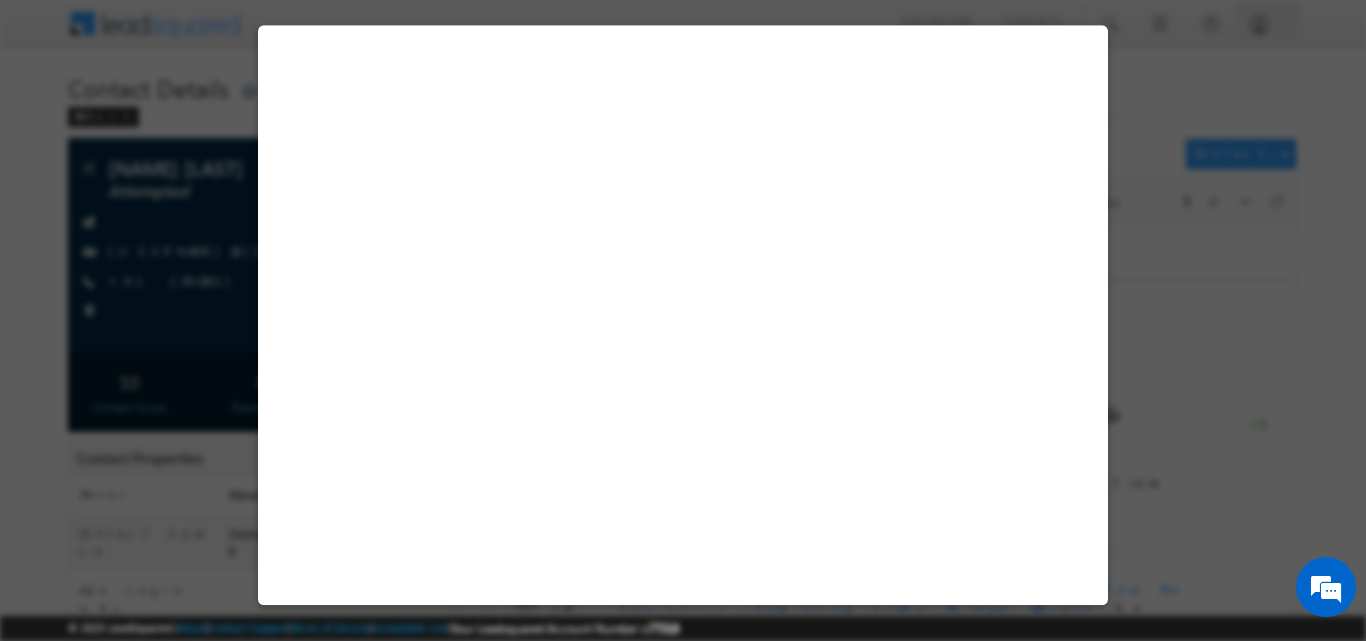 scroll, scrollTop: 0, scrollLeft: 0, axis: both 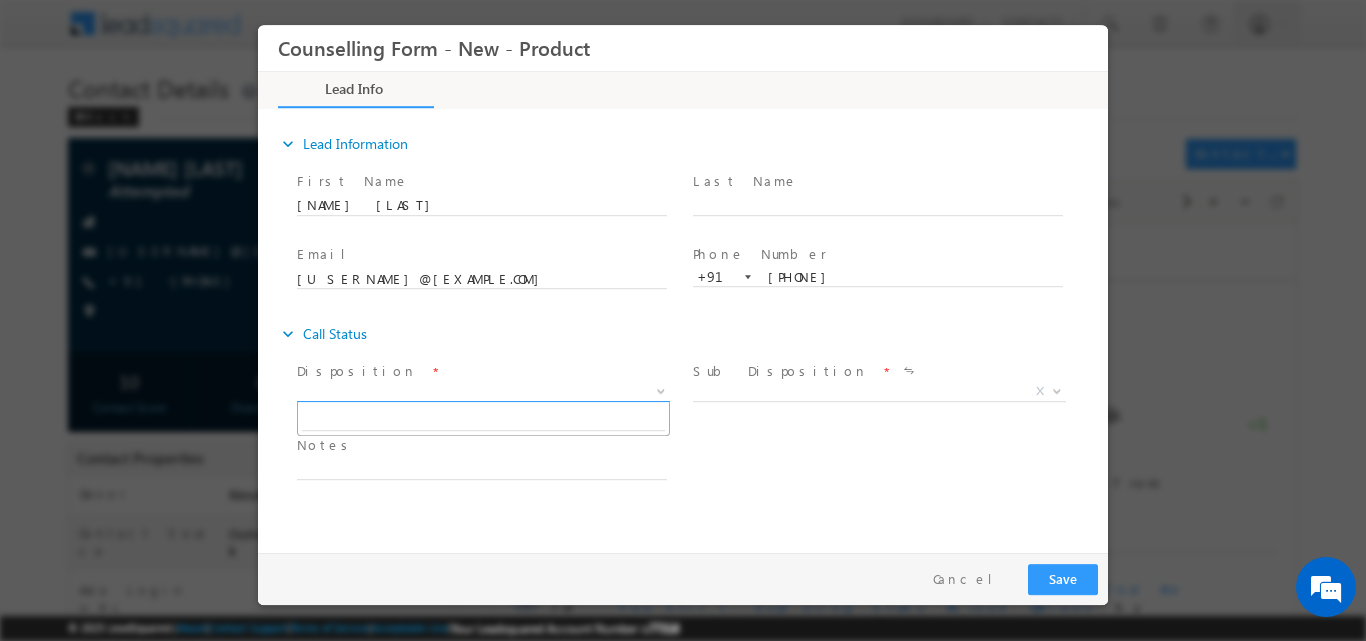 click at bounding box center (661, 389) 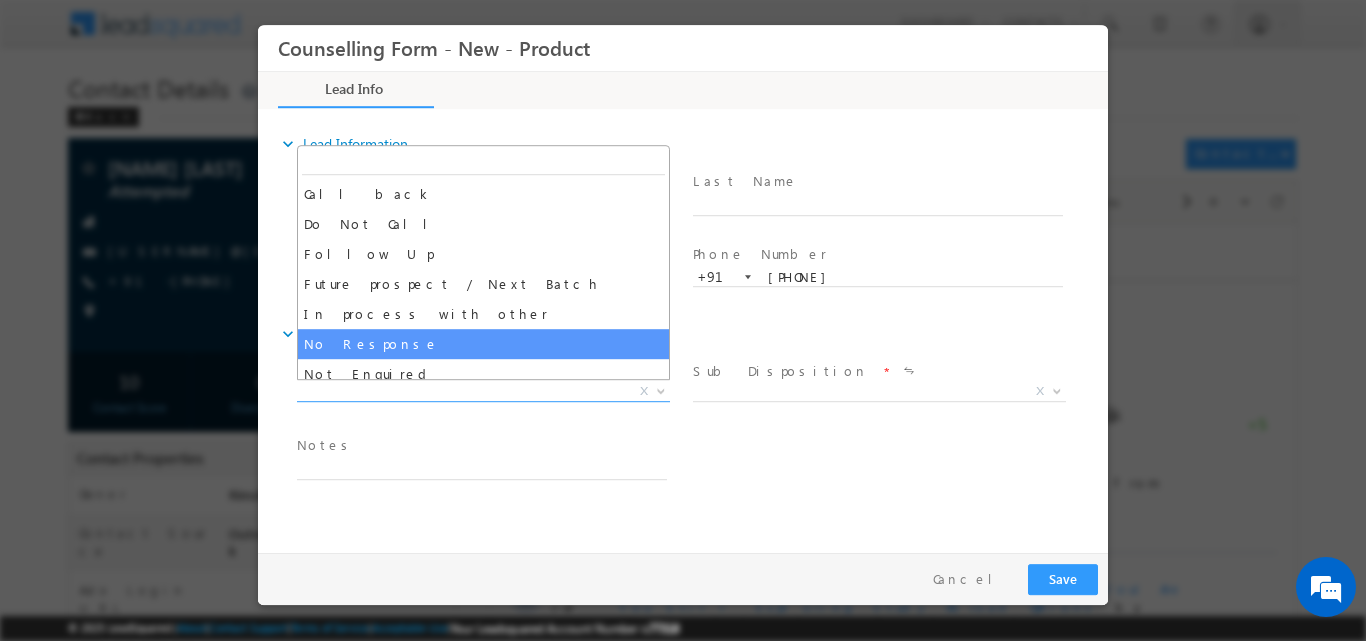 select on "No Response" 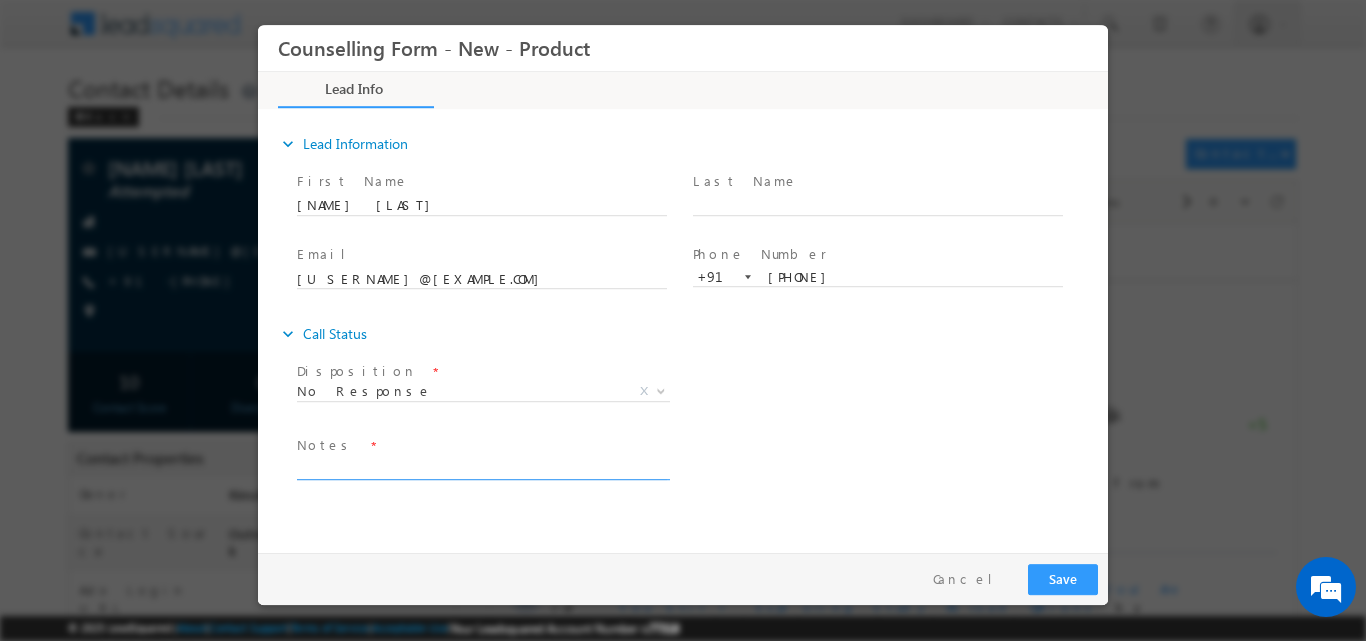 click at bounding box center [482, 467] 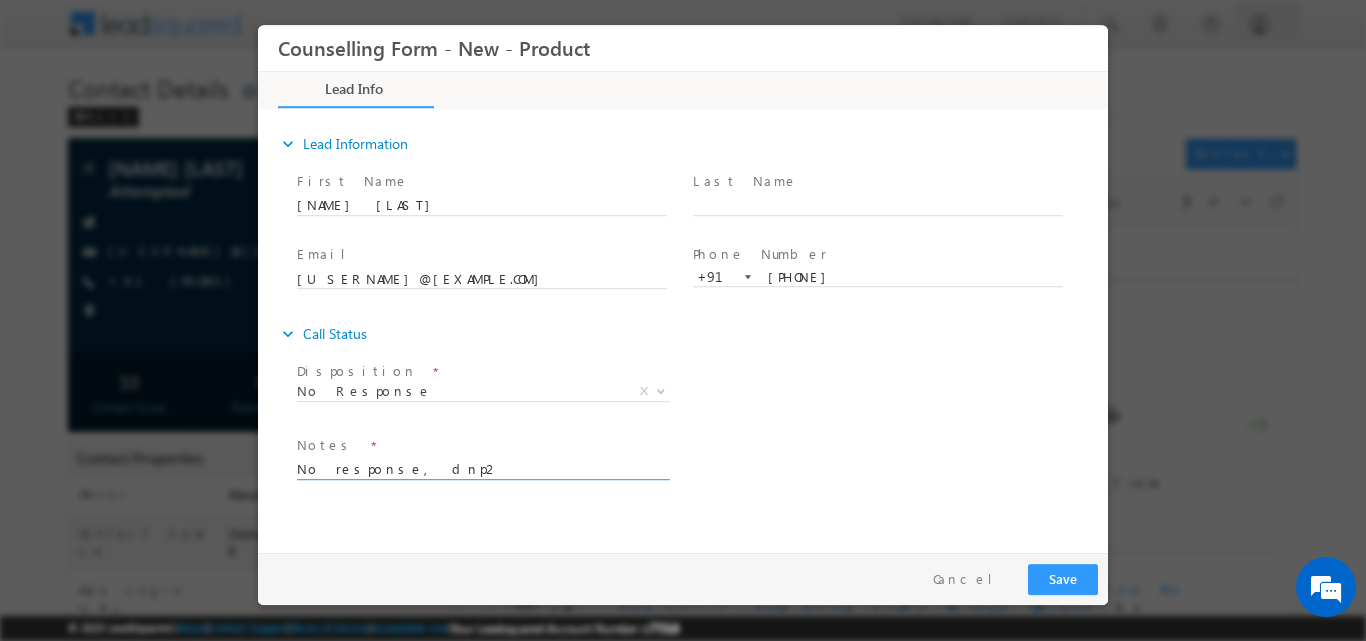 type on "No response, dnp2" 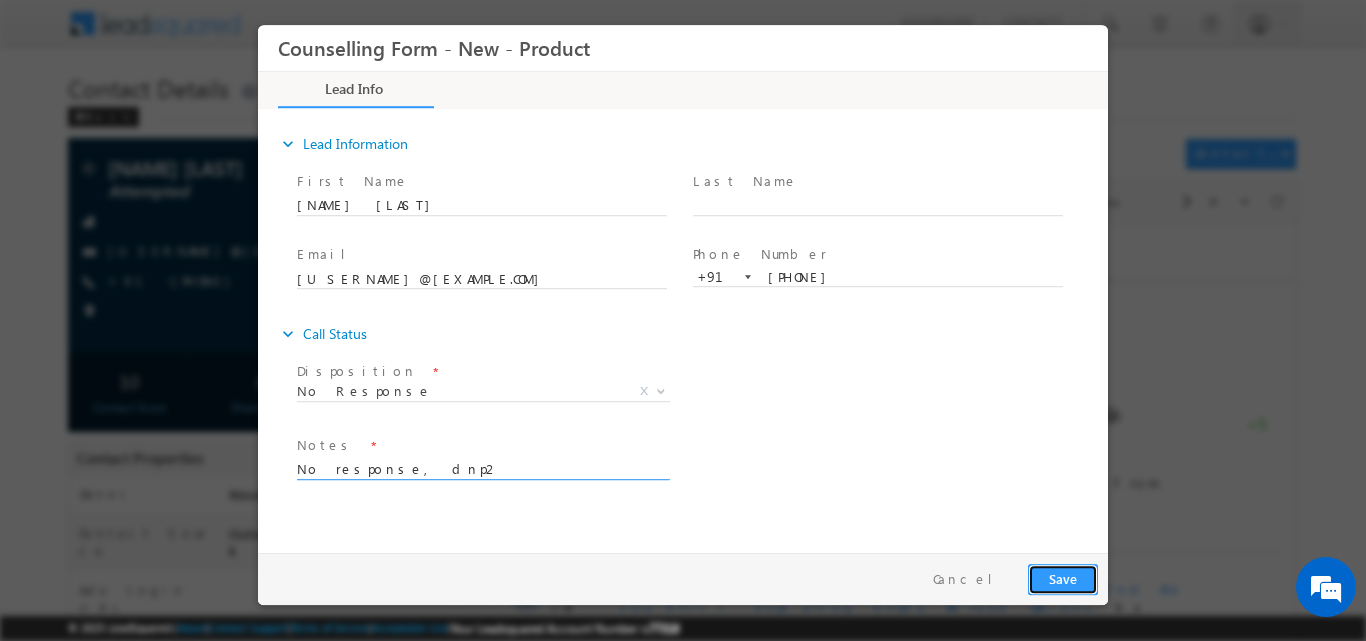 click on "Save" at bounding box center [1063, 578] 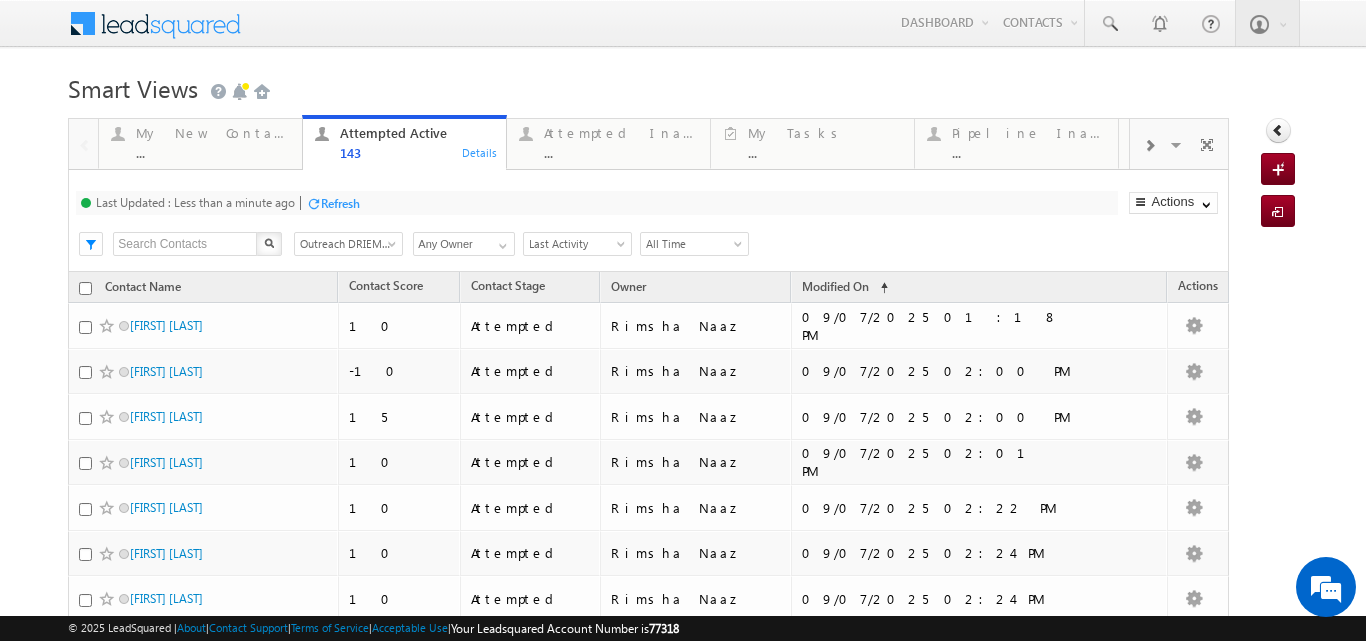 scroll, scrollTop: 0, scrollLeft: 0, axis: both 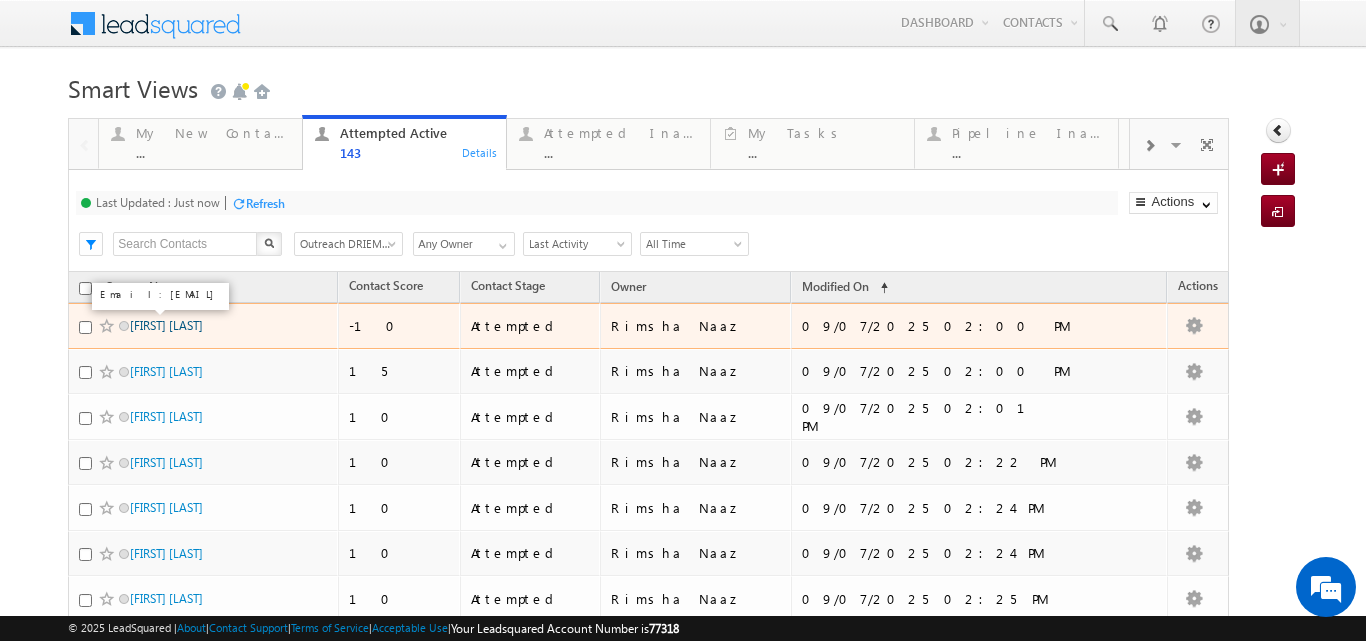 click on "Soffiya parween" at bounding box center (166, 325) 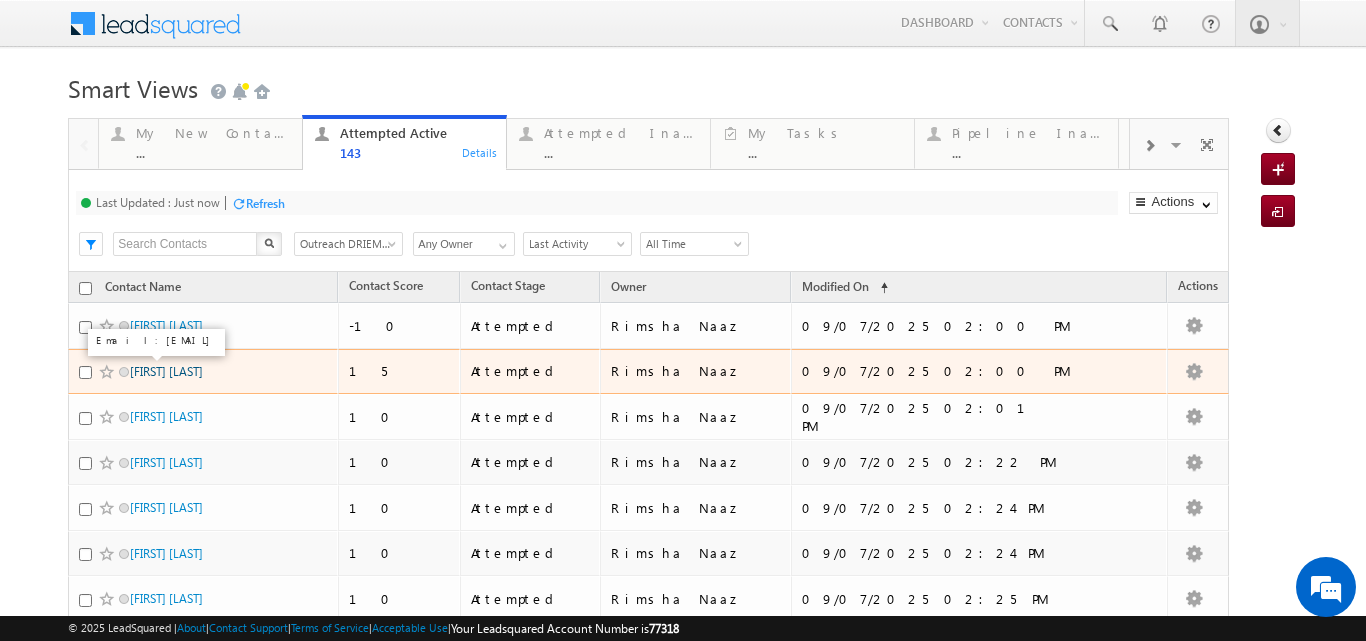 click on "Jayashree barik" at bounding box center (166, 371) 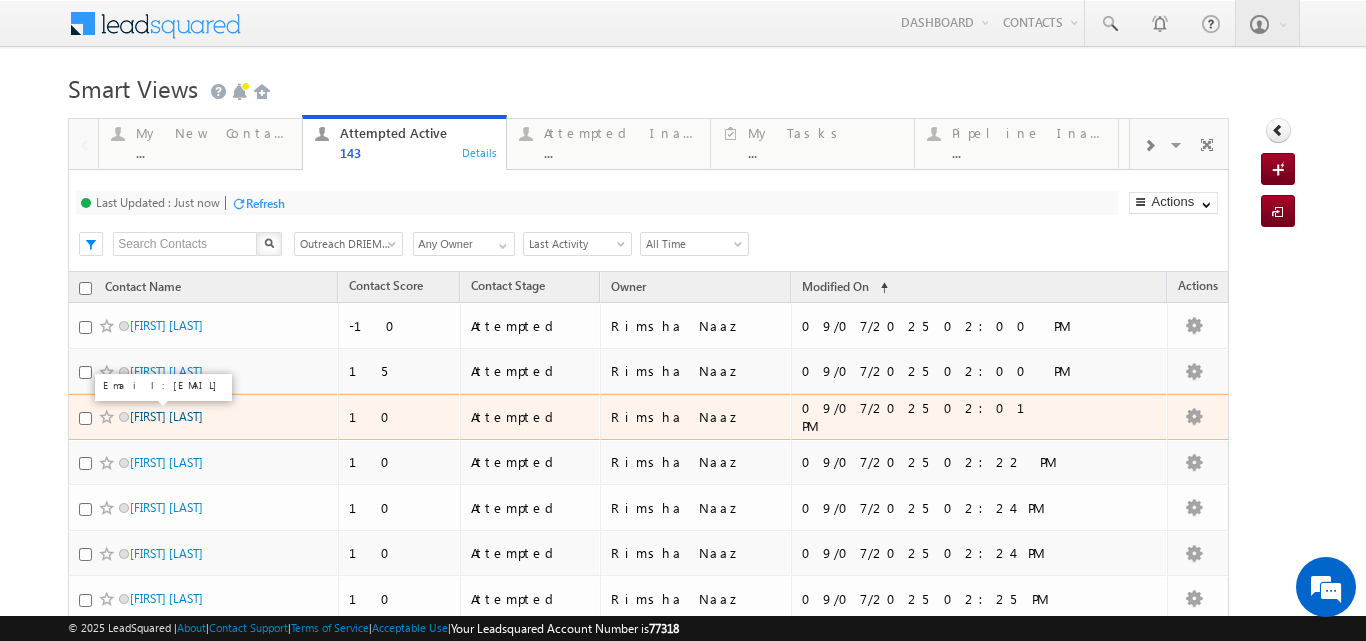 click on "Chittaranjan Behera" at bounding box center [166, 416] 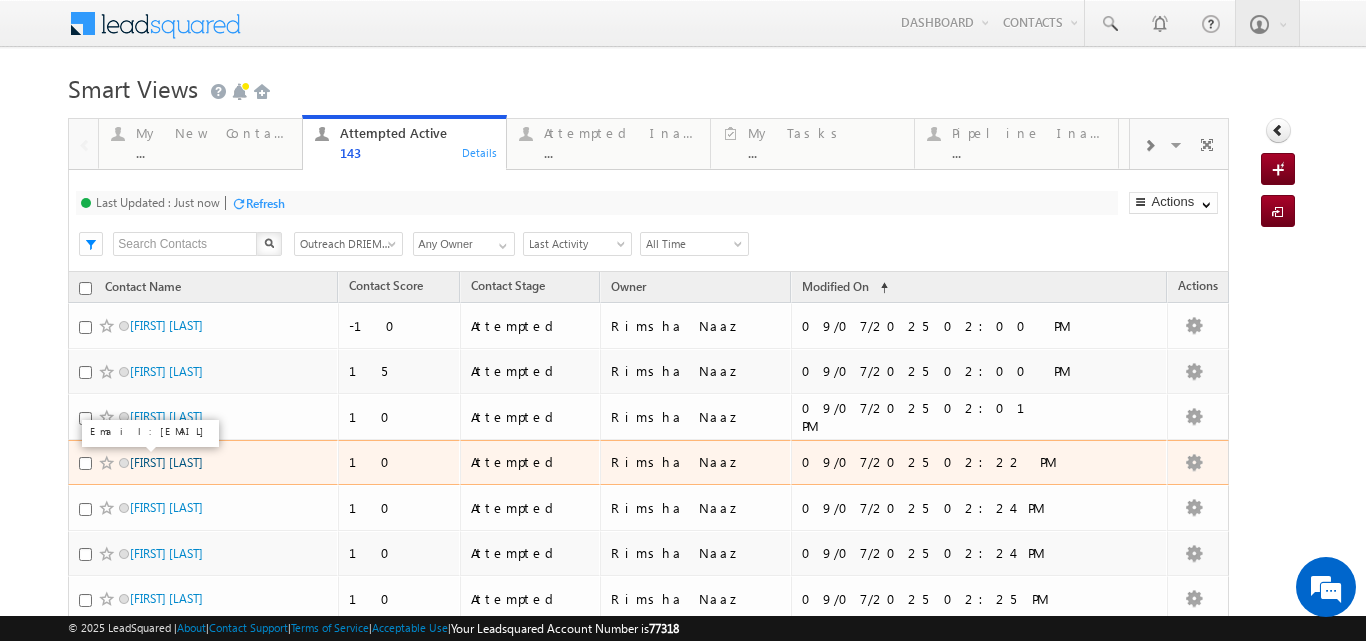 click on "Smrutiranjan nayak" at bounding box center [166, 462] 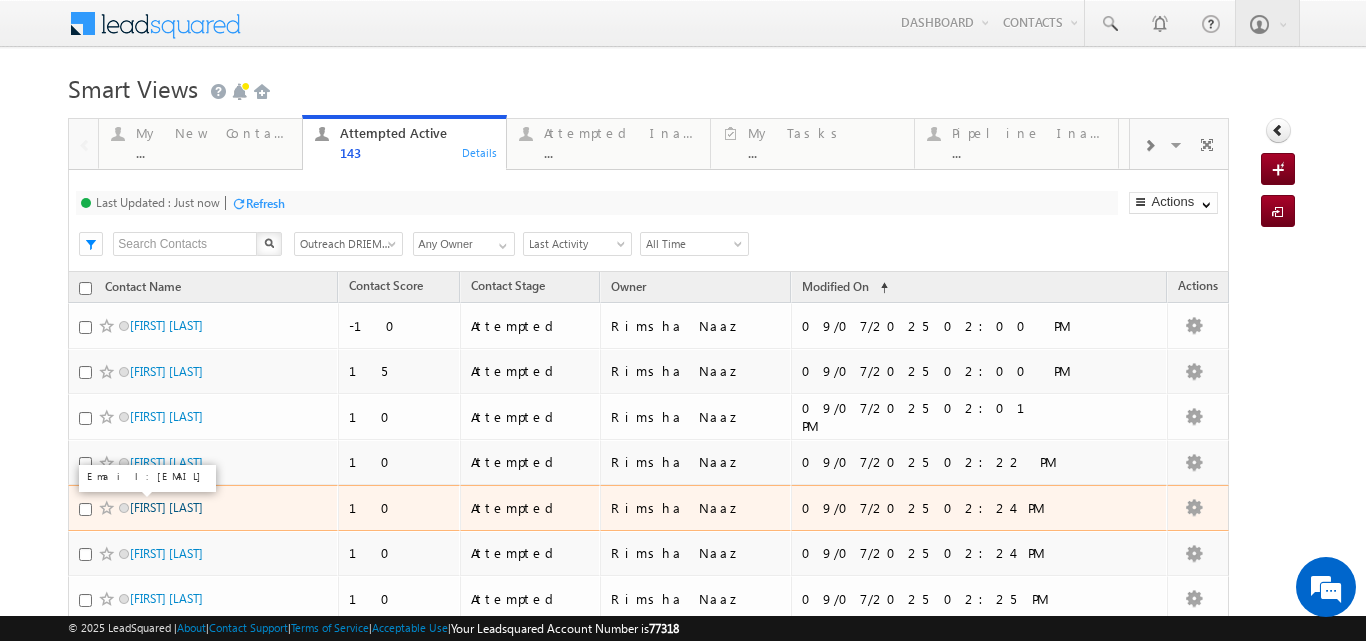 click on "Mousumi Nayak" at bounding box center (166, 507) 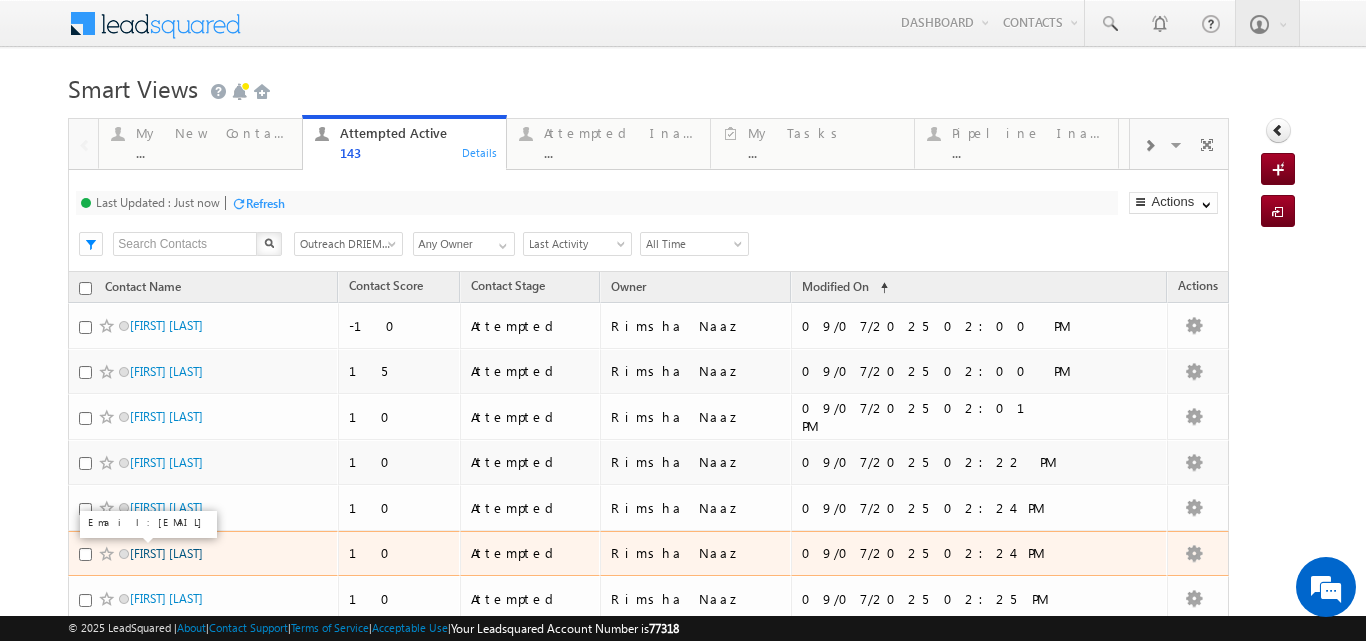 click on "Abhilash Behera" at bounding box center (166, 553) 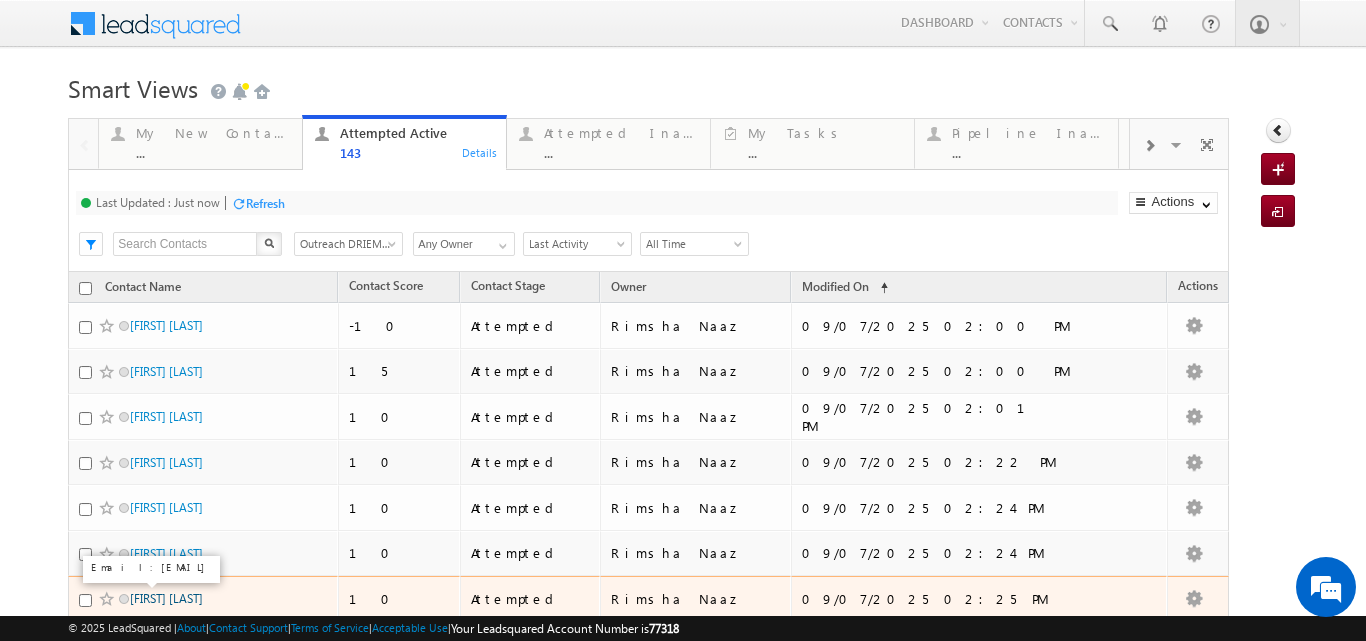 click on "[FIRST] [LAST]" at bounding box center (166, 598) 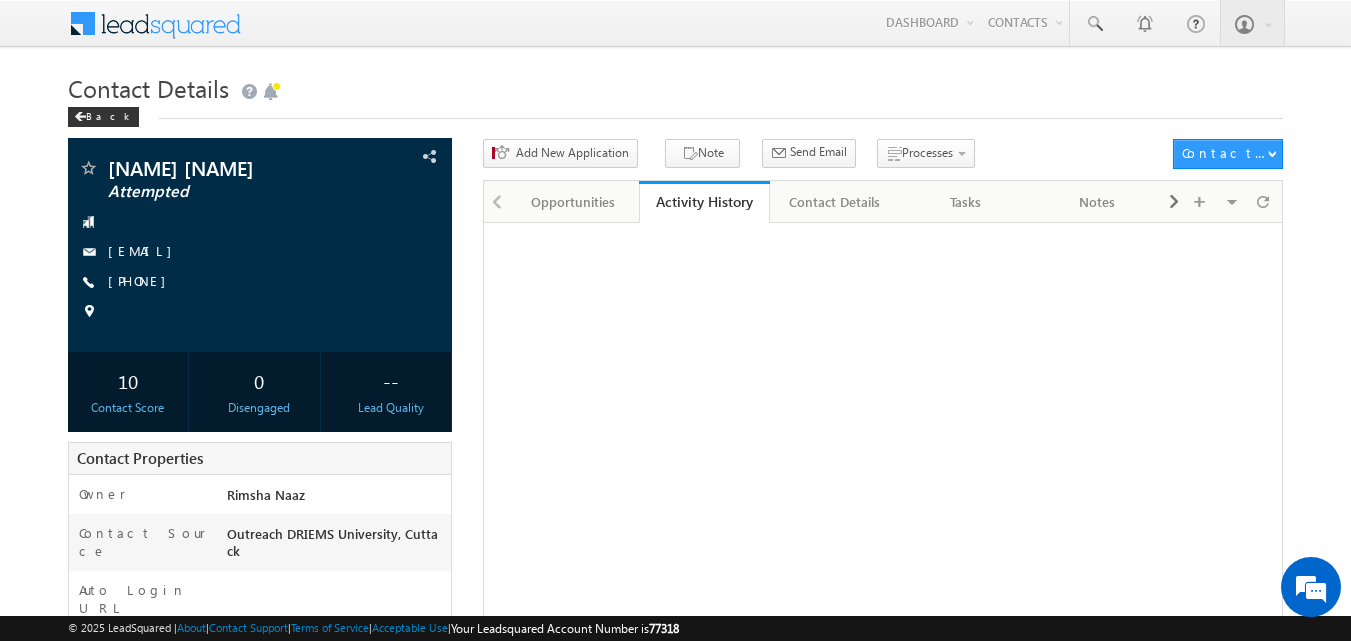scroll, scrollTop: 0, scrollLeft: 0, axis: both 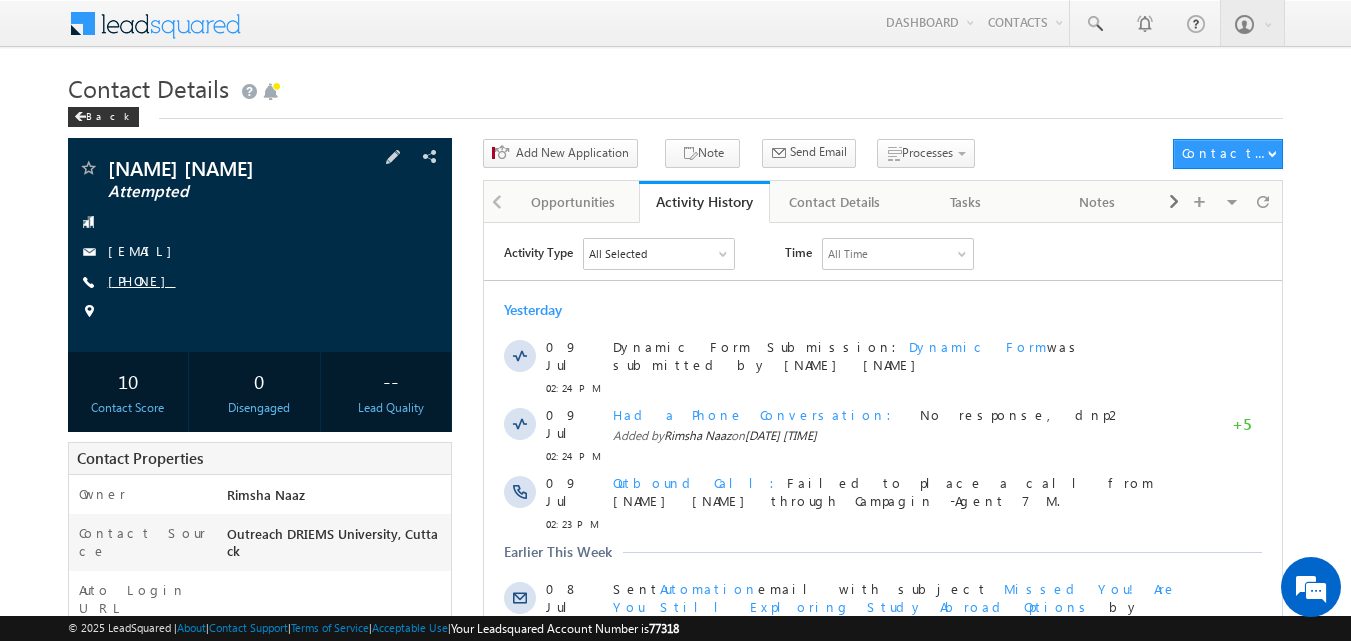 click on "[PHONE]" at bounding box center [142, 280] 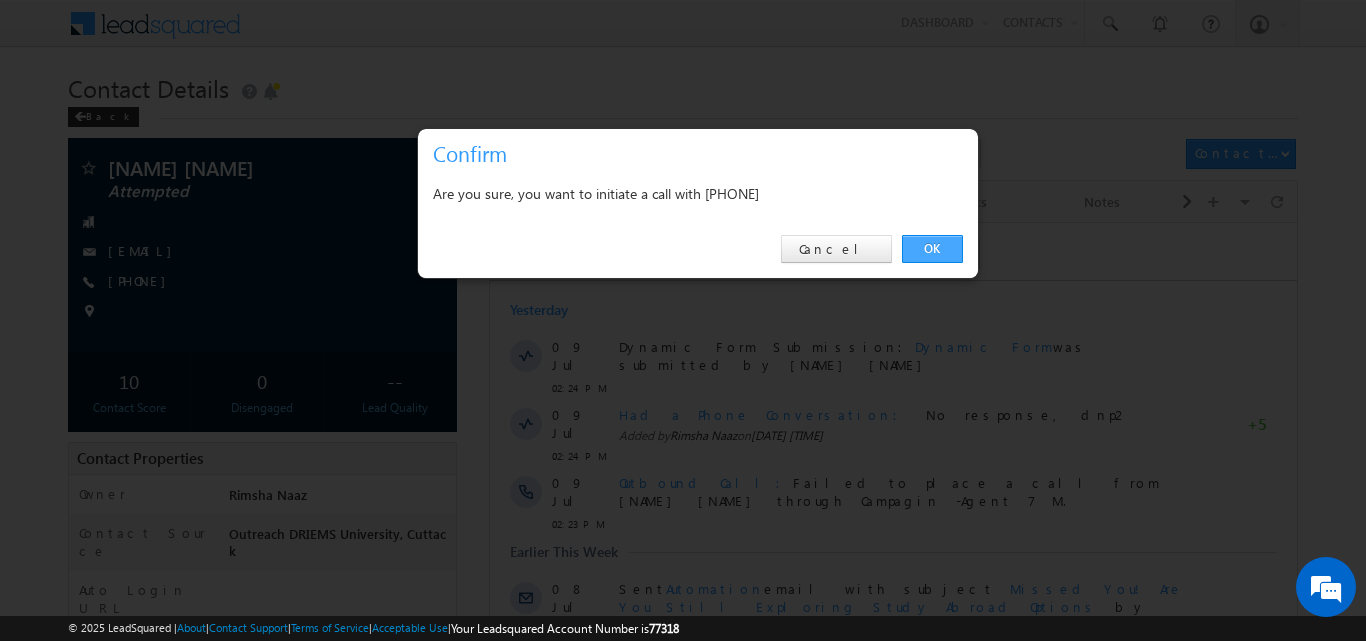 click on "OK" at bounding box center [932, 249] 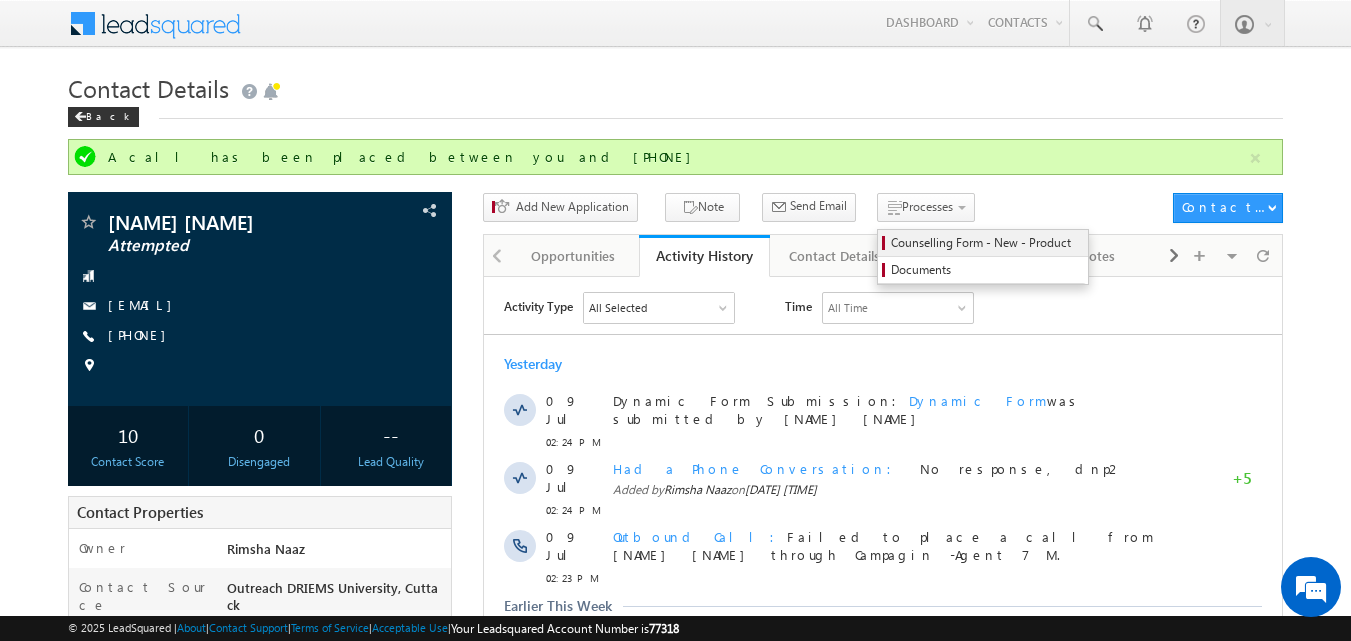 click on "Counselling Form - New - Product" at bounding box center (986, 243) 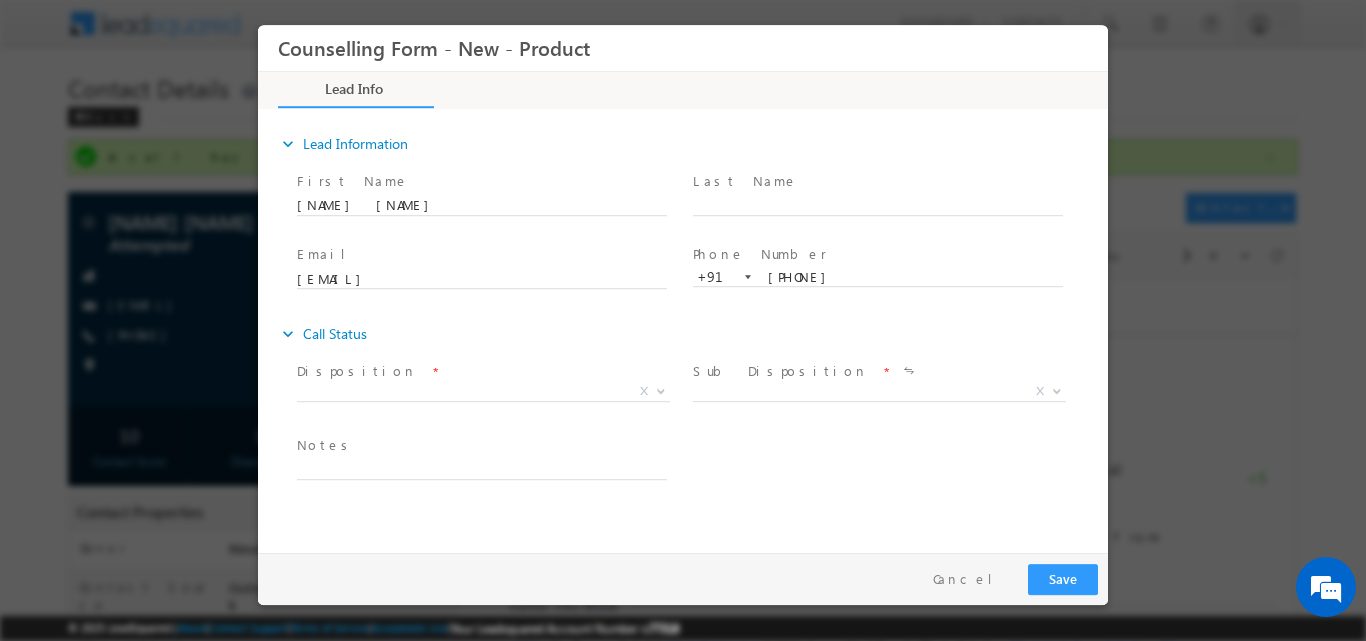 scroll, scrollTop: 0, scrollLeft: 0, axis: both 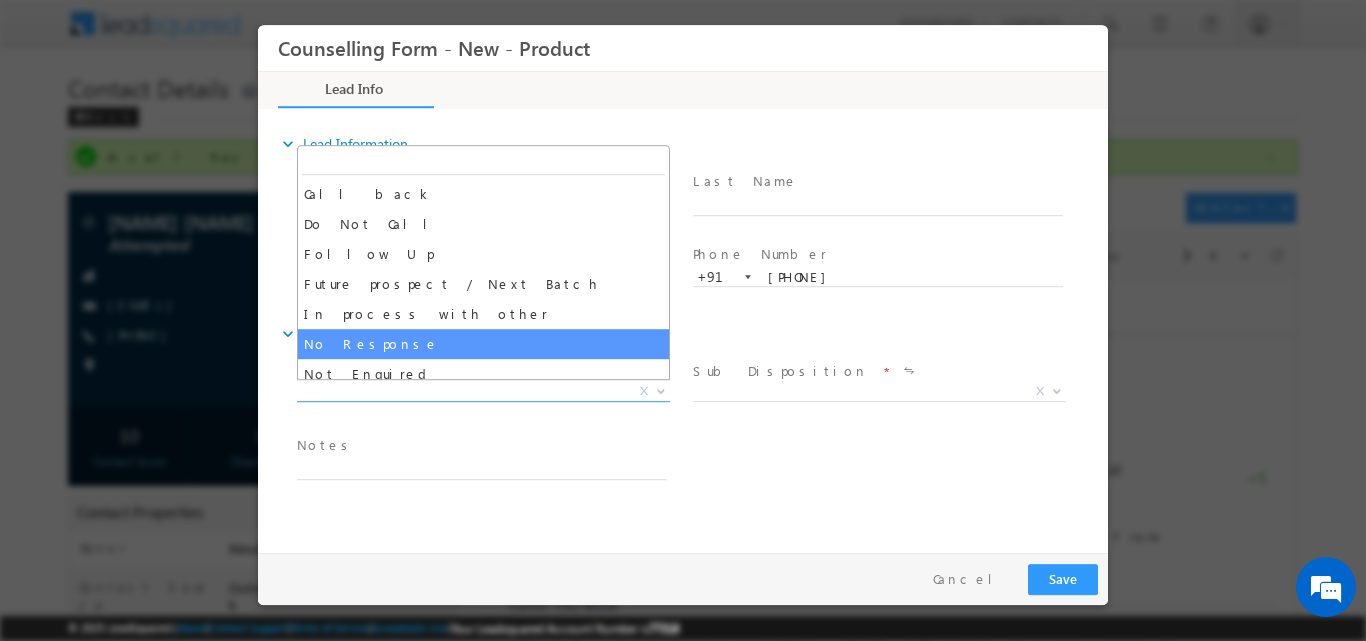 select on "No Response" 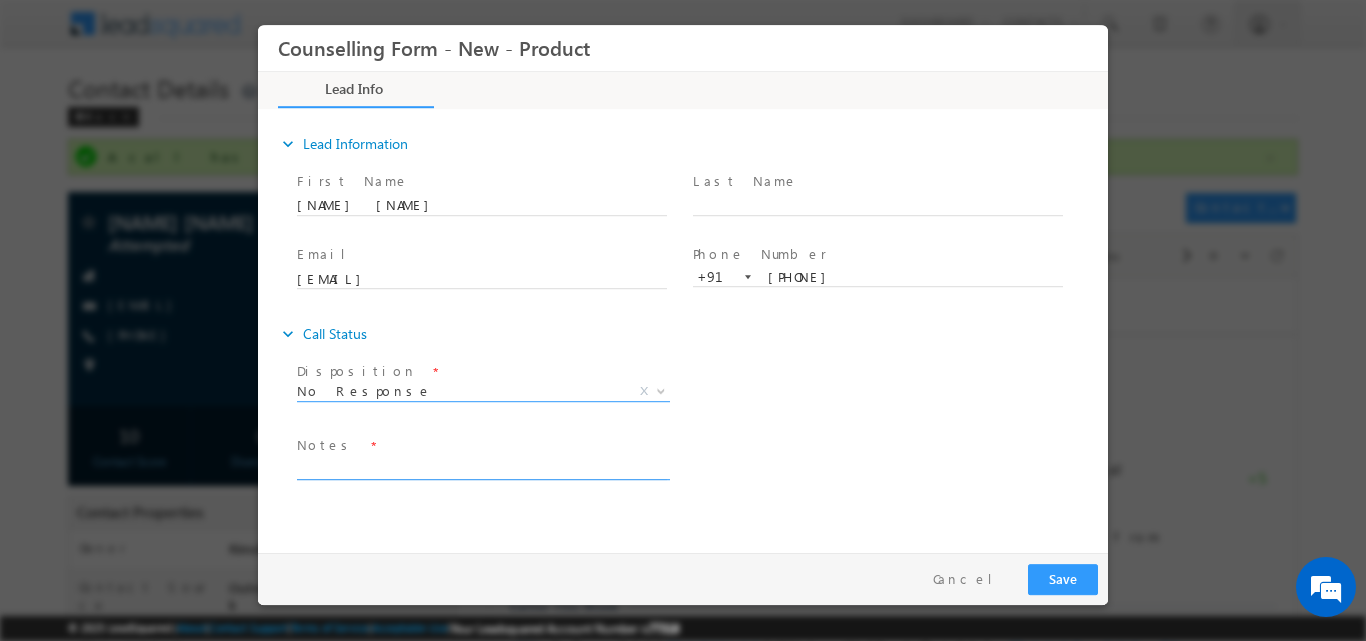 click at bounding box center (482, 467) 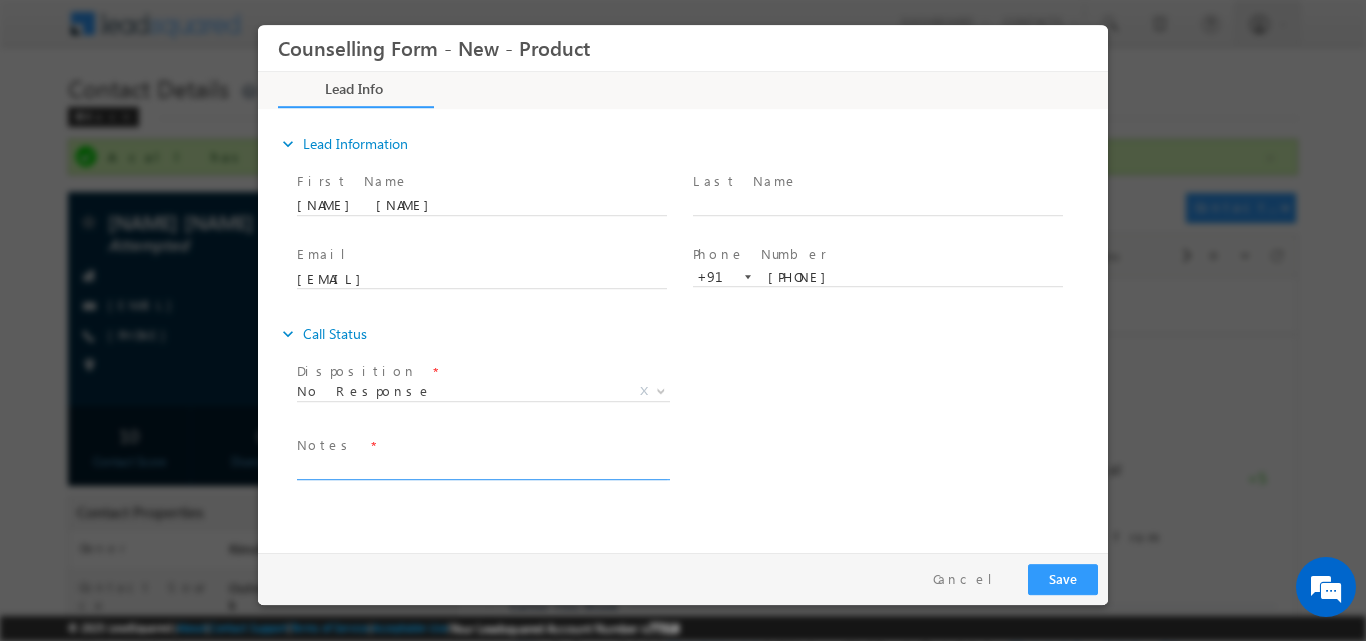 paste on "No response, dnp" 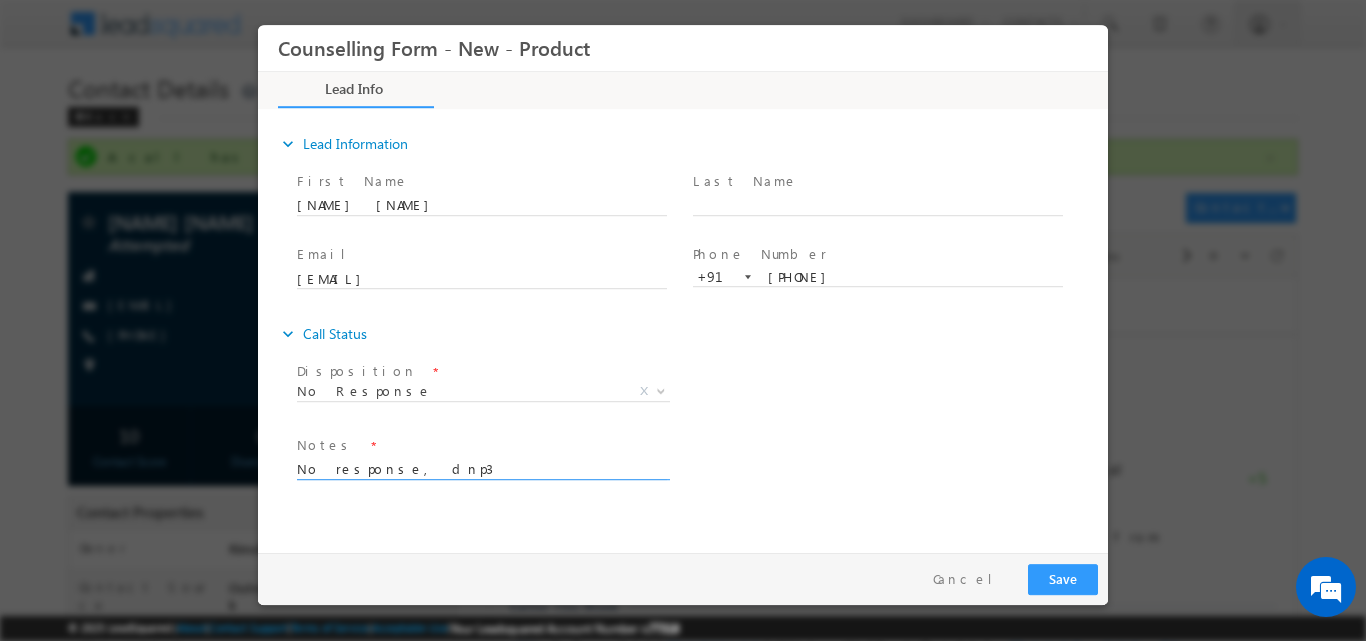 type on "No response, dnp3" 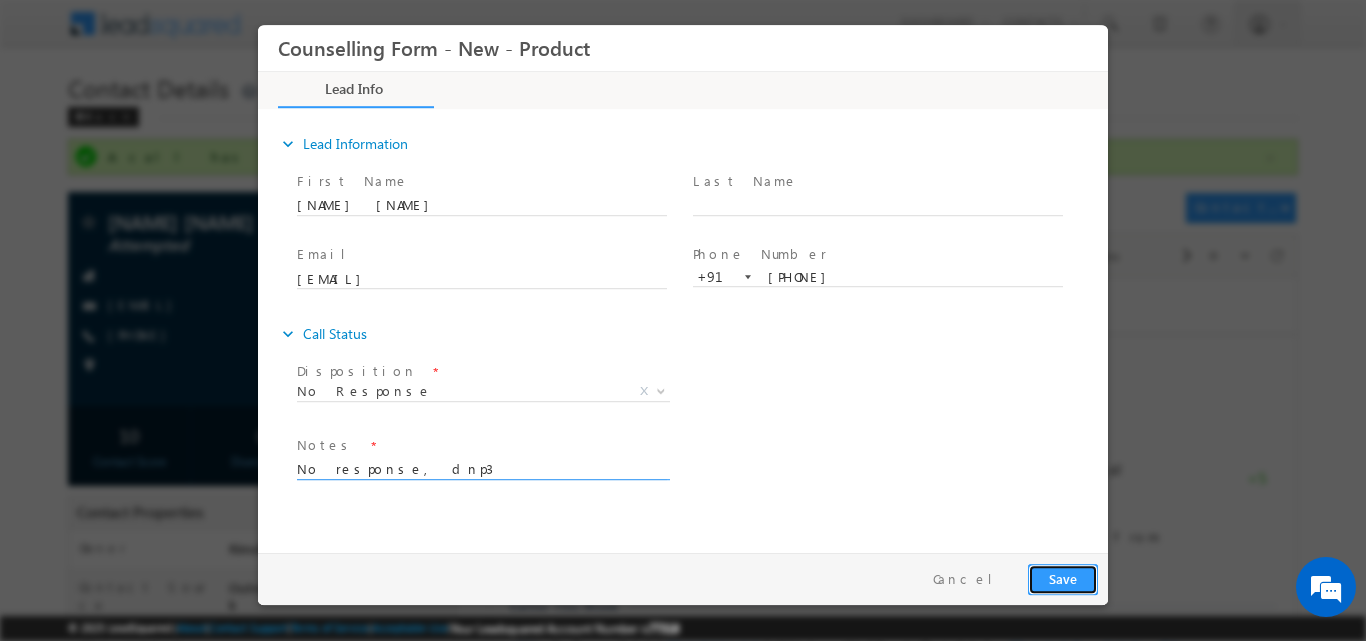 click on "Save" at bounding box center [1063, 578] 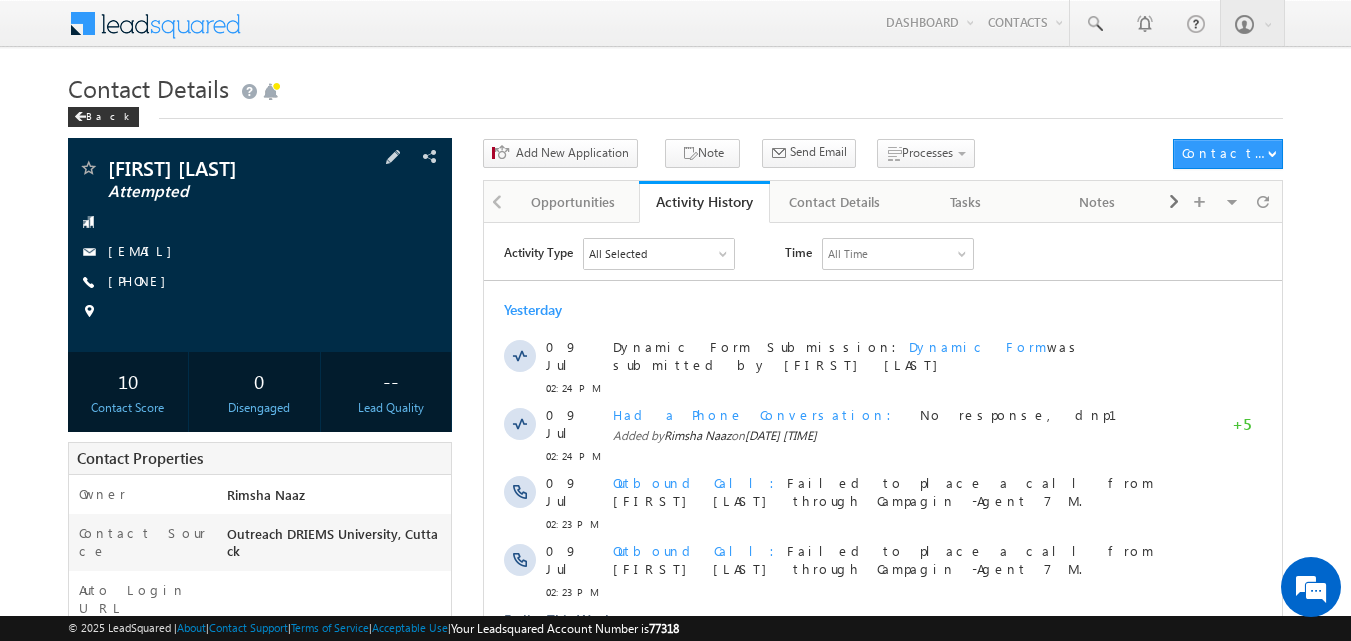 scroll, scrollTop: 0, scrollLeft: 0, axis: both 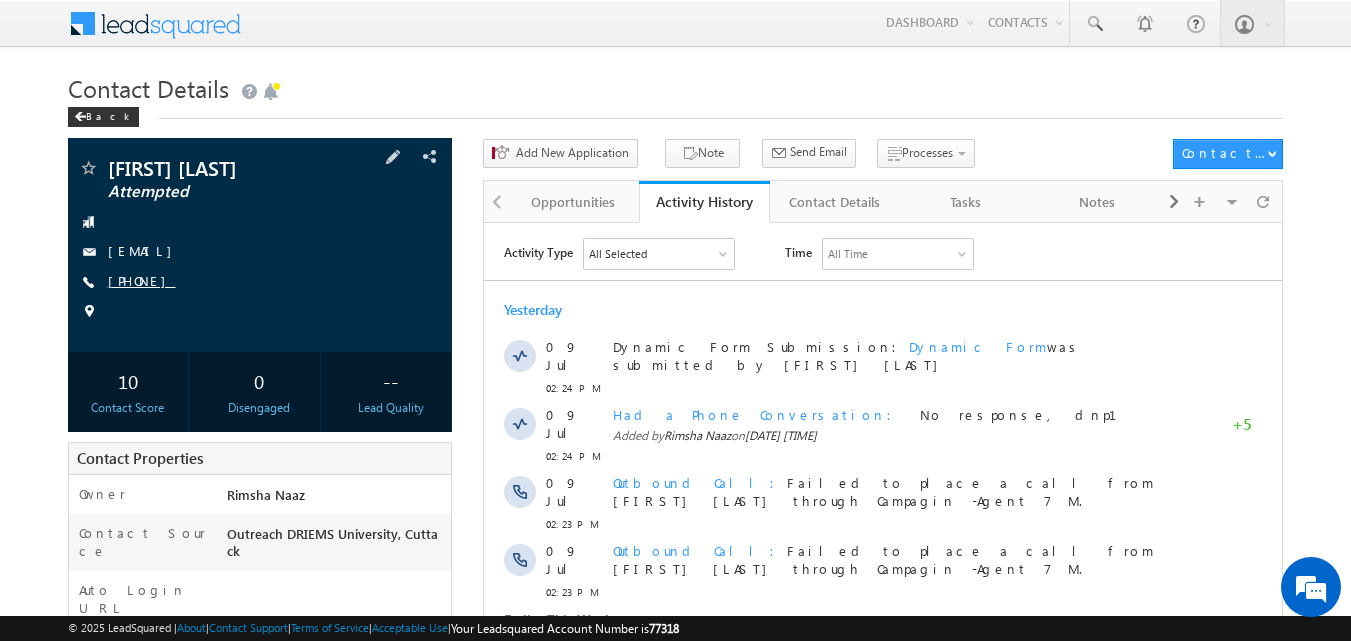 click on "[PHONE]" at bounding box center [142, 280] 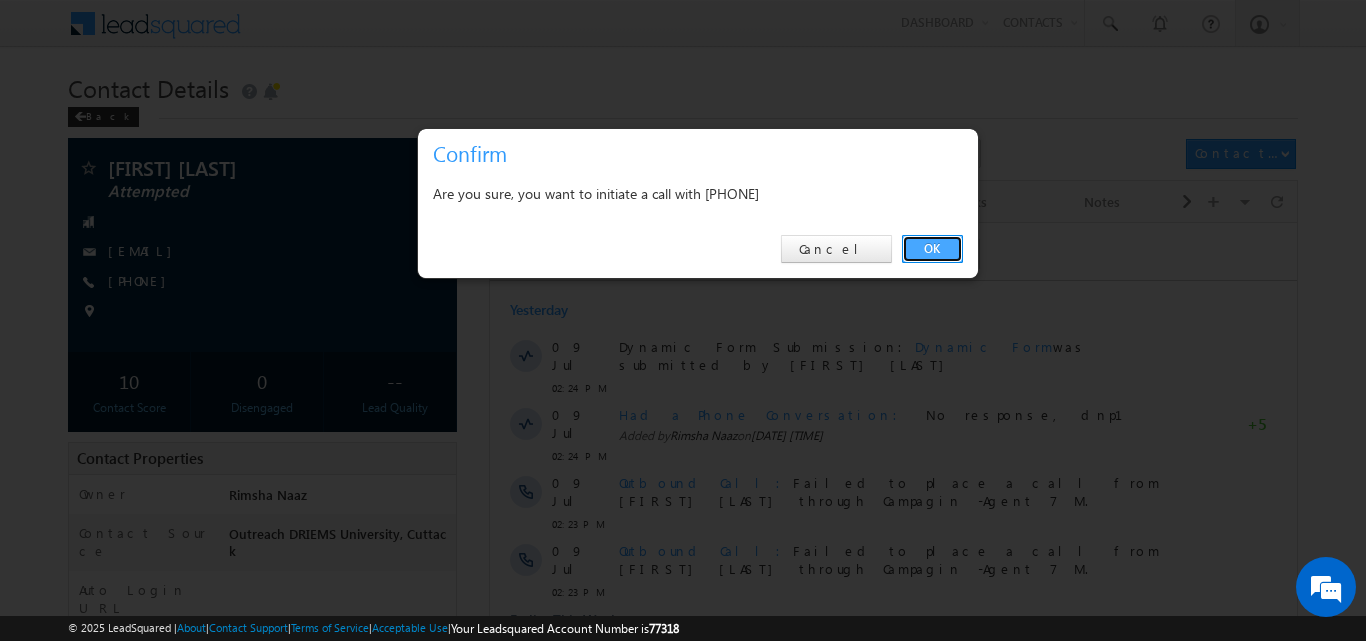 click on "OK" at bounding box center (932, 249) 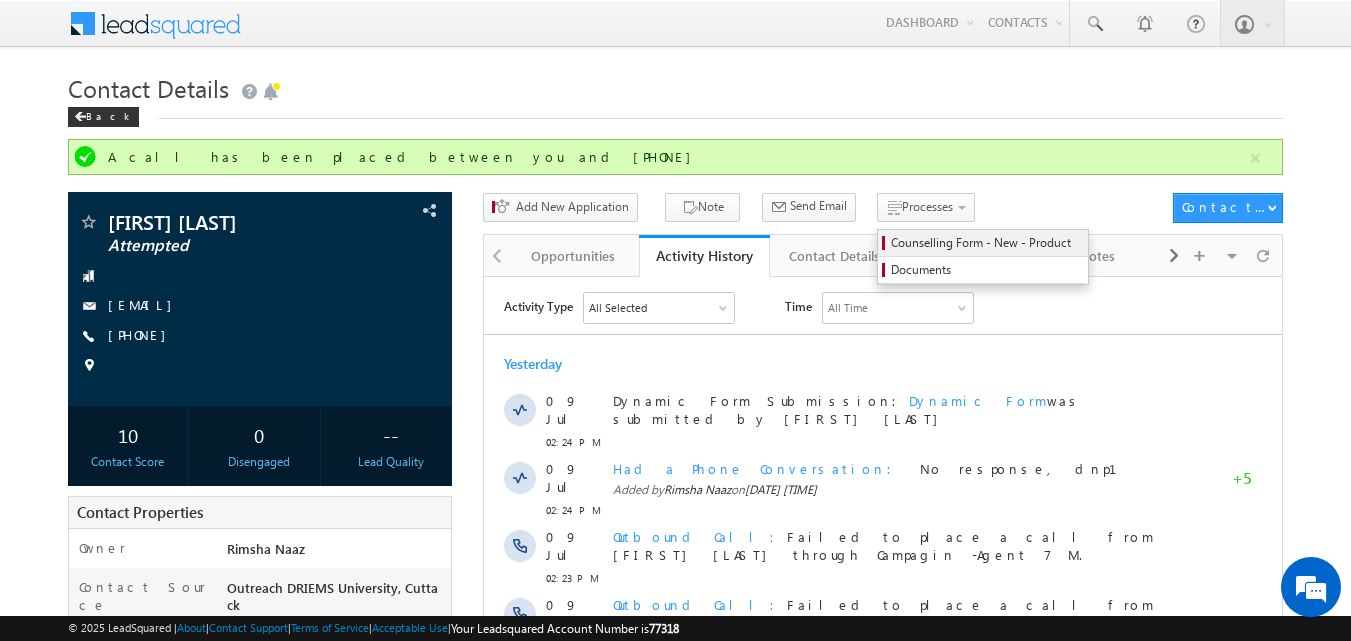 click on "Counselling Form - New - Product" at bounding box center (986, 243) 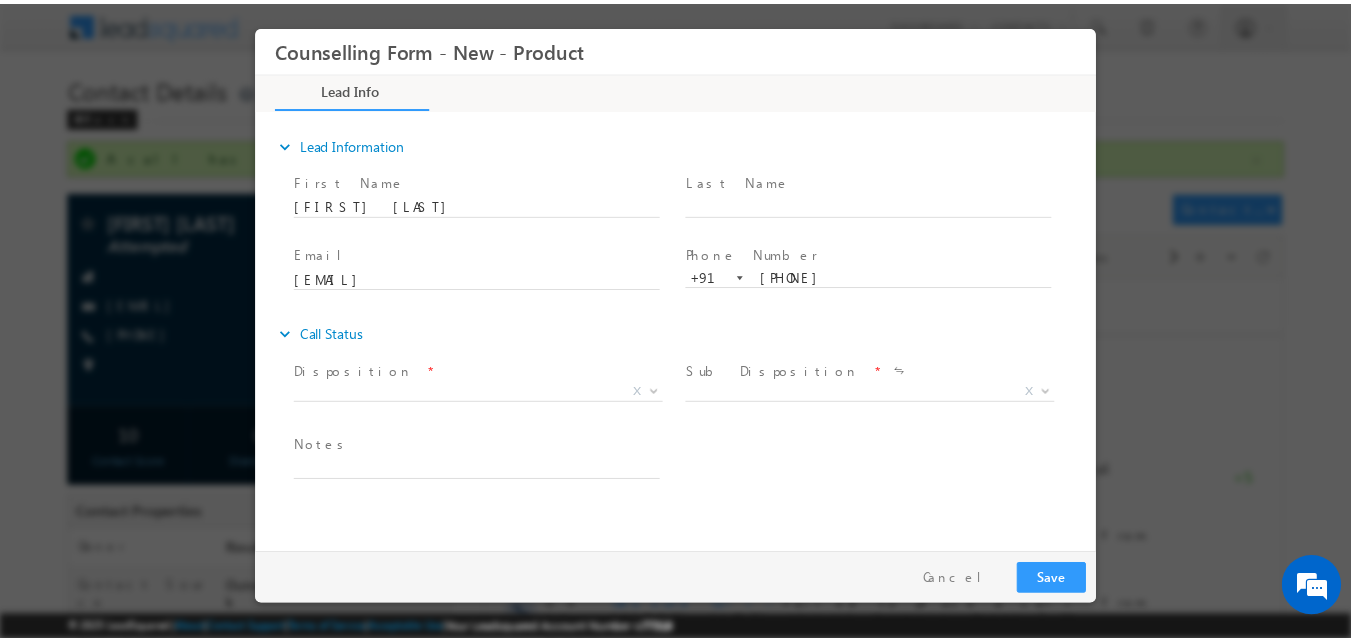 scroll, scrollTop: 0, scrollLeft: 0, axis: both 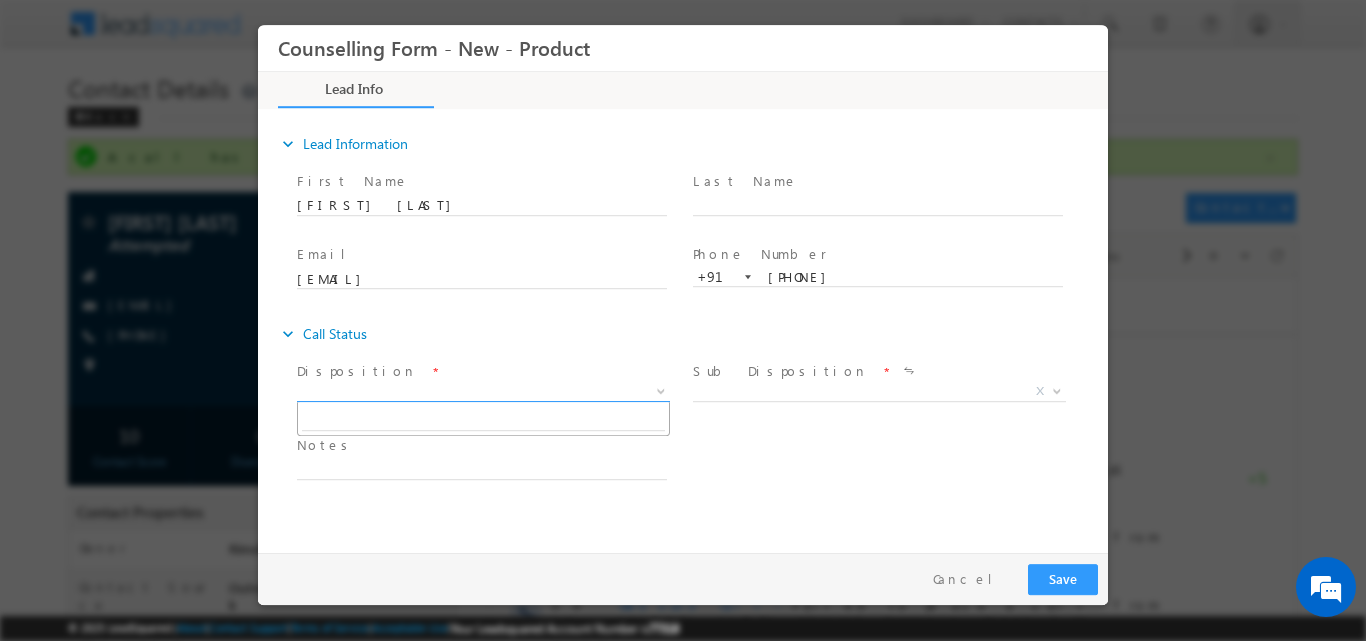 click at bounding box center (661, 389) 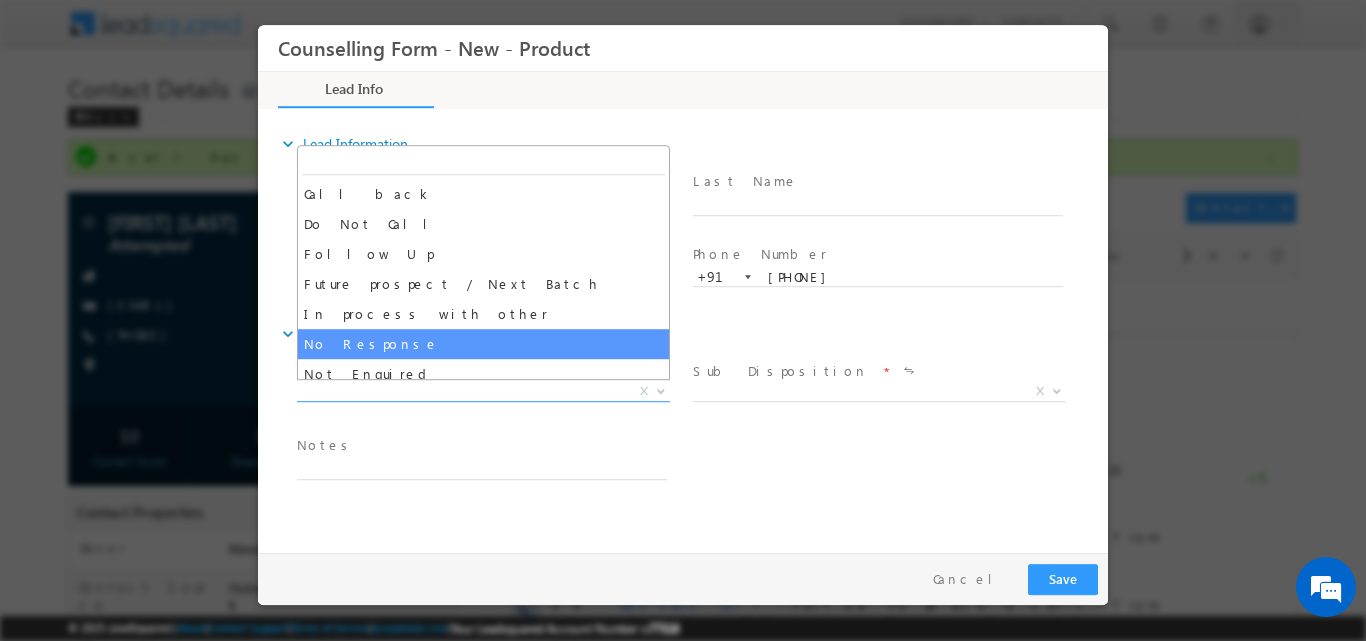 drag, startPoint x: 497, startPoint y: 367, endPoint x: 529, endPoint y: 338, distance: 43.185646 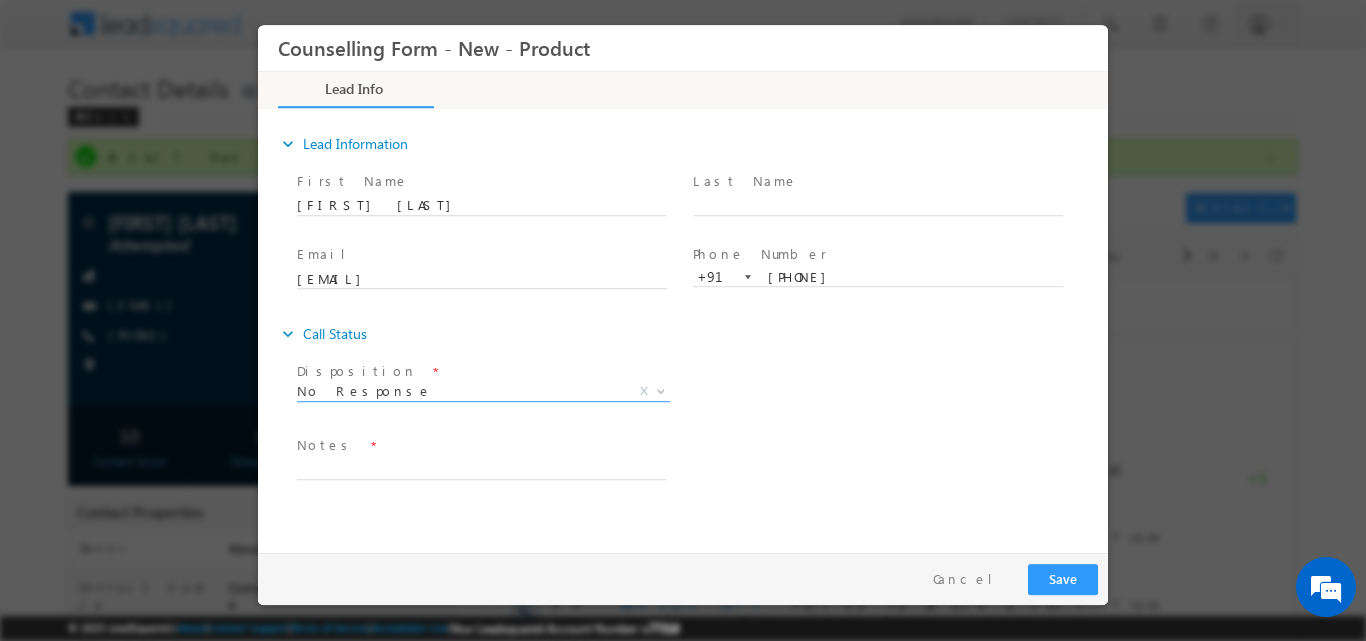 click on "expand_more Call Status" at bounding box center [693, 333] 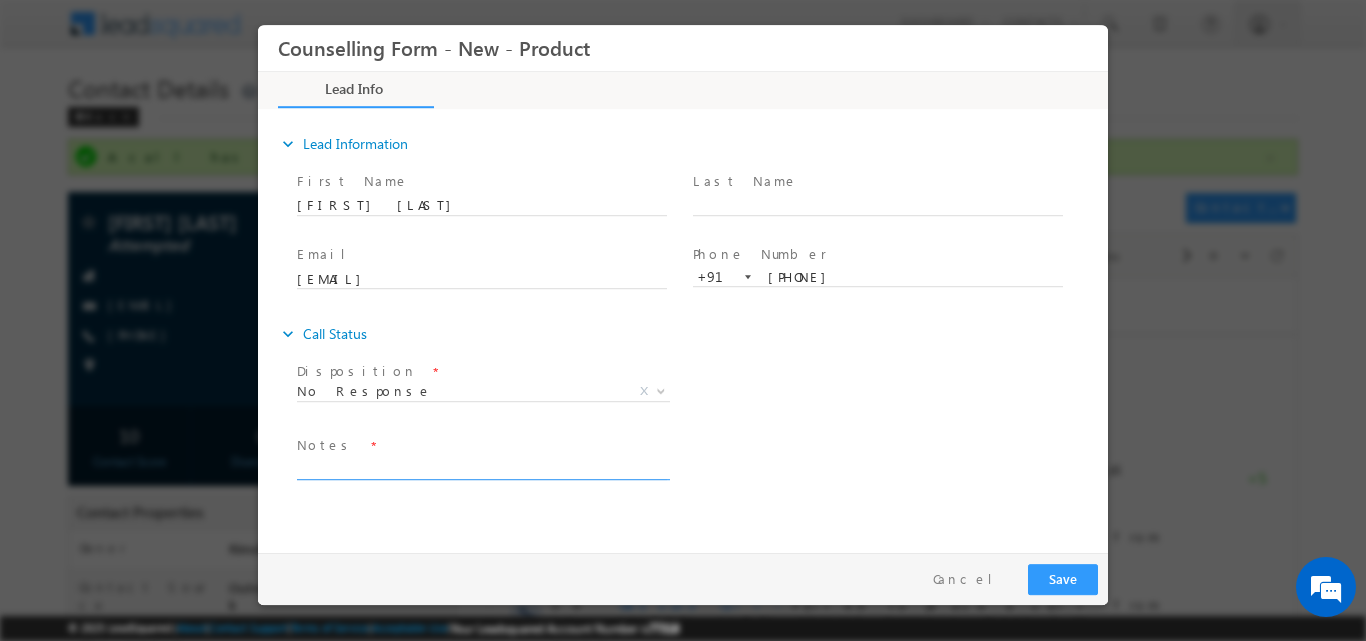 click at bounding box center [482, 467] 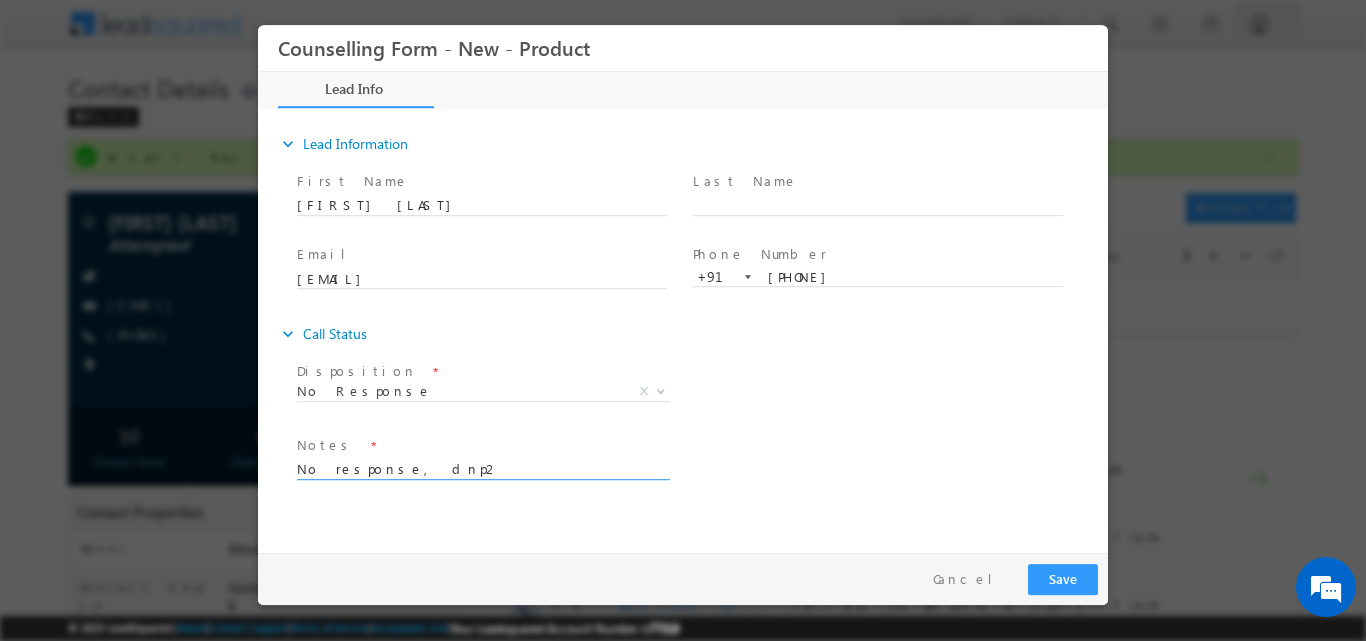 type on "No response, dnp2" 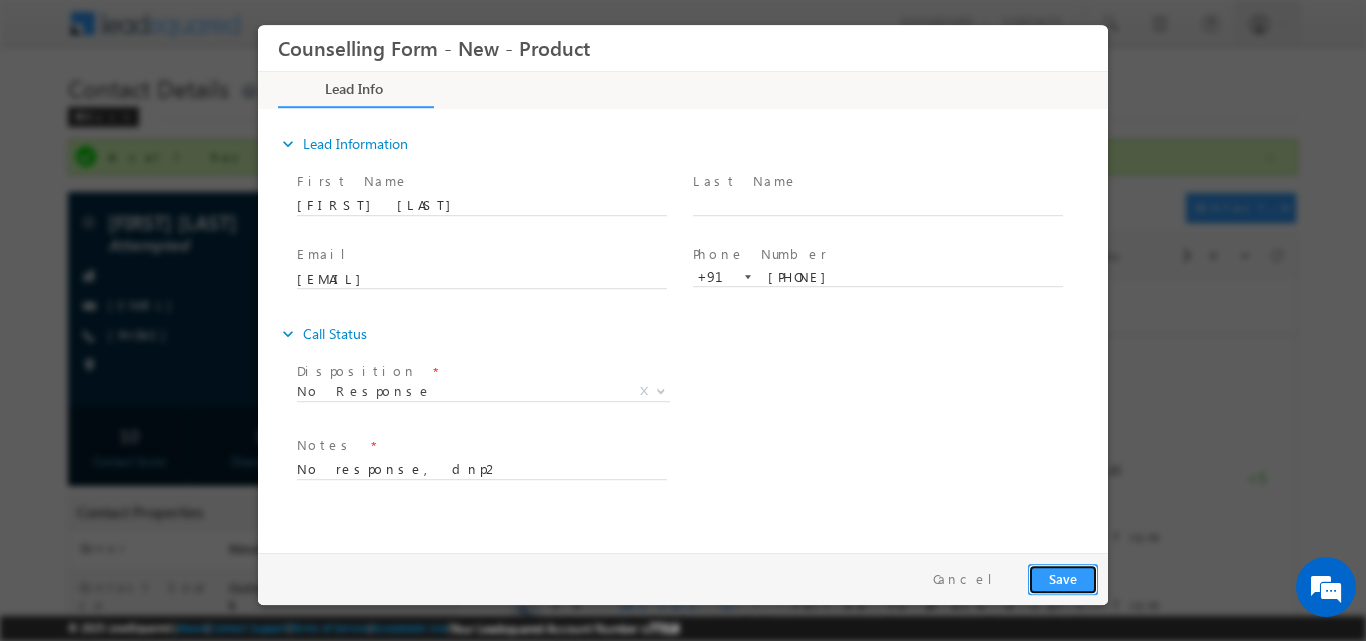 click on "Save" at bounding box center (1063, 578) 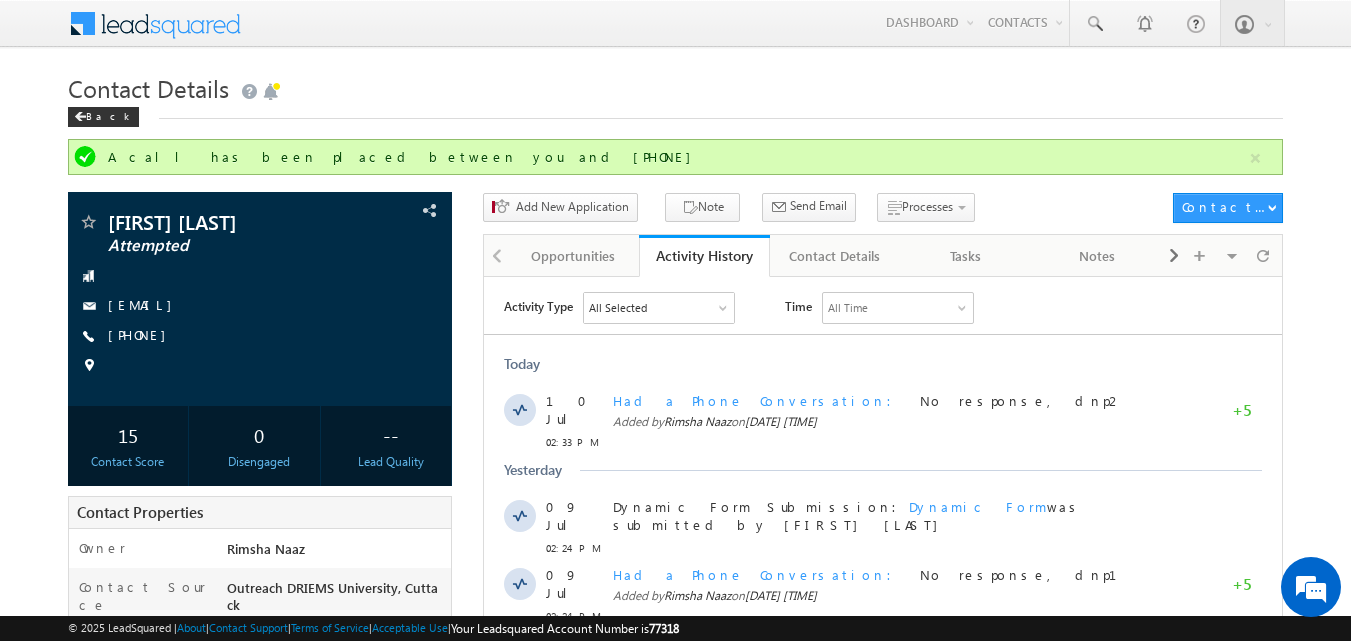 click on "Menu
[FIRST] [LAST]
[EMAIL]" at bounding box center [675, 591] 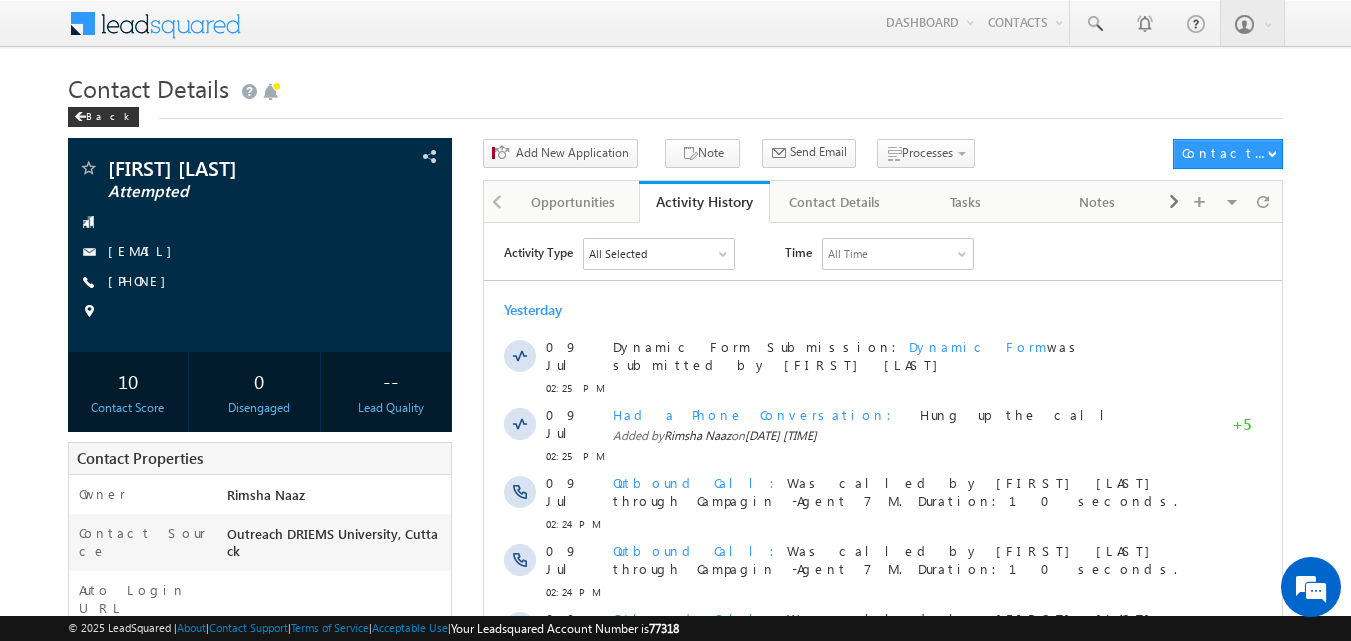 scroll, scrollTop: 0, scrollLeft: 0, axis: both 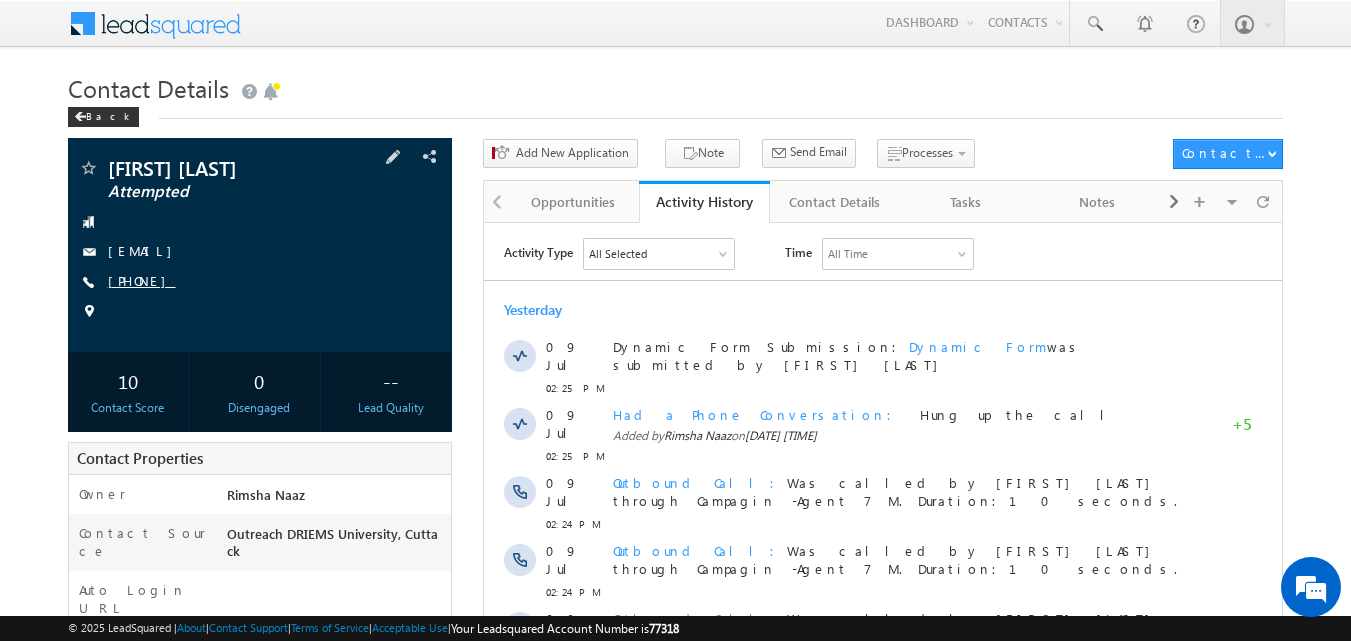 click on "[PHONE]" at bounding box center [142, 280] 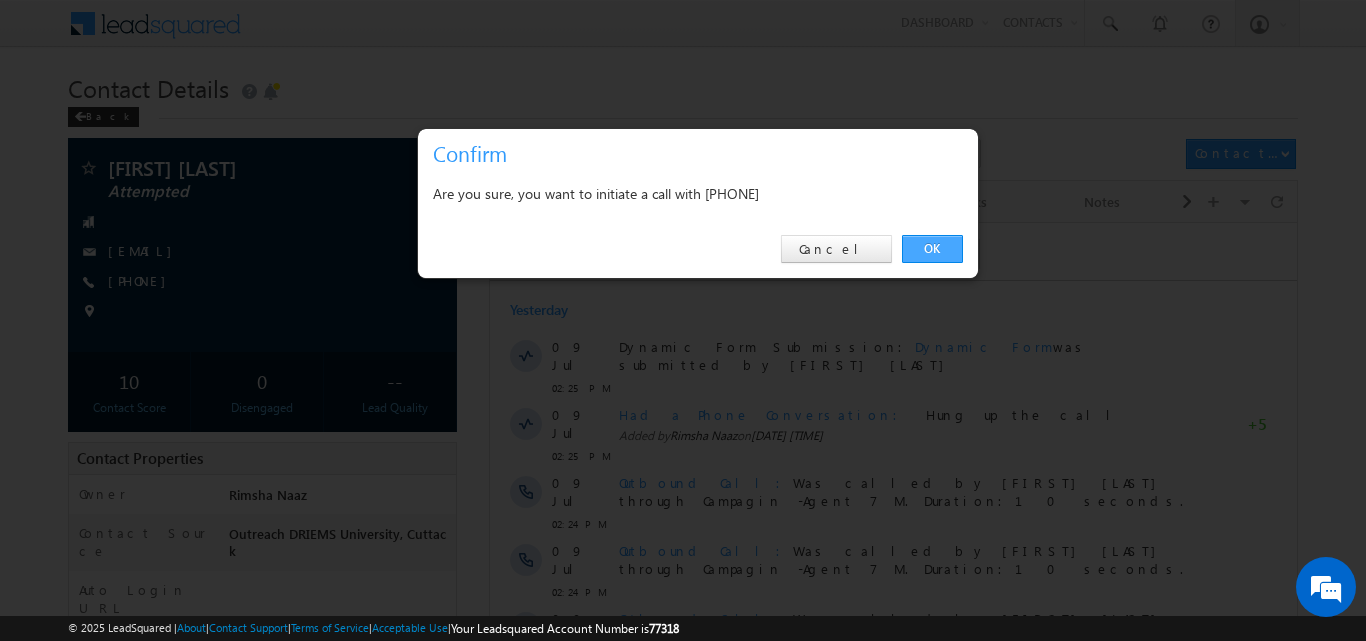 click on "OK" at bounding box center (932, 249) 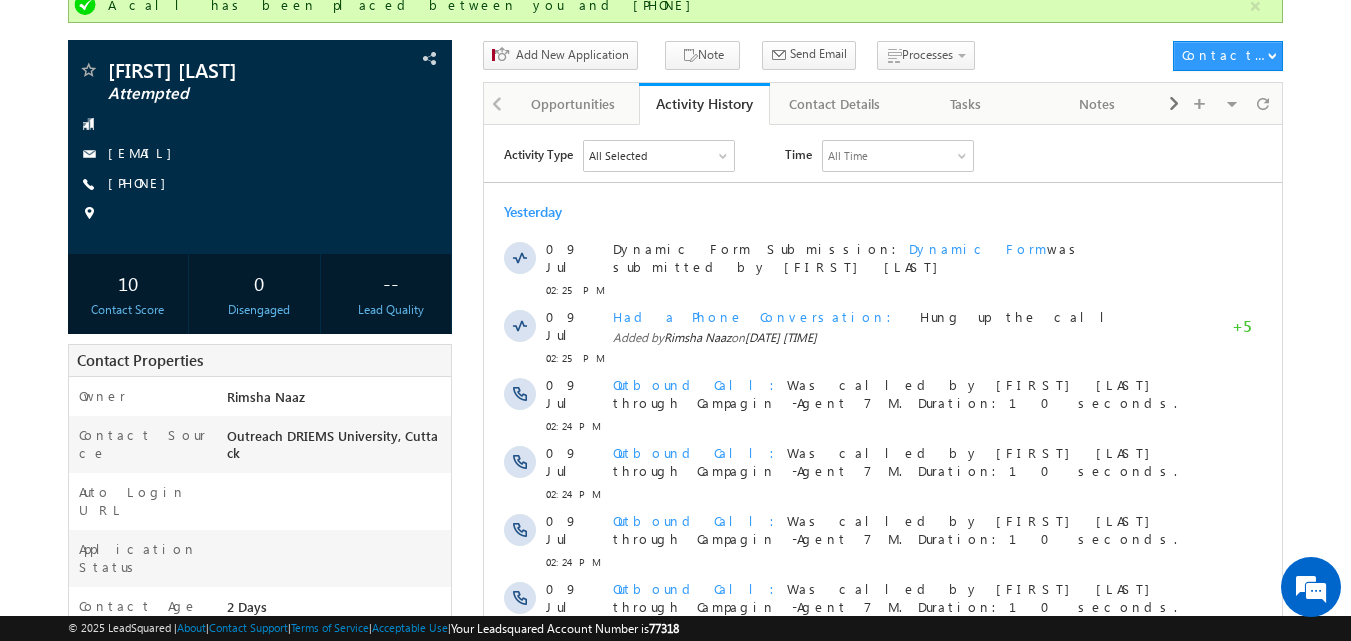 scroll, scrollTop: 508, scrollLeft: 0, axis: vertical 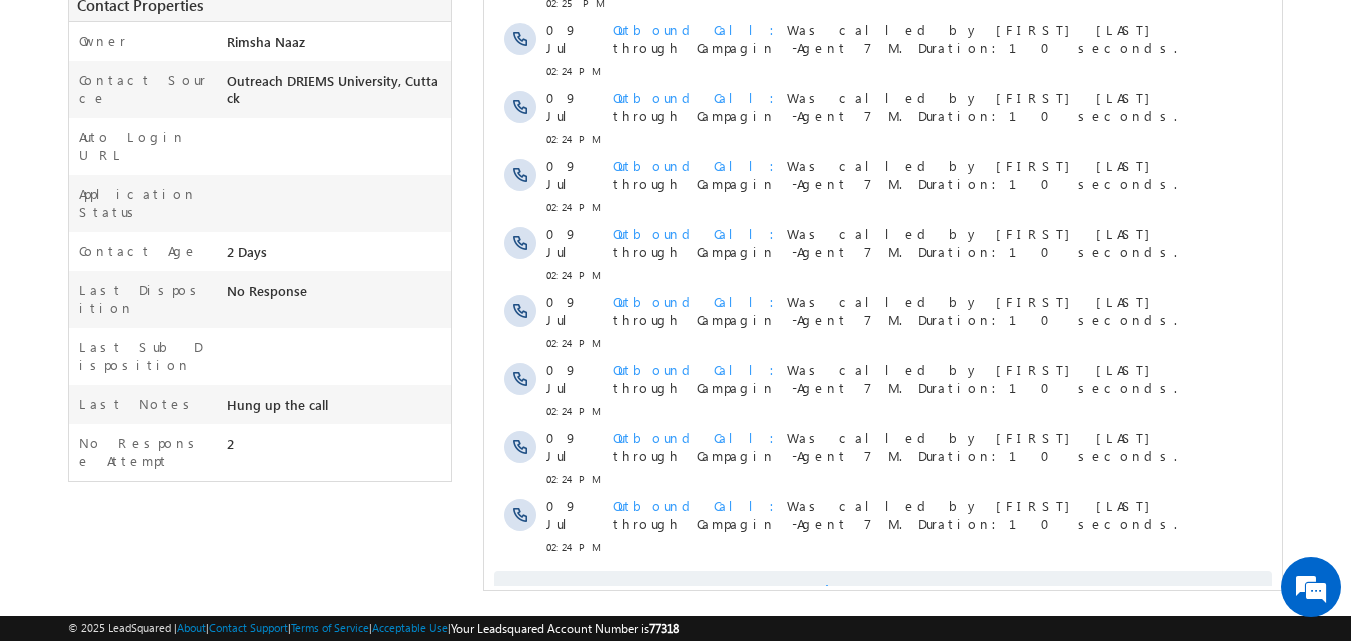 click on "Show More" at bounding box center (883, 591) 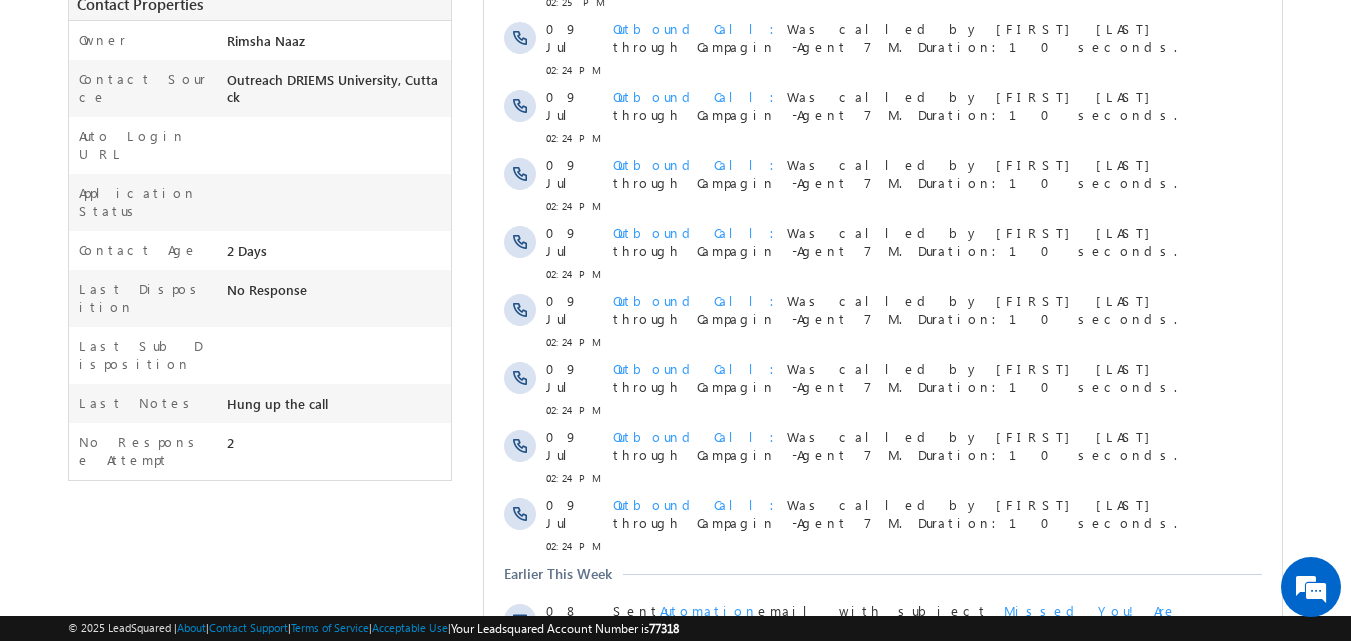 scroll, scrollTop: 618, scrollLeft: 0, axis: vertical 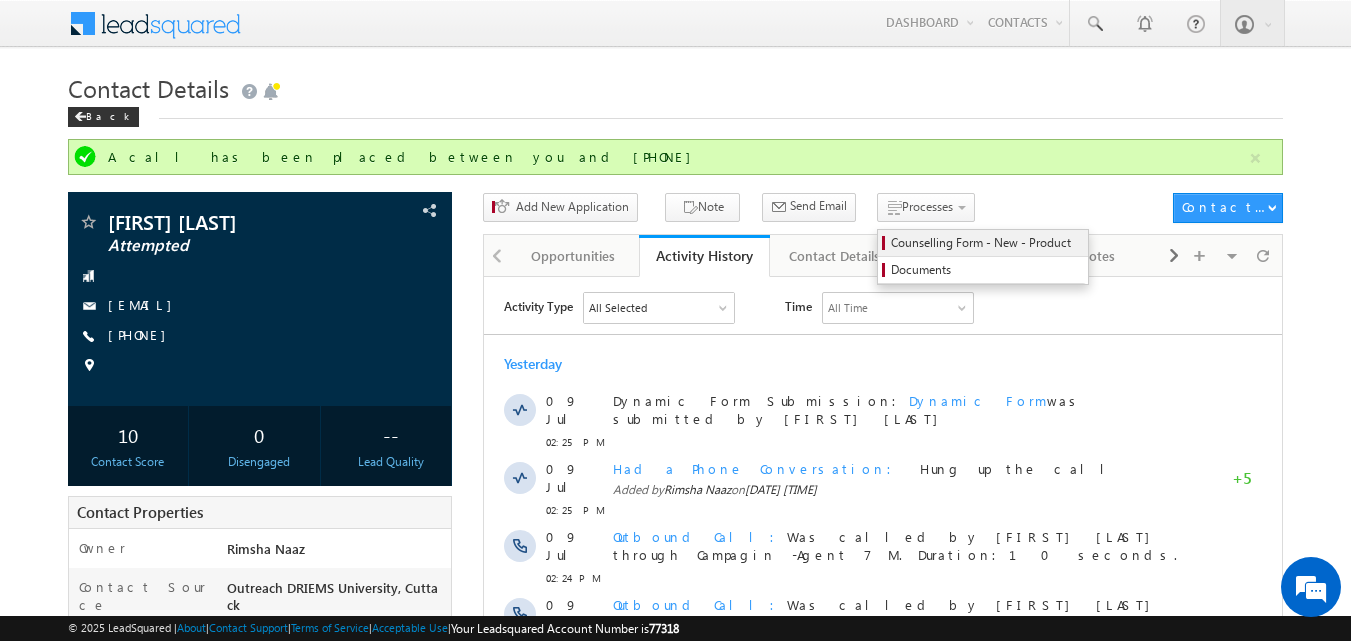 click on "Counselling Form - New - Product" at bounding box center [986, 243] 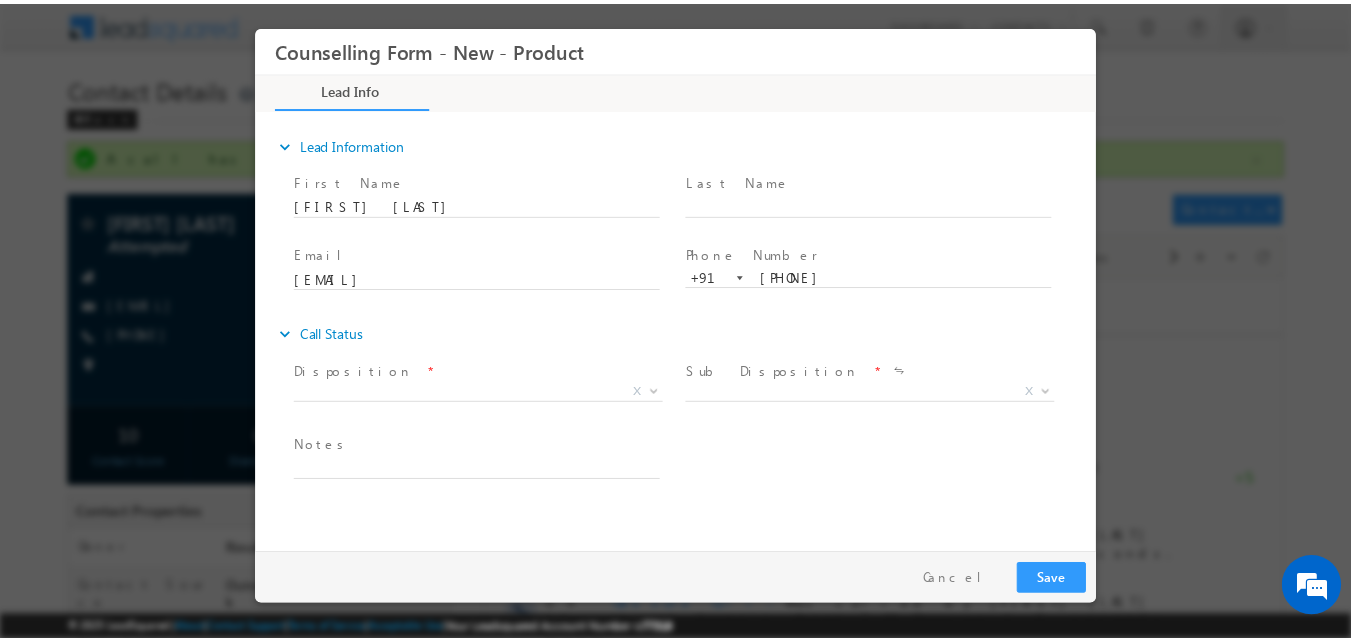 scroll, scrollTop: 0, scrollLeft: 0, axis: both 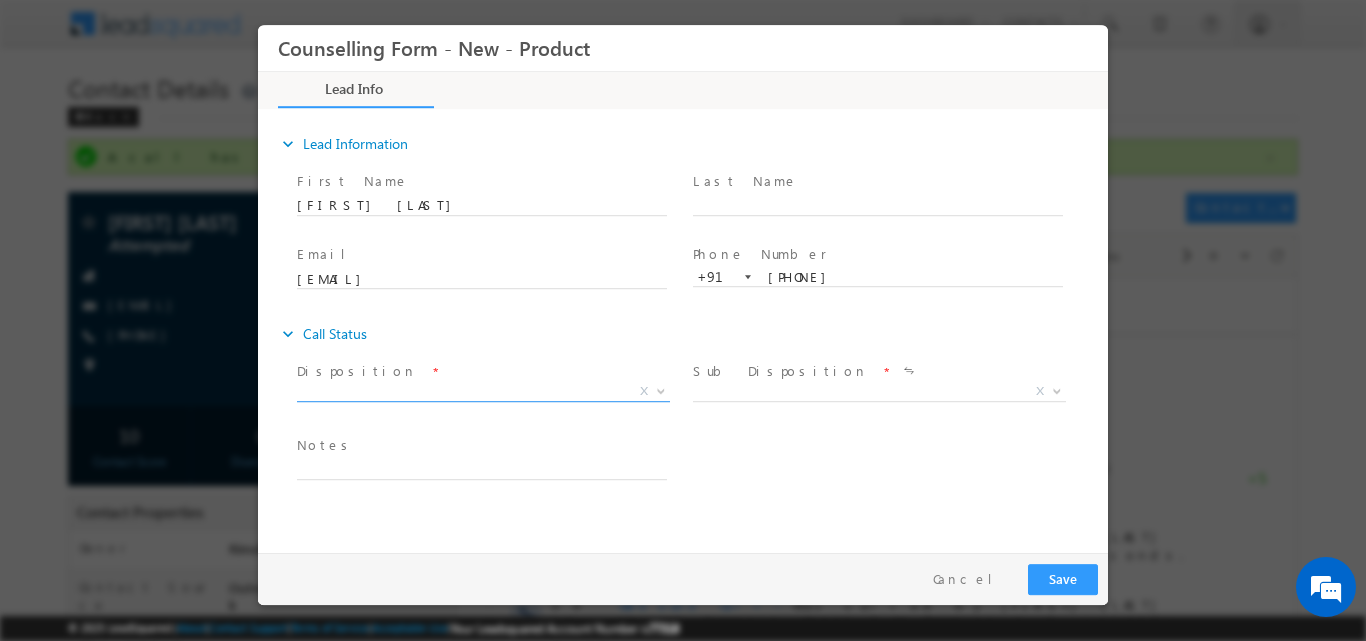 click at bounding box center (659, 390) 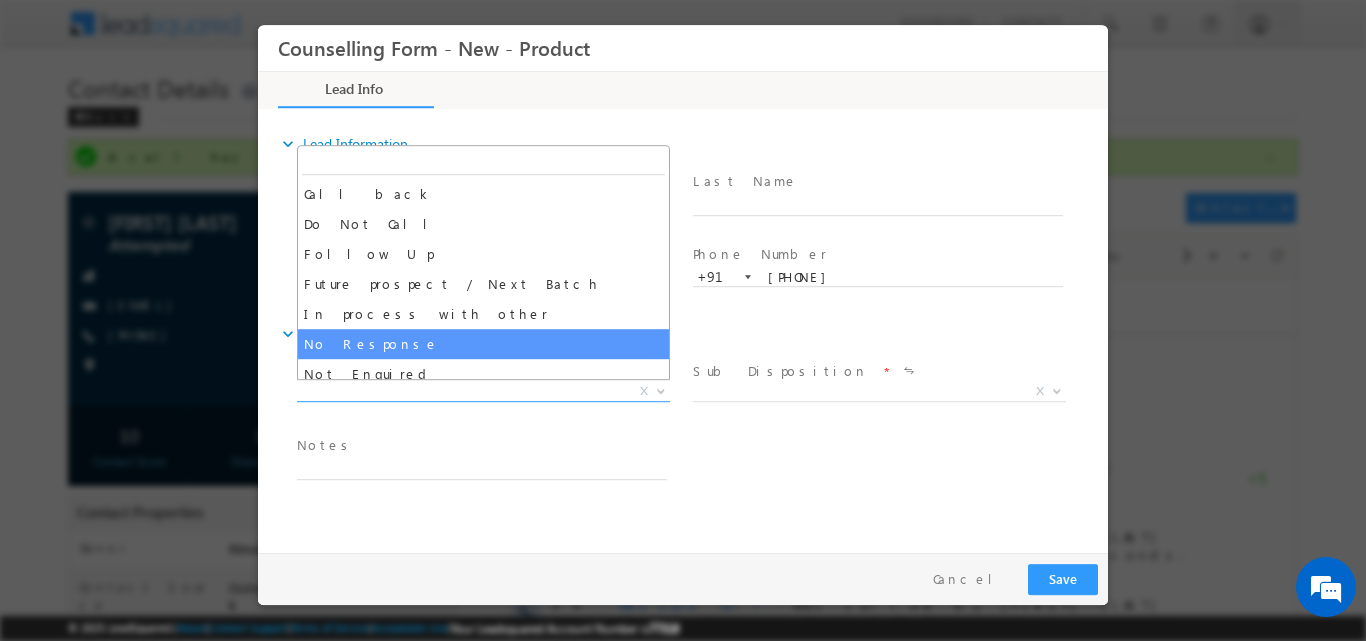 select on "No Response" 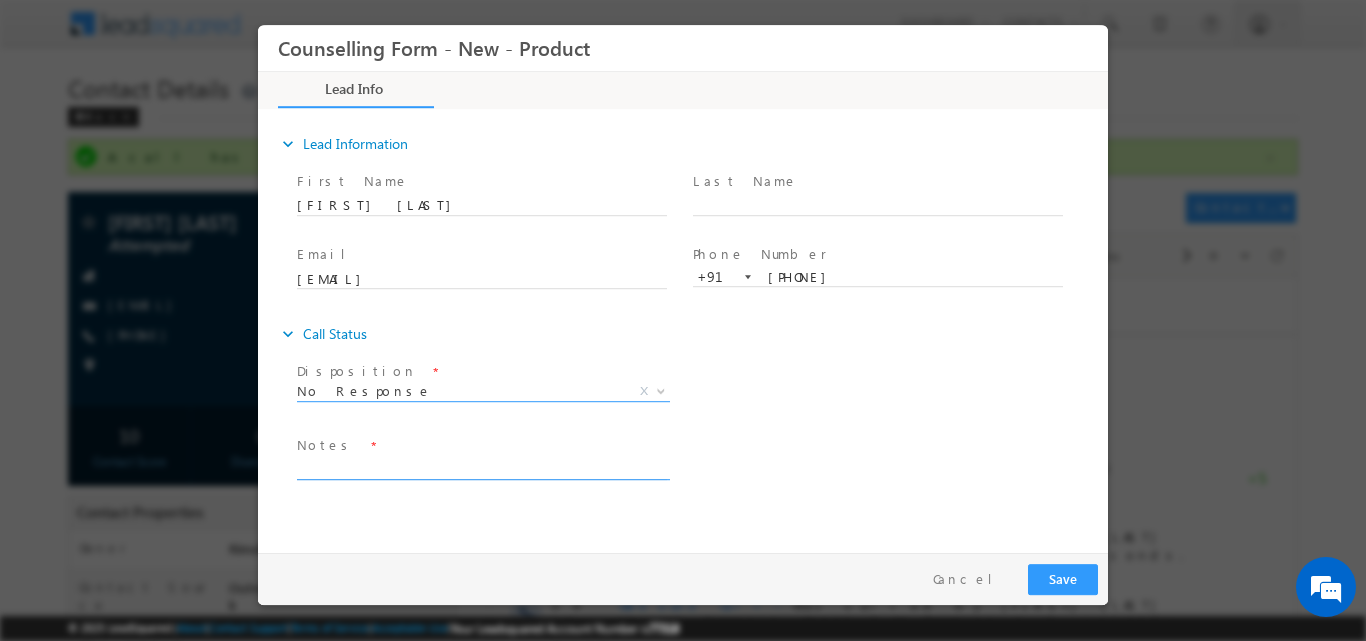 click at bounding box center (482, 467) 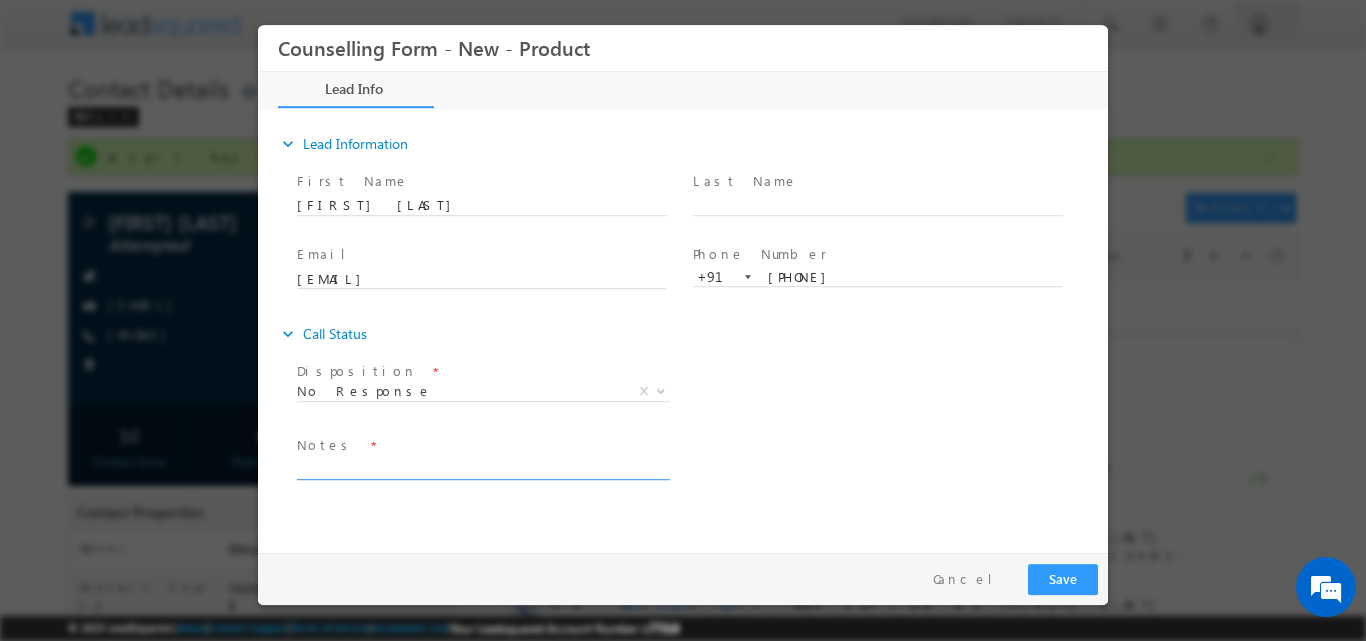 paste on "No response, dnp" 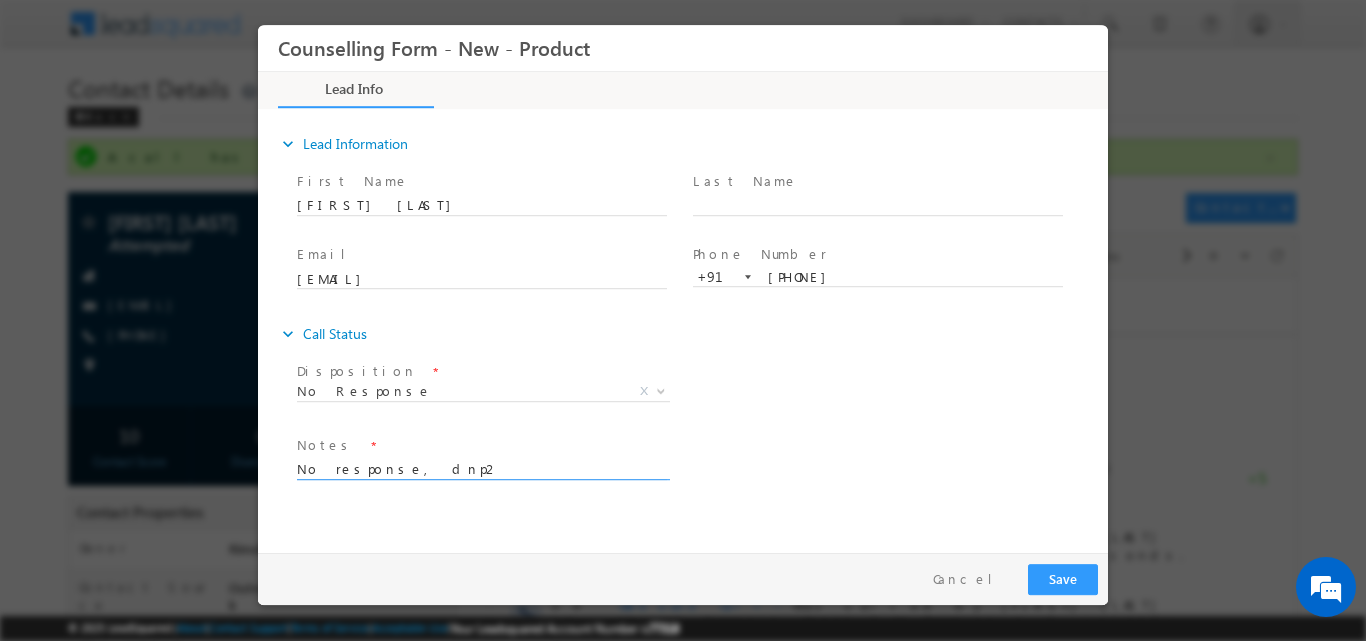 type on "No response, dnp2" 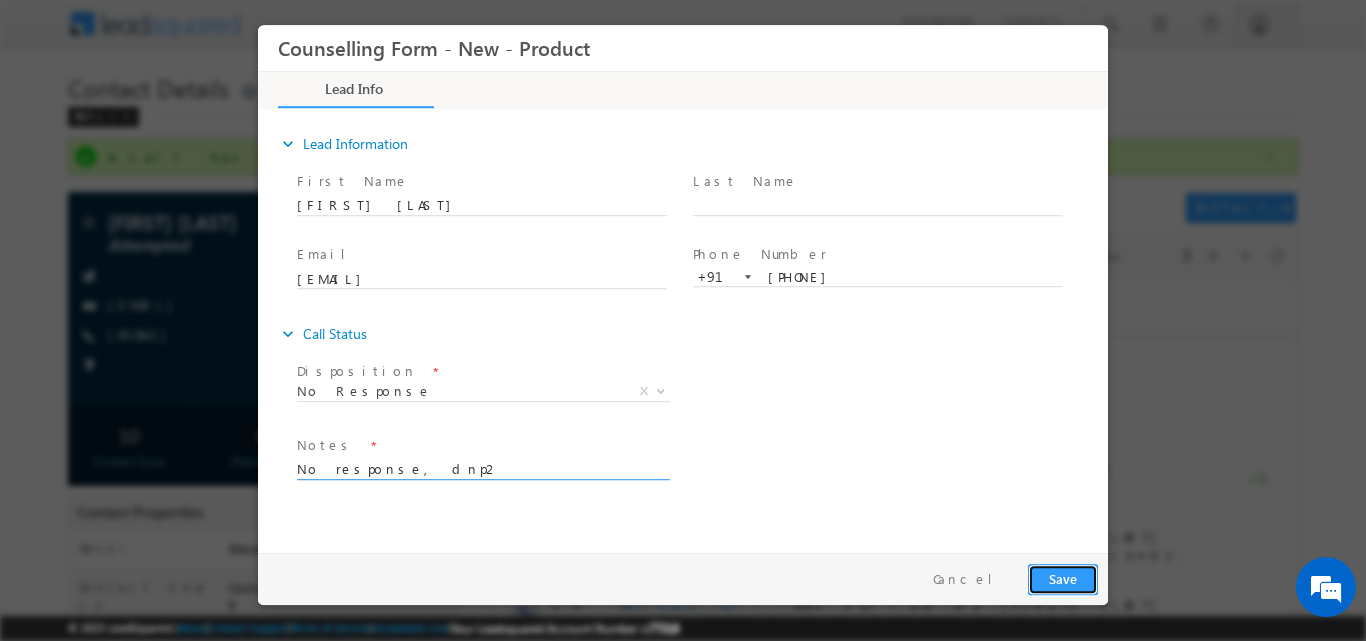 click on "Save" at bounding box center (1063, 578) 